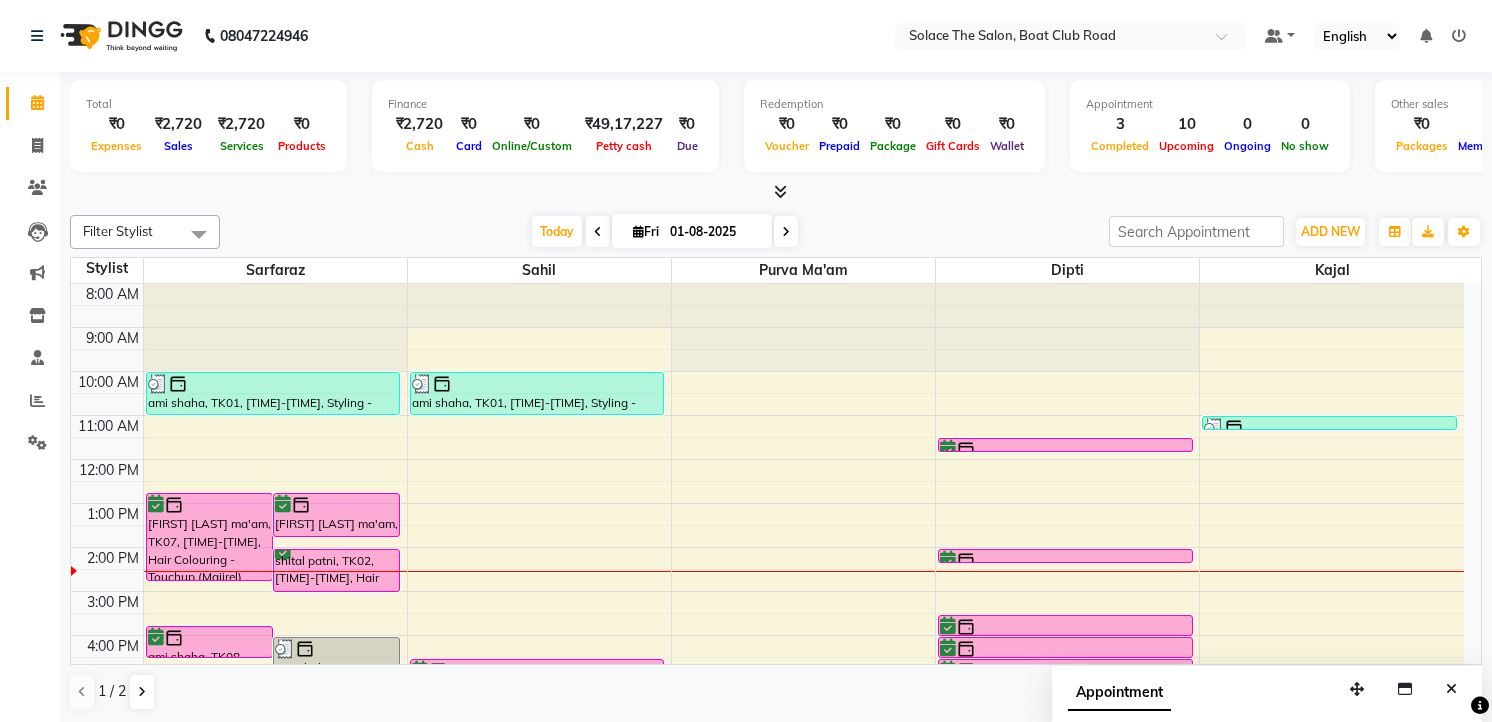 scroll, scrollTop: 1, scrollLeft: 0, axis: vertical 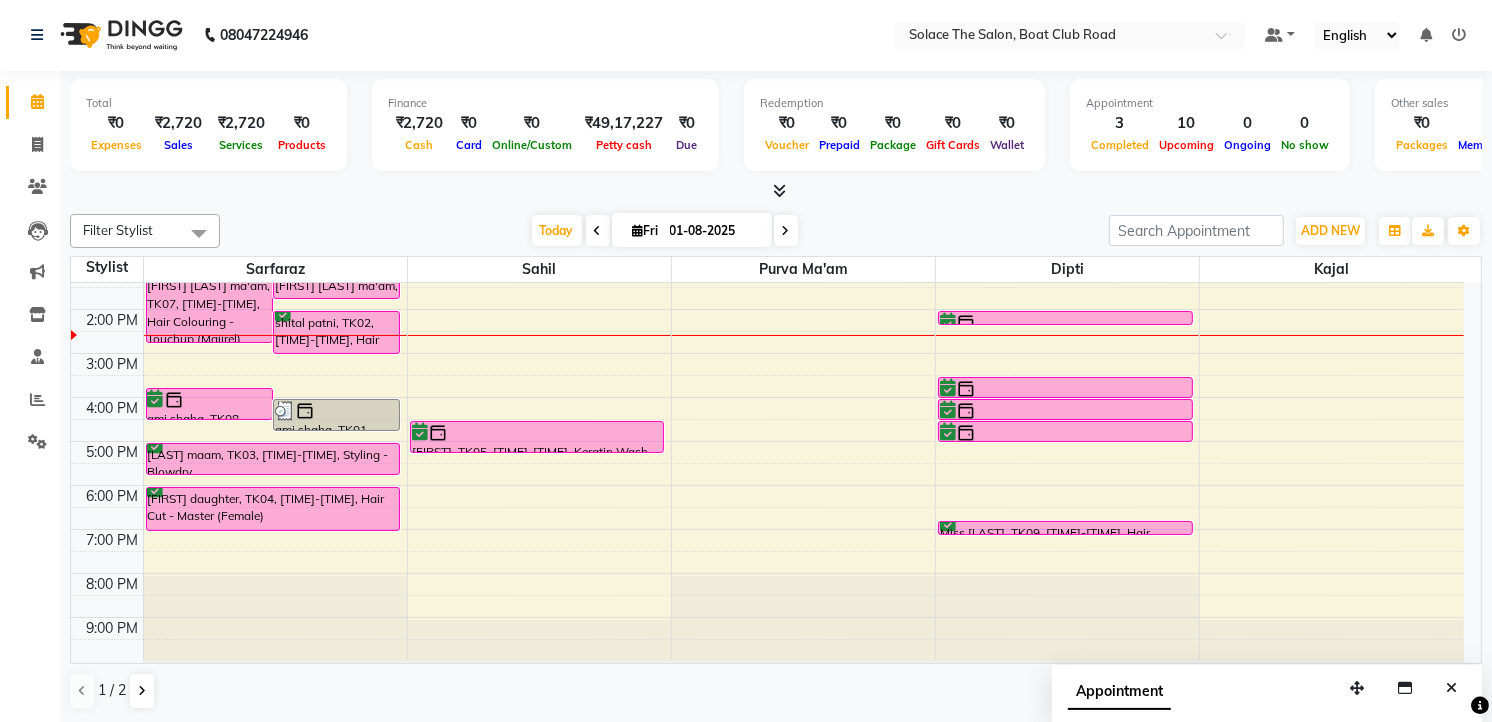 click at bounding box center (786, 230) 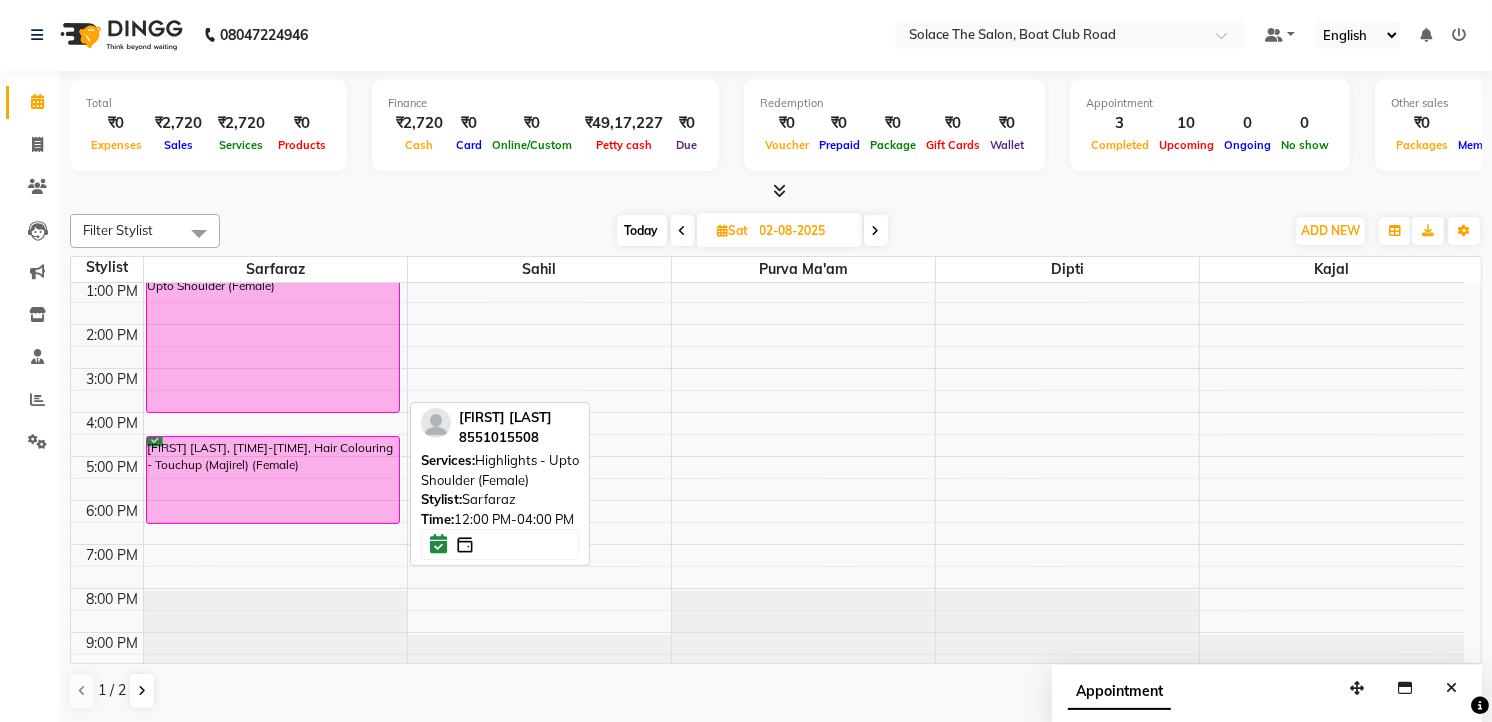 scroll, scrollTop: 0, scrollLeft: 0, axis: both 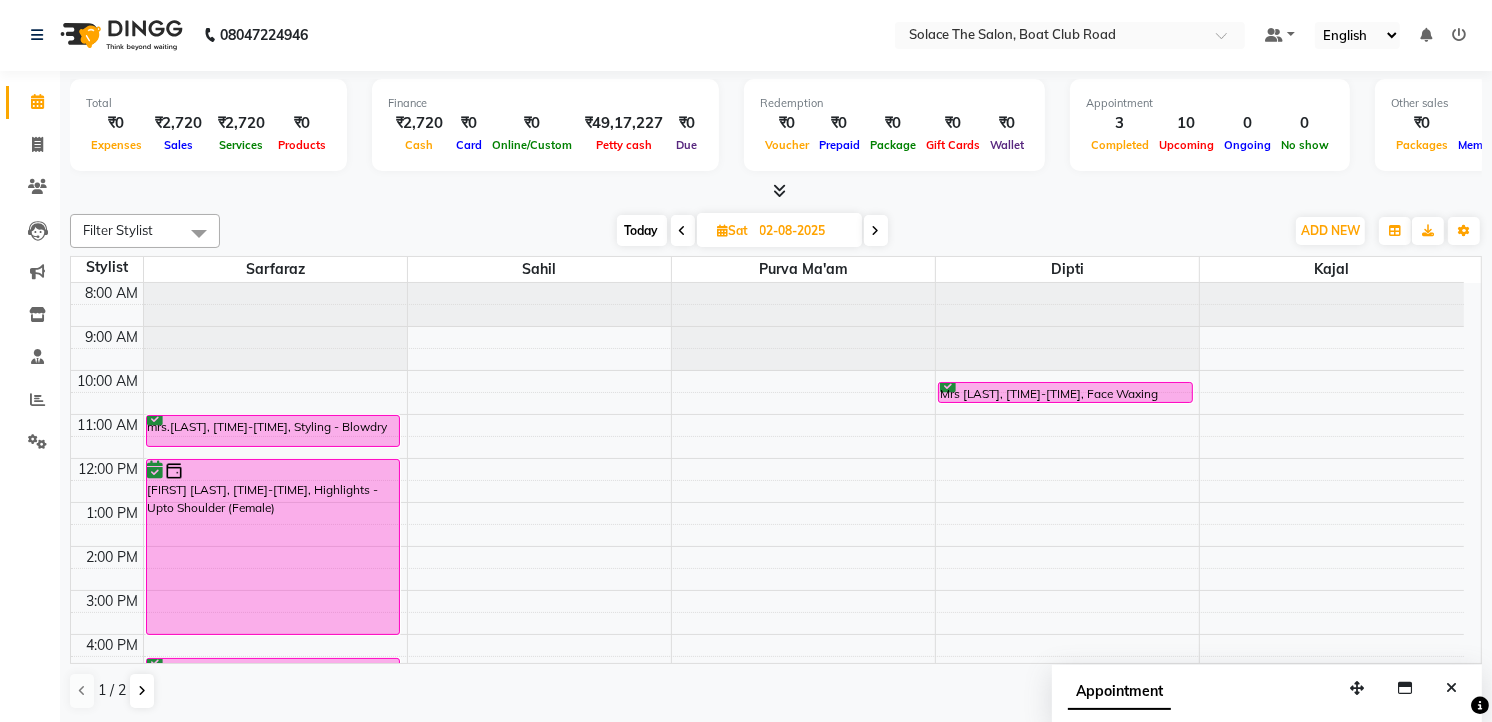 click at bounding box center [876, 231] 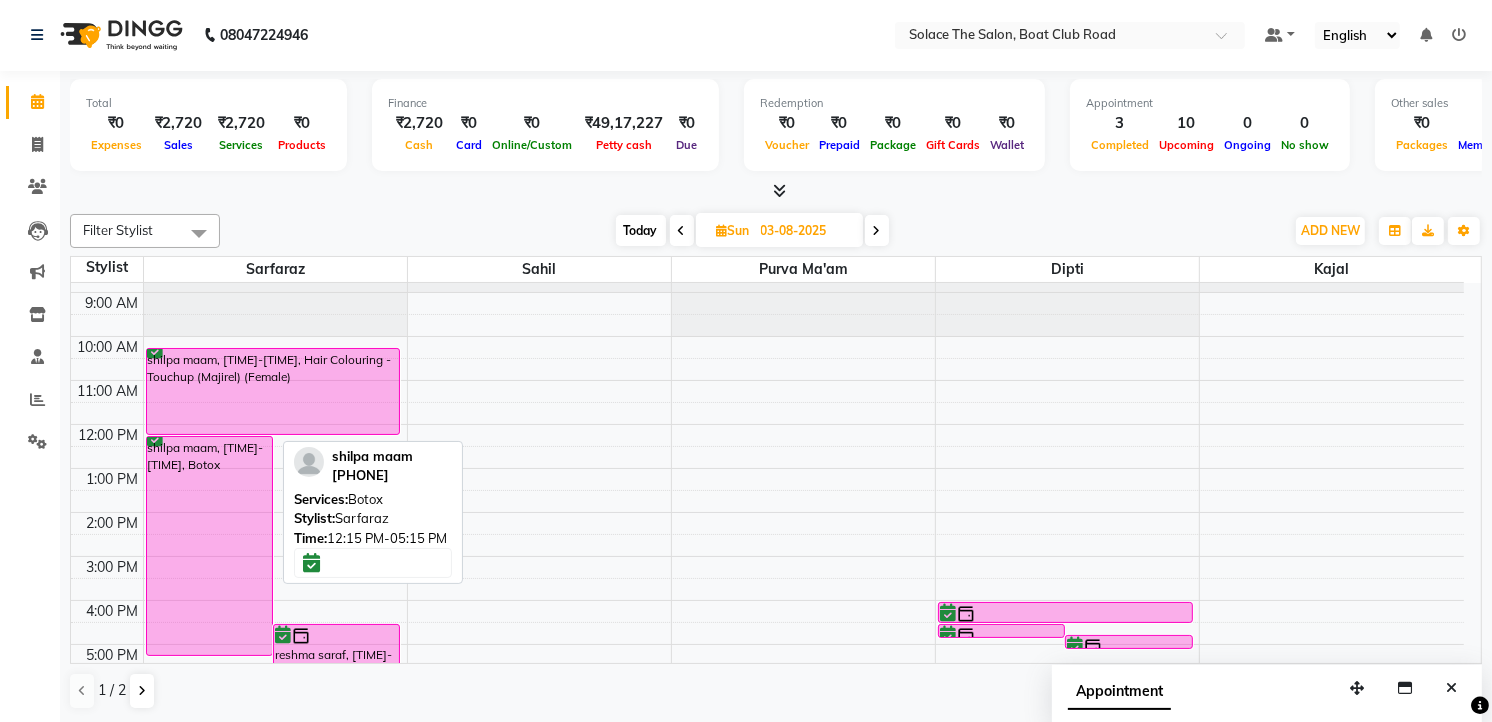 scroll, scrollTop: 16, scrollLeft: 0, axis: vertical 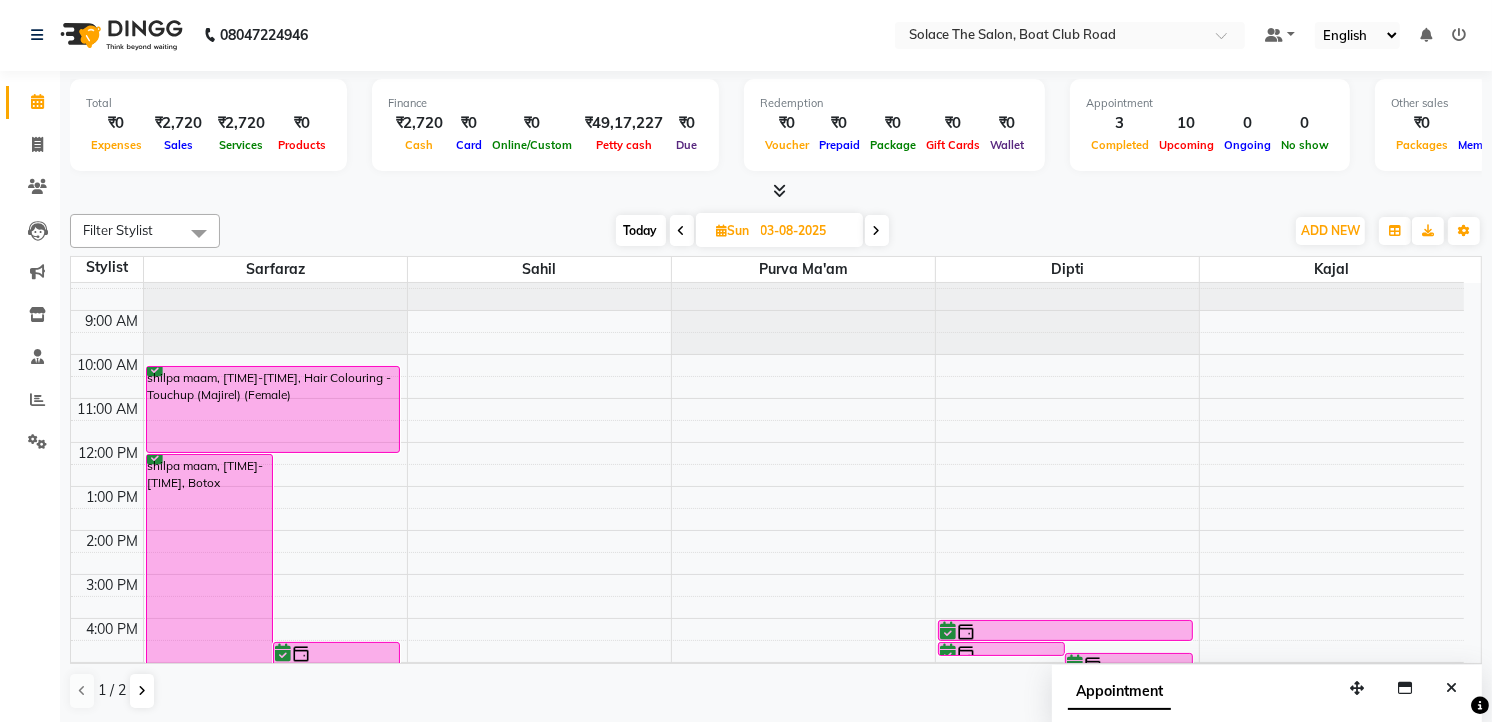 click at bounding box center (877, 231) 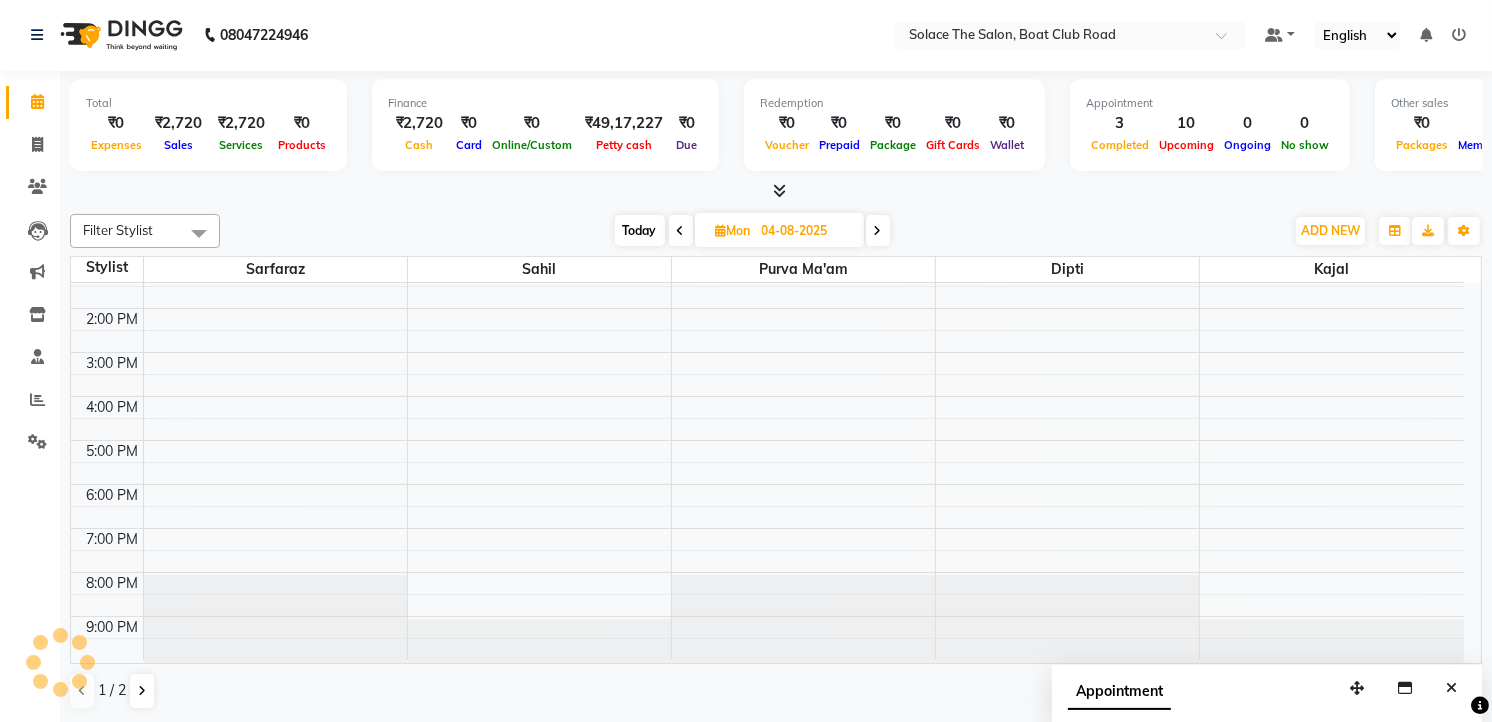 scroll, scrollTop: 238, scrollLeft: 0, axis: vertical 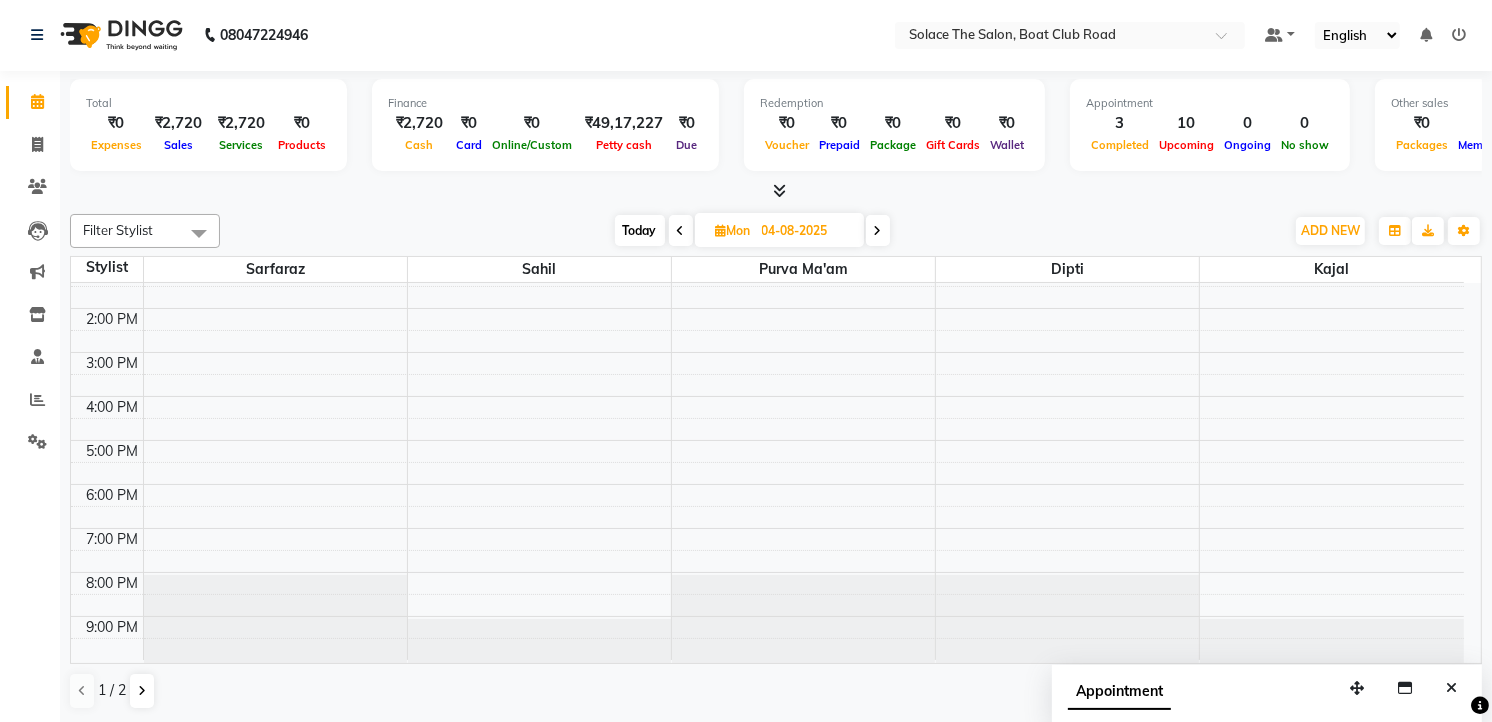 click on "Today" at bounding box center (640, 230) 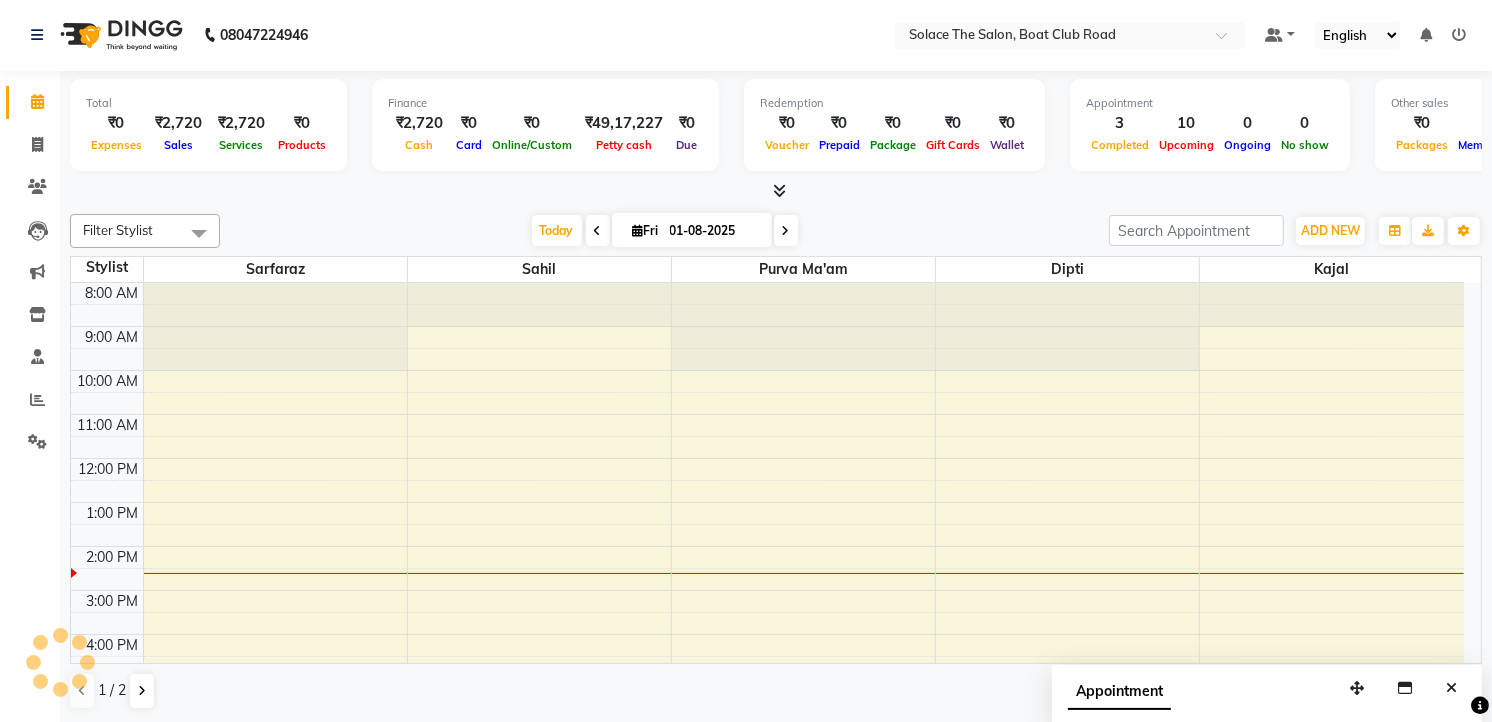 scroll, scrollTop: 238, scrollLeft: 0, axis: vertical 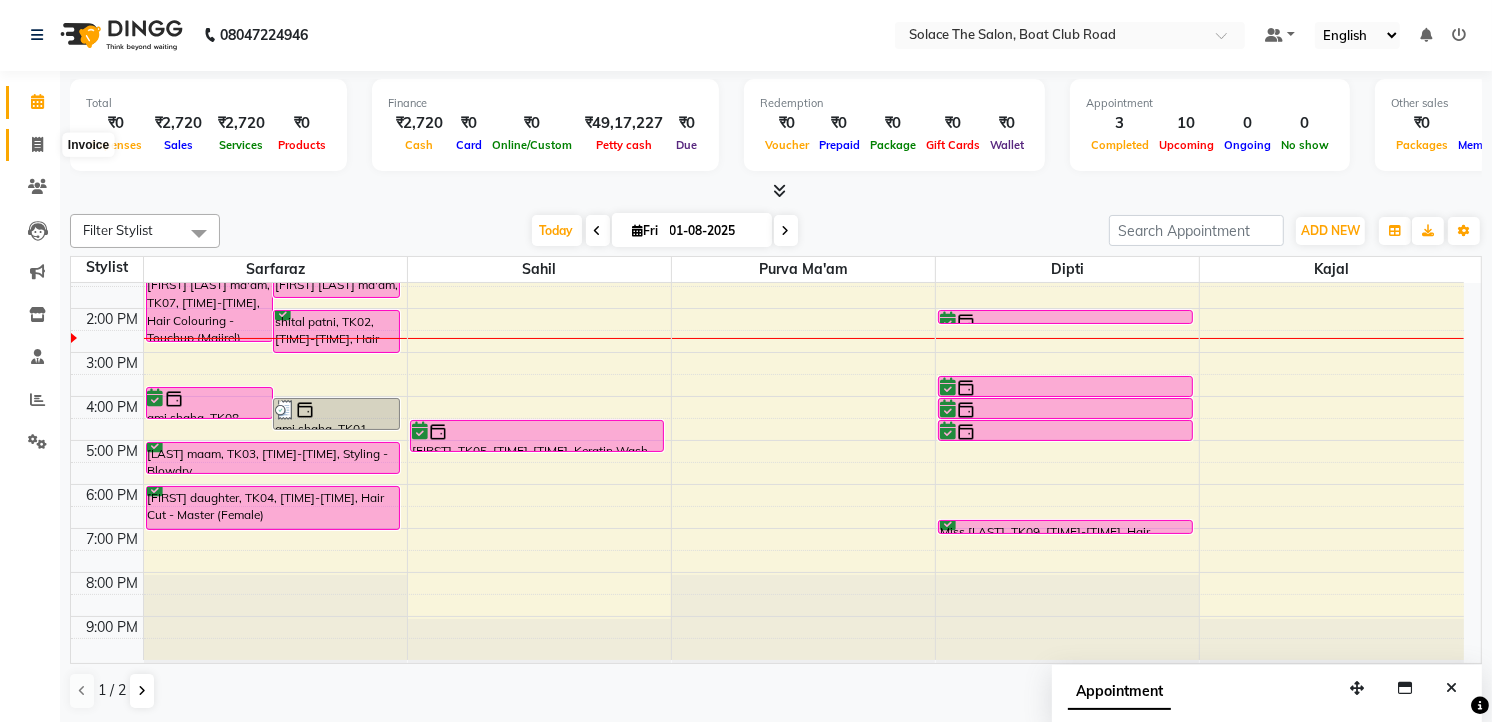 click 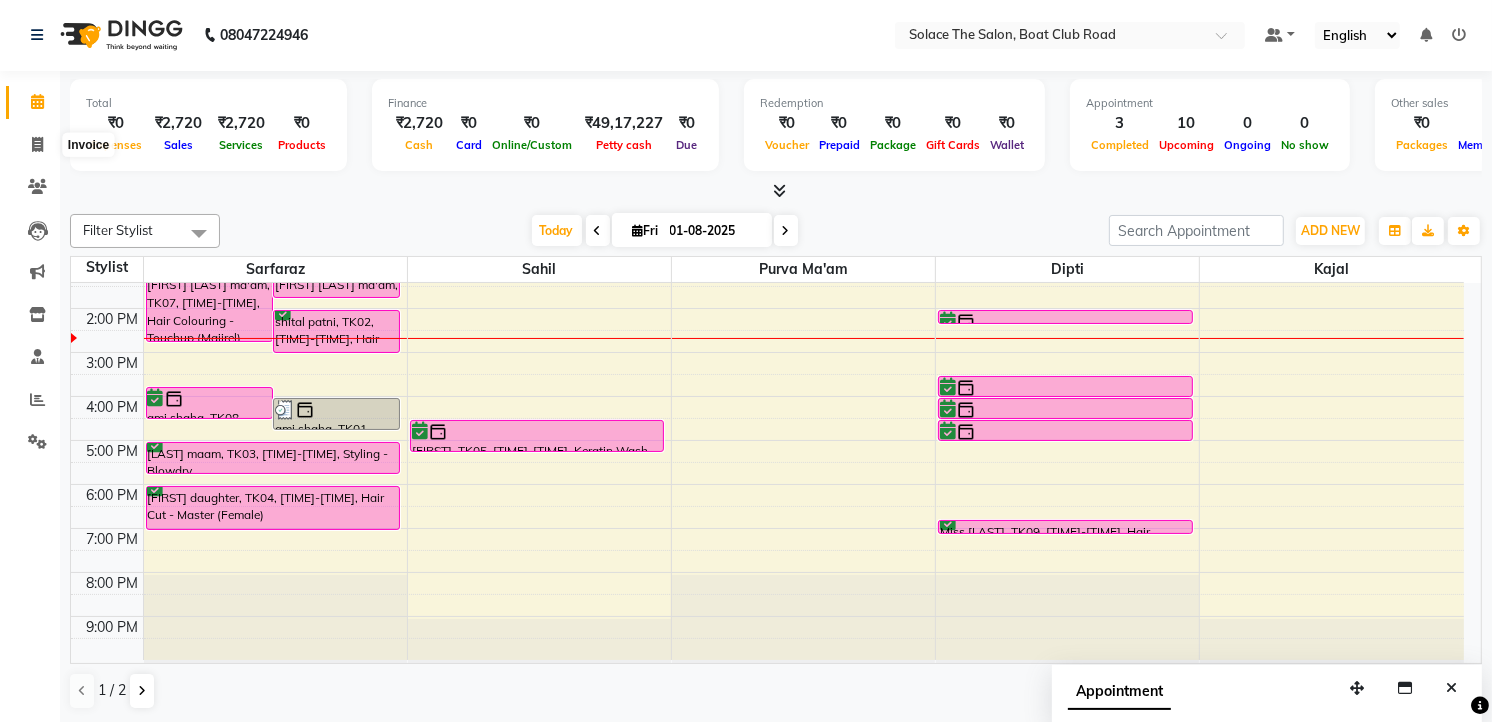 select on "service" 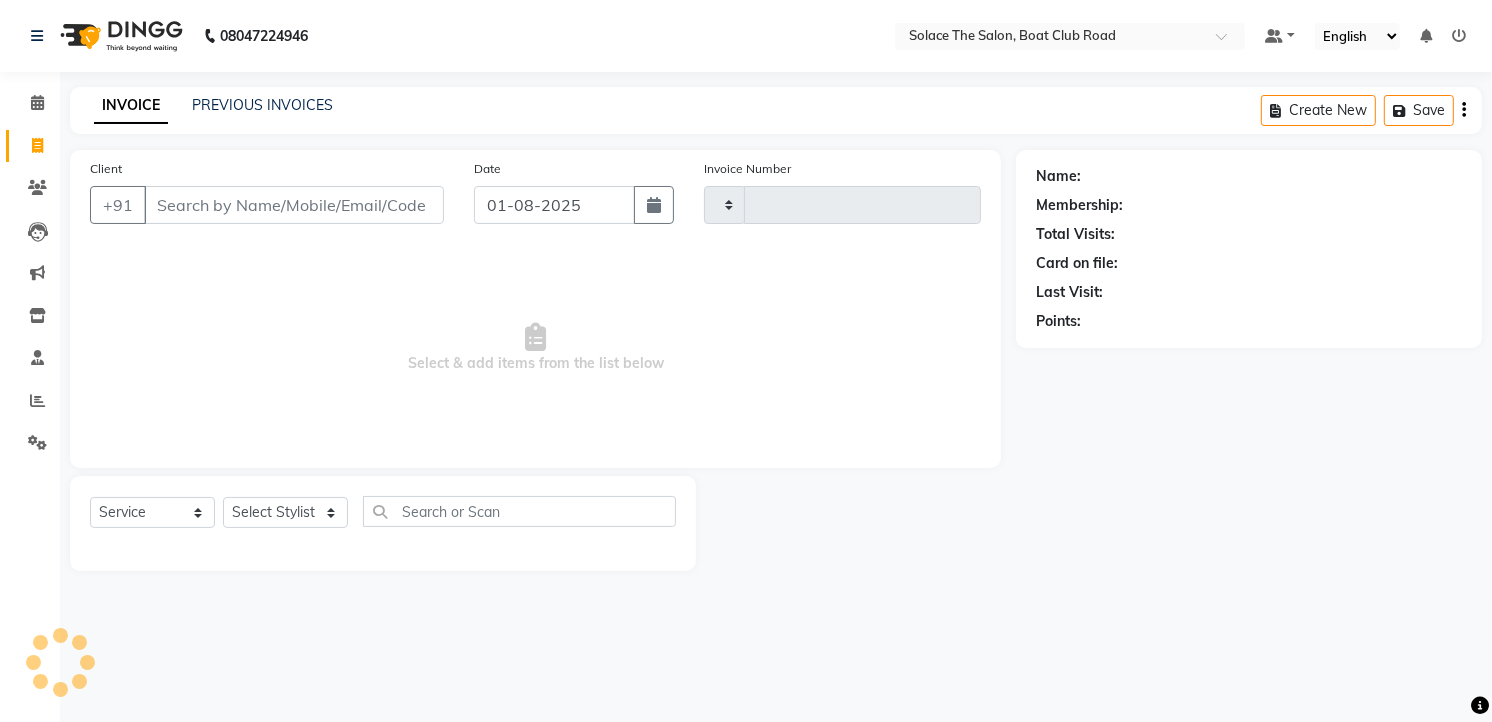 scroll, scrollTop: 0, scrollLeft: 0, axis: both 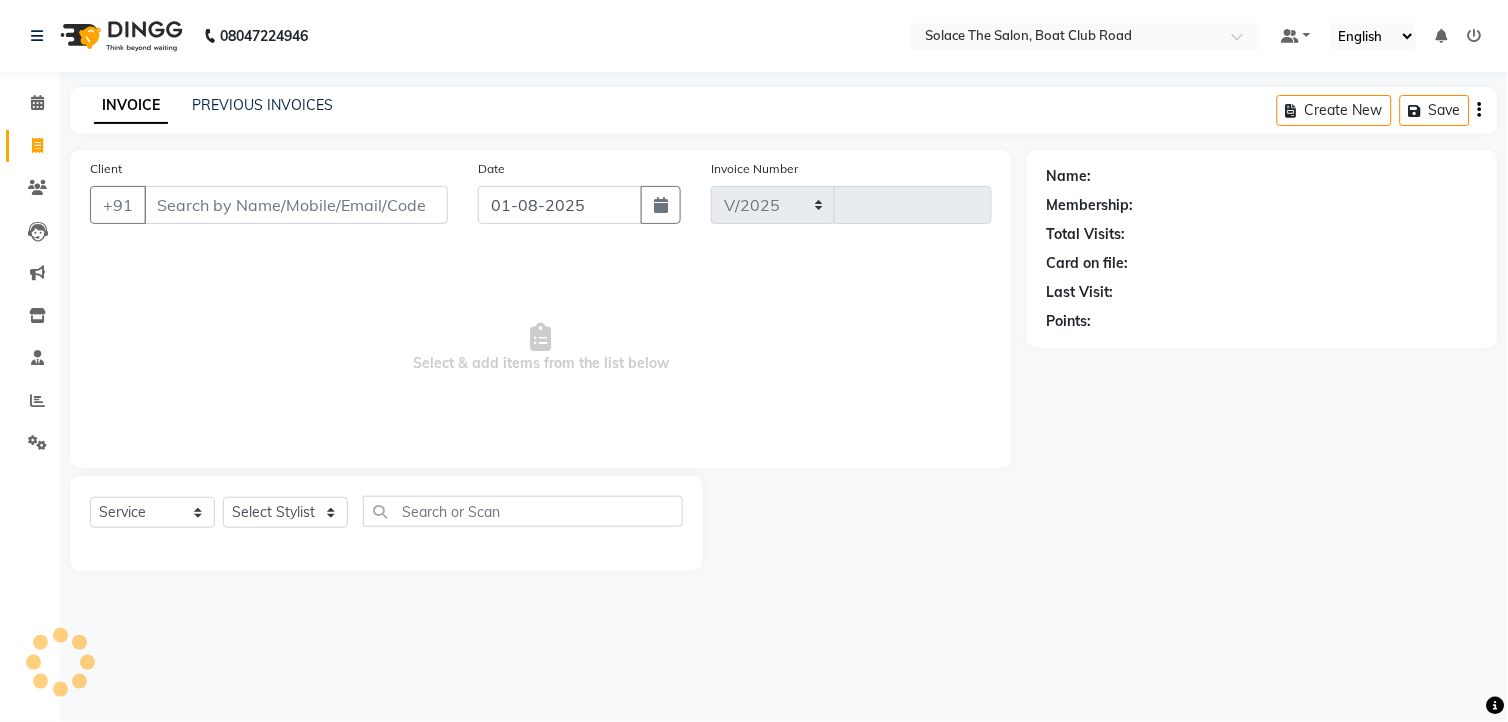 select on "585" 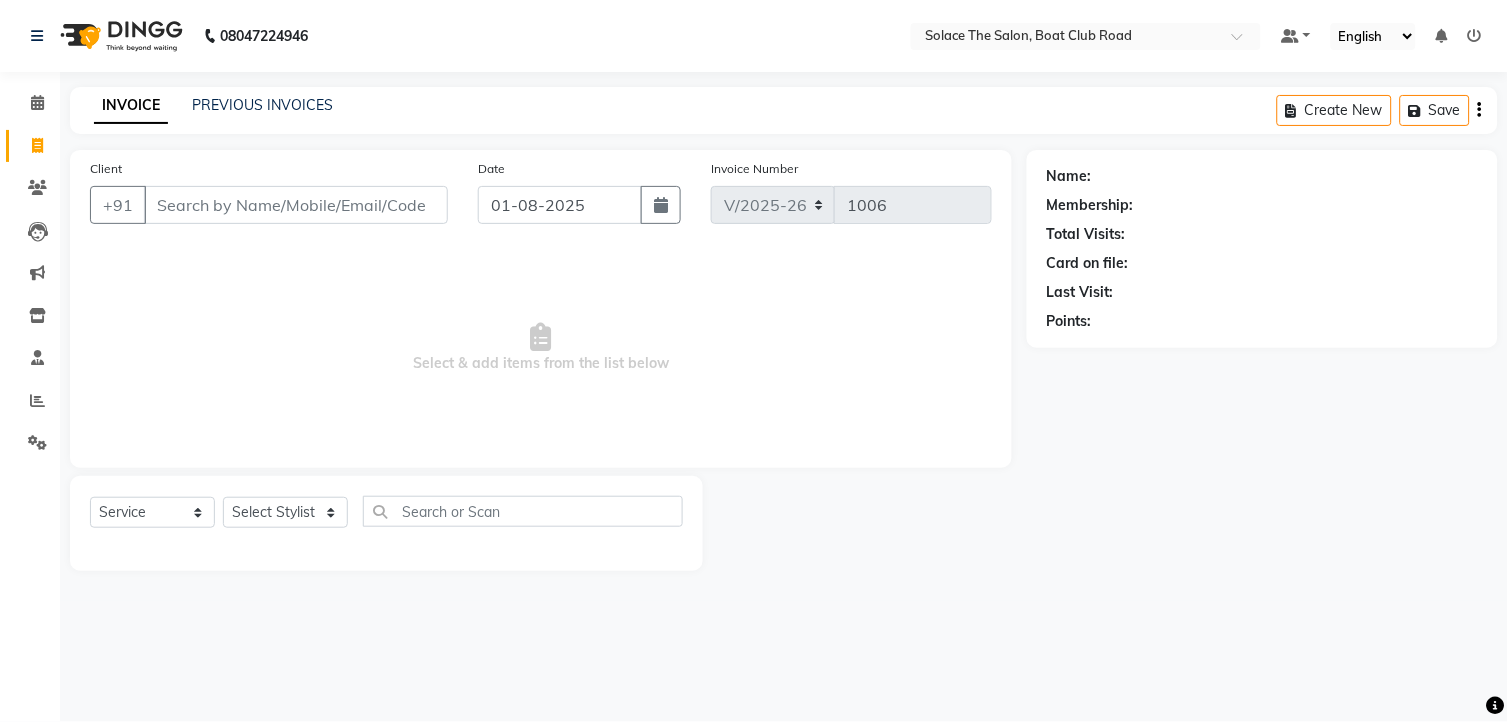 click on "Client" at bounding box center [296, 205] 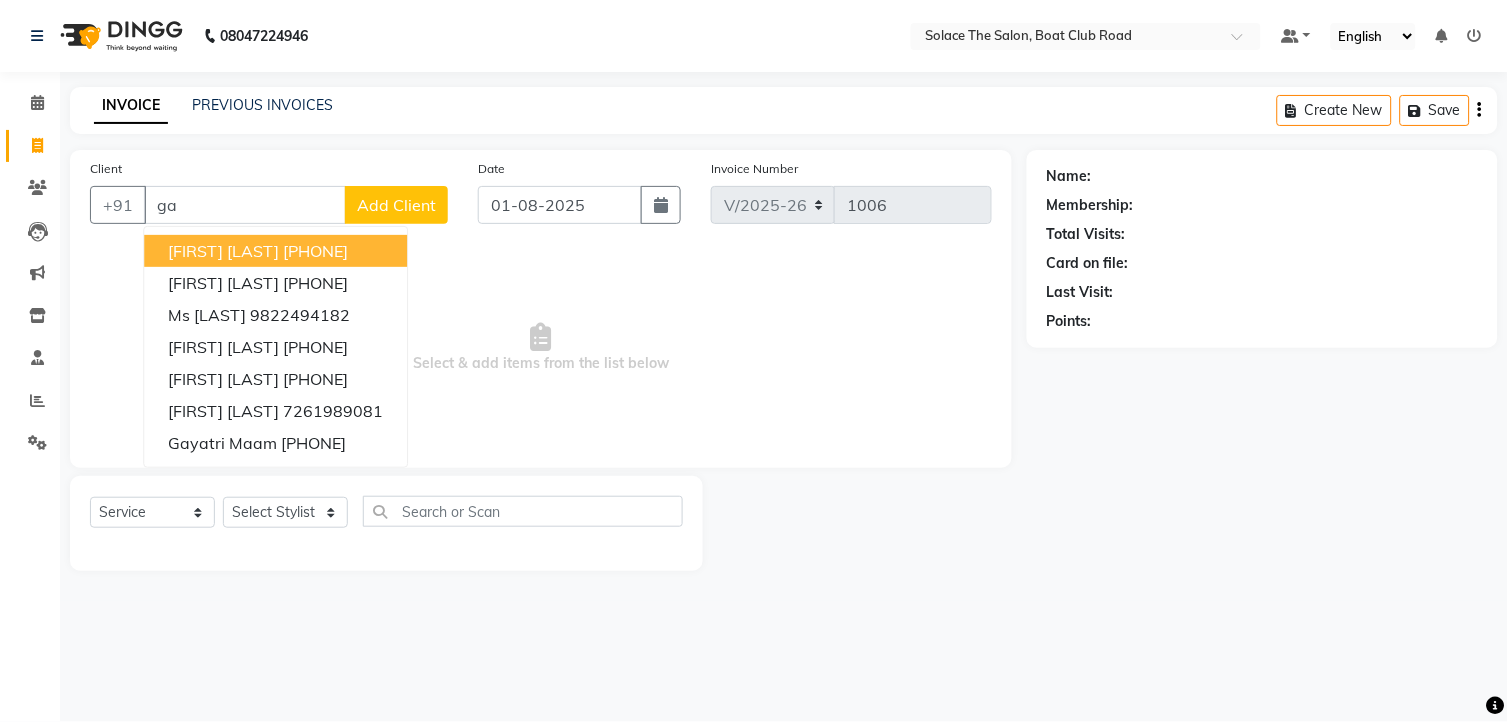 type on "g" 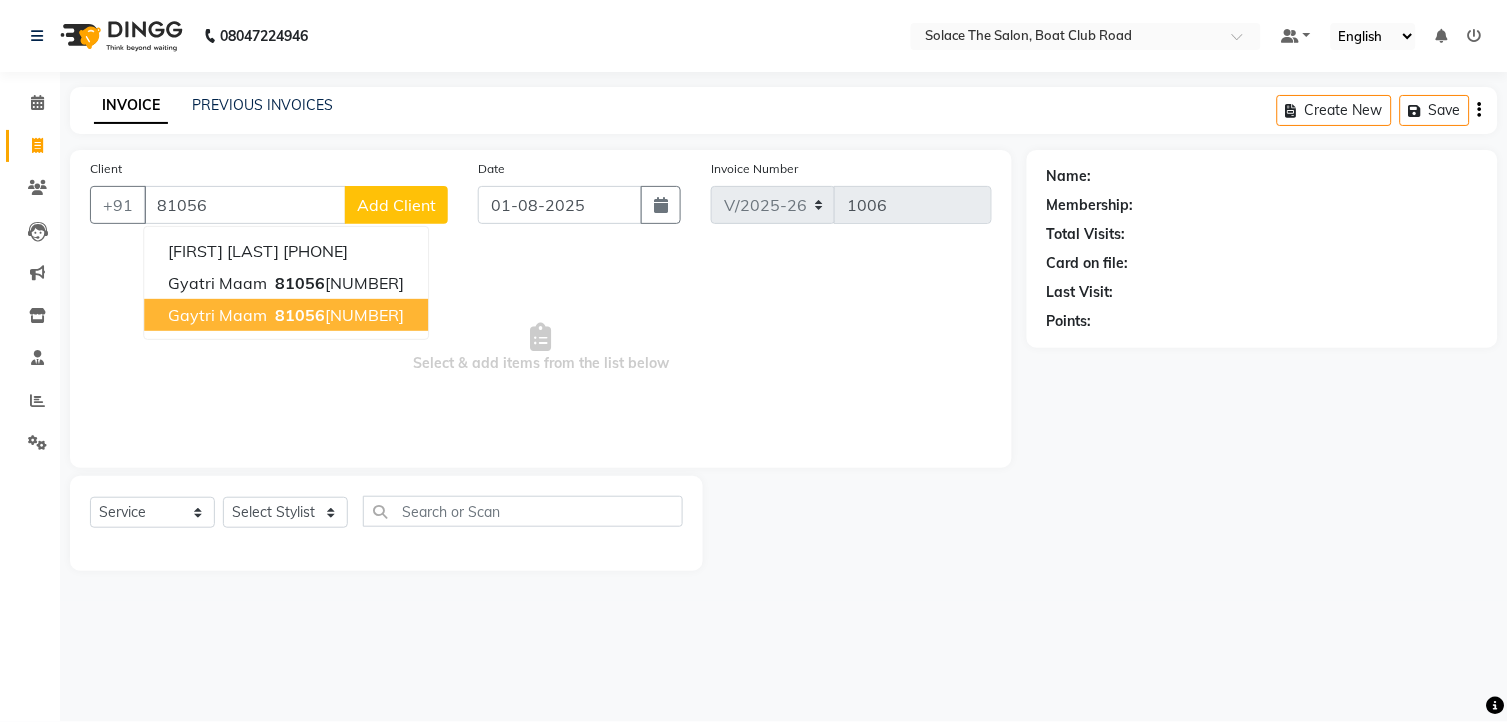 click on "81056" at bounding box center (300, 315) 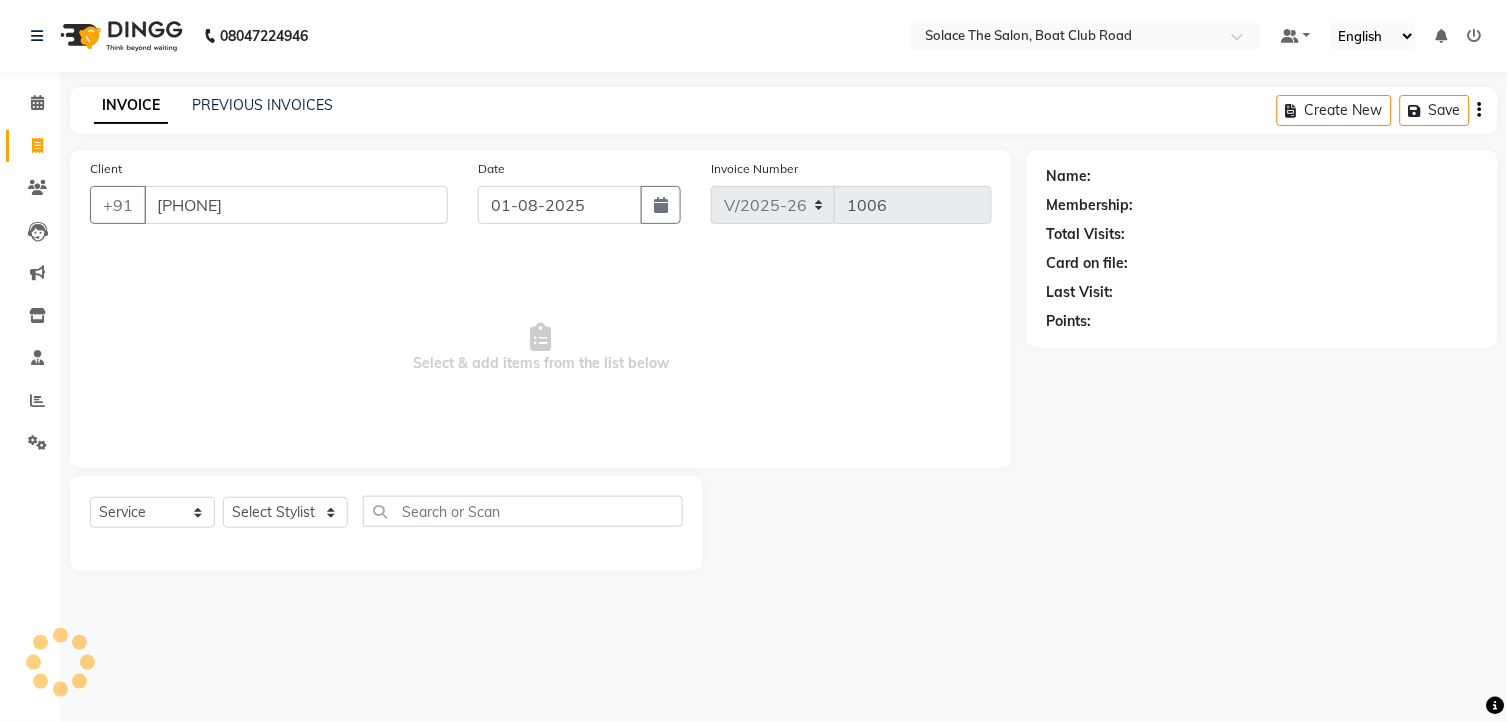 type on "8105632859" 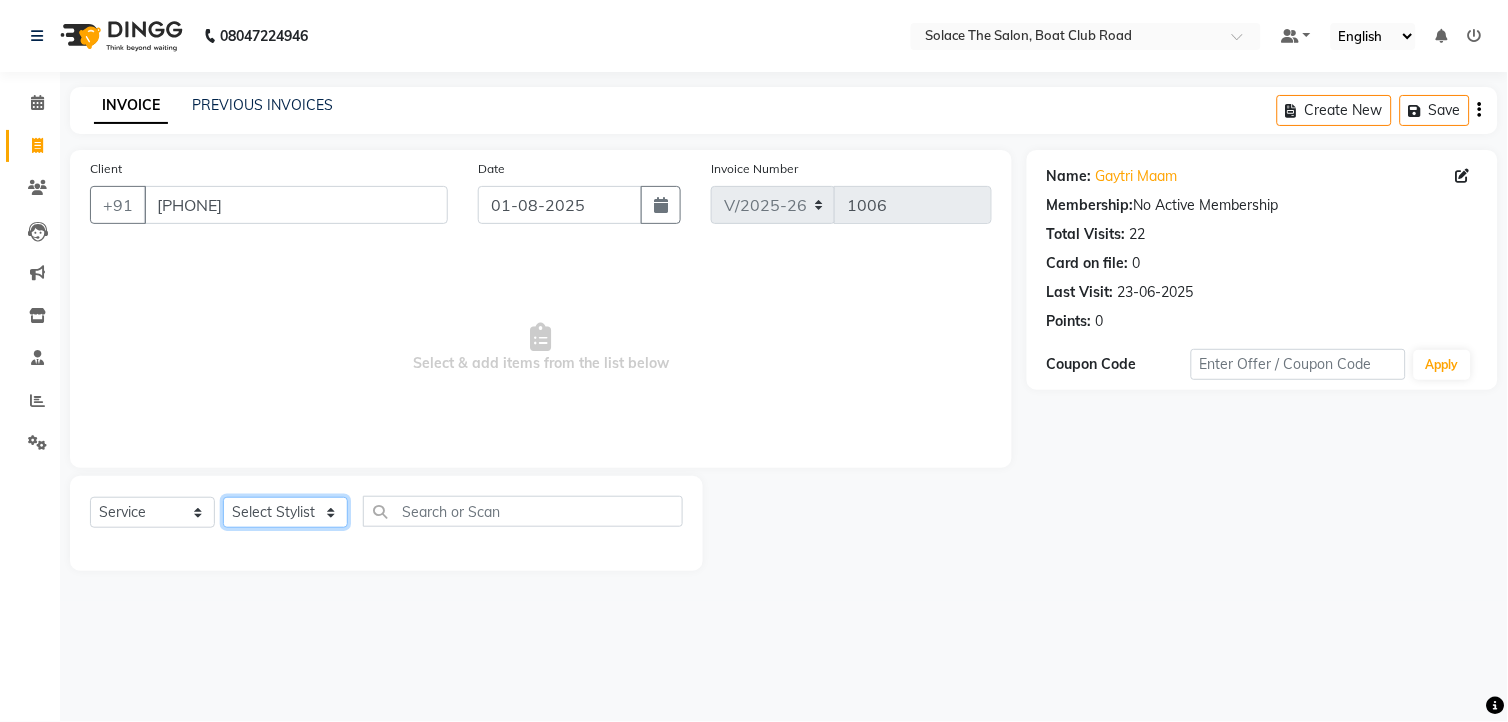 click on "Select Stylist [NAME] [NAME] [NAME] Front Desk [NAME] [NAME] [NAME] [NAME] [NAME] [NAME] [NAME] [NAME] [NAME] [NAME] [NAME] [NAME]" 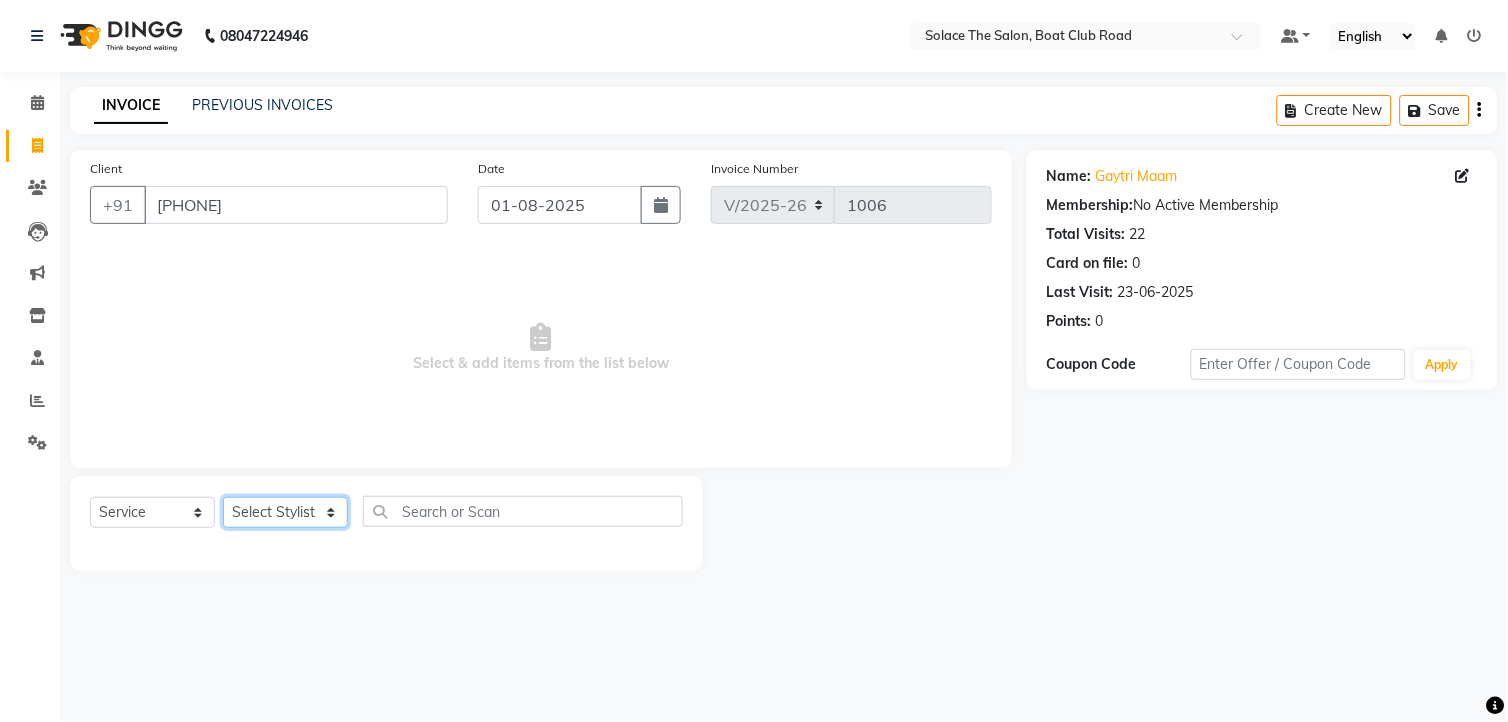 select on "23757" 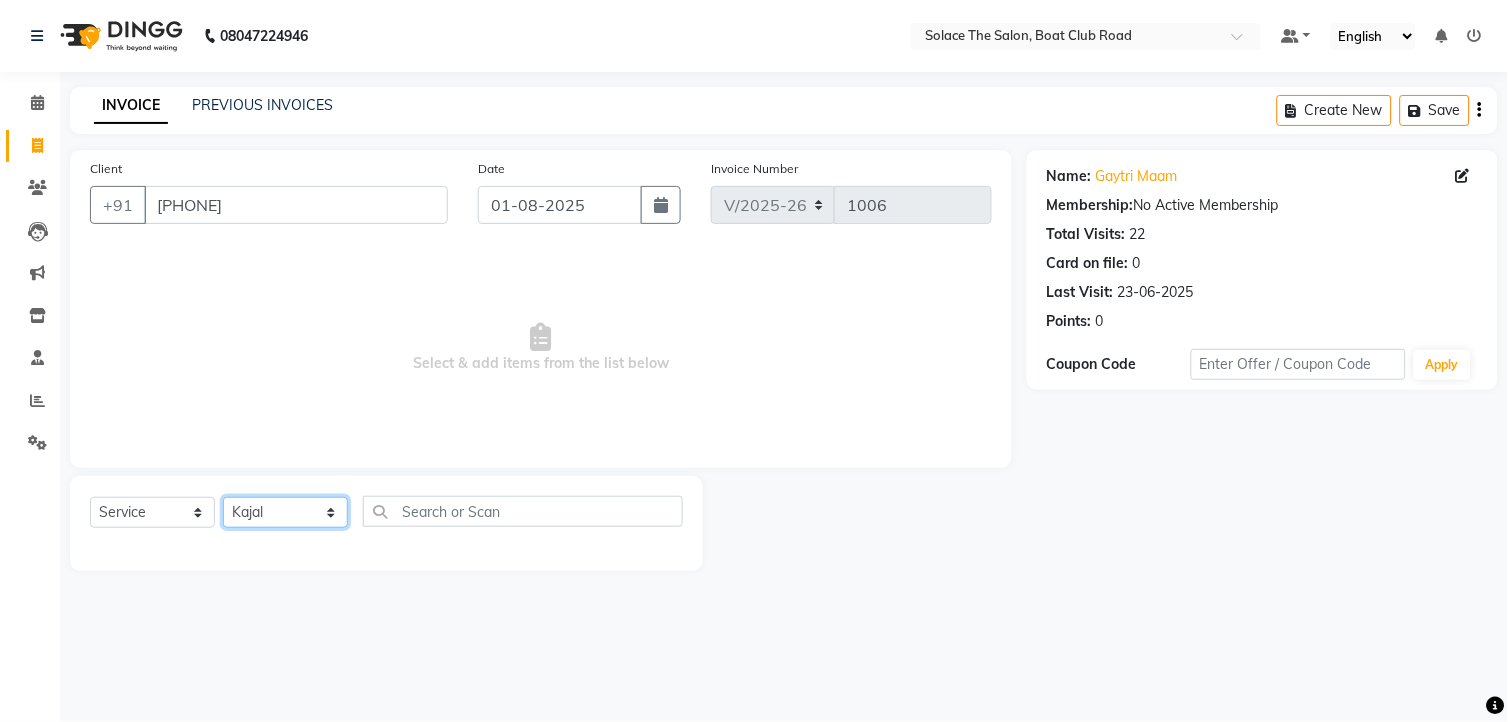 click on "Select Stylist [NAME] [NAME] [NAME] Front Desk [NAME] [NAME] [NAME] [NAME] [NAME] [NAME] [NAME] [NAME] [NAME] [NAME] [NAME] [NAME]" 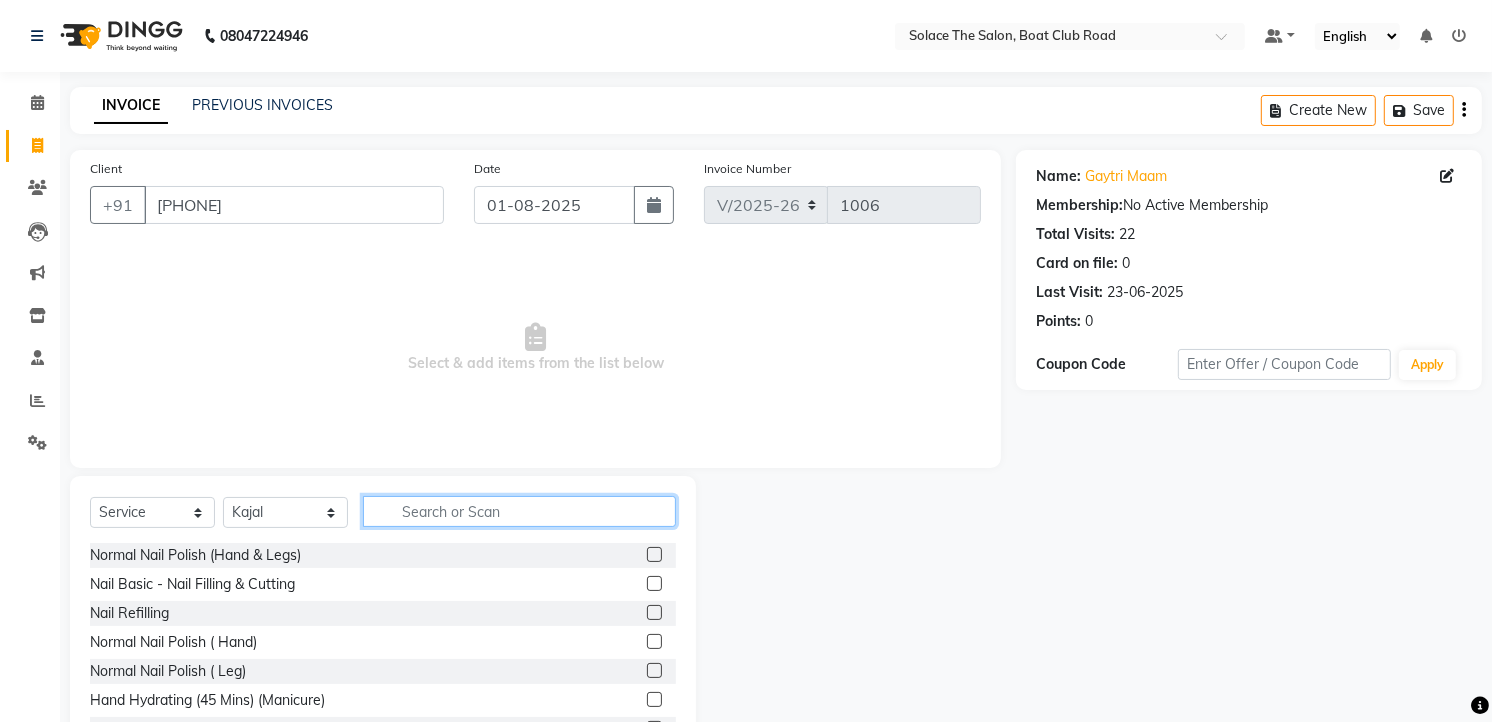 click 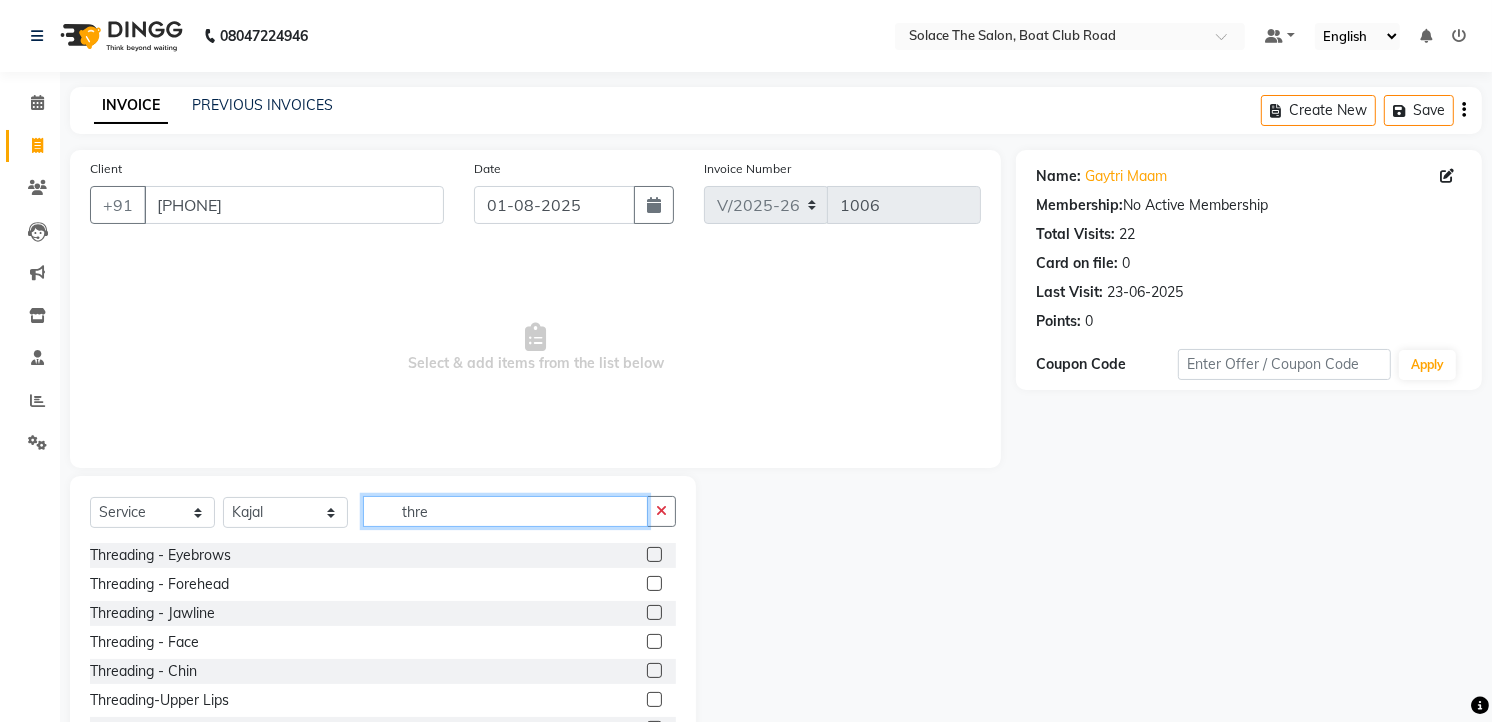 type on "thre" 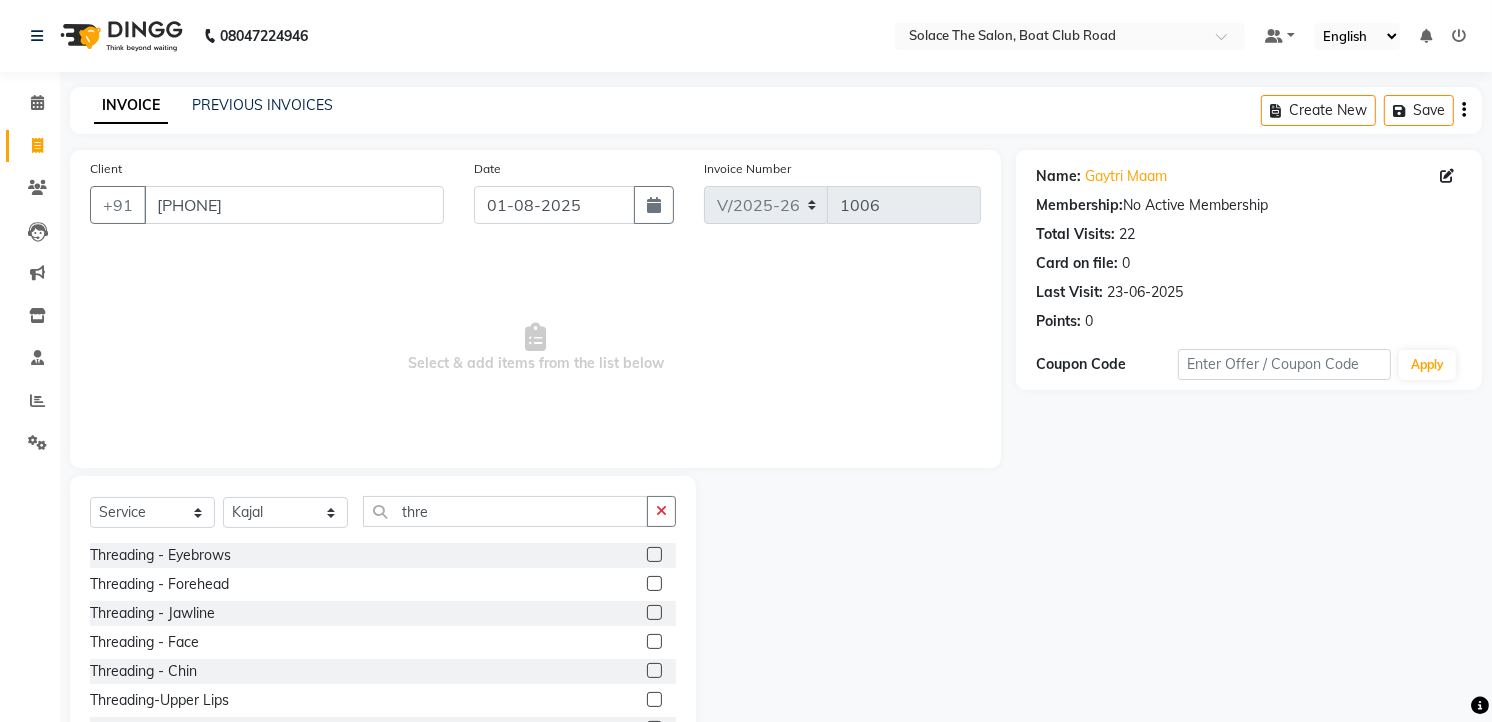 click 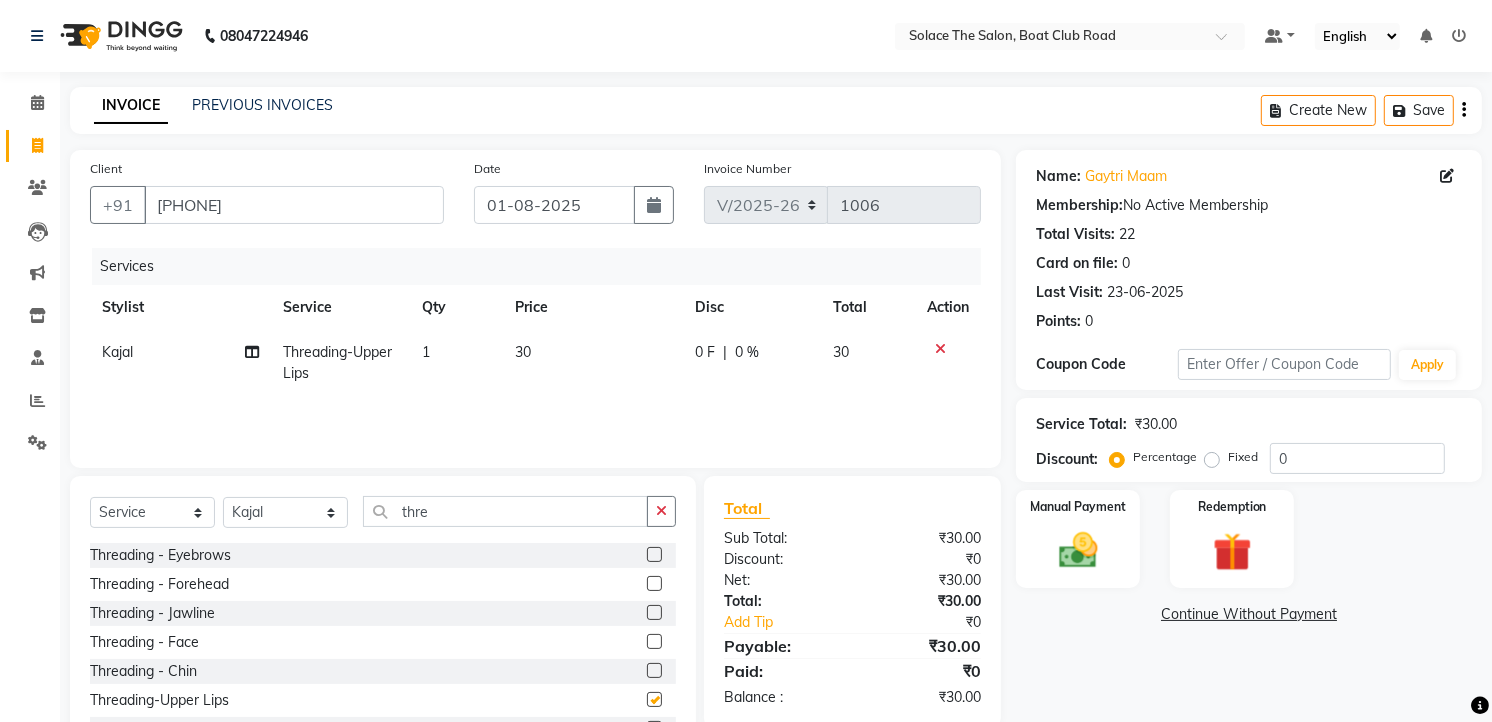 checkbox on "false" 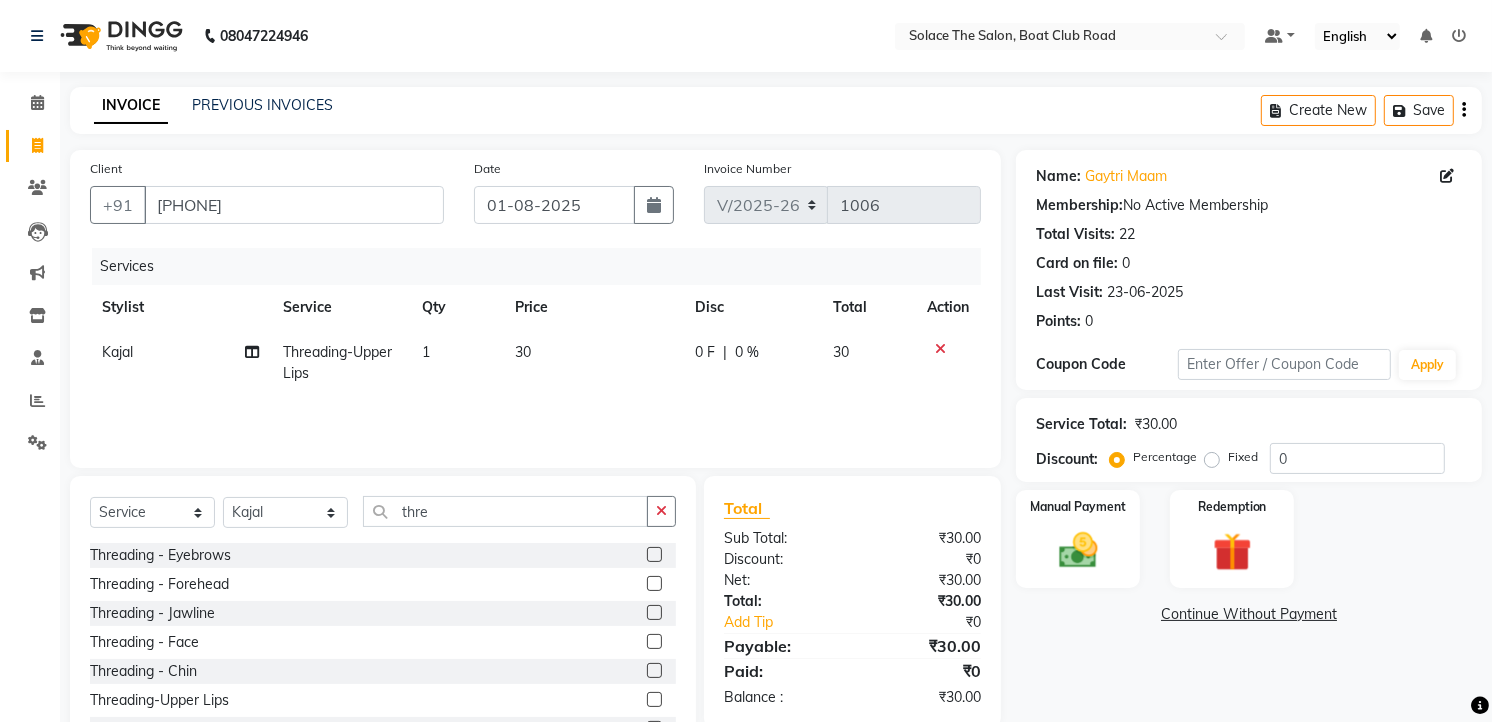 click 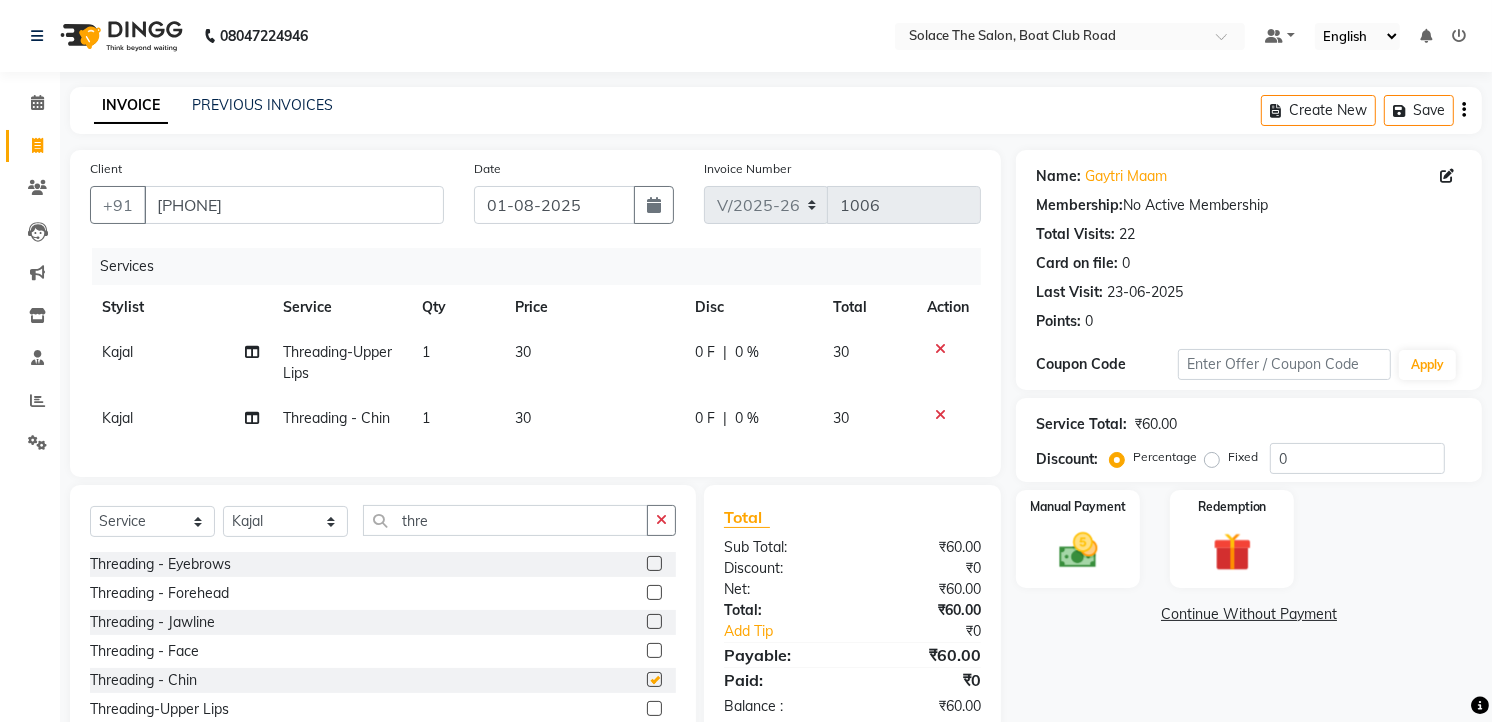 checkbox on "false" 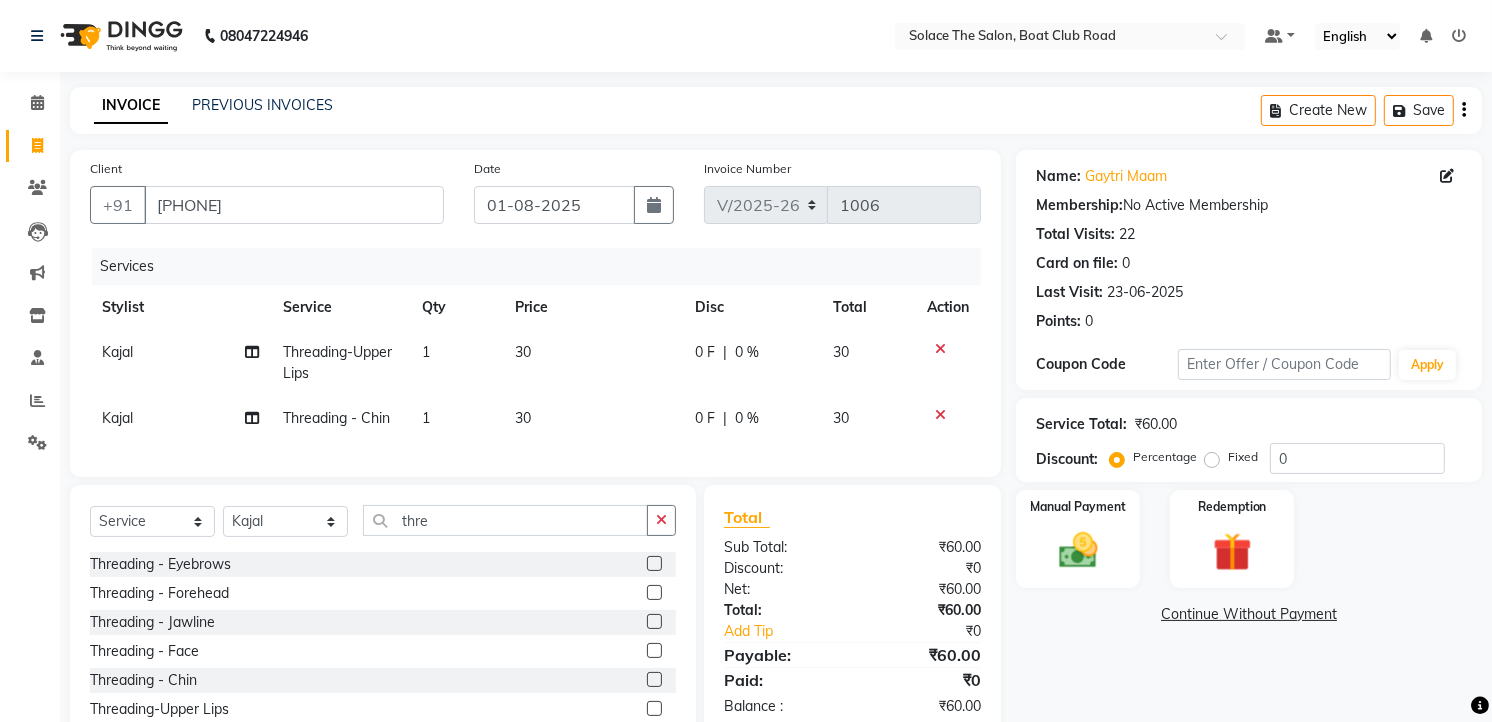 scroll, scrollTop: 32, scrollLeft: 0, axis: vertical 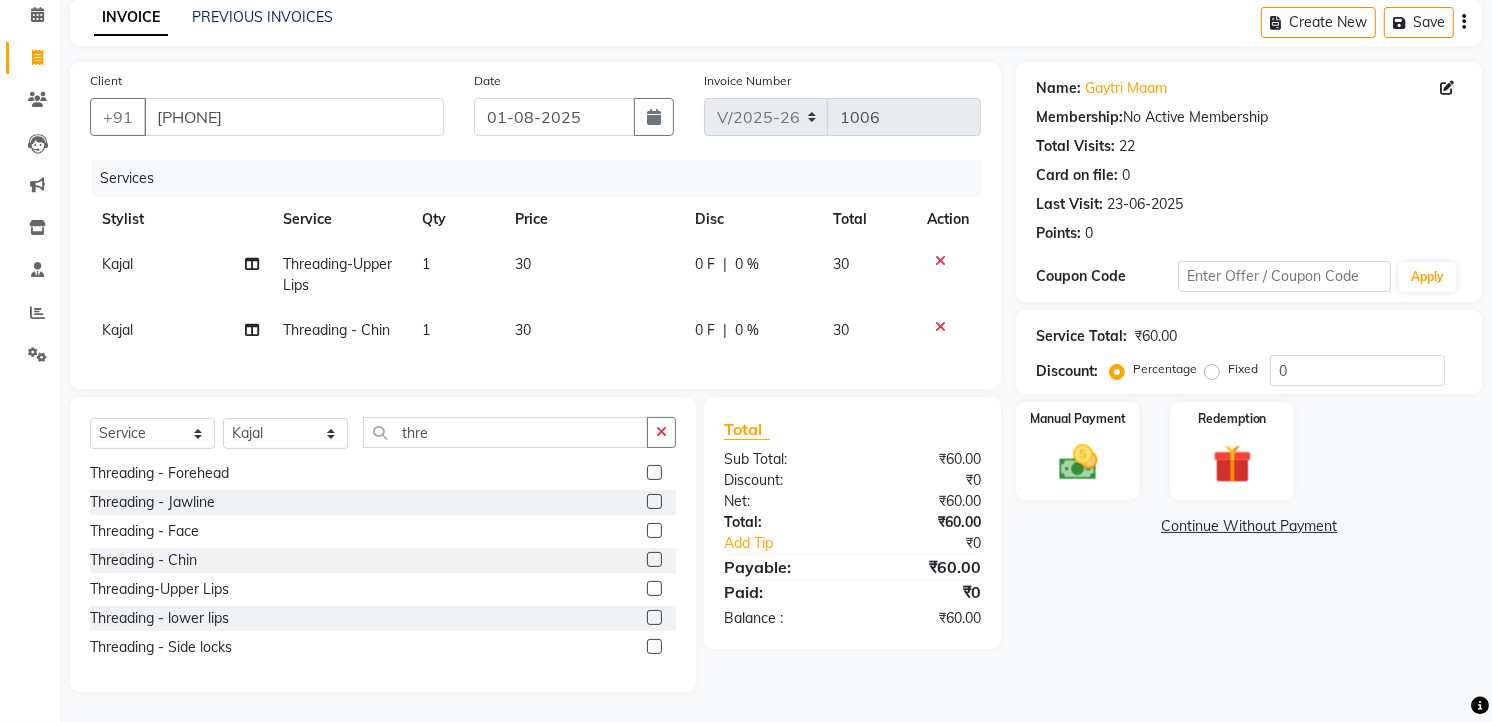 click 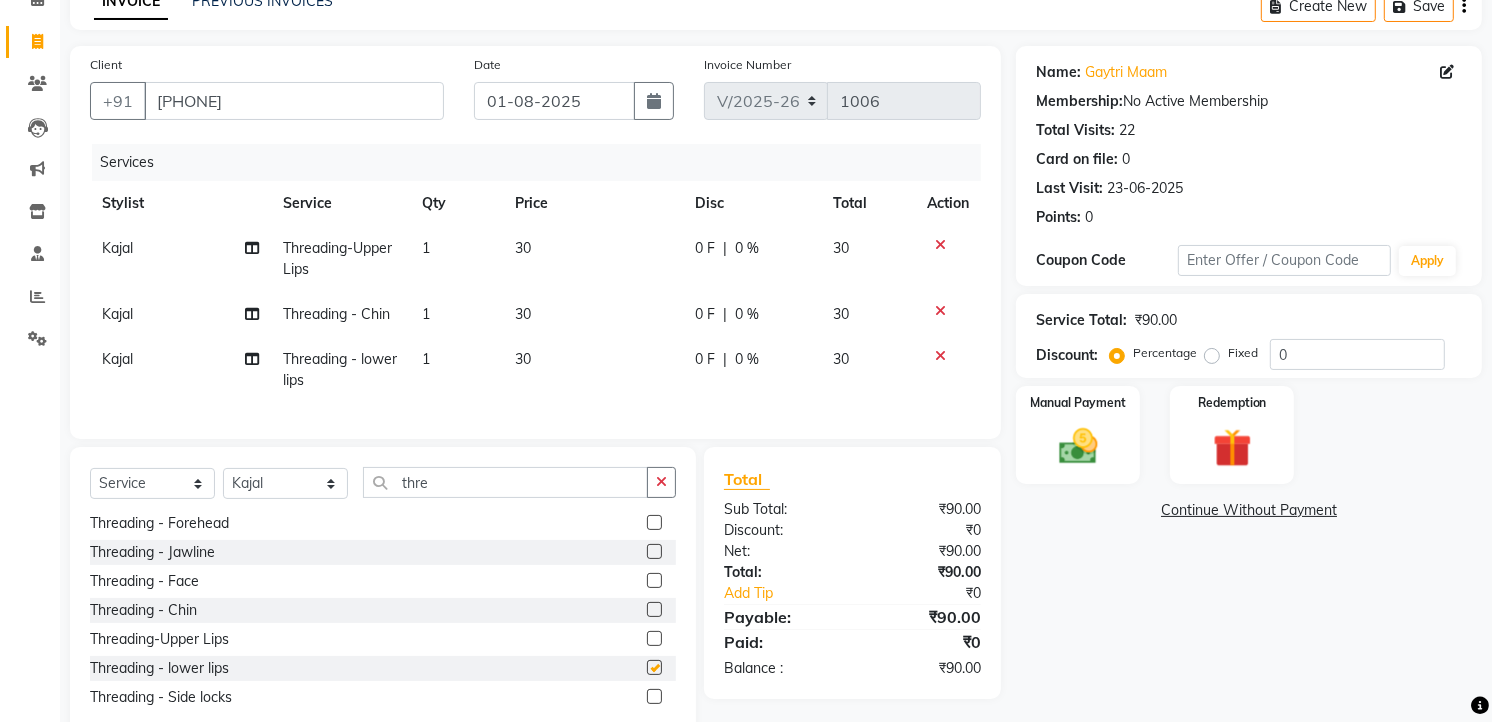 checkbox on "false" 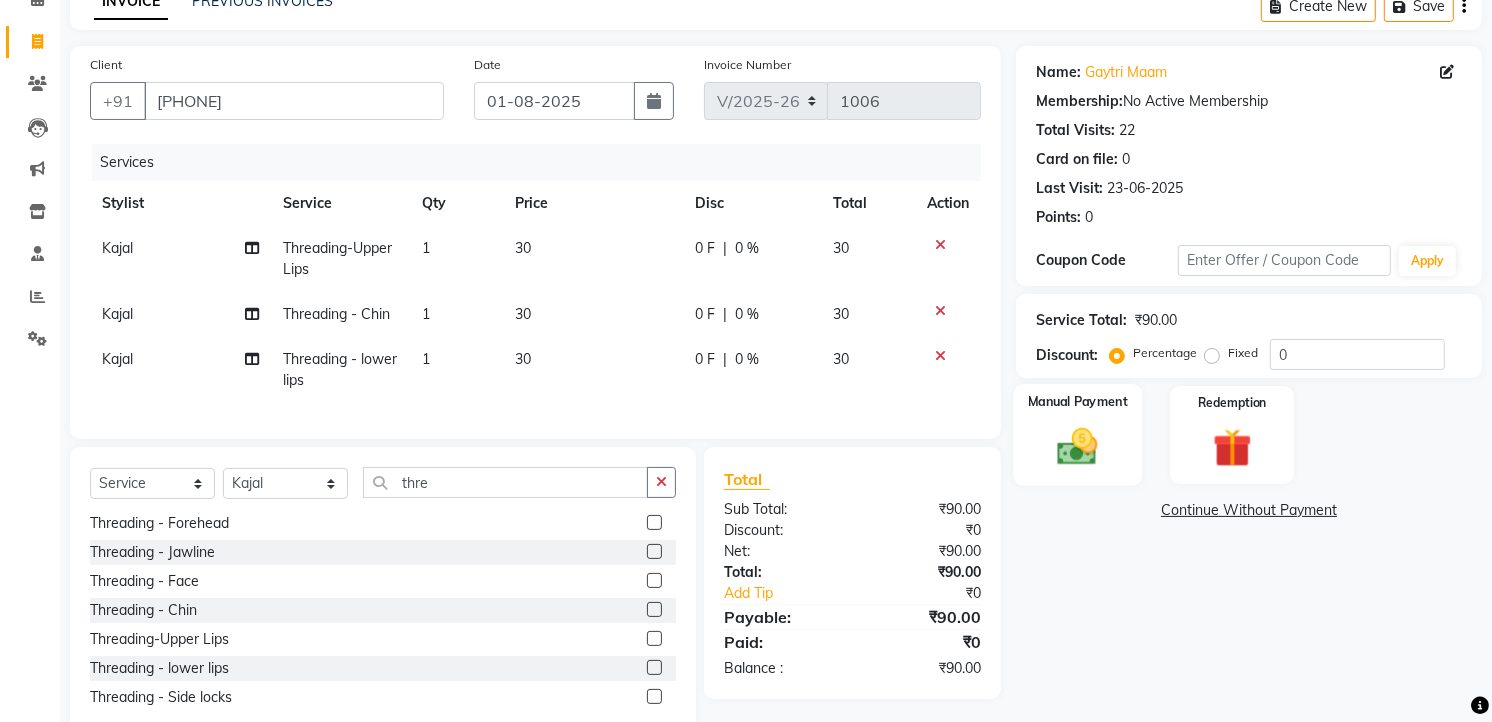 click 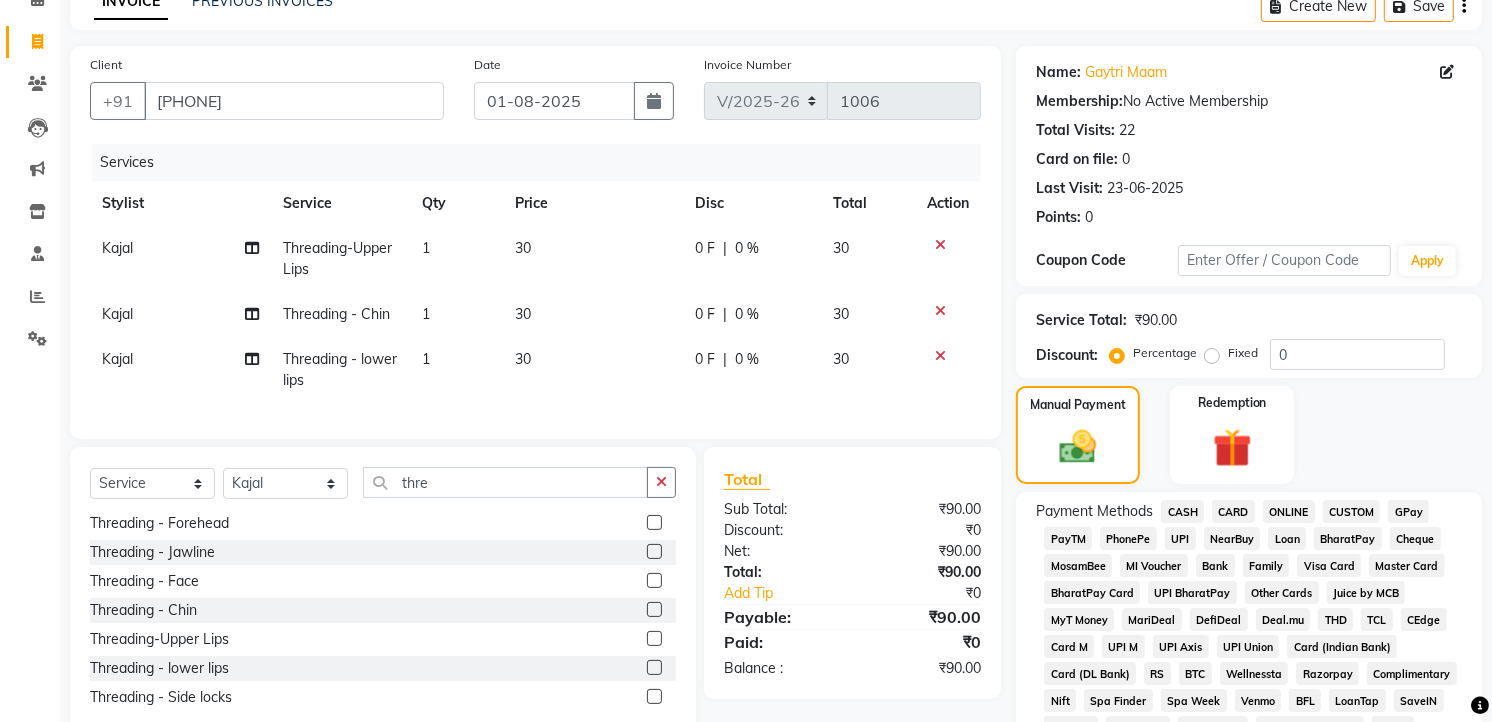 click on "GPay" 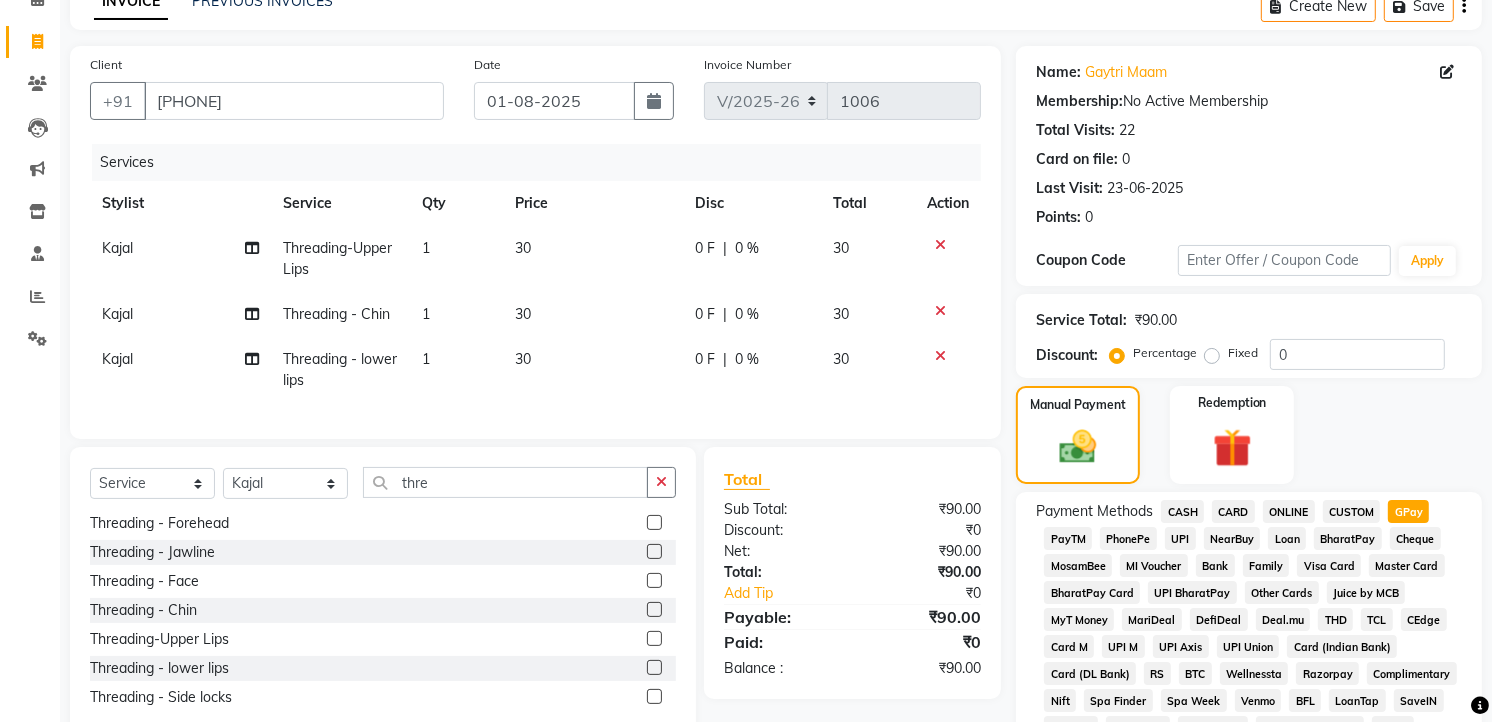 scroll, scrollTop: 715, scrollLeft: 0, axis: vertical 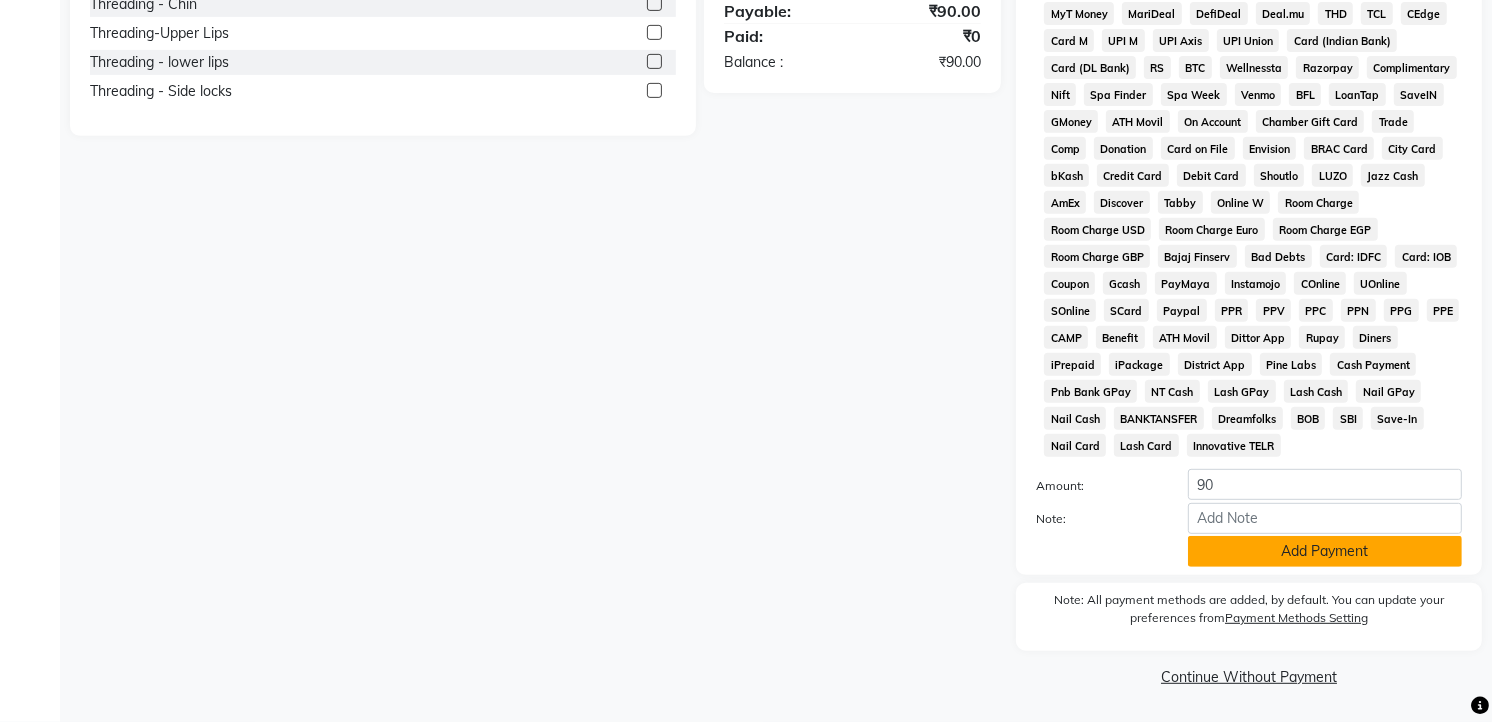 click on "Add Payment" 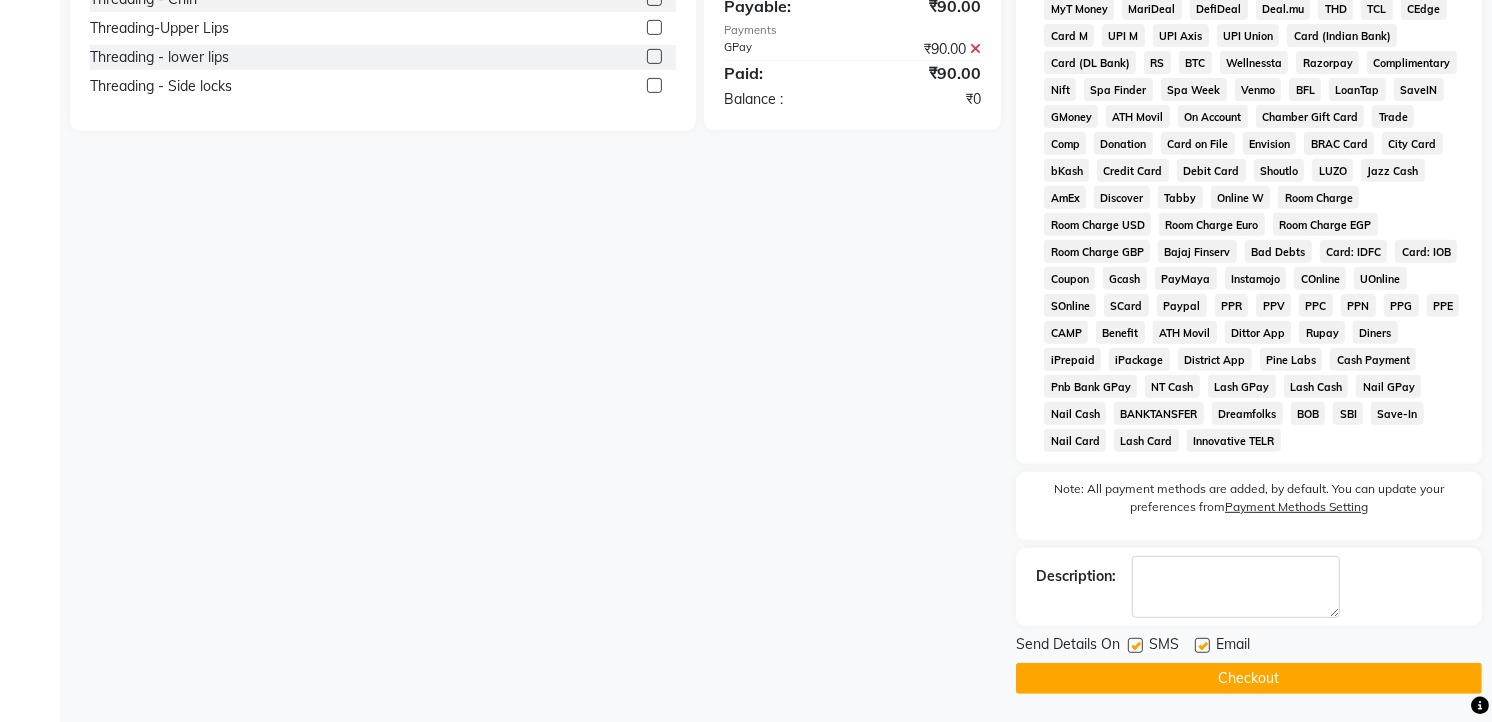 click on "Checkout" 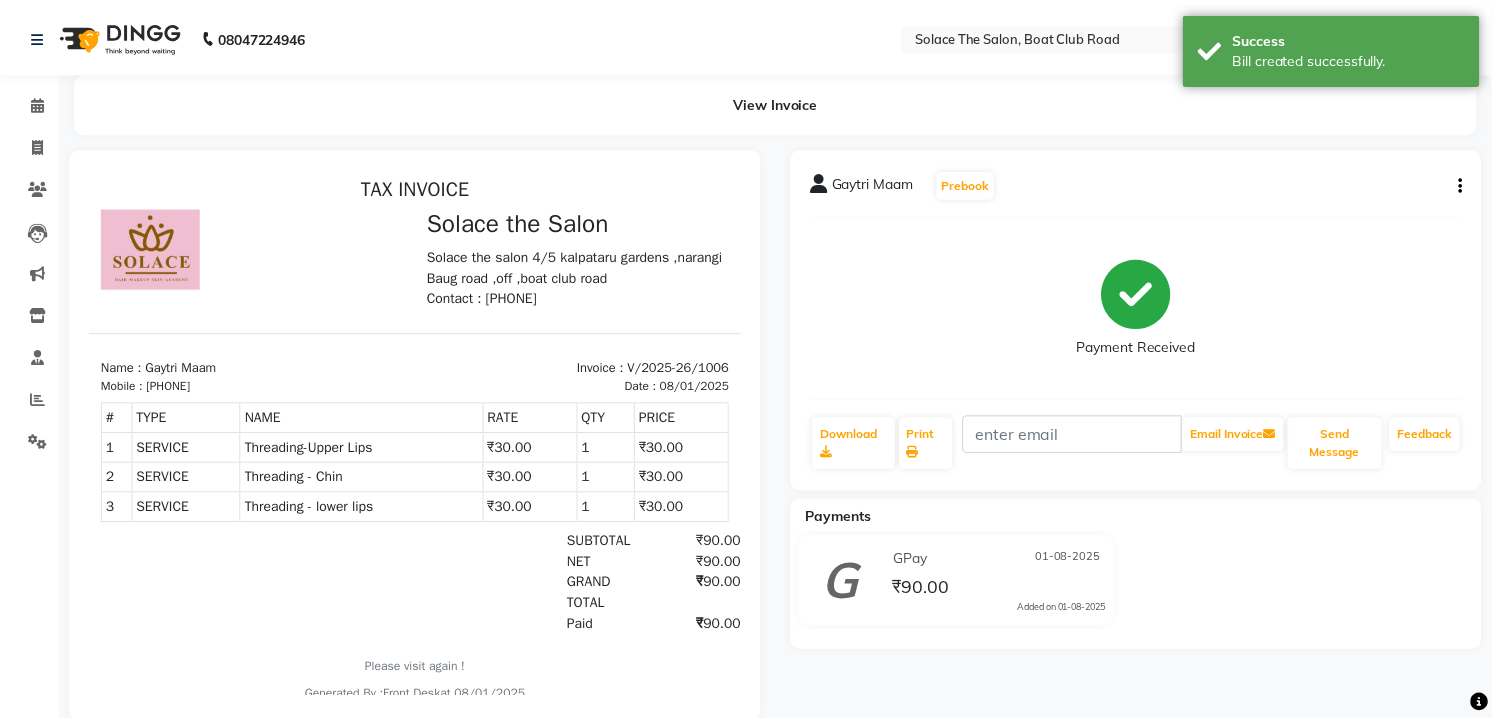 scroll, scrollTop: 0, scrollLeft: 0, axis: both 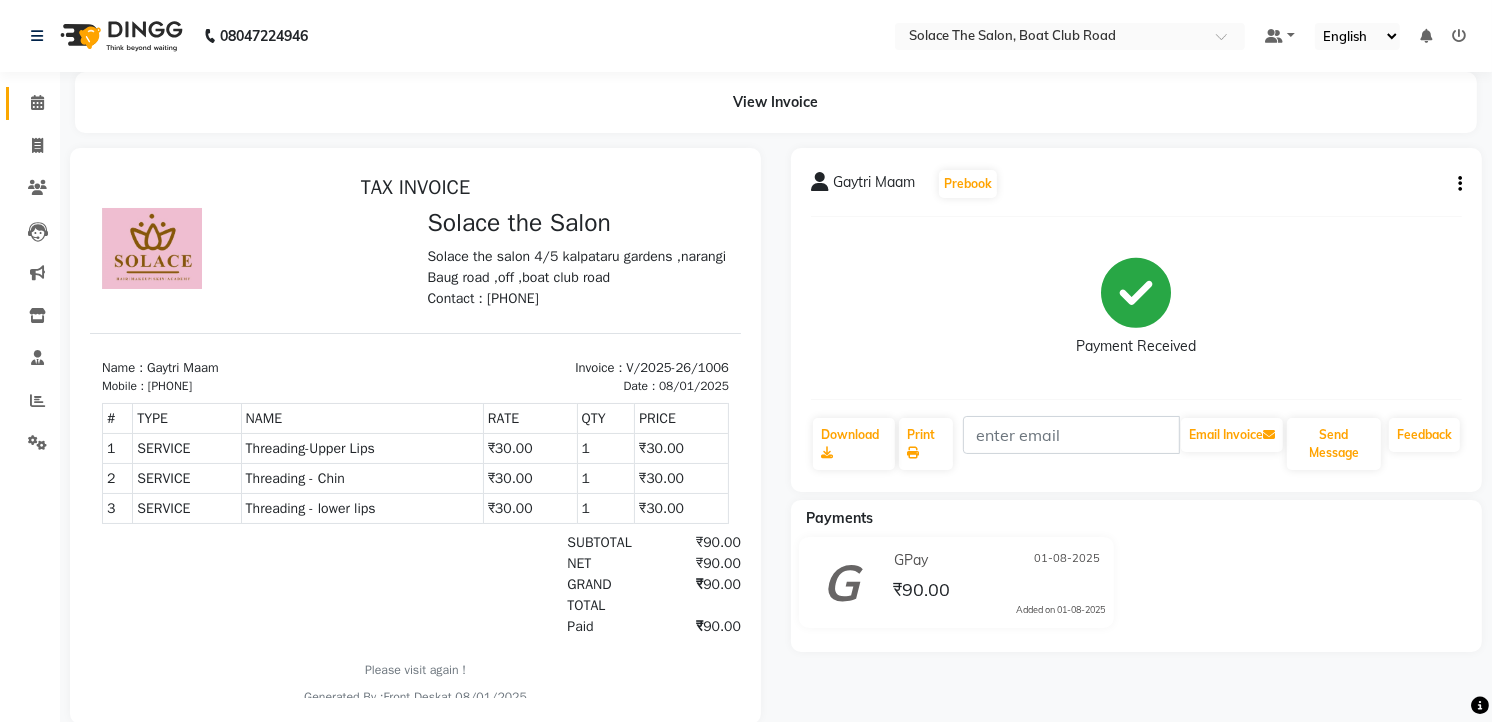 click 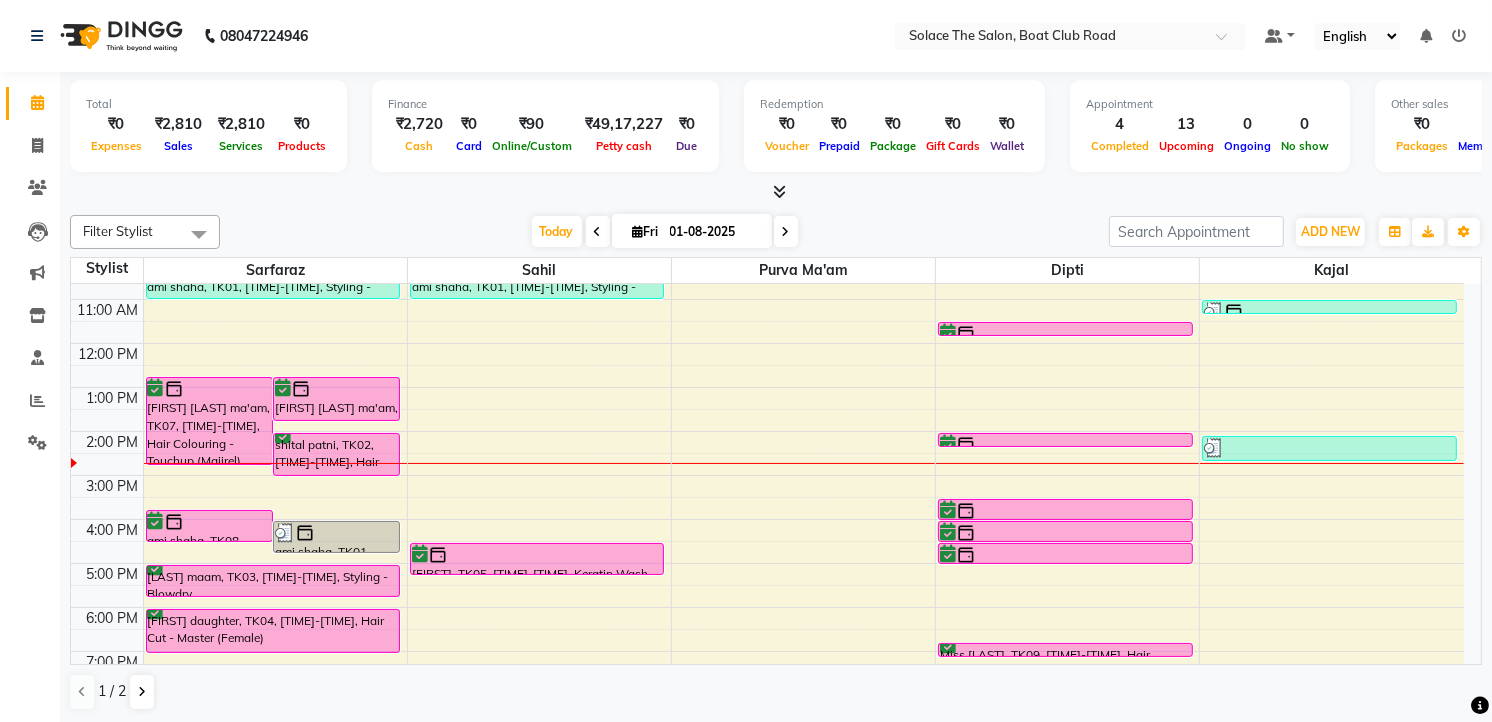 scroll, scrollTop: 111, scrollLeft: 0, axis: vertical 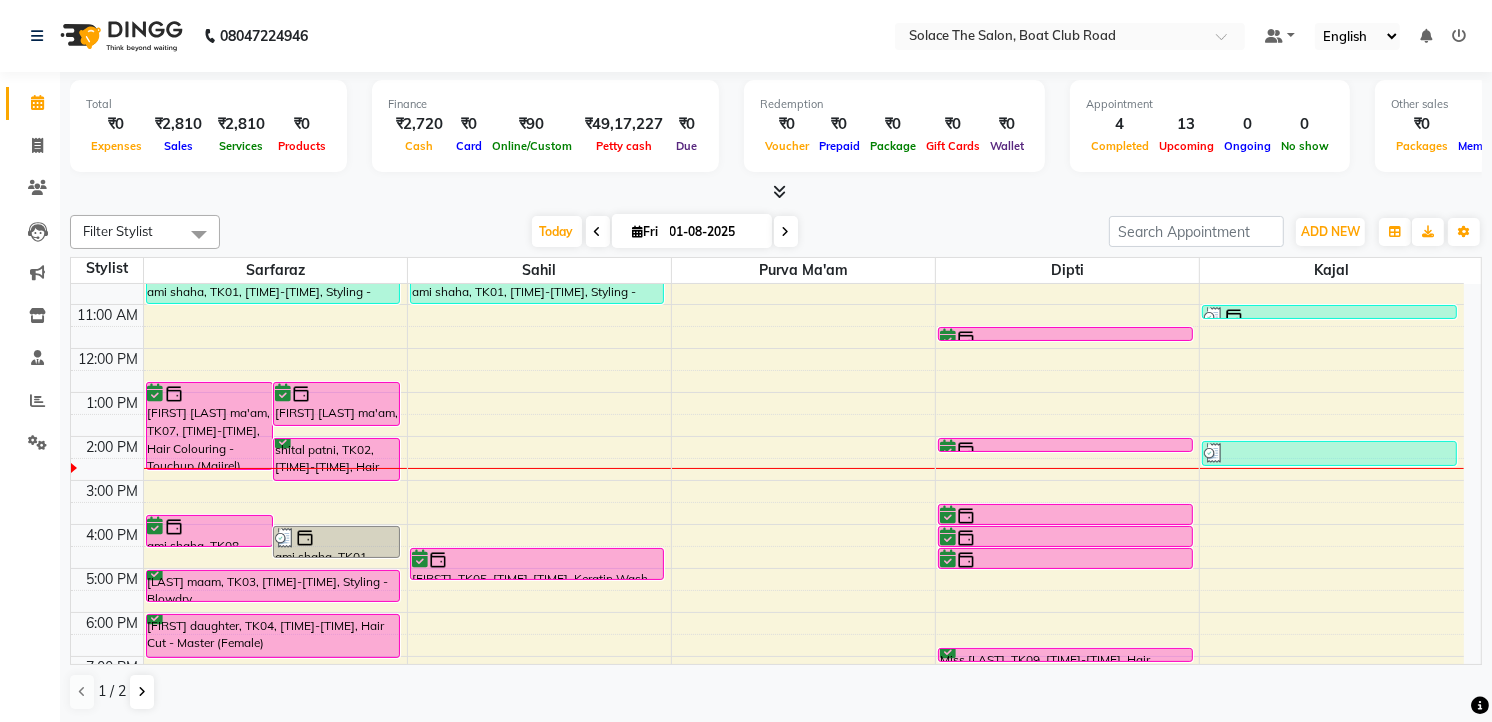 click at bounding box center (786, 231) 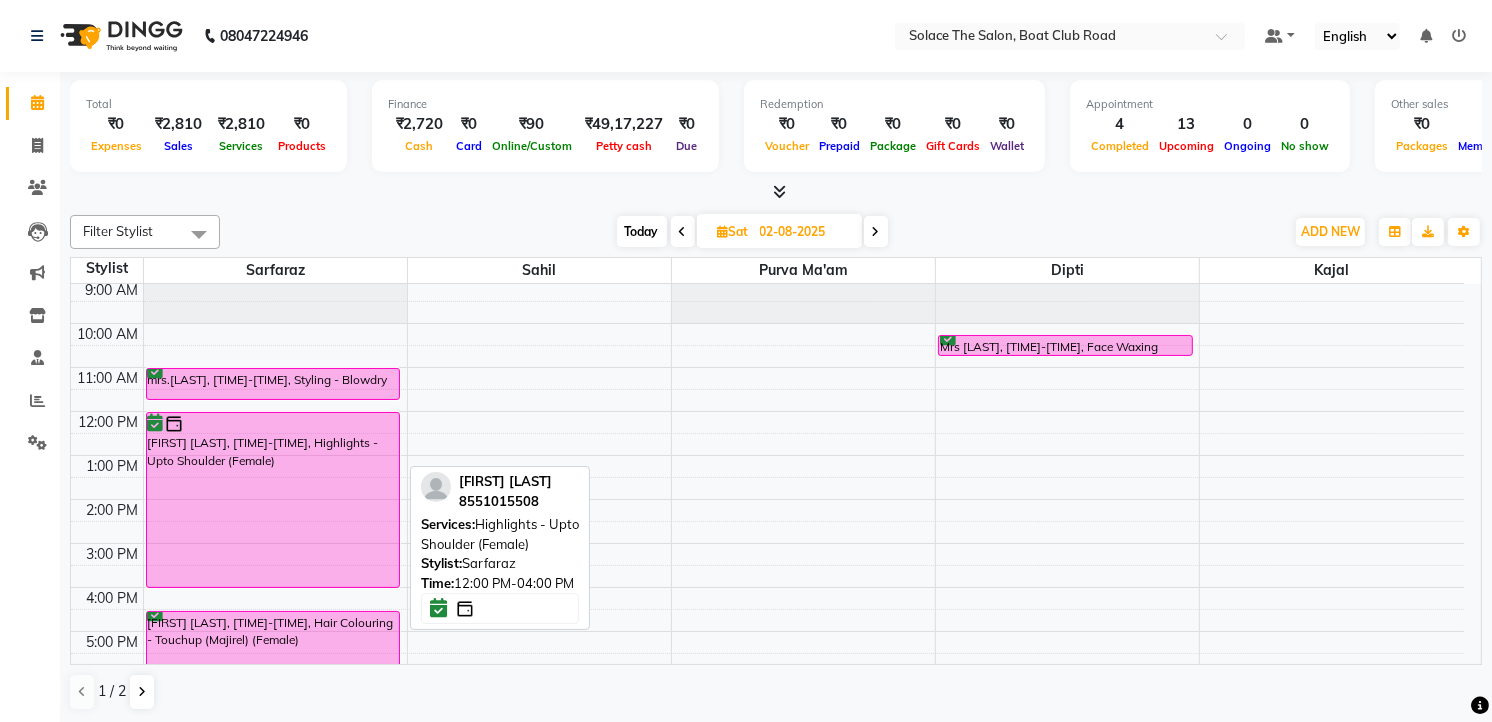 scroll, scrollTop: 0, scrollLeft: 0, axis: both 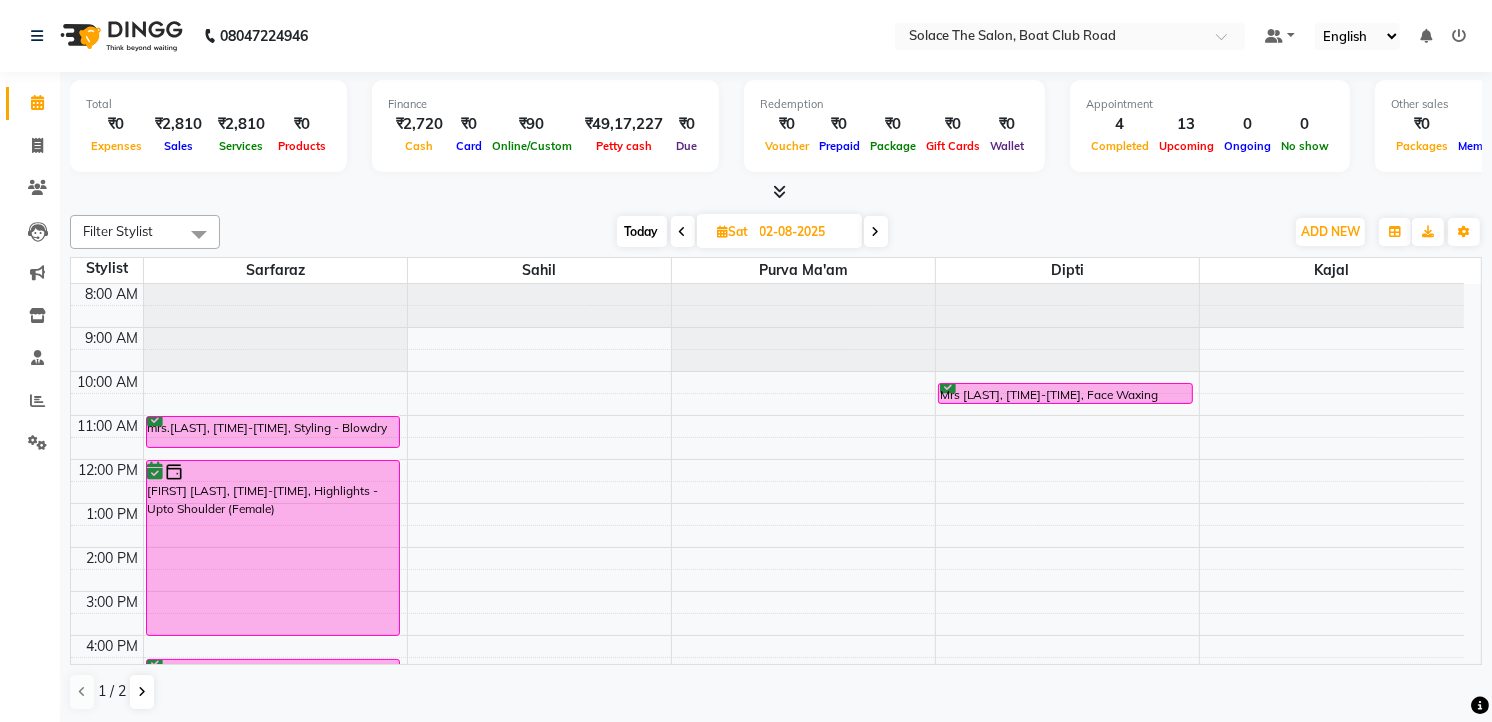 click at bounding box center (683, 232) 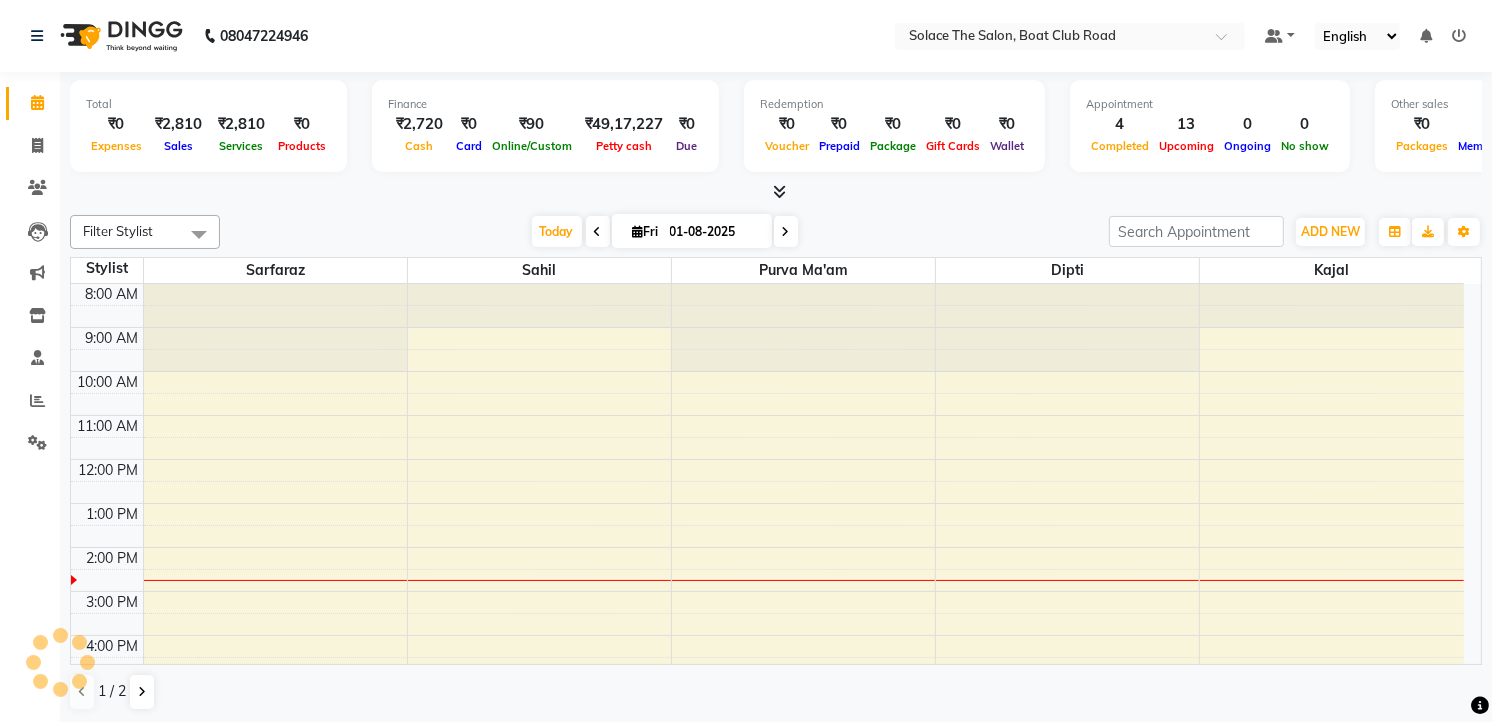 scroll, scrollTop: 238, scrollLeft: 0, axis: vertical 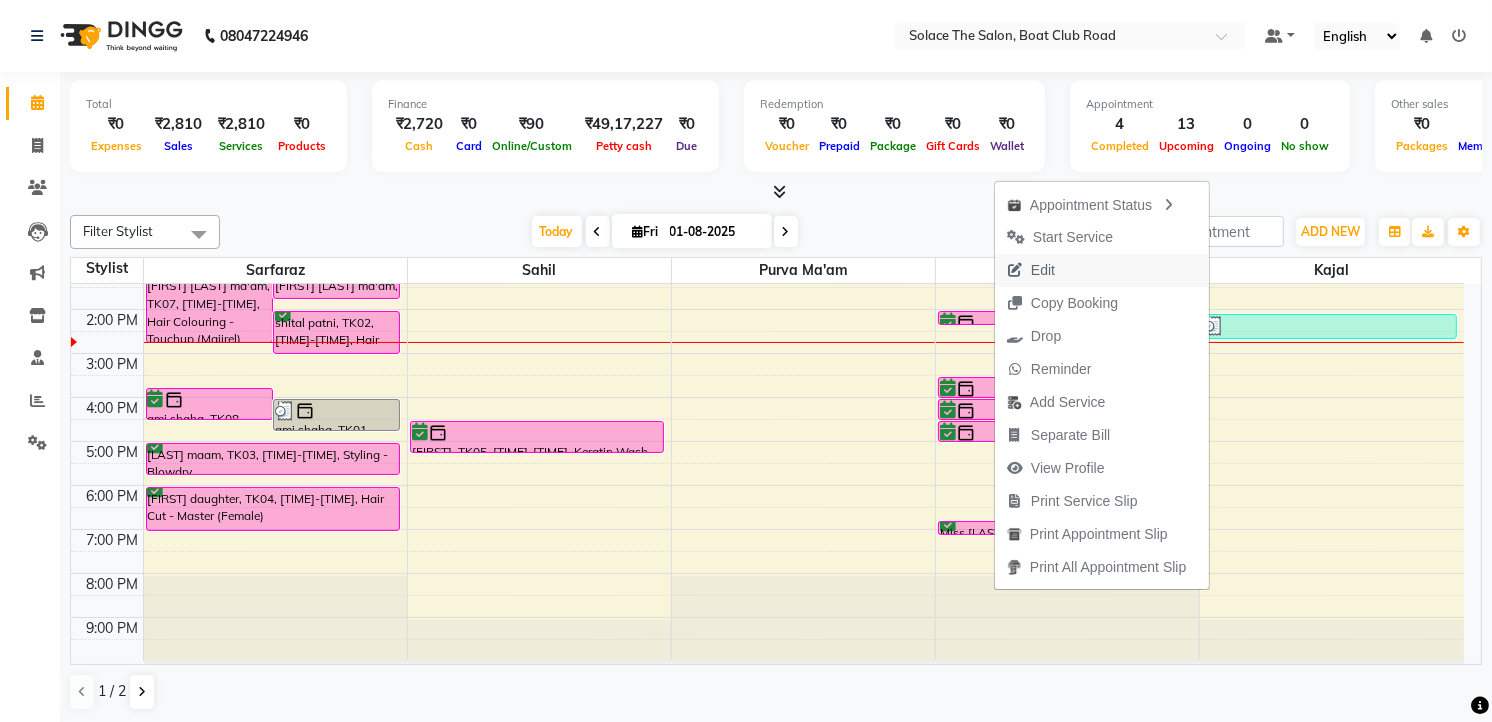 click on "Edit" at bounding box center (1043, 270) 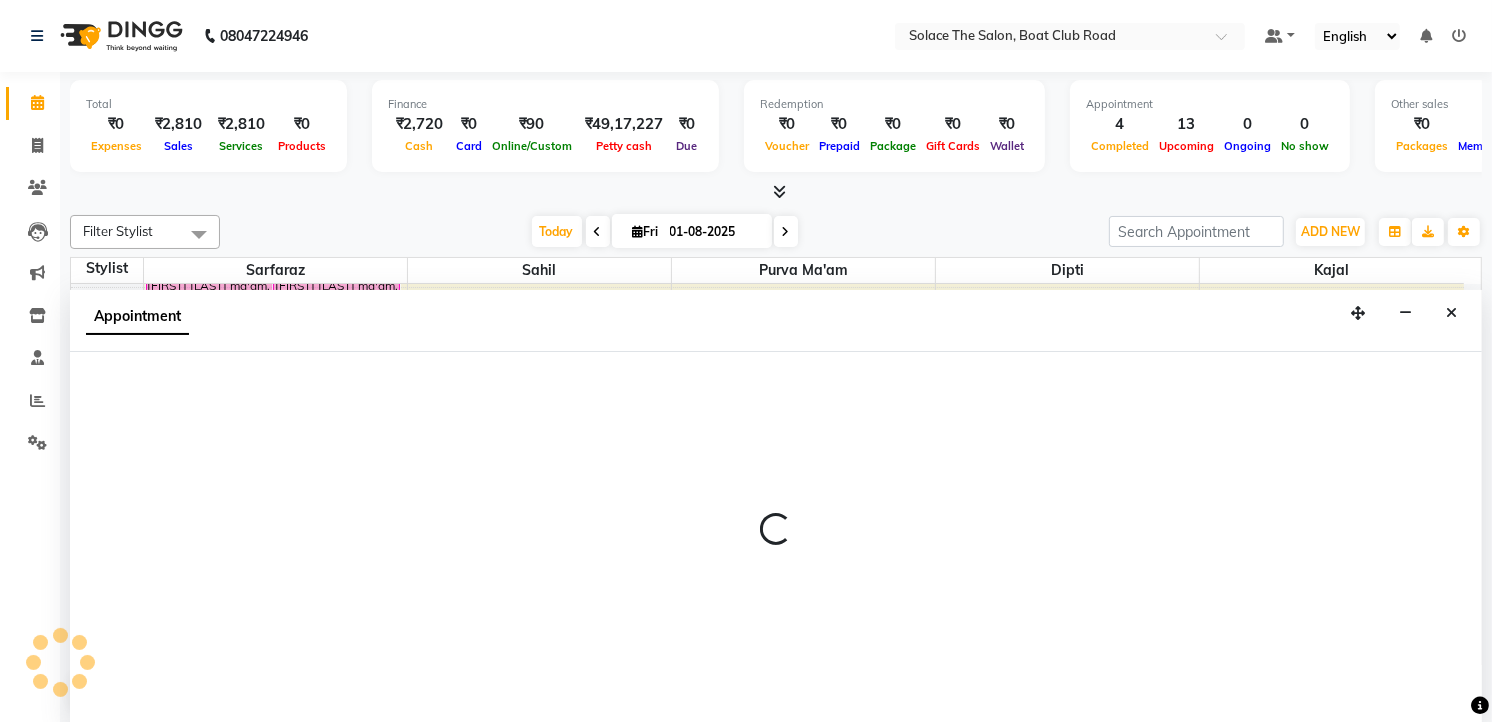 select on "tentative" 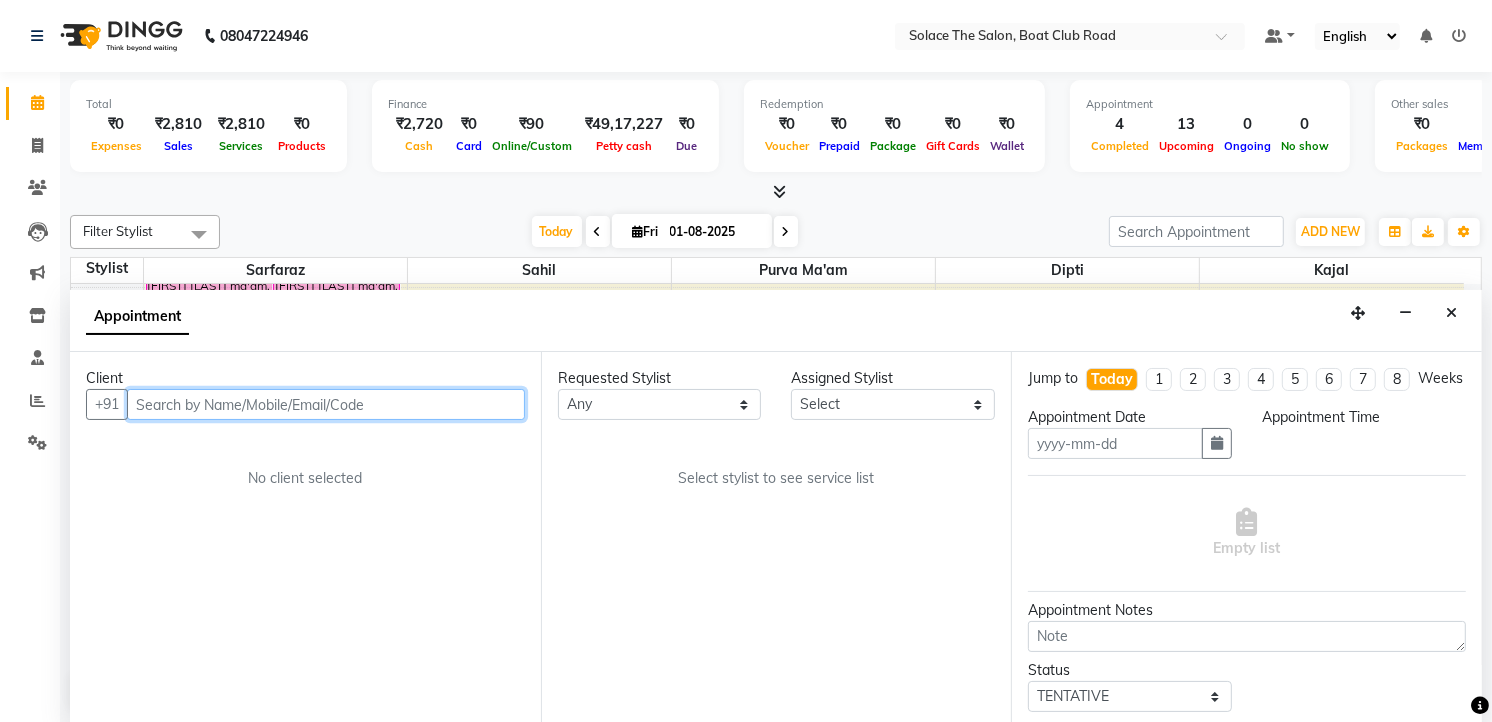 type on "01-08-2025" 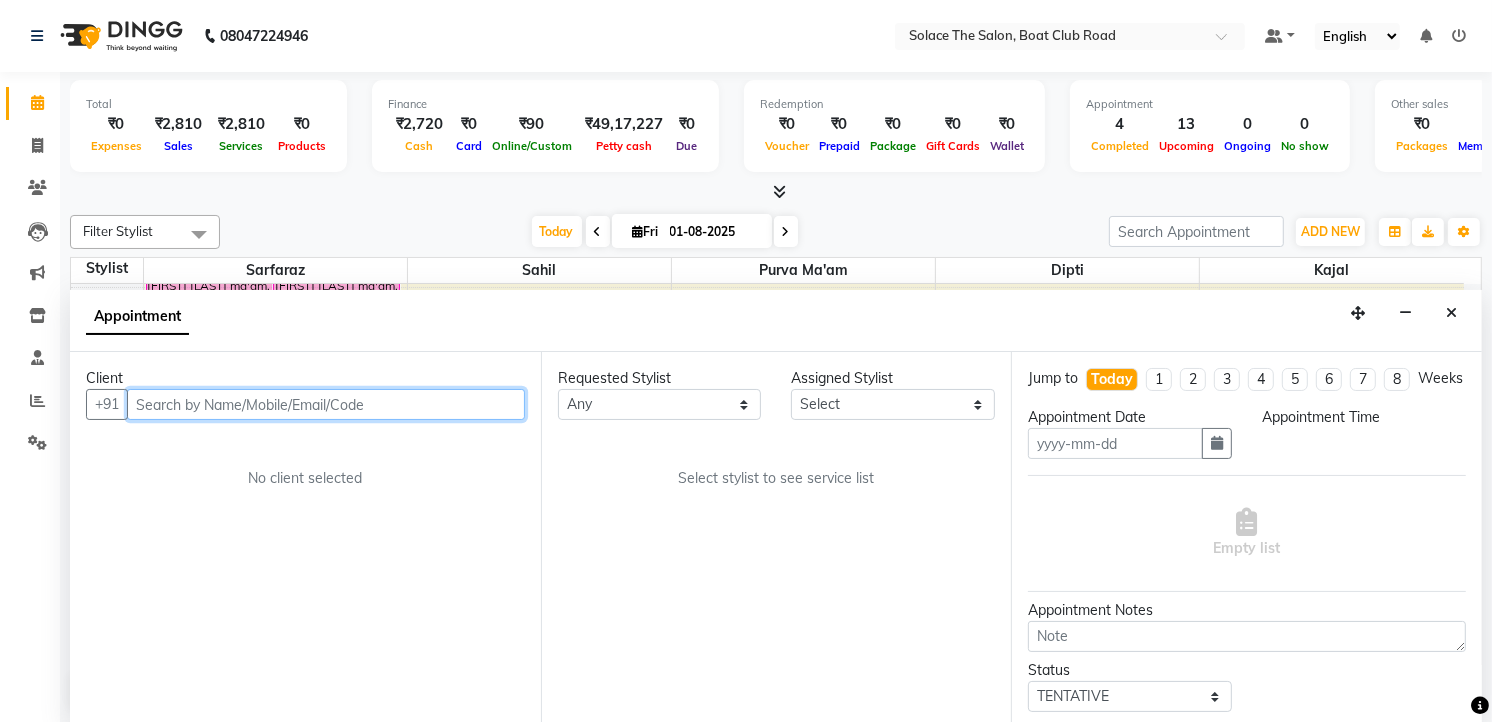 select on "confirm booking" 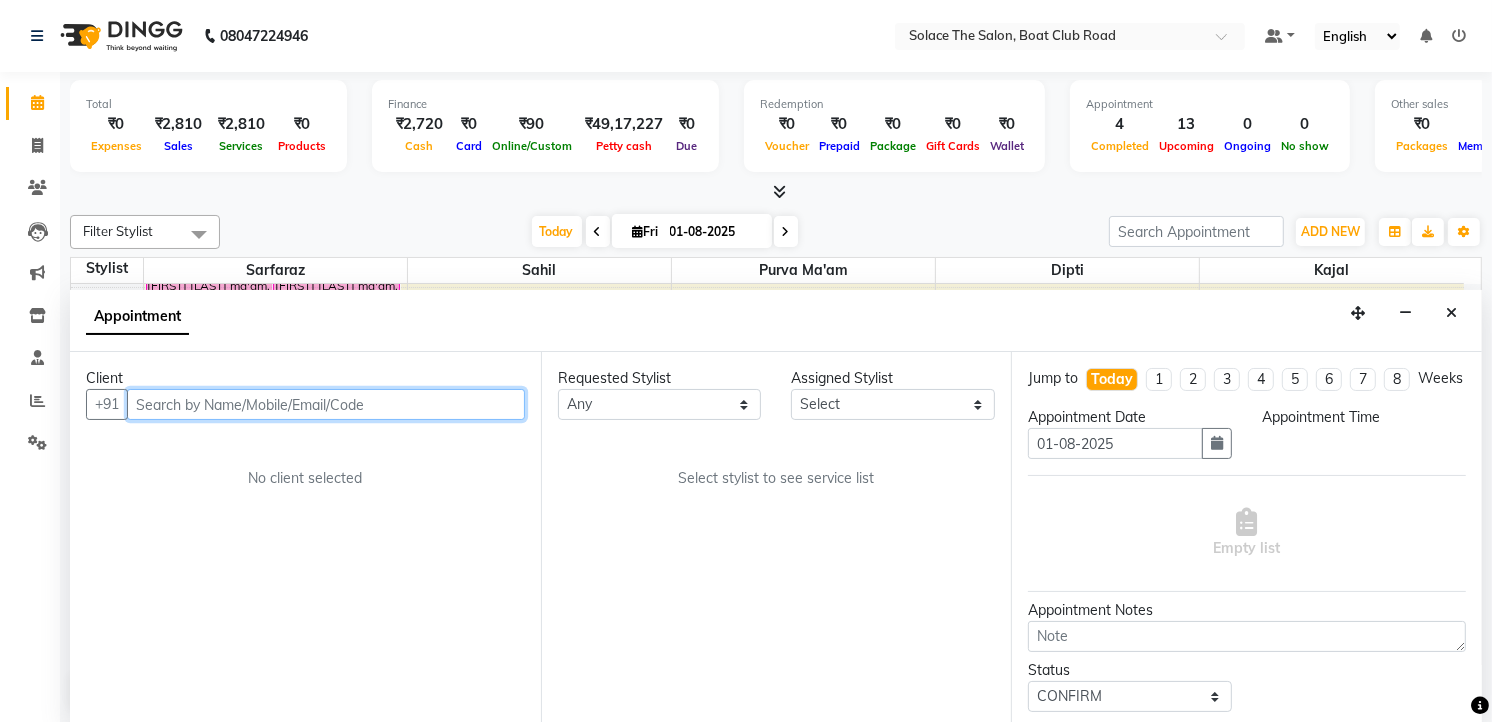 select on "930" 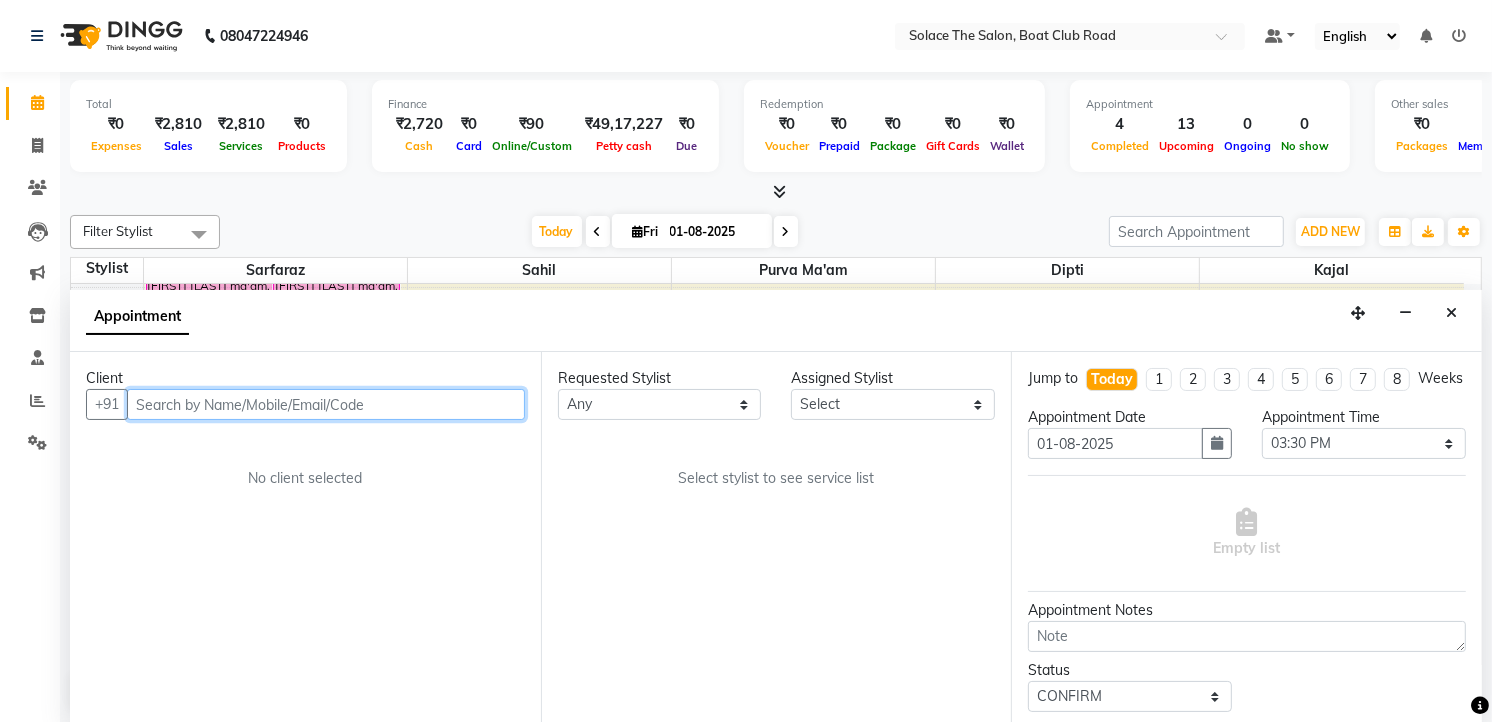 scroll, scrollTop: 1, scrollLeft: 0, axis: vertical 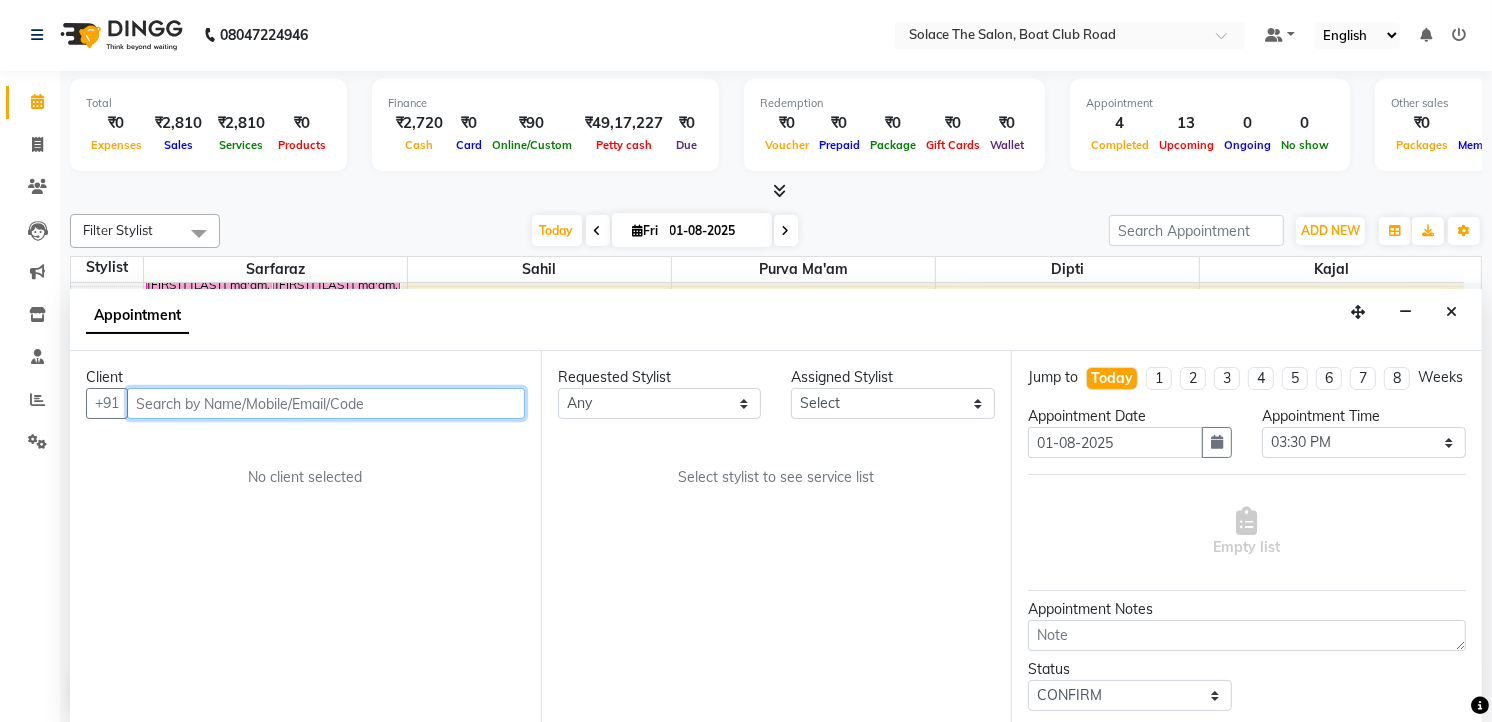 select on "74276" 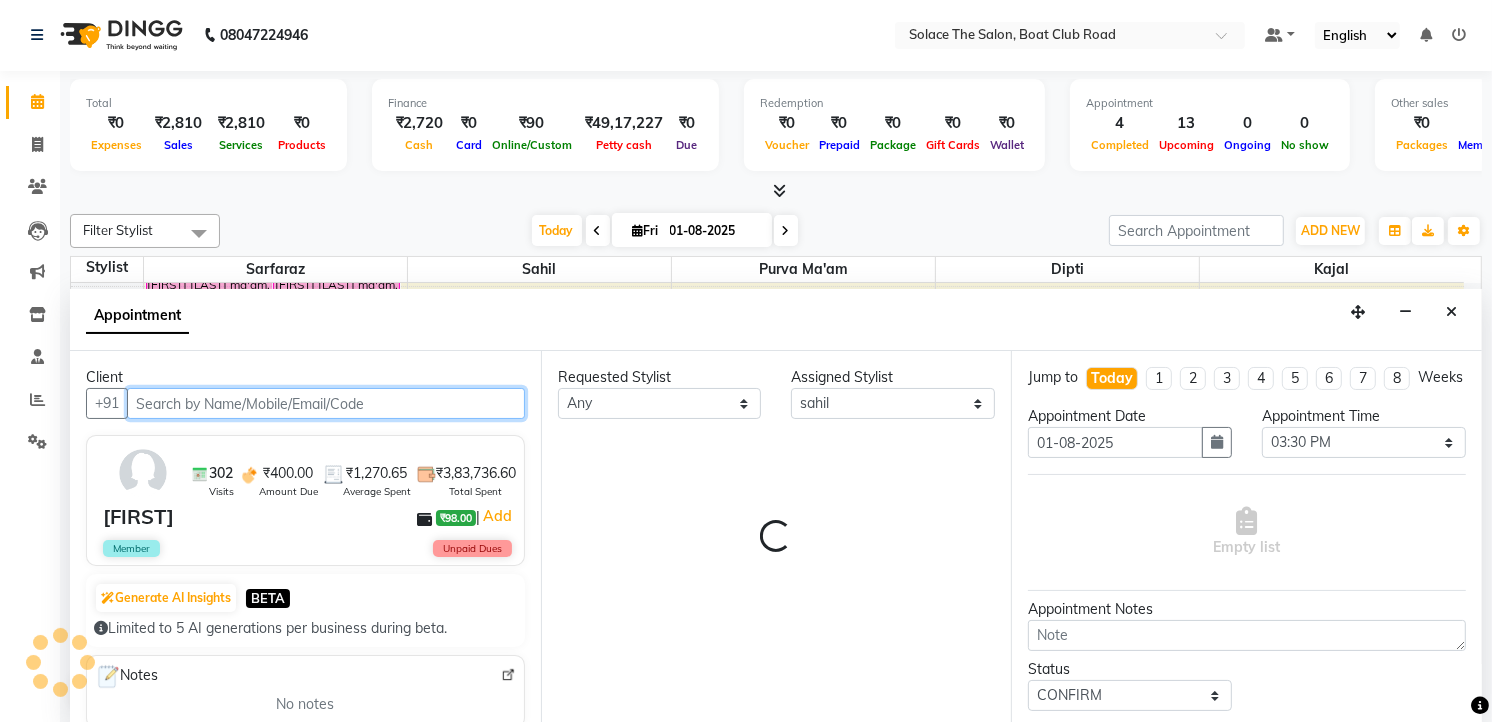 select on "720" 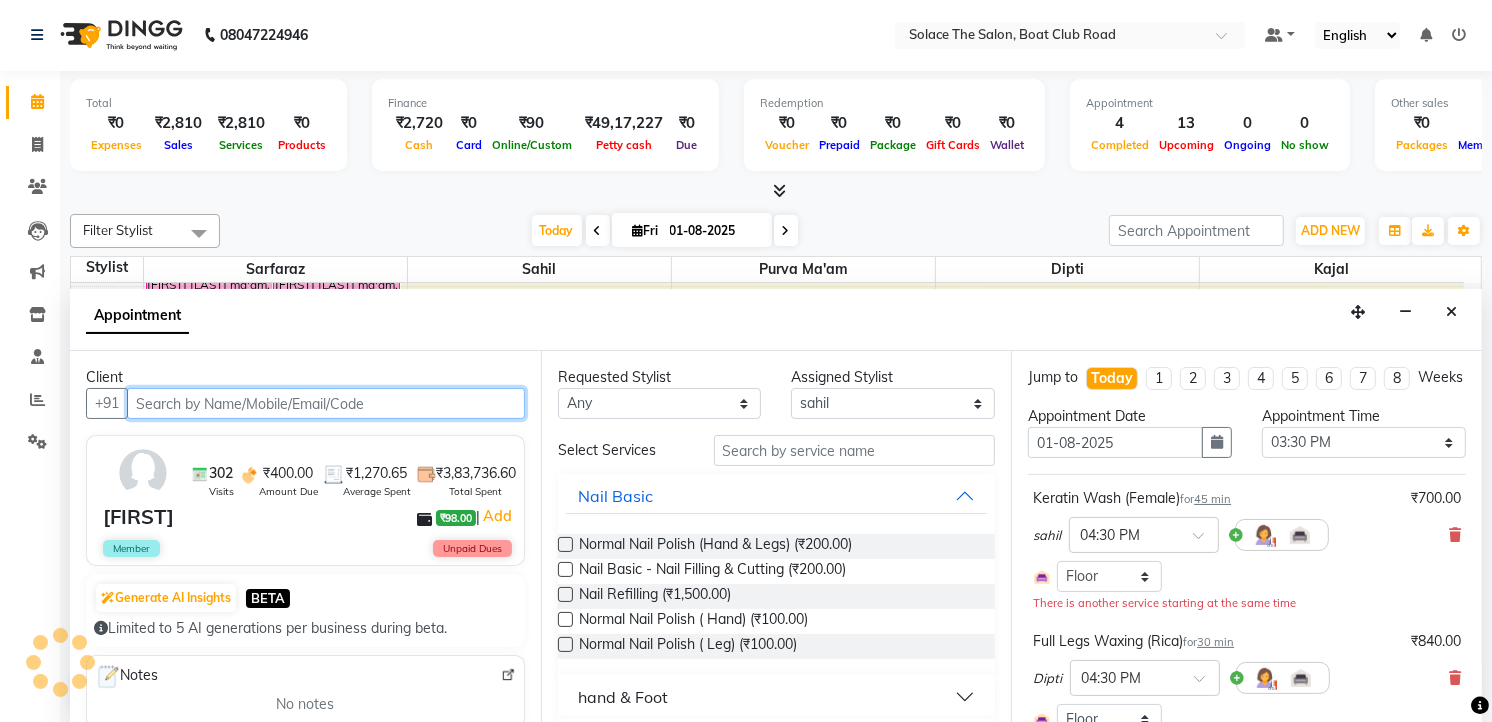 select on "720" 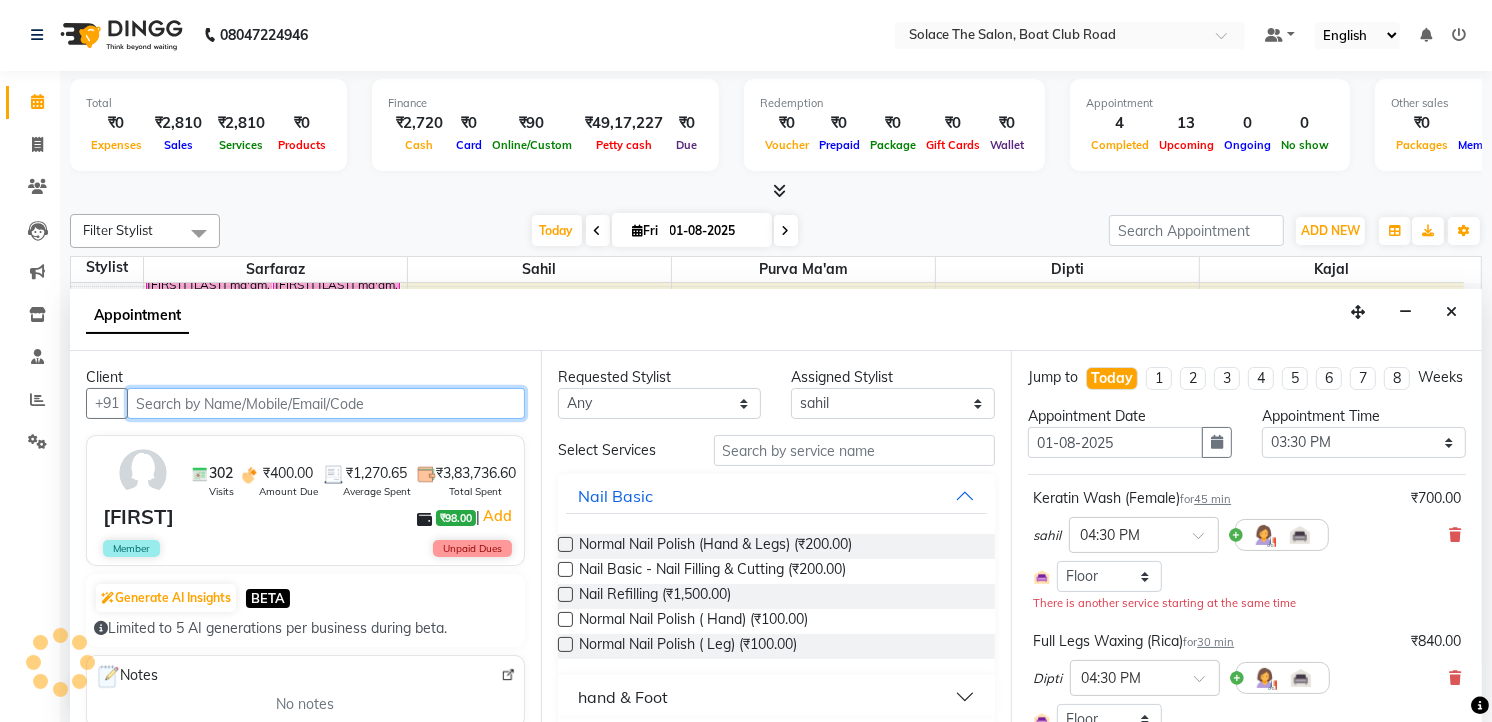 select on "720" 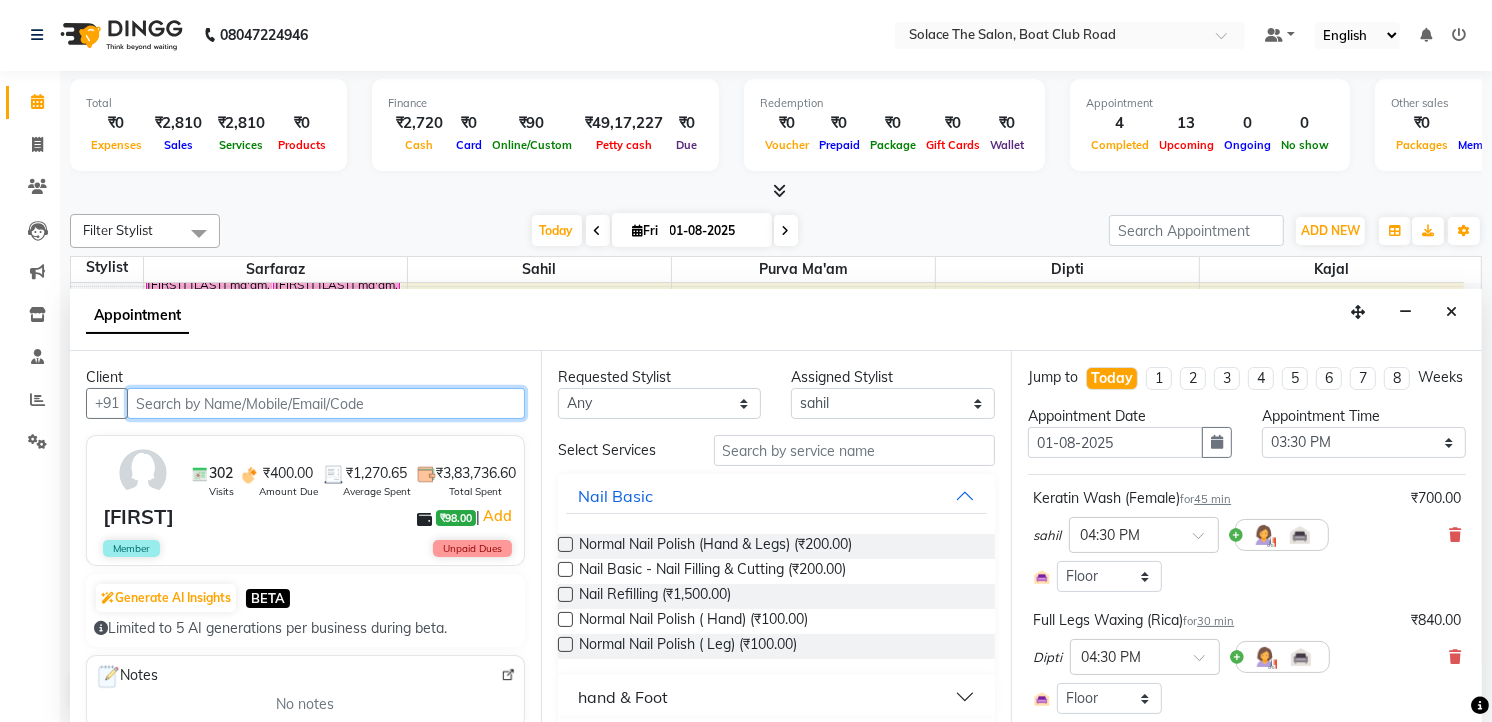 scroll, scrollTop: 0, scrollLeft: 0, axis: both 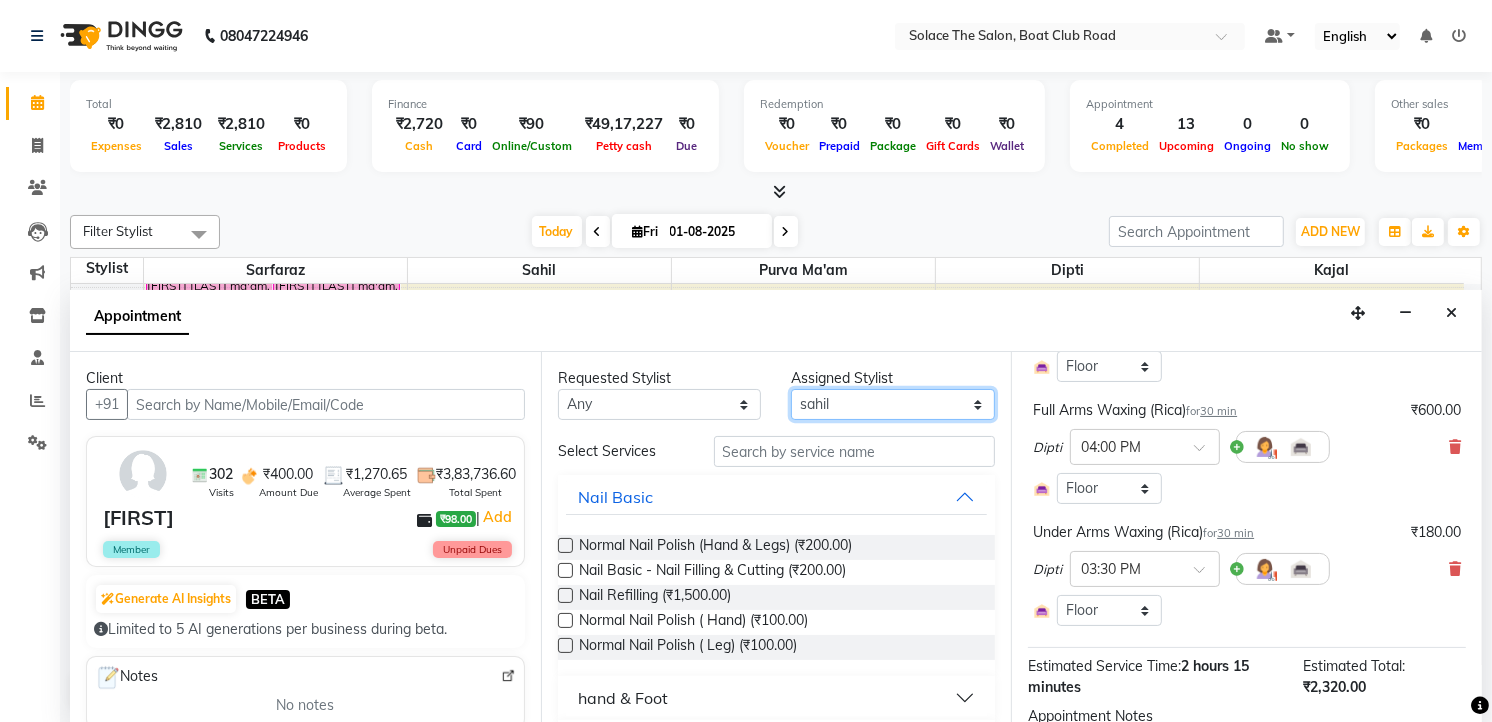 click on "Select Atul Dipti Kajal Purva Ma'am rishi  sahil  Sarfaraz suraj" at bounding box center [893, 404] 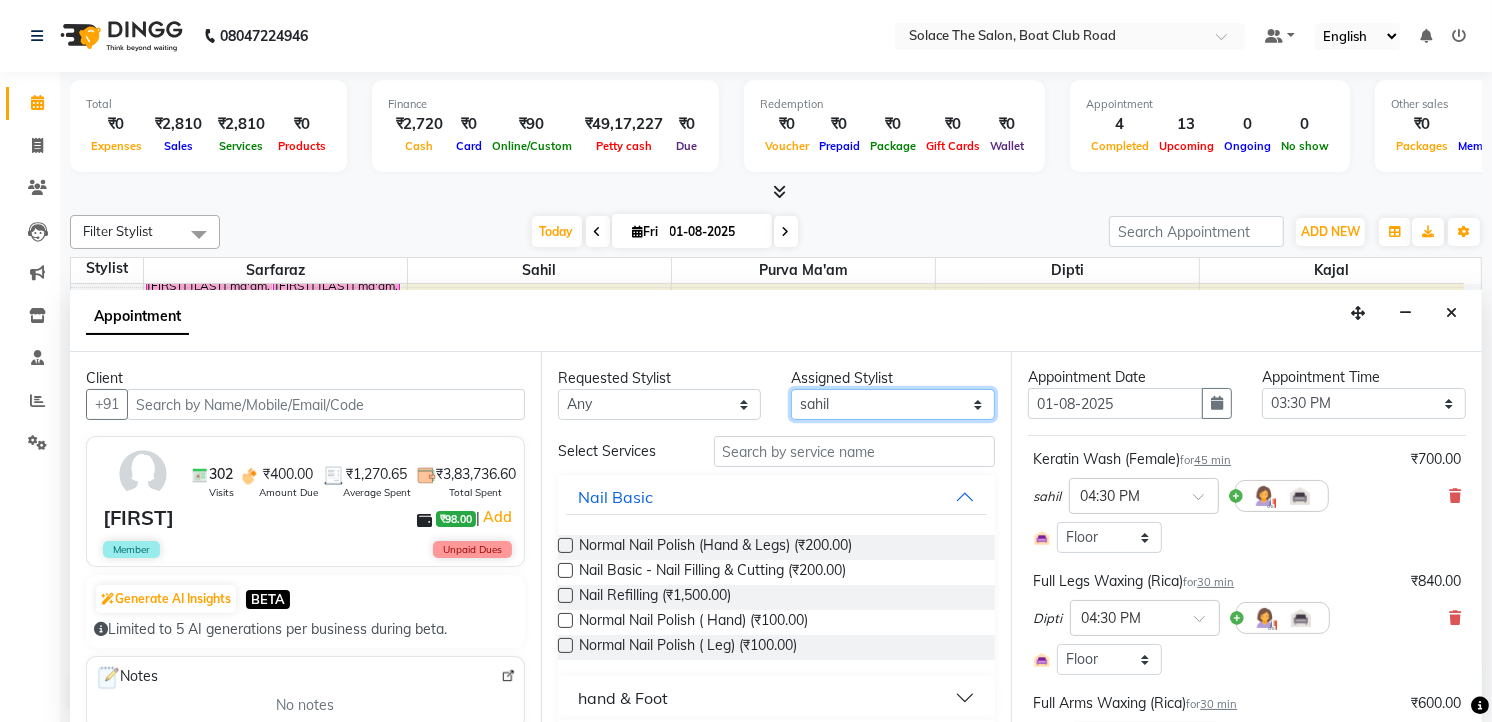 scroll, scrollTop: 0, scrollLeft: 0, axis: both 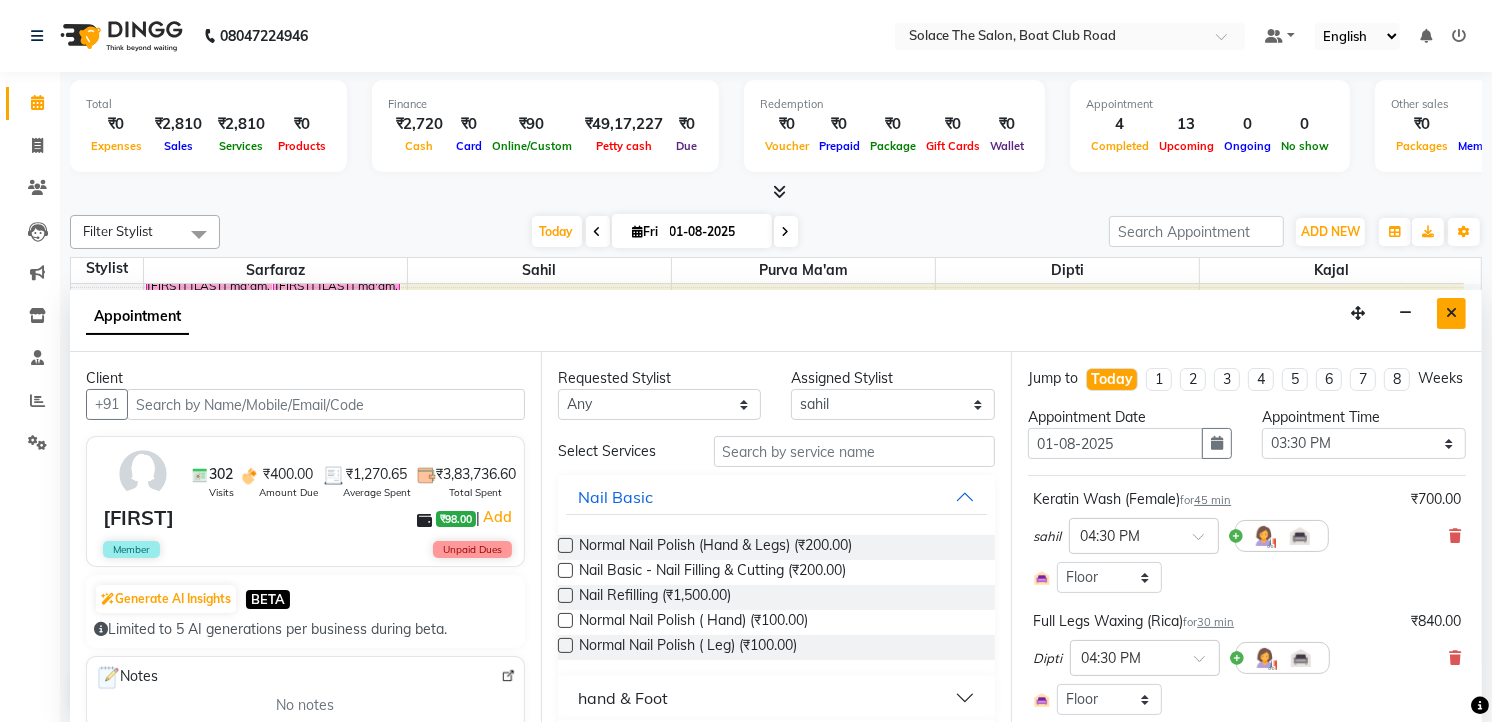 click at bounding box center (1451, 313) 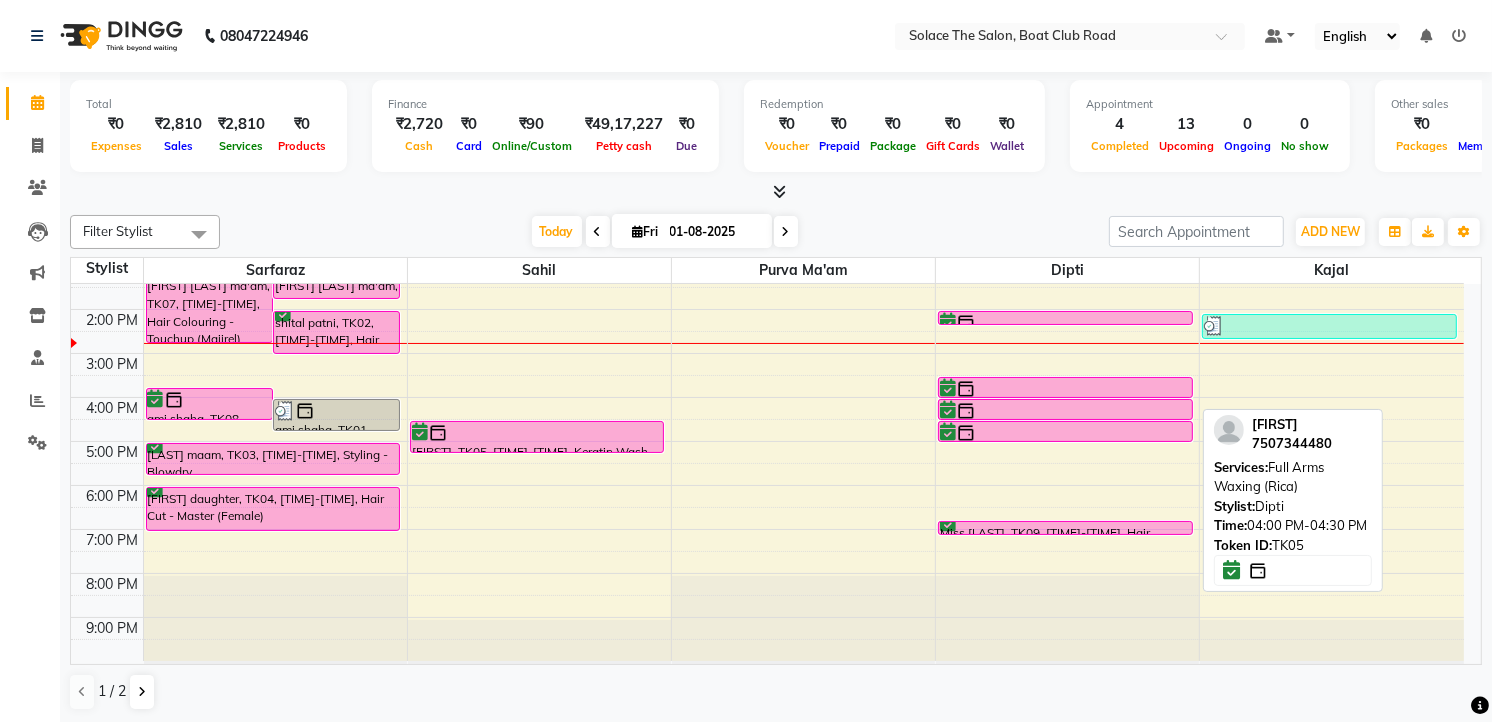 click at bounding box center [1065, 411] 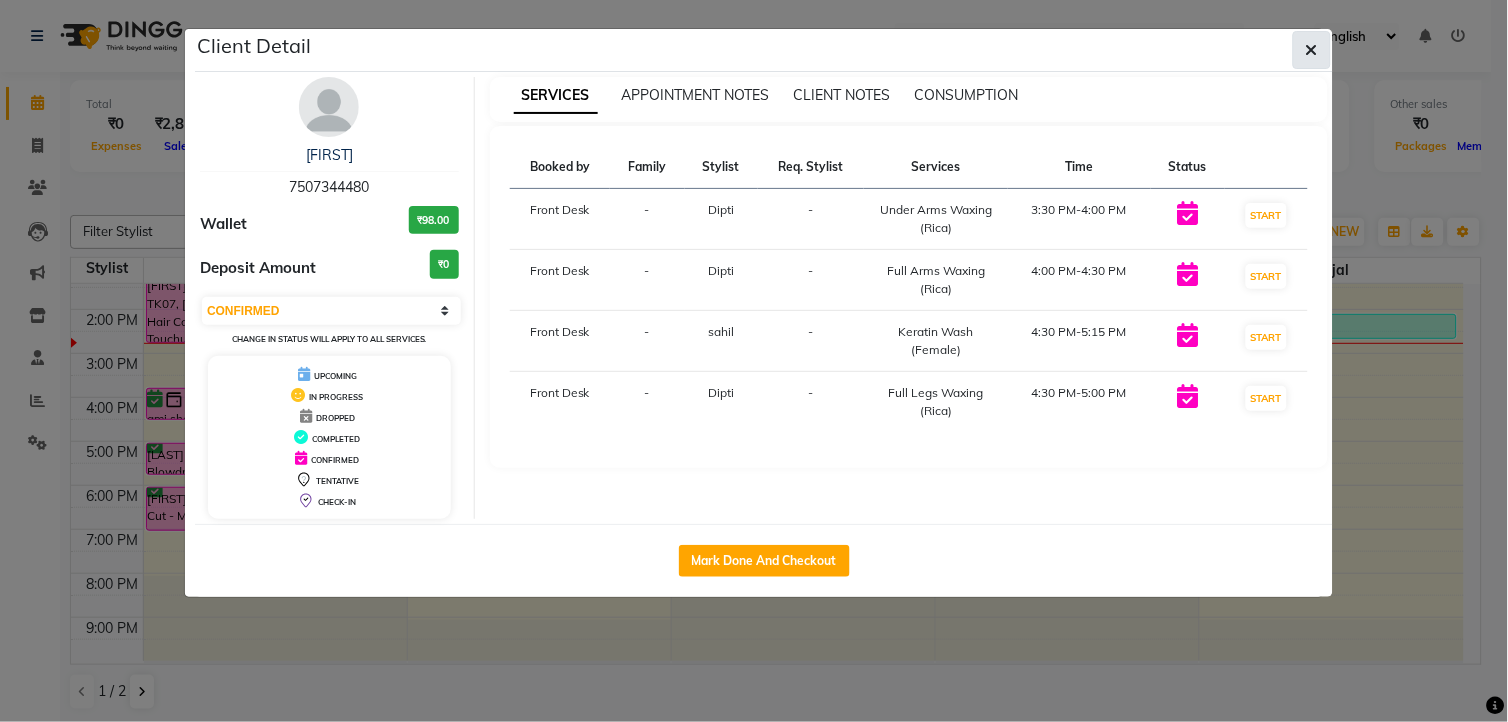 click 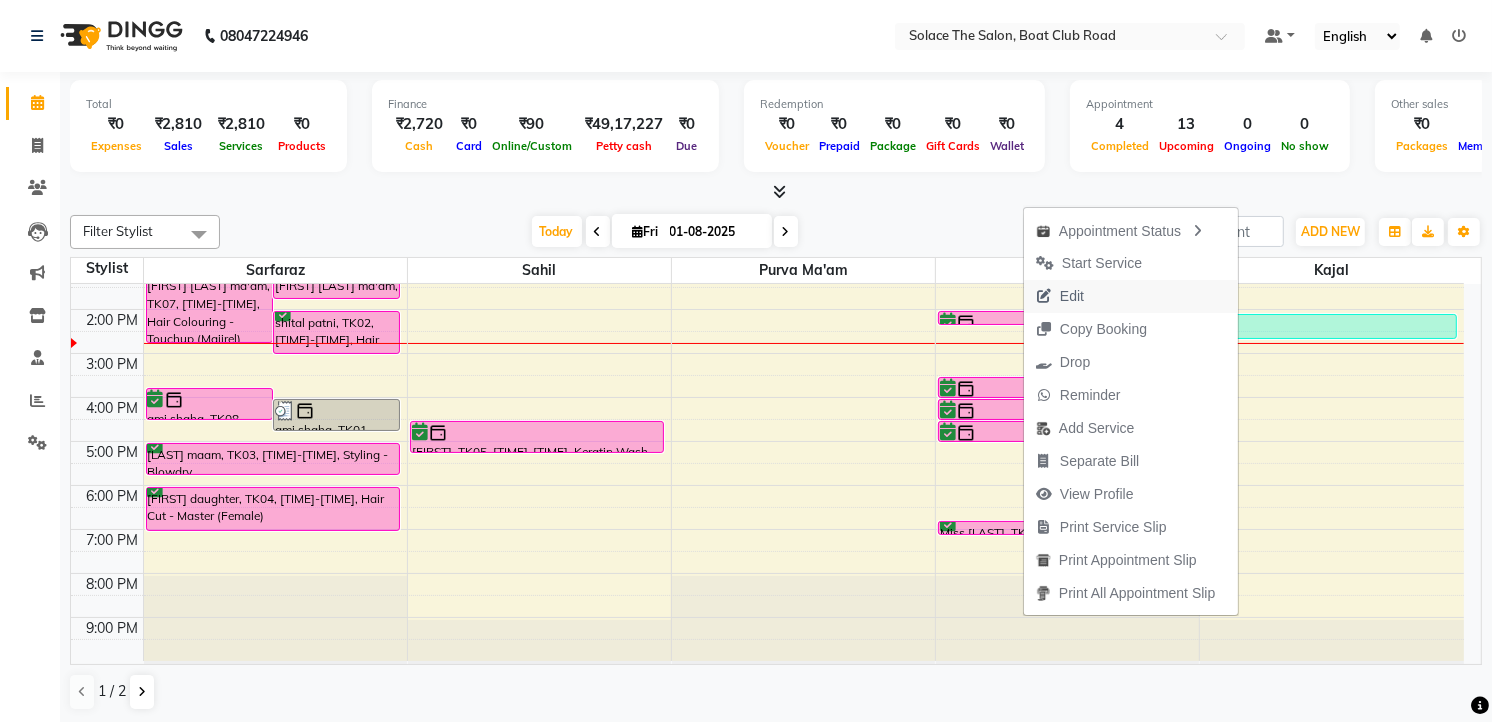 click on "Edit" at bounding box center [1072, 296] 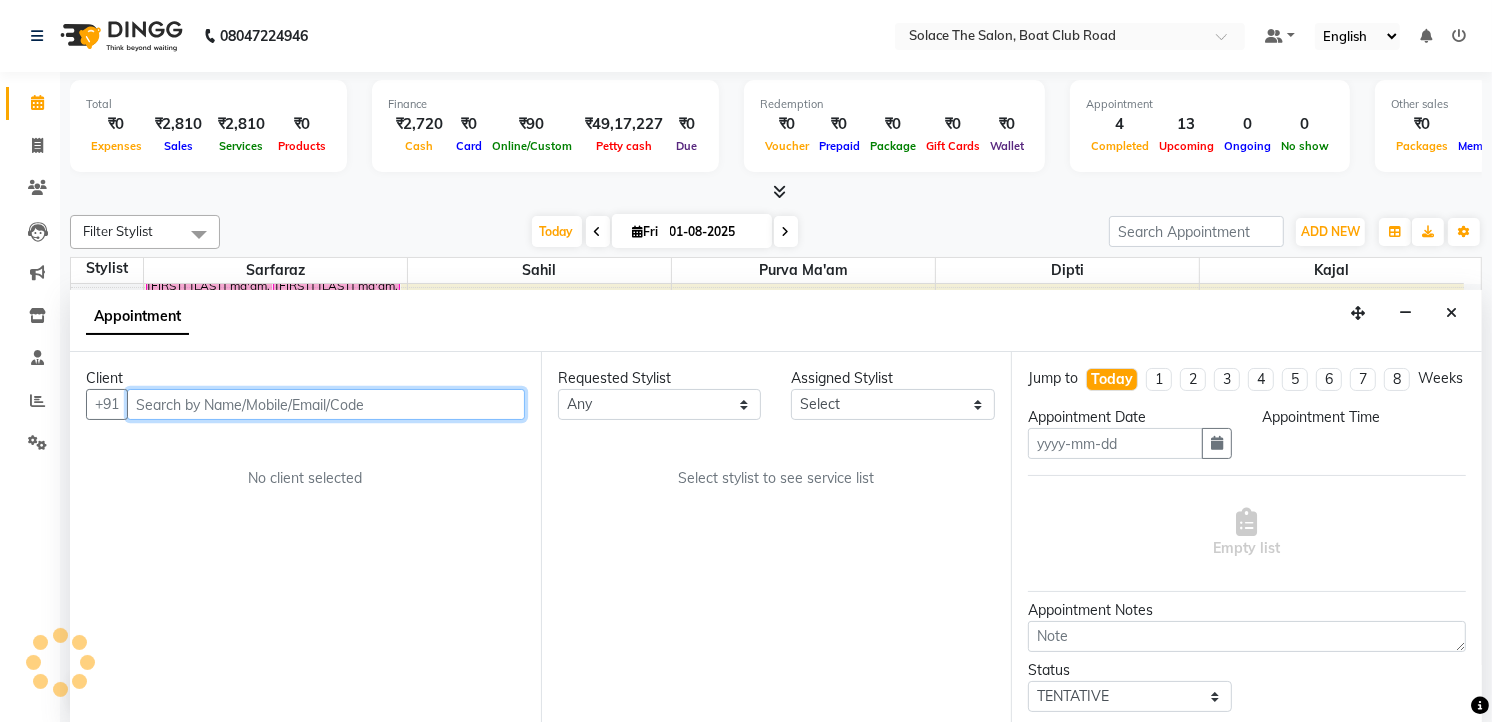 type on "01-08-2025" 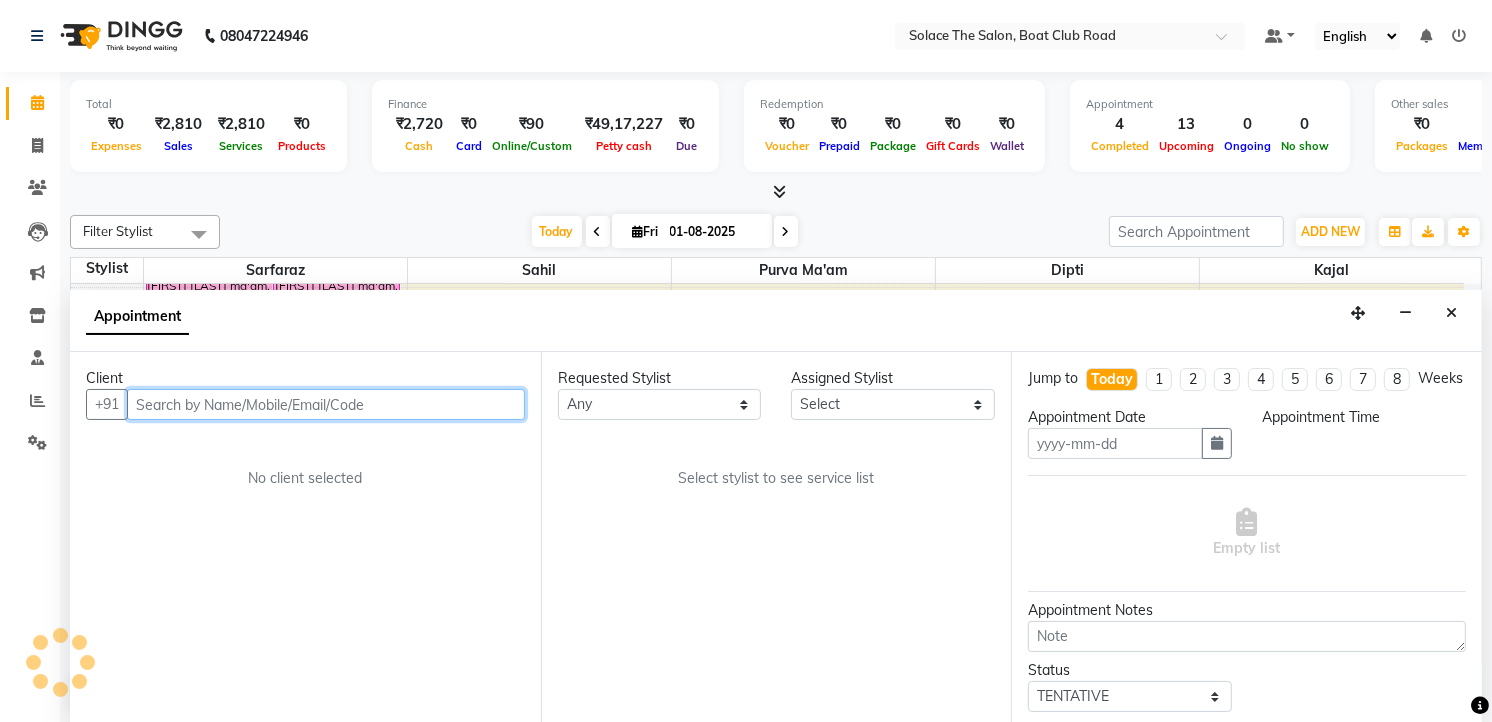 select on "confirm booking" 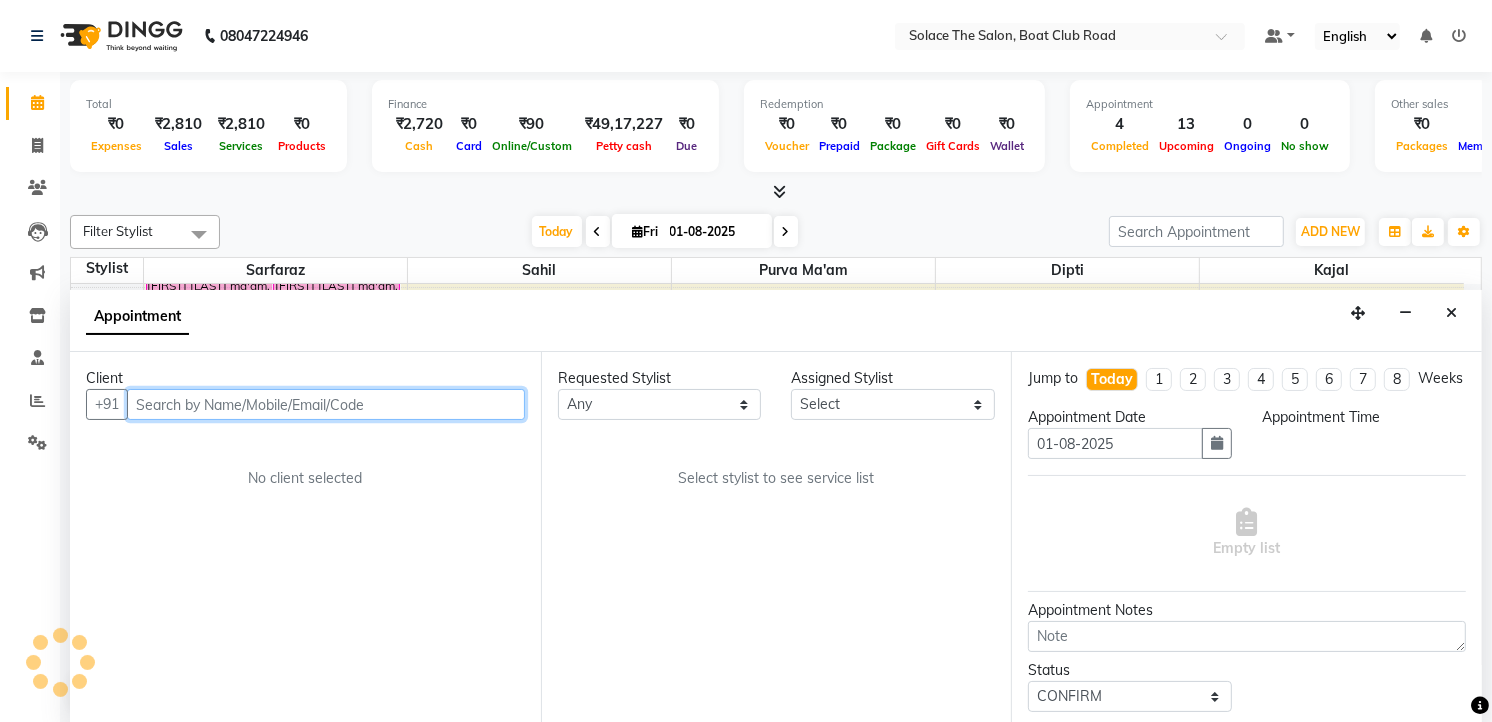 select on "930" 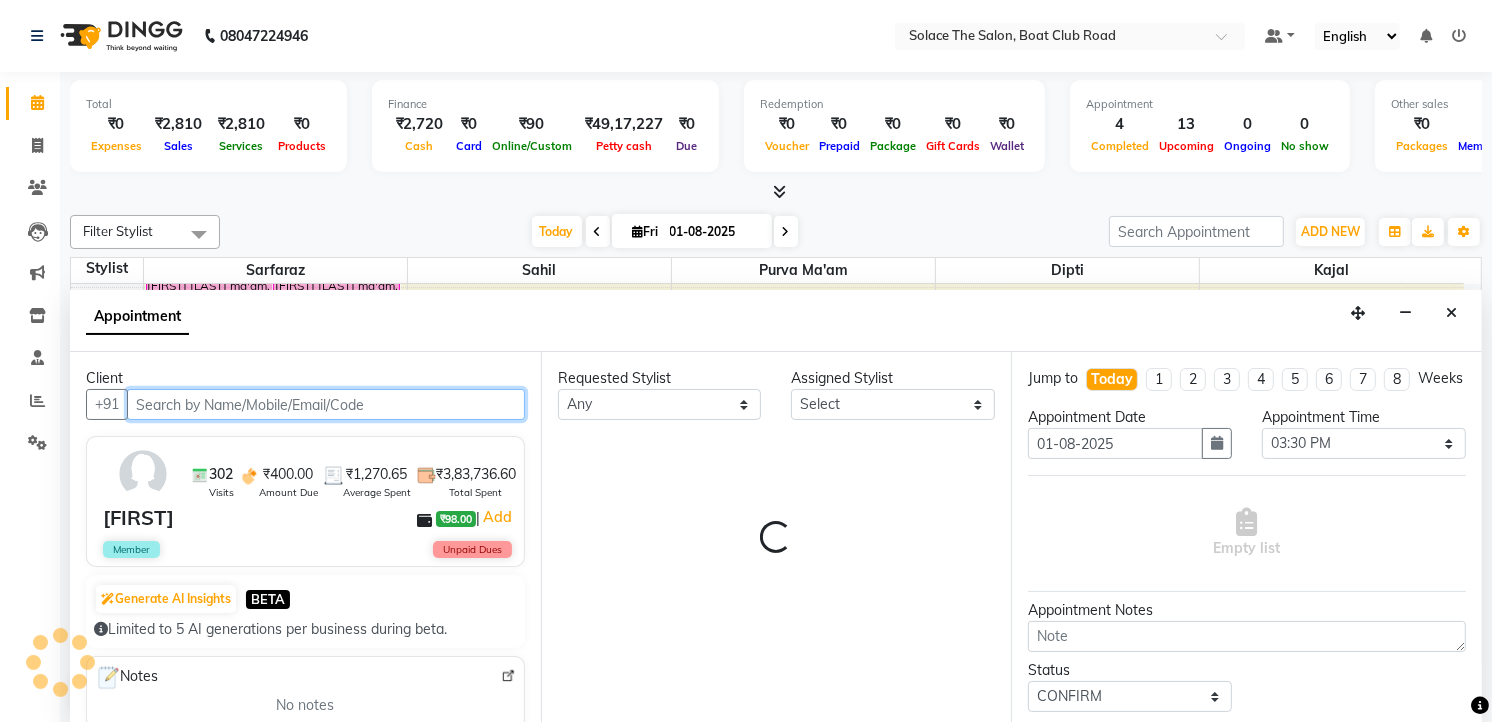 scroll, scrollTop: 1, scrollLeft: 0, axis: vertical 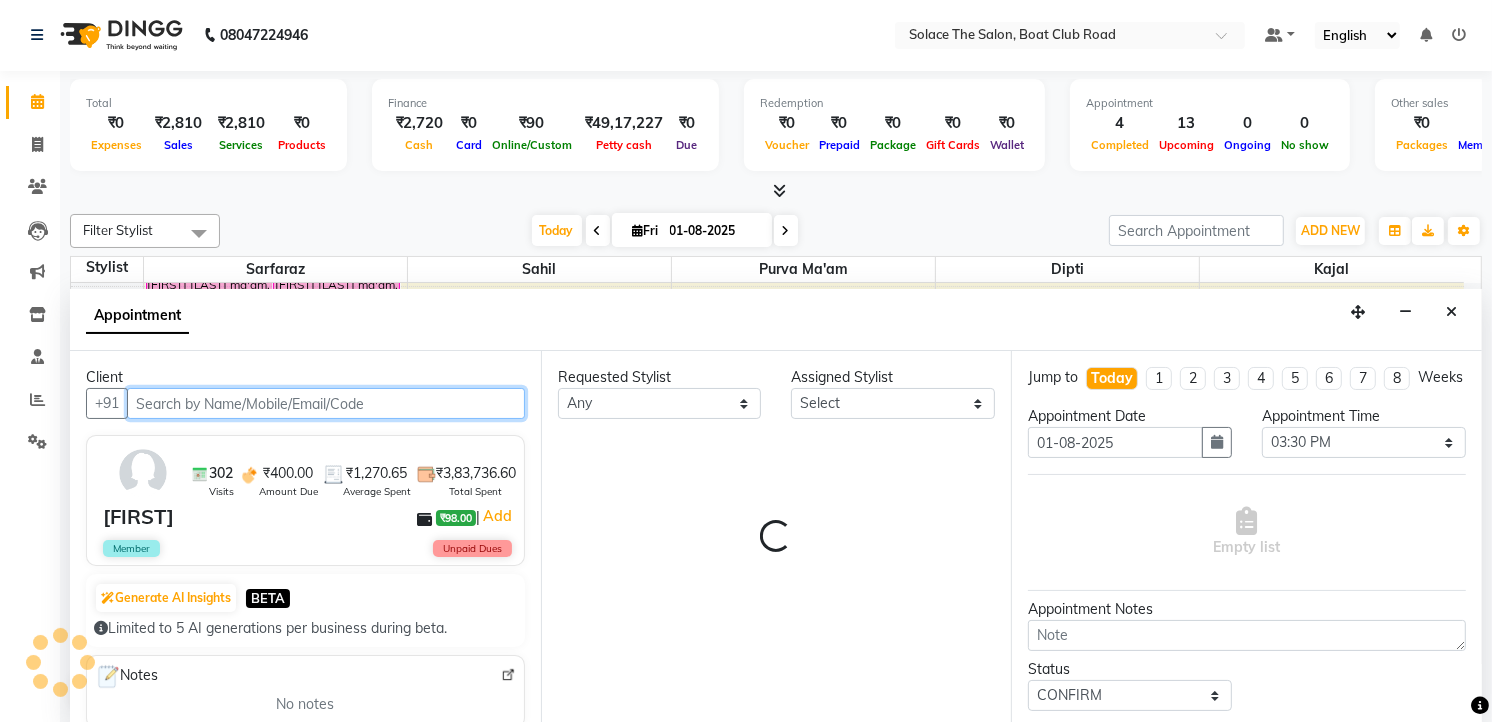 select on "74276" 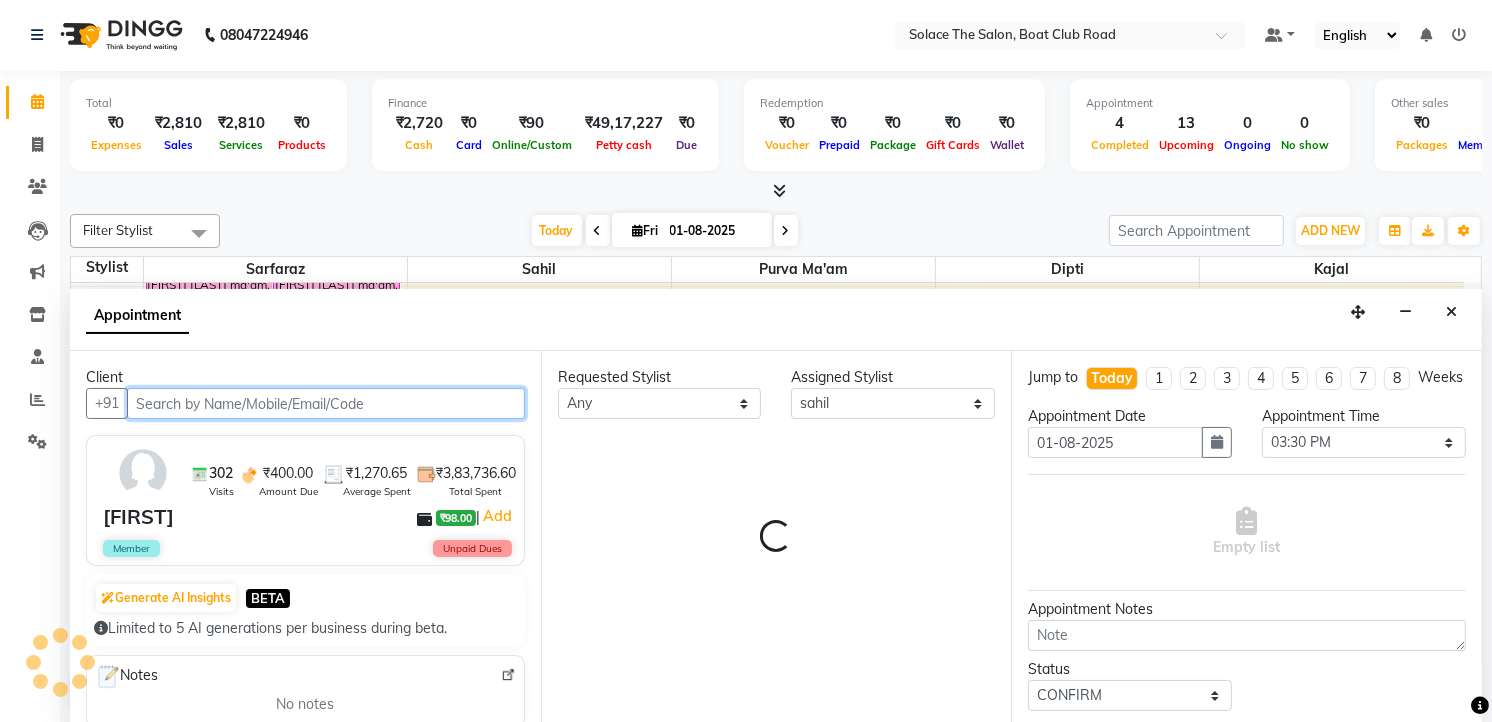 select on "720" 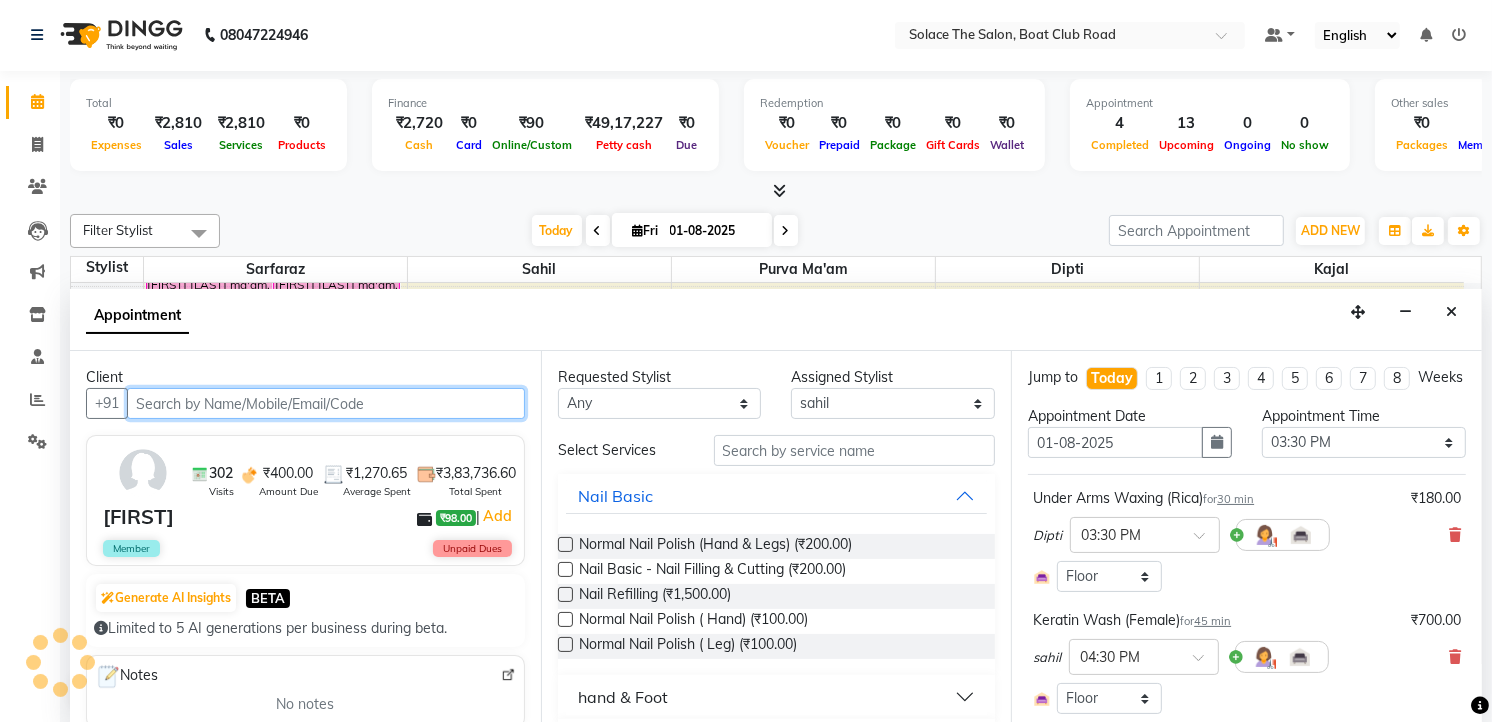 select on "720" 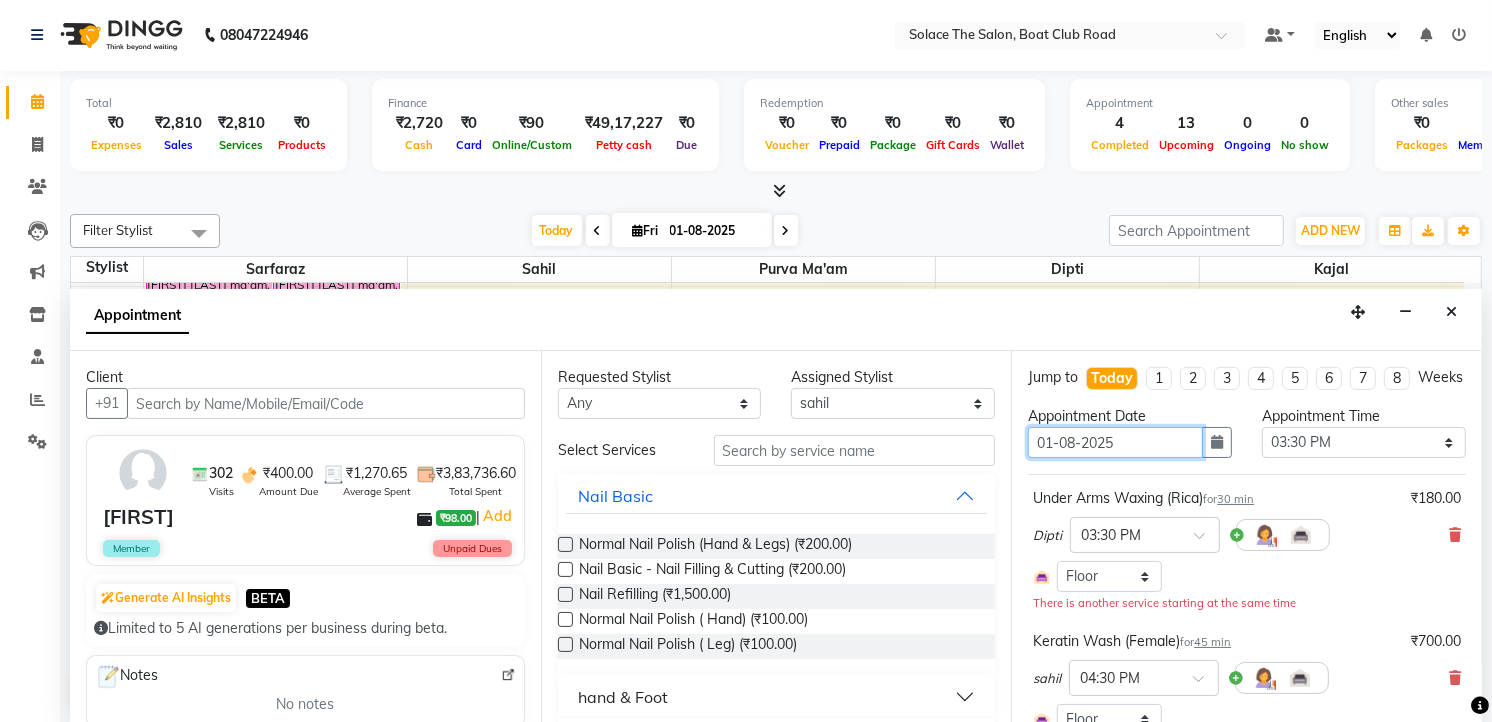 click on "01-08-2025" at bounding box center (1115, 442) 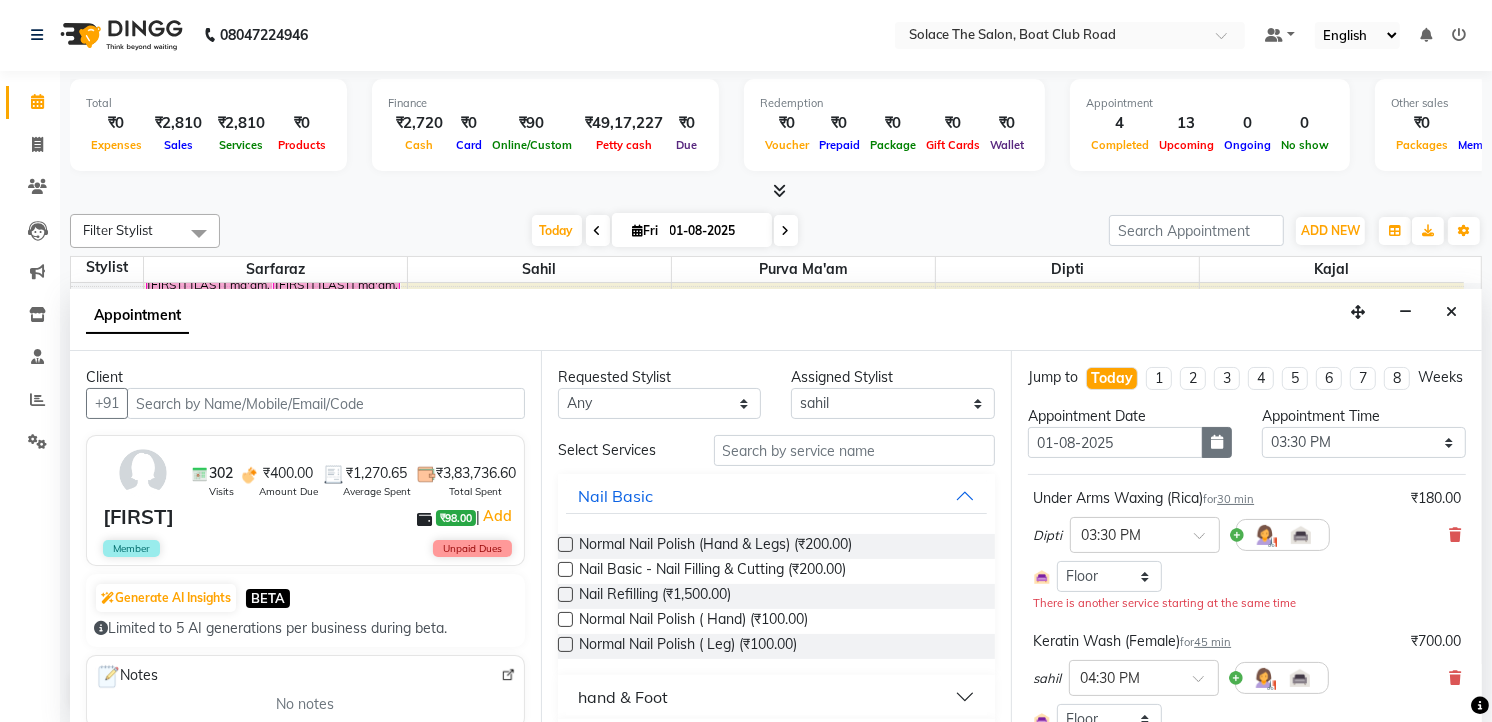 click at bounding box center (1217, 442) 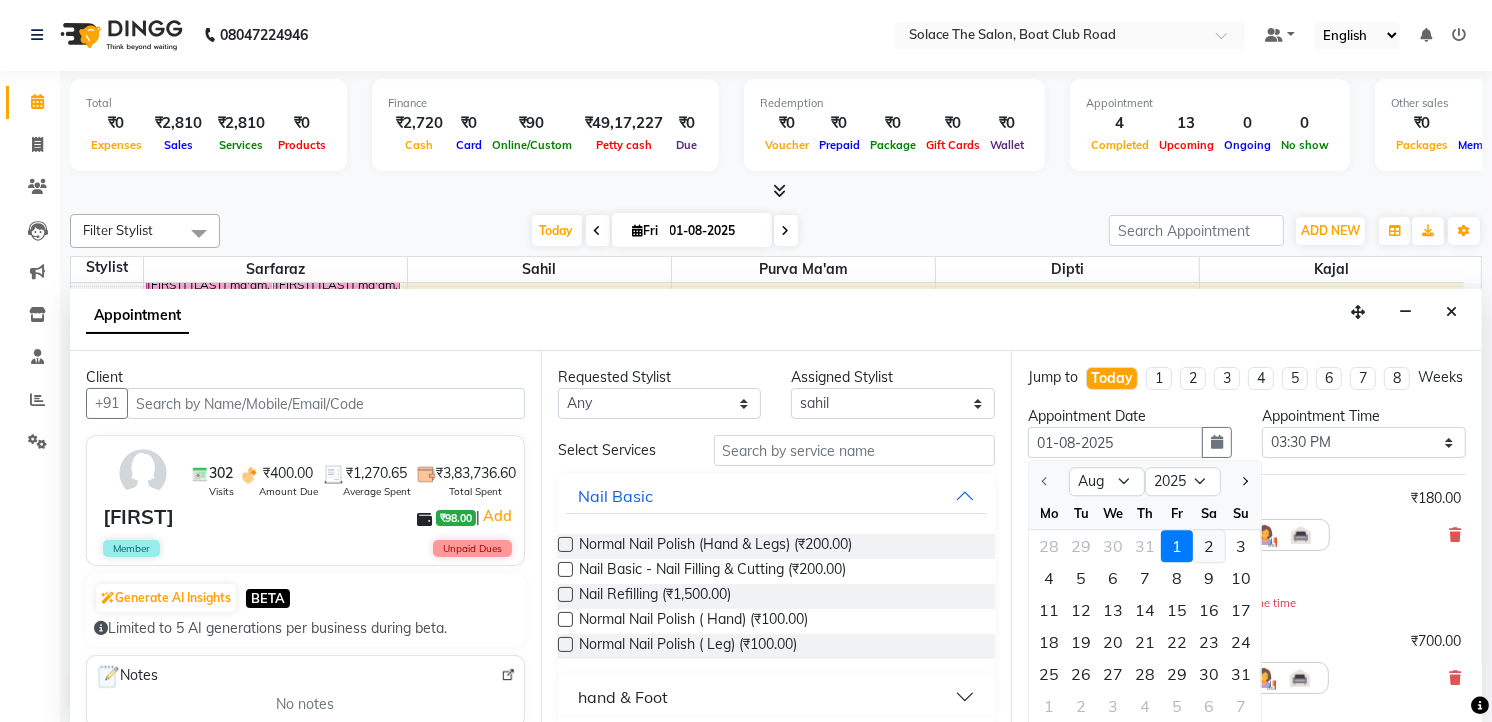click on "2" at bounding box center (1209, 547) 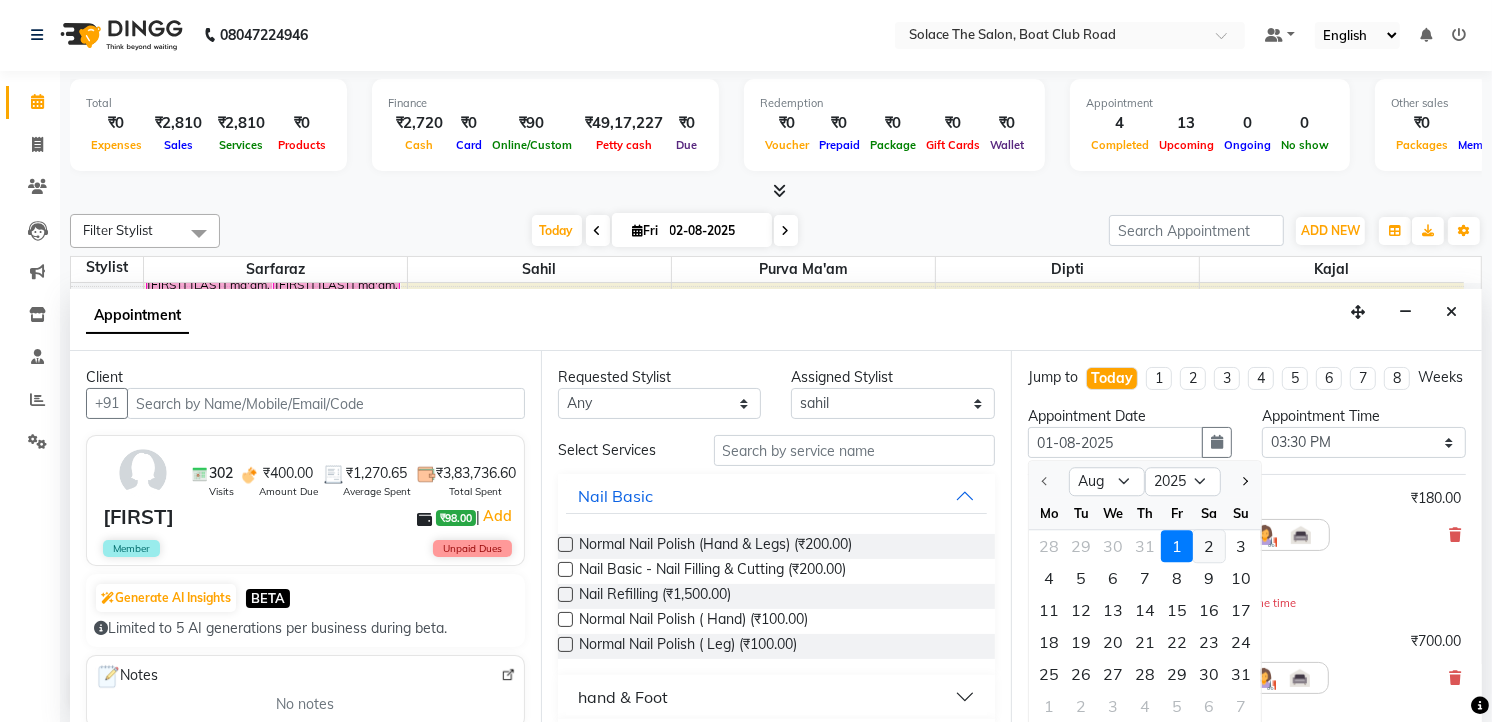 type on "02-08-2025" 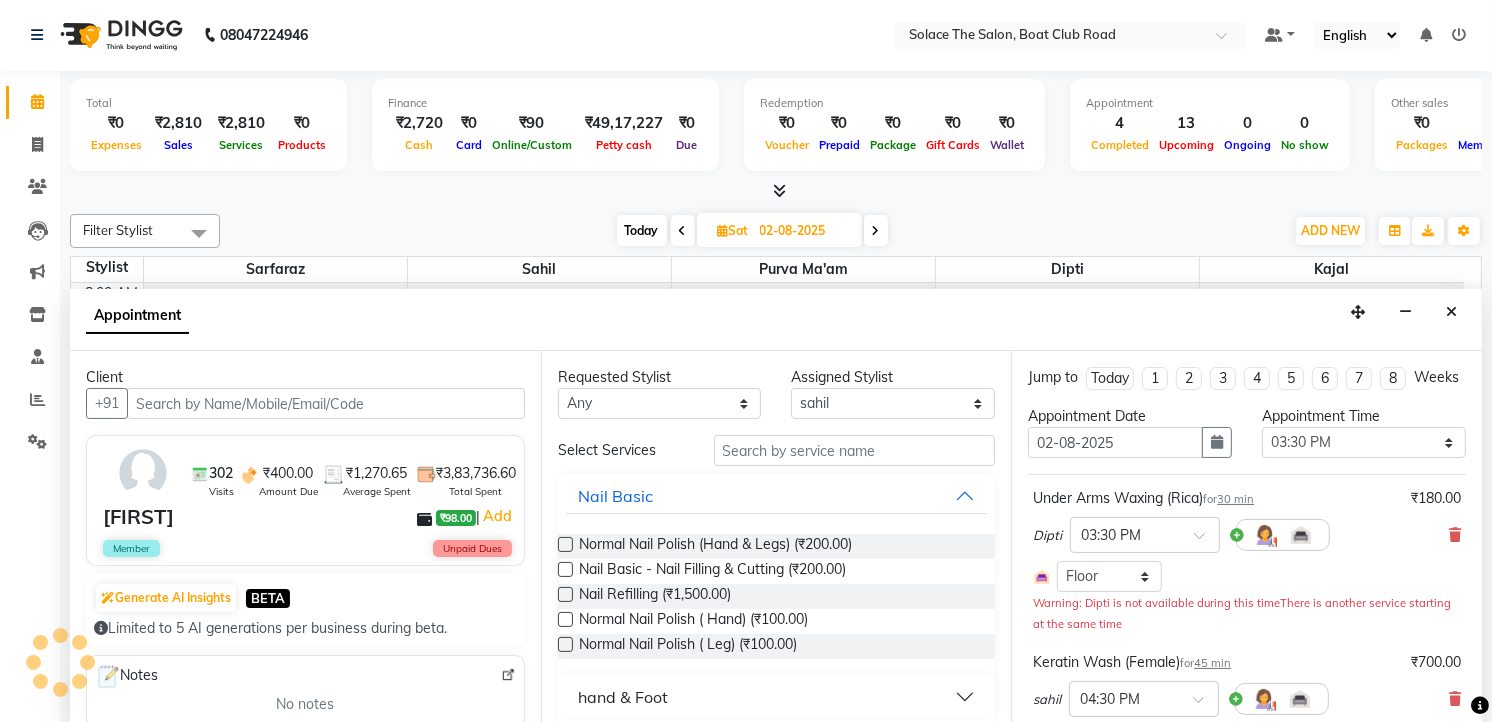 scroll, scrollTop: 238, scrollLeft: 0, axis: vertical 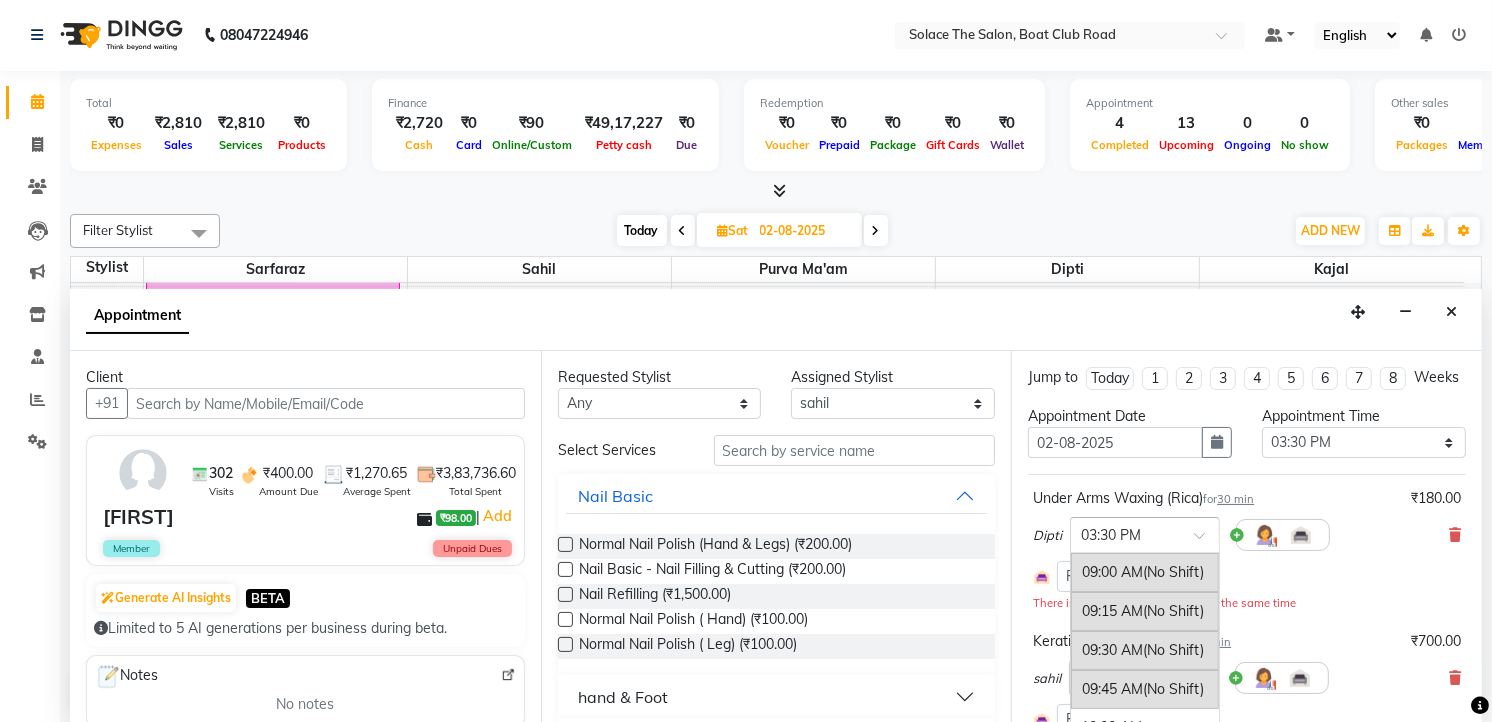 click at bounding box center (1206, 541) 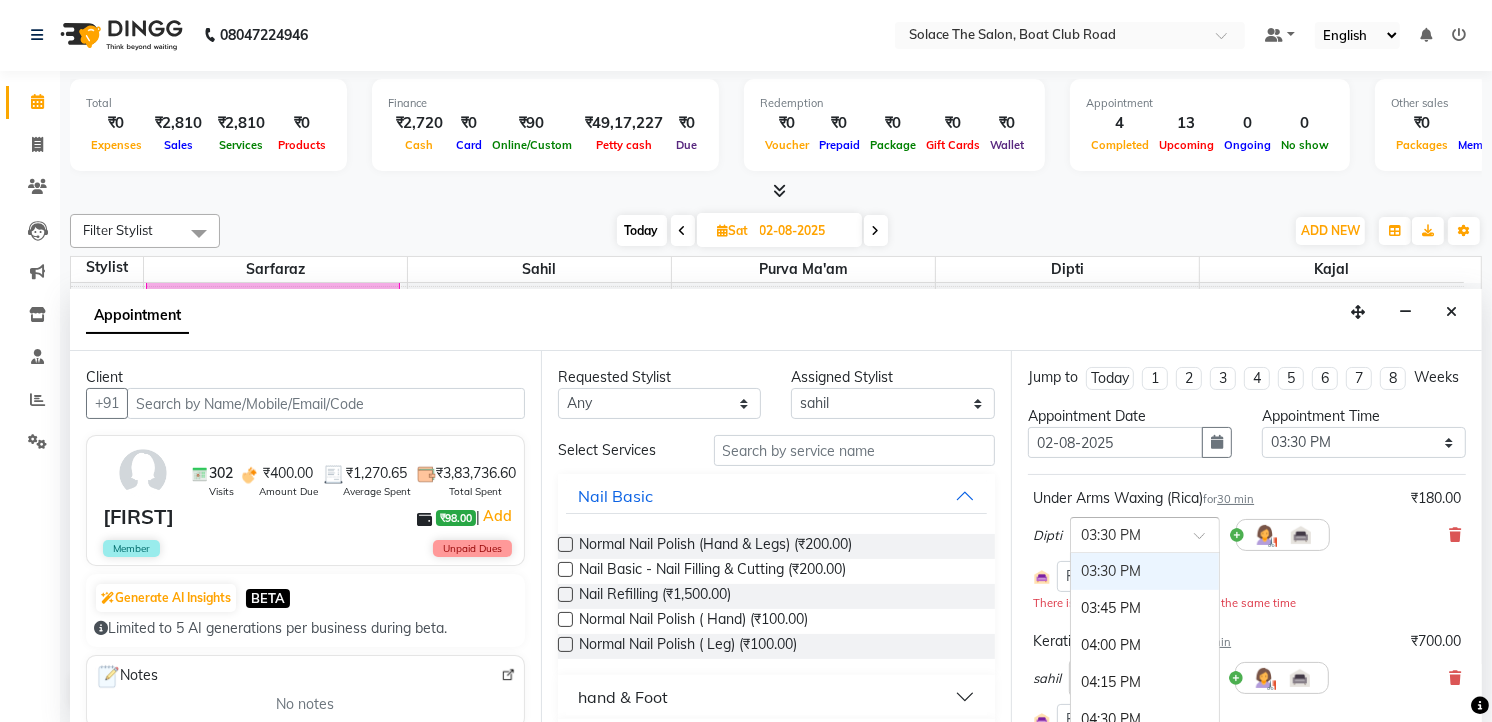 scroll, scrollTop: 0, scrollLeft: 0, axis: both 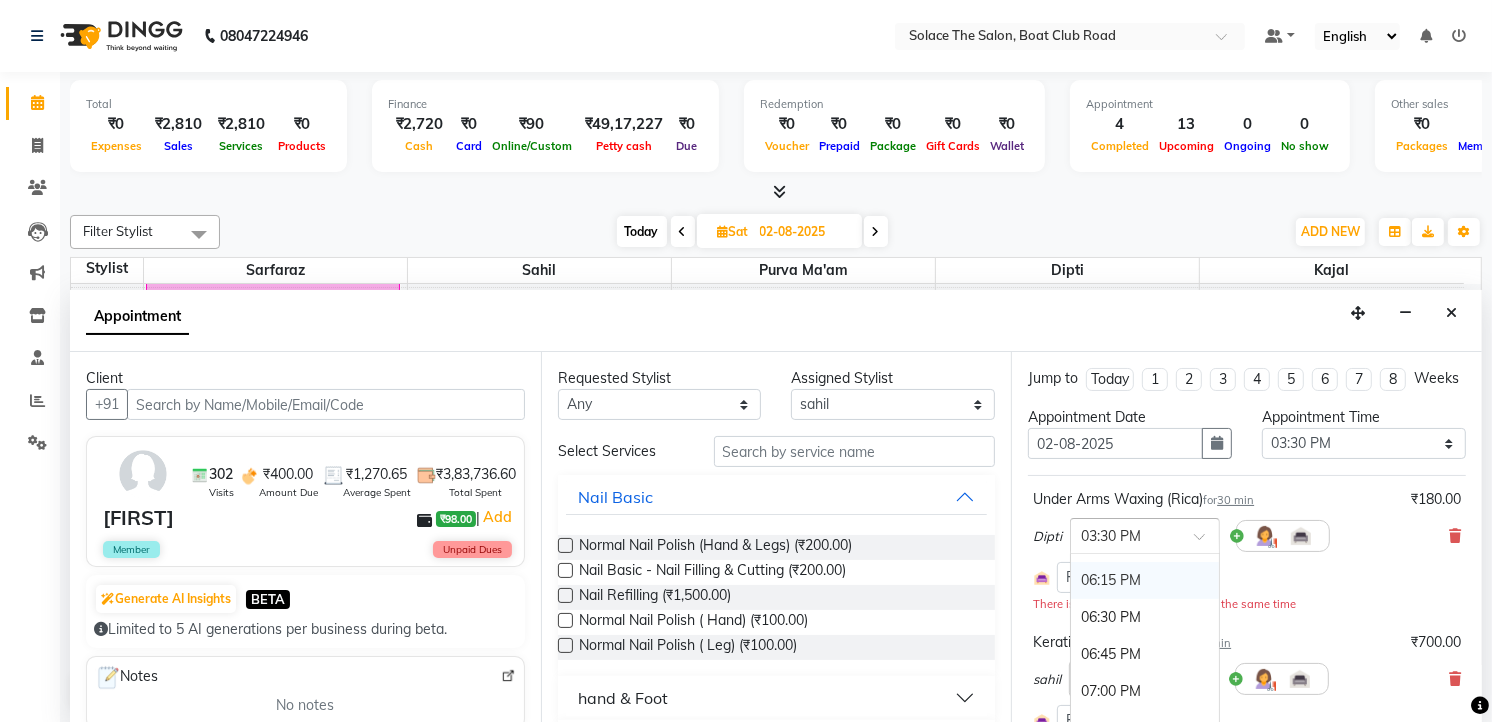 click at bounding box center [1145, 534] 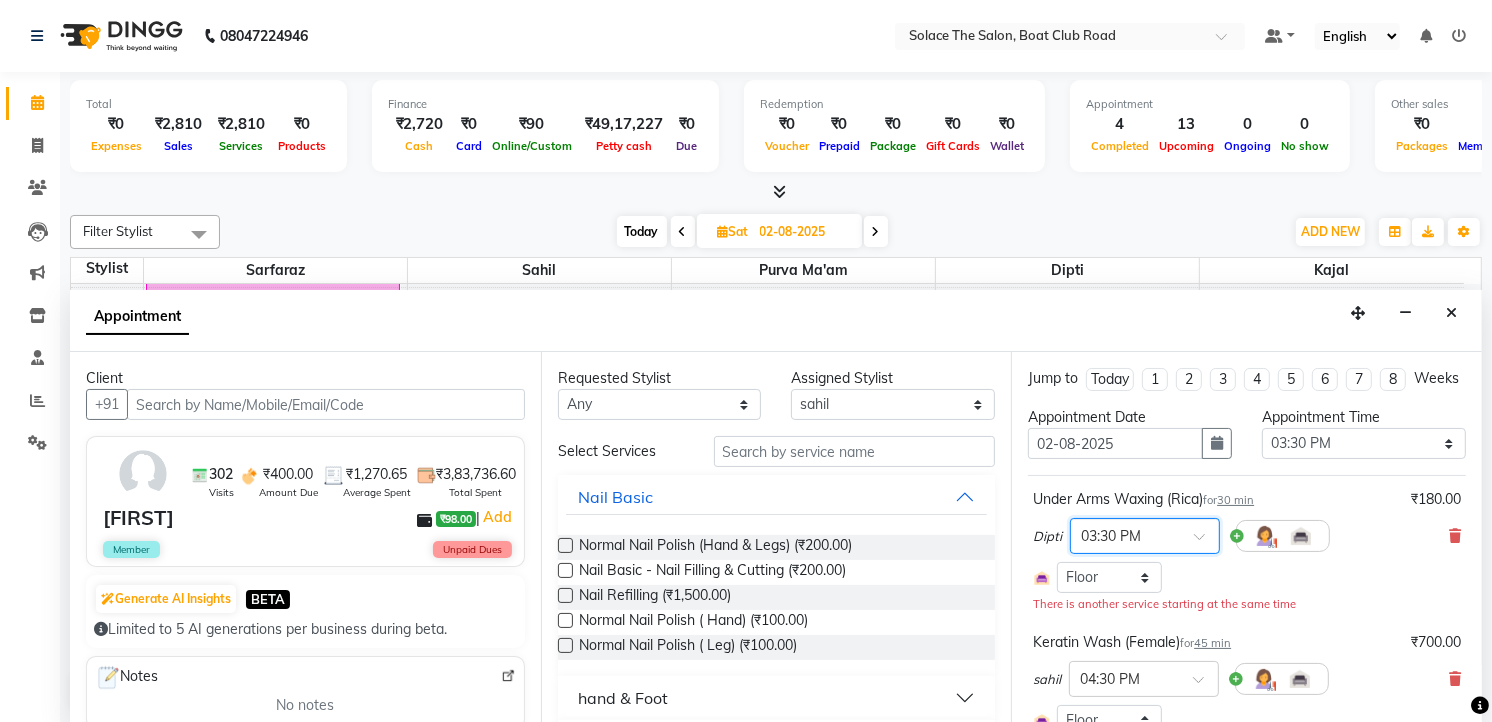 click at bounding box center [1206, 542] 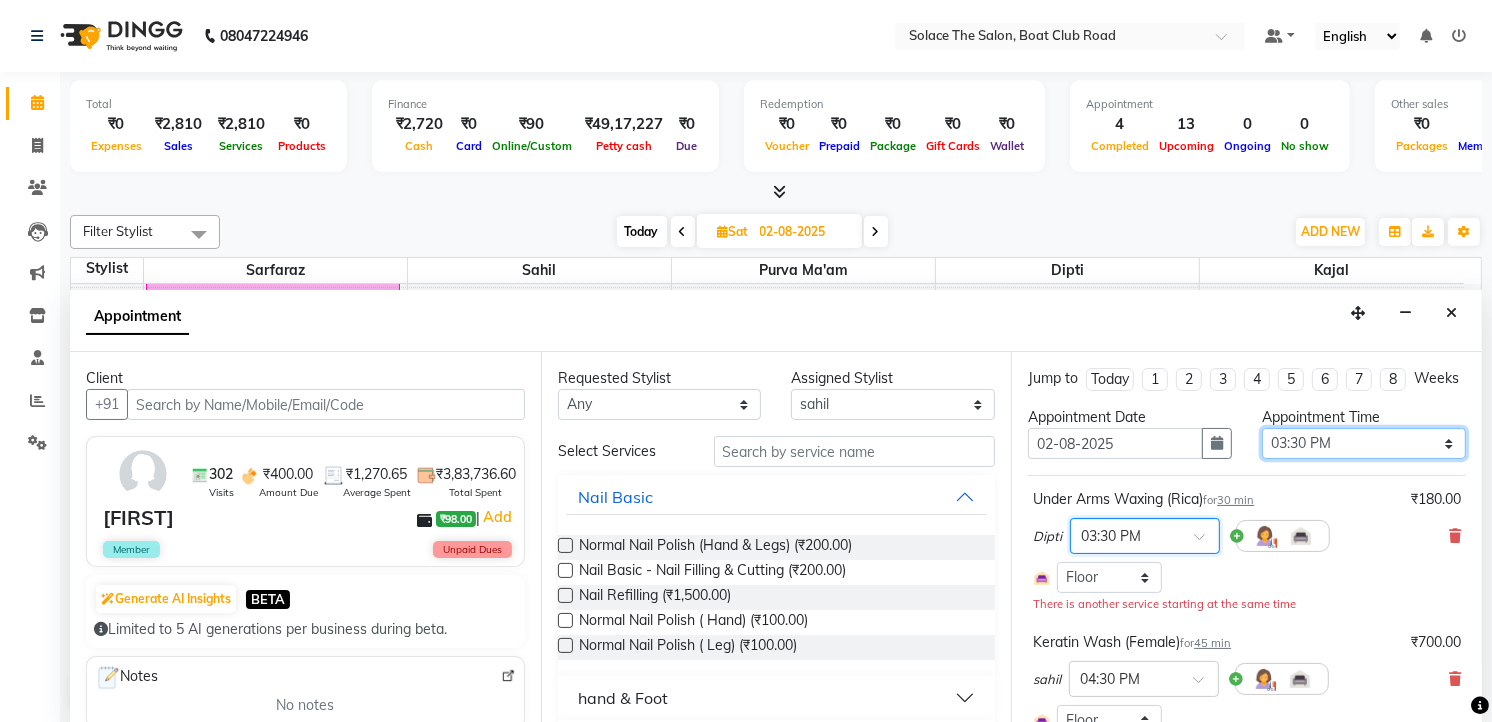 drag, startPoint x: 1343, startPoint y: 454, endPoint x: 1333, endPoint y: 460, distance: 11.661903 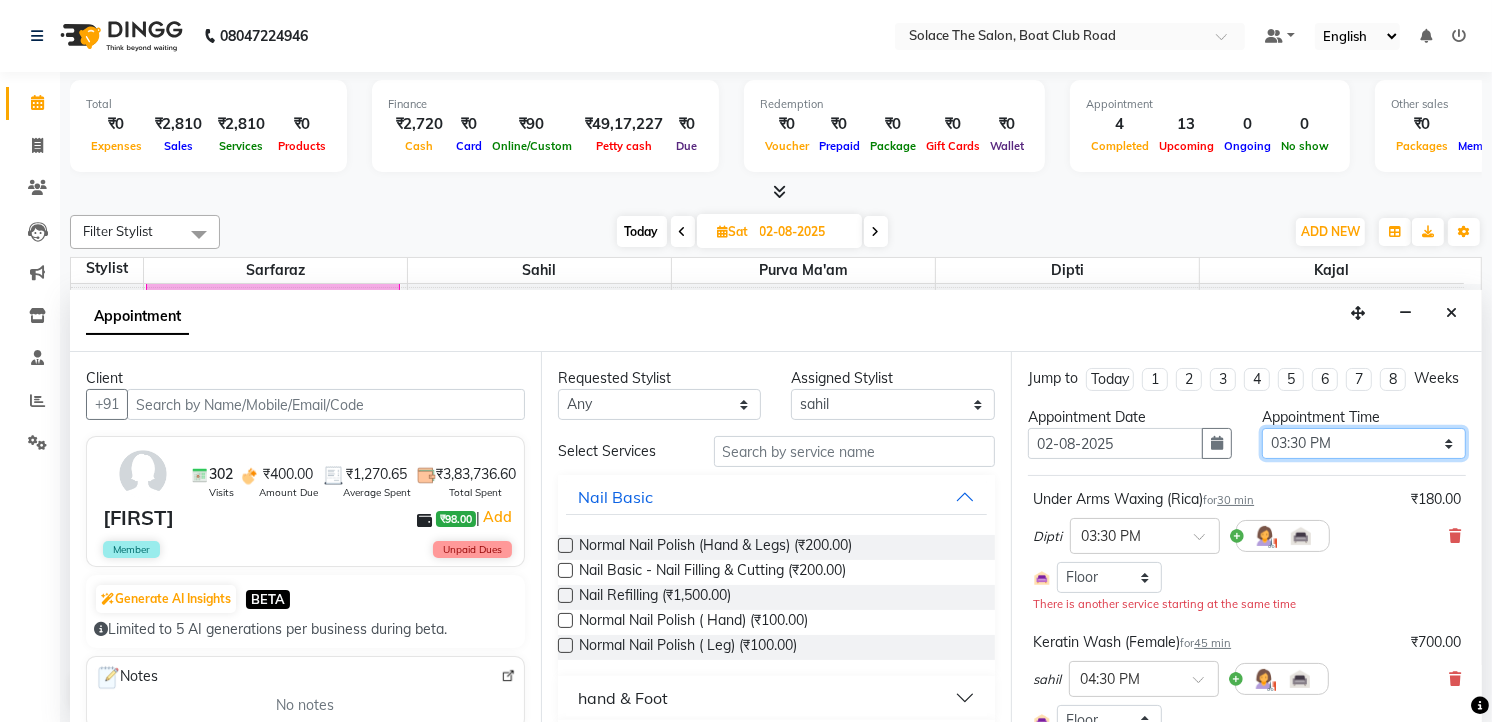 click on "Select 09:00 AM 09:15 AM 09:30 AM 09:45 AM 10:00 AM 10:15 AM 10:30 AM 10:45 AM 11:00 AM 11:15 AM 11:30 AM 11:45 AM 12:00 PM 12:15 PM 12:30 PM 12:45 PM 01:00 PM 01:15 PM 01:30 PM 01:45 PM 02:00 PM 02:15 PM 02:30 PM 02:45 PM 03:00 PM 03:15 PM 03:30 PM 03:45 PM 04:00 PM 04:15 PM 04:30 PM 04:45 PM 05:00 PM 05:15 PM 05:30 PM 05:45 PM 06:00 PM 06:15 PM 06:30 PM 06:45 PM 07:00 PM 07:15 PM 07:30 PM 07:45 PM 08:00 PM 08:15 PM 08:30 PM 08:45 PM 09:00 PM" at bounding box center (1364, 443) 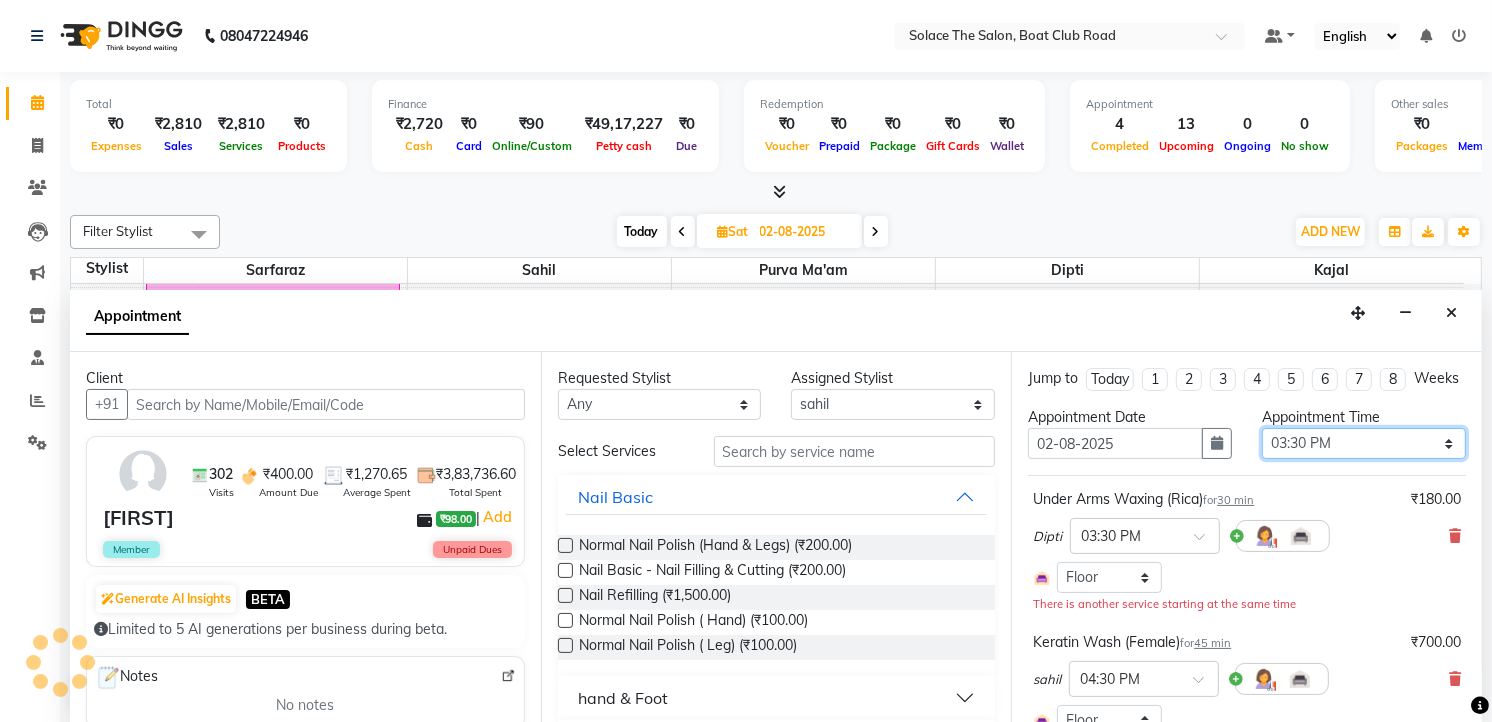 click on "Select 09:00 AM 09:15 AM 09:30 AM 09:45 AM 10:00 AM 10:15 AM 10:30 AM 10:45 AM 11:00 AM 11:15 AM 11:30 AM 11:45 AM 12:00 PM 12:15 PM 12:30 PM 12:45 PM 01:00 PM 01:15 PM 01:30 PM 01:45 PM 02:00 PM 02:15 PM 02:30 PM 02:45 PM 03:00 PM 03:15 PM 03:30 PM 03:45 PM 04:00 PM 04:15 PM 04:30 PM 04:45 PM 05:00 PM 05:15 PM 05:30 PM 05:45 PM 06:00 PM 06:15 PM 06:30 PM 06:45 PM 07:00 PM 07:15 PM 07:30 PM 07:45 PM 08:00 PM 08:15 PM 08:30 PM 08:45 PM 09:00 PM" at bounding box center (1364, 443) 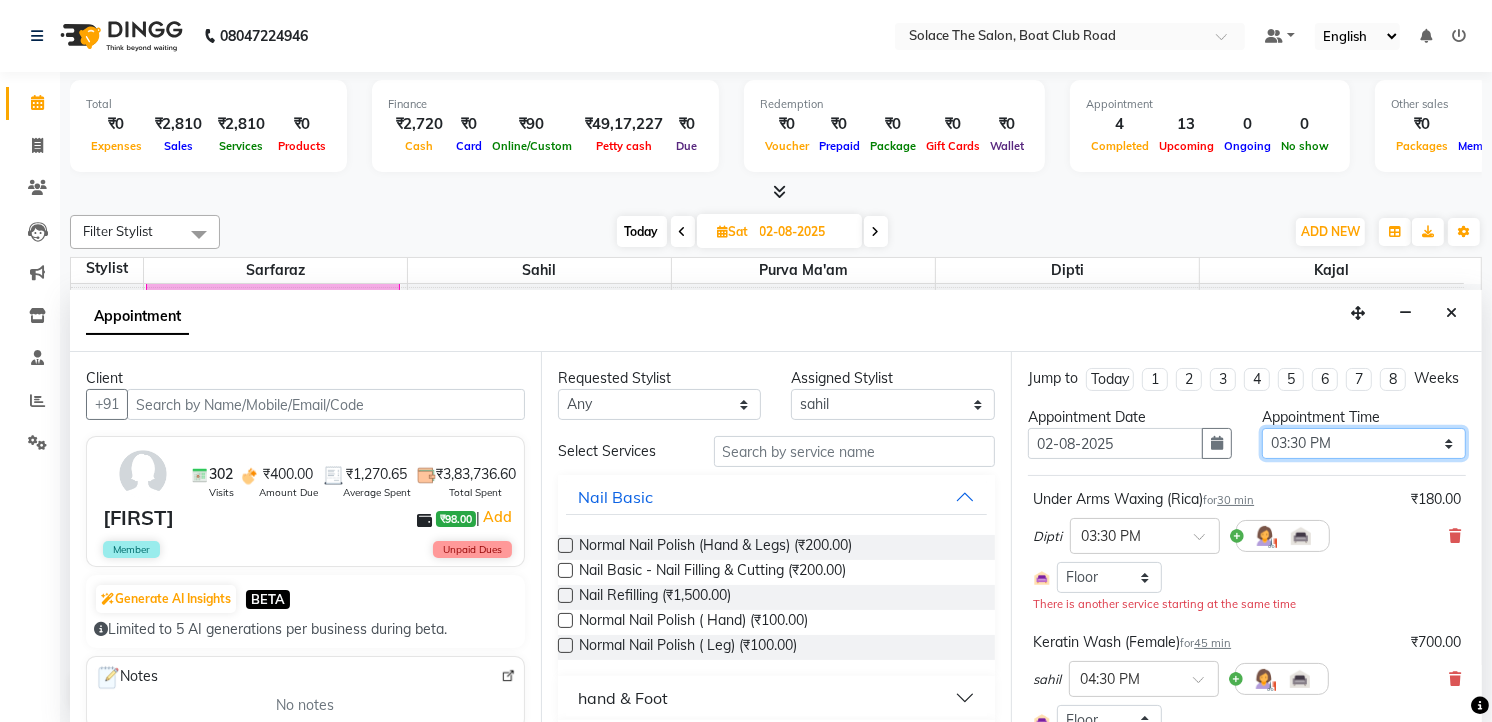 select on "660" 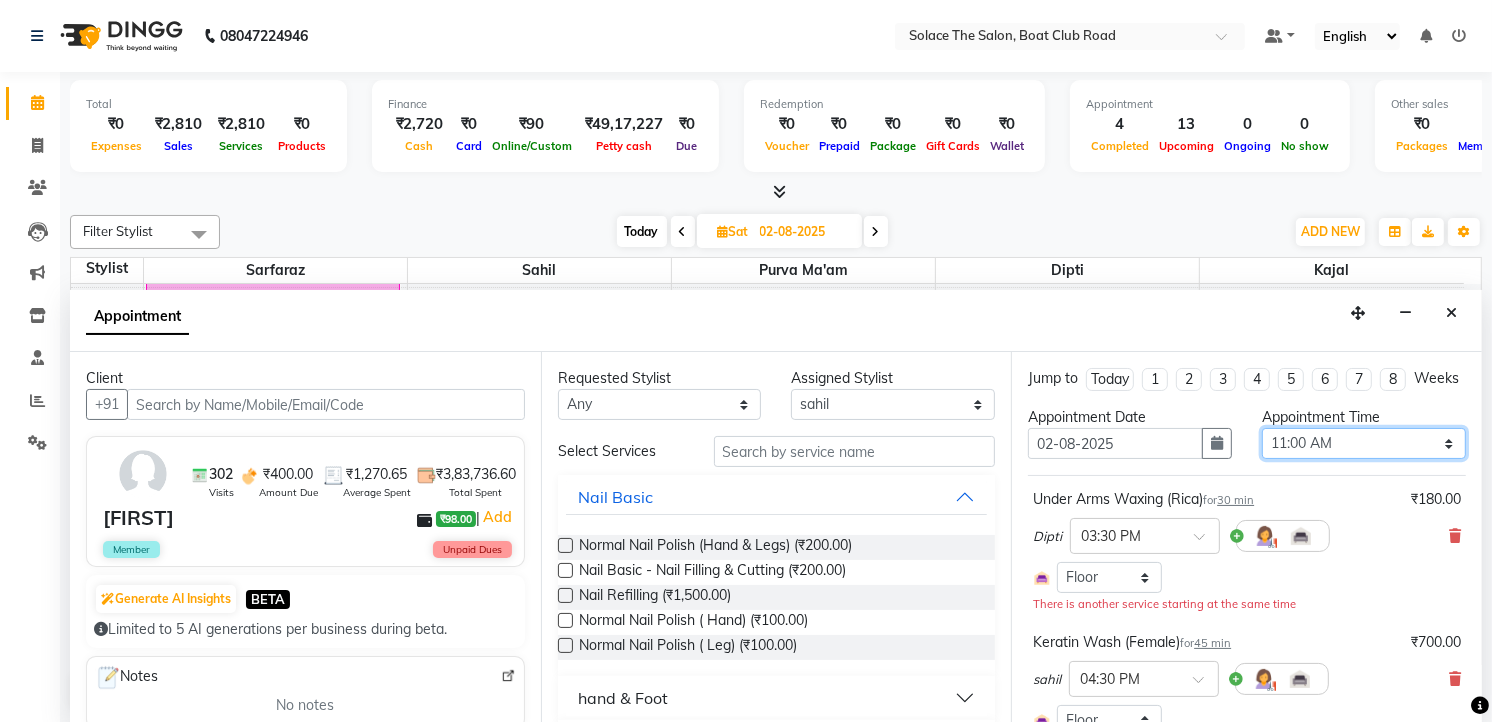 click on "Select 09:00 AM 09:15 AM 09:30 AM 09:45 AM 10:00 AM 10:15 AM 10:30 AM 10:45 AM 11:00 AM 11:15 AM 11:30 AM 11:45 AM 12:00 PM 12:15 PM 12:30 PM 12:45 PM 01:00 PM 01:15 PM 01:30 PM 01:45 PM 02:00 PM 02:15 PM 02:30 PM 02:45 PM 03:00 PM 03:15 PM 03:30 PM 03:45 PM 04:00 PM 04:15 PM 04:30 PM 04:45 PM 05:00 PM 05:15 PM 05:30 PM 05:45 PM 06:00 PM 06:15 PM 06:30 PM 06:45 PM 07:00 PM 07:15 PM 07:30 PM 07:45 PM 08:00 PM 08:15 PM 08:30 PM 08:45 PM 09:00 PM" at bounding box center [1364, 443] 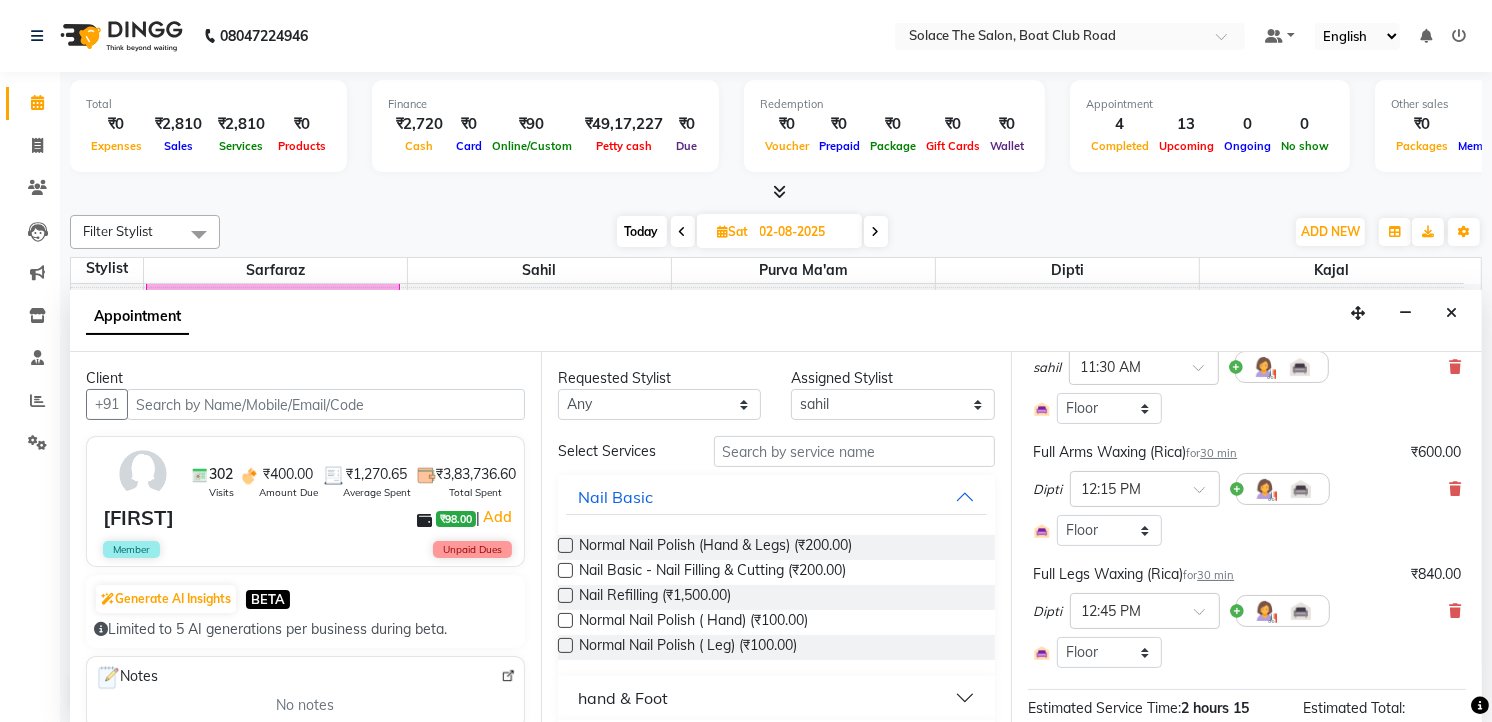 scroll, scrollTop: 111, scrollLeft: 0, axis: vertical 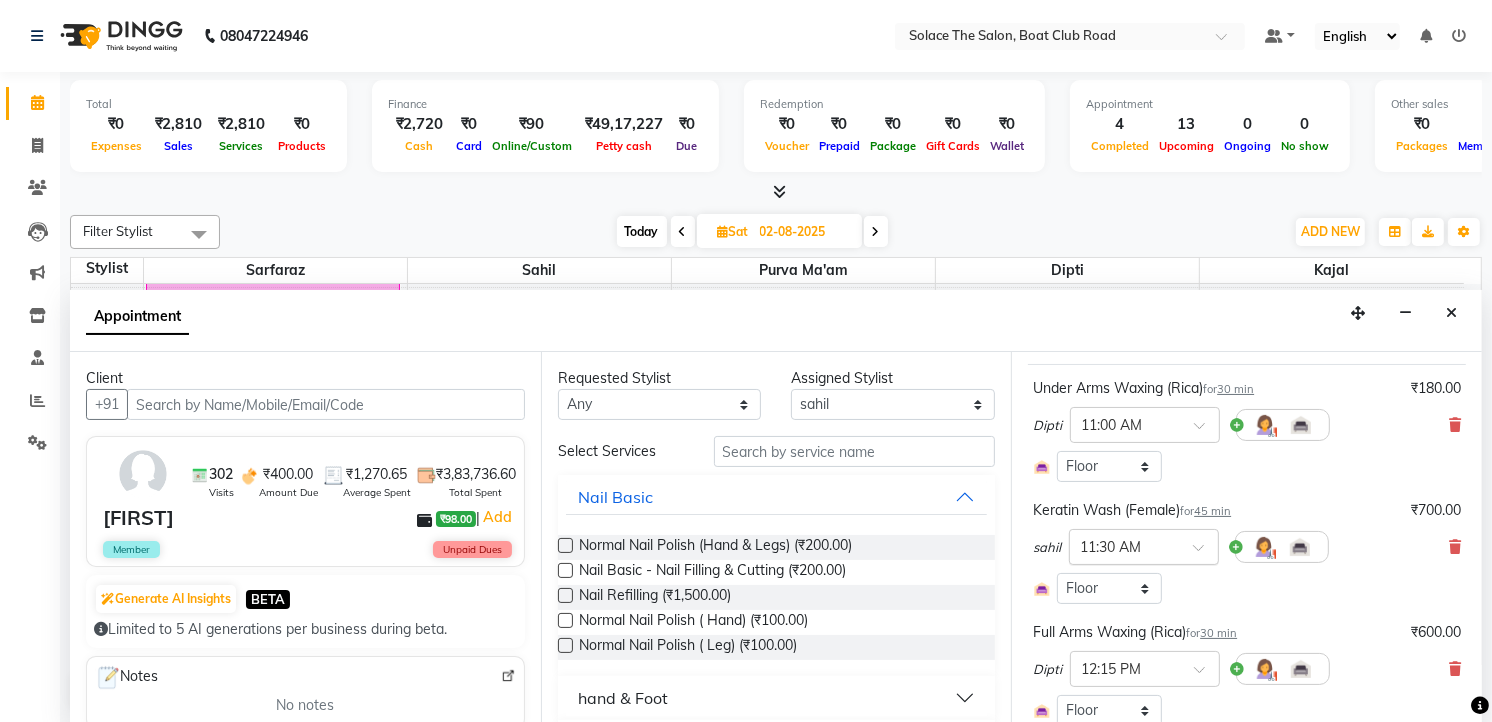 click at bounding box center (1205, 553) 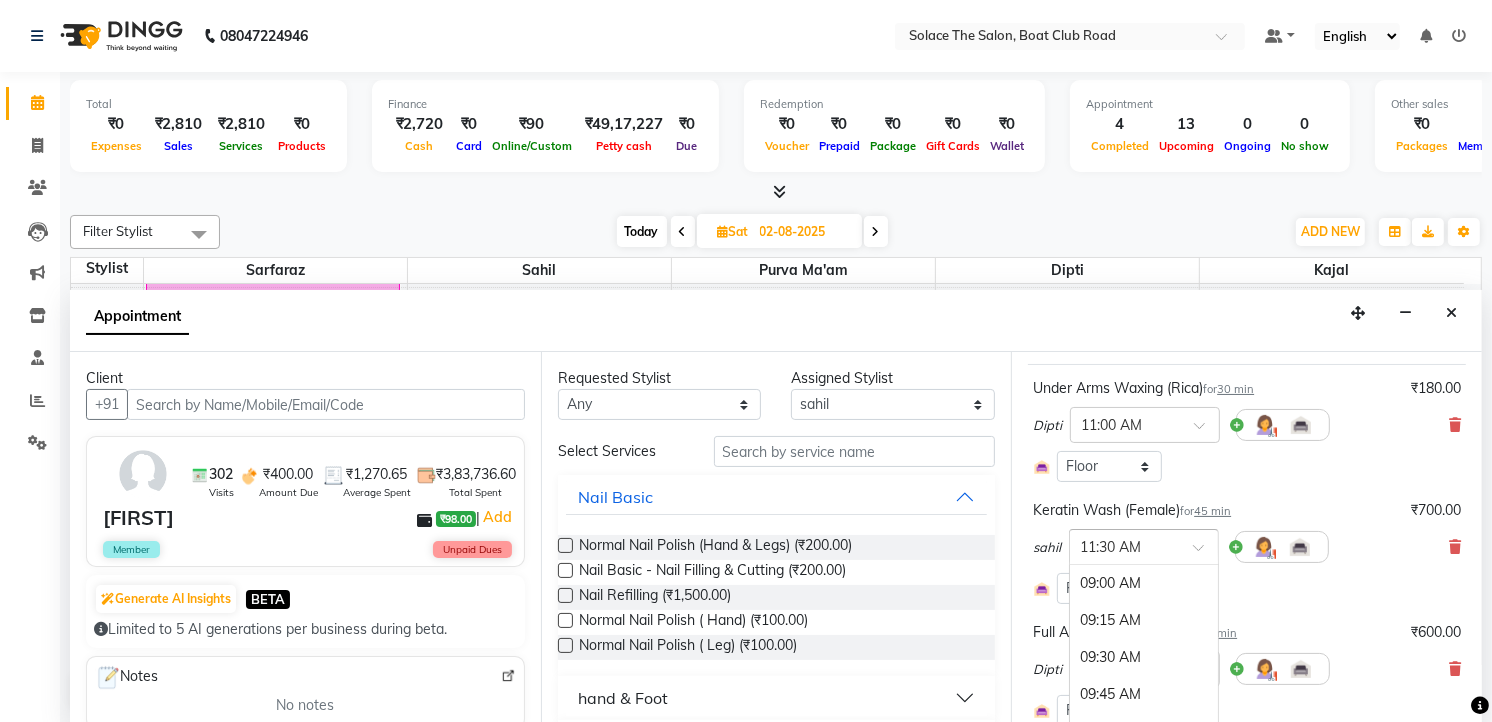 scroll, scrollTop: 370, scrollLeft: 0, axis: vertical 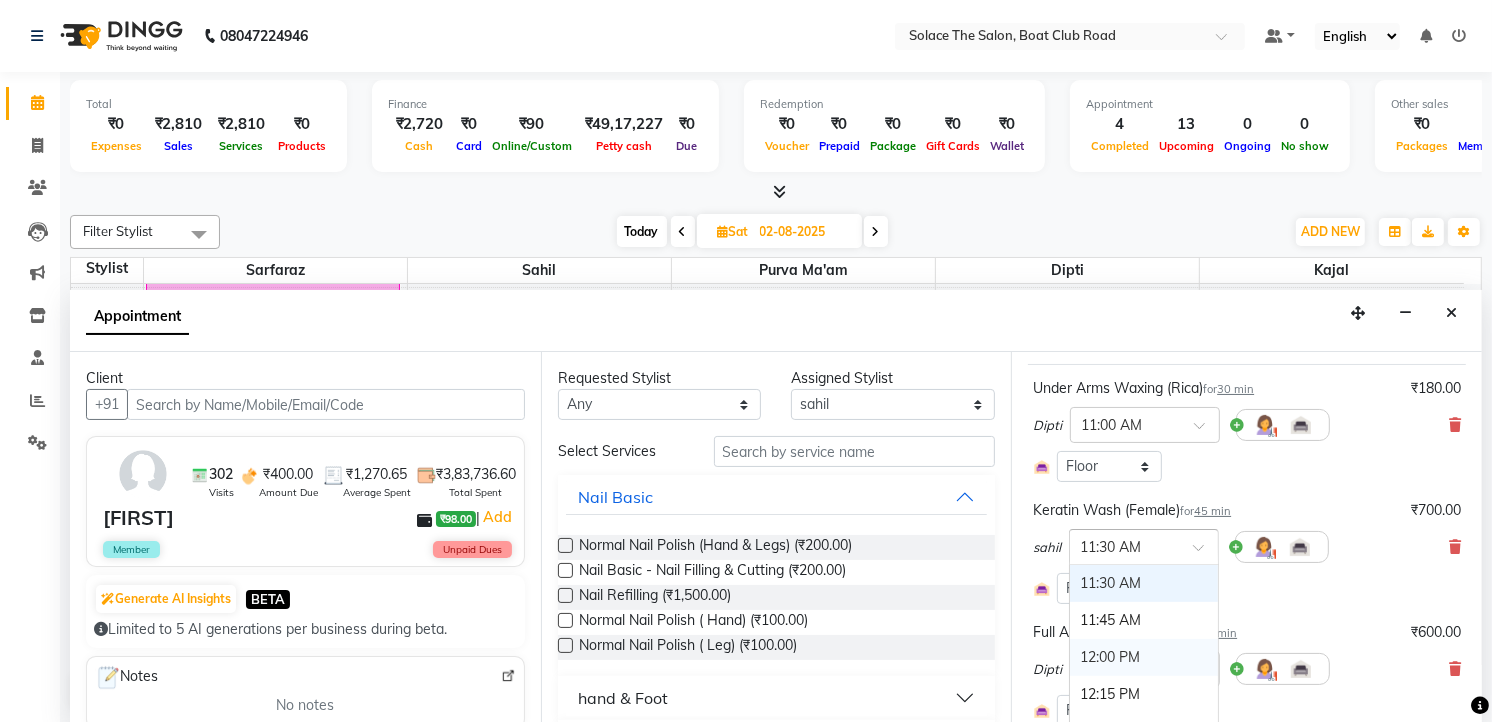 click on "12:00 PM" at bounding box center (1144, 657) 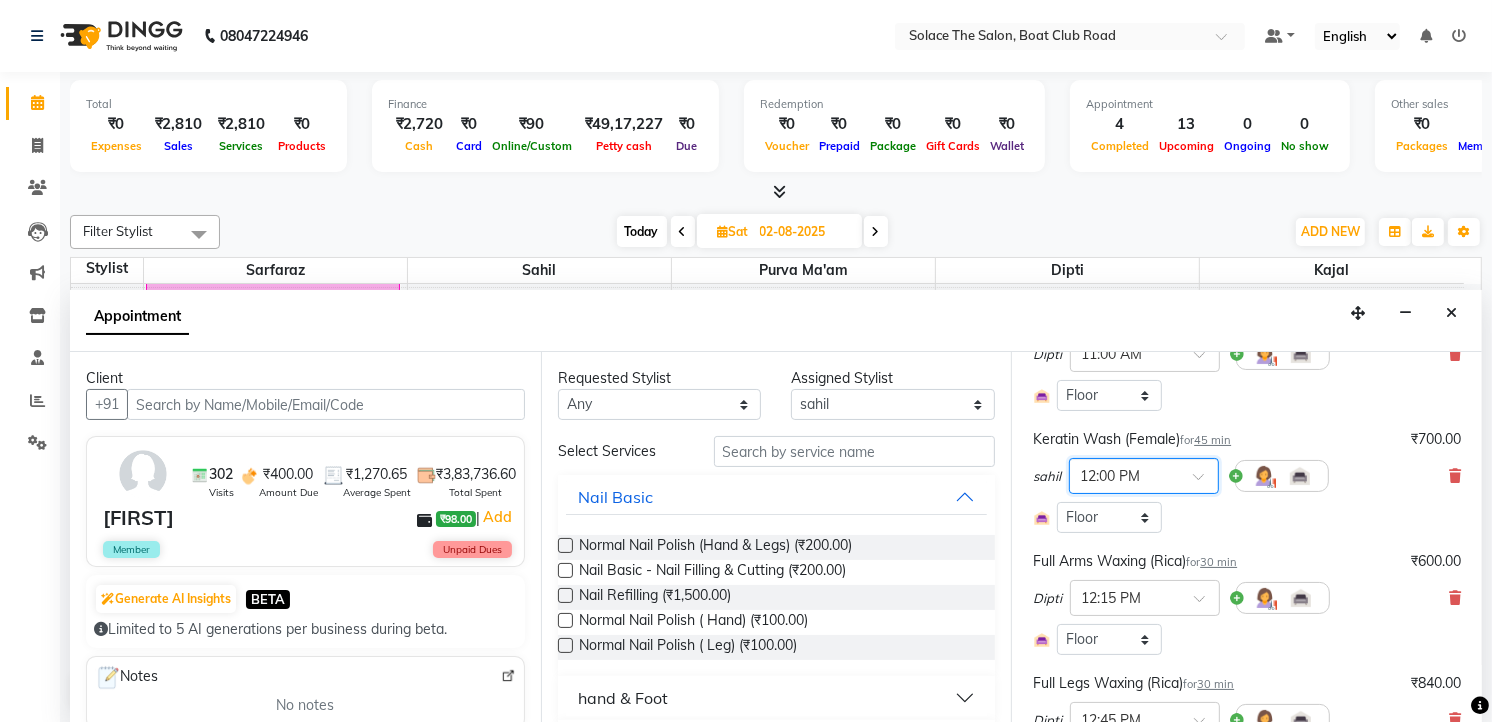 scroll, scrollTop: 222, scrollLeft: 0, axis: vertical 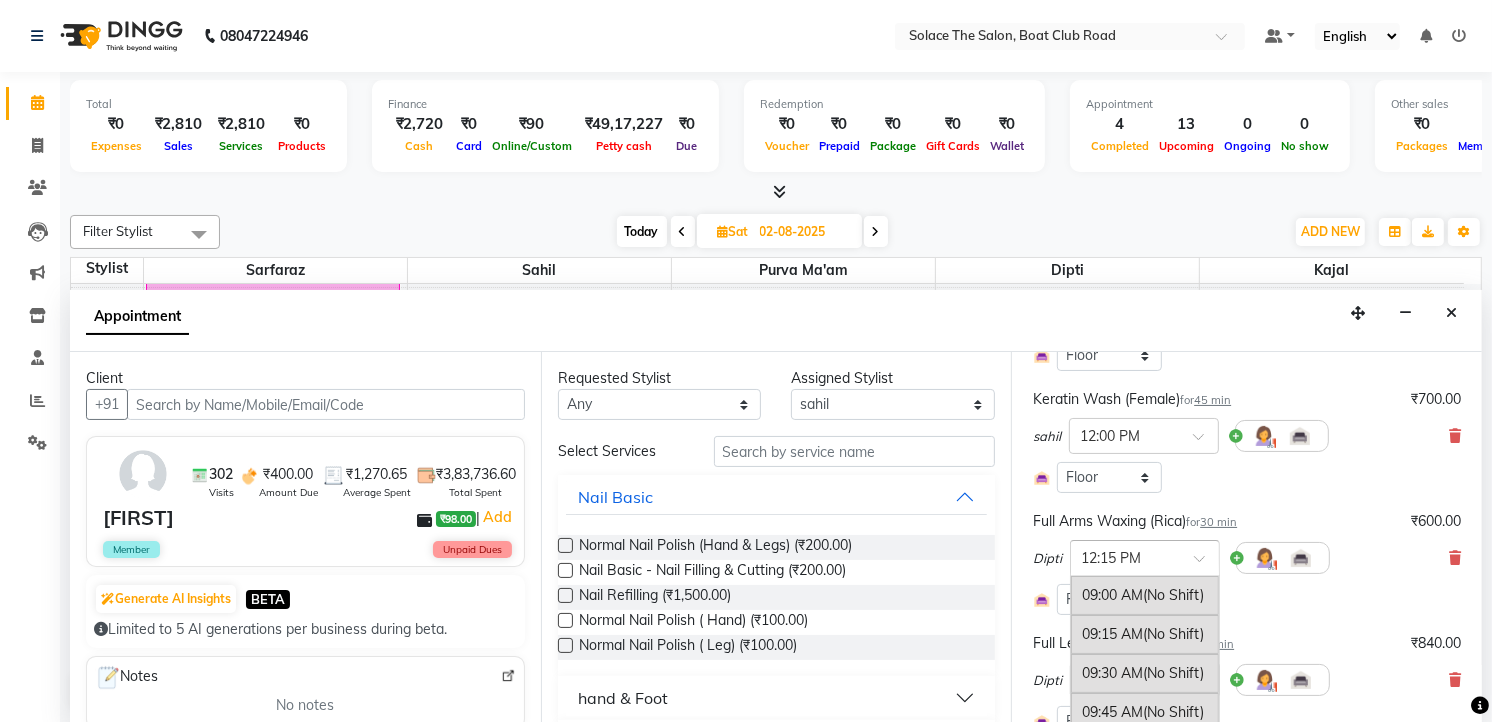 click at bounding box center [1145, 556] 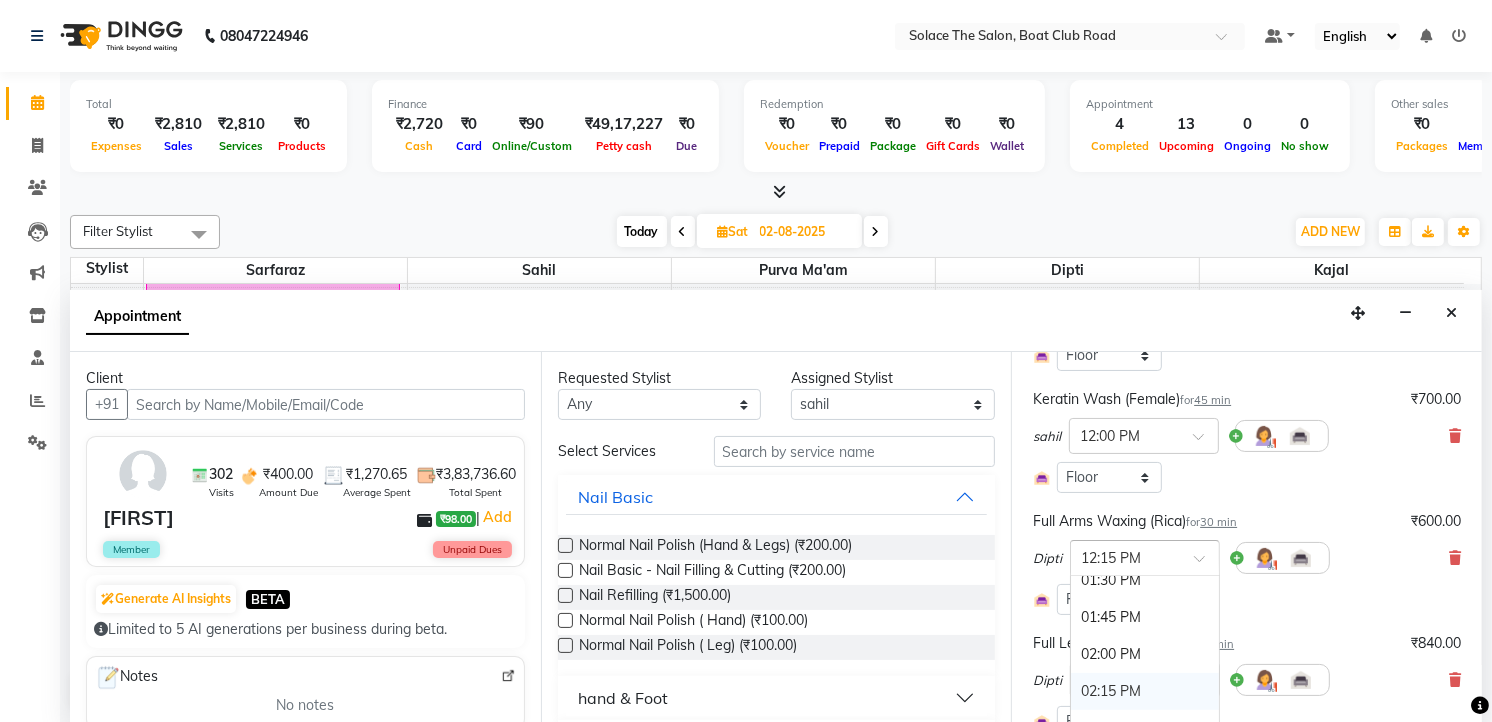 scroll, scrollTop: 605, scrollLeft: 0, axis: vertical 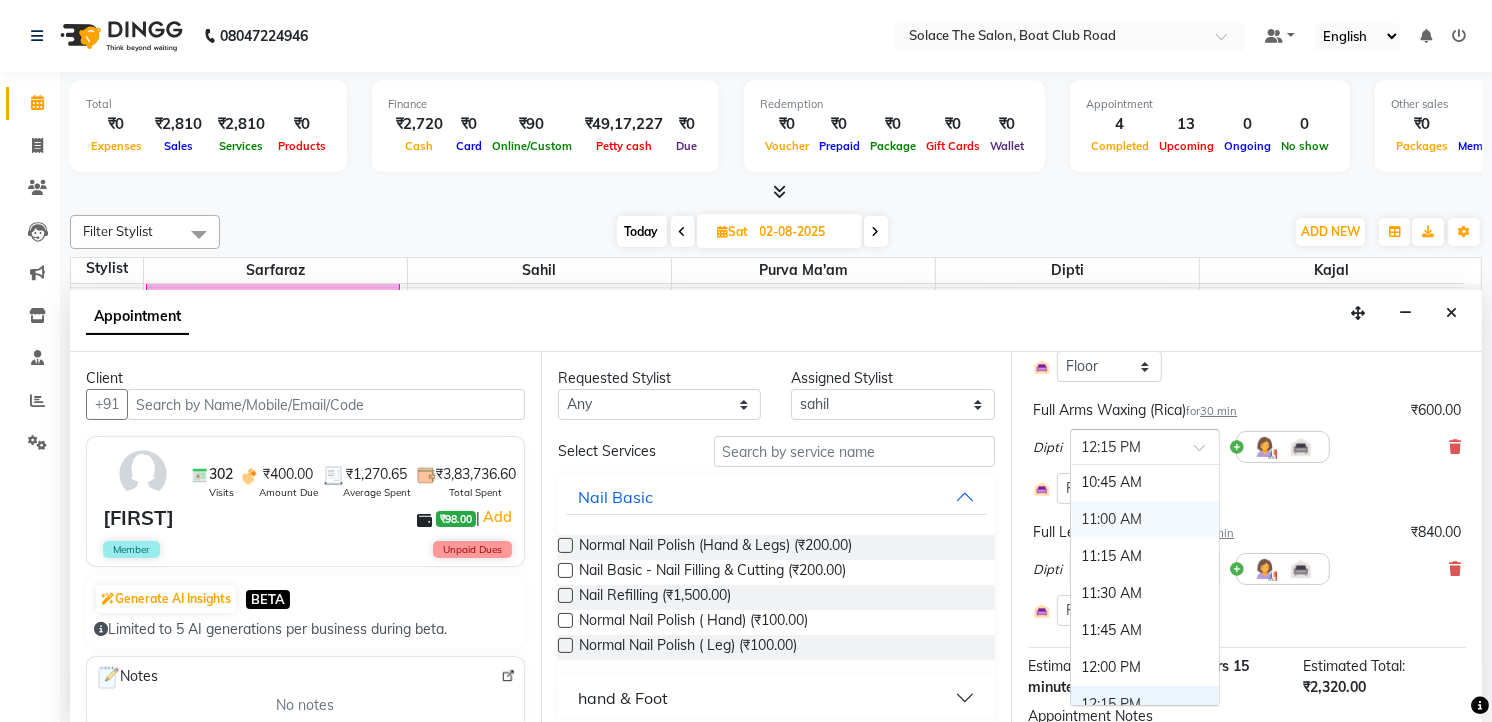 click at bounding box center (1125, 445) 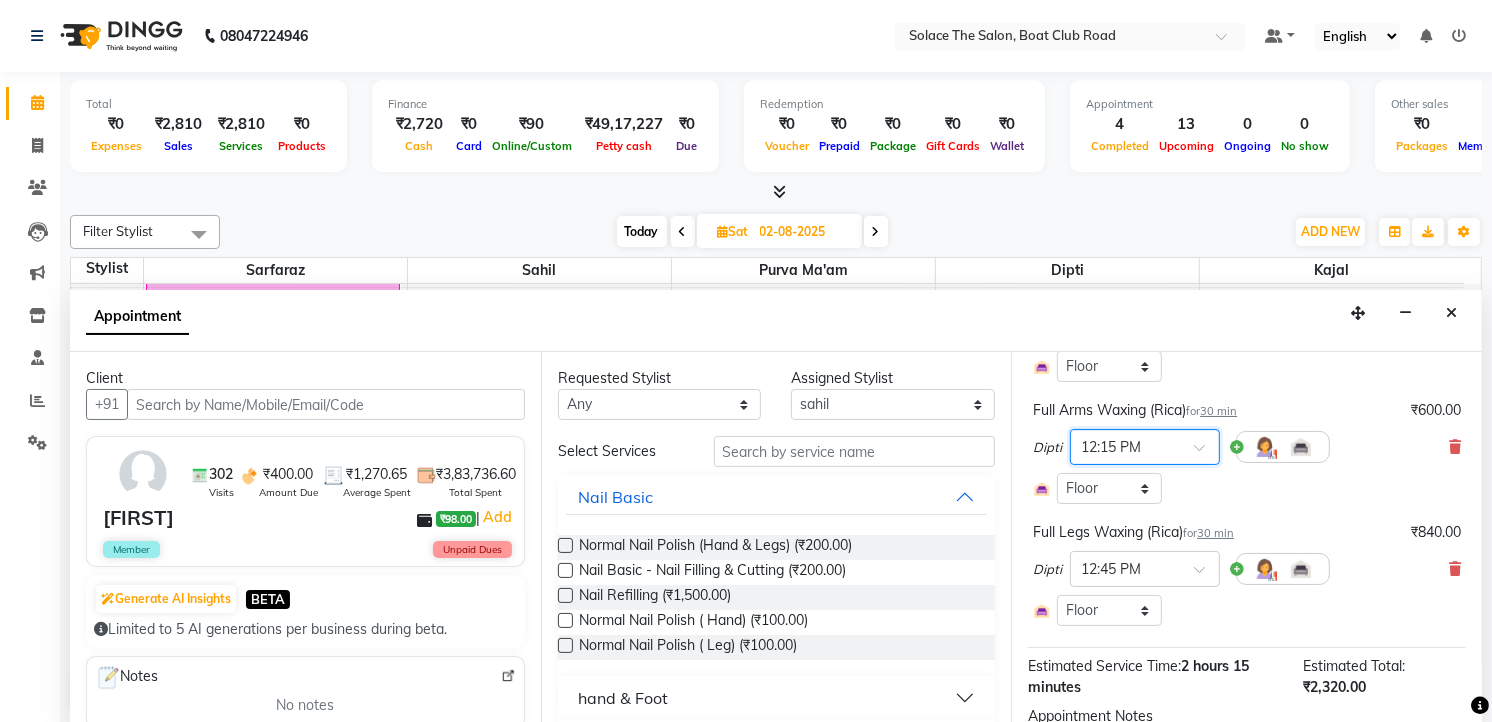 click at bounding box center [1206, 453] 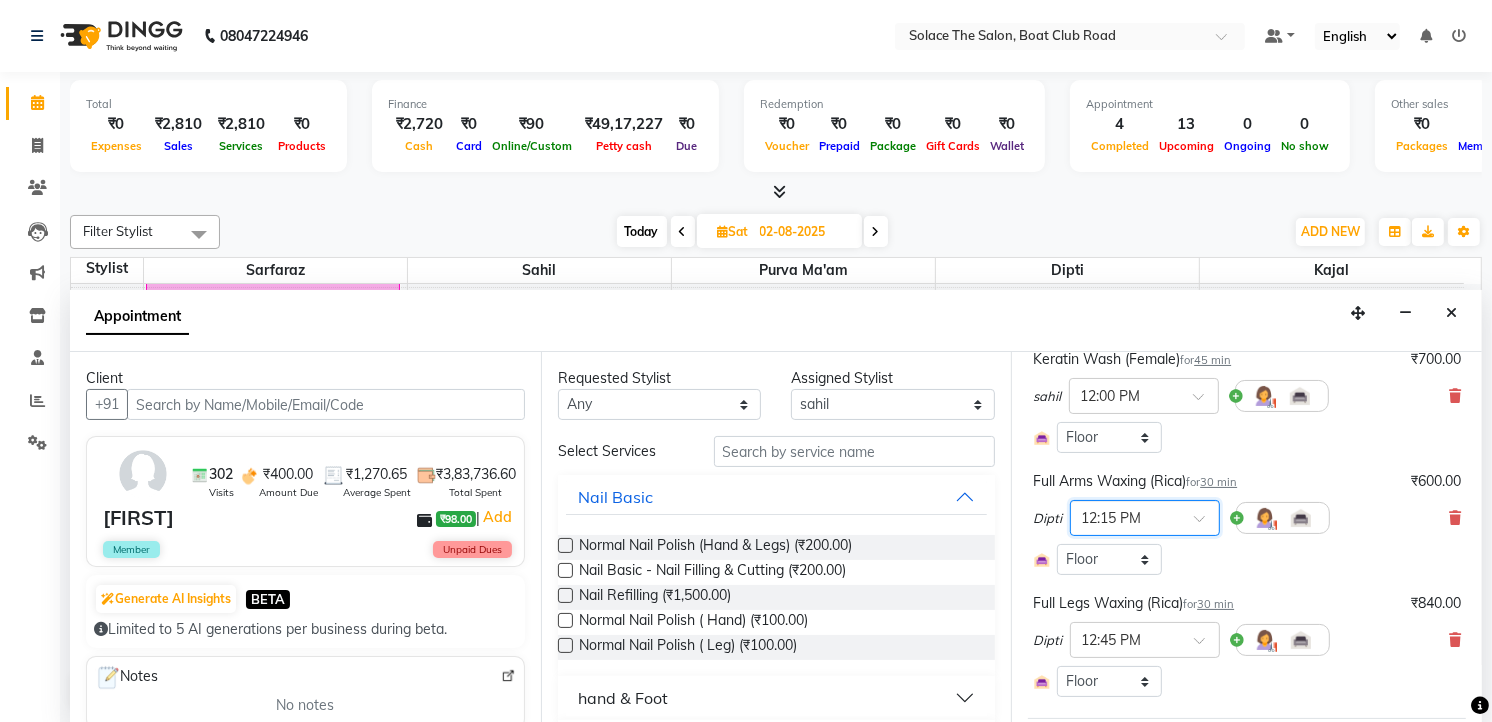 scroll, scrollTop: 222, scrollLeft: 0, axis: vertical 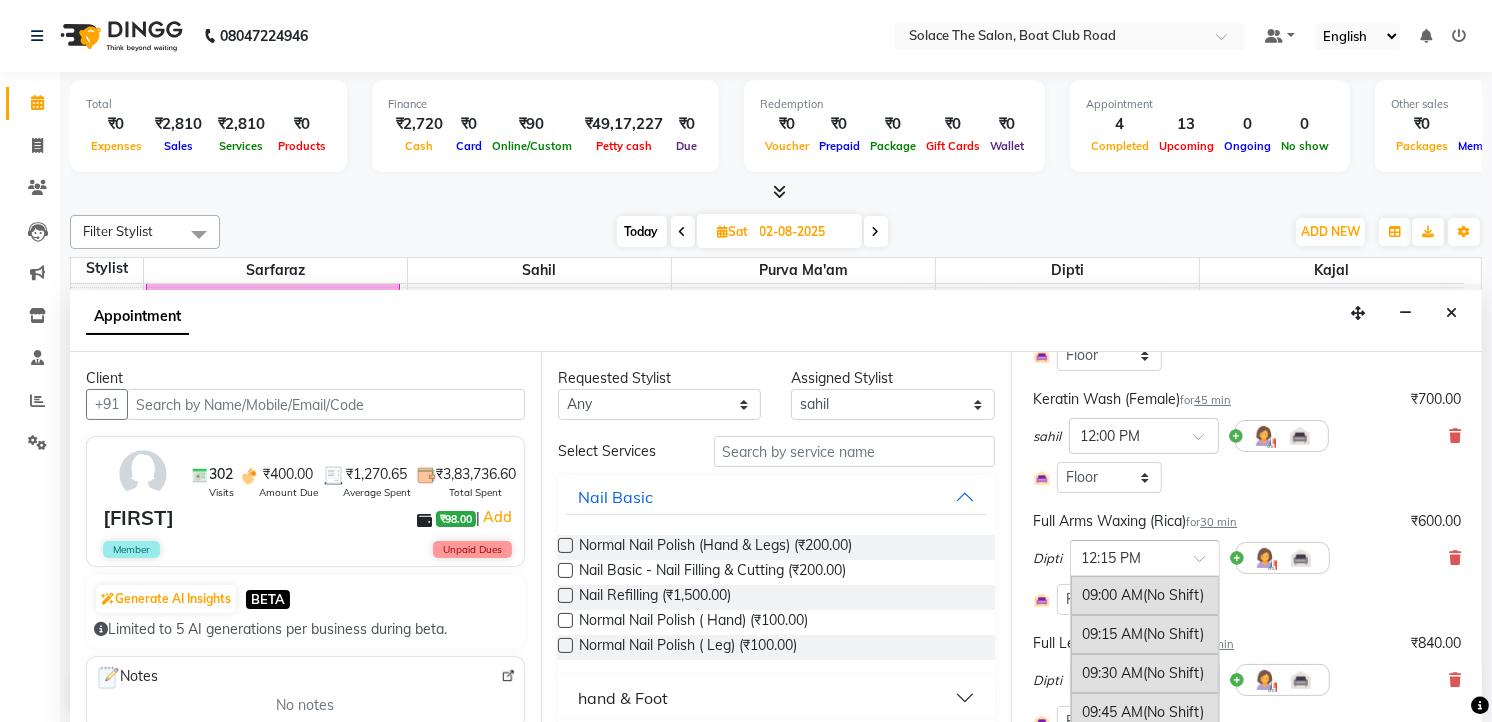 click at bounding box center [1125, 556] 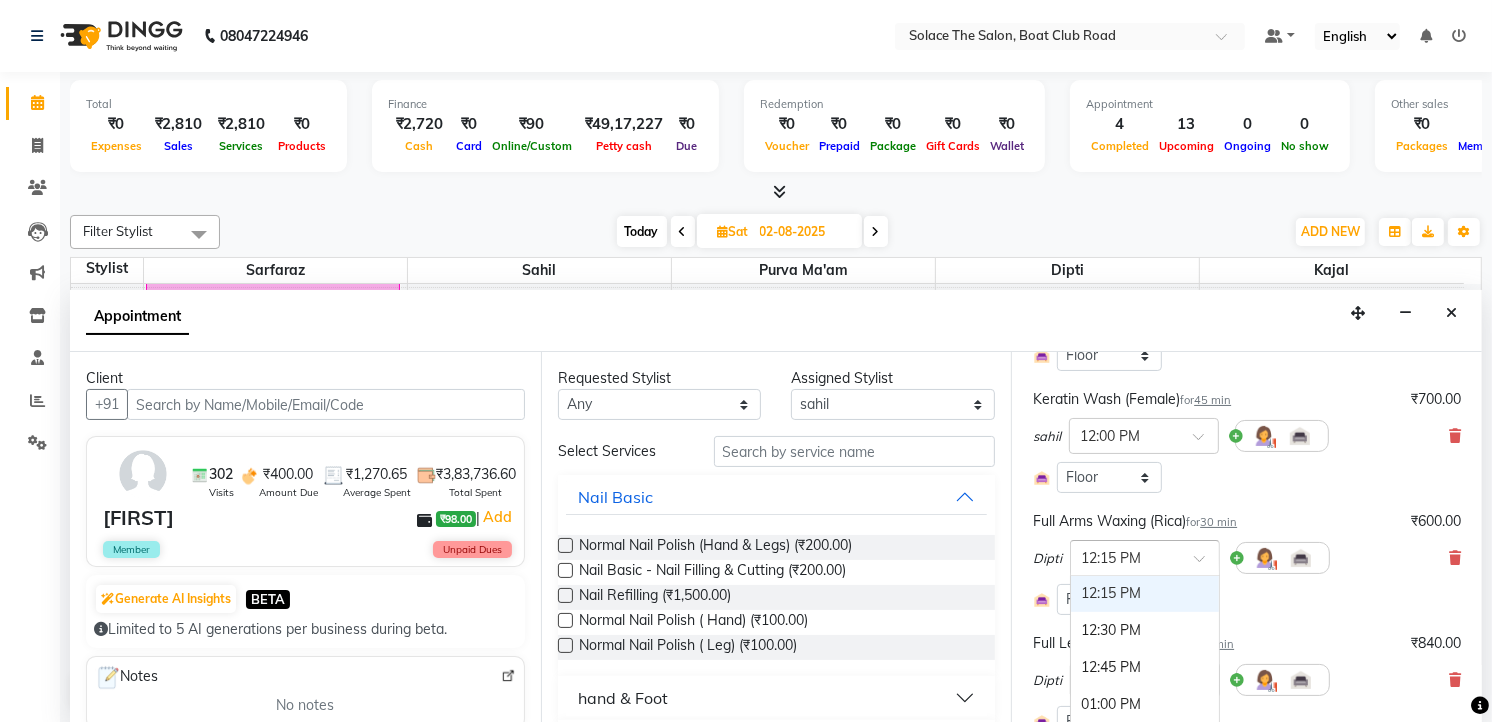 click at bounding box center [1125, 556] 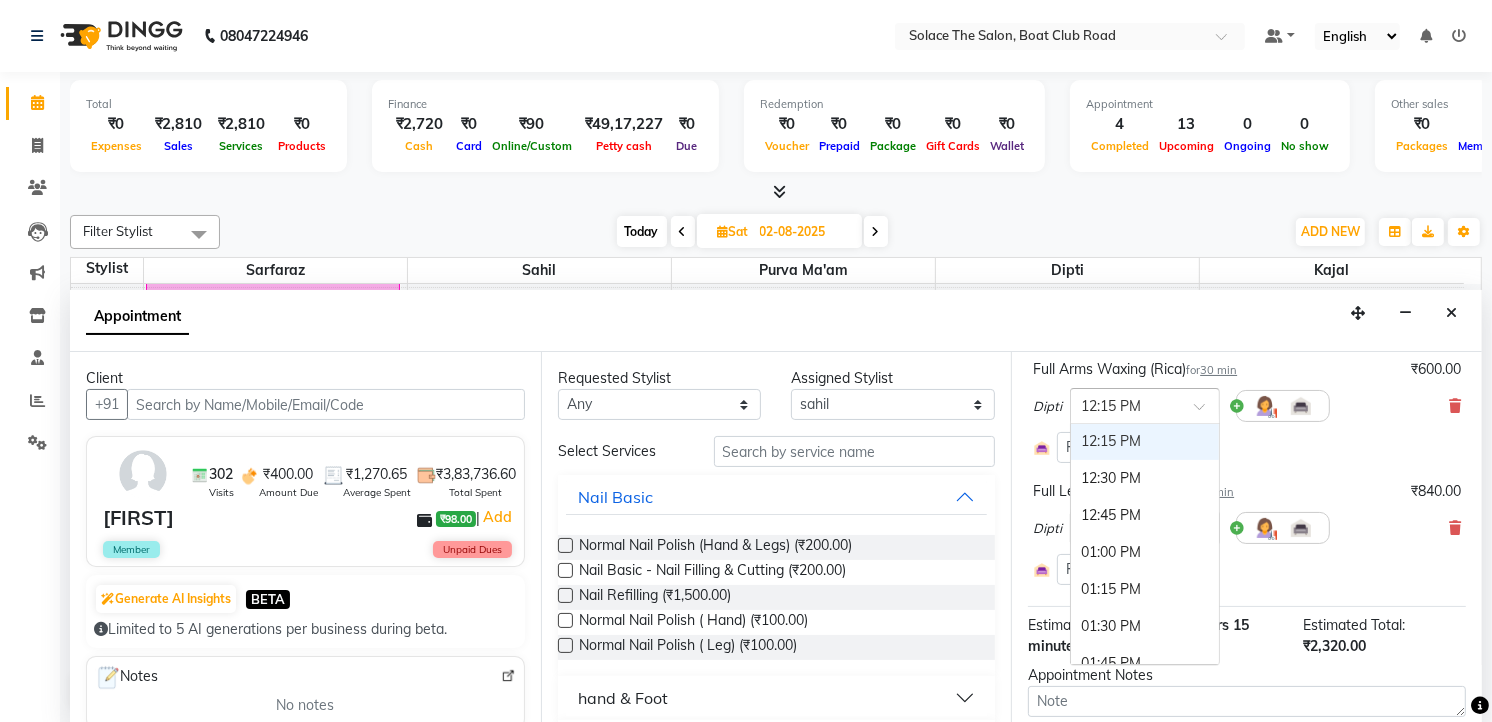 scroll, scrollTop: 514, scrollLeft: 0, axis: vertical 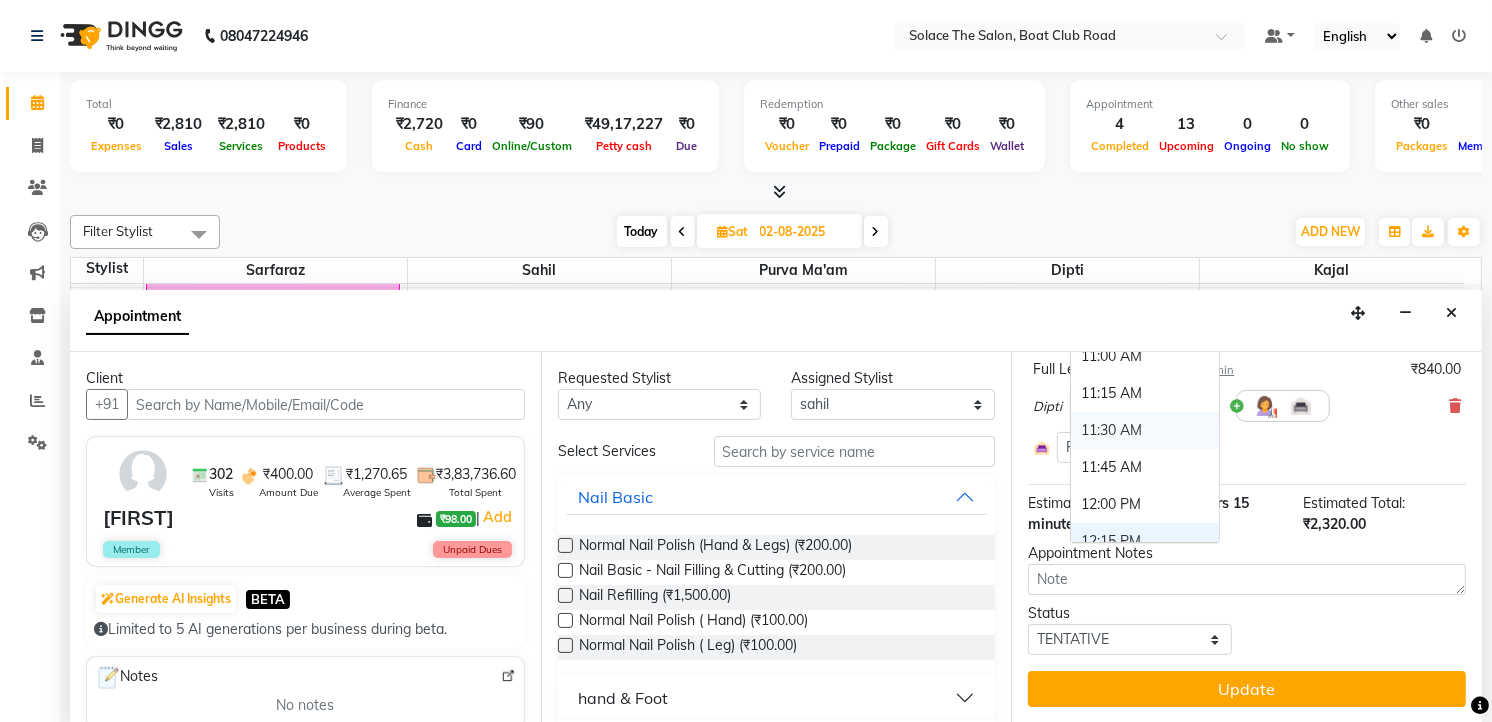 click on "11:30 AM" at bounding box center (1145, 430) 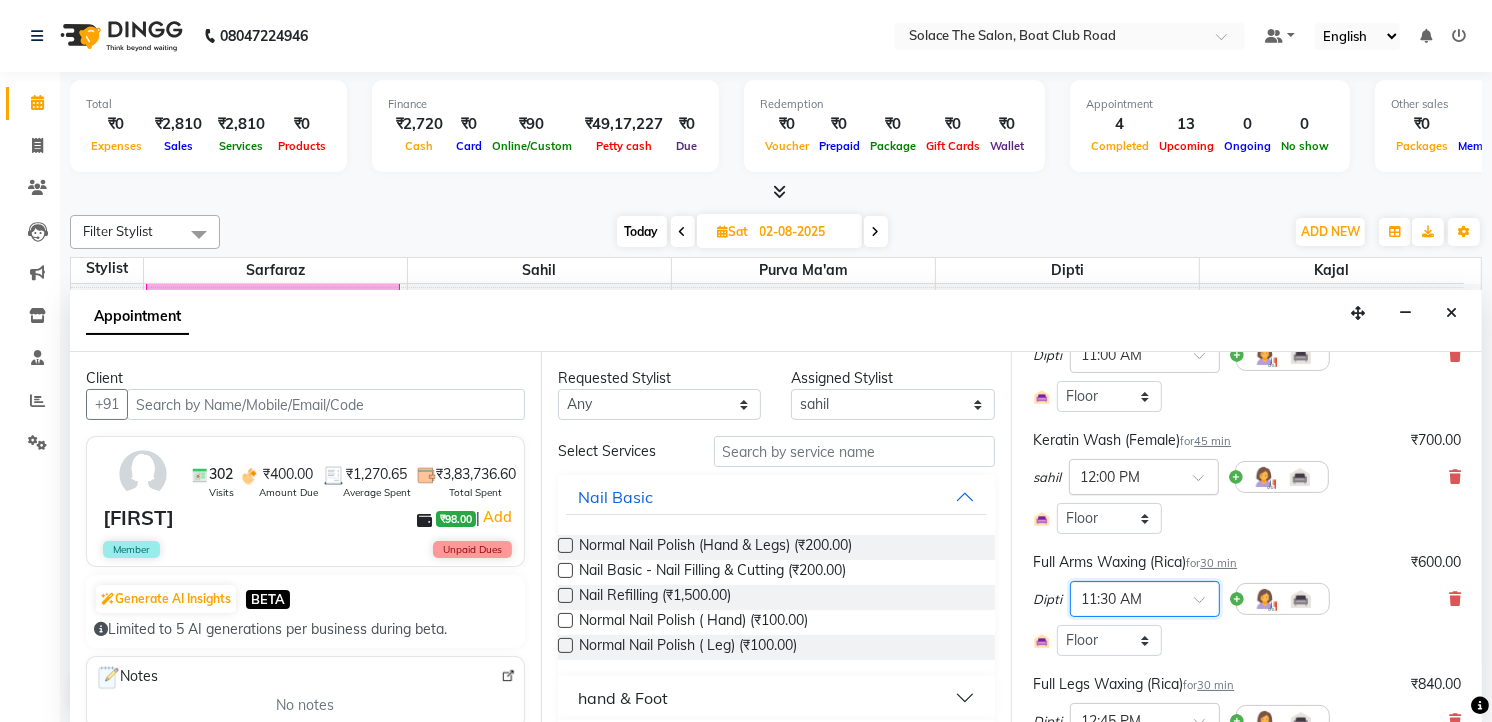 scroll, scrollTop: 403, scrollLeft: 0, axis: vertical 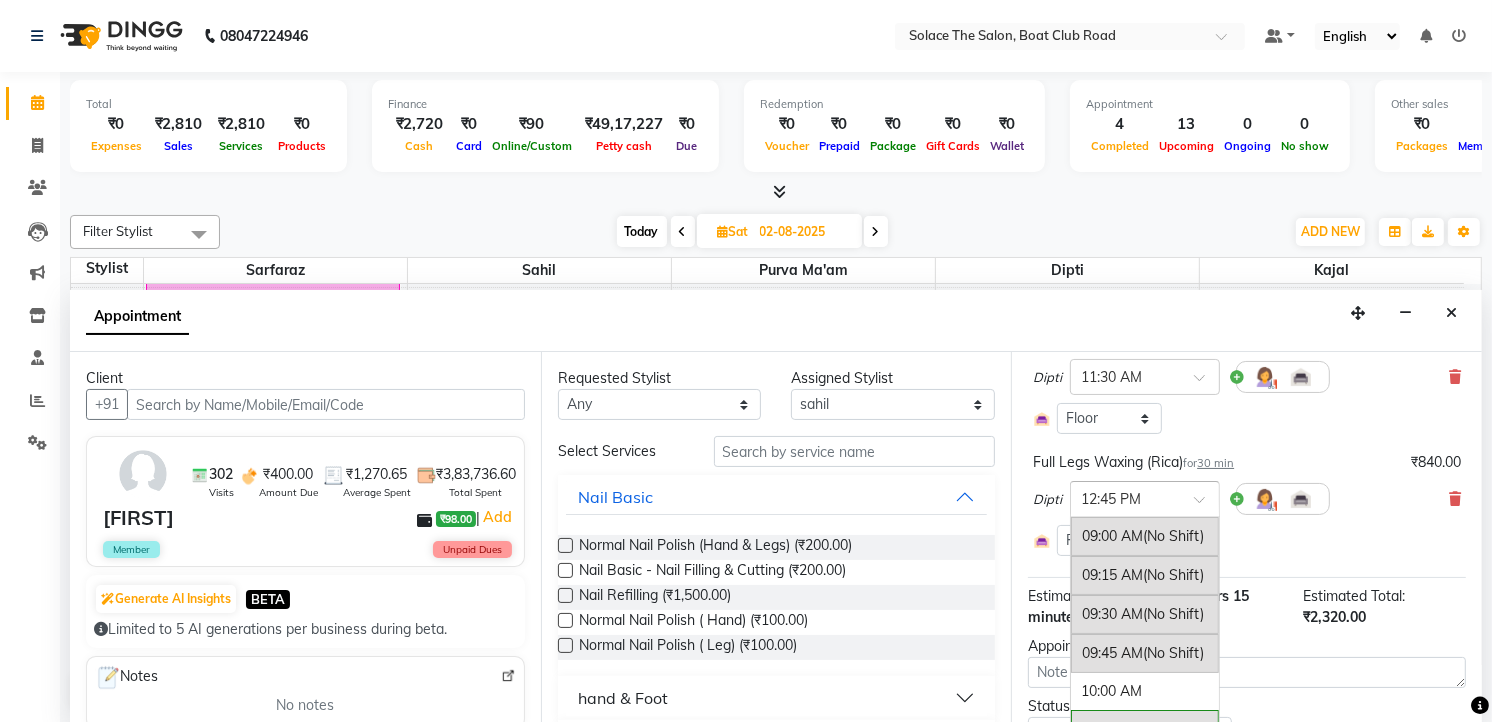 click at bounding box center (1125, 497) 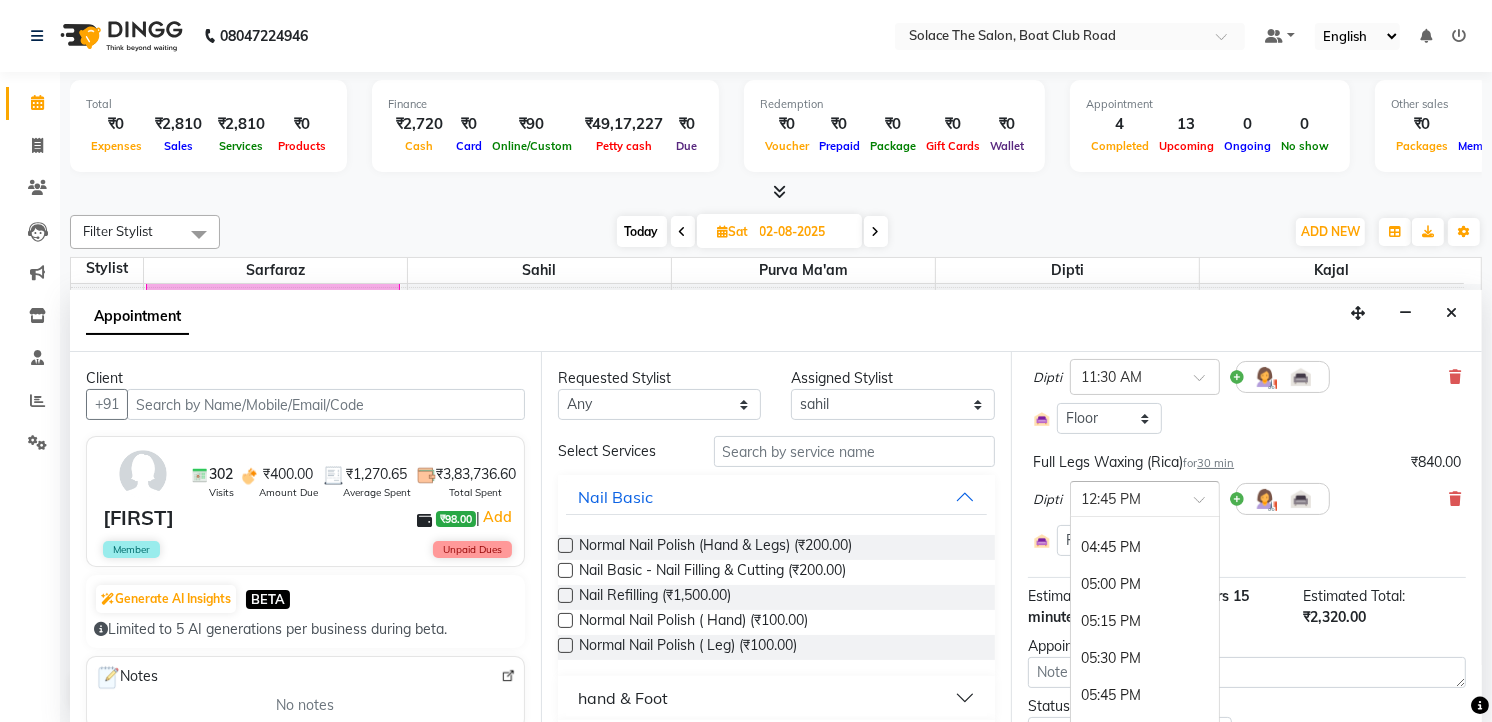 scroll, scrollTop: 1345, scrollLeft: 0, axis: vertical 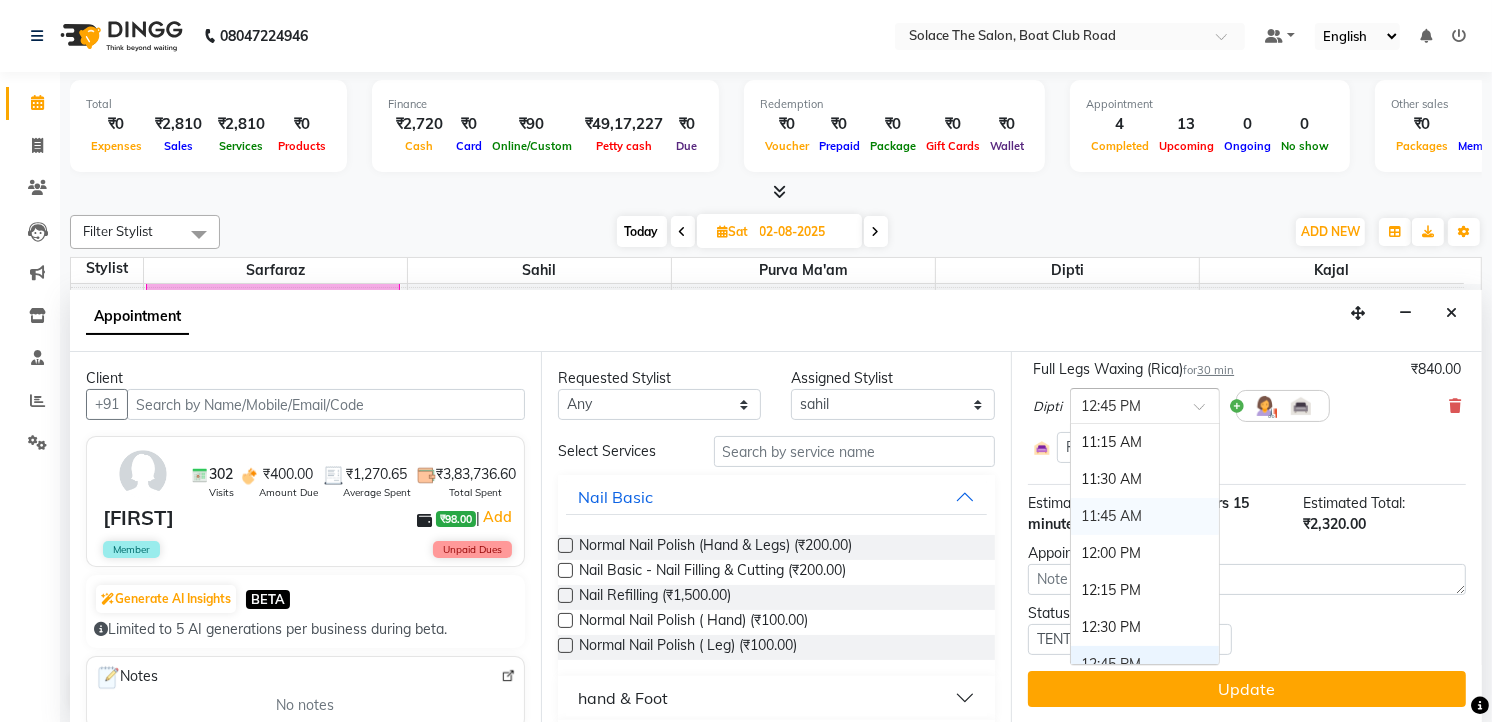 click on "11:45 AM" at bounding box center [1145, 516] 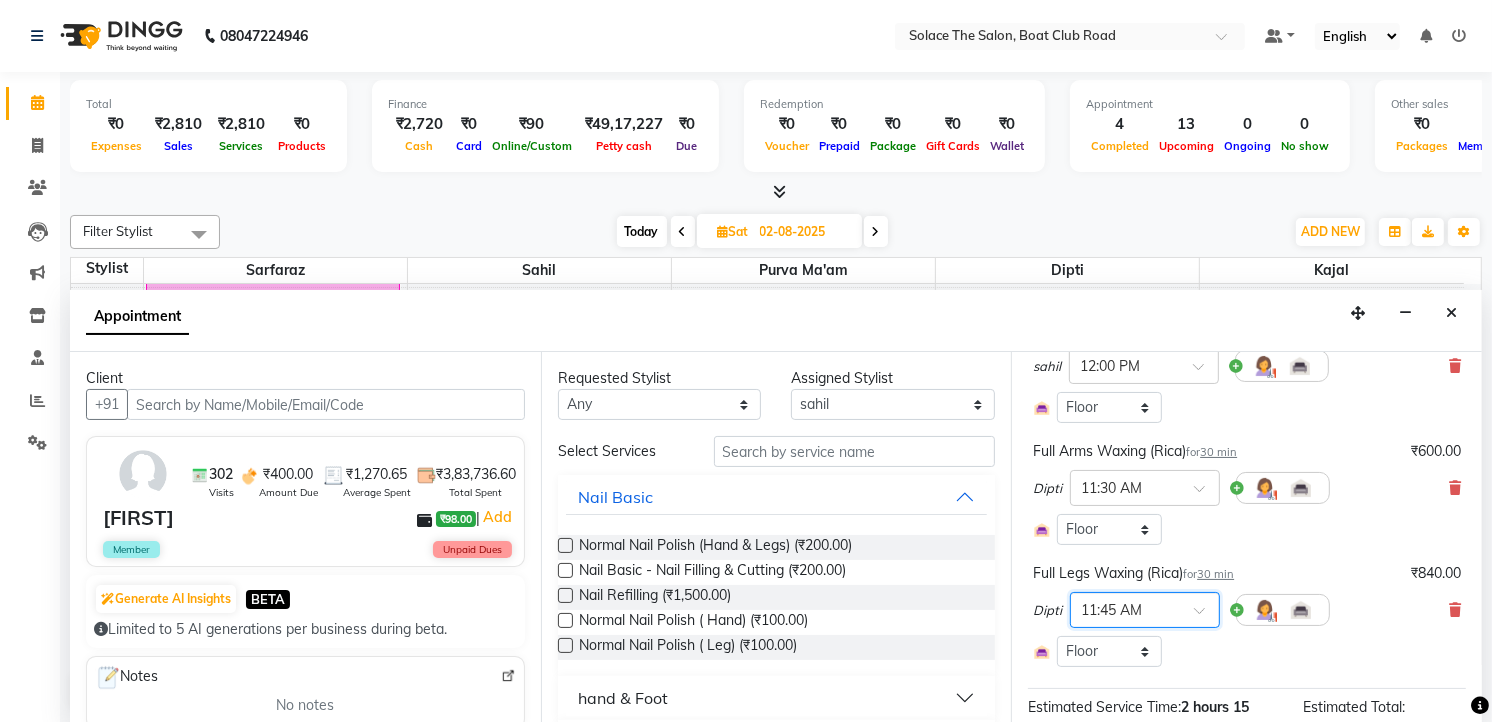 scroll, scrollTop: 514, scrollLeft: 0, axis: vertical 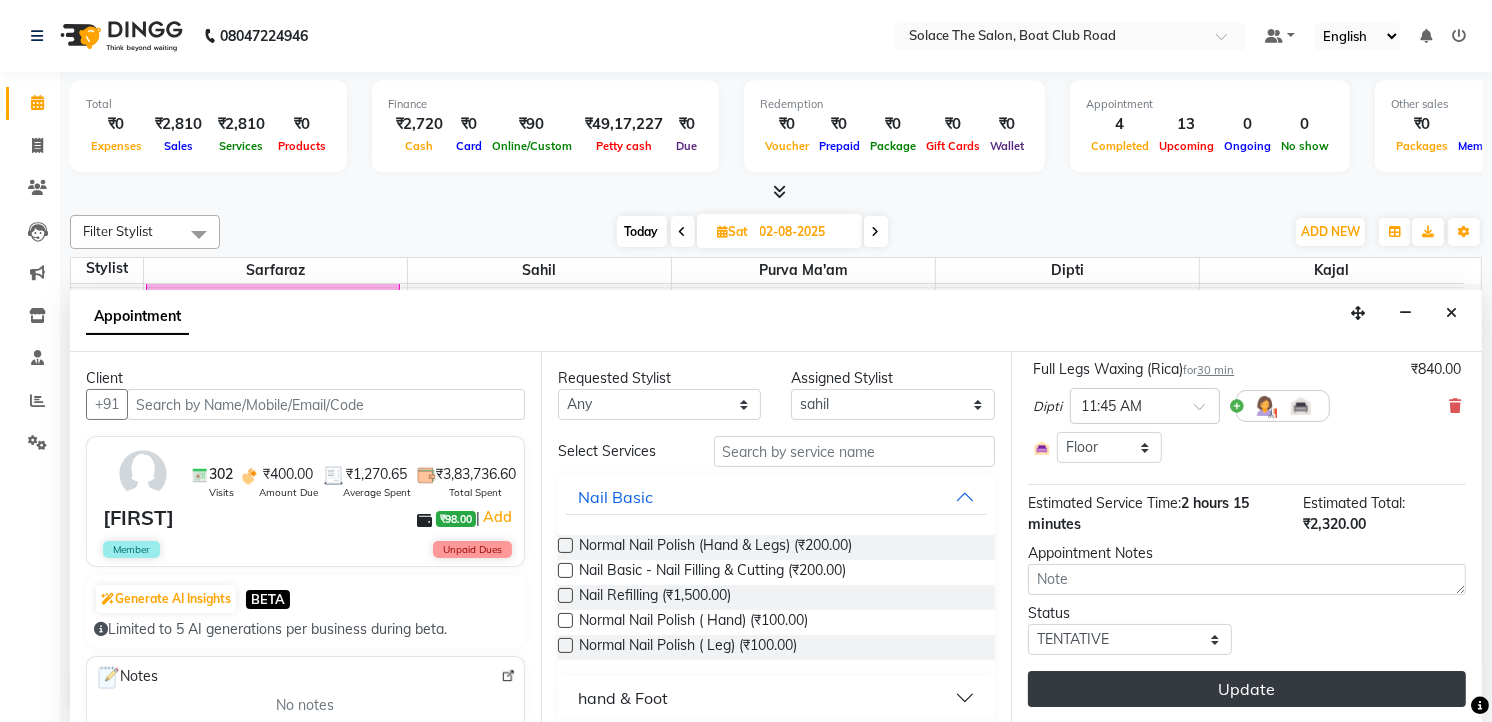 click on "Update" at bounding box center [1247, 689] 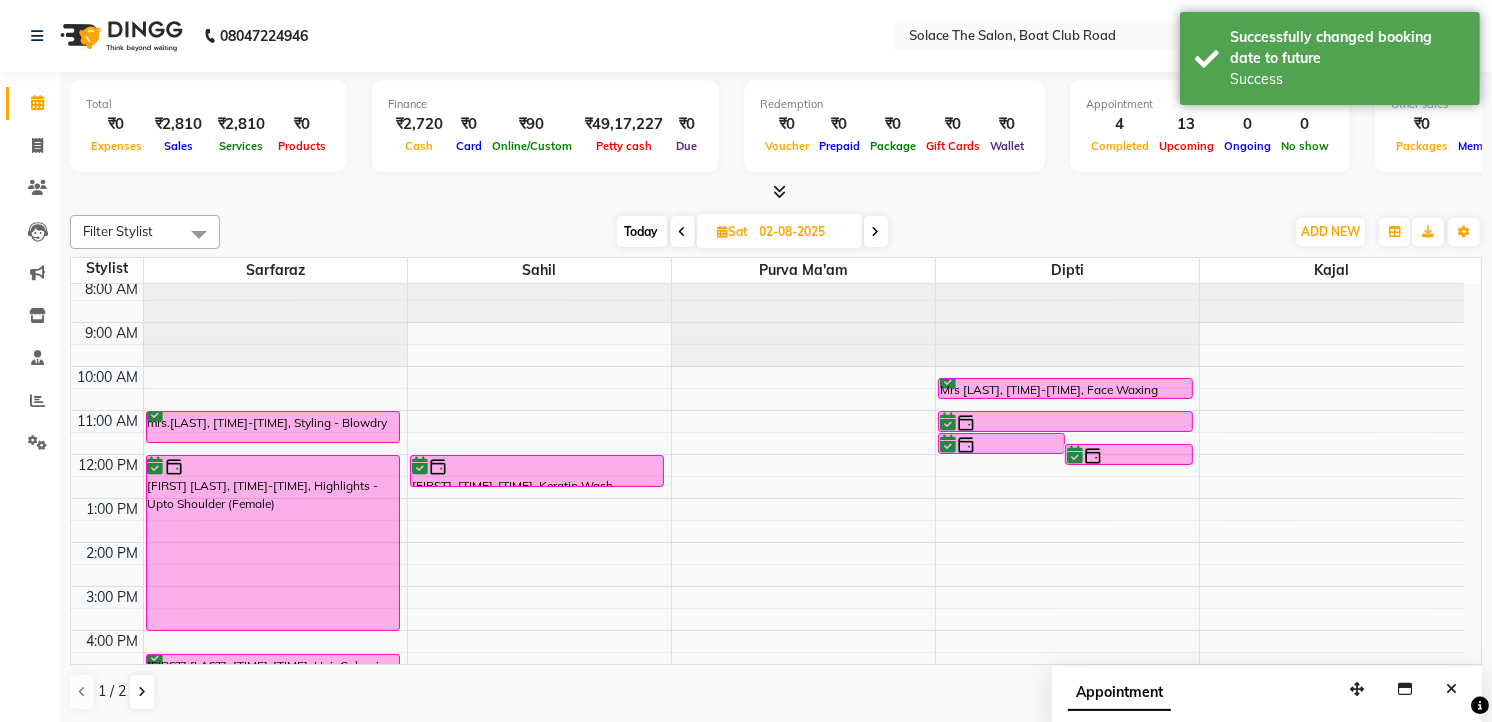 scroll, scrollTop: 0, scrollLeft: 0, axis: both 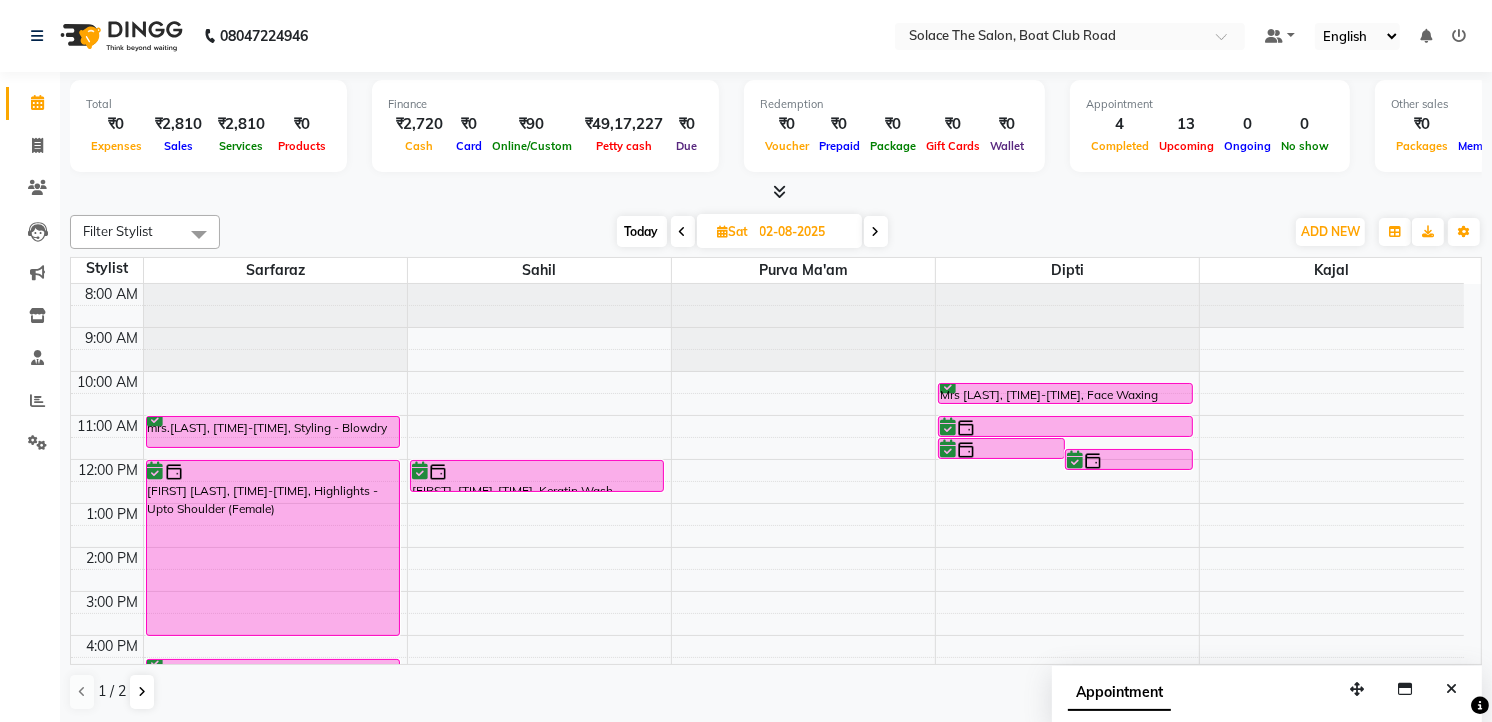 click at bounding box center (683, 232) 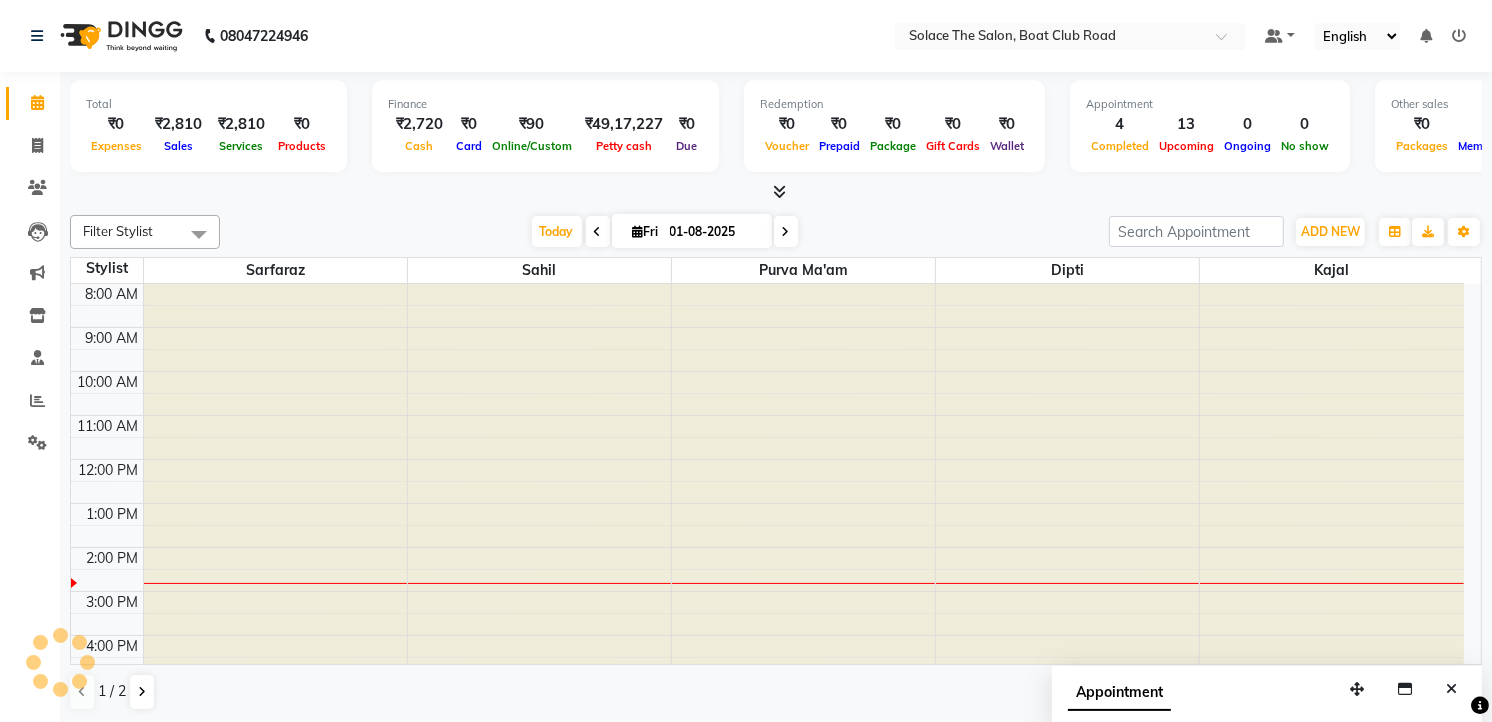 scroll, scrollTop: 238, scrollLeft: 0, axis: vertical 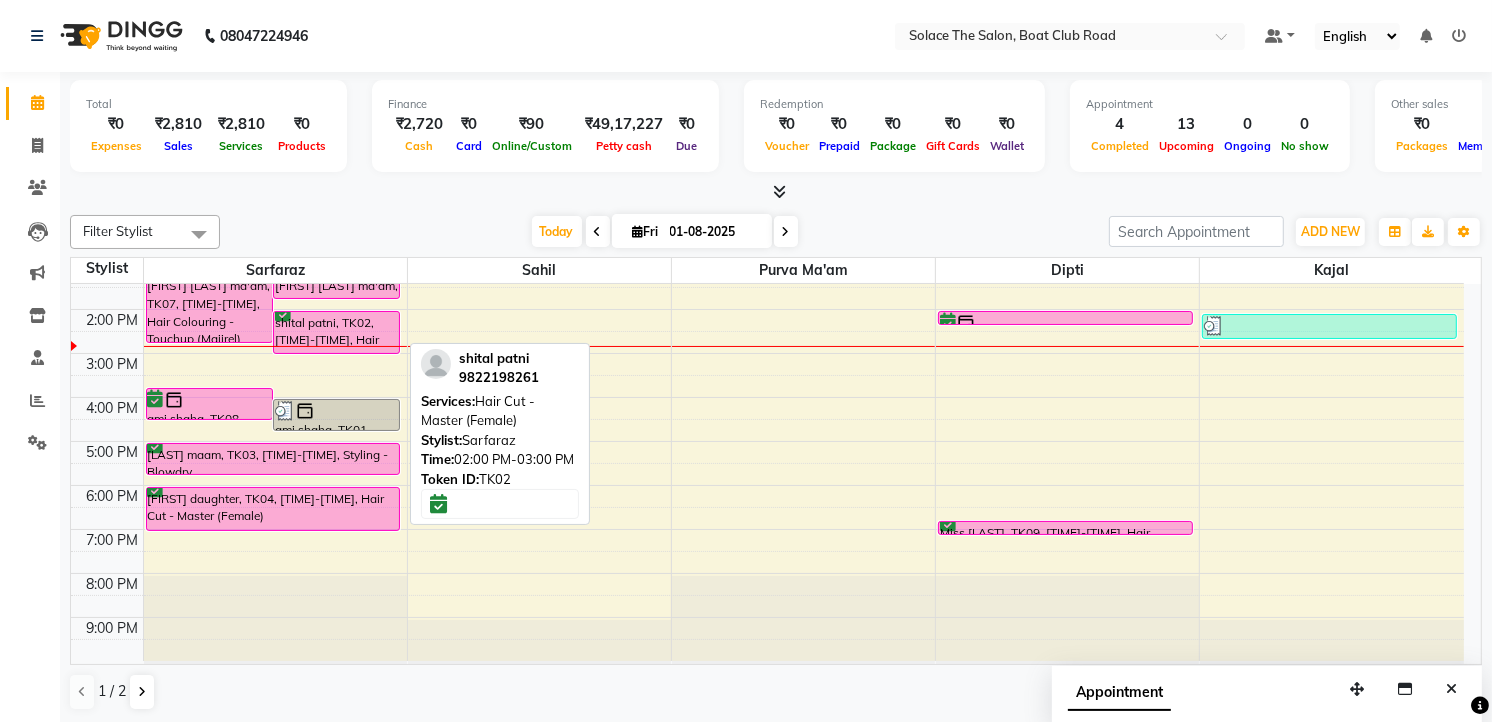 click on "[FIRST] [LAST], TK02, 02:00 PM-03:00 PM, Hair Cut - Master (Female)" at bounding box center (336, 332) 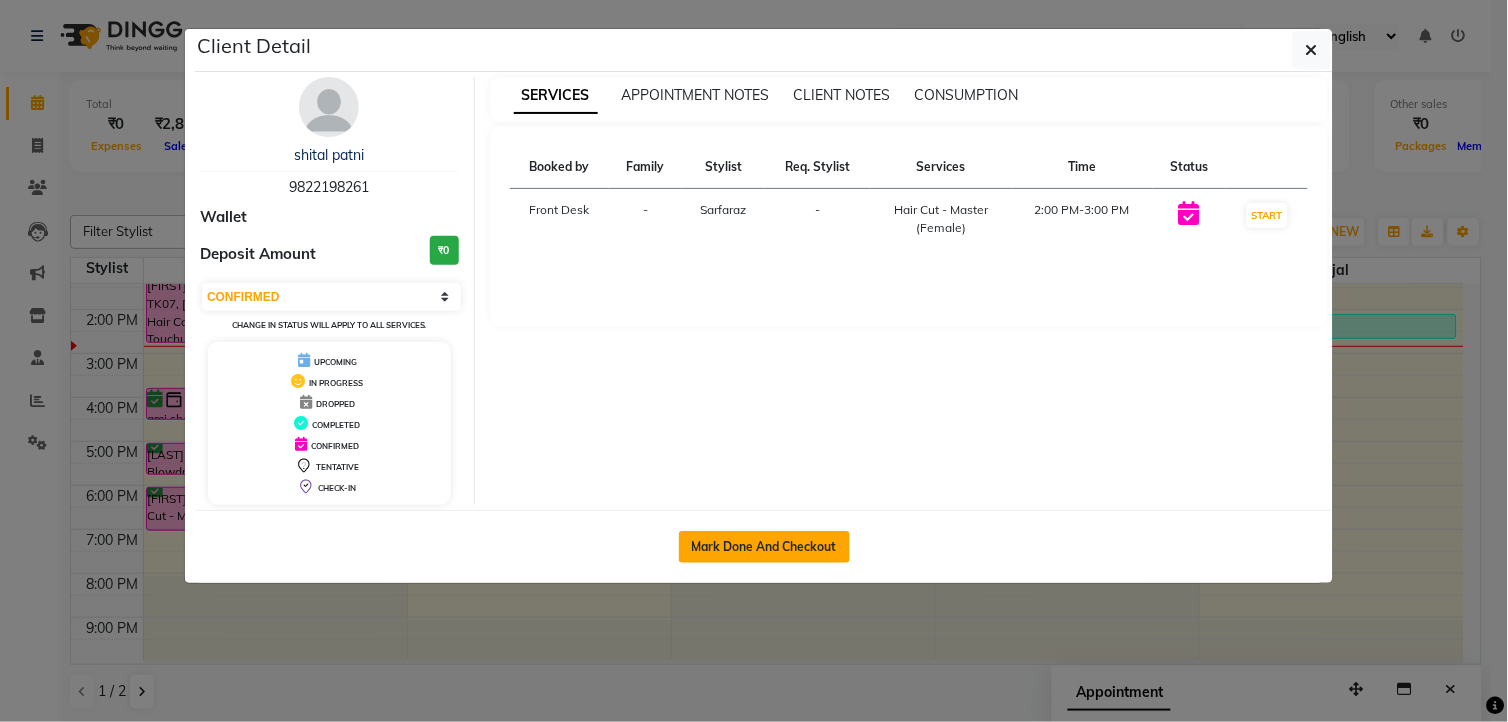 click on "Mark Done And Checkout" 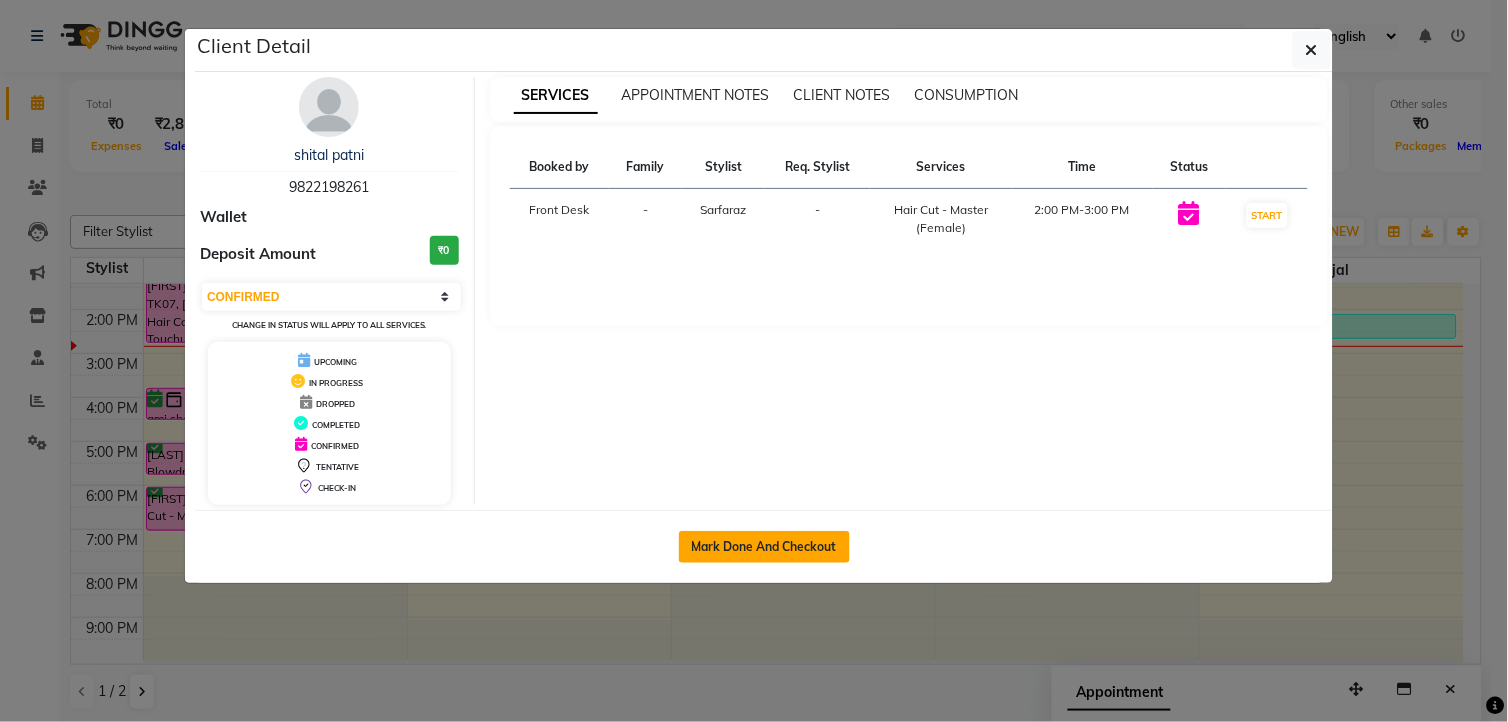 select on "service" 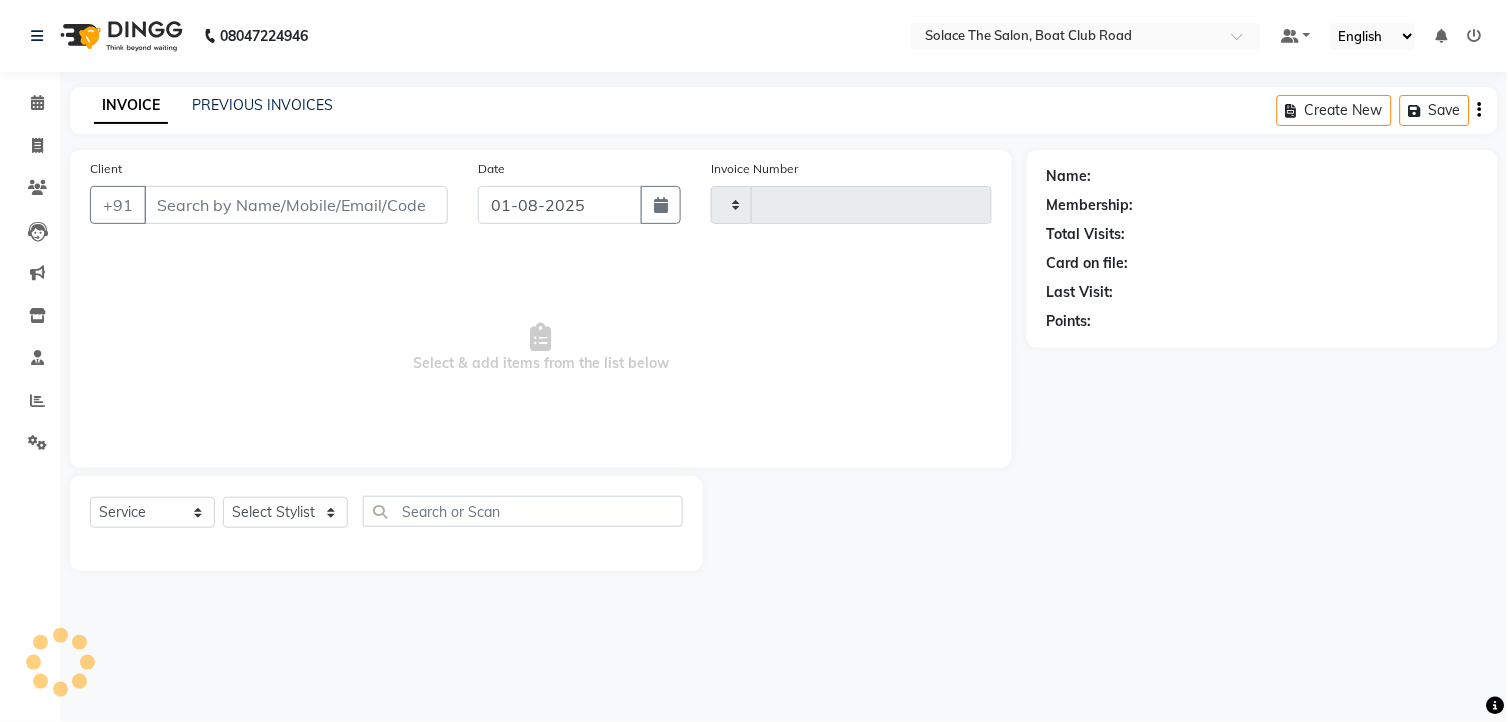 type on "9822198261" 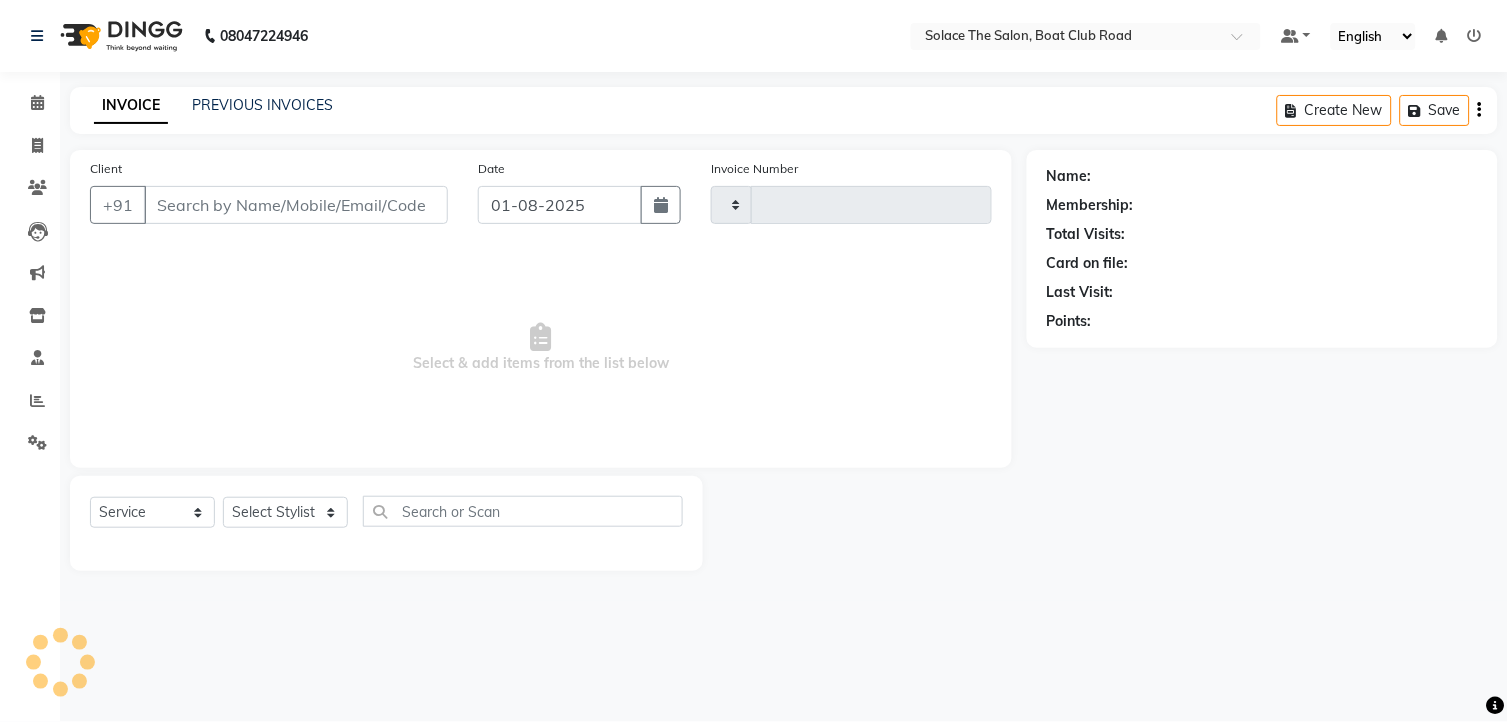 select on "9746" 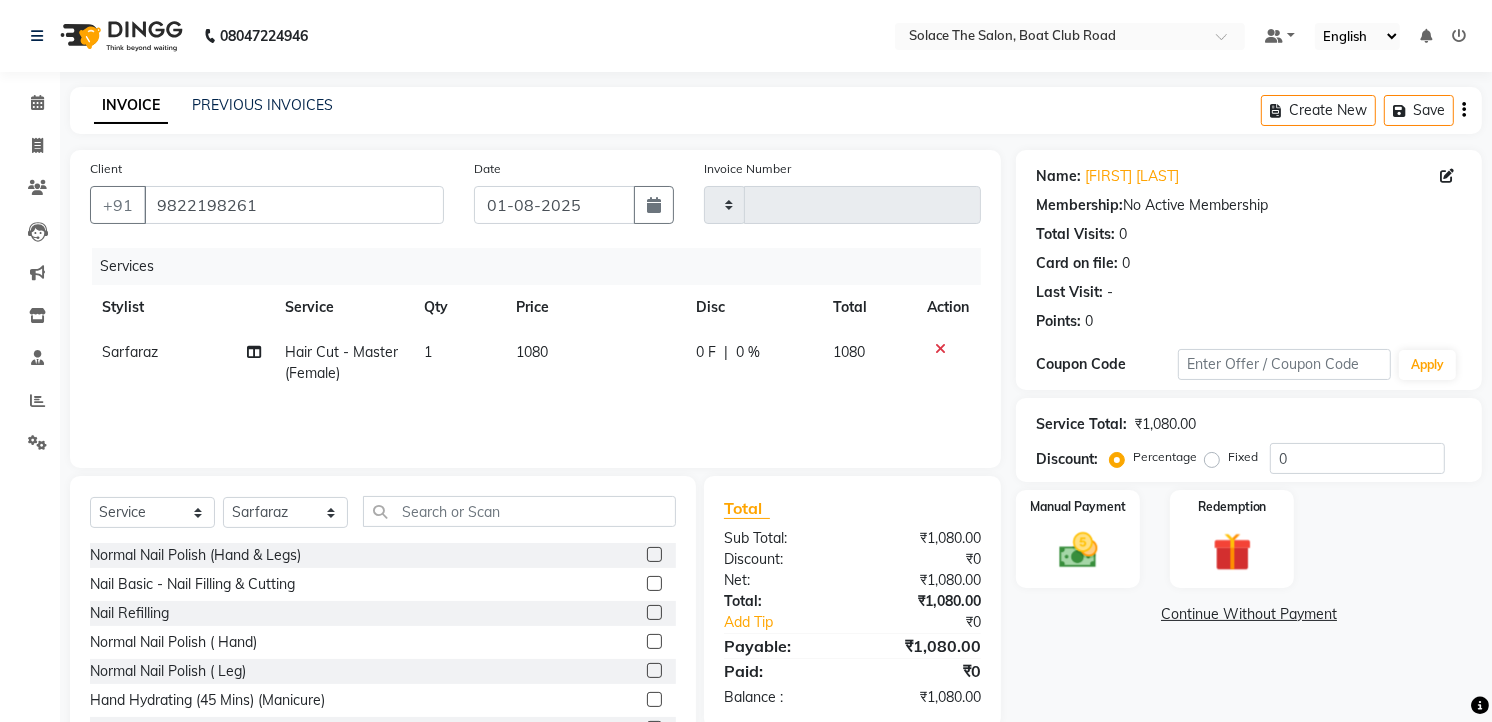 click on "0 F | 0 %" 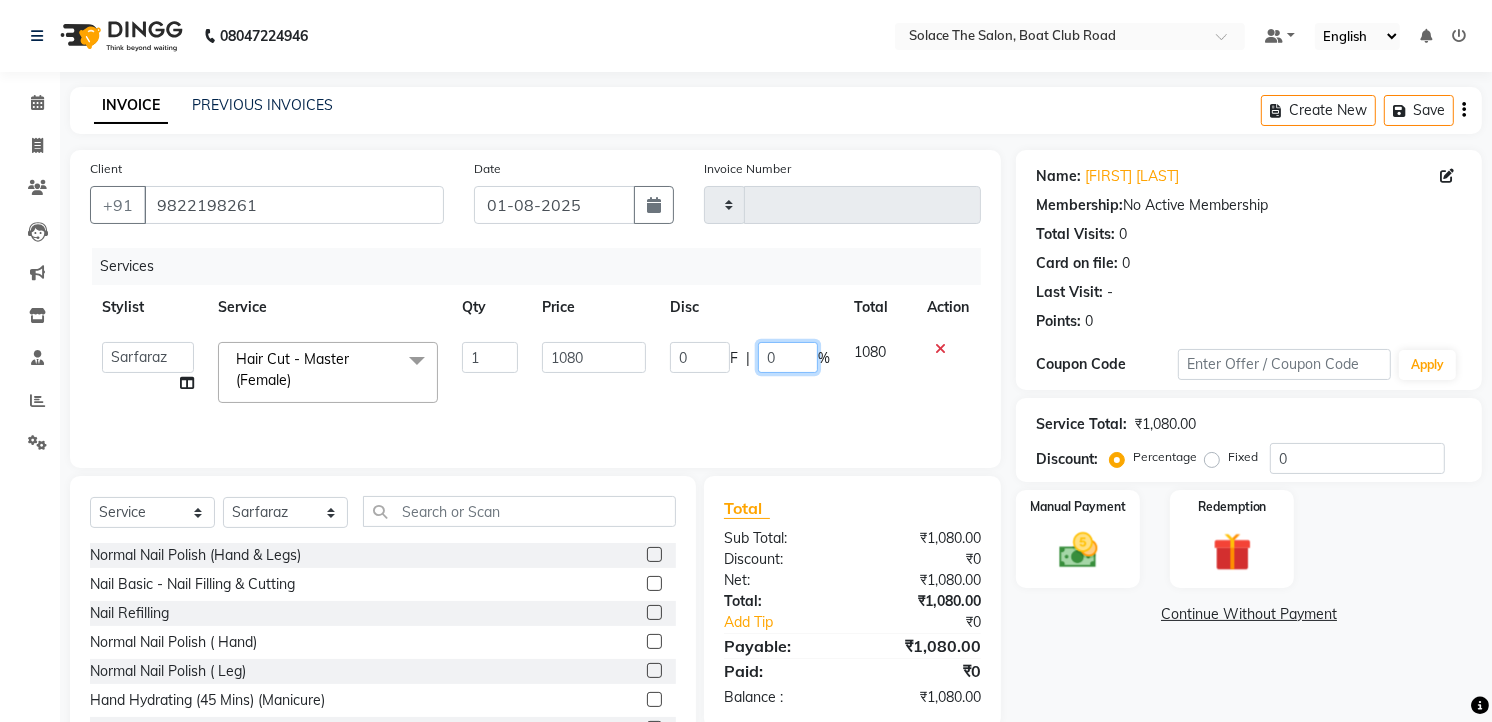 click on "0" 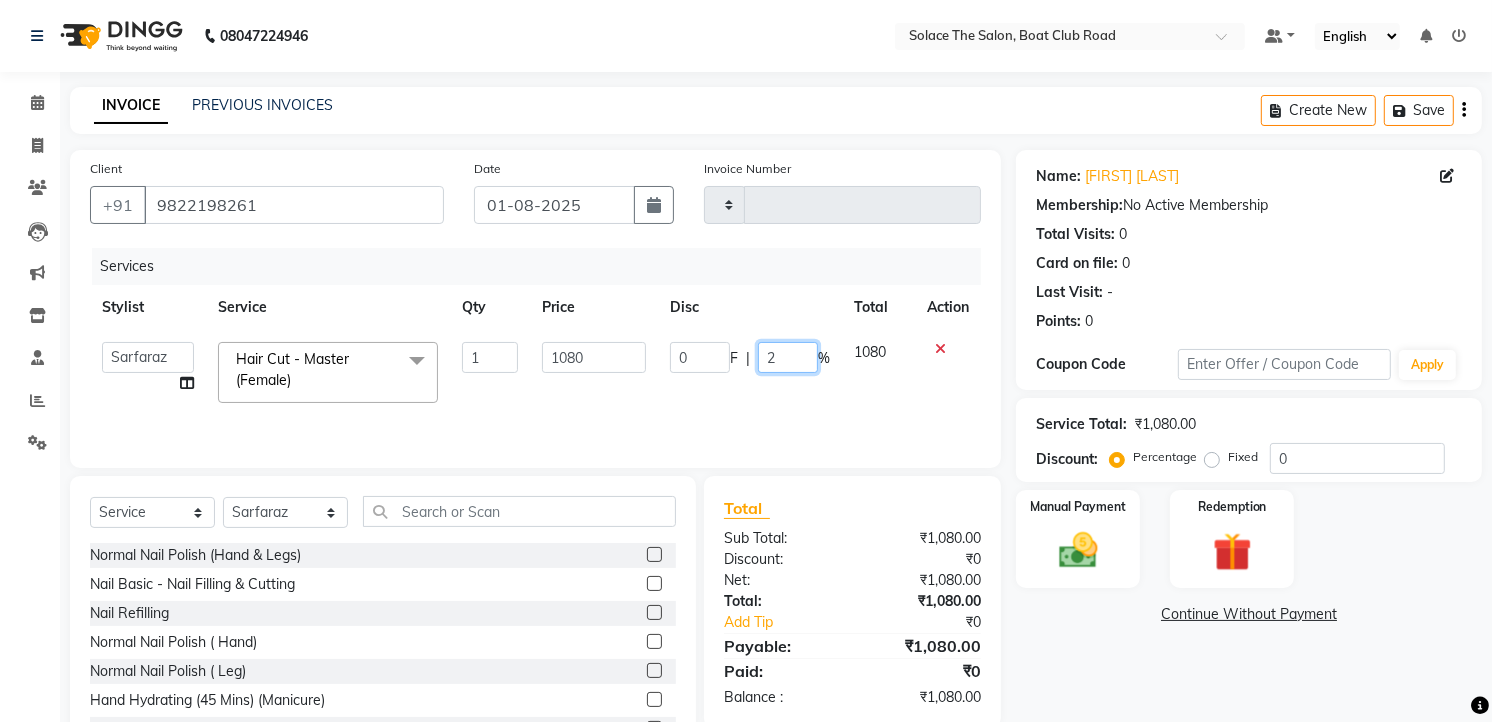 type on "20" 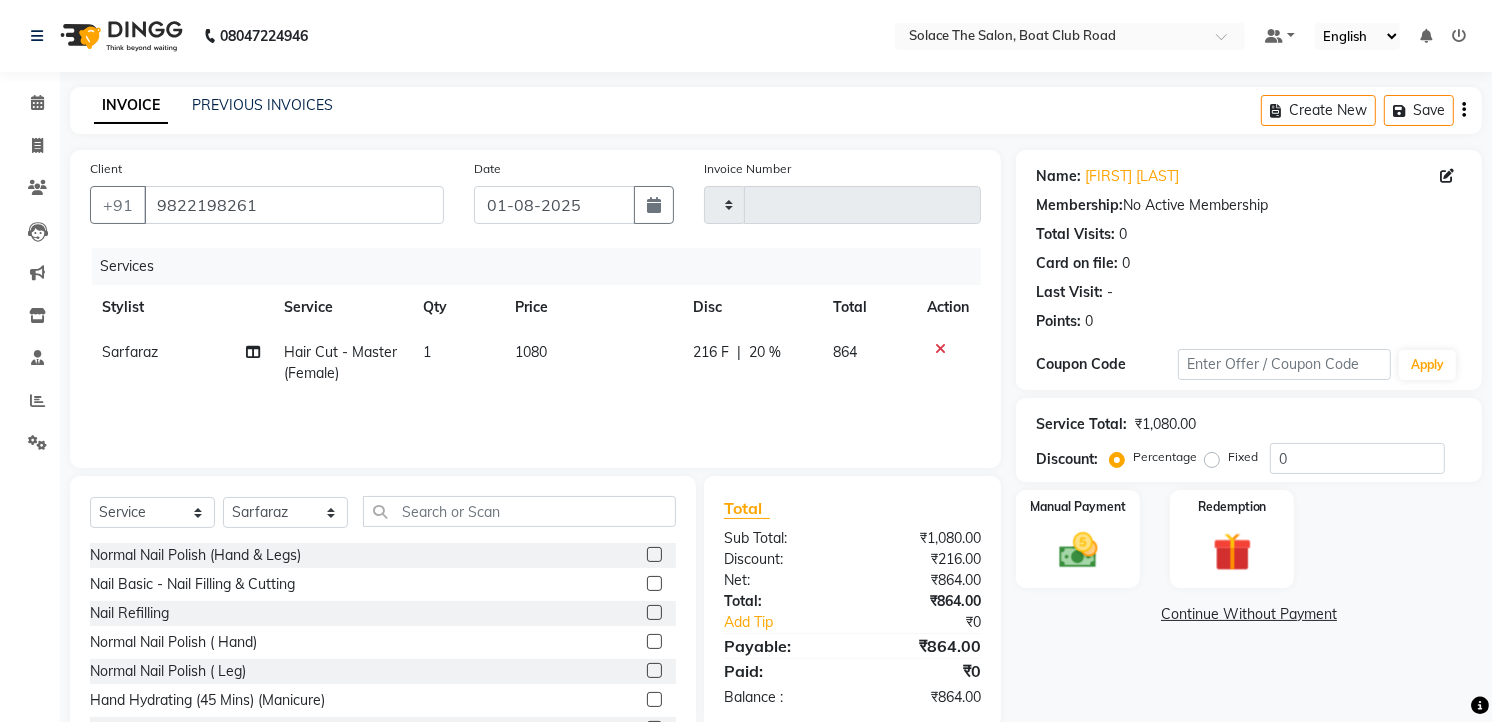 click on "Services Stylist Service Qty Price Disc Total Action Sarfaraz Hair Cut - Master (Female) 1 1080 216 F | 20 % 864" 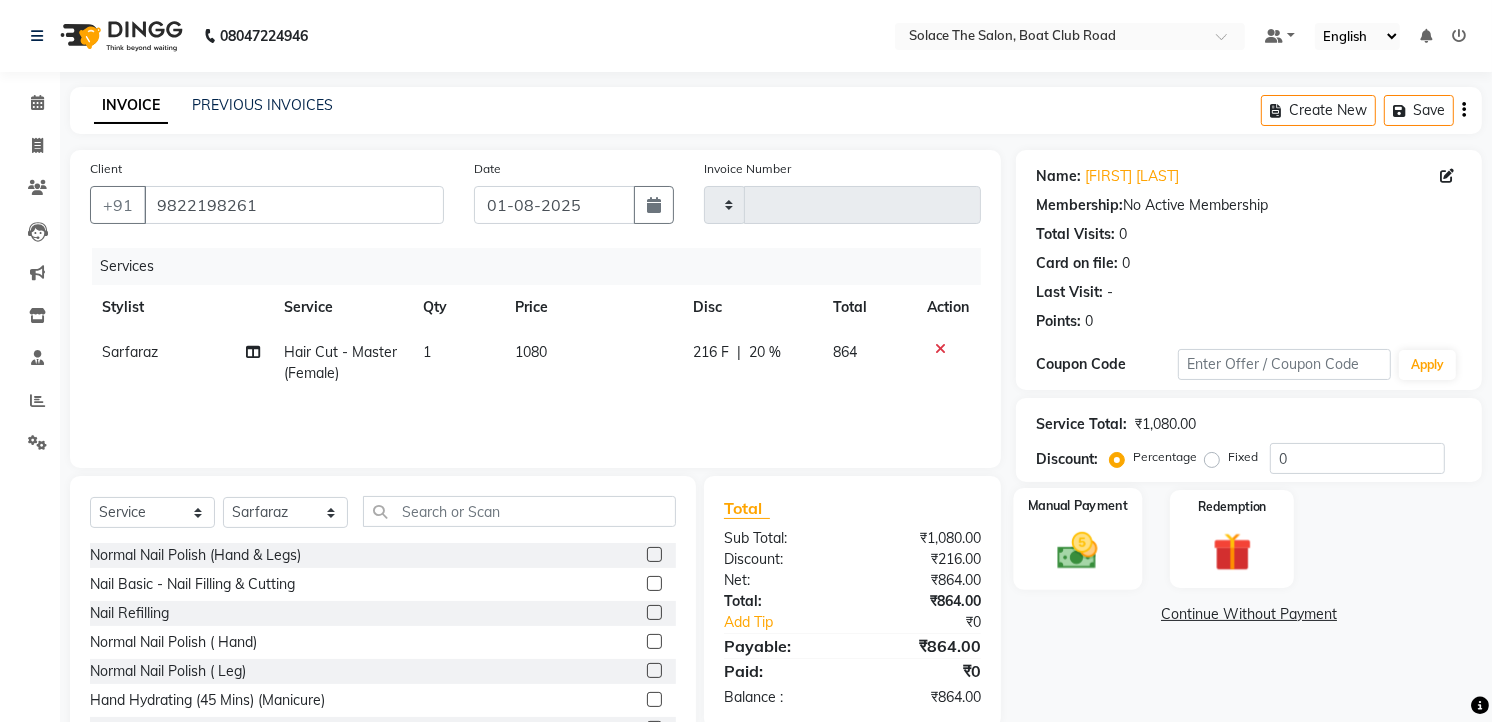 click 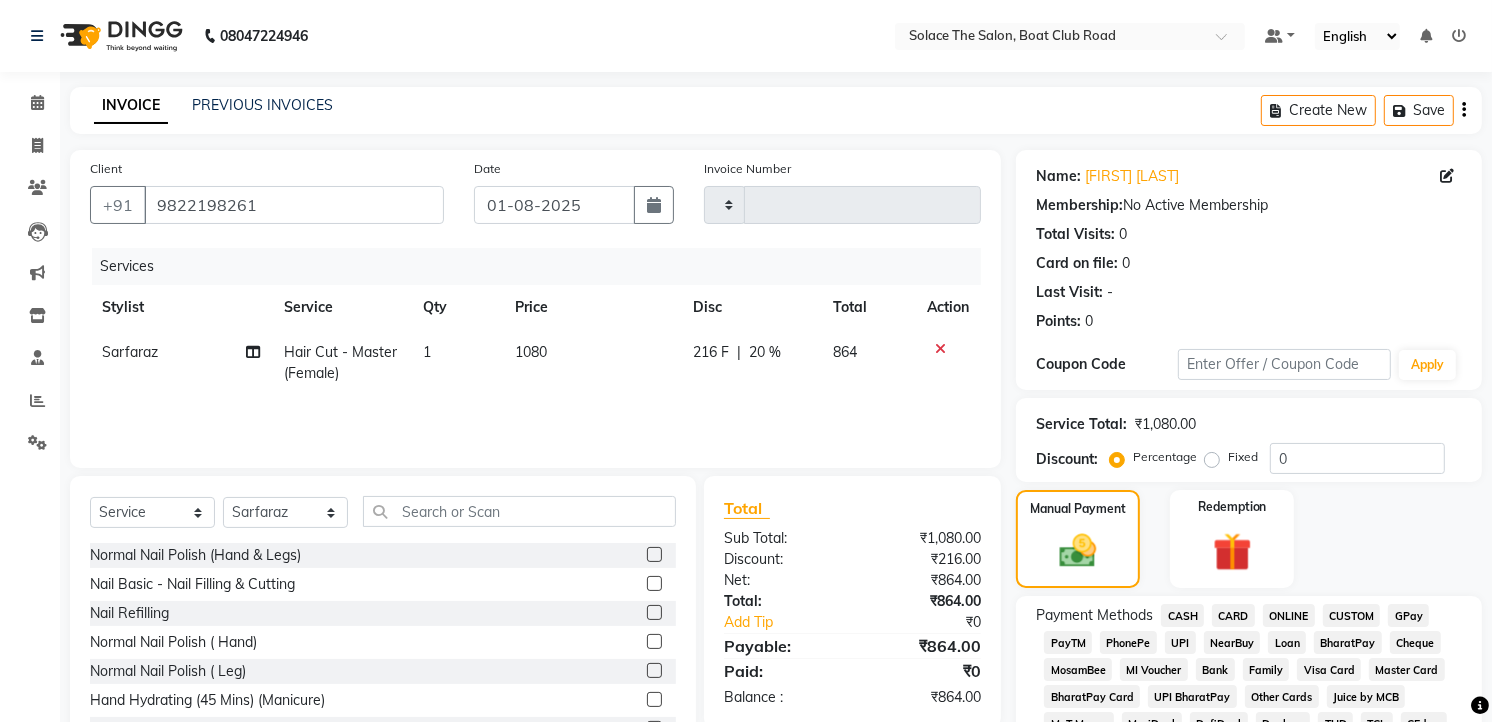 click on "CASH" 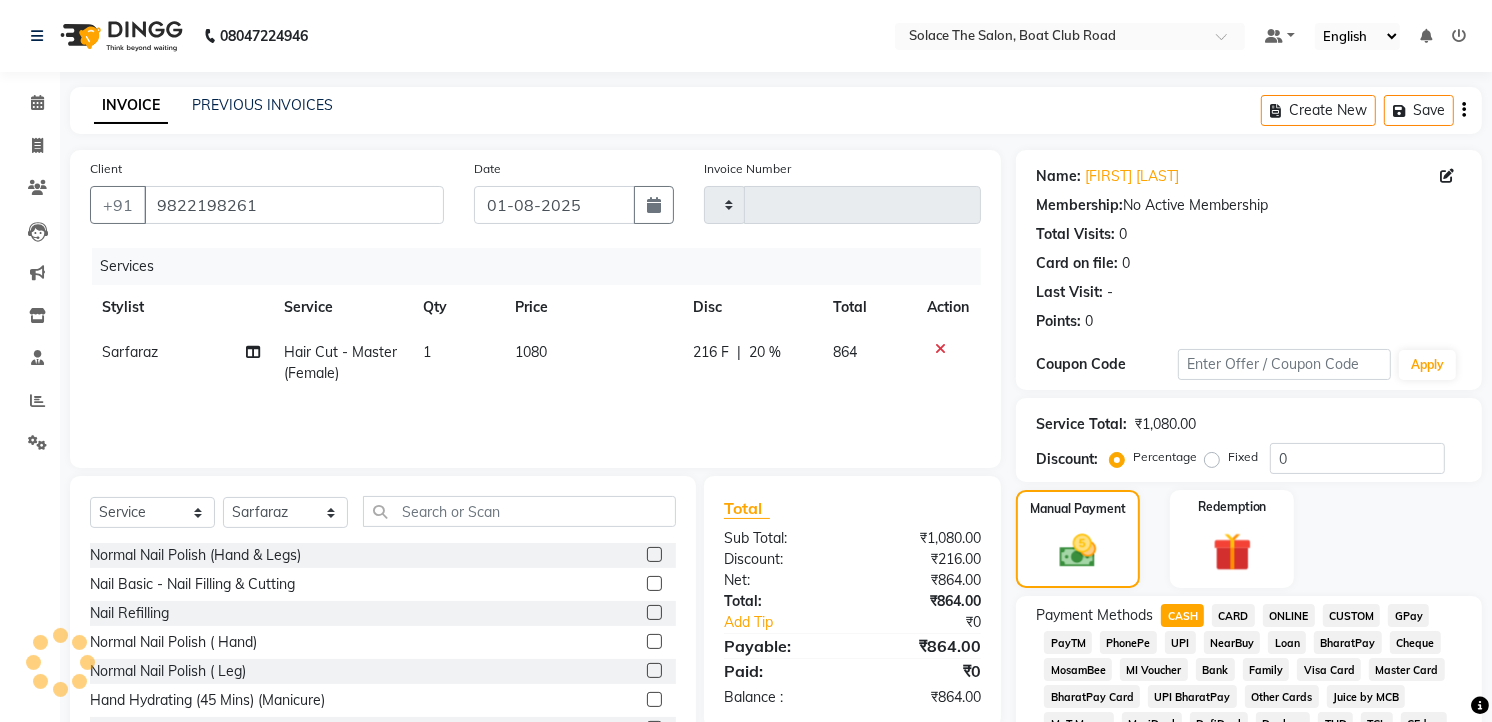 scroll, scrollTop: 555, scrollLeft: 0, axis: vertical 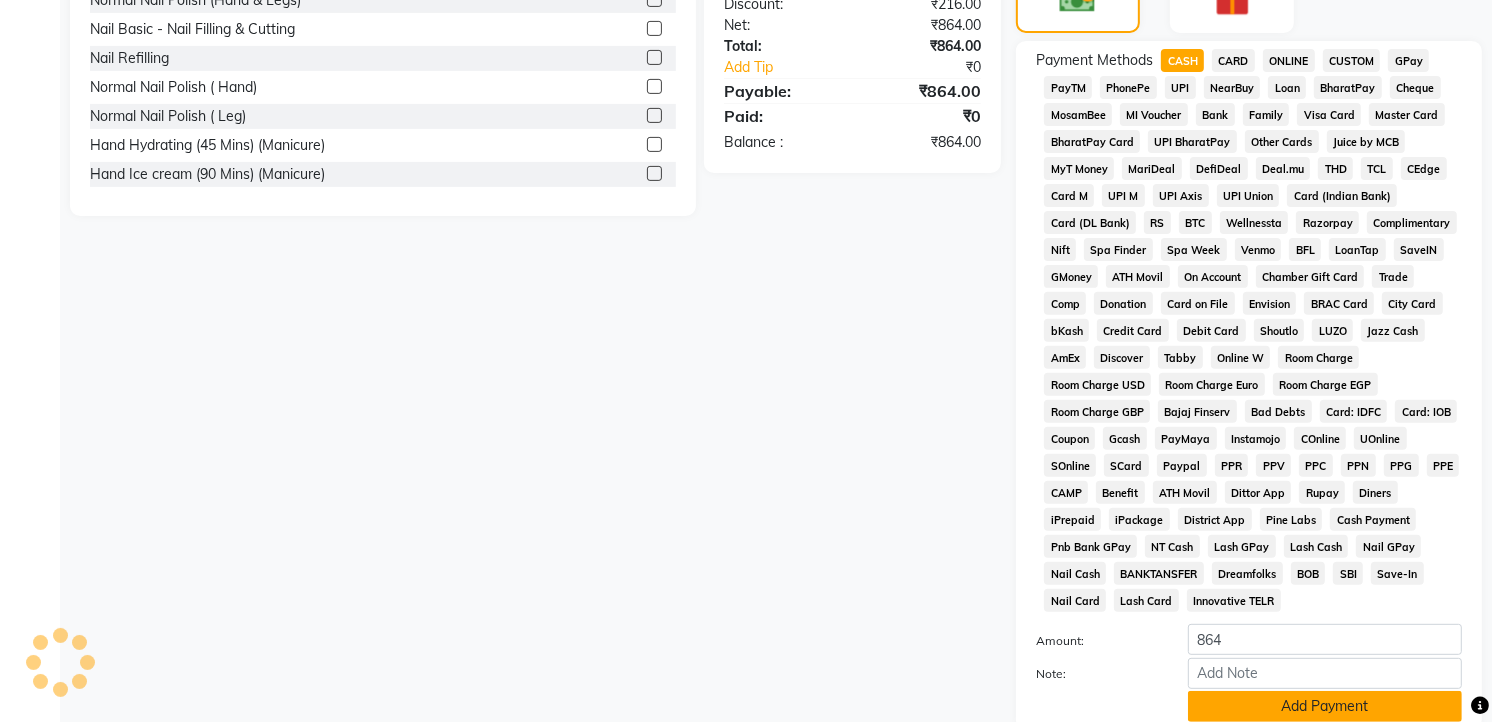 click on "Add Payment" 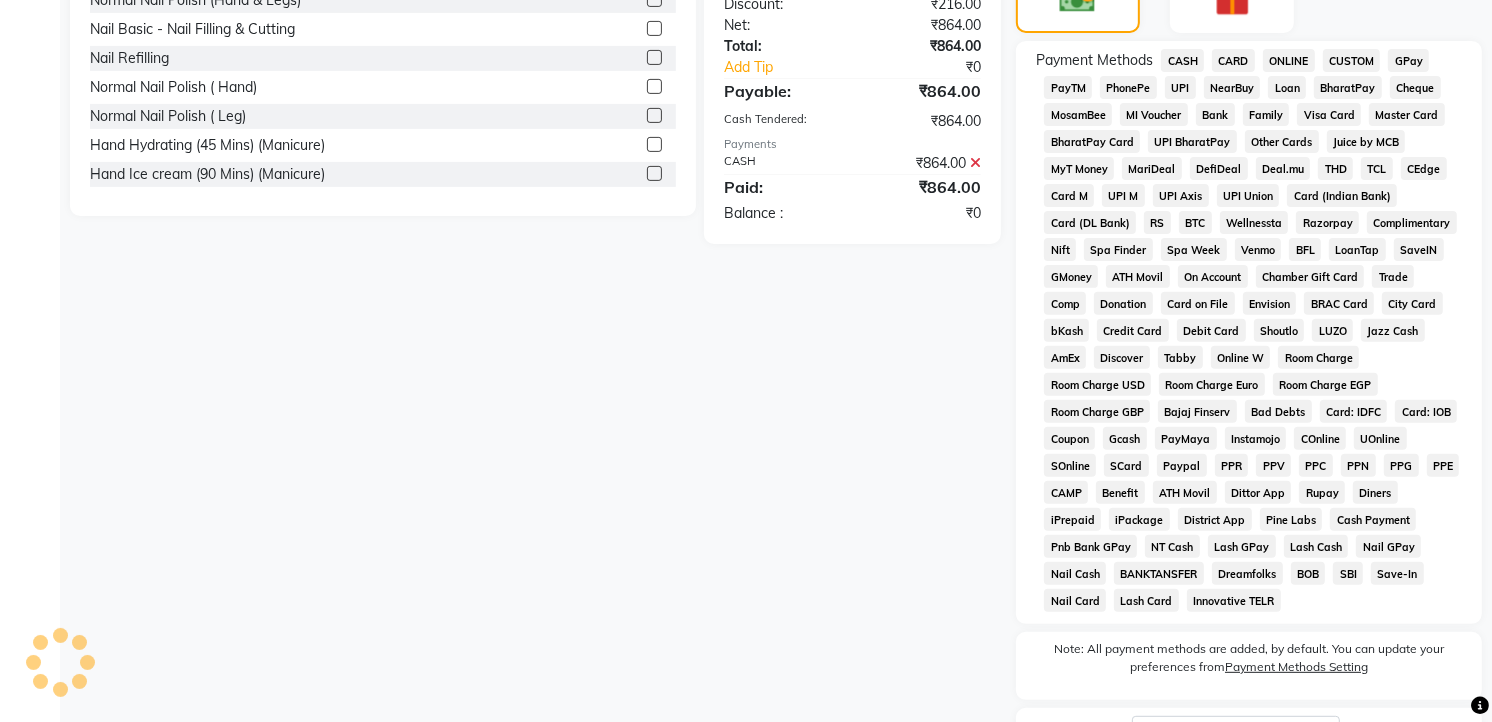 scroll, scrollTop: 666, scrollLeft: 0, axis: vertical 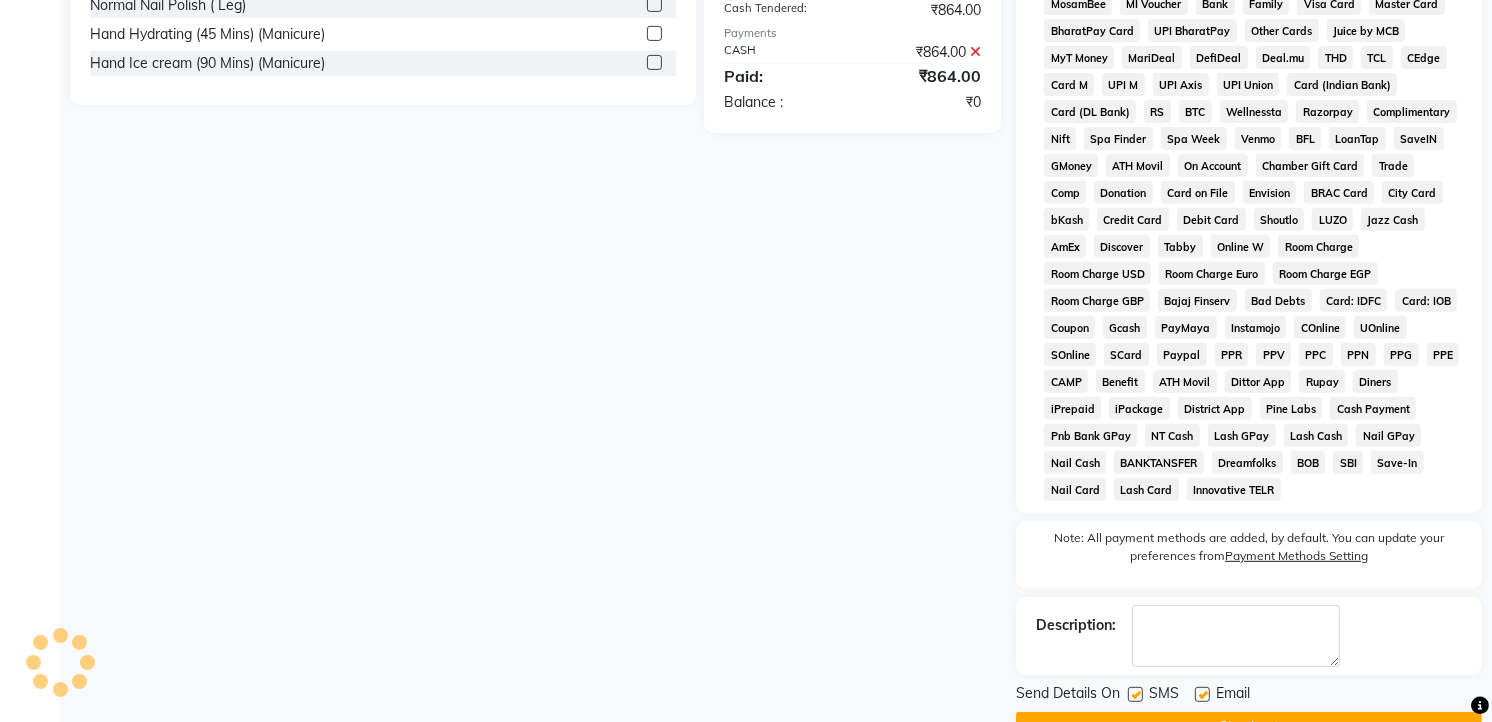 click on "Checkout" 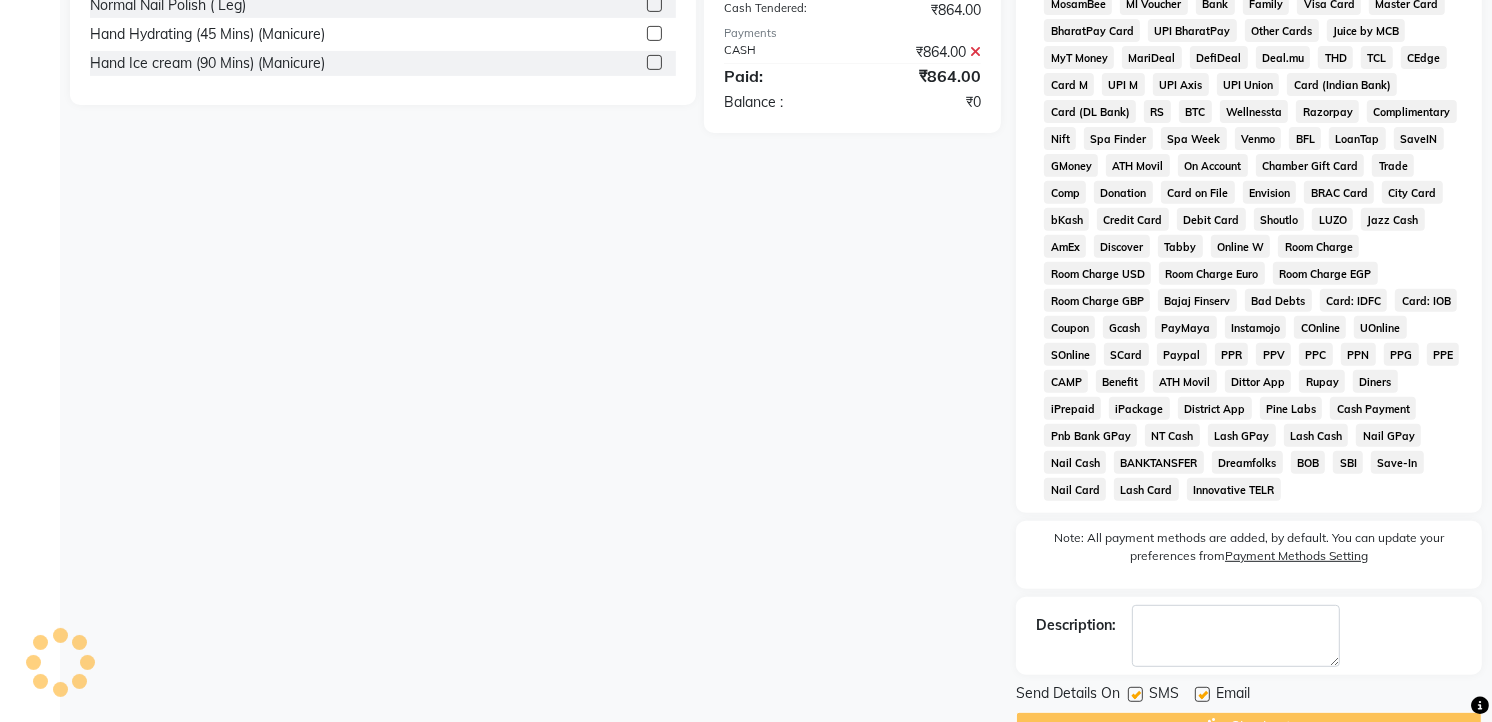scroll, scrollTop: 722, scrollLeft: 0, axis: vertical 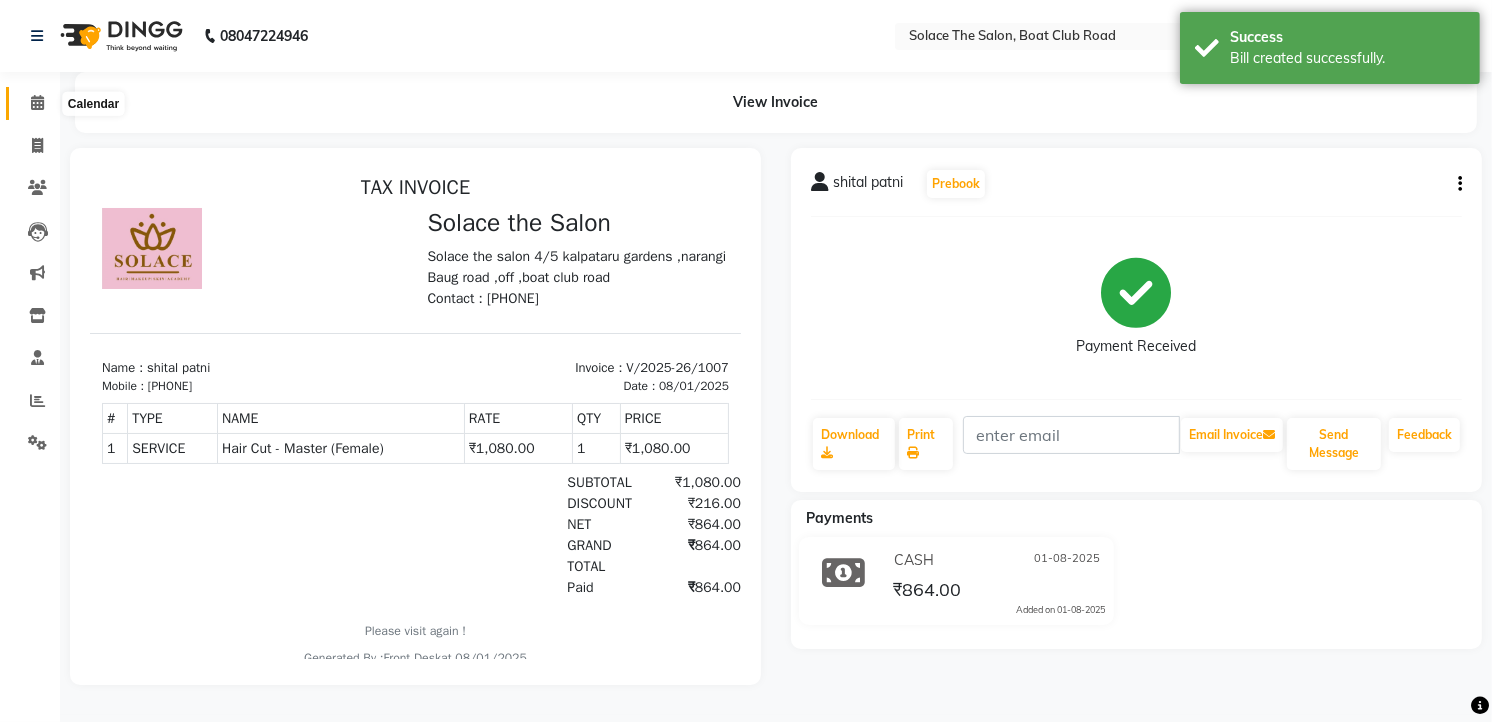 click 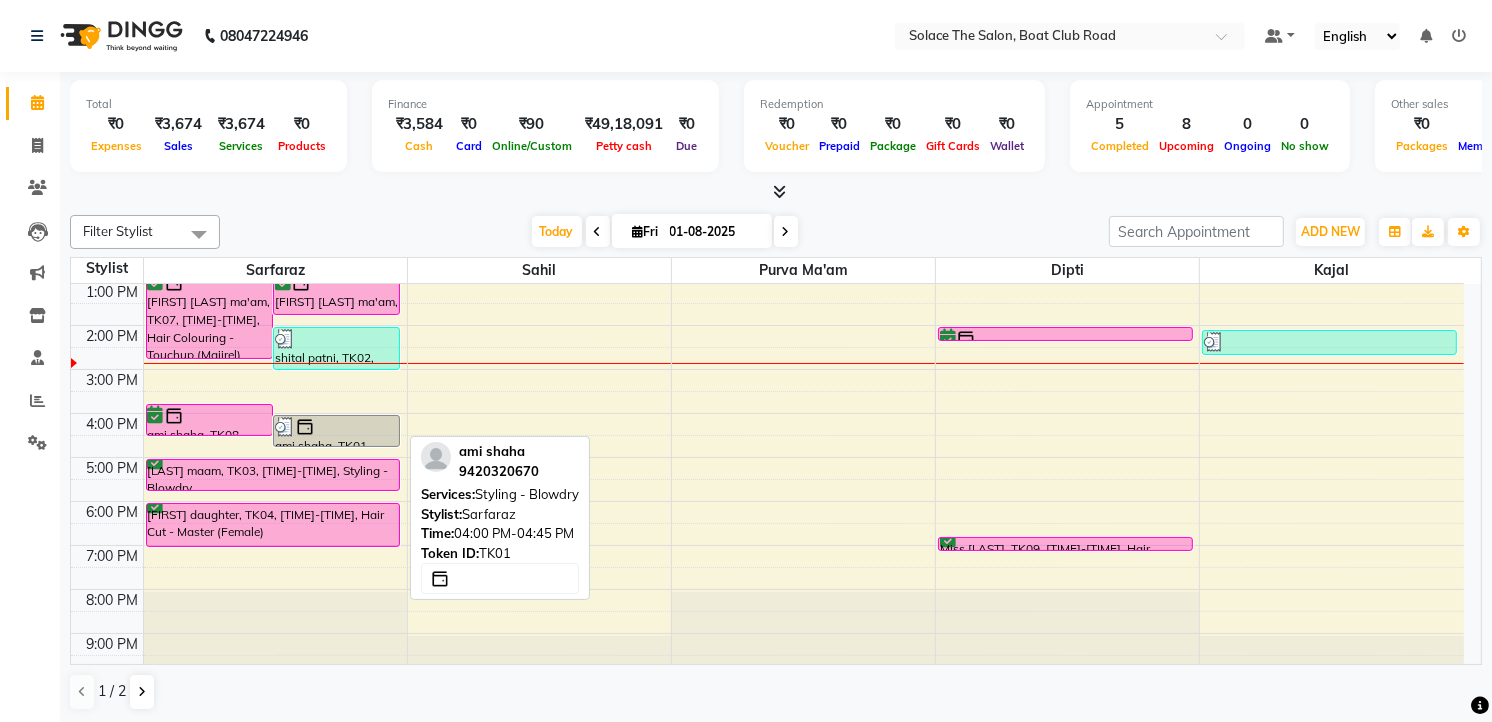 scroll, scrollTop: 111, scrollLeft: 0, axis: vertical 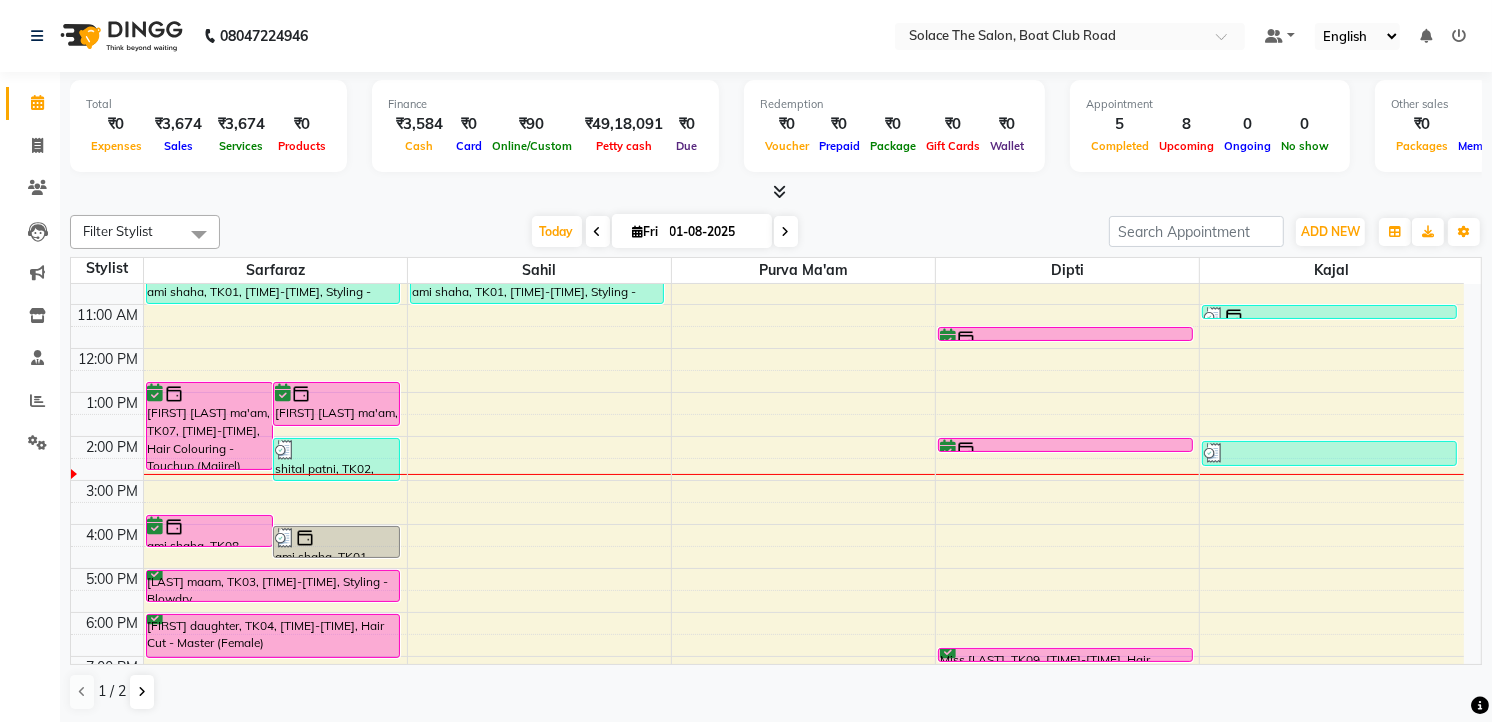 click at bounding box center [786, 232] 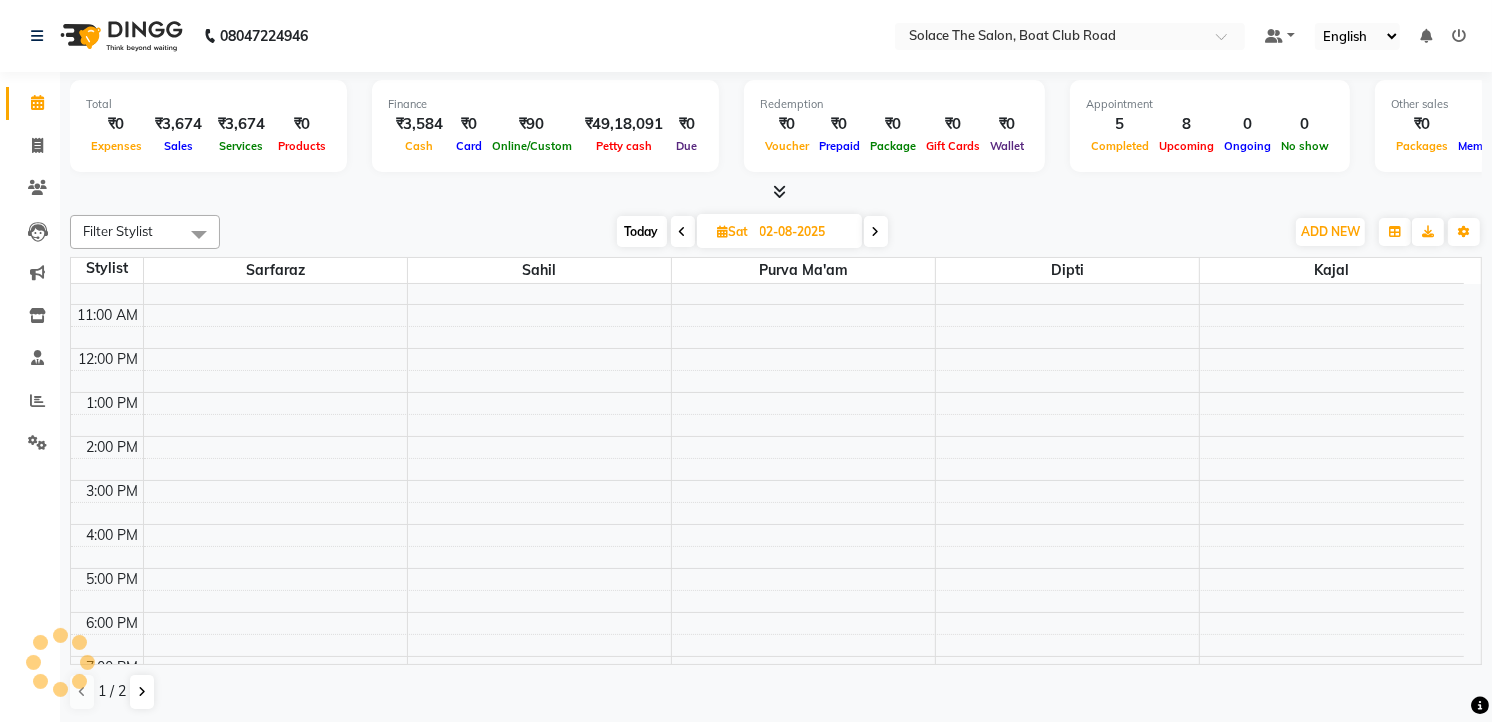 scroll, scrollTop: 238, scrollLeft: 0, axis: vertical 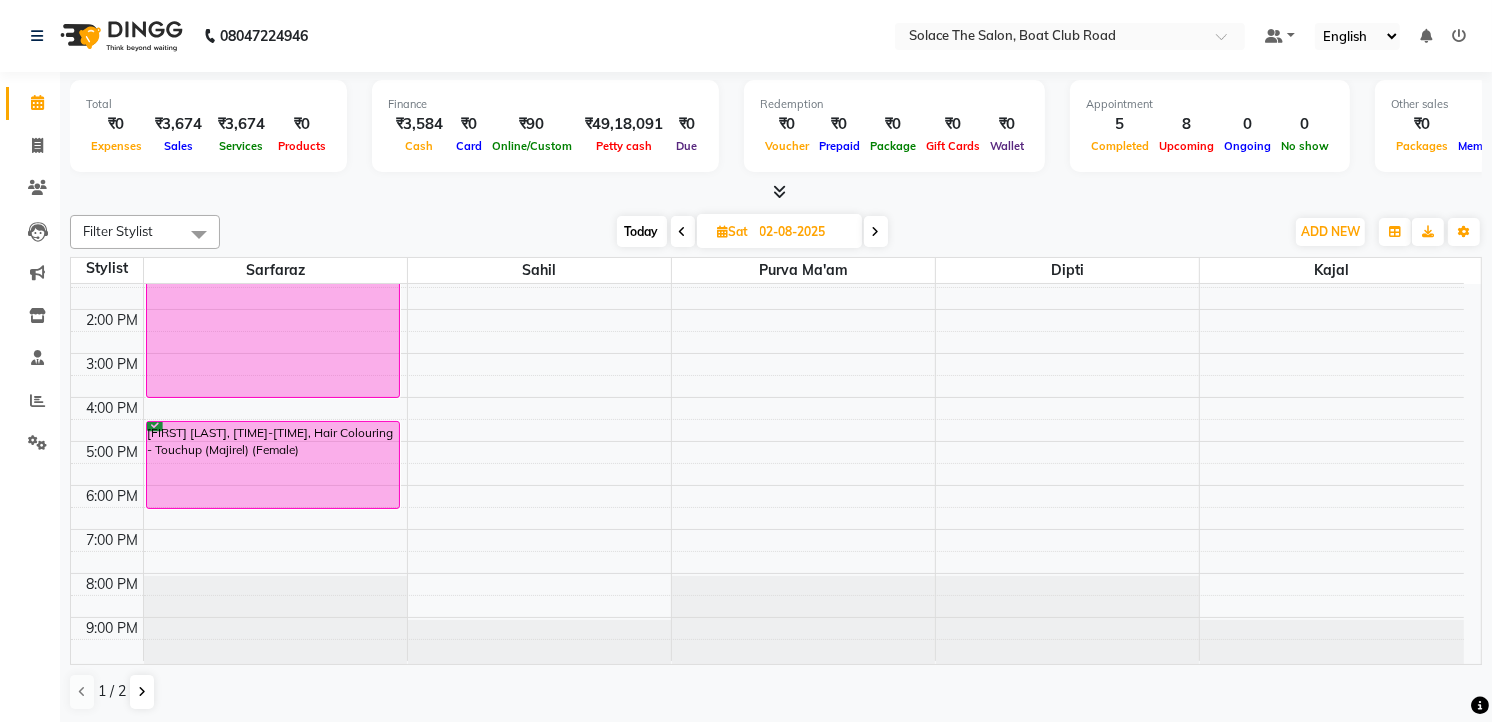 click on "Today" at bounding box center (642, 231) 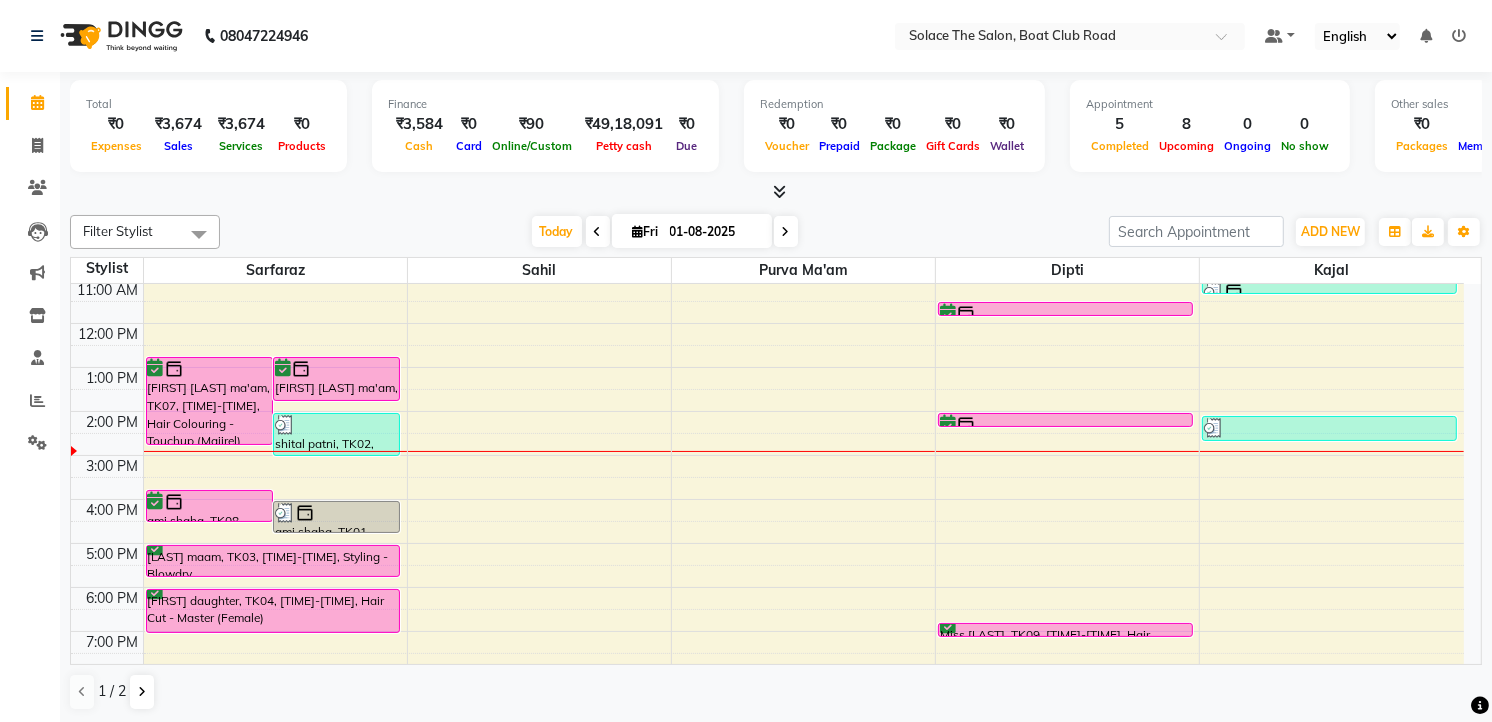 scroll, scrollTop: 15, scrollLeft: 0, axis: vertical 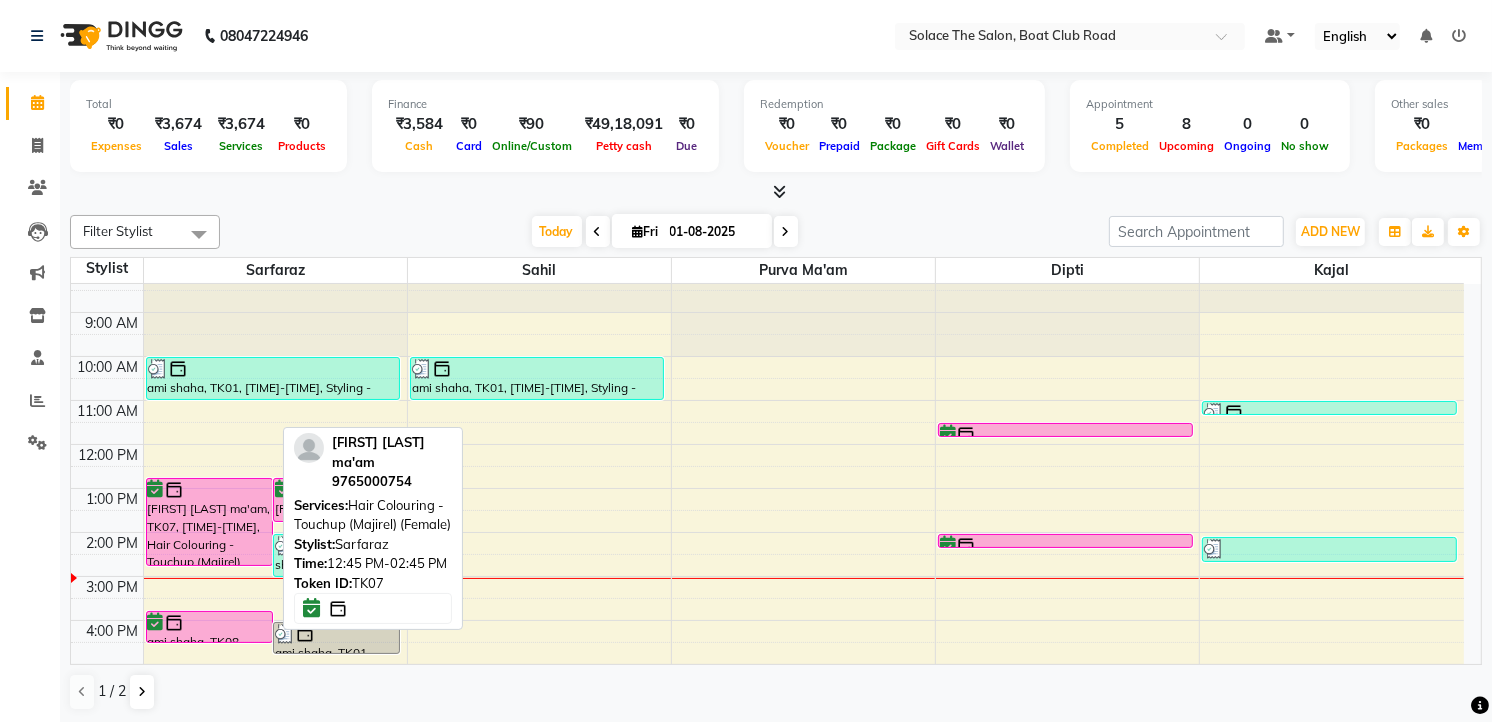 click at bounding box center [209, 490] 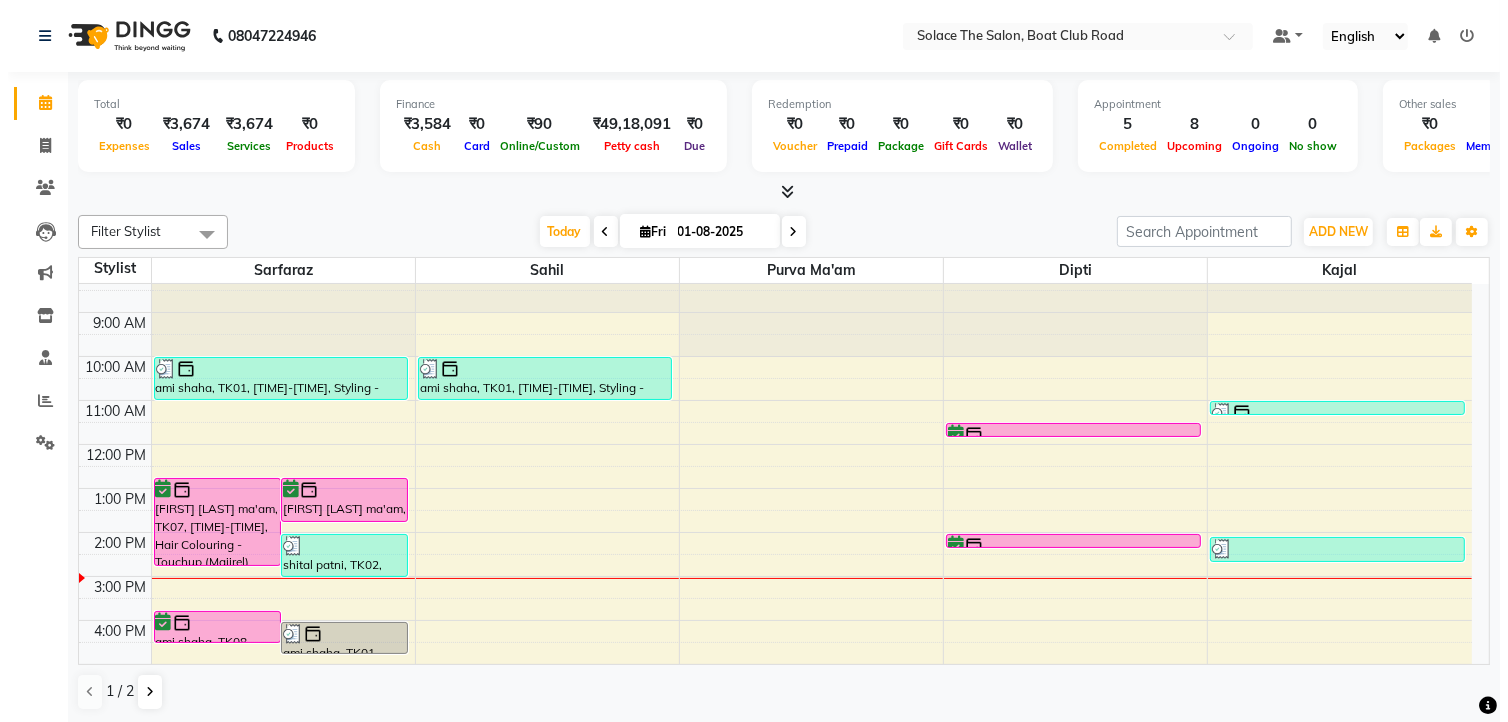 scroll, scrollTop: 1, scrollLeft: 0, axis: vertical 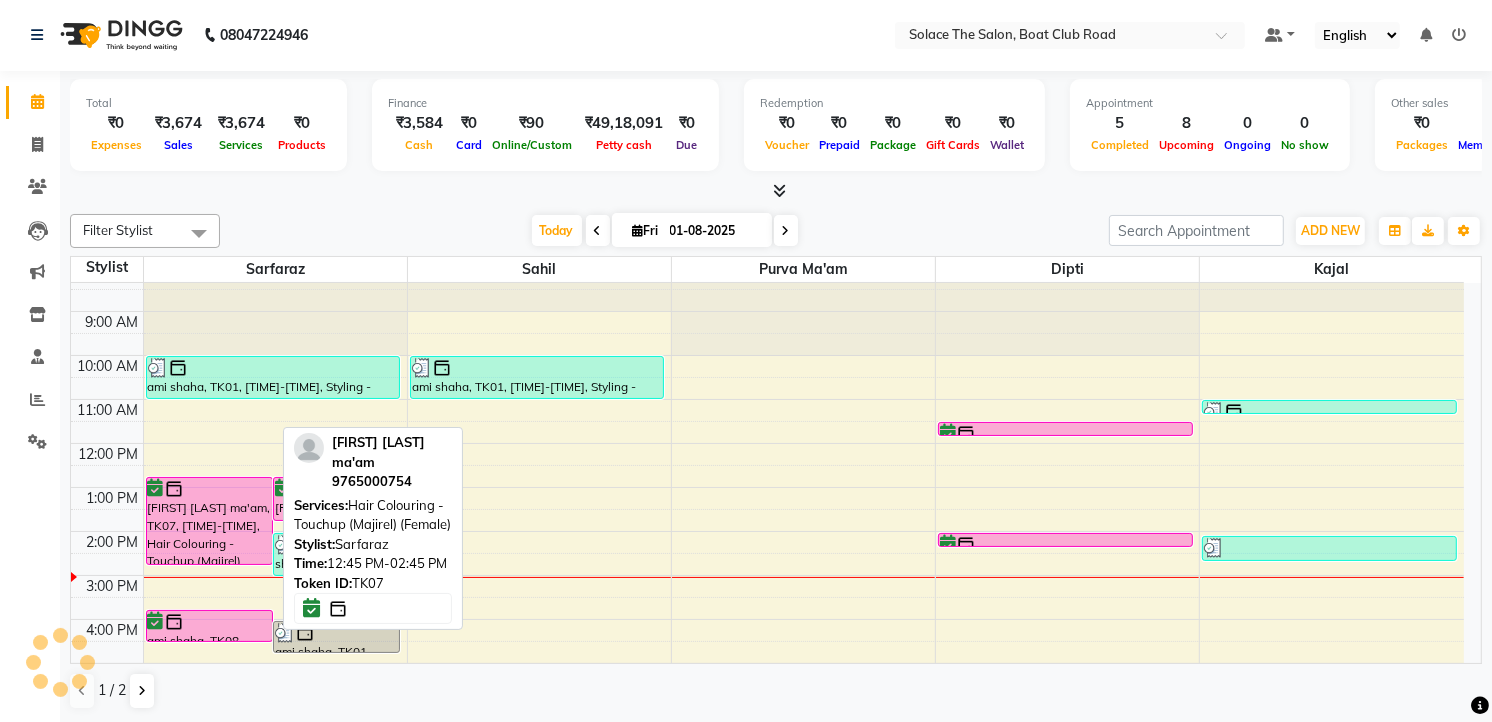 click on "[FIRST] [LAST] ma'am, TK07, 12:45 PM-02:45 PM, Hair Colouring - Touchup (Majirel) (Female)" at bounding box center (209, 521) 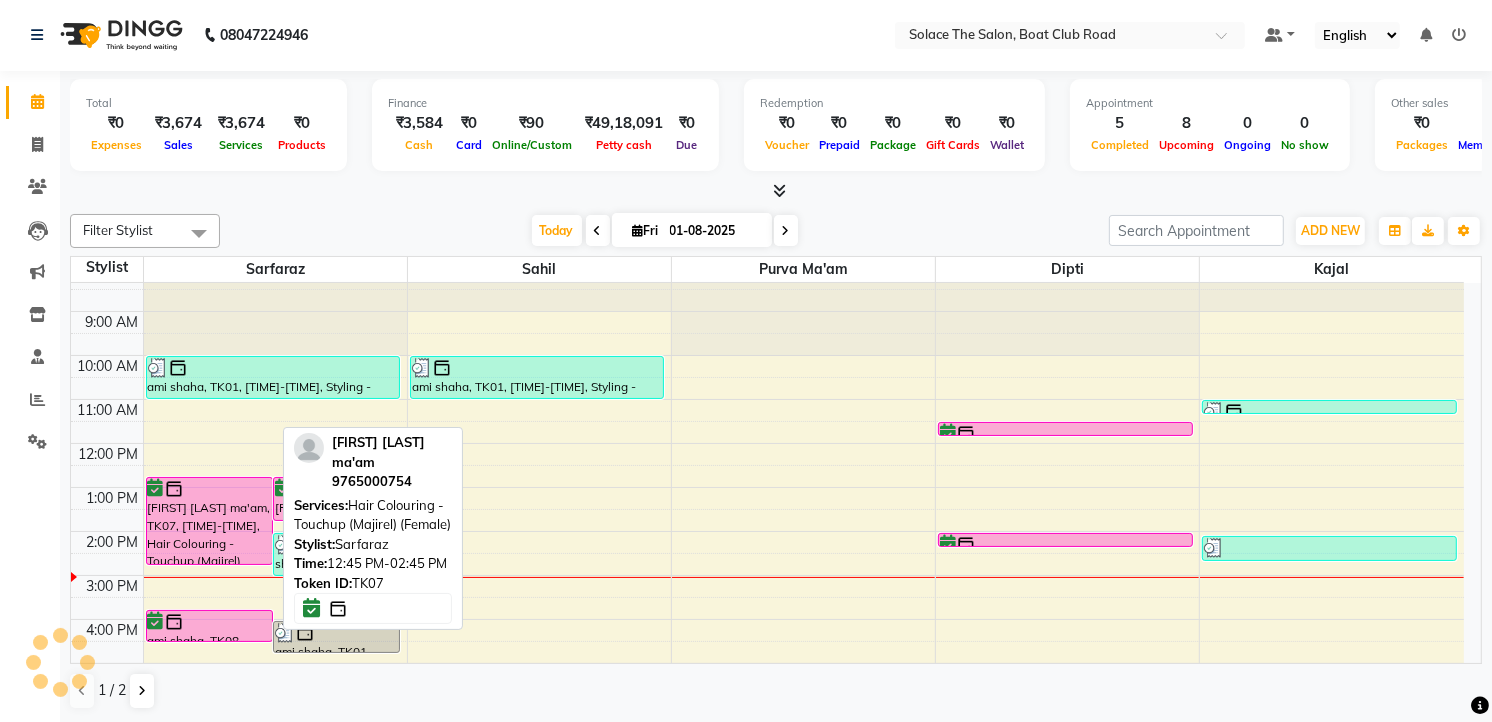 select on "6" 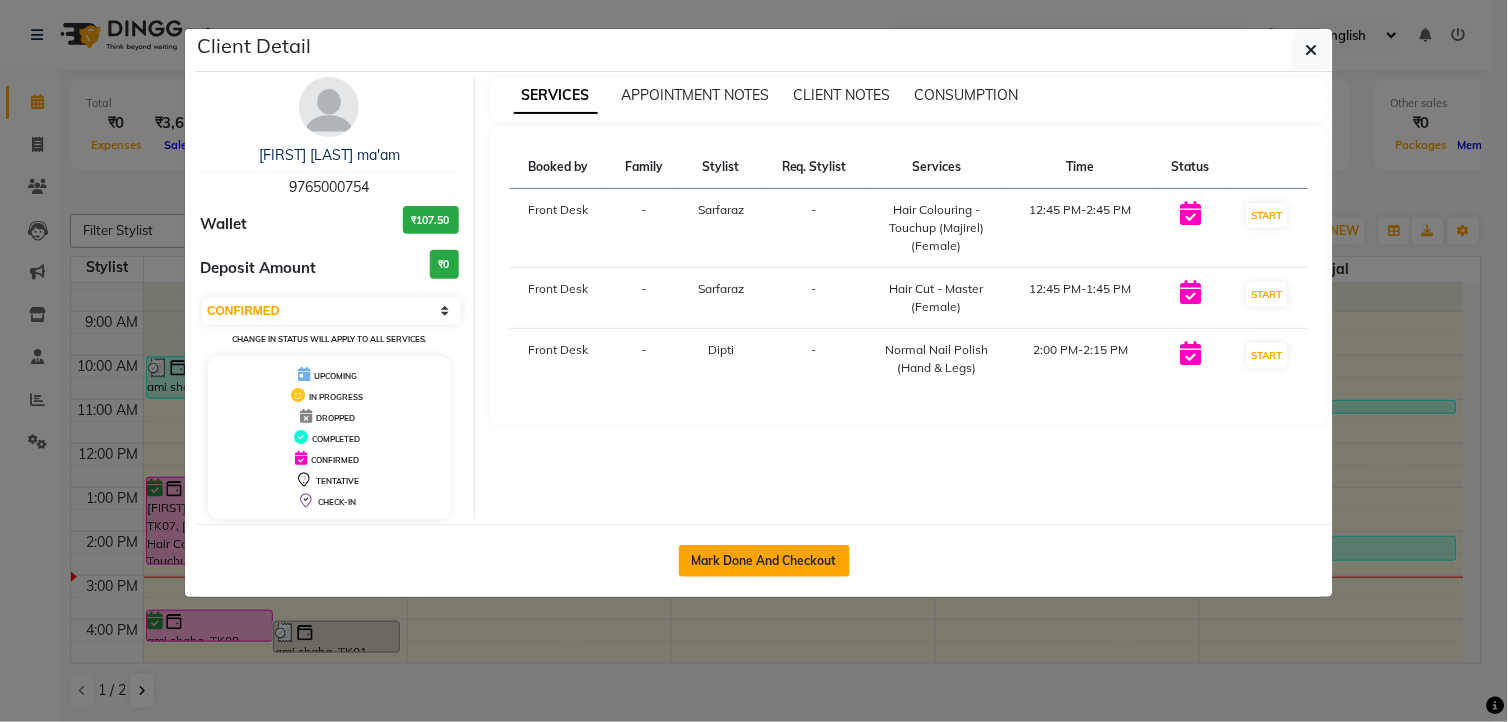 click on "Mark Done And Checkout" 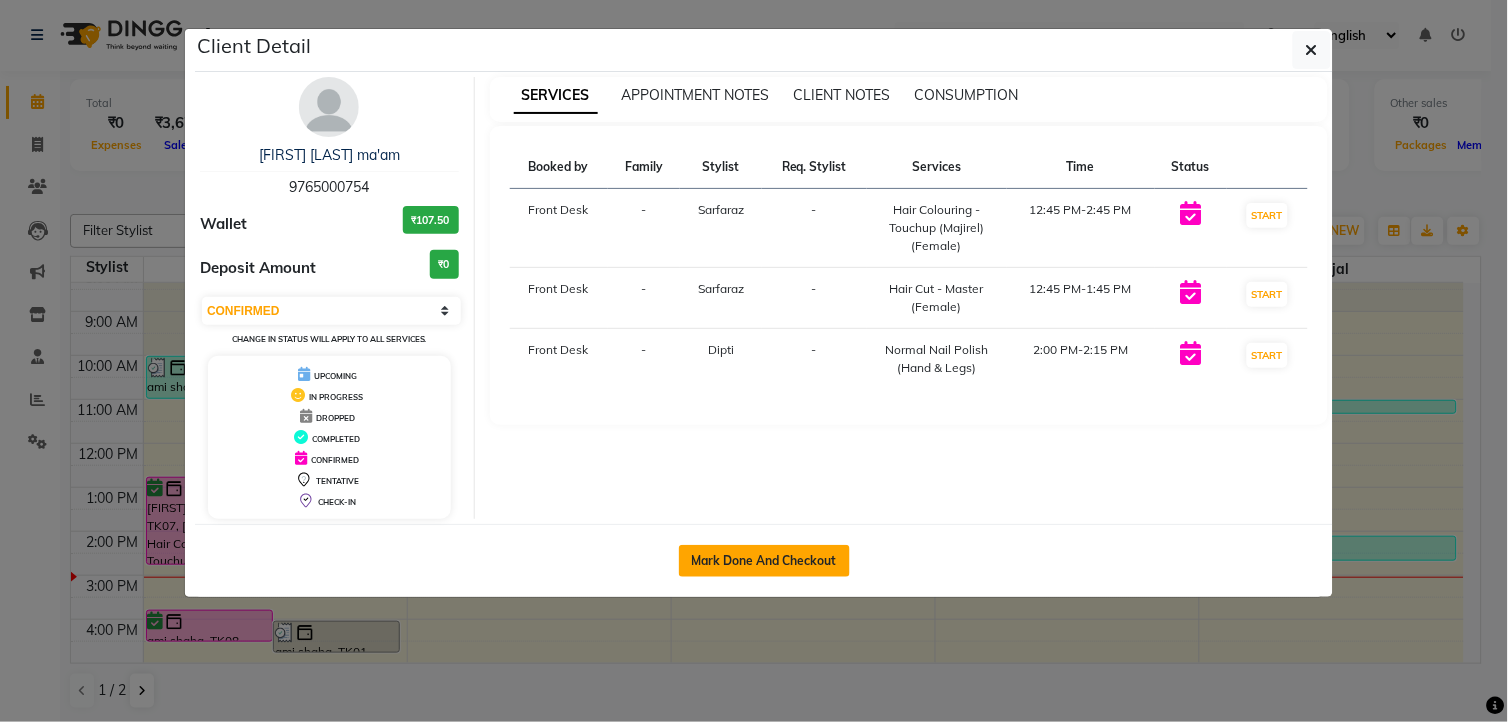 select on "service" 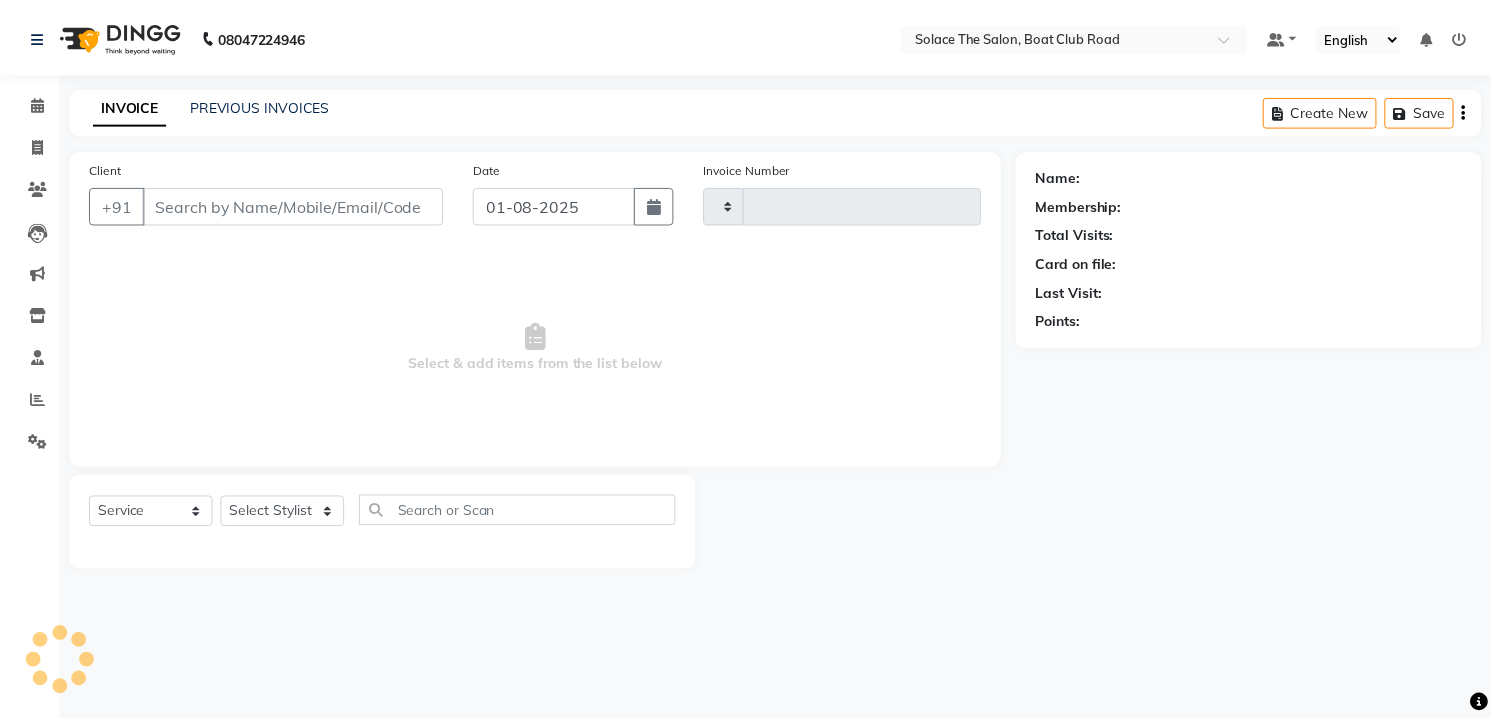 scroll, scrollTop: 0, scrollLeft: 0, axis: both 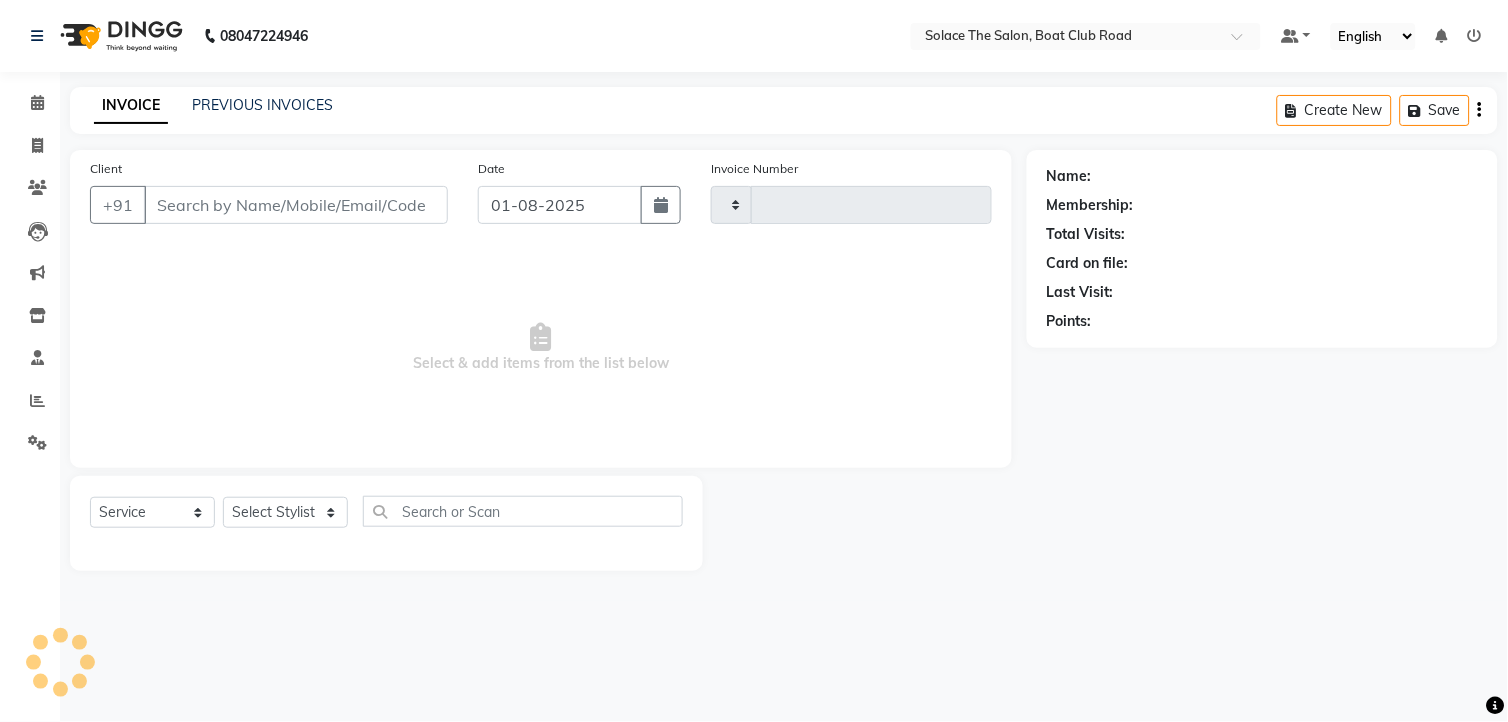 select on "585" 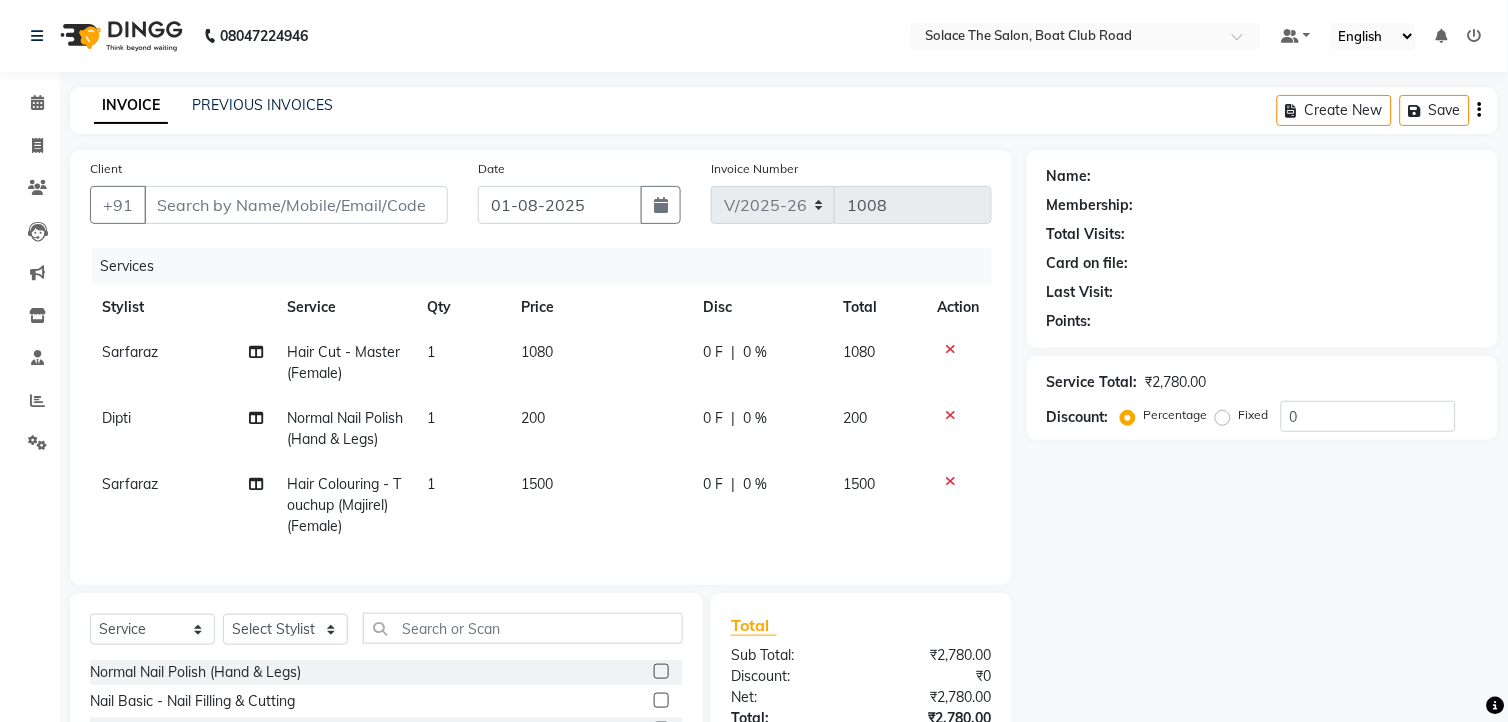 type on "9765000754" 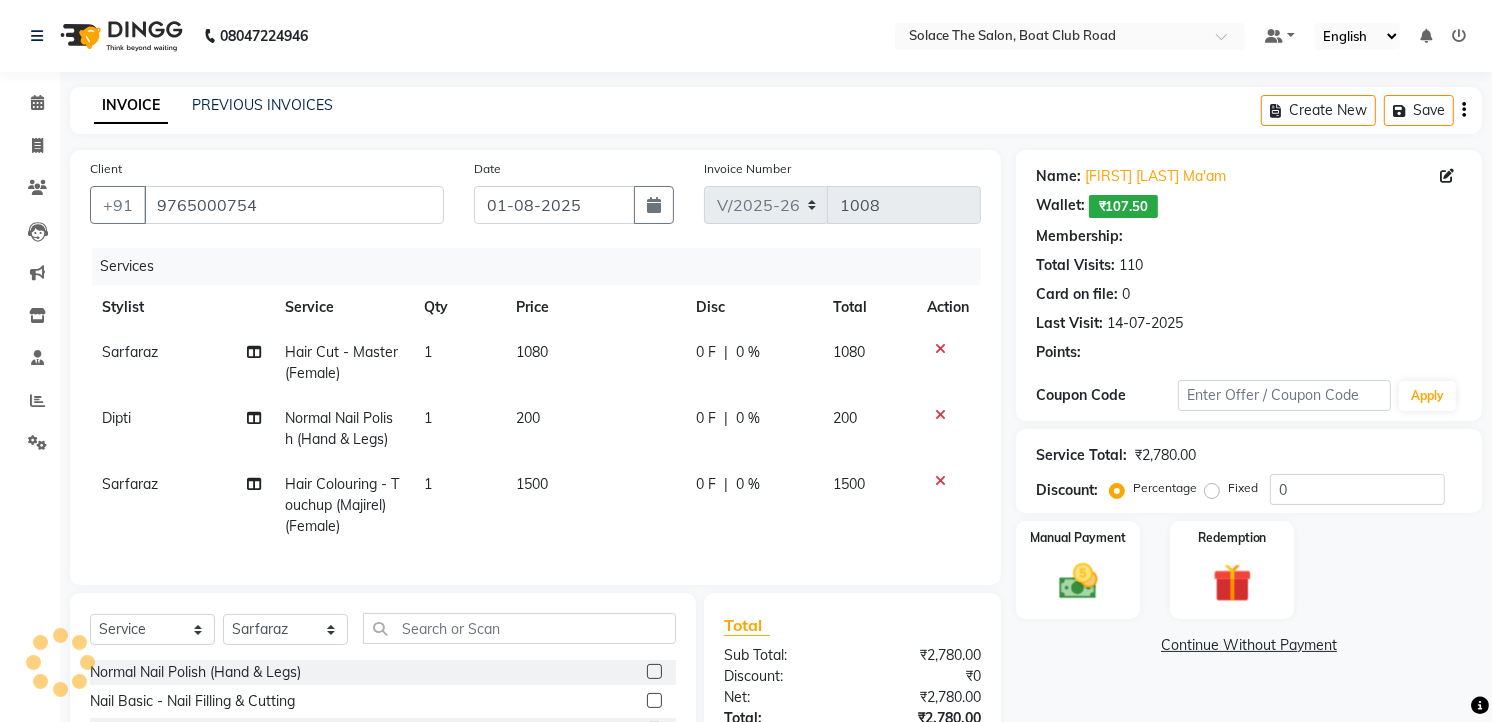 select on "1: Object" 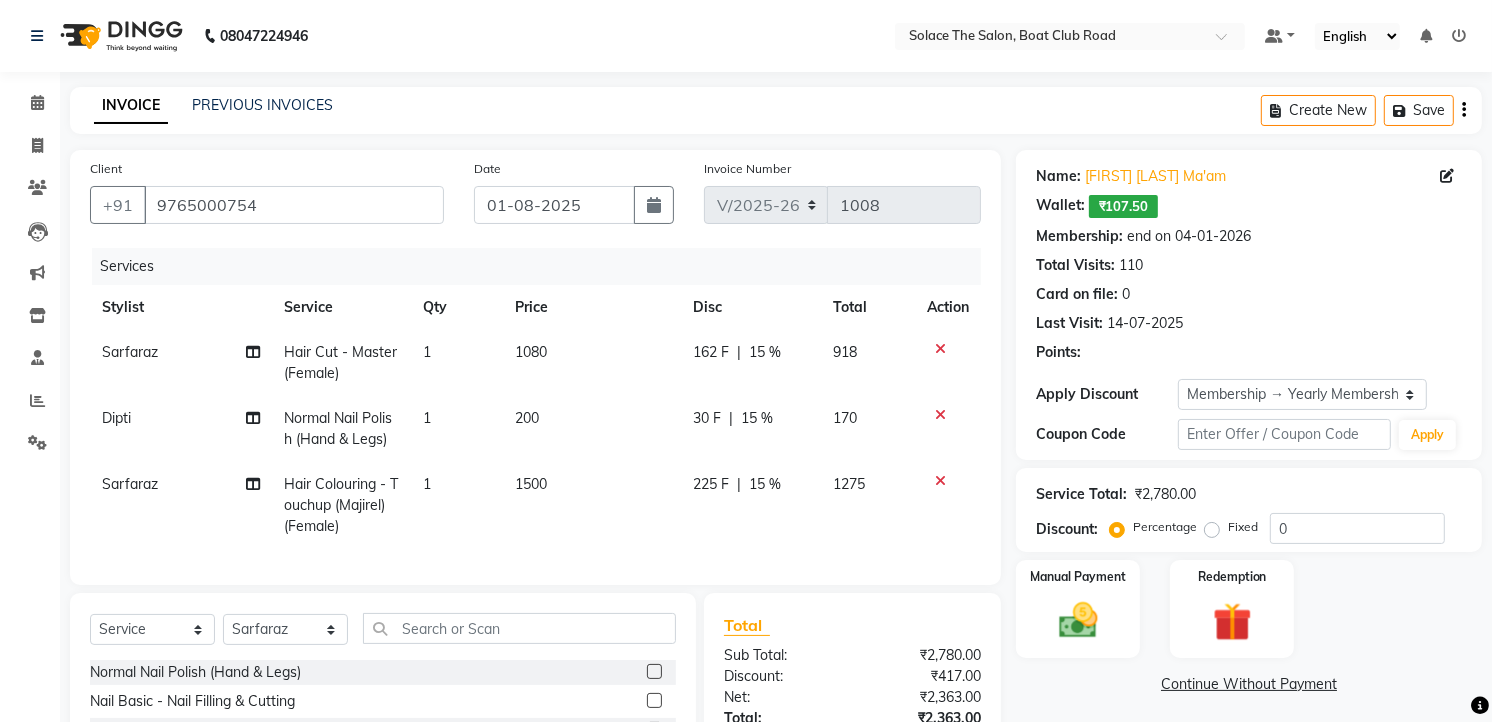 type on "15" 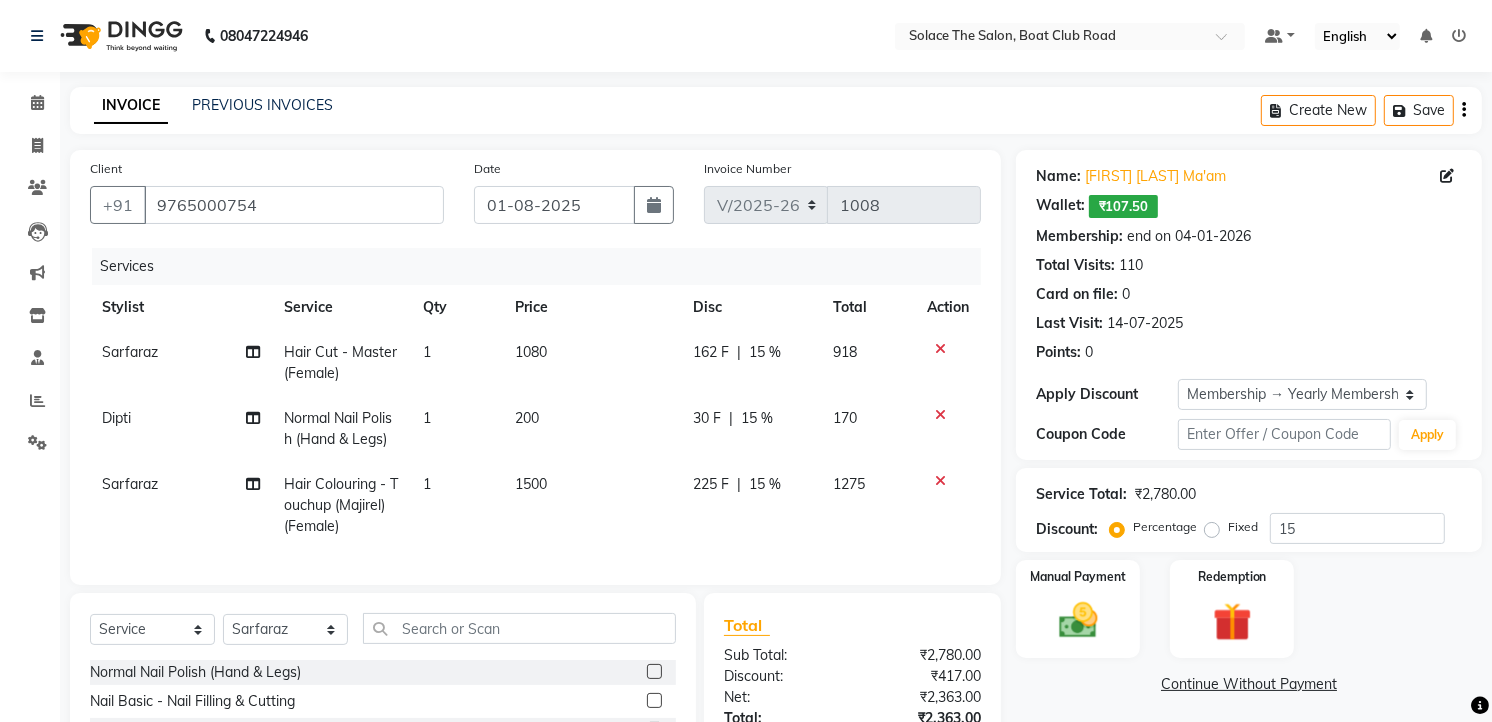 click on "1500" 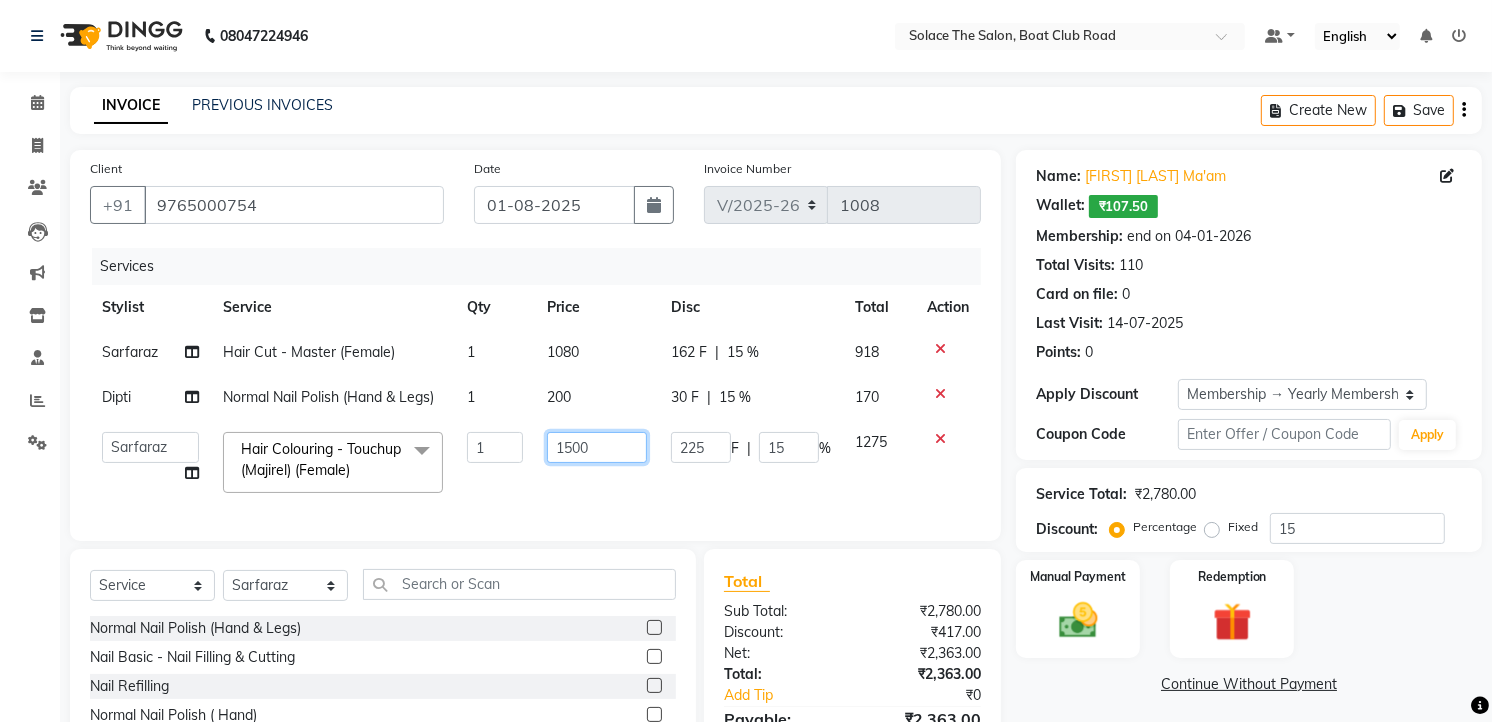 click on "1500" 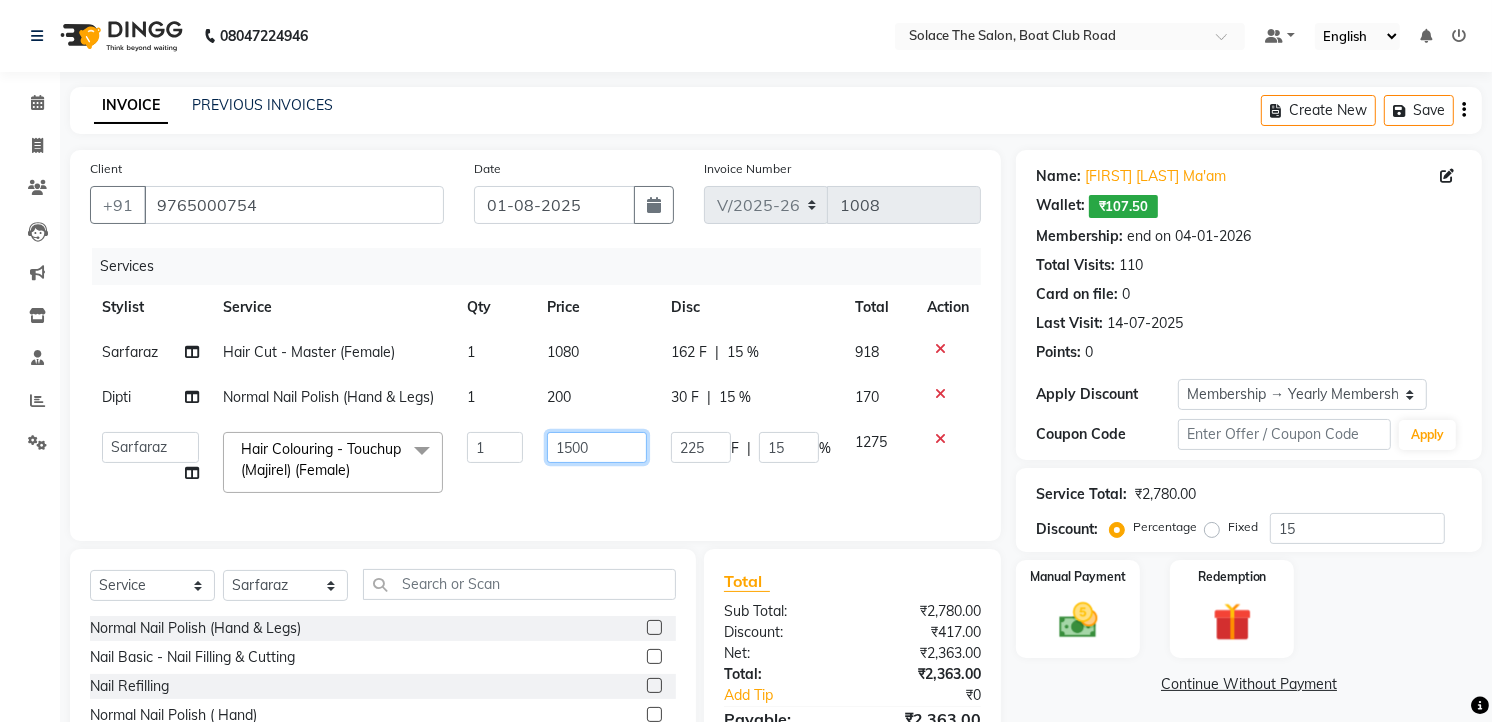 click on "1500" 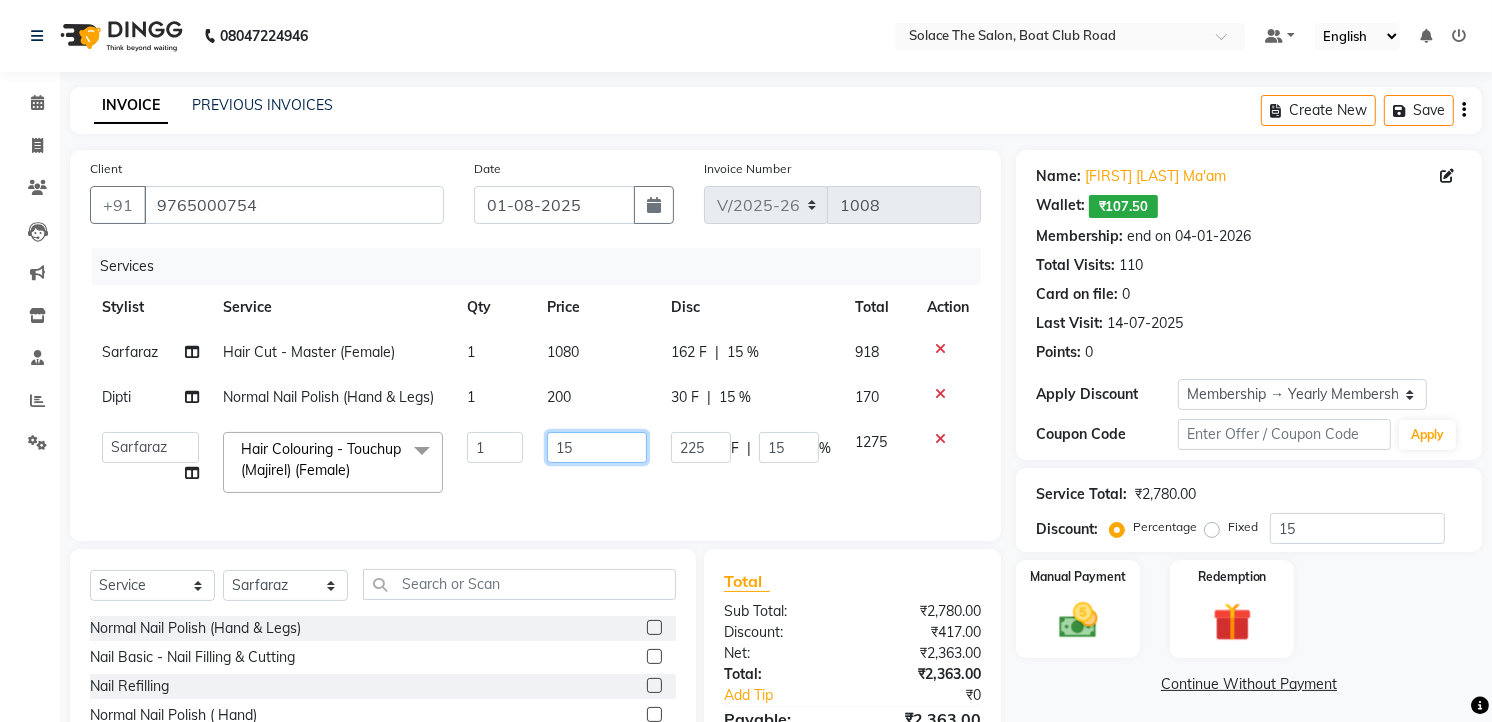 type on "1" 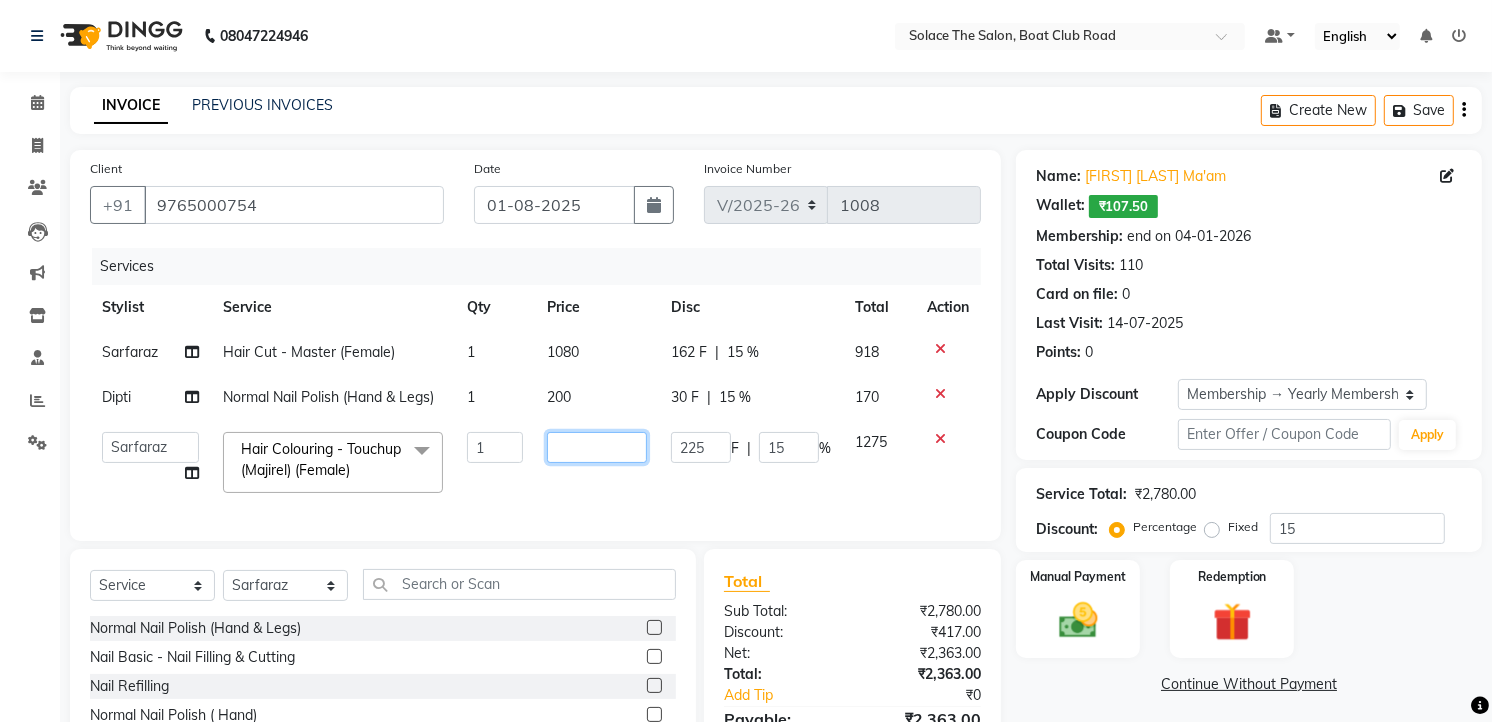 click 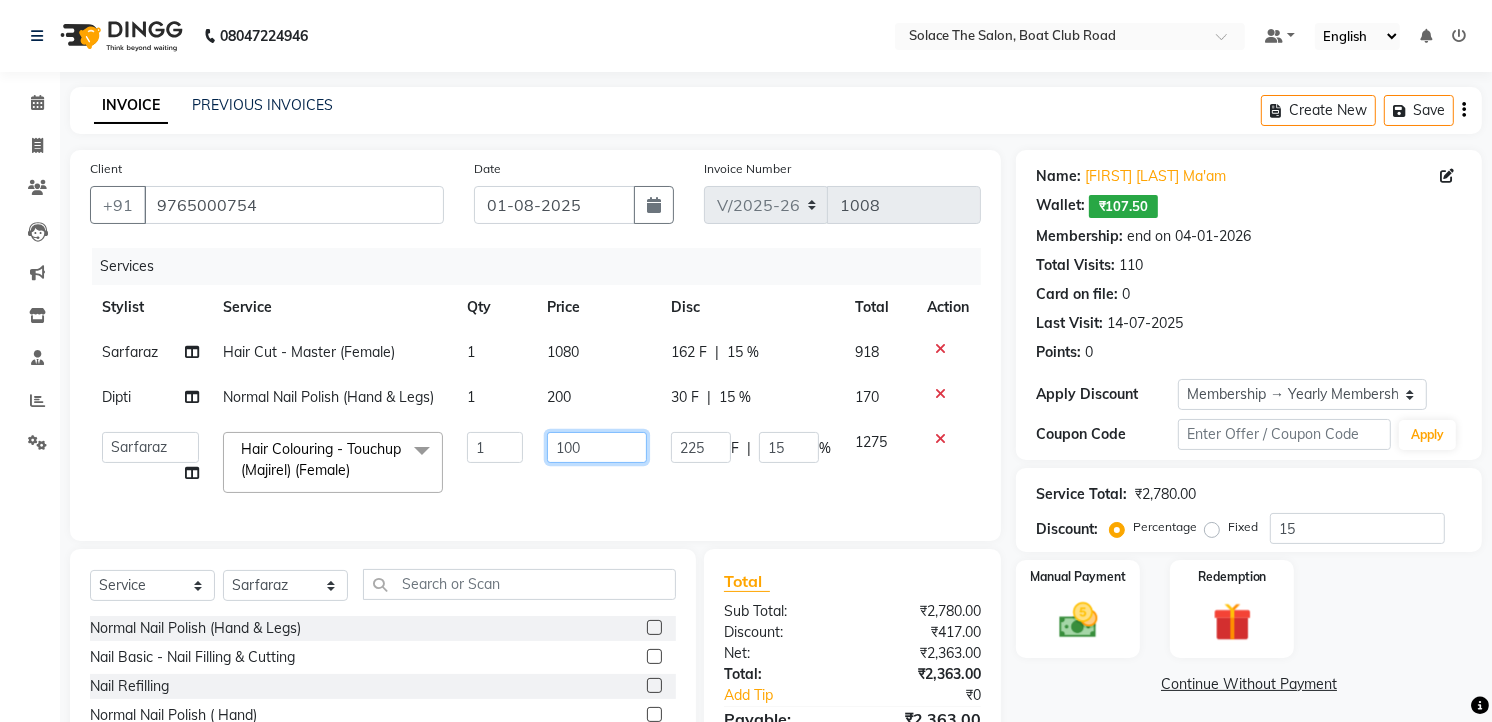 type on "1000" 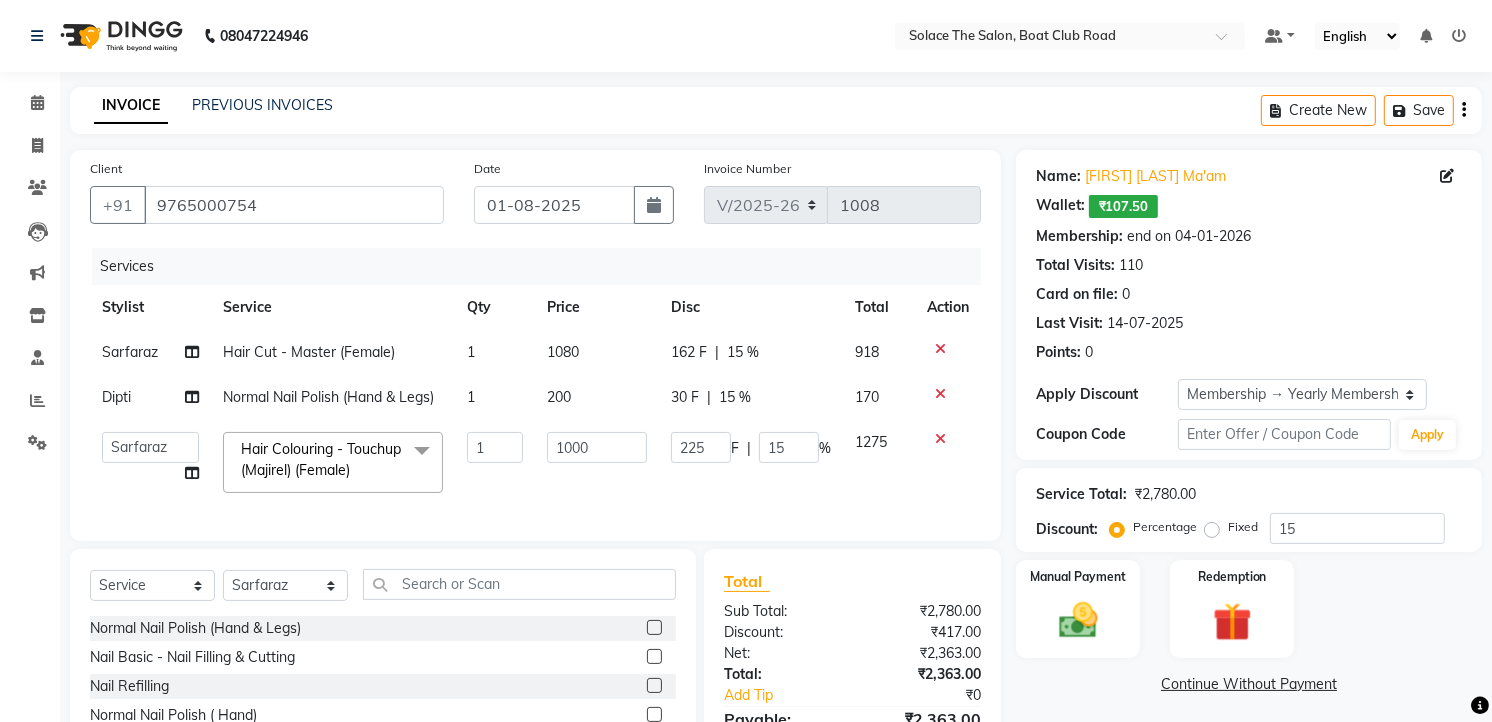click on "Client +91 9765000754 Date 01-08-2025 Invoice Number V/2025 V/2025-26 1008 Services Stylist Service Qty Price Disc Total Action Sarfaraz Hair Cut - Master (Female) 1 1080 162 F | 15 % 918 Dipti Normal Nail Polish (Hand & Legs) 1 200 30 F | 15 % 170  Ankita   Atul   Dipti   Front Desk   Kajal   Kavita   Mayur   neeraj   Nikita   Purva Ma'am   rishi    sahil    Sarfaraz   suraj  Hair Colouring - Touchup (Majirel) (Female)  x Normal Nail Polish (Hand & Legs) Nail Basic - Nail Filling & Cutting Nail Refilling Normal Nail Polish ( Hand)  Normal Nail Polish ( Leg) Hand  Hydrating (45 Mins) (Manicure) Hand   Ice cream (90 Mins) (Manicure)  Foot - Hydrating (45 Mins) (Pedicure)  Foot - Icecream (90 Mins) (Pedicure)  Foot - Heel Peel ( 60 Min ) (Pedicure) Foot massage AVL Cruise ( Manicure ) AVL Cruise ( Pedicure ) Hand massage Tata Tan Watermelon ( Pedicure )  Tata Tan Watermelon ( Manicure ) Tata Tan Vanilla Macademia ( pedicure ) vedic pedicure  vedic manicure  Face Waxing -(Honey) Under Arms Waxing (Honey) Botox" 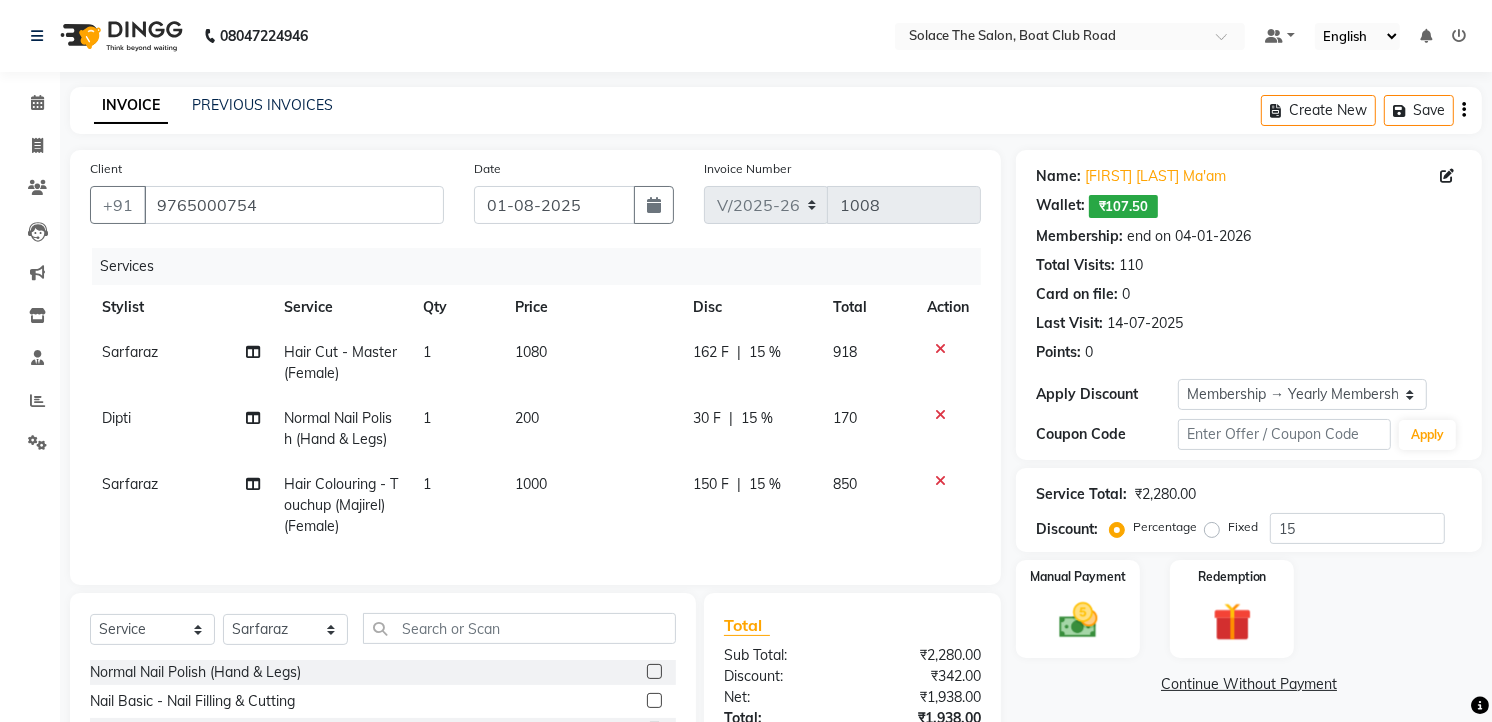 scroll, scrollTop: 168, scrollLeft: 0, axis: vertical 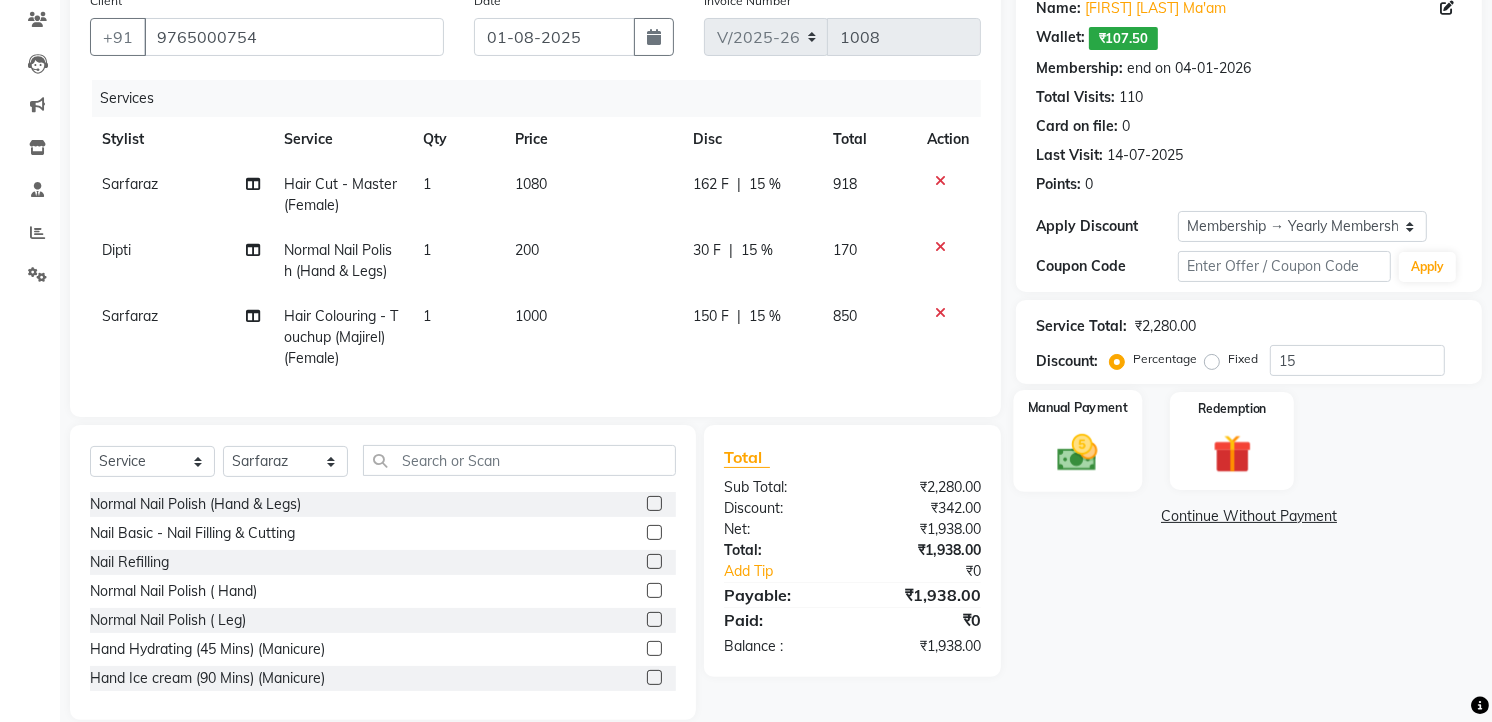 click 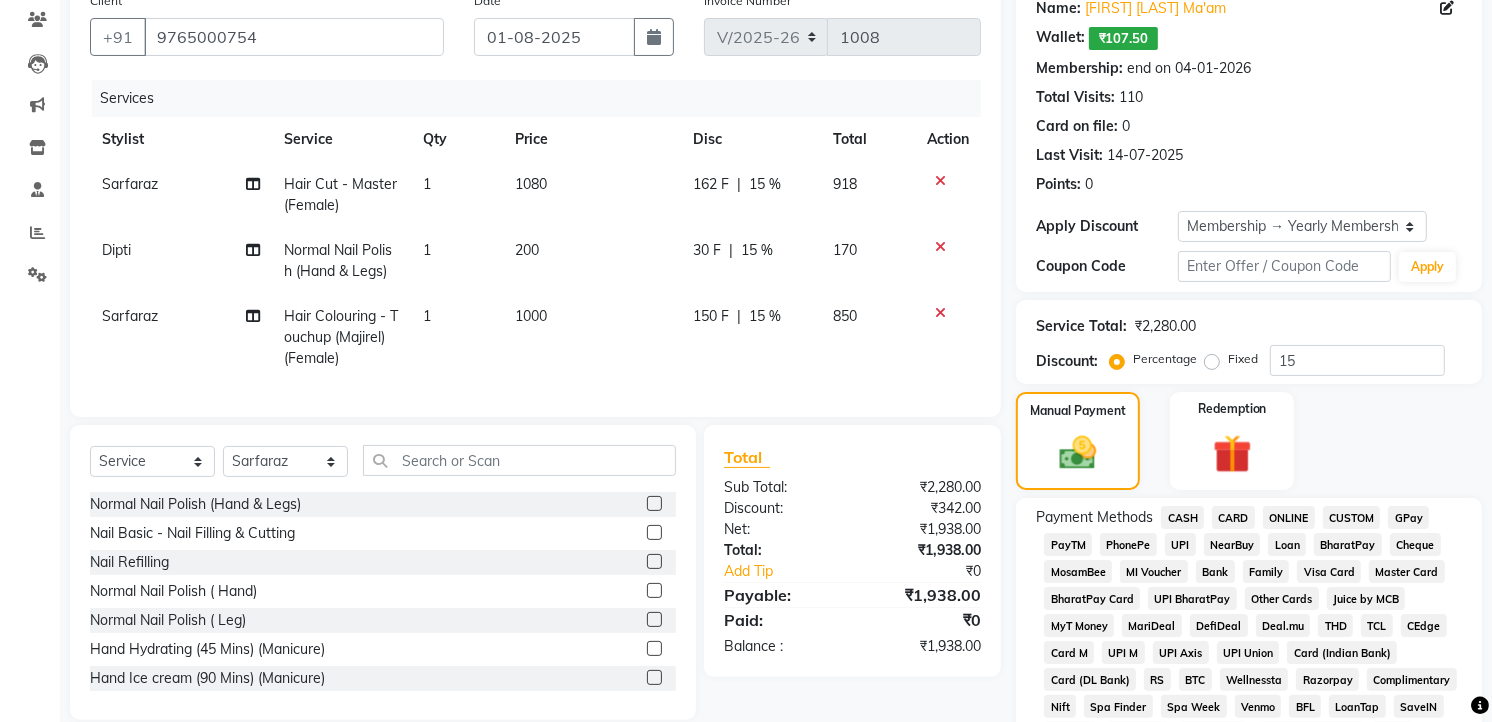 click on "CASH" 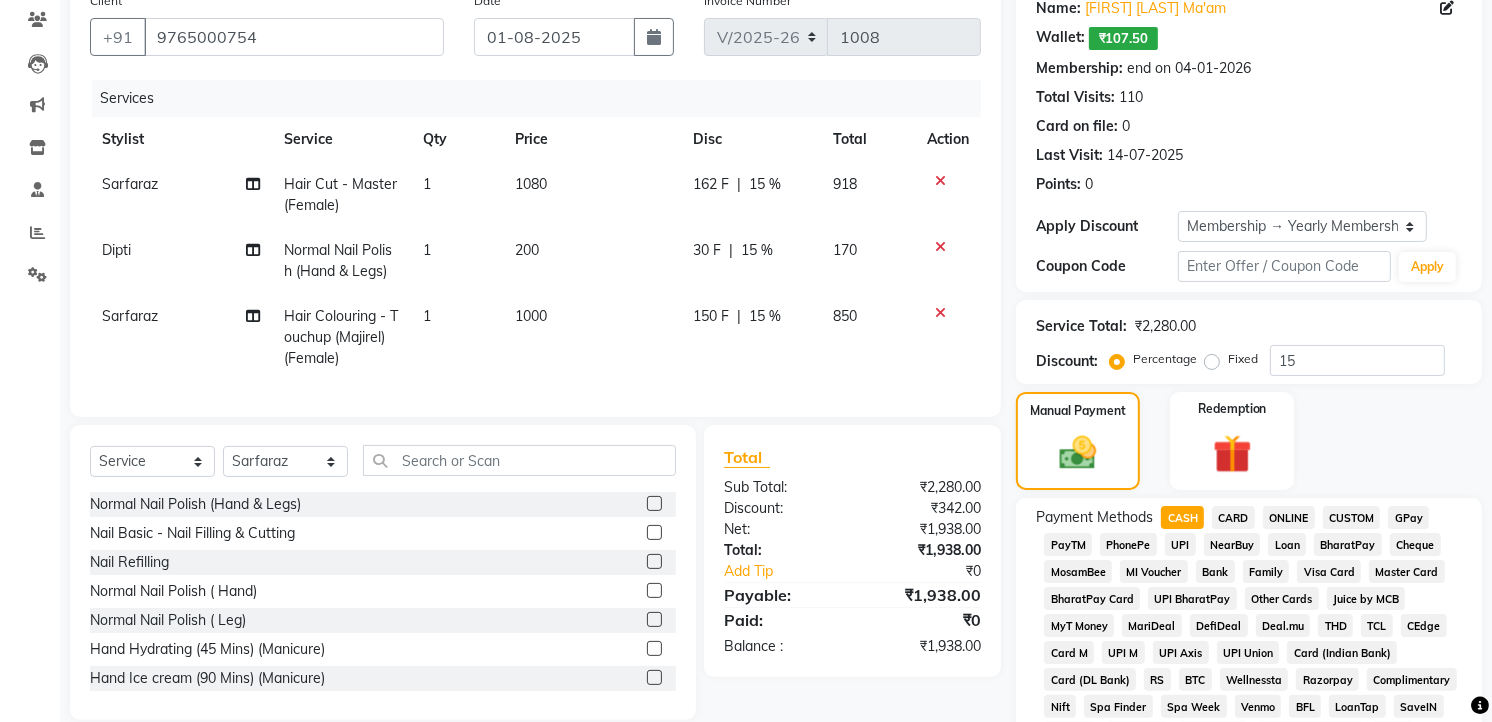 scroll, scrollTop: 785, scrollLeft: 0, axis: vertical 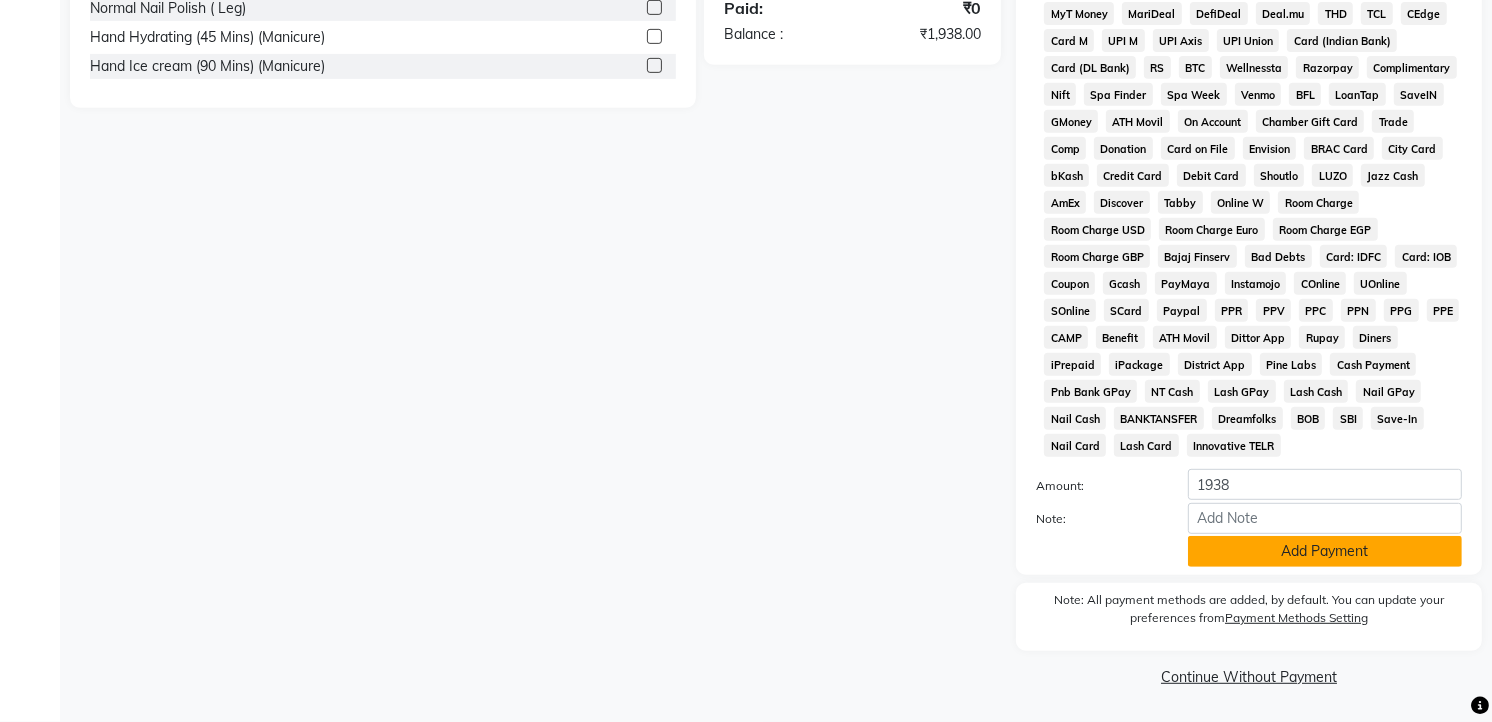 click on "Add Payment" 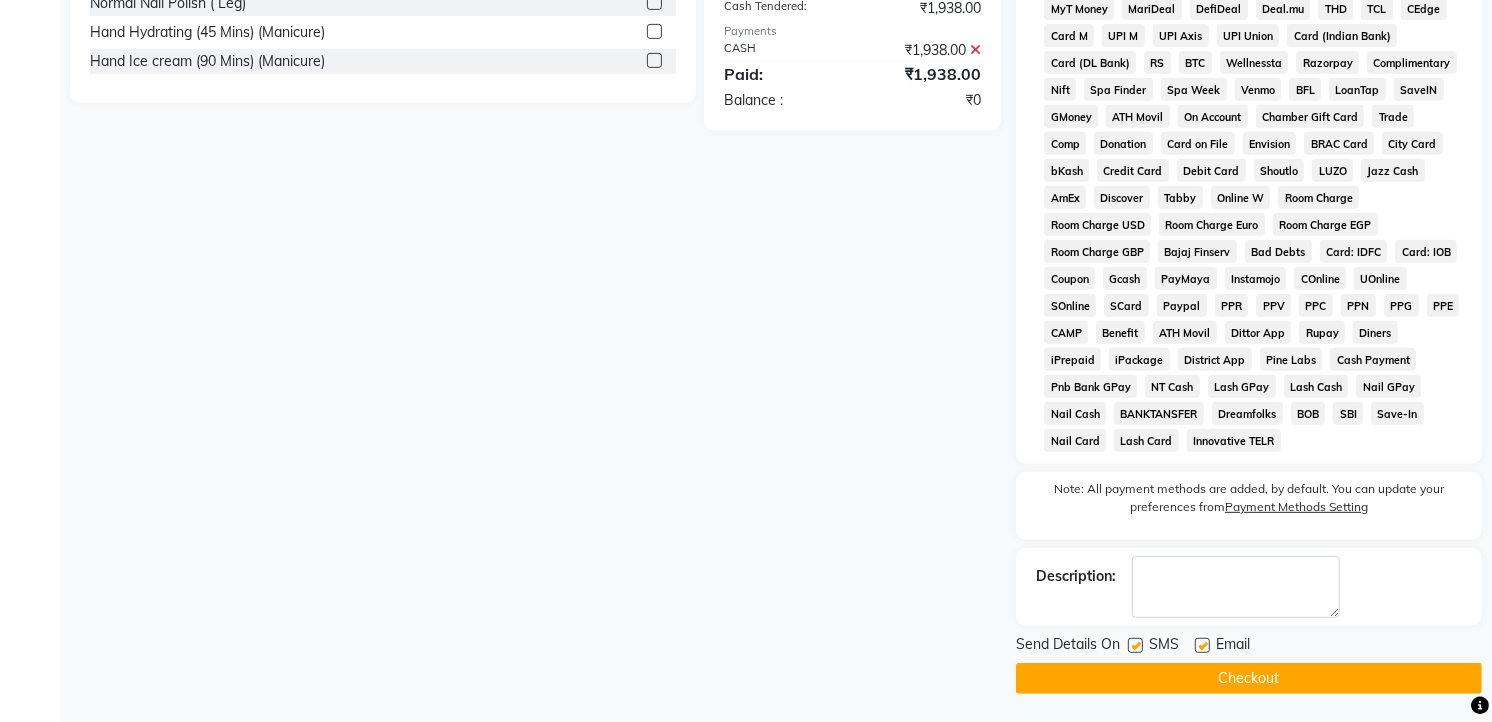 click on "Checkout" 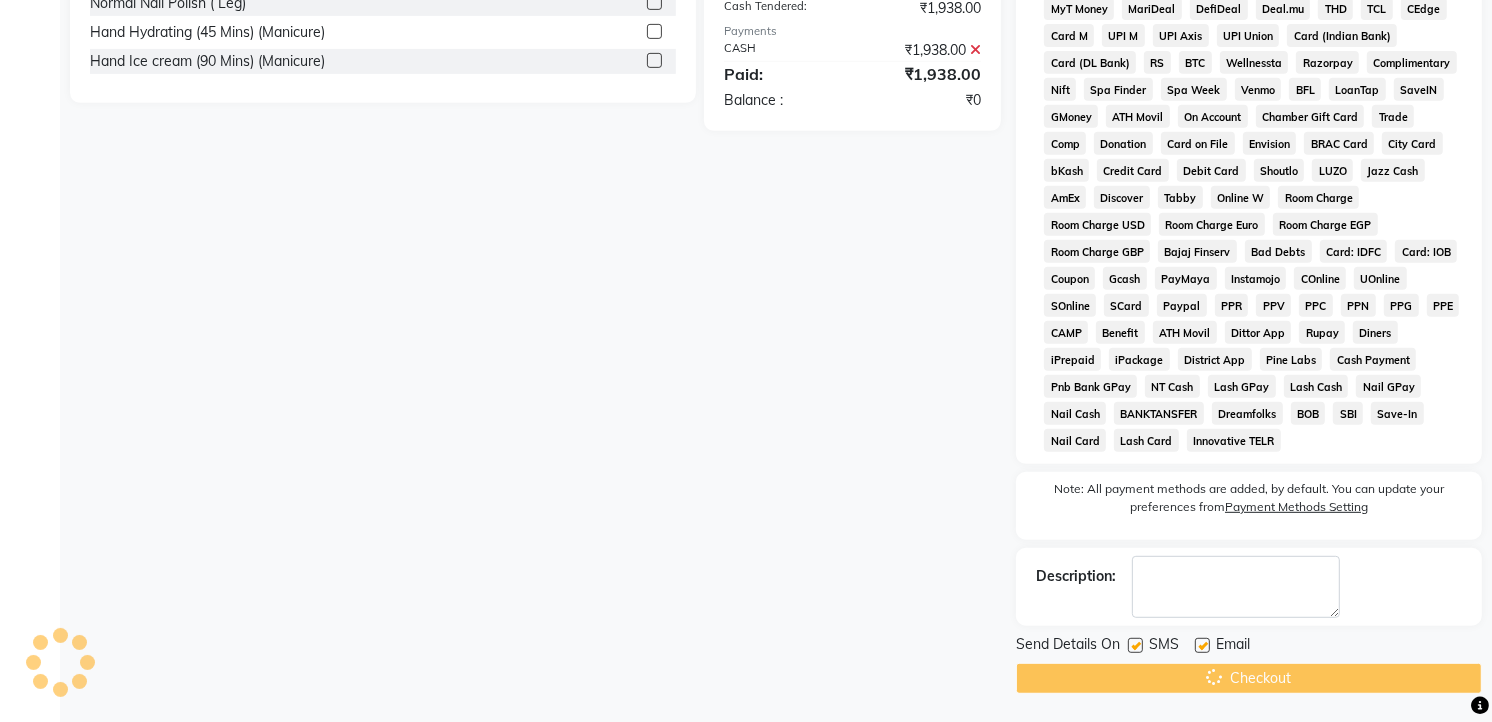 scroll, scrollTop: 792, scrollLeft: 0, axis: vertical 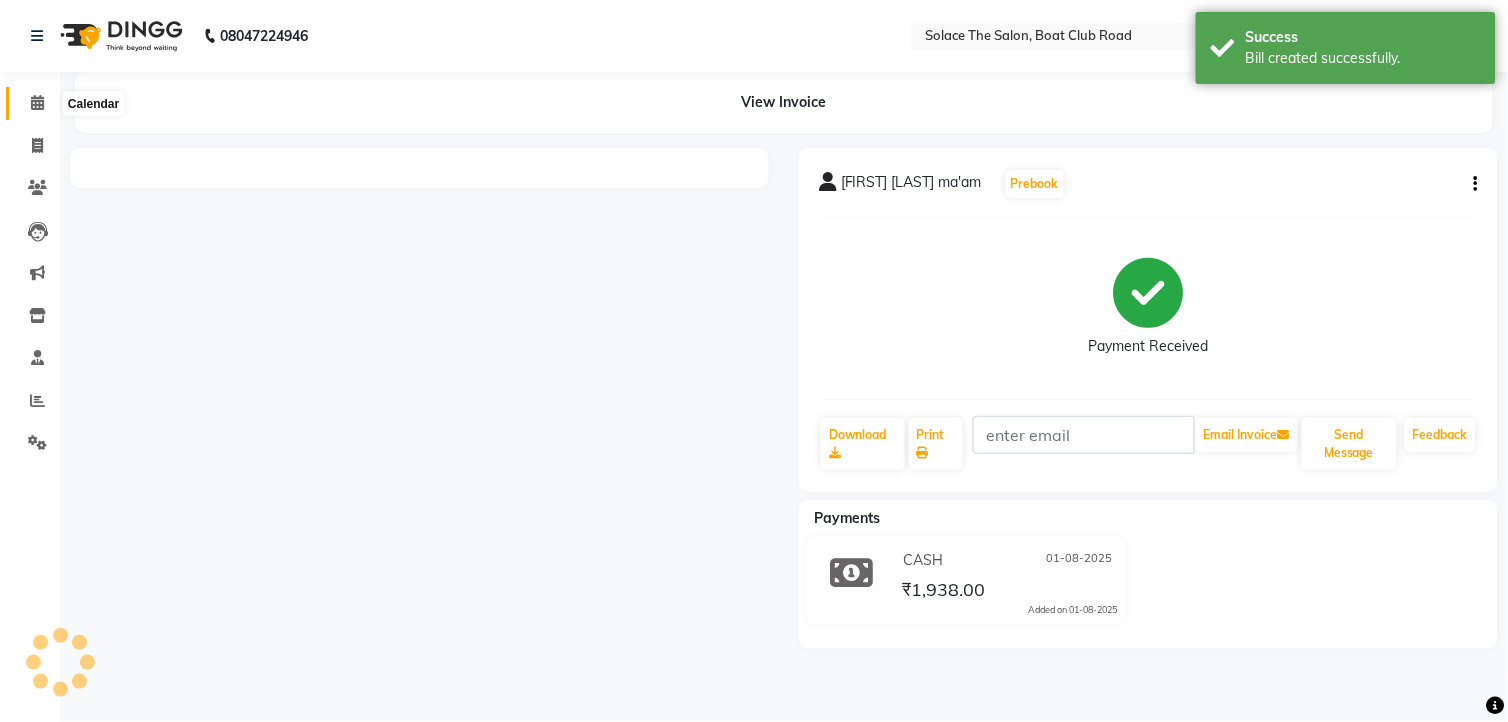 click 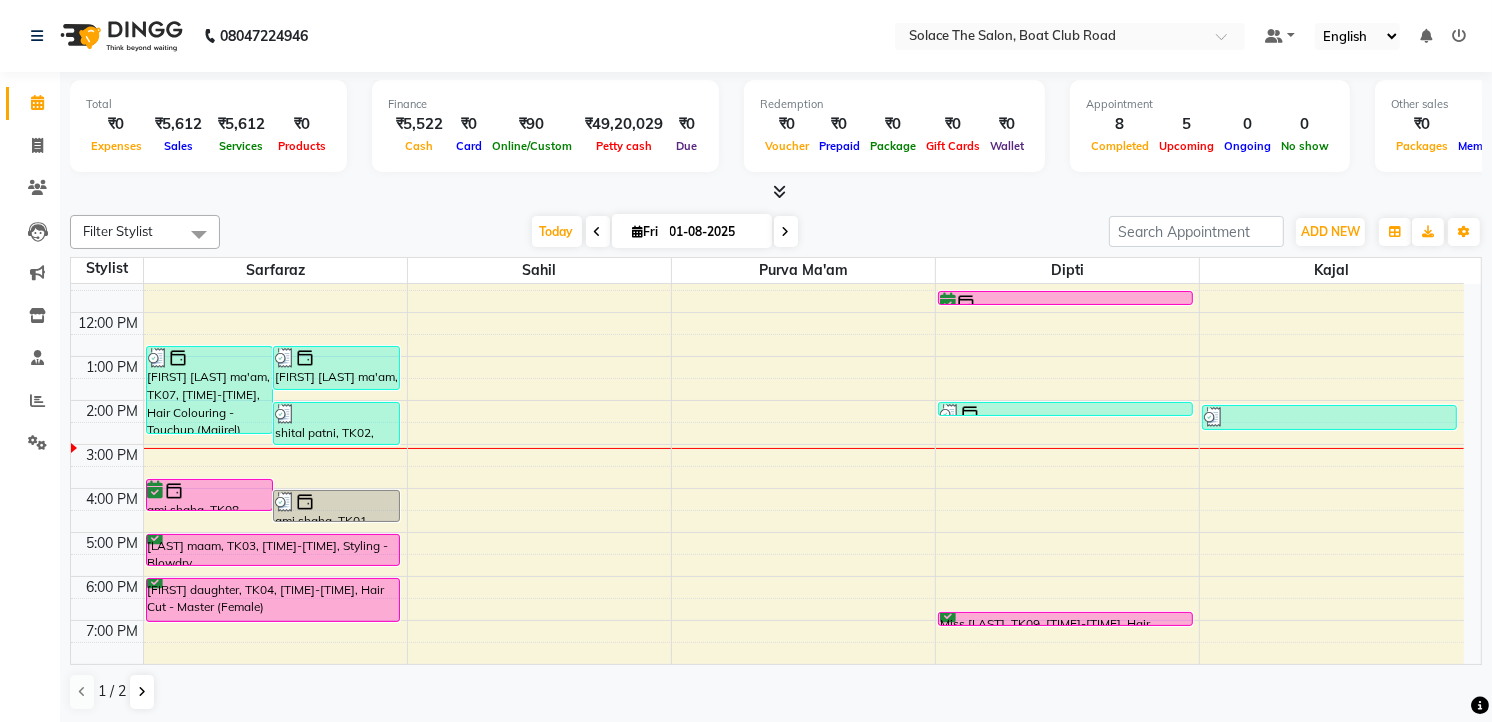 scroll, scrollTop: 237, scrollLeft: 0, axis: vertical 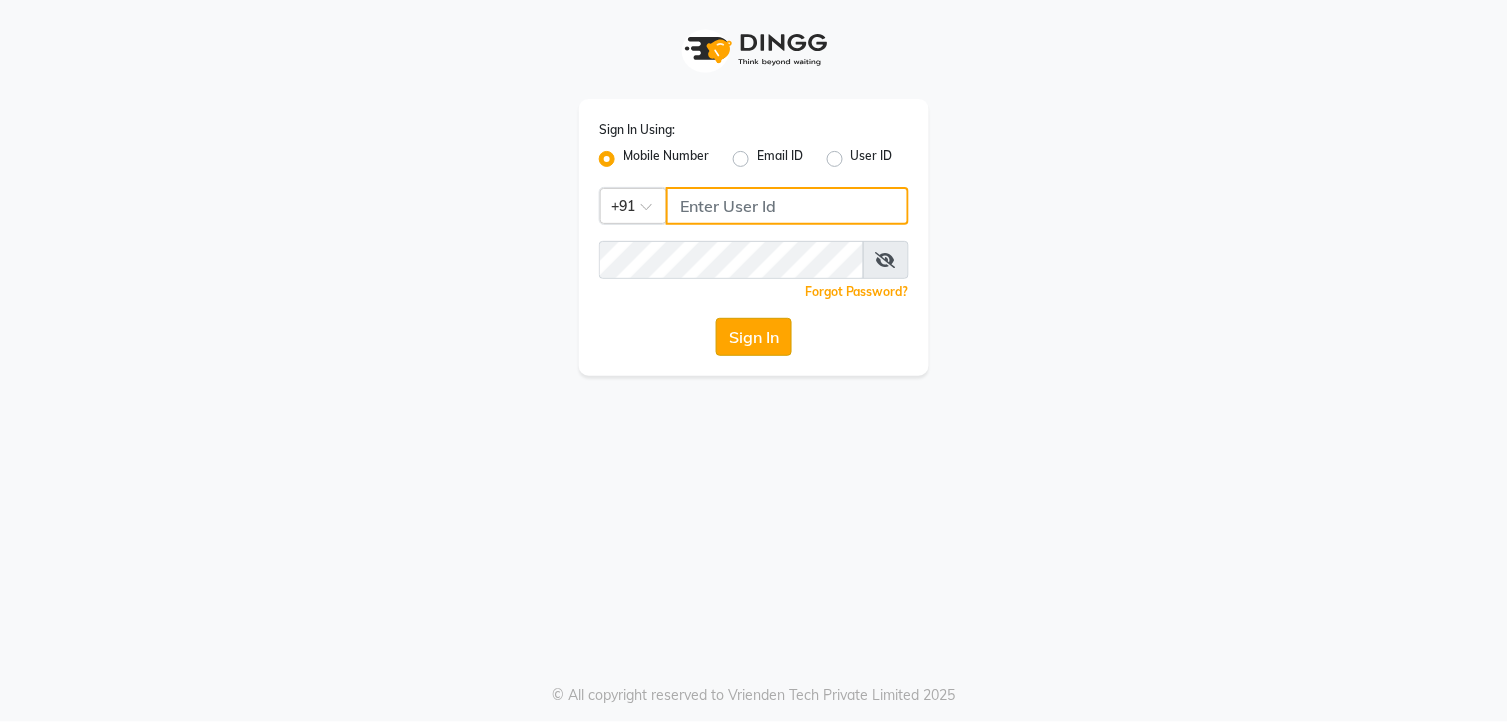 type on "9260000055" 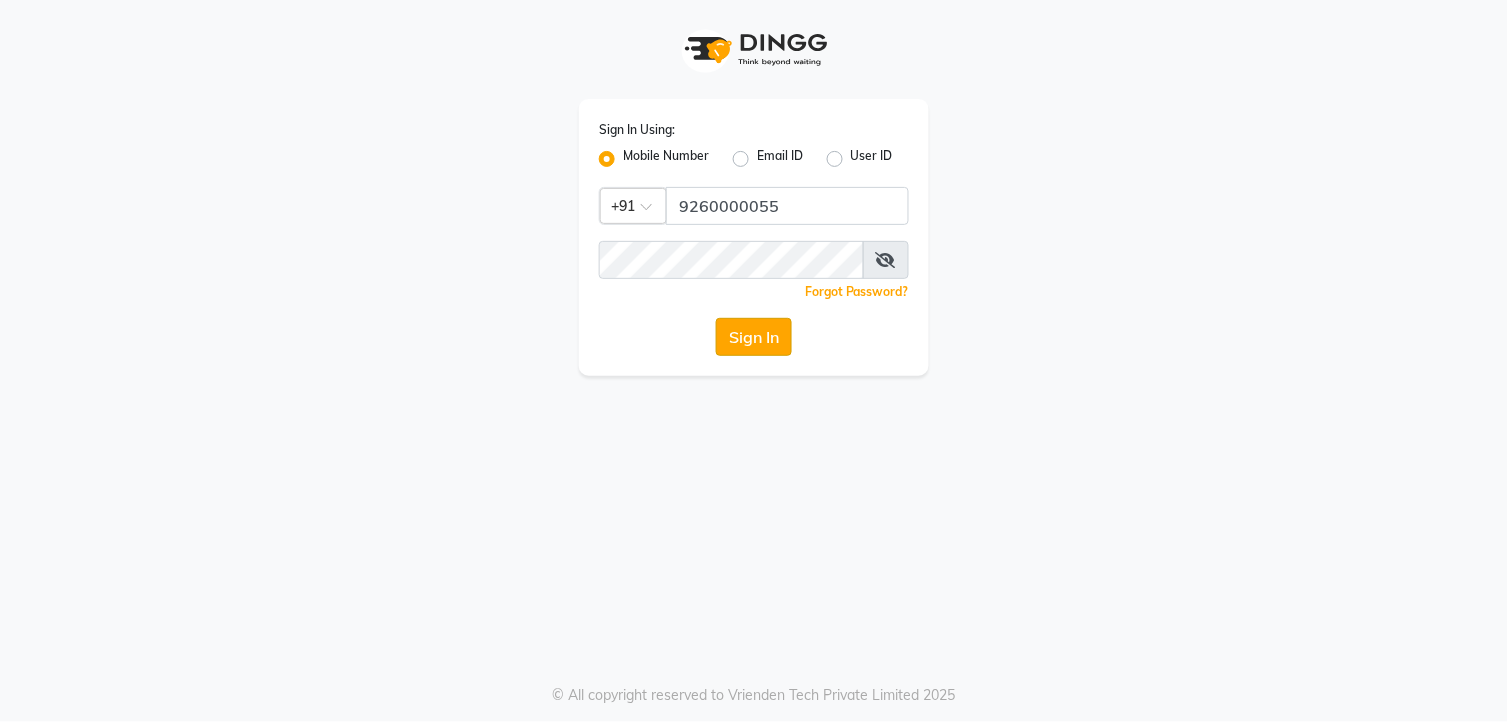 click on "Sign In" 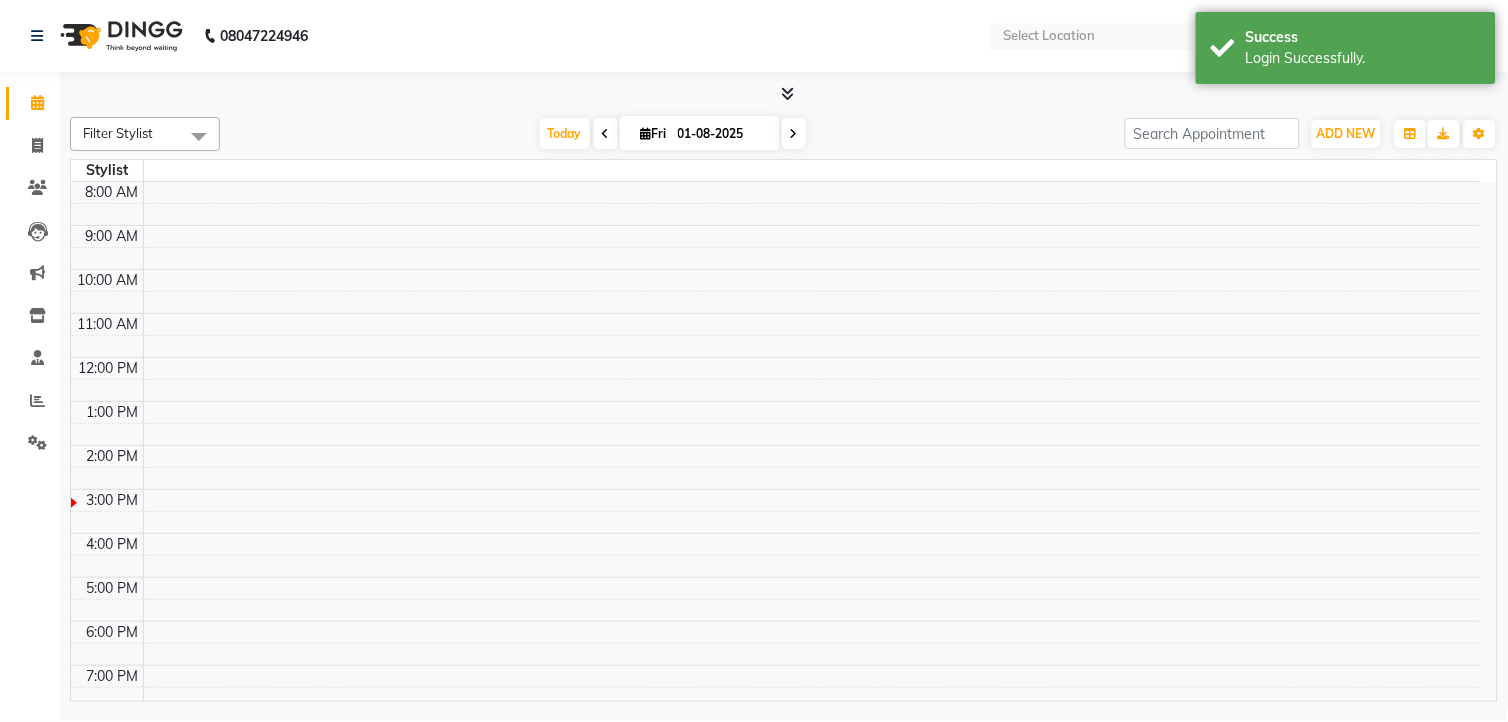 select on "en" 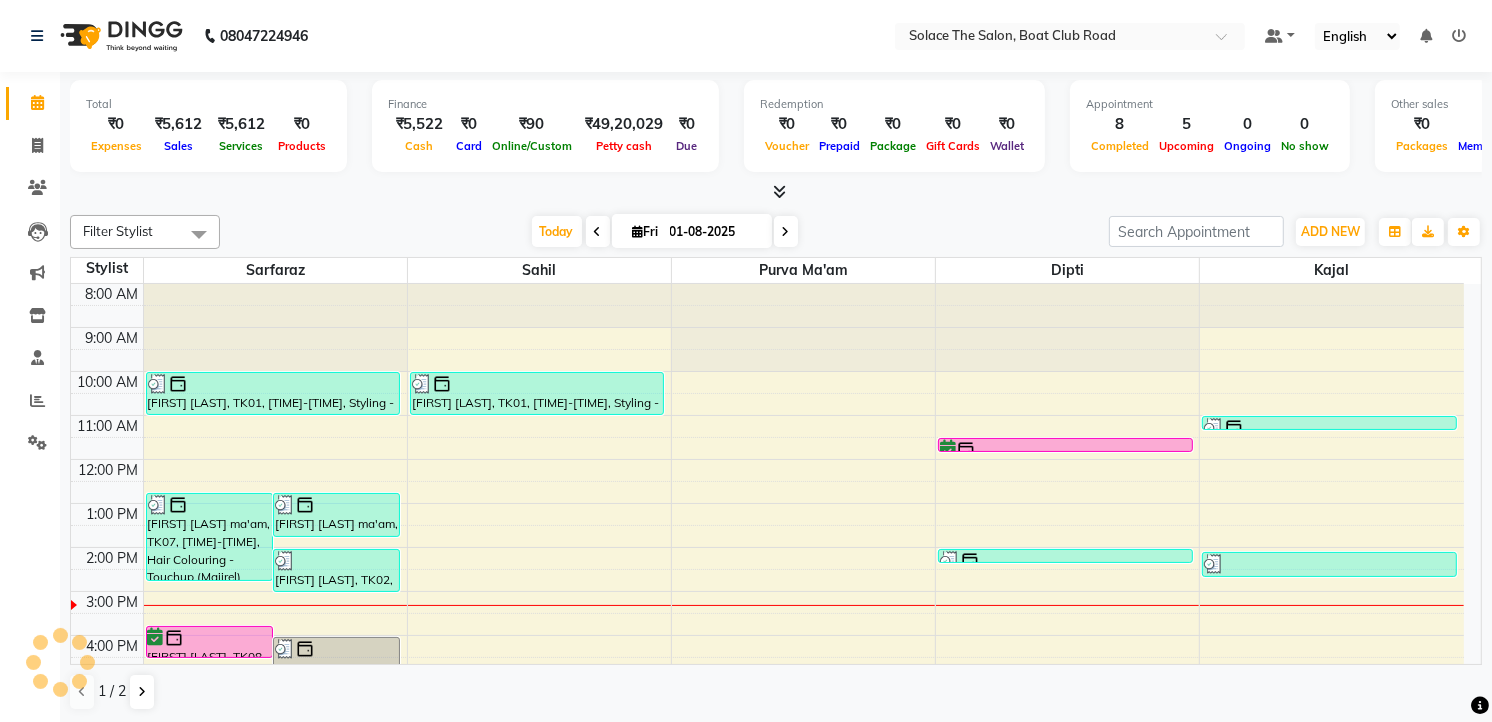 scroll, scrollTop: 237, scrollLeft: 0, axis: vertical 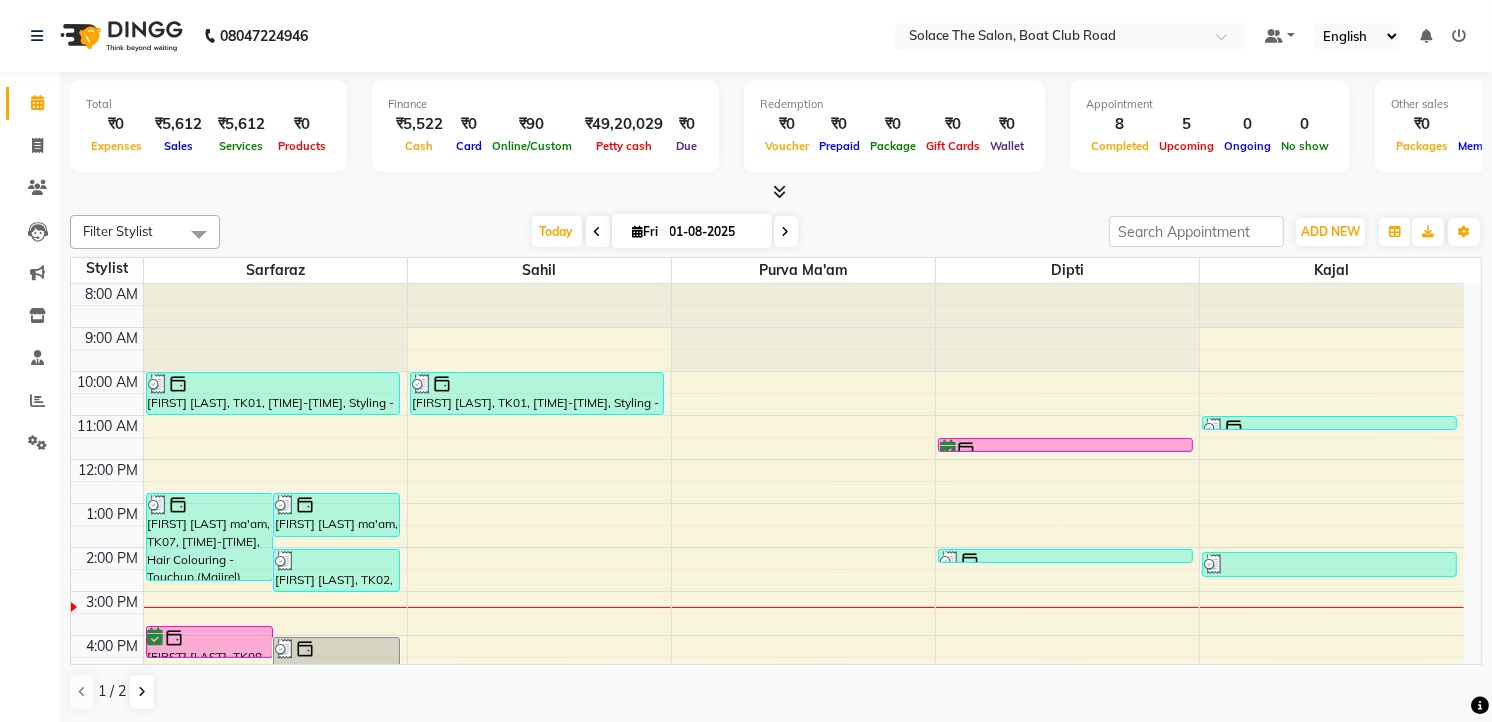 click at bounding box center (786, 231) 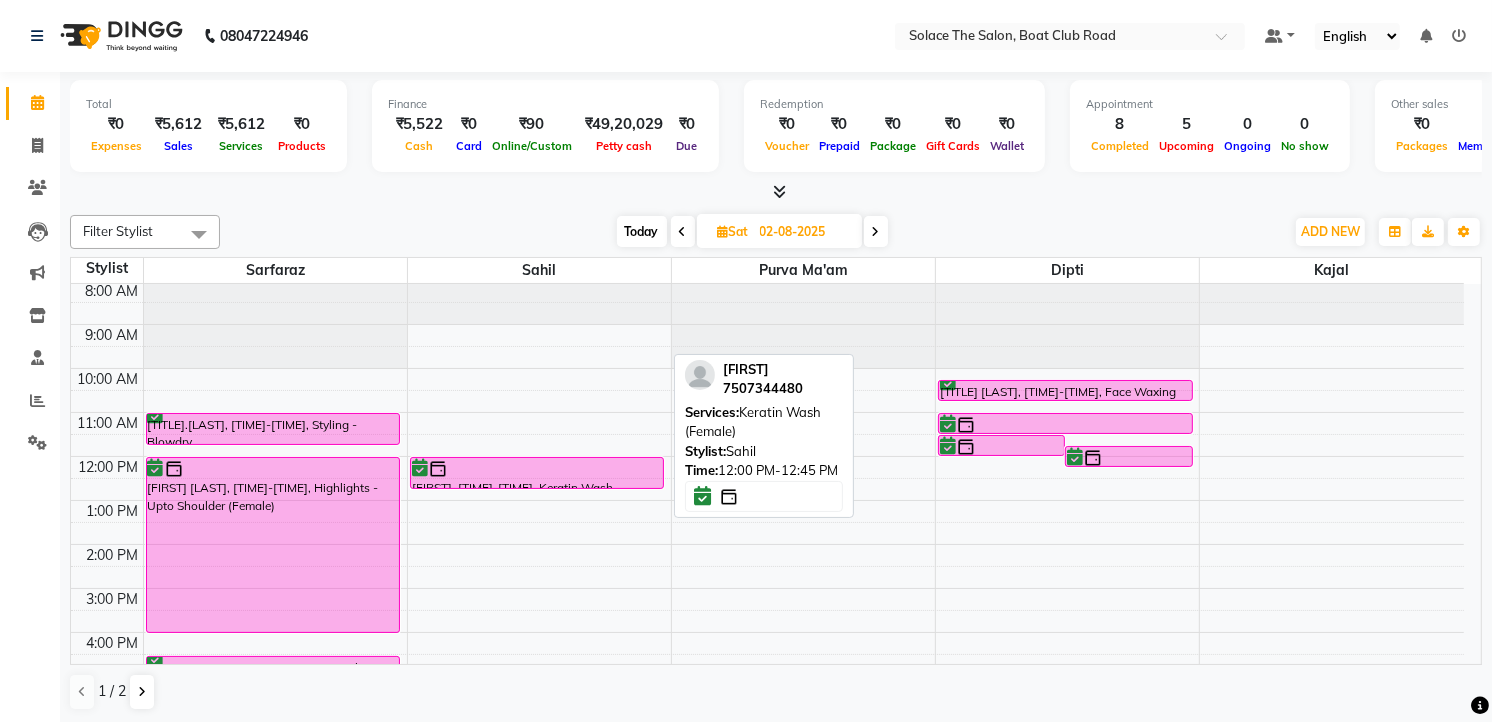 scroll, scrollTop: 0, scrollLeft: 0, axis: both 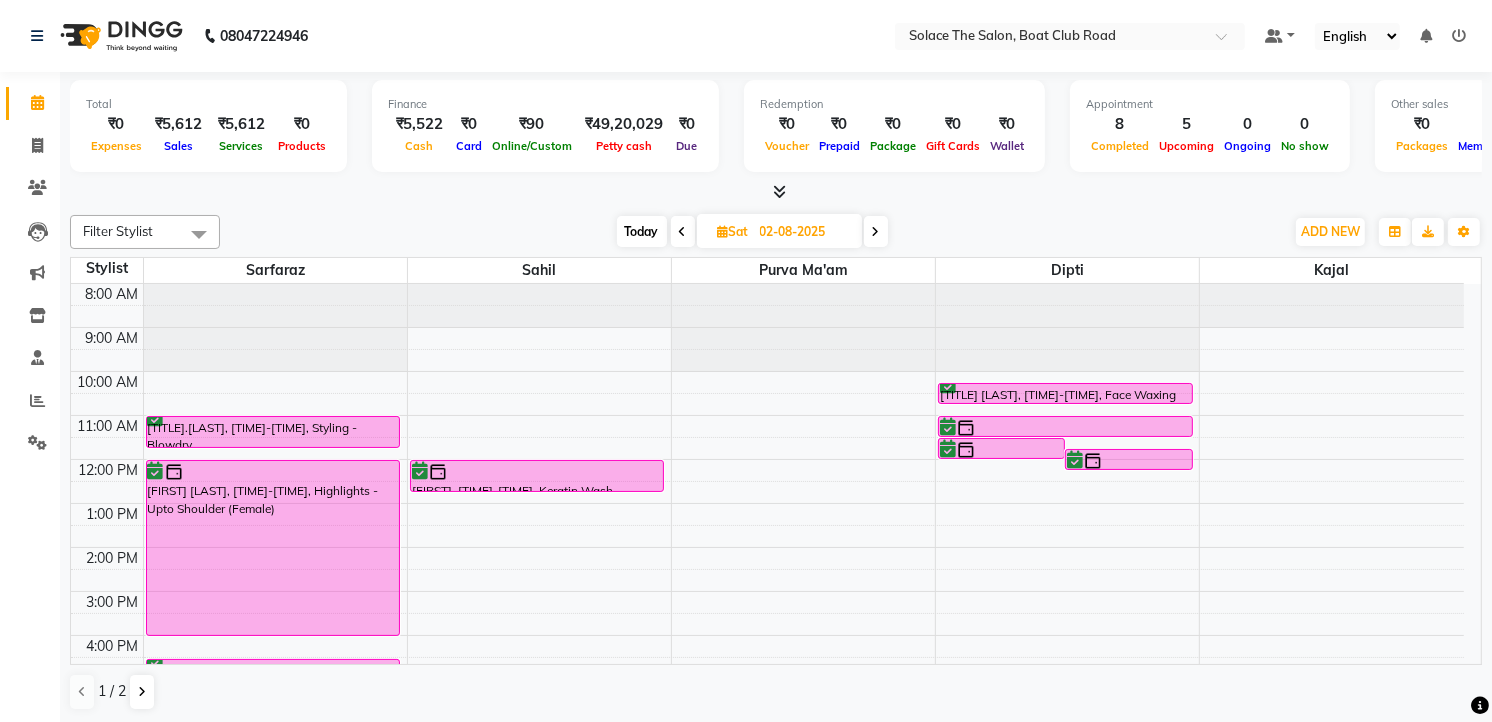click on "Today" at bounding box center (642, 231) 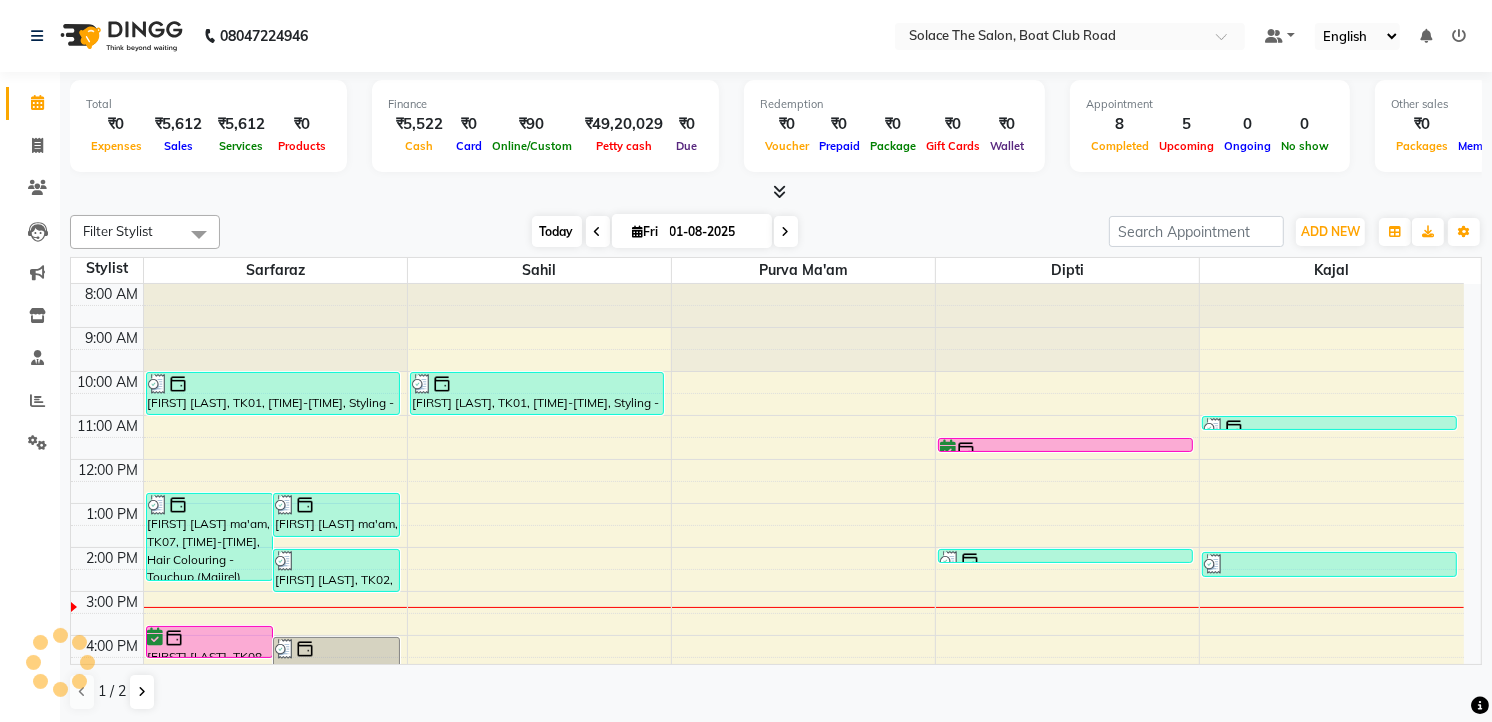 scroll, scrollTop: 238, scrollLeft: 0, axis: vertical 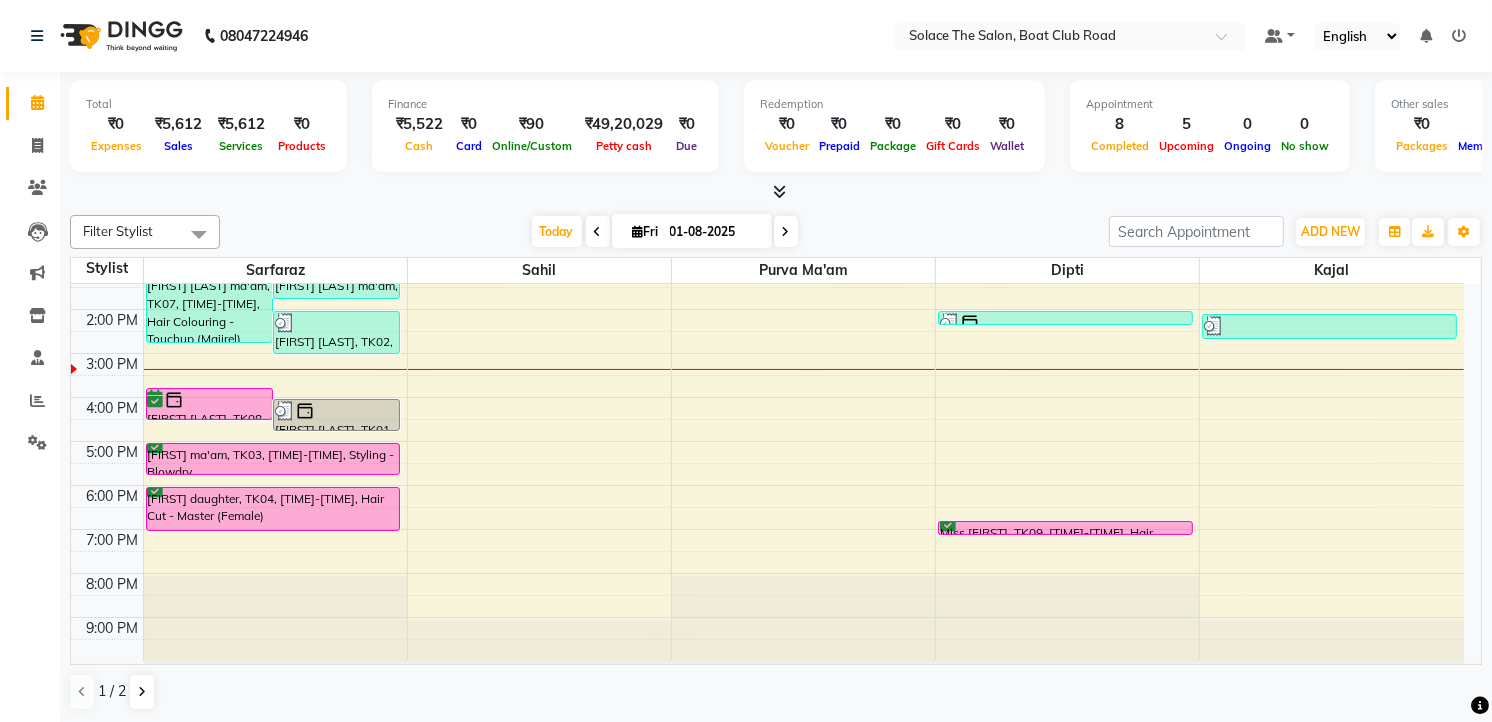 click at bounding box center (638, 231) 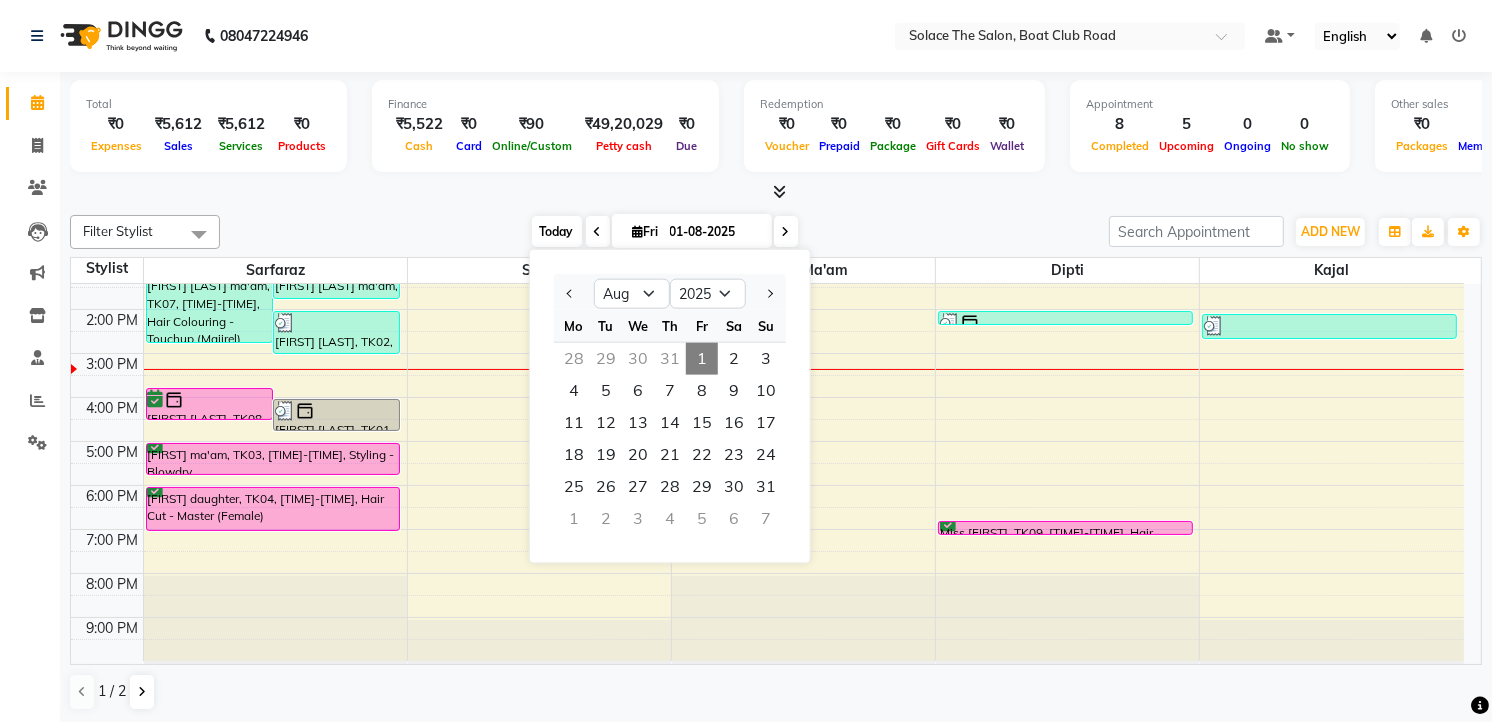 click on "Today" at bounding box center [557, 231] 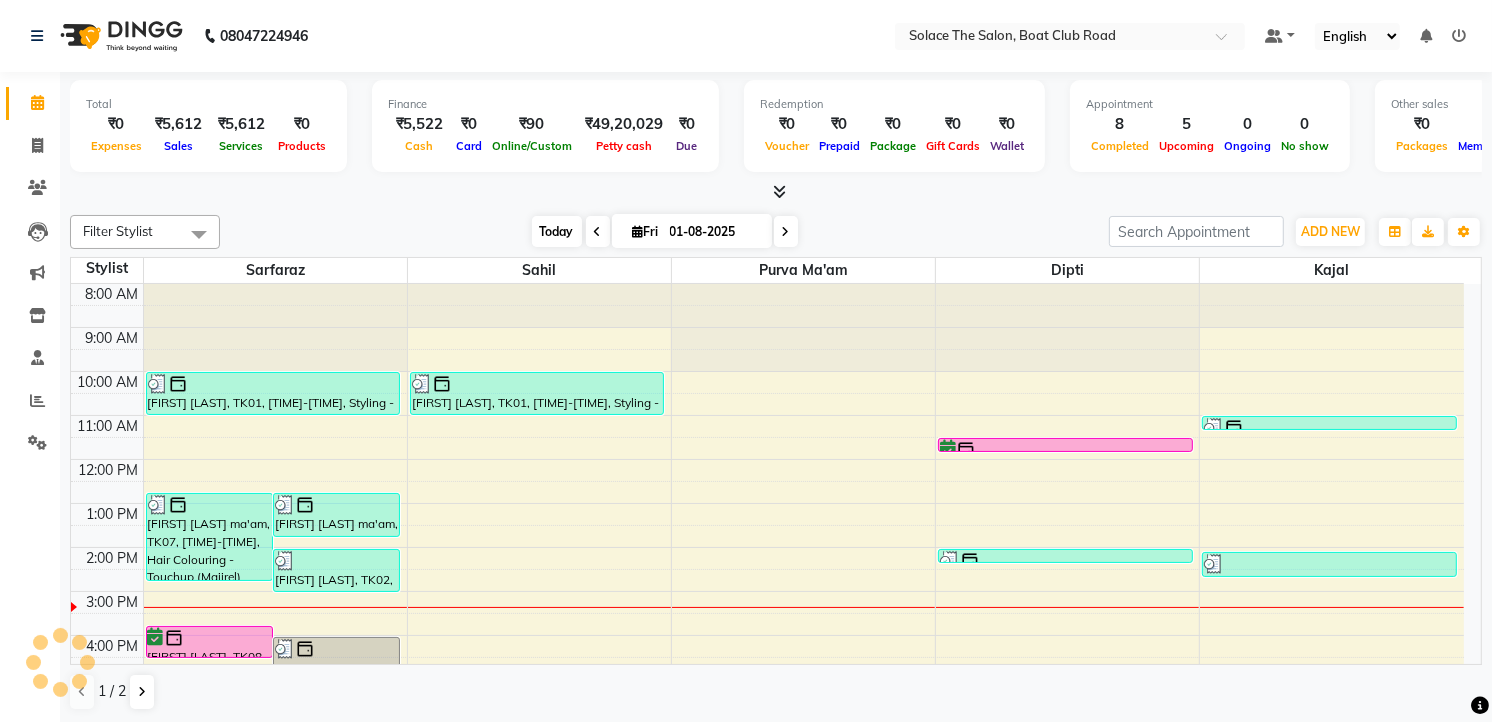scroll, scrollTop: 238, scrollLeft: 0, axis: vertical 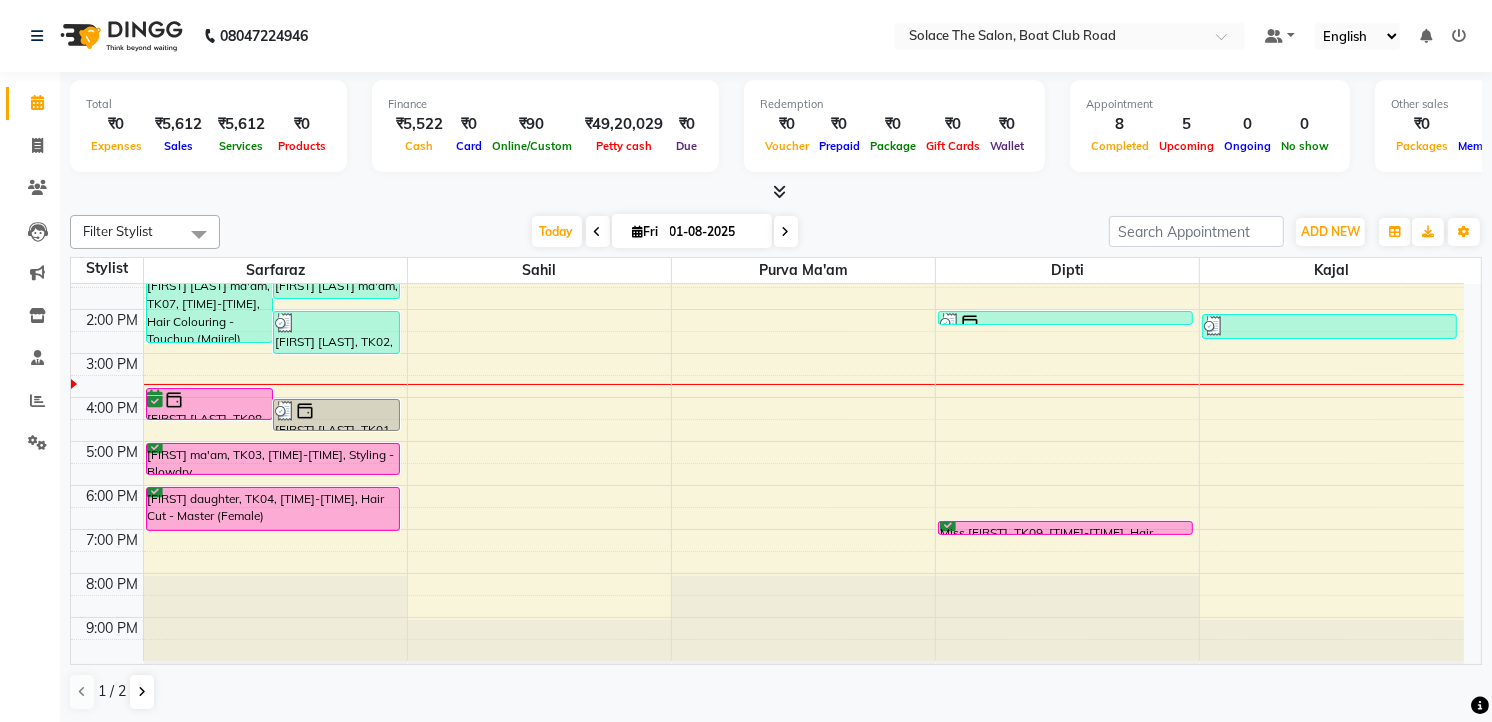 click on "08047224946 Select Location × Solace The Salon, Boat Club Road  Default Panel My Panel English ENGLISH Español العربية मराठी हिंदी ગુજરાતી தமிழ் 中文 Notifications nothing to show ☀ Solace the Salon, Boat Club road   Calendar  Invoice  Clients  Leads   Marketing  Inventory  Staff  Reports  Settings Completed InProgress Upcoming Dropped Tentative Check-In Confirm Bookings Segments Page Builder Total  ₹0  Expenses ₹5,612  Sales ₹5,612  Services ₹0  Products Finance  ₹5,522  Cash ₹0  Card ₹90  Online/Custom ₹49,20,029 Petty cash ₹0 Due  Redemption  ₹0 Voucher ₹0 Prepaid ₹0 Package ₹0  Gift Cards ₹0  Wallet  Appointment  8 Completed 5 Upcoming 0 Ongoing 0 No show  Other sales  ₹0  Packages ₹0  Memberships ₹0  Vouchers ₹0  Prepaids ₹0  Gift Cards Filter Stylist Select All Sarfaraz sahil  Purva Ma'am Dipti Kajal Atul rishi  suraj Today  Fri 01-08-2025 Toggle Dropdown Add Appointment Add Invoice Add Expense Add Attendance" 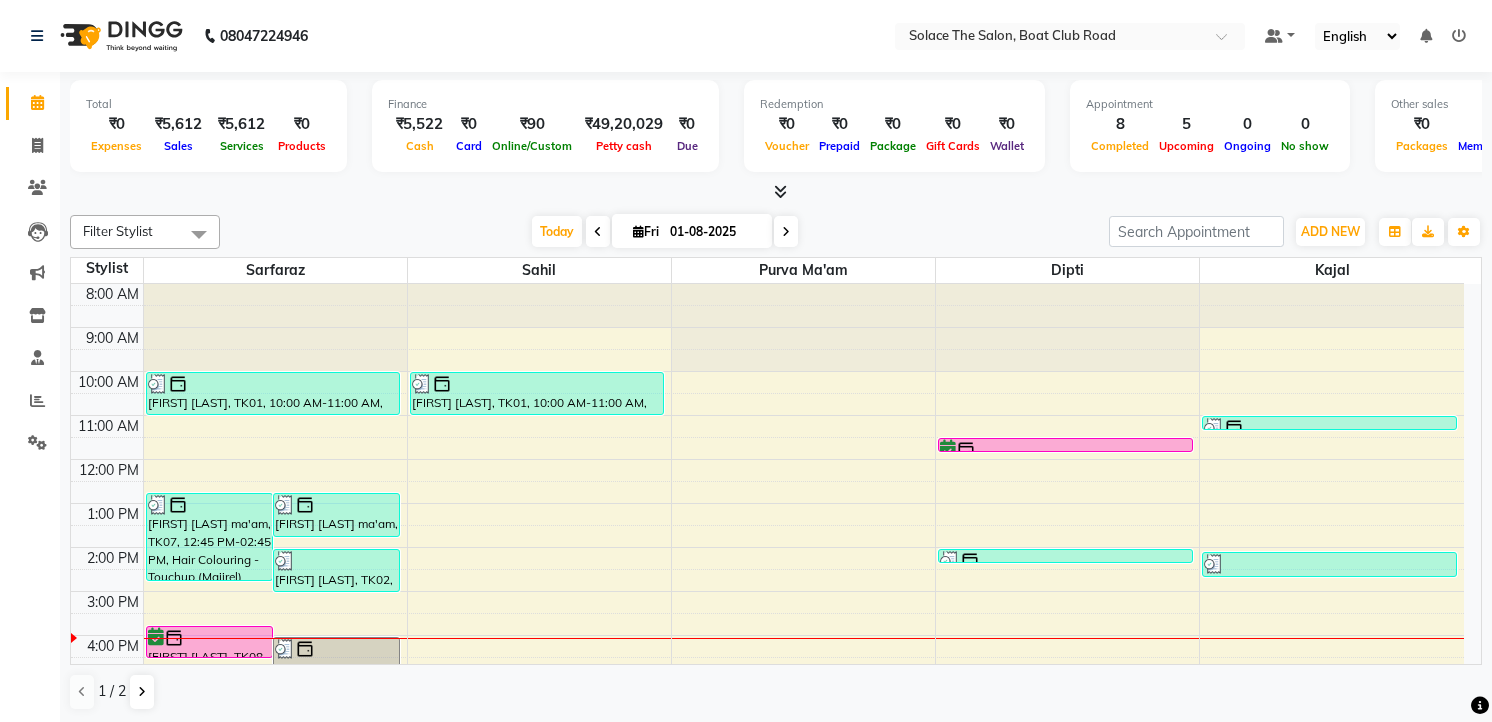 scroll, scrollTop: 0, scrollLeft: 0, axis: both 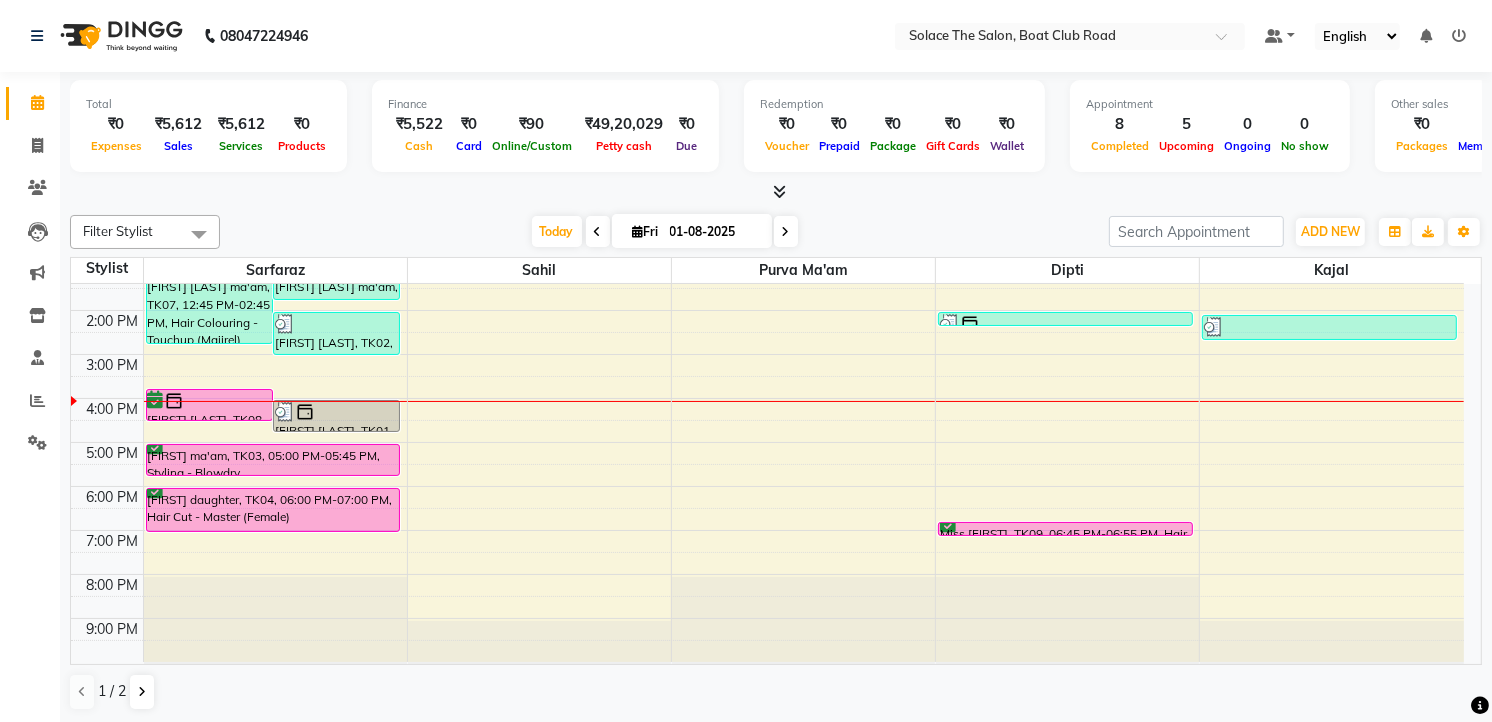 click on "8:00 AM 9:00 AM 10:00 AM 11:00 AM 12:00 PM 1:00 PM 2:00 PM 3:00 PM 4:00 PM 5:00 PM 6:00 PM 7:00 PM 8:00 PM 9:00 PM     [FIRST] [LAST] ma'am, TK07, 12:45 PM-02:45 PM, Hair Colouring - Touchup (Majirel) (Female)     [FIRST] [LAST] ma'am, TK07, 12:45 PM-01:45 PM, Hair Cut - Master (Female)     [FIRST] [LAST], TK02, 02:00 PM-03:00 PM, Hair Cut - Master (Female)     [FIRST] [LAST], TK08, 03:45 PM-04:30 PM, Styling - Blowdry     [FIRST] [LAST], TK01, 04:00 PM-04:45 PM, Styling - Blowdry     [FIRST] [LAST], TK01, 10:00 AM-11:00 AM, Styling - Ironing     [FIRST] ma'am, TK03, 05:00 PM-05:45 PM, Styling - Blowdry     [FIRST] daughter, TK04, 06:00 PM-07:00 PM, Hair Cut - Master (Female)     [FIRST] [LAST], TK01, 10:00 AM-11:00 AM, Styling - Ironing     Miss [FIRST], TK09, 06:45 PM-06:55 PM, Hair Colouring - Eyebrows" at bounding box center (767, 354) 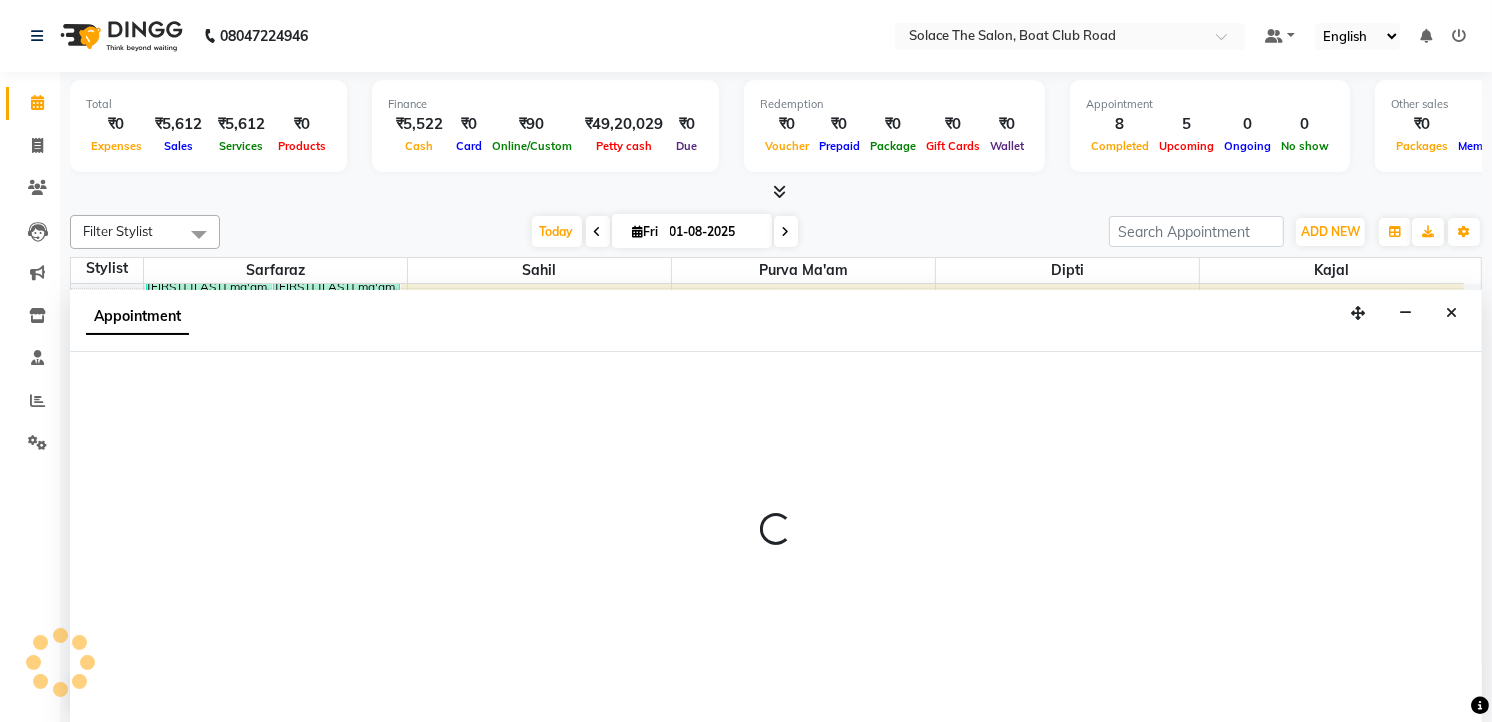 scroll, scrollTop: 1, scrollLeft: 0, axis: vertical 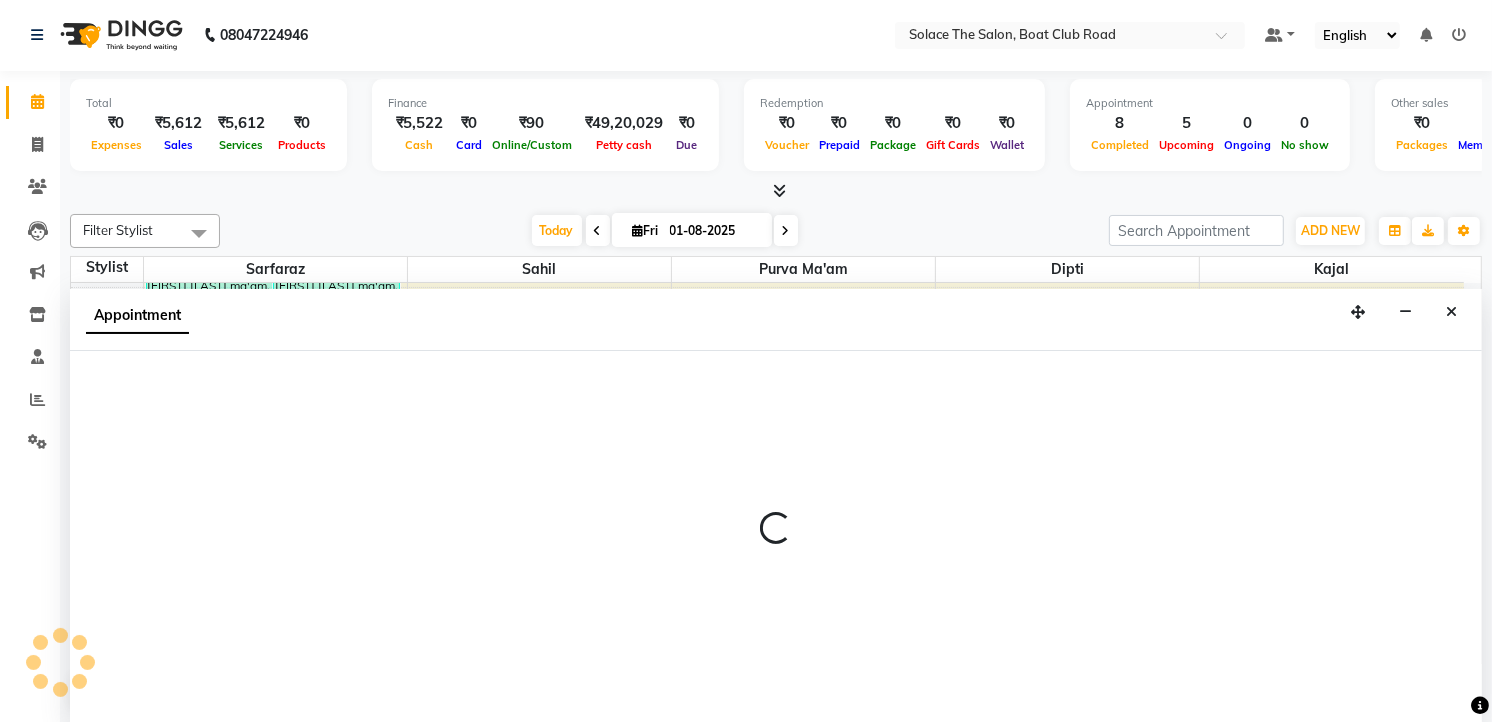 select on "74276" 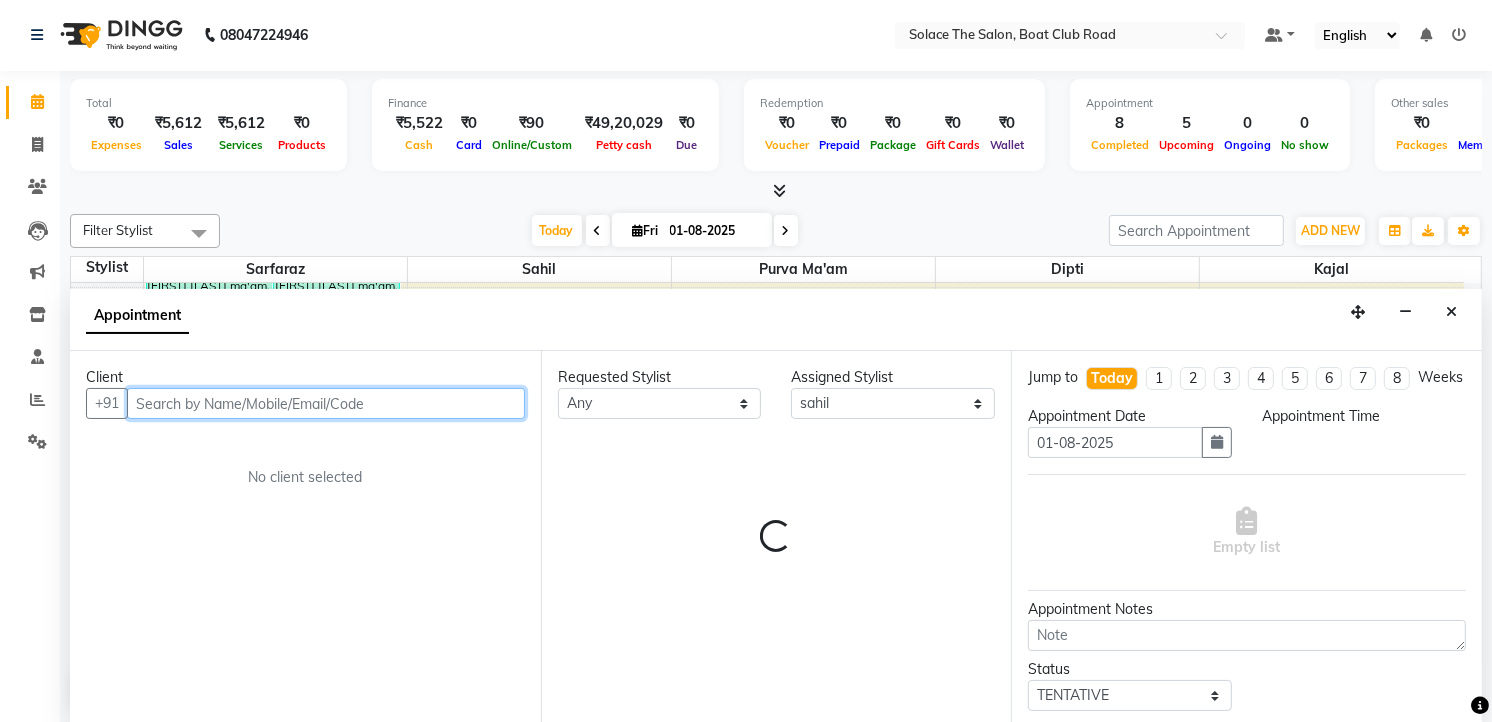 select on "1020" 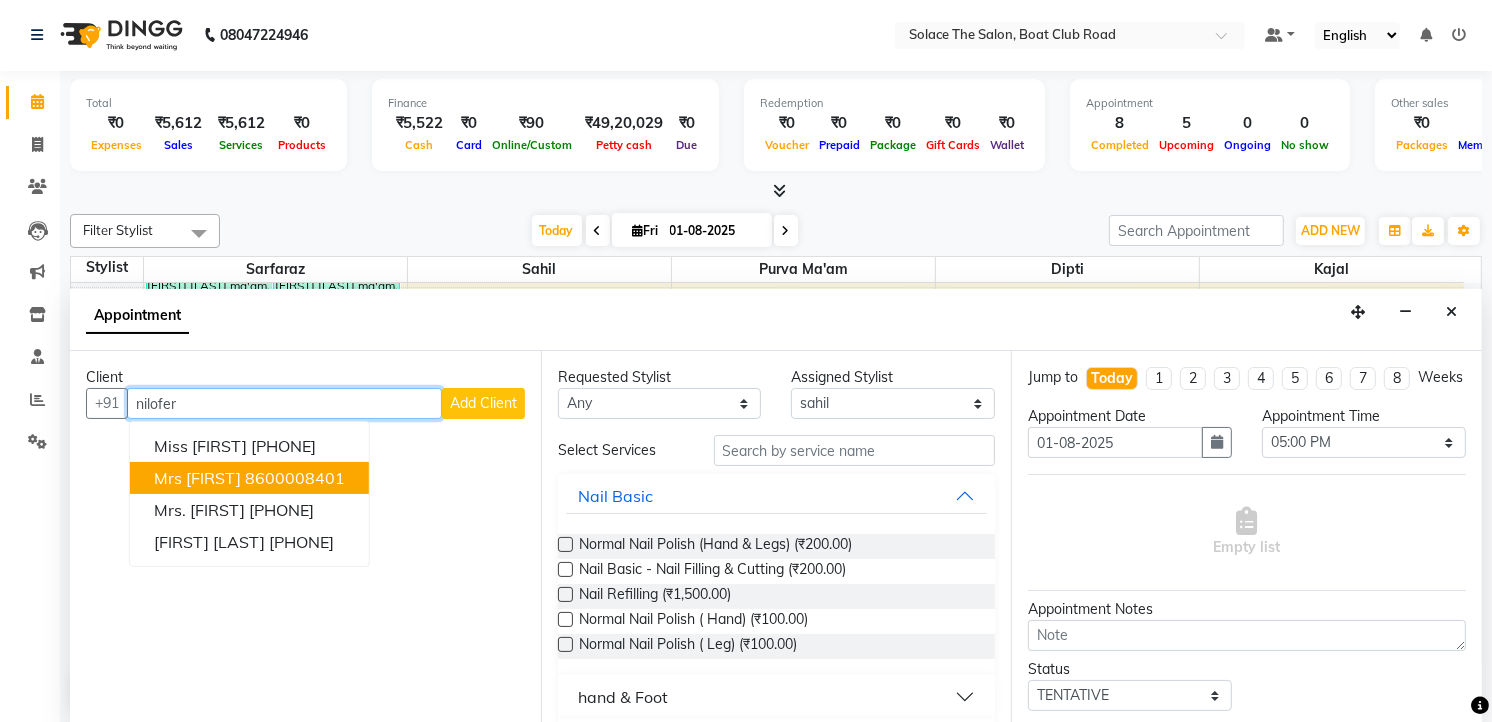 click on "Mrs [FIRST]" at bounding box center [197, 478] 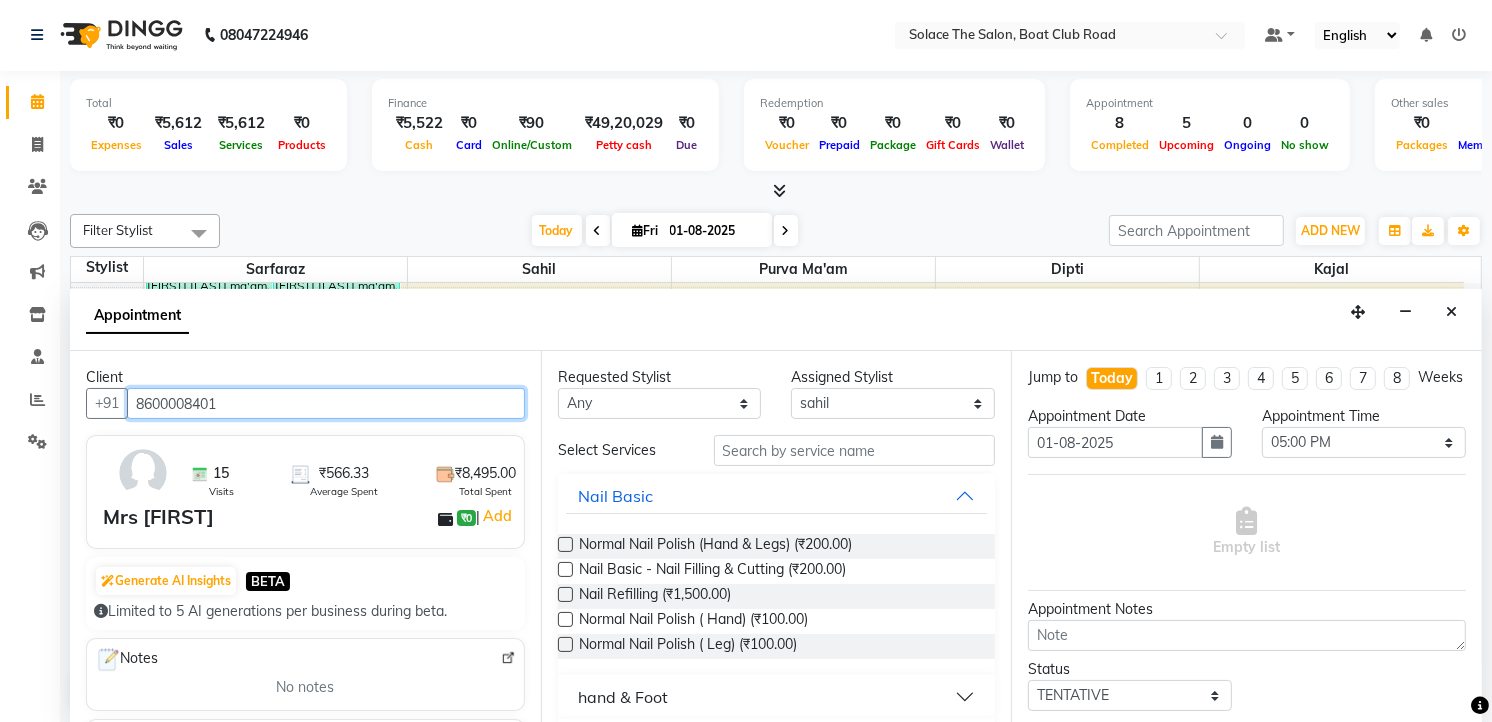 type on "8600008401" 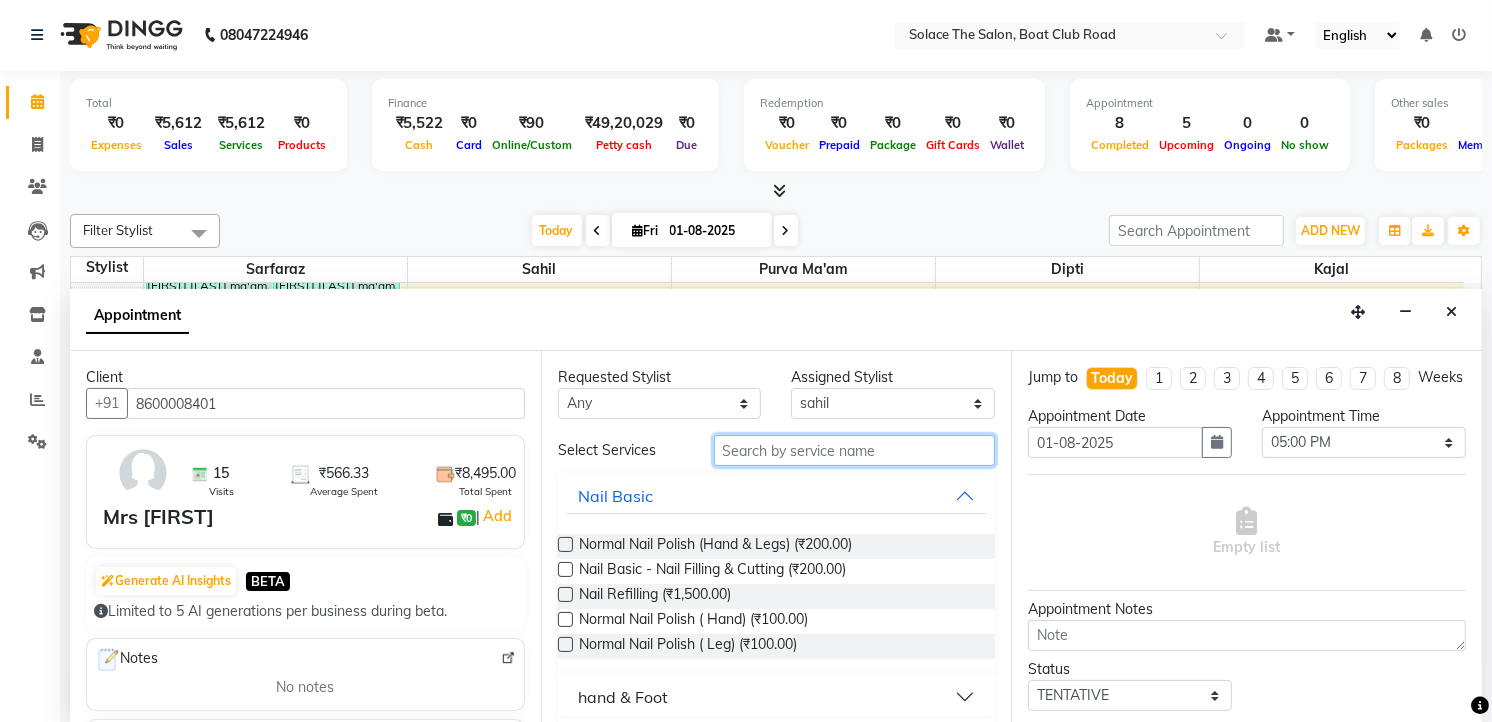click at bounding box center (855, 450) 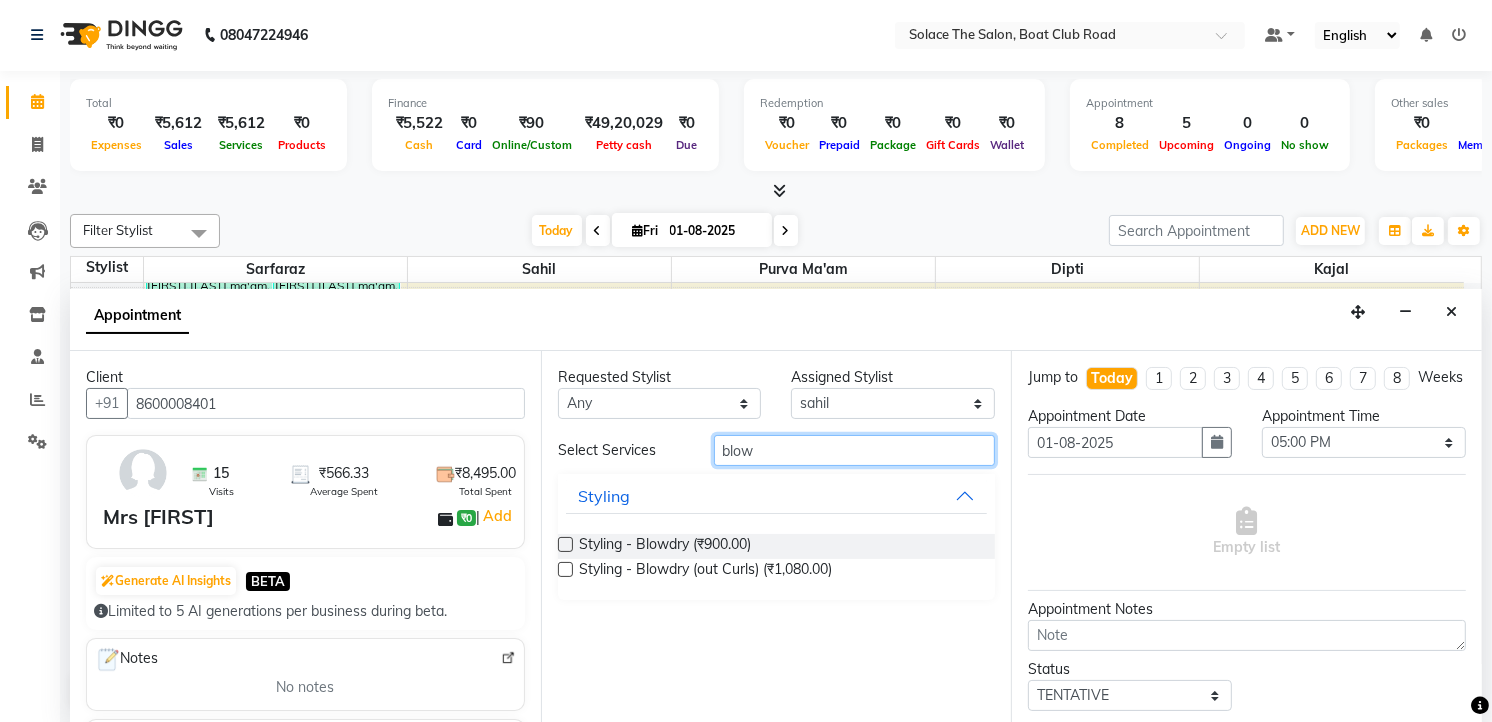 type on "blow" 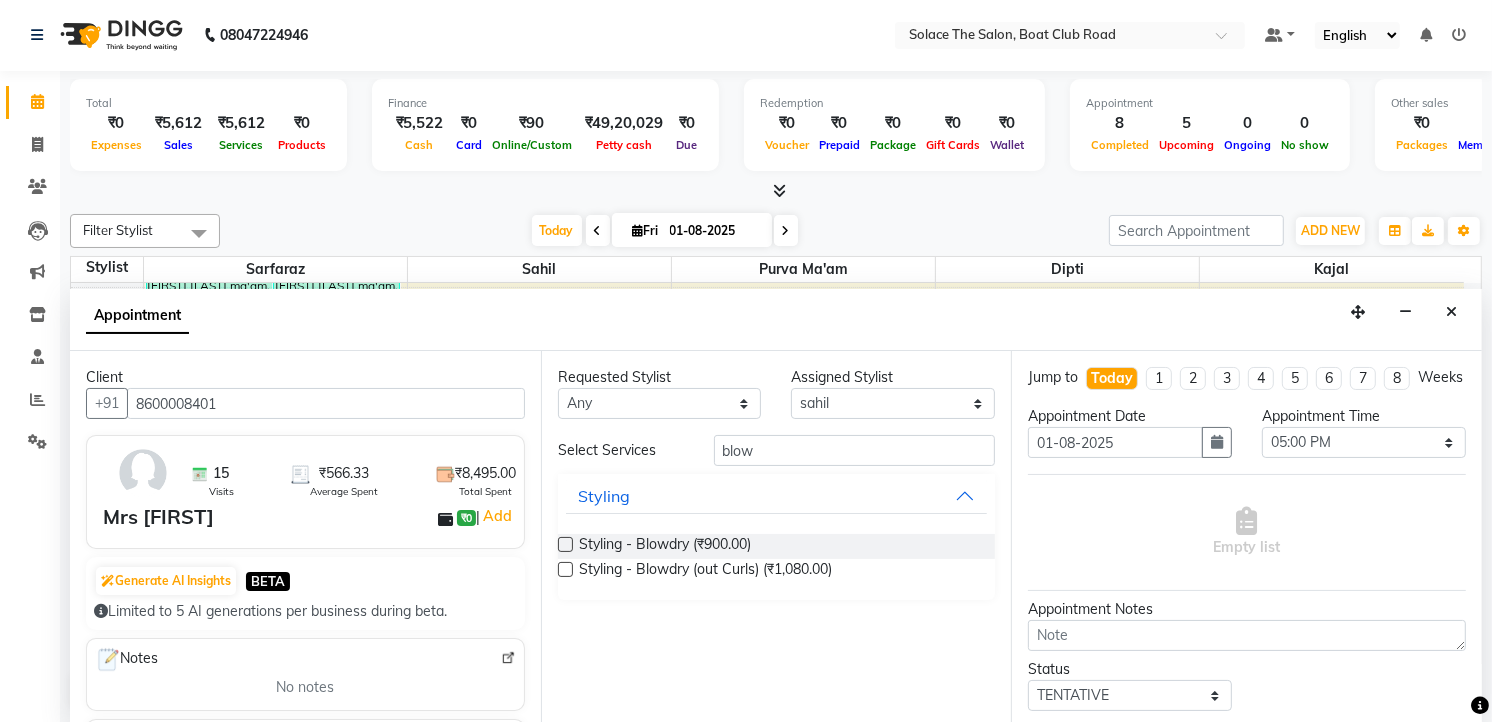 click at bounding box center (565, 544) 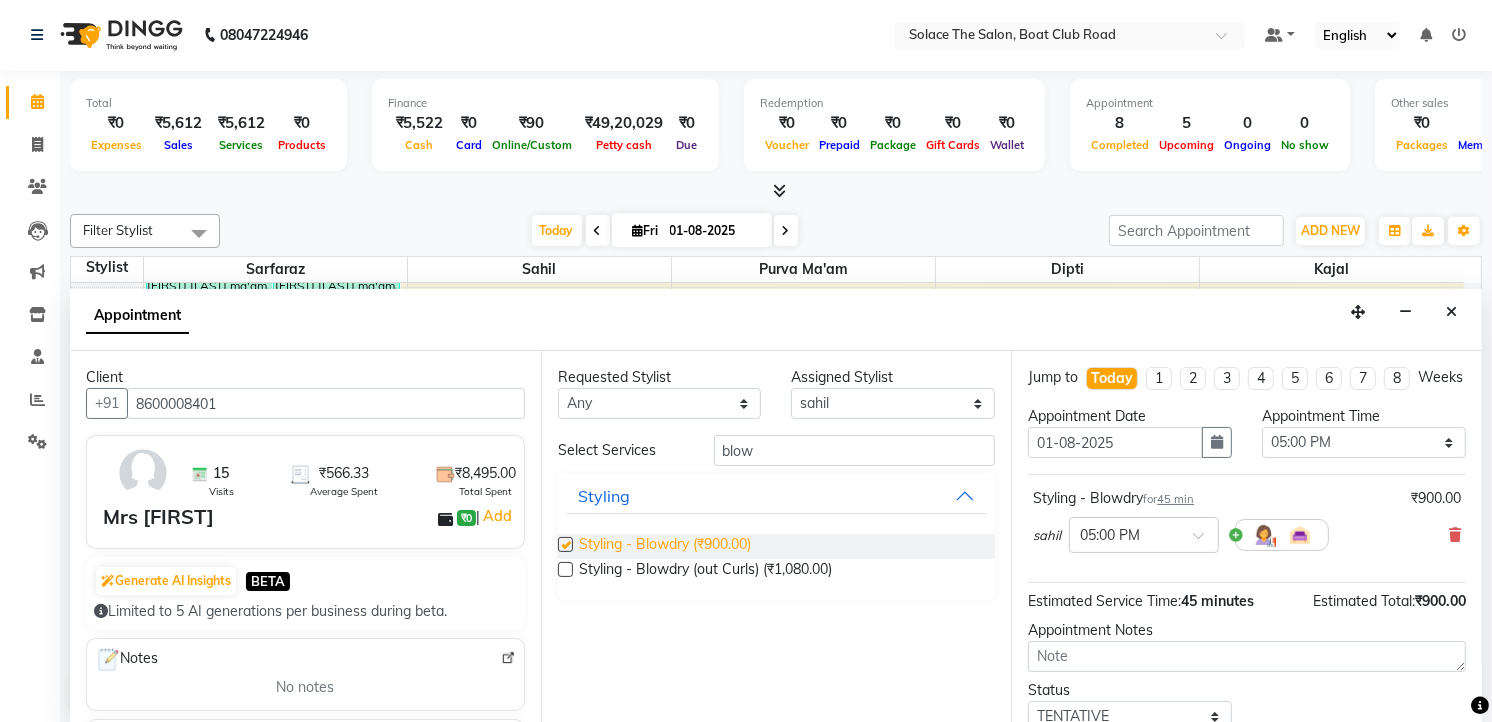 checkbox on "false" 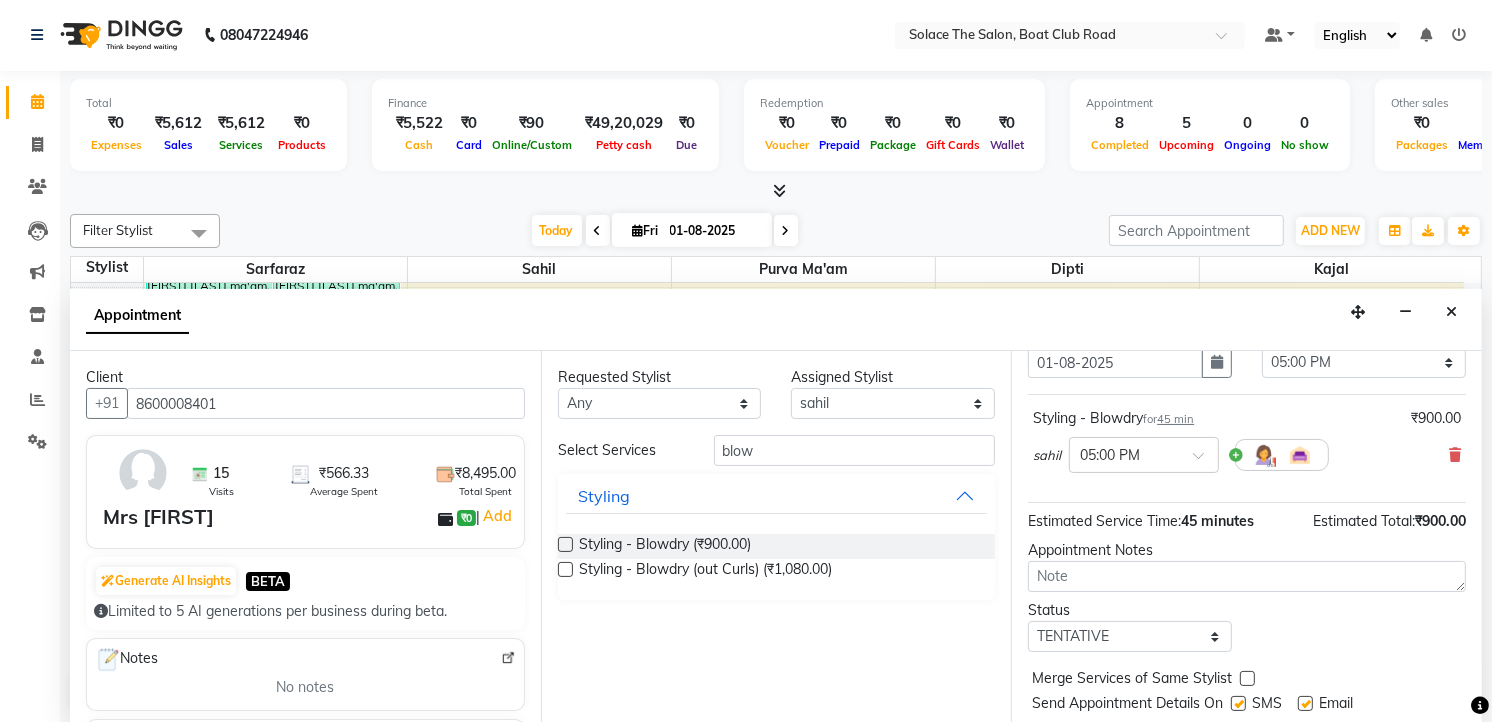scroll, scrollTop: 154, scrollLeft: 0, axis: vertical 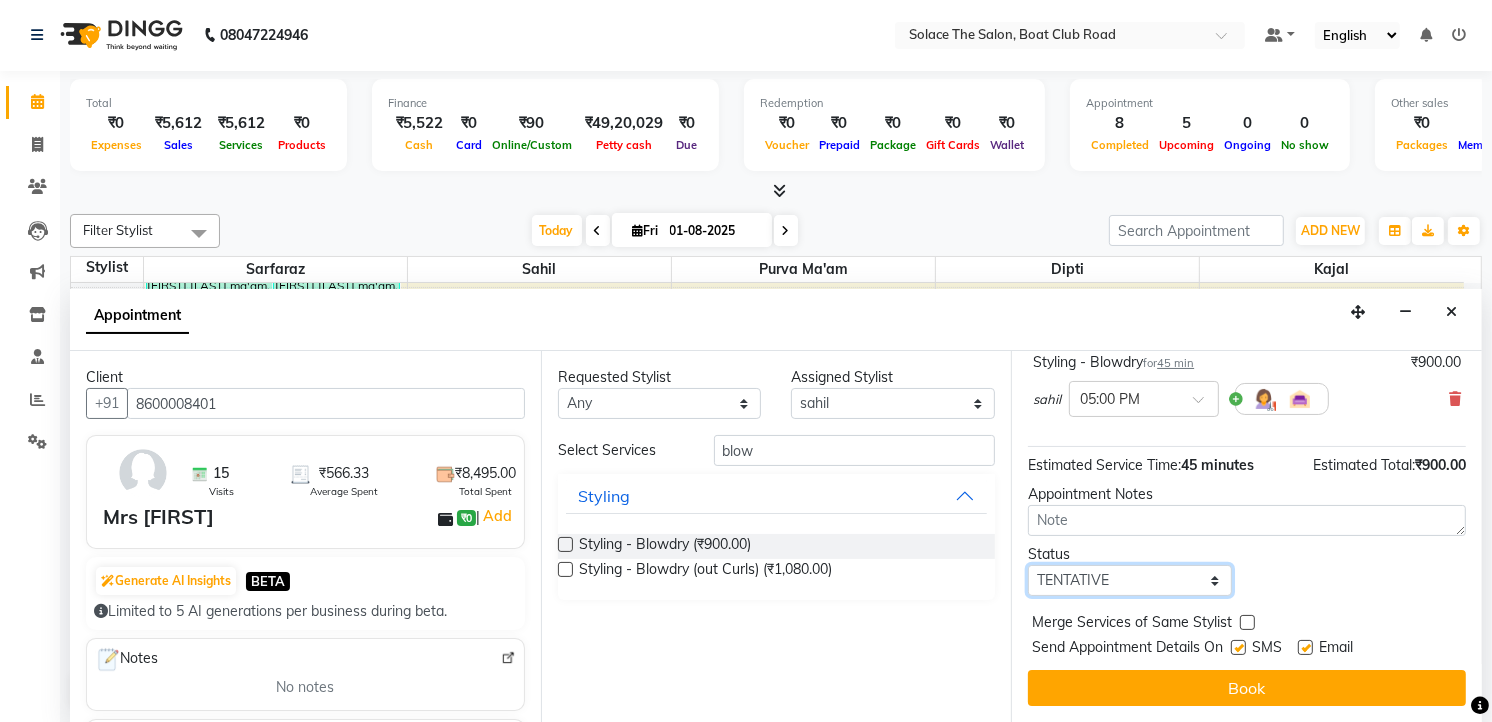 click on "Select TENTATIVE CONFIRM CHECK-IN UPCOMING" at bounding box center [1130, 580] 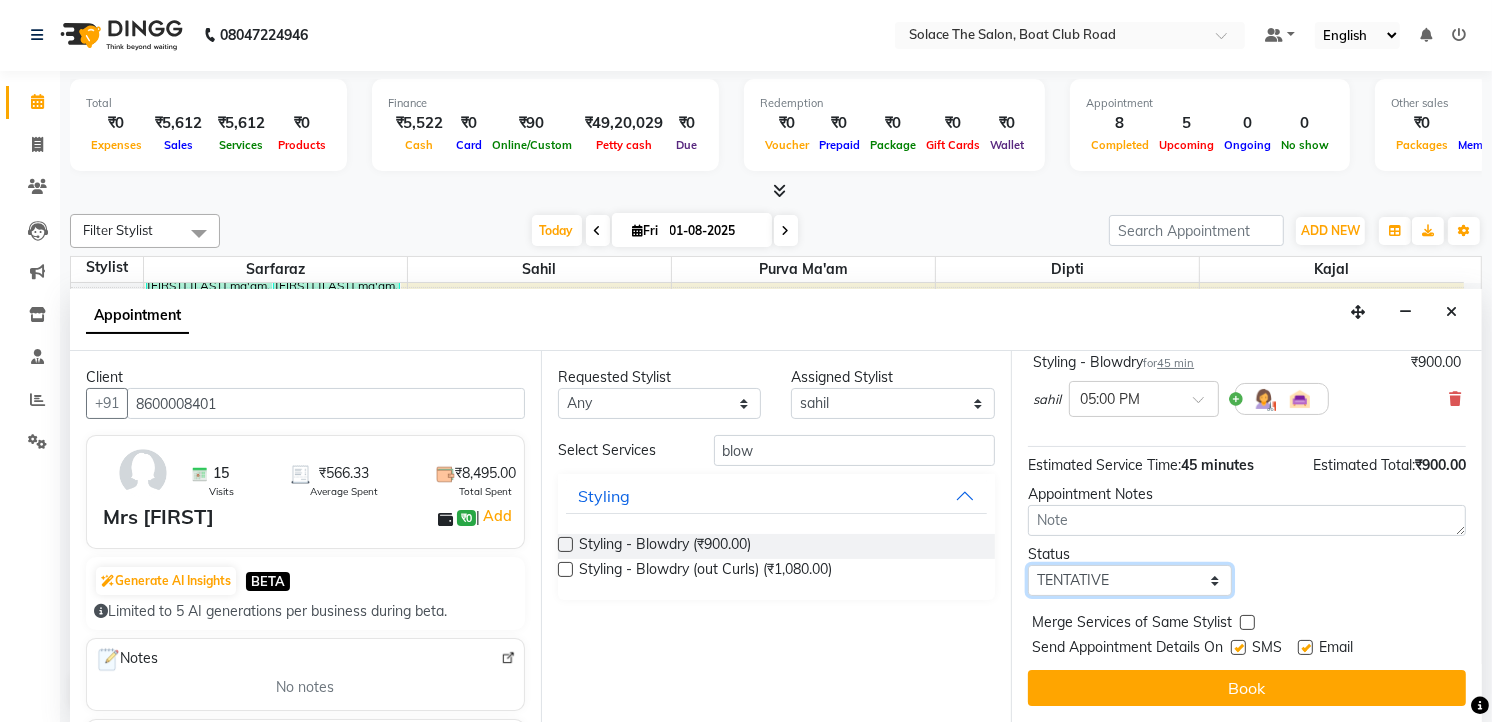 select on "confirm booking" 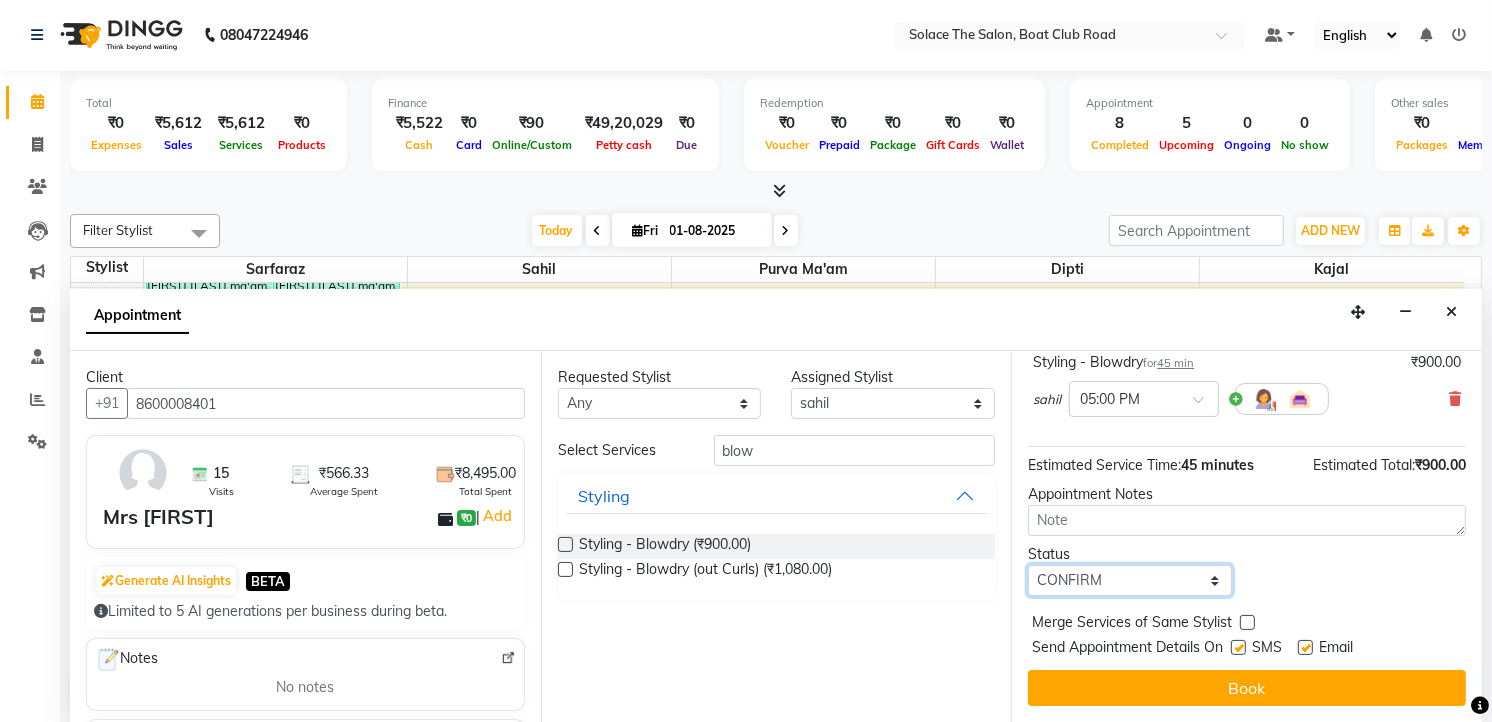click on "Select TENTATIVE CONFIRM CHECK-IN UPCOMING" at bounding box center (1130, 580) 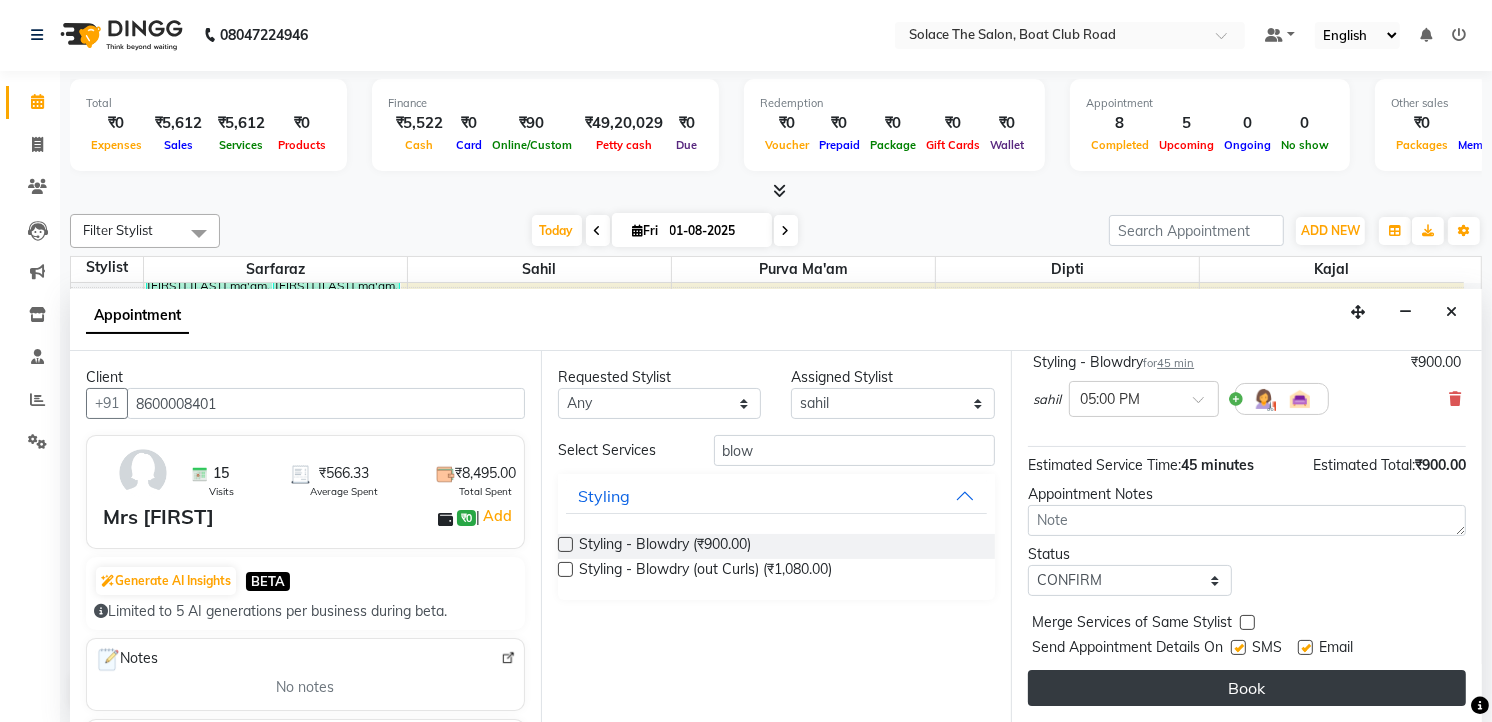 click on "Book" at bounding box center [1247, 688] 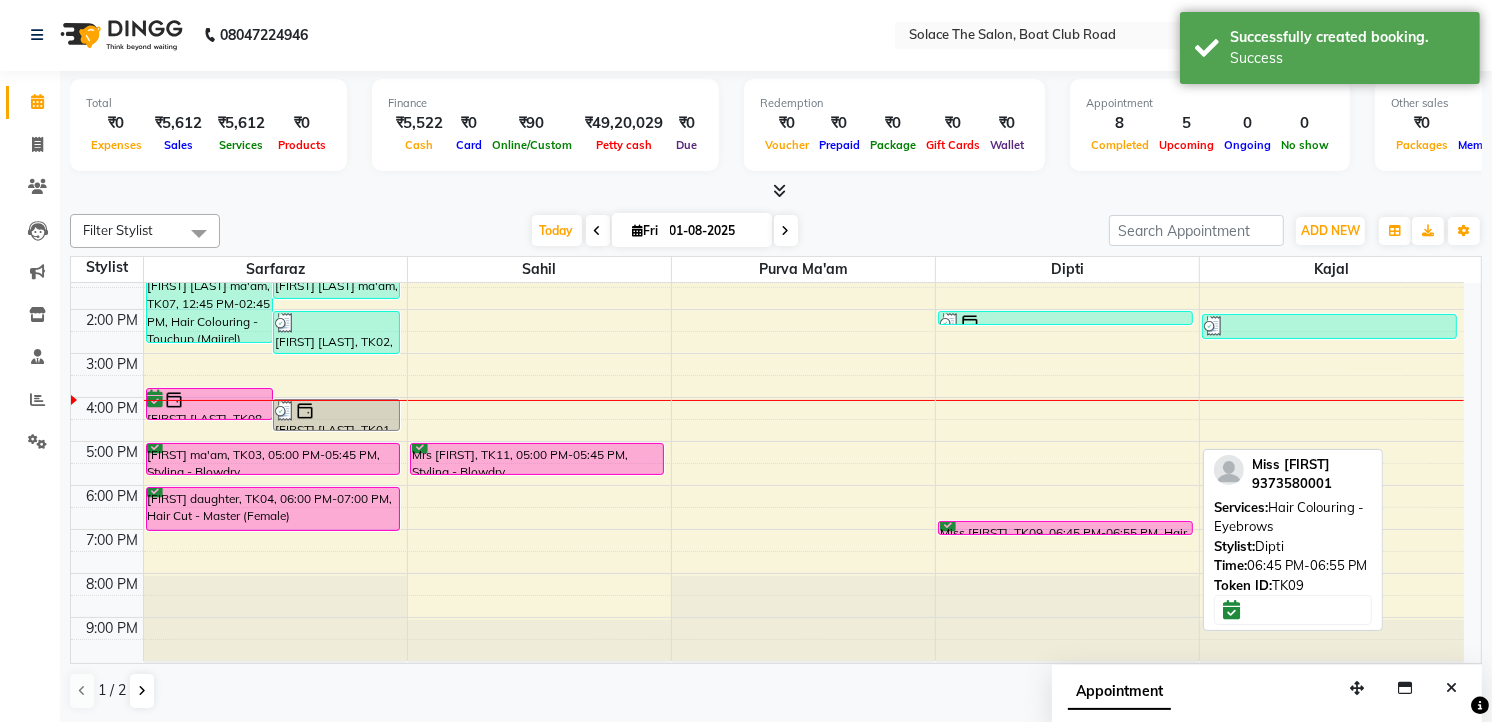 scroll, scrollTop: 0, scrollLeft: 0, axis: both 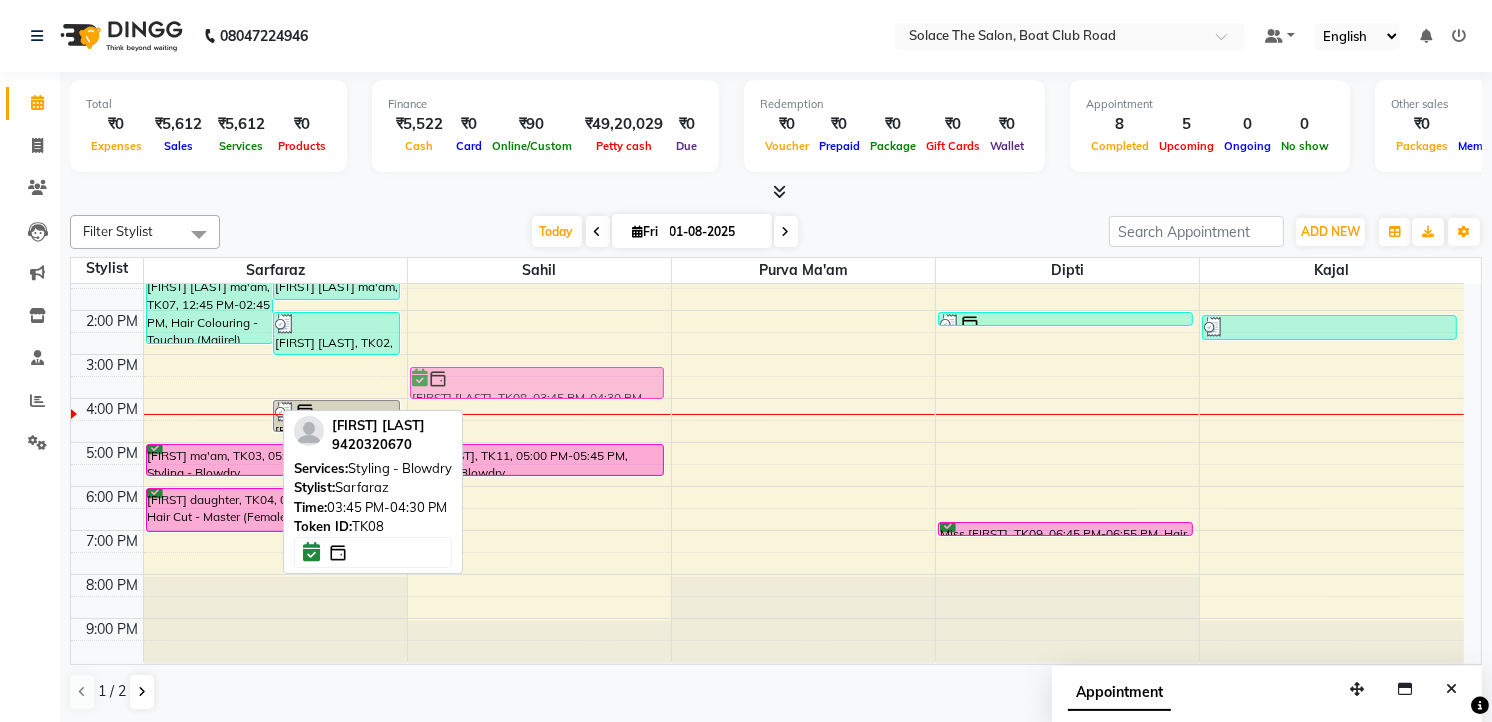 drag, startPoint x: 236, startPoint y: 405, endPoint x: 512, endPoint y: 393, distance: 276.26074 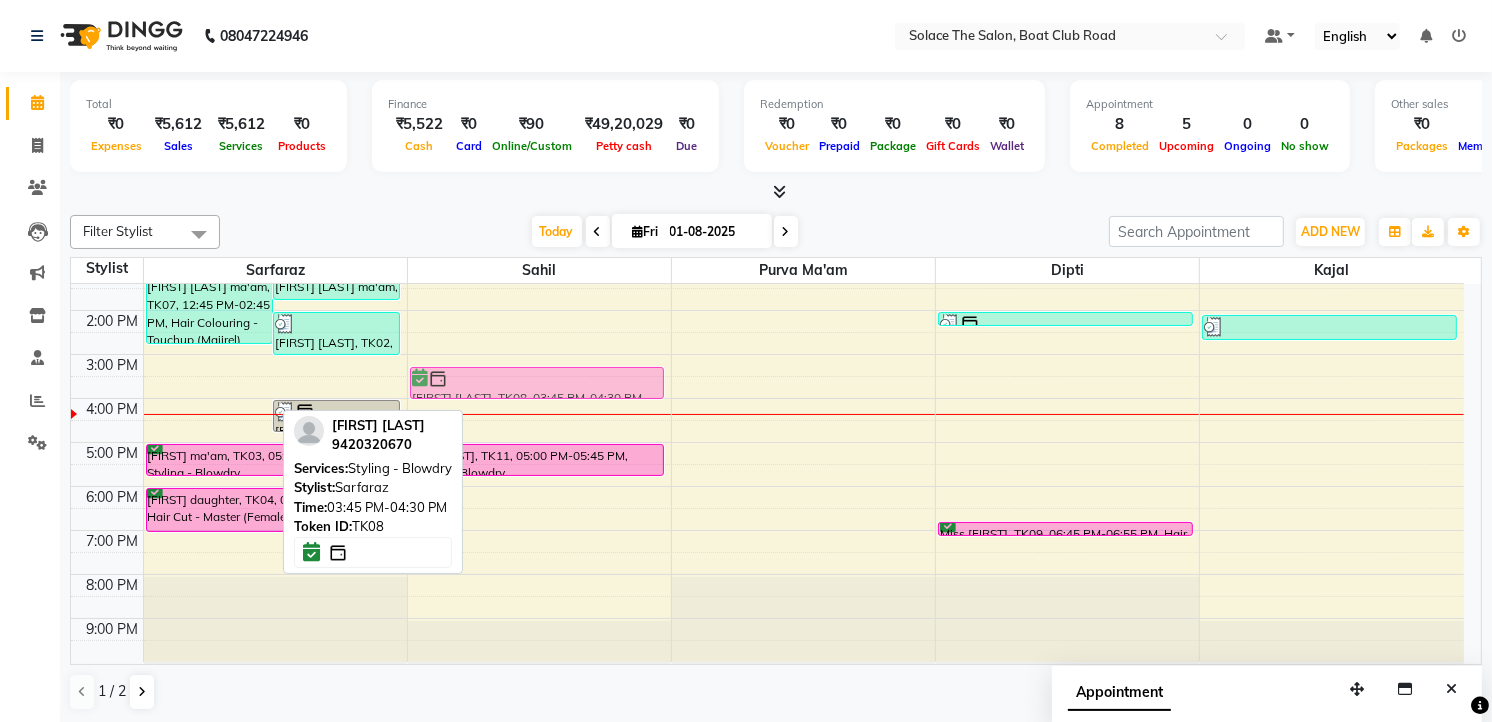 click on "Apeksha panchal ma'am, TK07, 12:45 PM-02:45 PM, Hair Colouring - Touchup (Majirel) (Female)     Apeksha panchal ma'am, TK07, 12:45 PM-01:45 PM, Hair Cut - Master (Female)     shital patni, TK02, 02:00 PM-03:00 PM, Hair Cut - Master (Female)     ami shaha, TK08, 03:45 PM-04:30 PM, Styling - Blowdry     ami shaha, TK01, 04:00 PM-04:45 PM, Styling - Blowdry     ami shaha, TK01, 10:00 AM-11:00 AM, Styling - Ironing     Laveena maam, TK03, 05:00 PM-05:45 PM, Styling - Blowdry     Apeksha daughter, TK04, 06:00 PM-07:00 PM, Hair Cut - Master (Female)     ami shaha, TK01, 10:00 AM-11:00 AM, Styling - Ironing     Mrs Nilofer, TK11, 05:00 PM-05:45 PM, Styling - Blowdry     ami shaha, TK08, 03:45 PM-04:30 PM, Styling - Blowdry     Yasmin Gojer, TK06, 11:30 AM-11:45 AM, Normal Nail Polish (Hand & Legs)     Apeksha panchal ma'am, TK07, 02:00 PM-02:15 PM, Normal Nail Polish (Hand & Legs)     Miss Pragati, TK09, 06:45 PM-06:55 PM, Hair Colouring - Eyebrows" at bounding box center [767, 354] 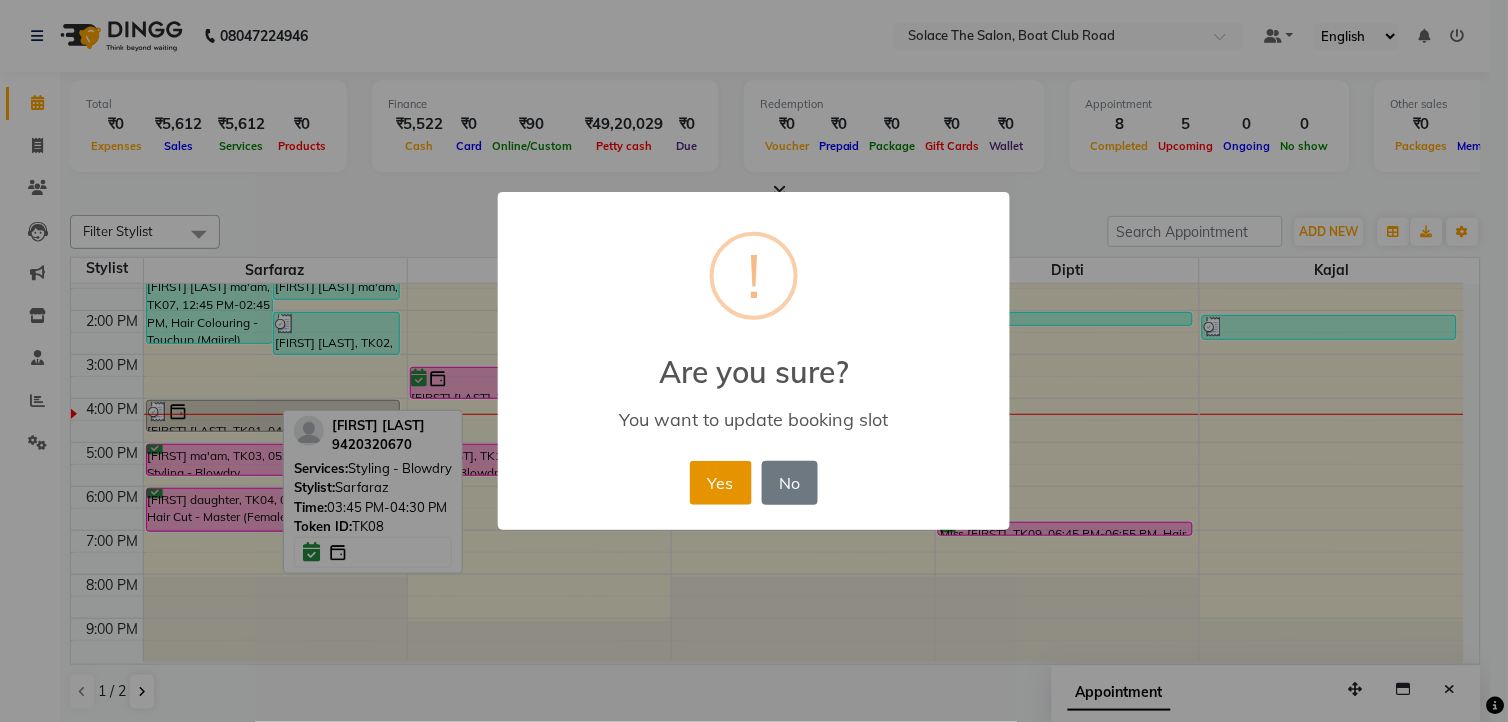 click on "Yes" at bounding box center (720, 483) 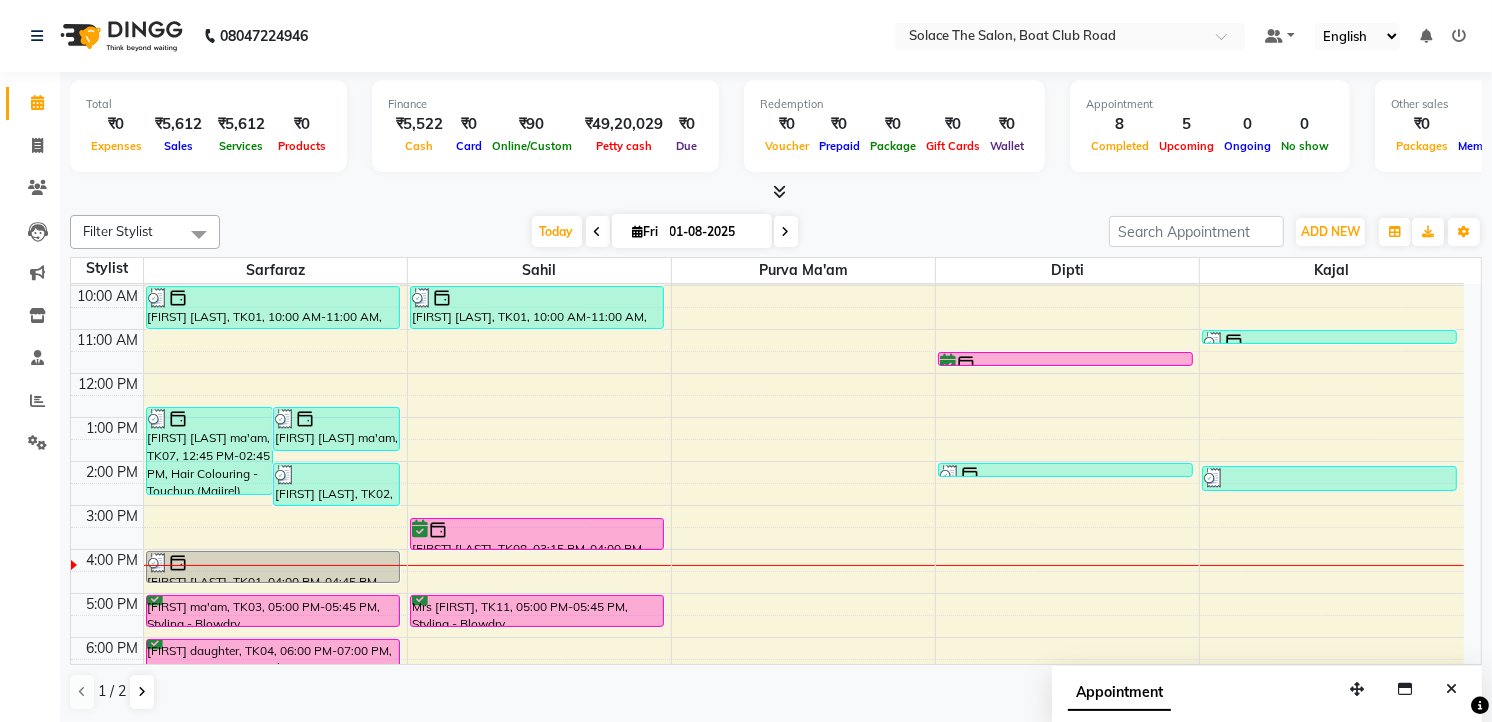 scroll, scrollTop: 111, scrollLeft: 0, axis: vertical 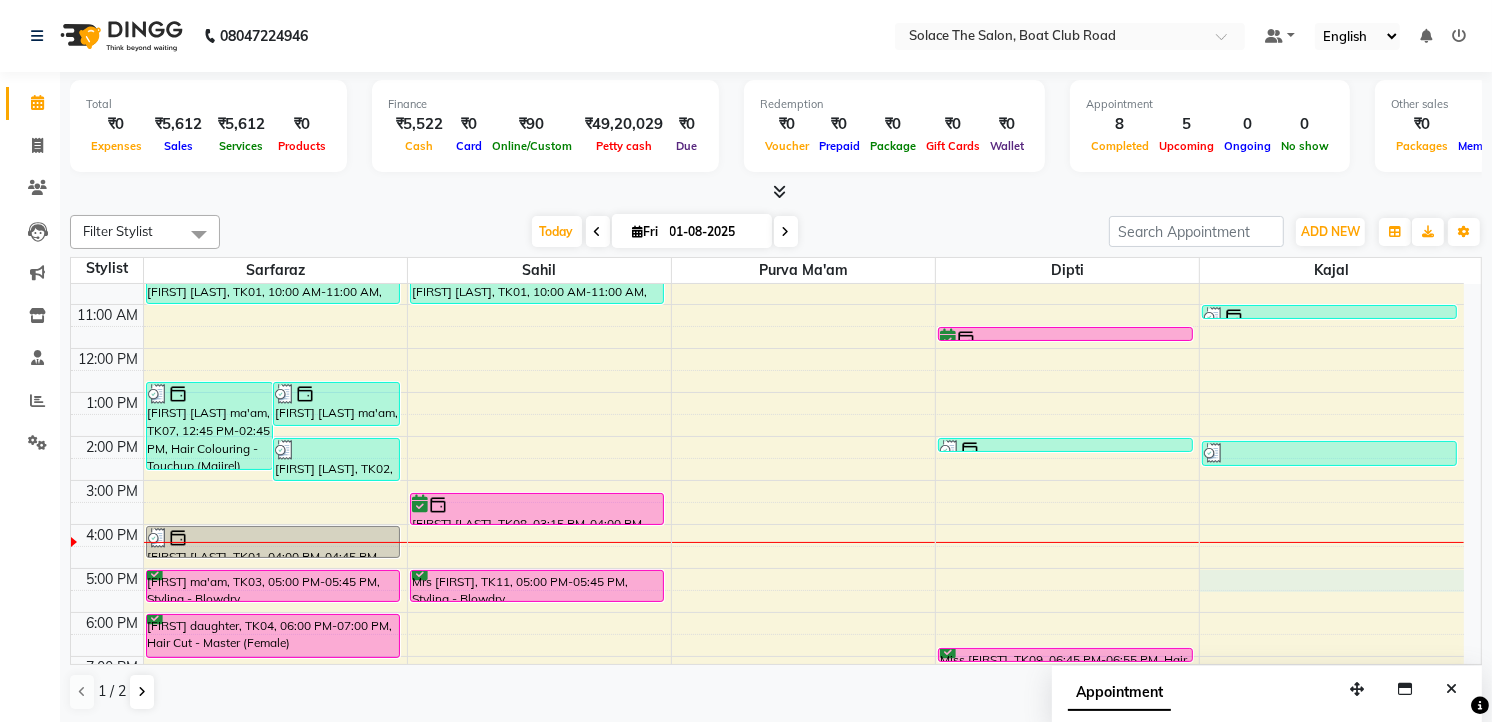 click on "8:00 AM 9:00 AM 10:00 AM 11:00 AM 12:00 PM 1:00 PM 2:00 PM 3:00 PM 4:00 PM 5:00 PM 6:00 PM 7:00 PM 8:00 PM 9:00 PM     Apeksha panchal ma'am, TK07, 12:45 PM-02:45 PM, Hair Colouring - Touchup (Majirel) (Female)     Apeksha panchal ma'am, TK07, 12:45 PM-01:45 PM, Hair Cut - Master (Female)     shital patni, TK02, 02:00 PM-03:00 PM, Hair Cut - Master (Female)     ami shaha, TK01, 10:00 AM-11:00 AM, Styling - Ironing     ami shaha, TK01, 04:00 PM-04:45 PM, Styling - Blowdry     Laveena maam, TK03, 05:00 PM-05:45 PM, Styling - Blowdry     Apeksha daughter, TK04, 06:00 PM-07:00 PM, Hair Cut - Master (Female)     ami shaha, TK01, 10:00 AM-11:00 AM, Styling - Ironing     ami shaha, TK08, 03:15 PM-04:00 PM, Styling - Blowdry     Mrs Nilofer, TK11, 05:00 PM-05:45 PM, Styling - Blowdry     Yasmin Gojer, TK06, 11:30 AM-11:45 AM, Normal Nail Polish (Hand & Legs)     Apeksha panchal ma'am, TK07, 02:00 PM-02:15 PM, Normal Nail Polish (Hand & Legs)     Miss Pragati, TK09, 06:45 PM-06:55 PM, Hair Colouring - Eyebrows" at bounding box center (767, 480) 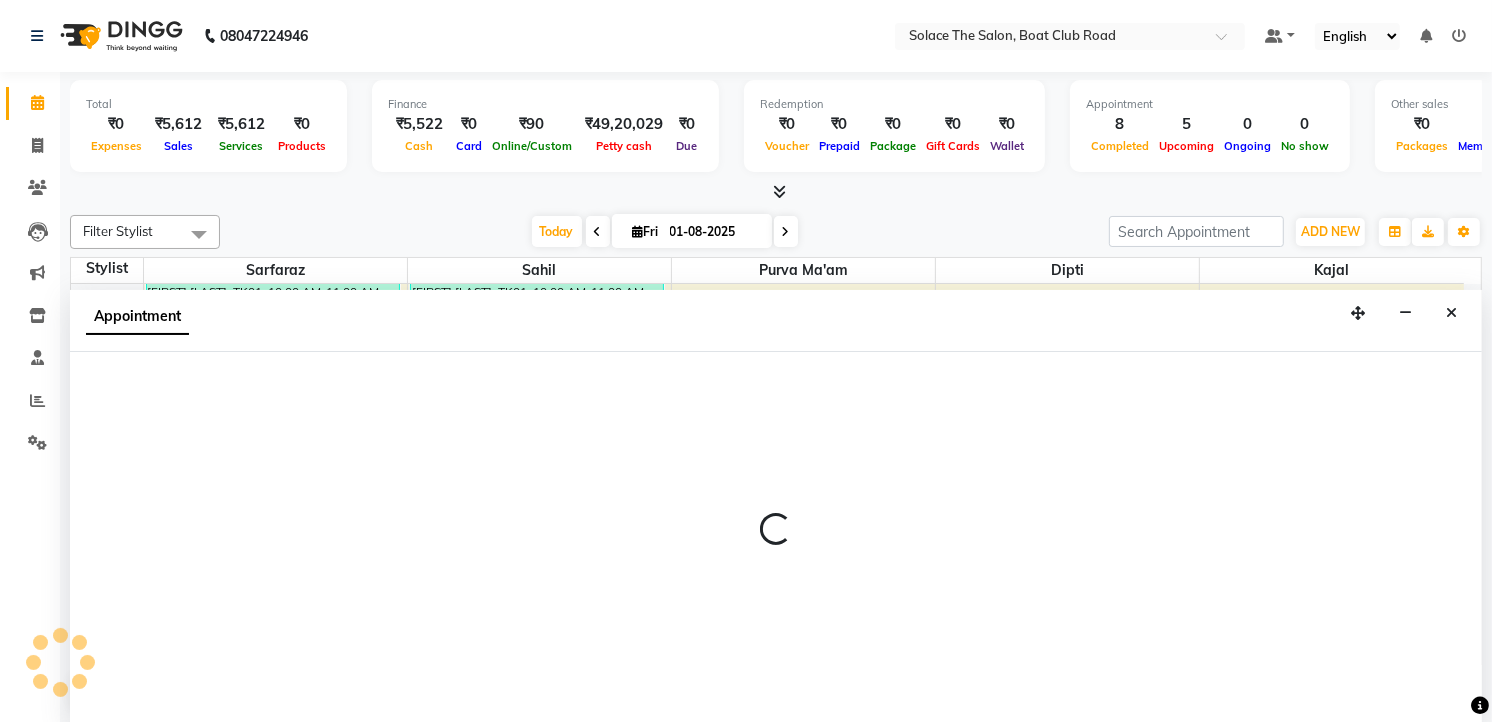 scroll, scrollTop: 1, scrollLeft: 0, axis: vertical 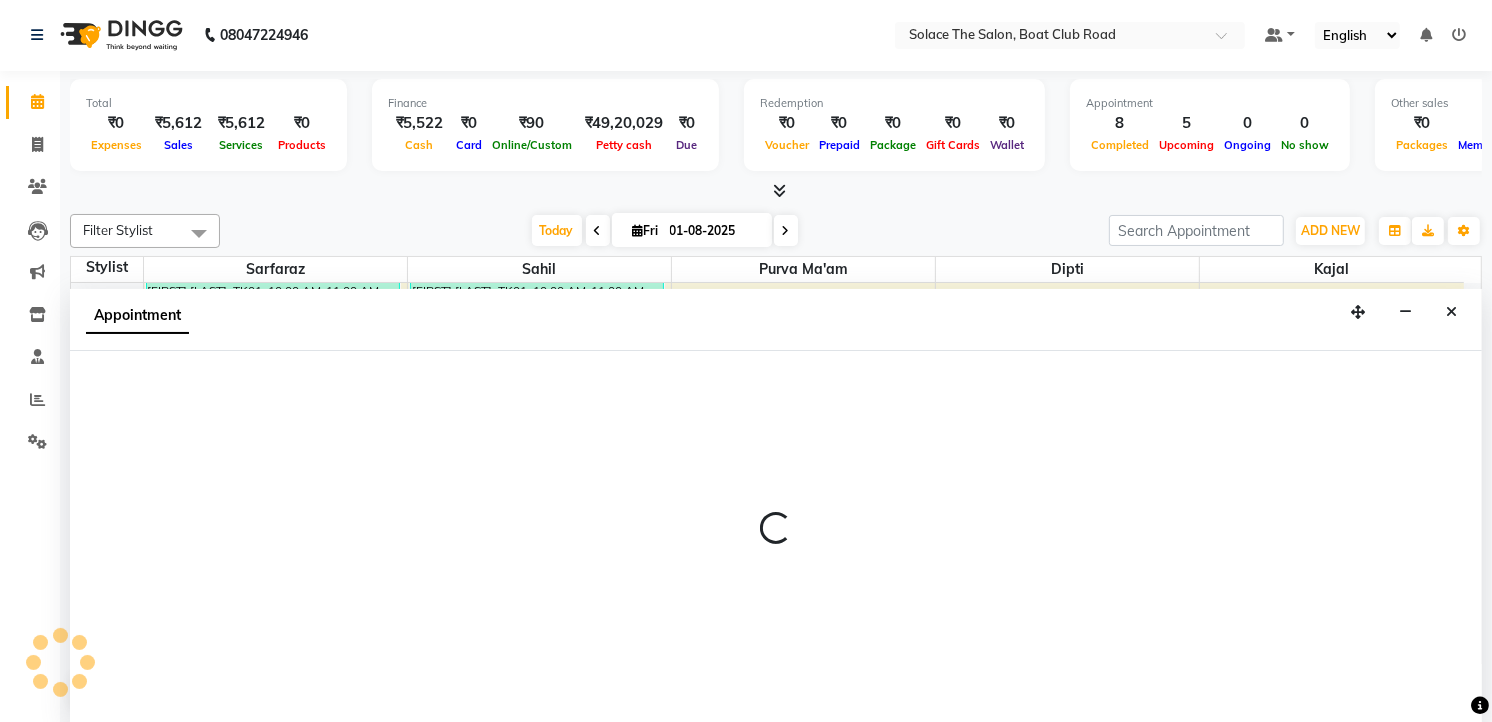 select on "23757" 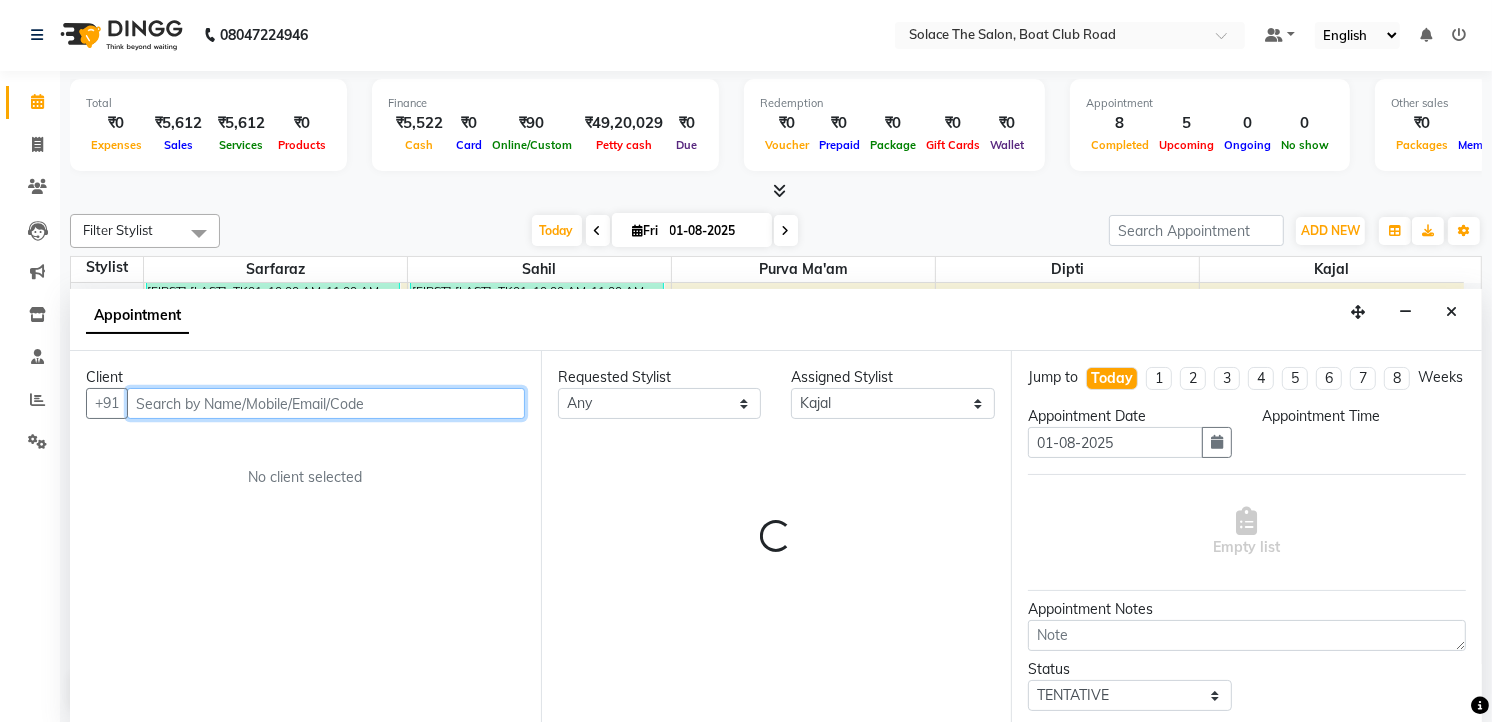 select on "1020" 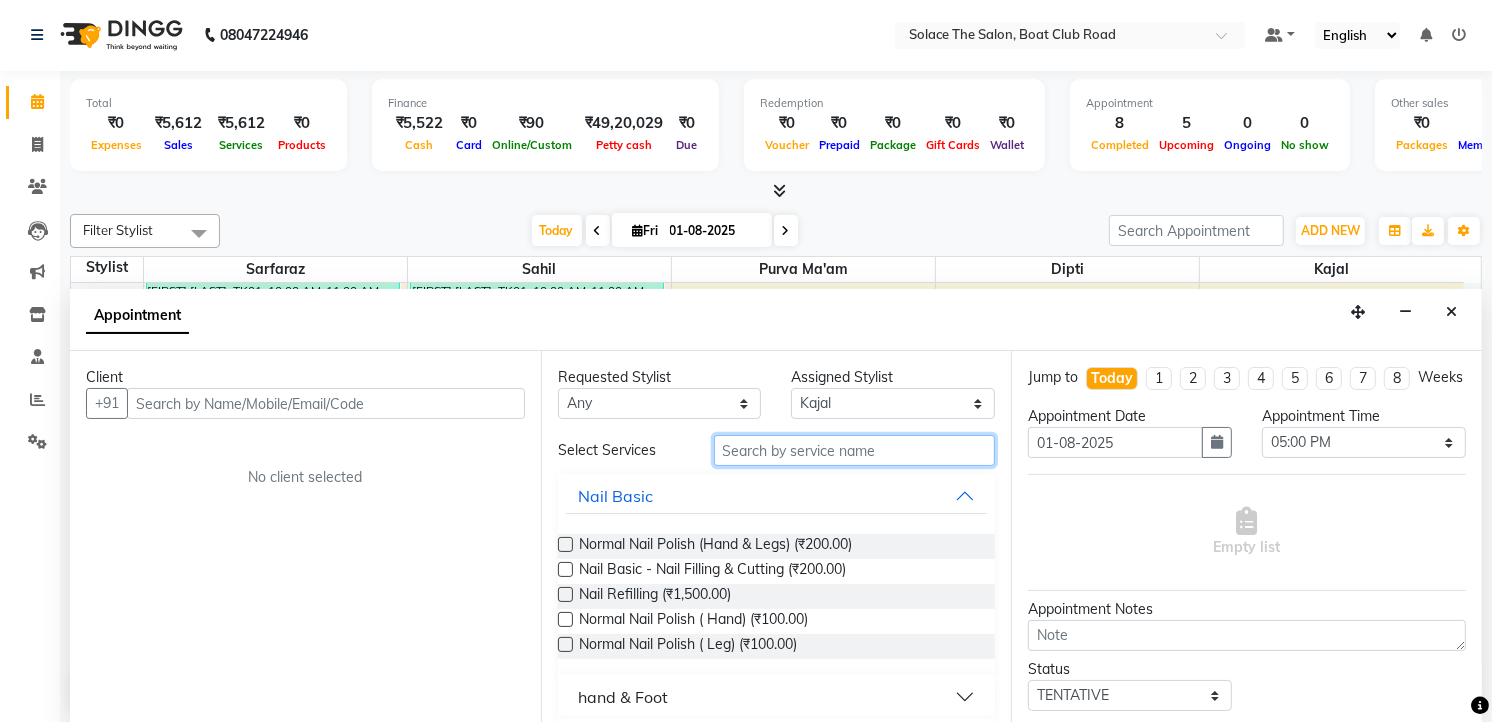click at bounding box center (855, 450) 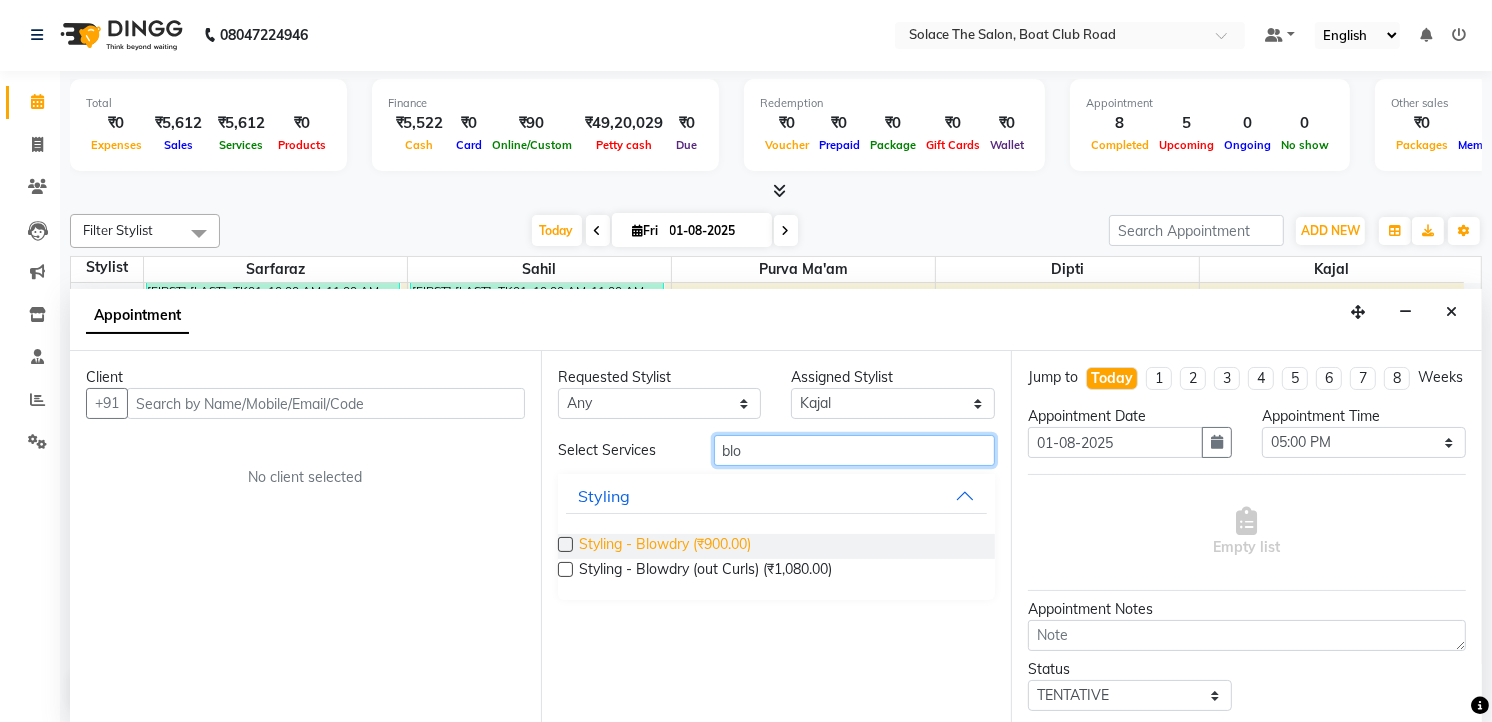 type on "blo" 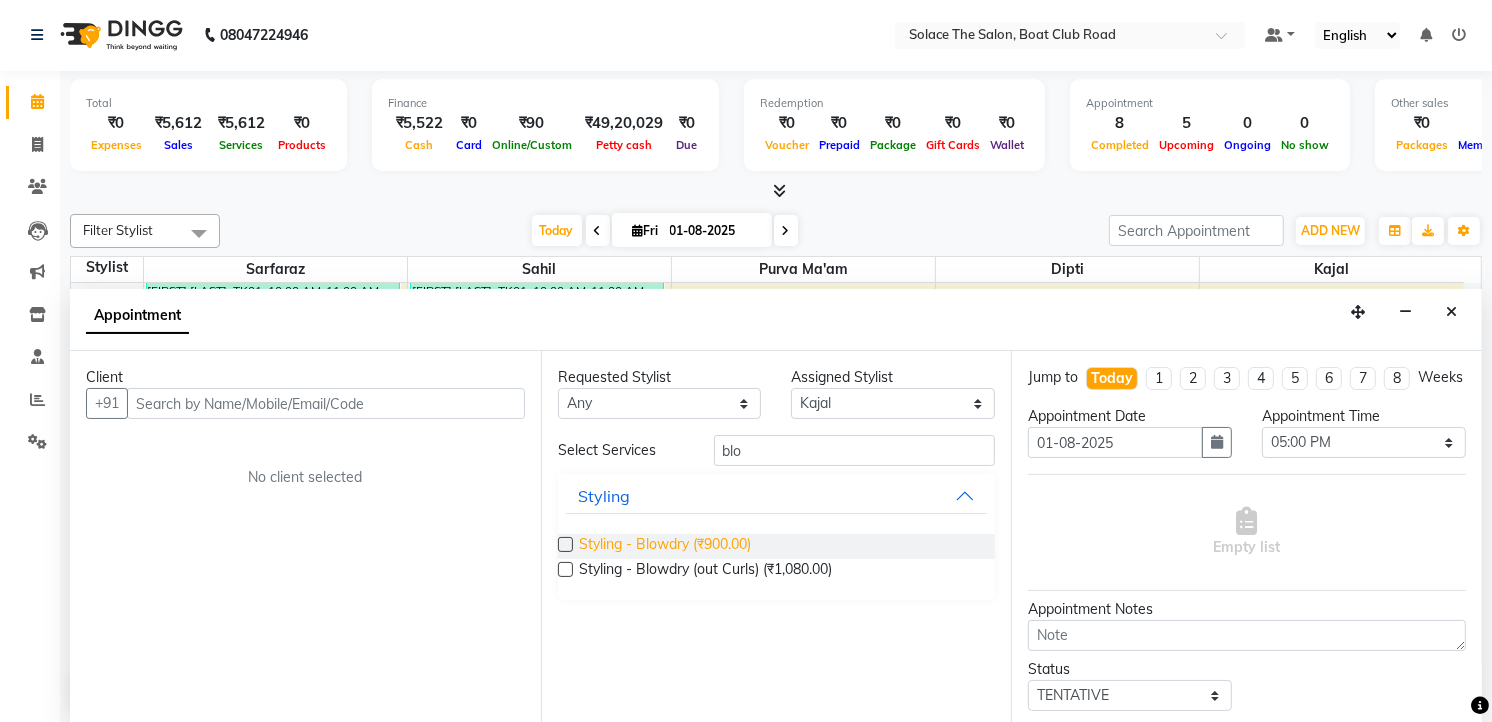 click on "Styling - Blowdry (₹900.00)" at bounding box center [665, 546] 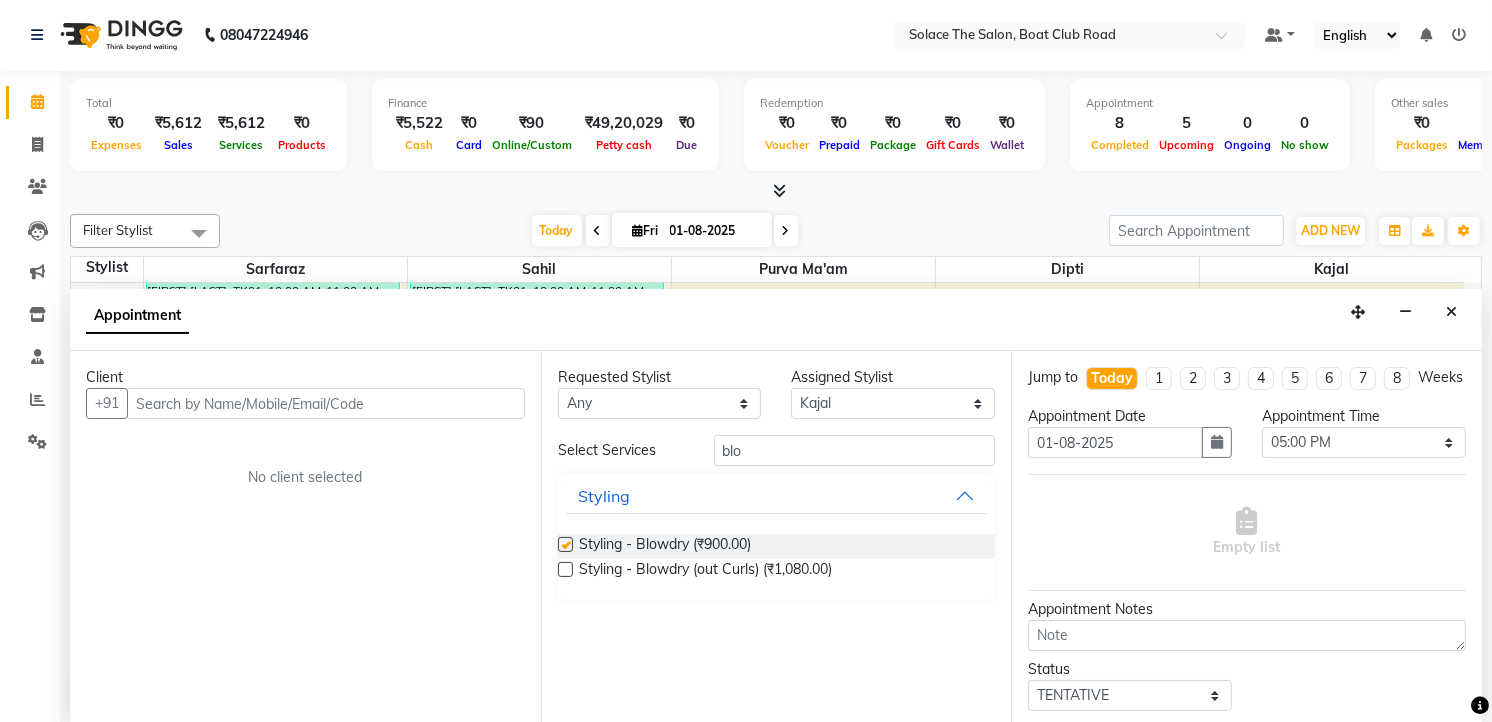 checkbox on "false" 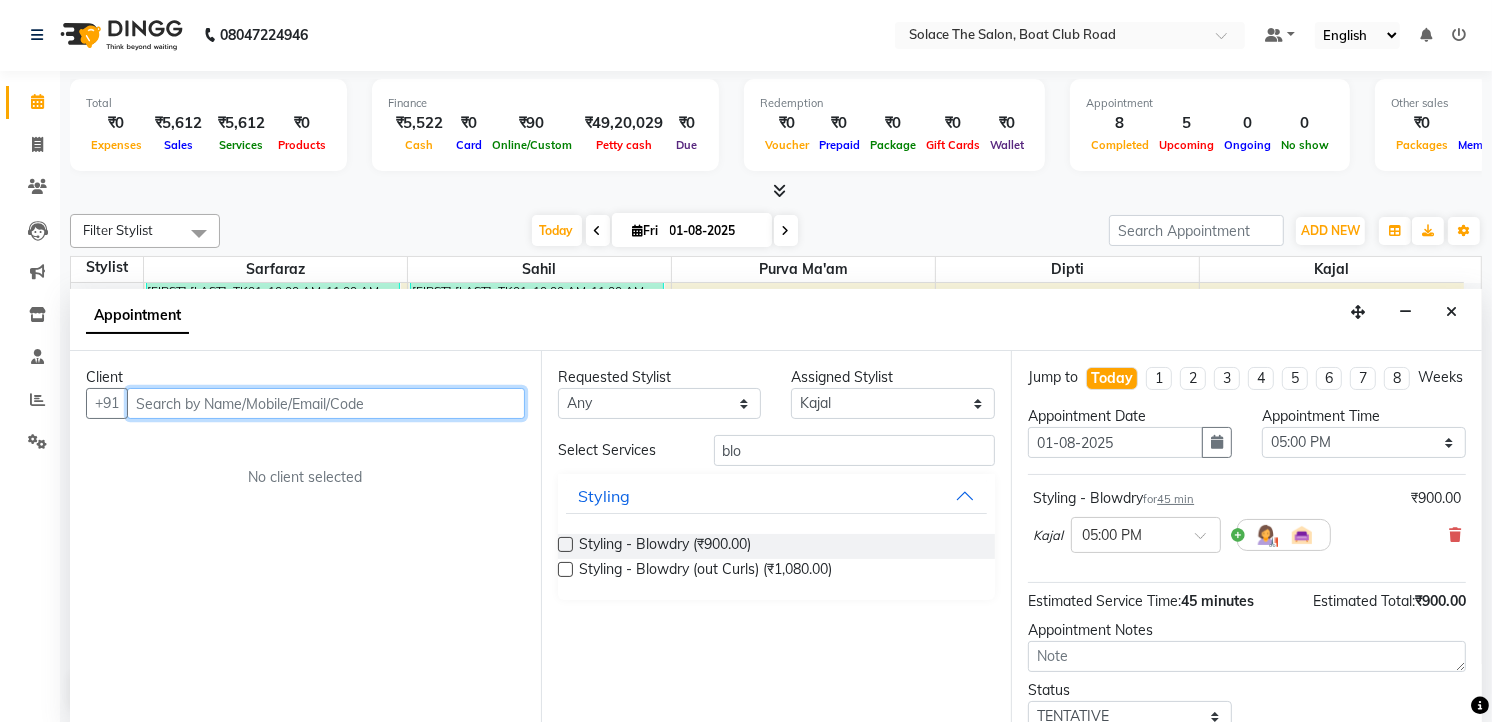 click at bounding box center (326, 403) 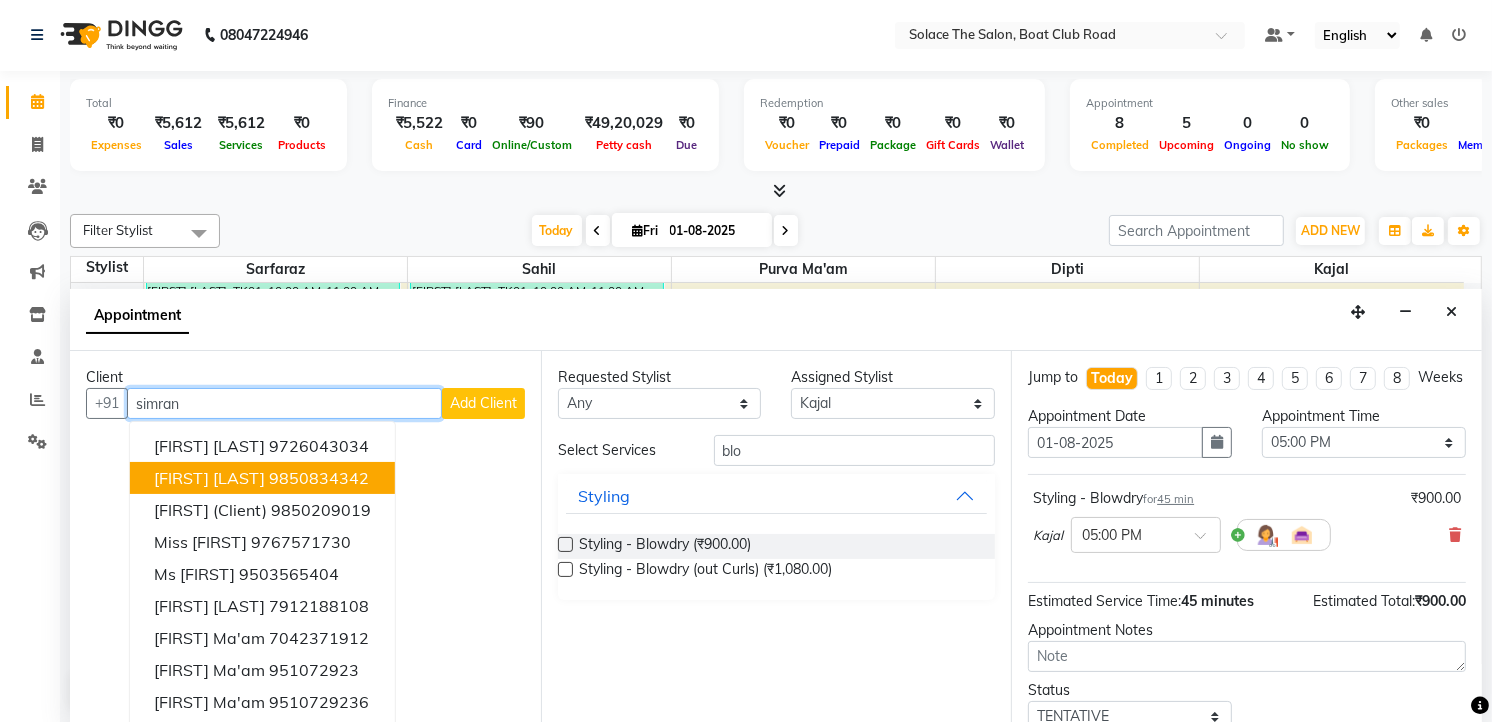 drag, startPoint x: 311, startPoint y: 467, endPoint x: 707, endPoint y: 418, distance: 399.02005 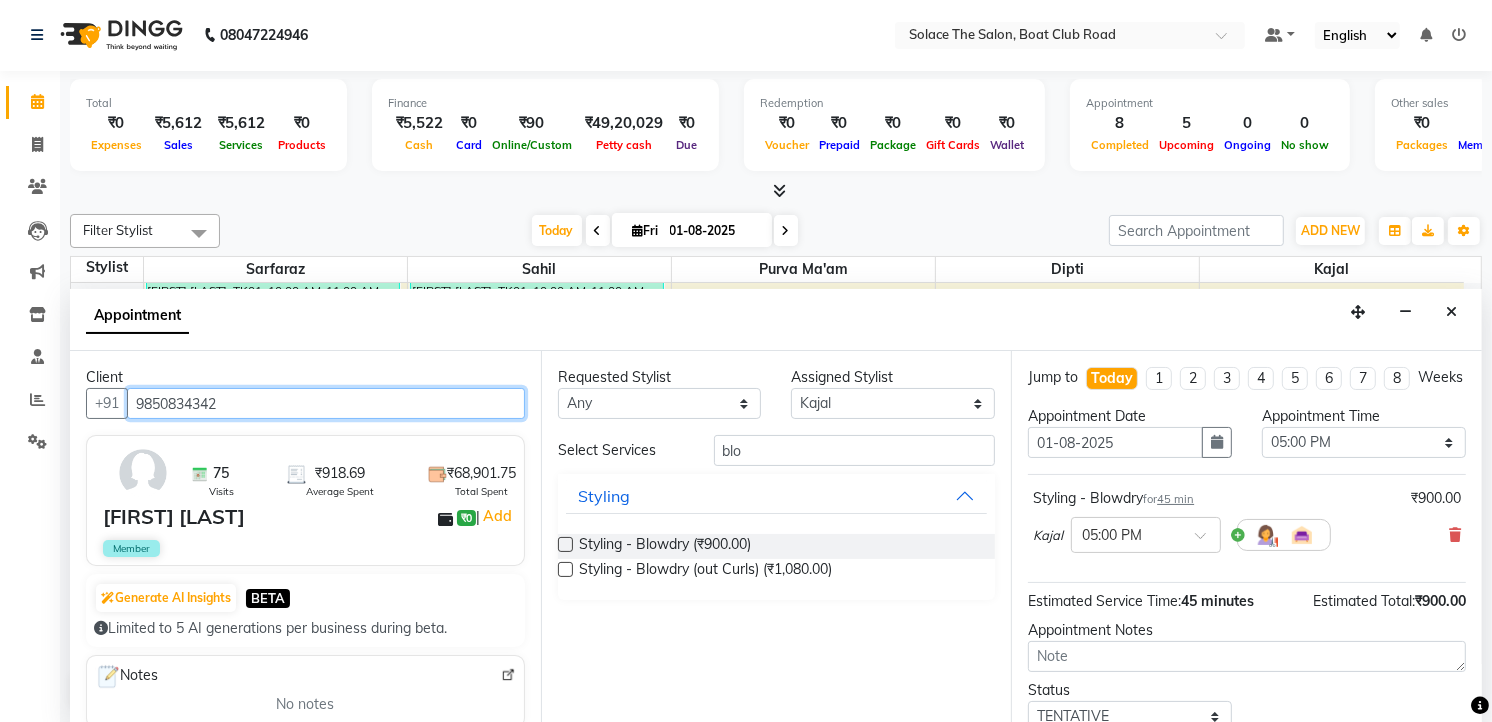 scroll, scrollTop: 154, scrollLeft: 0, axis: vertical 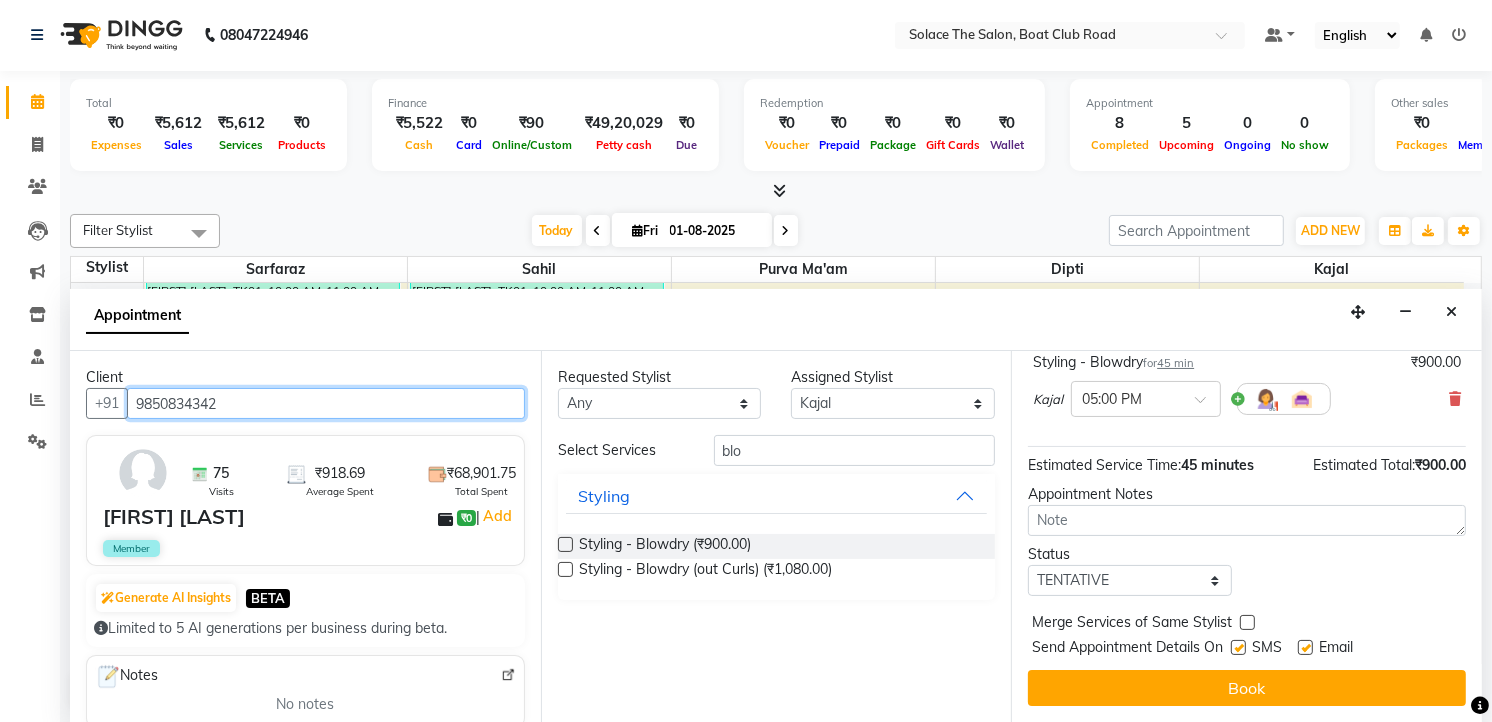 type on "9850834342" 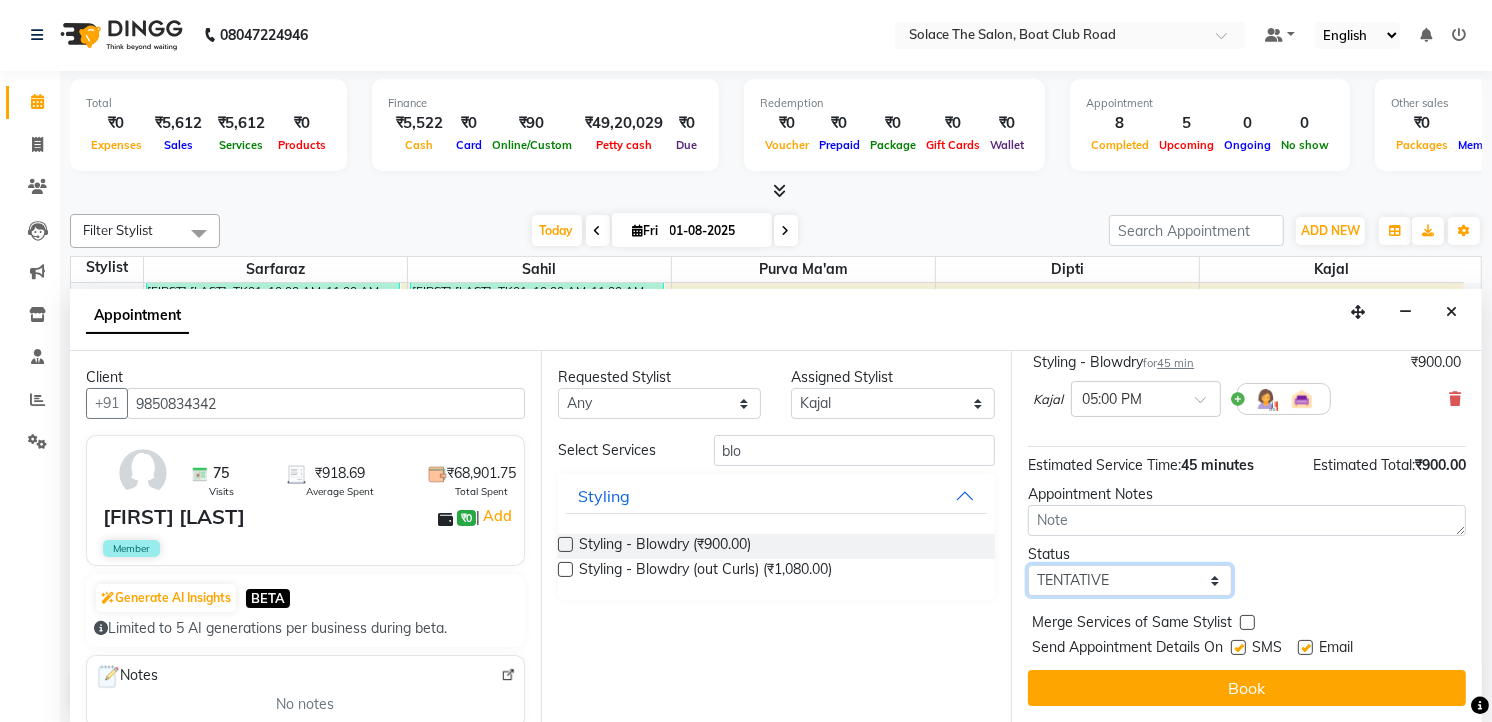 click on "Select TENTATIVE CONFIRM CHECK-IN UPCOMING" at bounding box center [1130, 580] 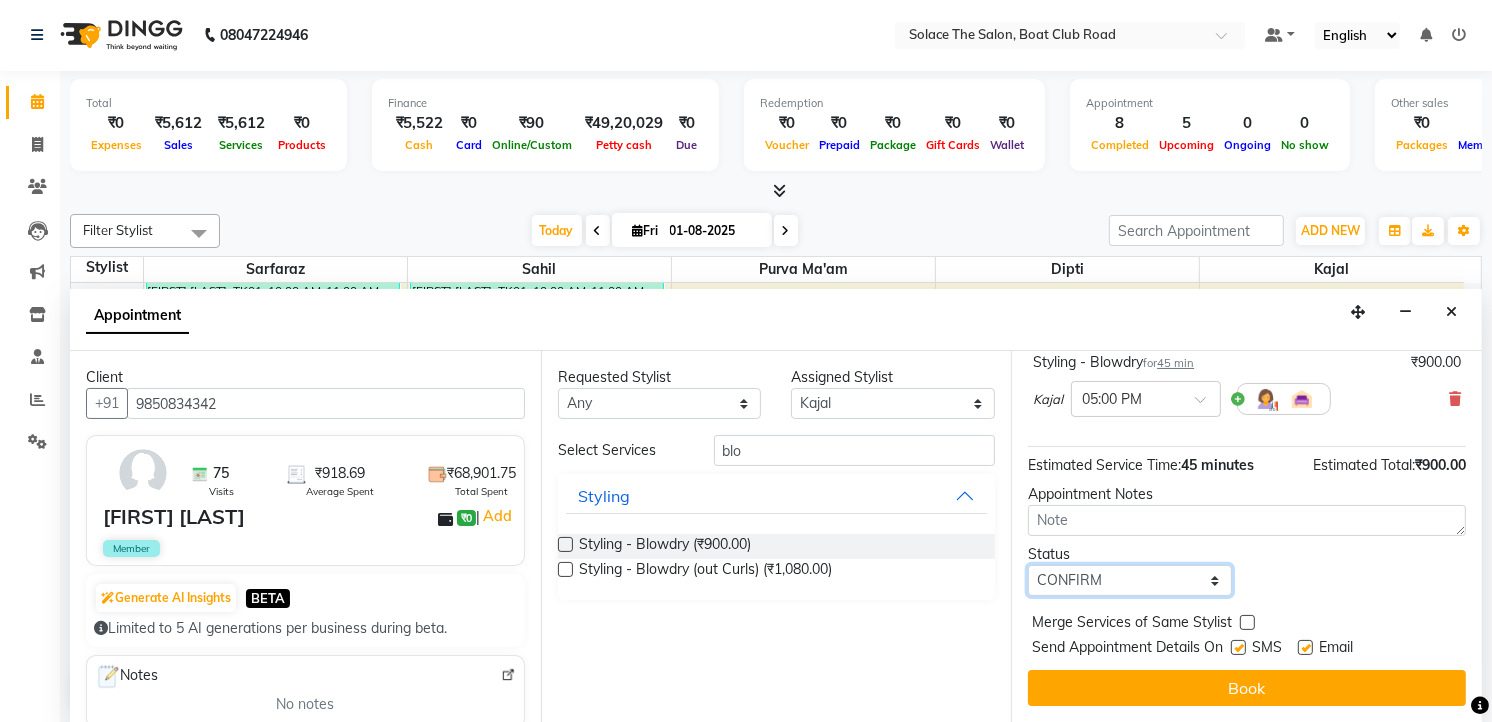 click on "Select TENTATIVE CONFIRM CHECK-IN UPCOMING" at bounding box center [1130, 580] 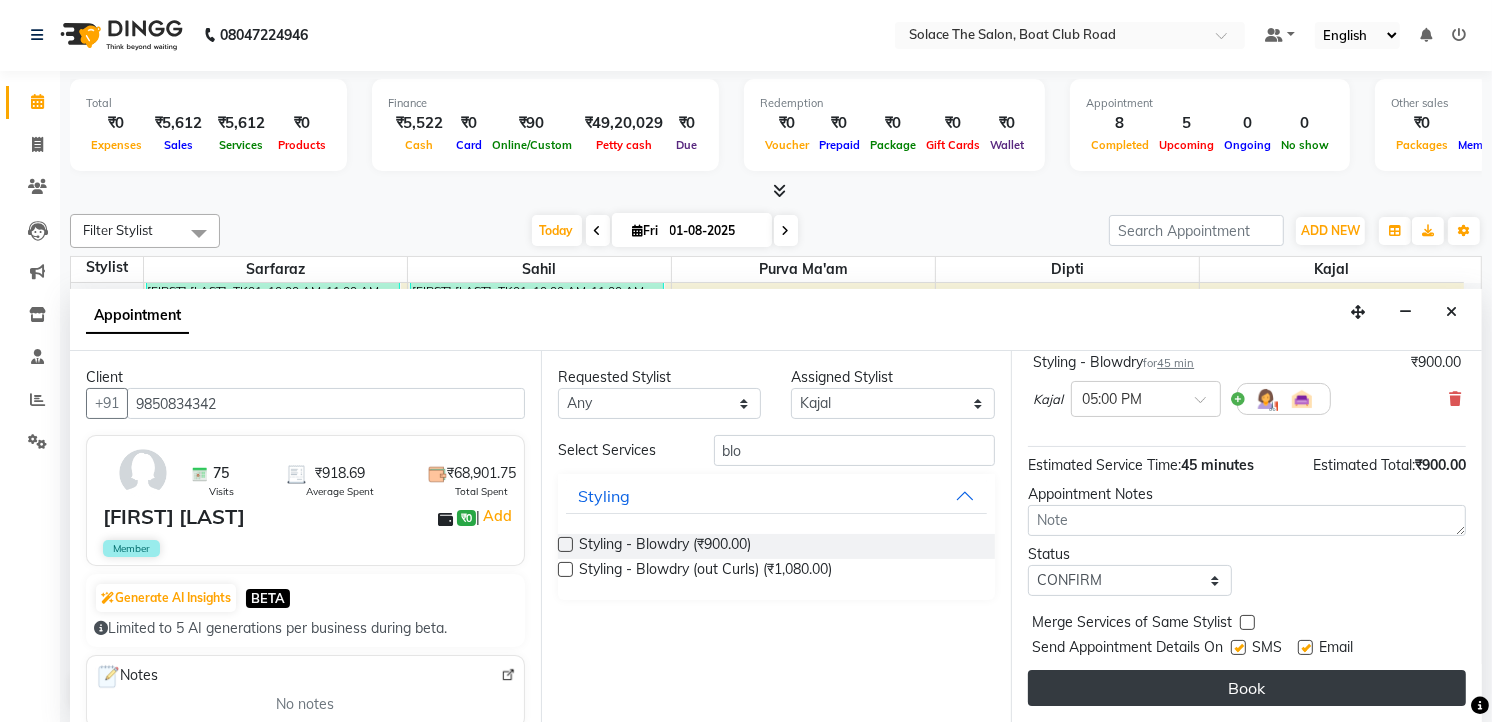 click on "Book" at bounding box center [1247, 688] 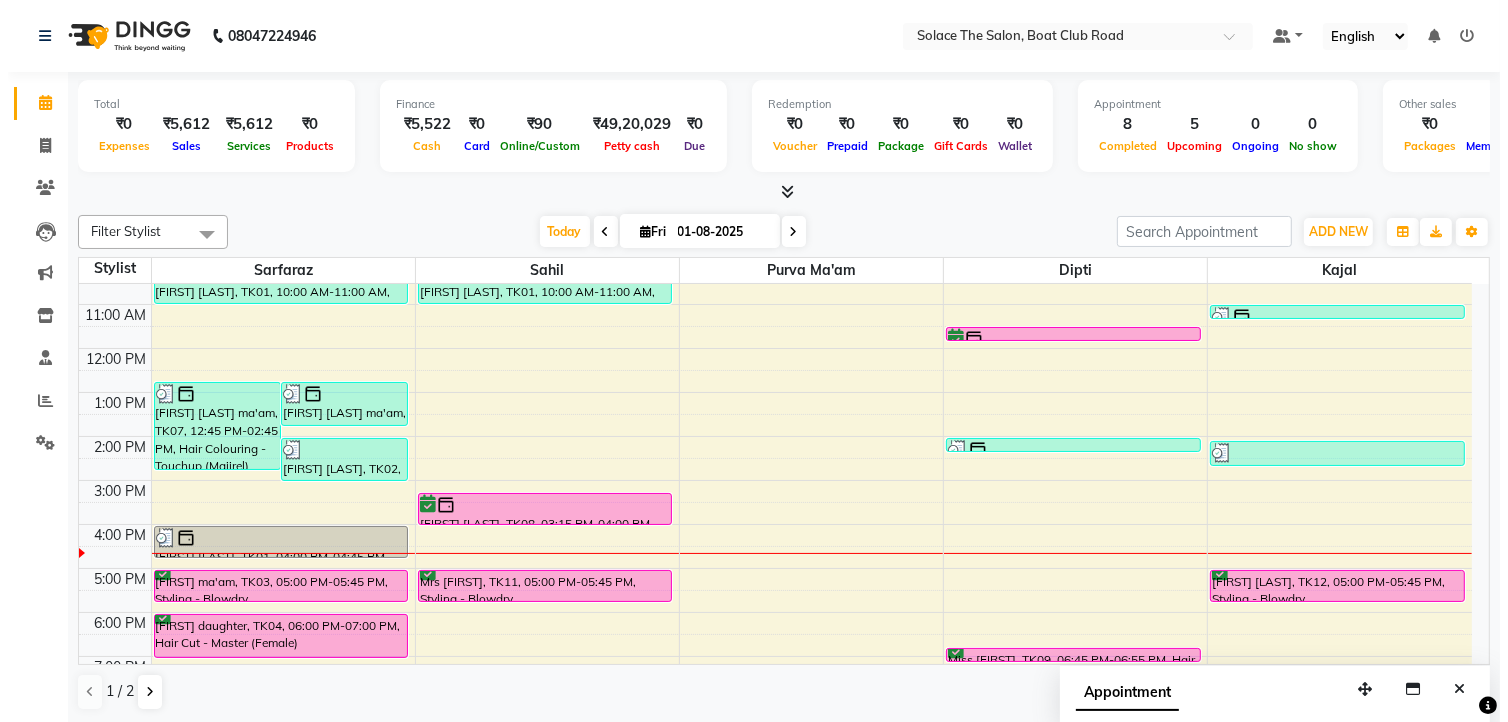 scroll, scrollTop: 1, scrollLeft: 0, axis: vertical 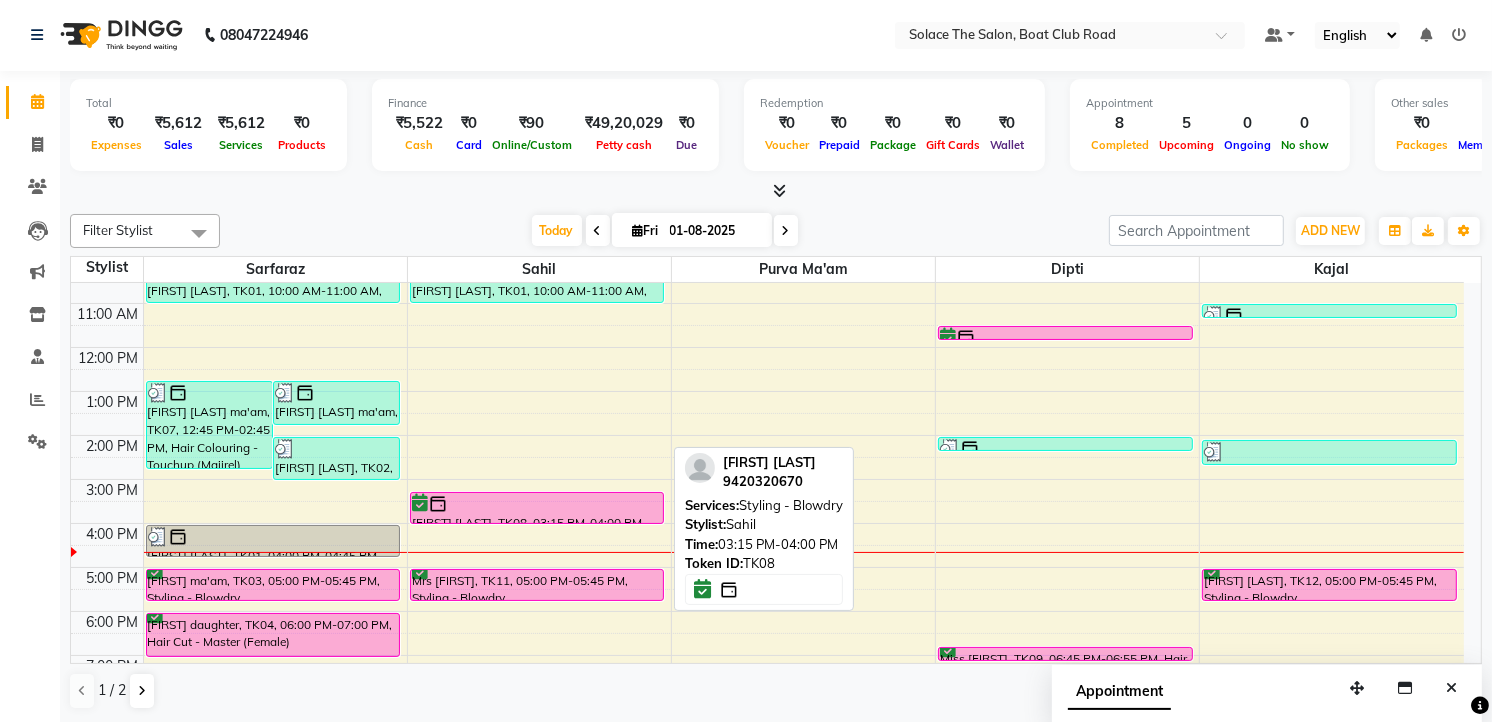 click at bounding box center [537, 504] 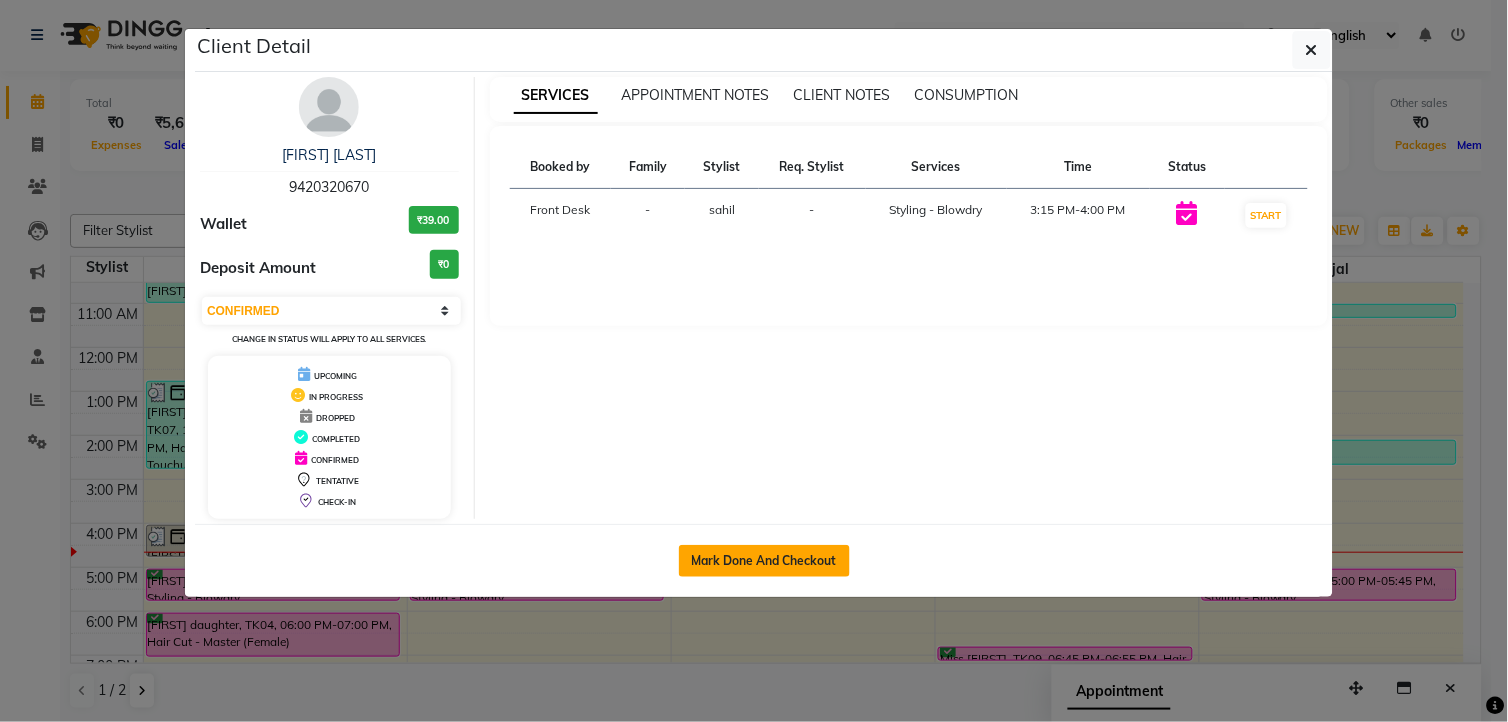 click on "Mark Done And Checkout" 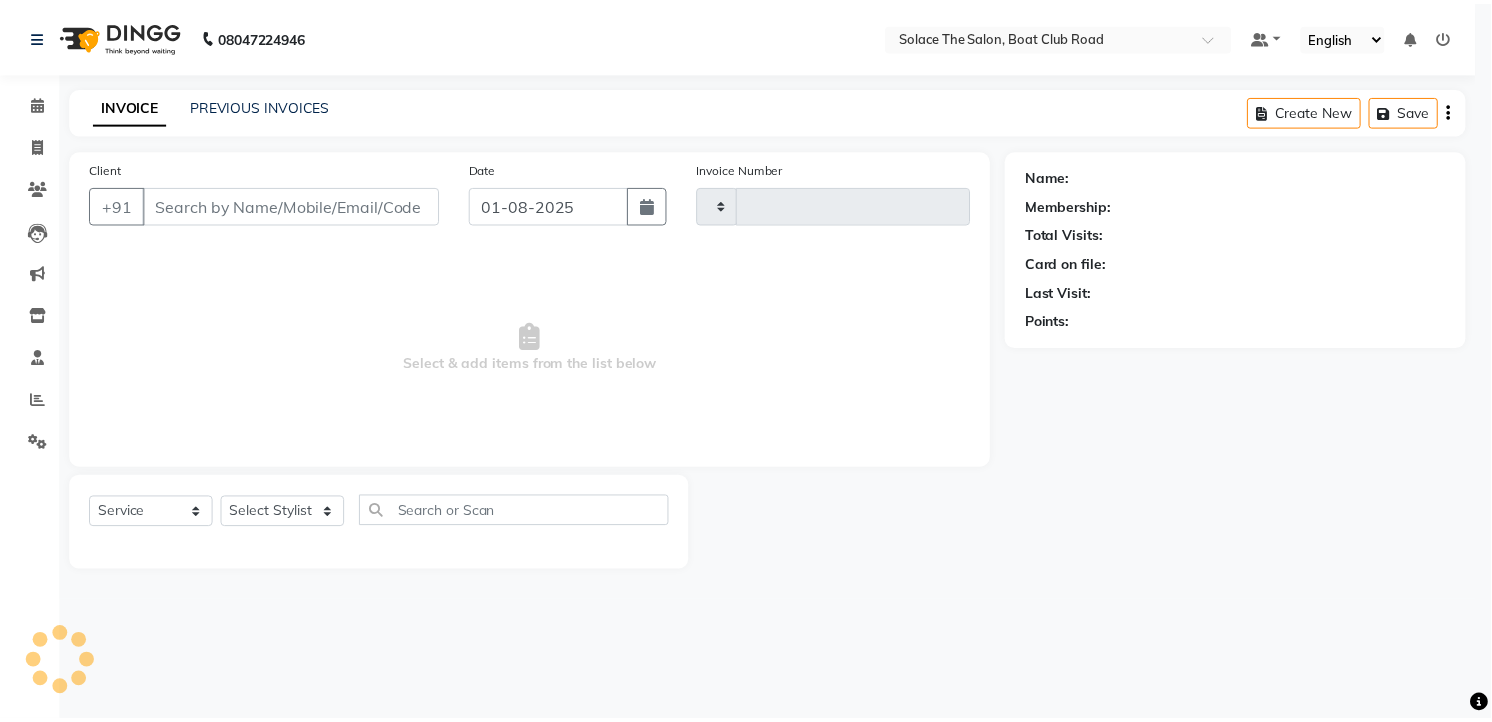 scroll, scrollTop: 0, scrollLeft: 0, axis: both 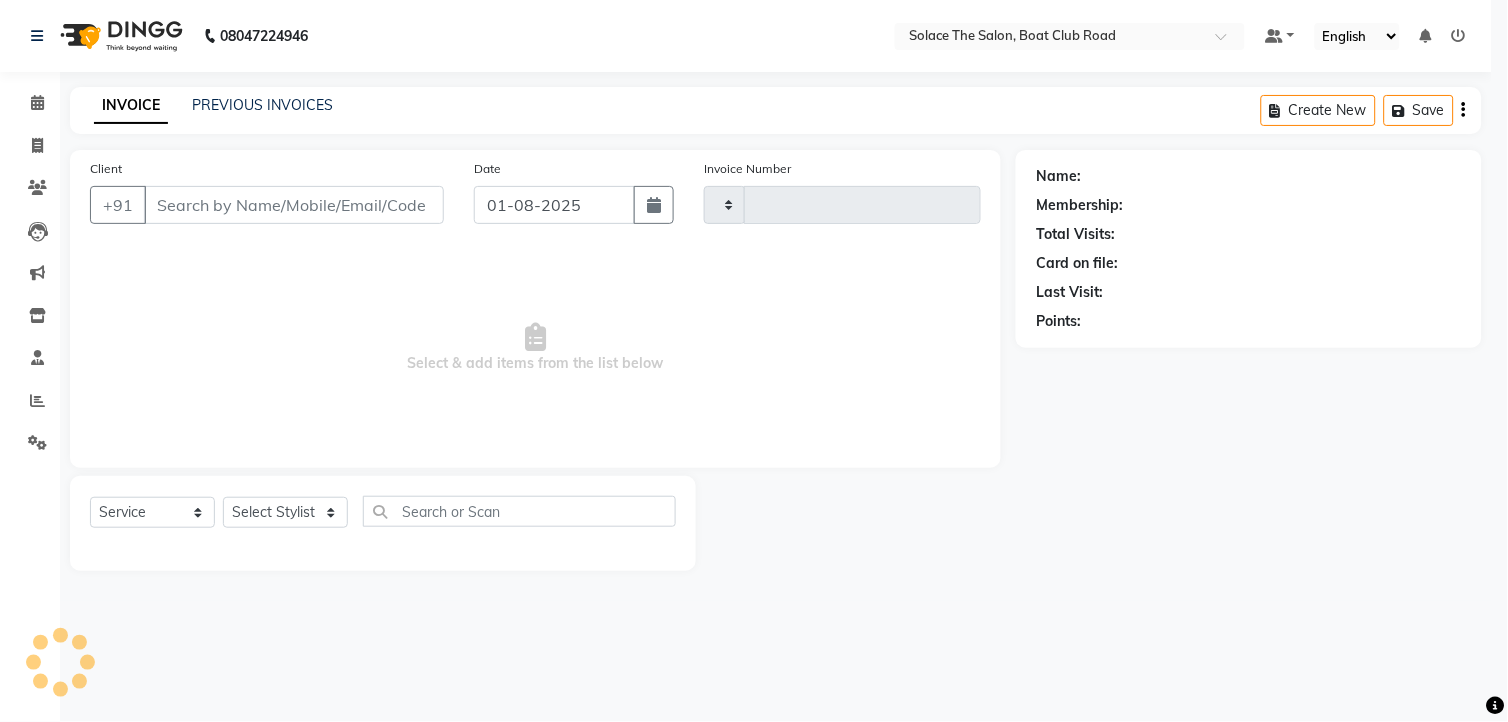 type on "1009" 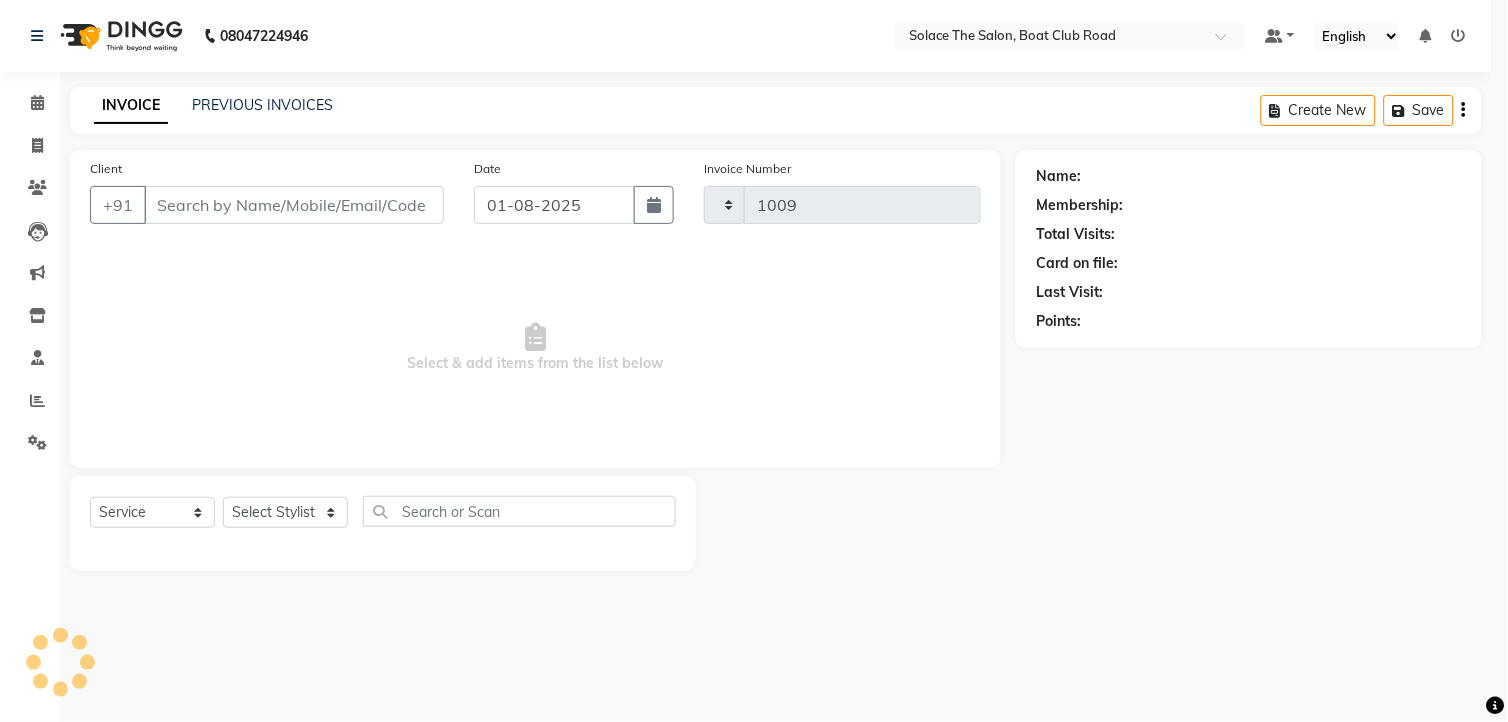 select on "585" 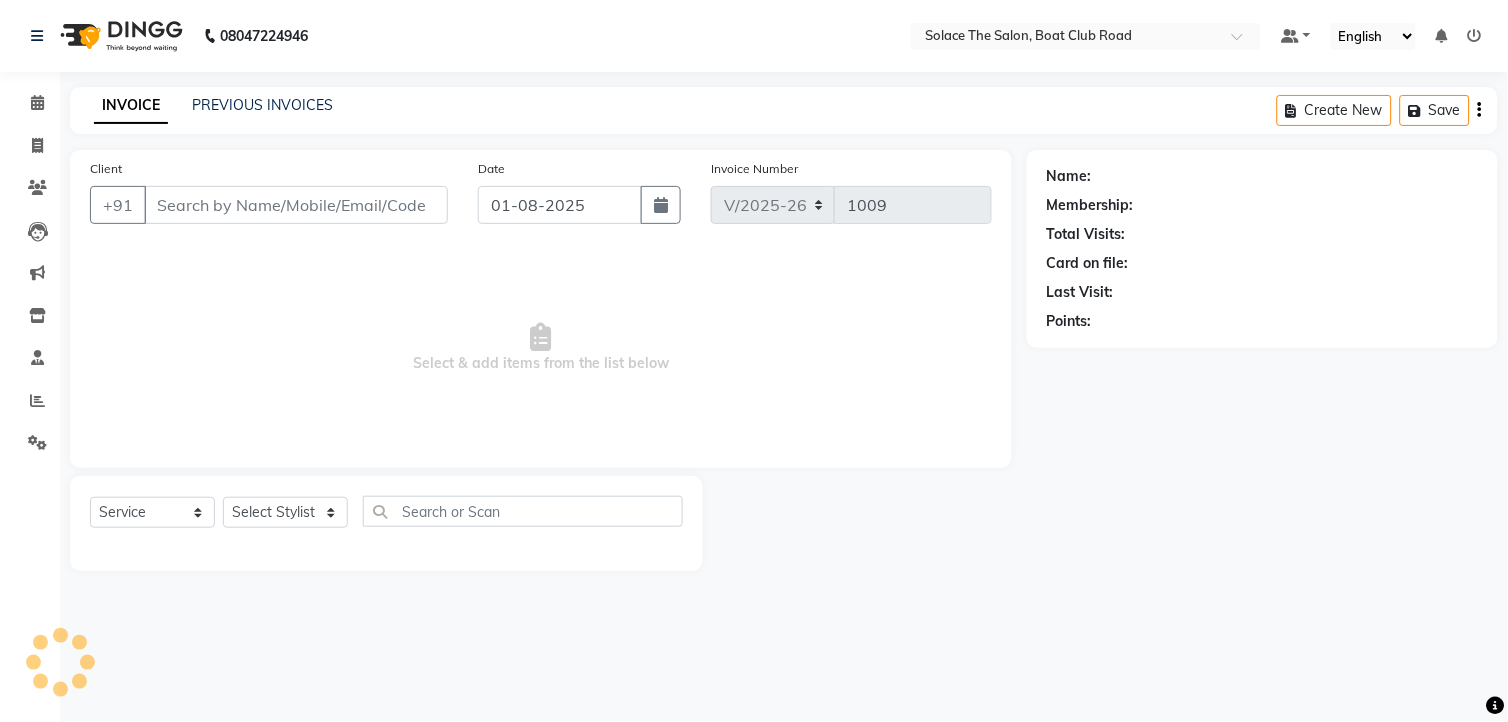 type on "9420320670" 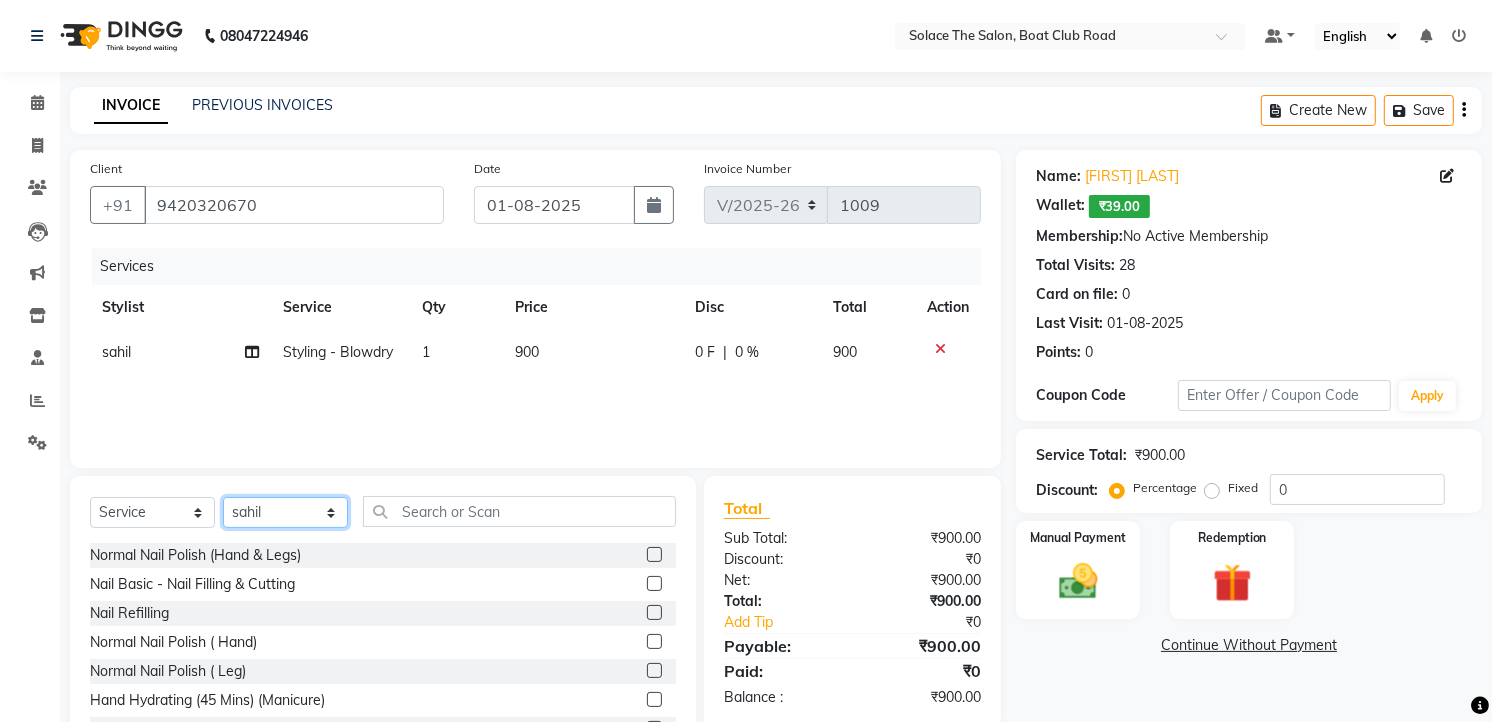 click on "Select Stylist [NAME] [NAME] [NAME] Front Desk [NAME] [NAME] [NAME] [NAME] [NAME] [NAME] [NAME] [NAME] [NAME] [NAME] [NAME] [NAME]" 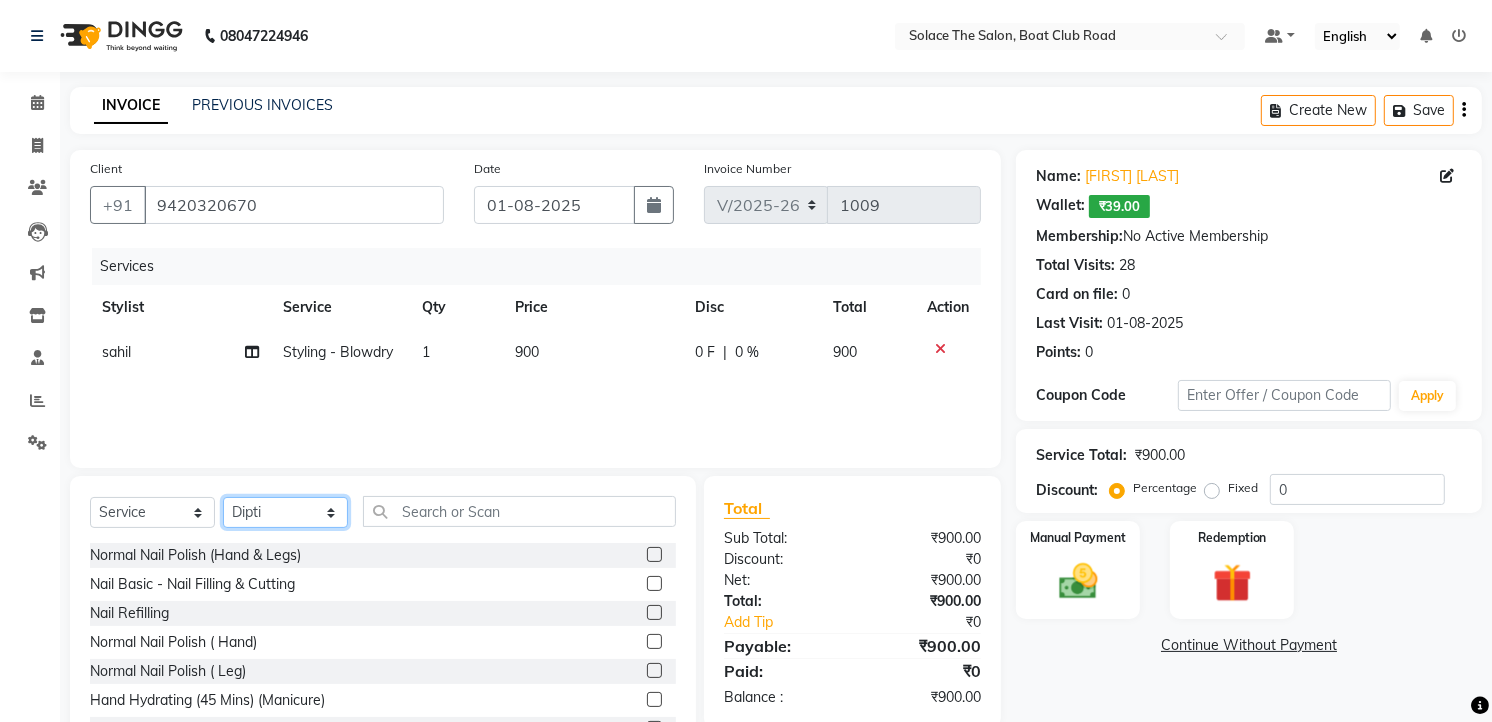 click on "Select Stylist [NAME] [NAME] [NAME] Front Desk [NAME] [NAME] [NAME] [NAME] [NAME] [NAME] [NAME] [NAME] [NAME] [NAME] [NAME] [NAME]" 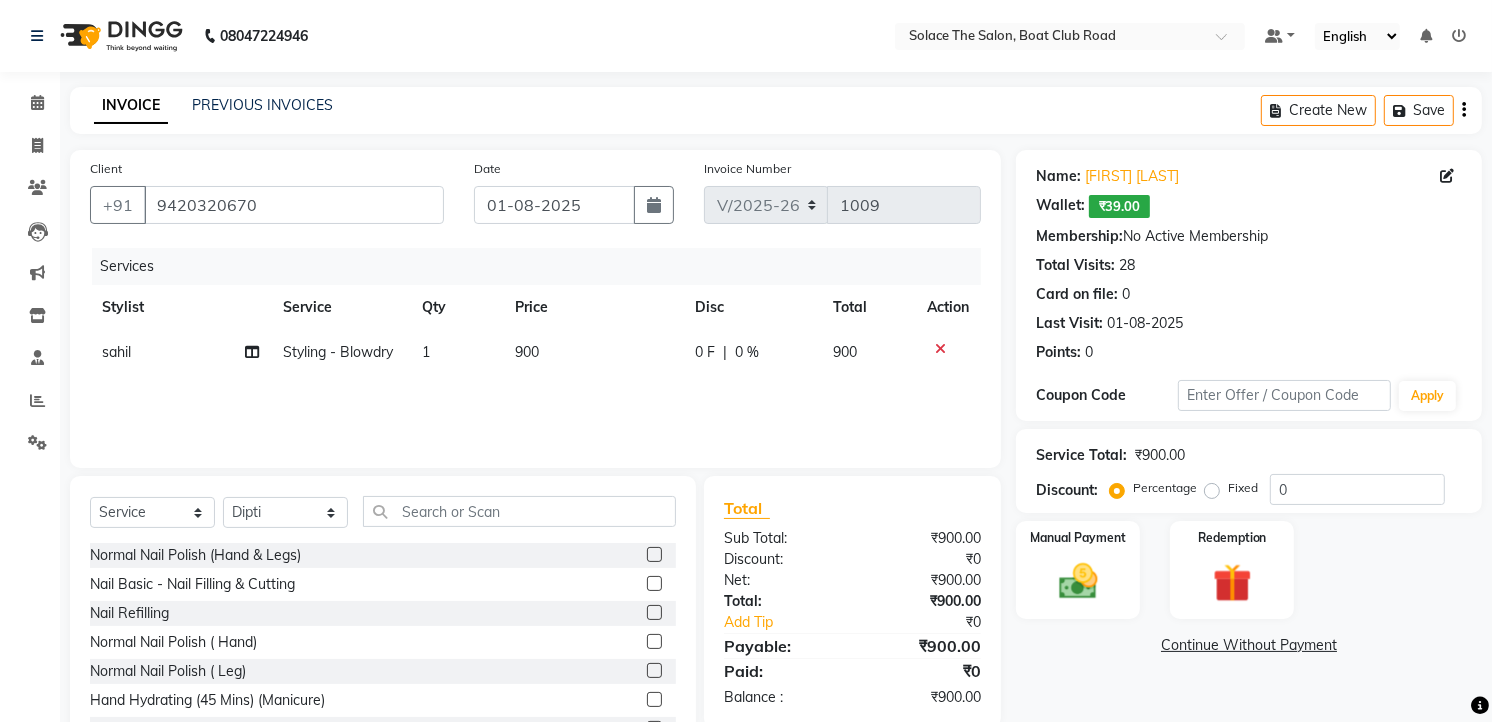 click on "Styling - Blowdry" 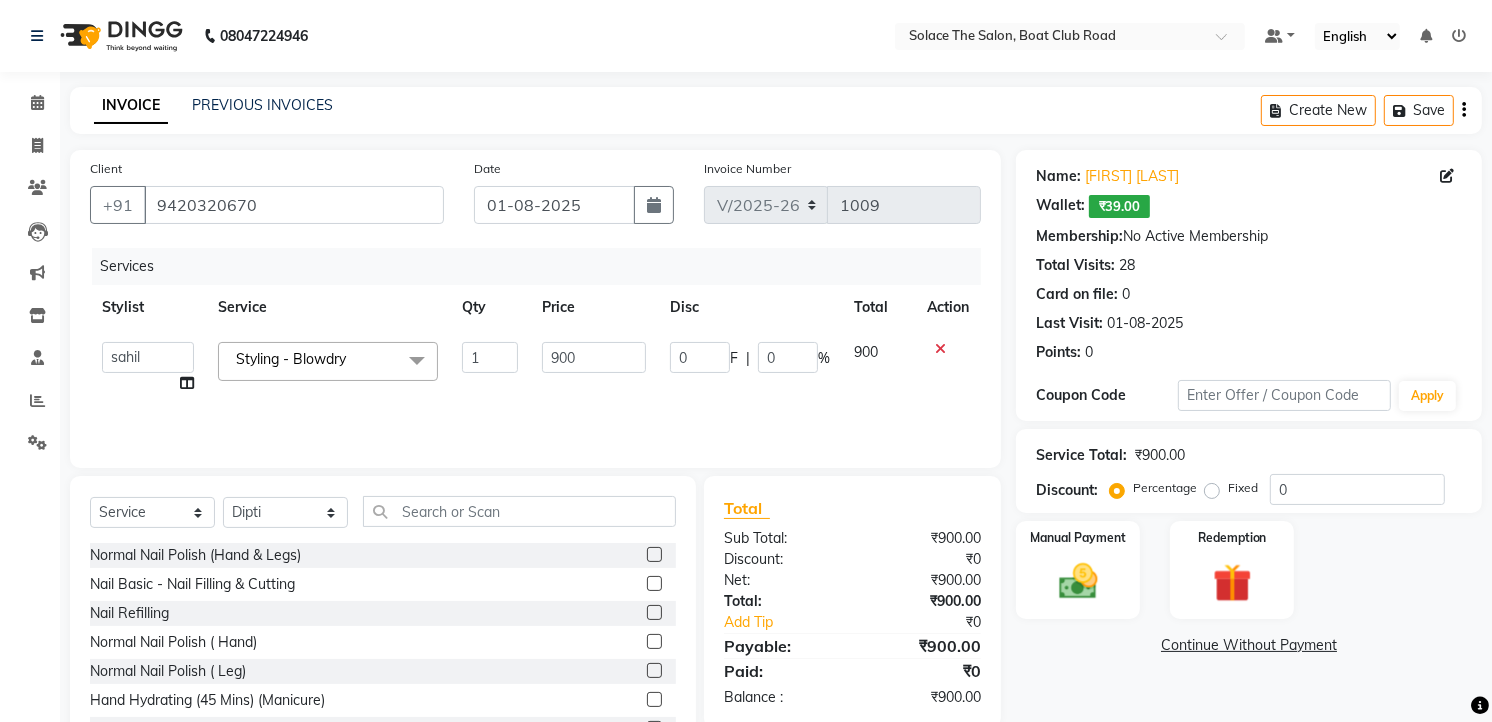 click on "Styling - Blowdry  x" 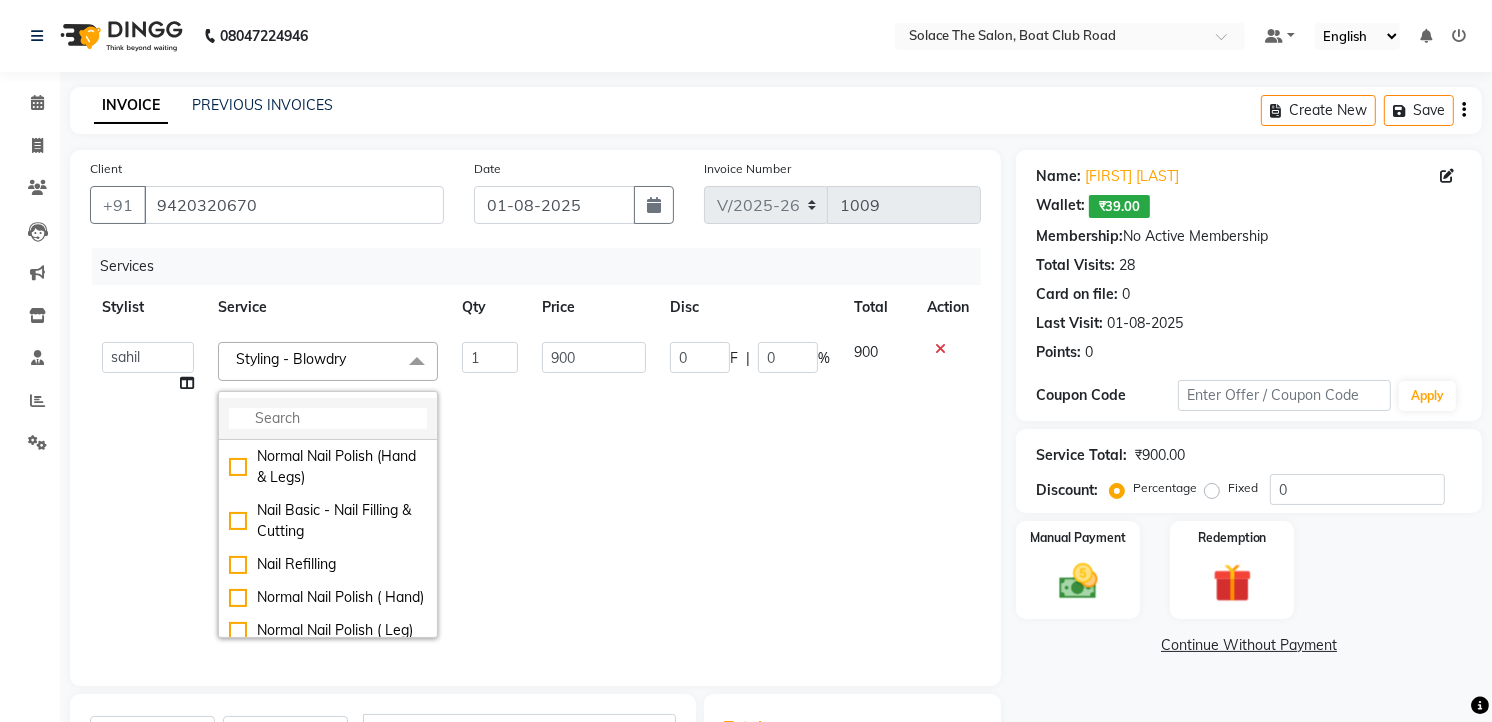 click 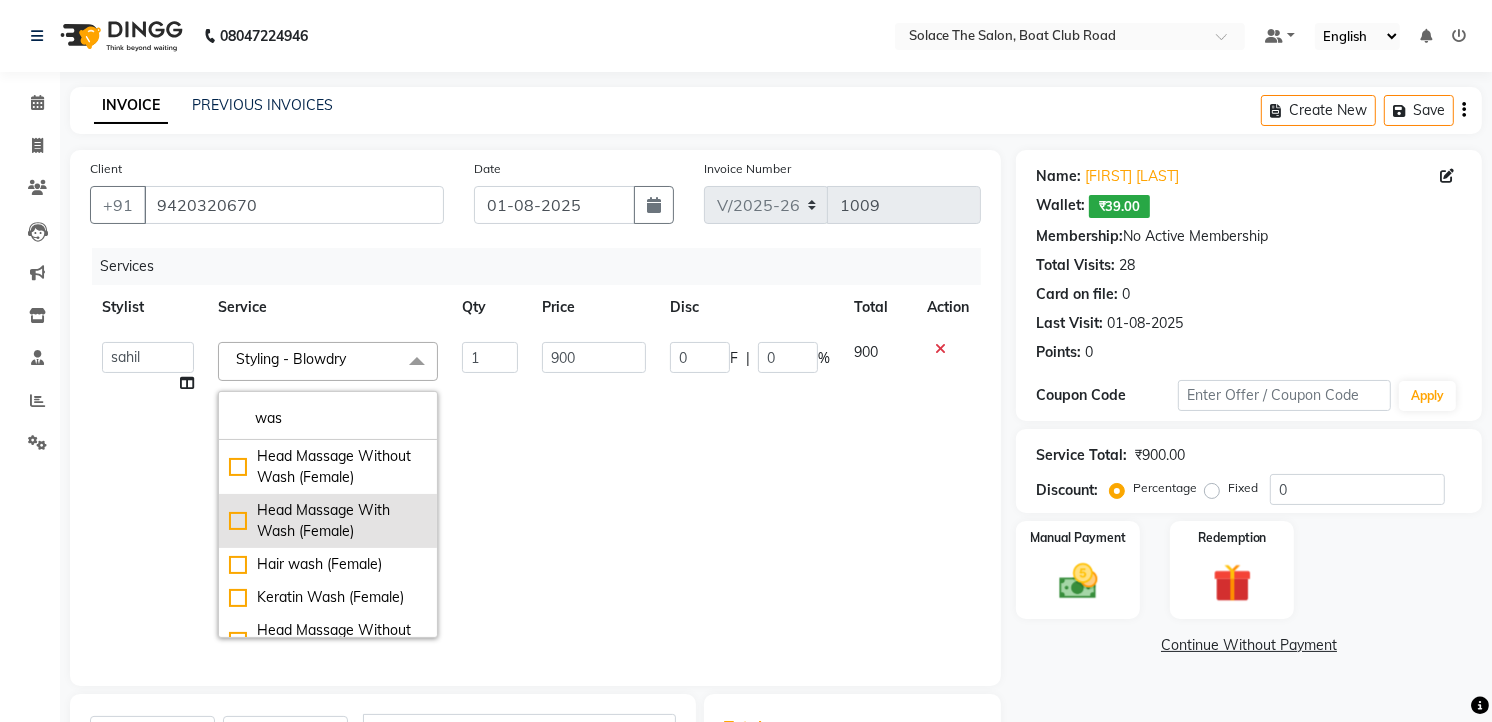 type on "was" 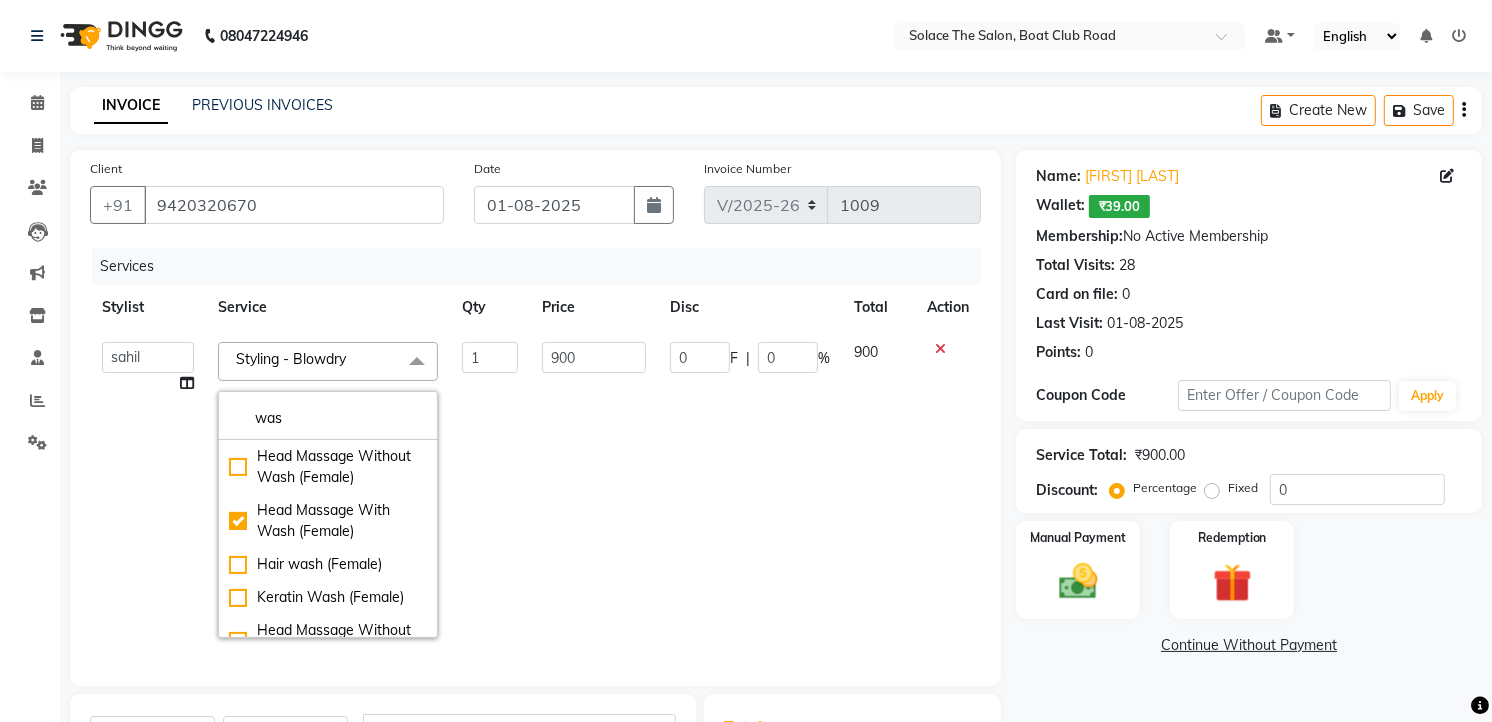 checkbox on "true" 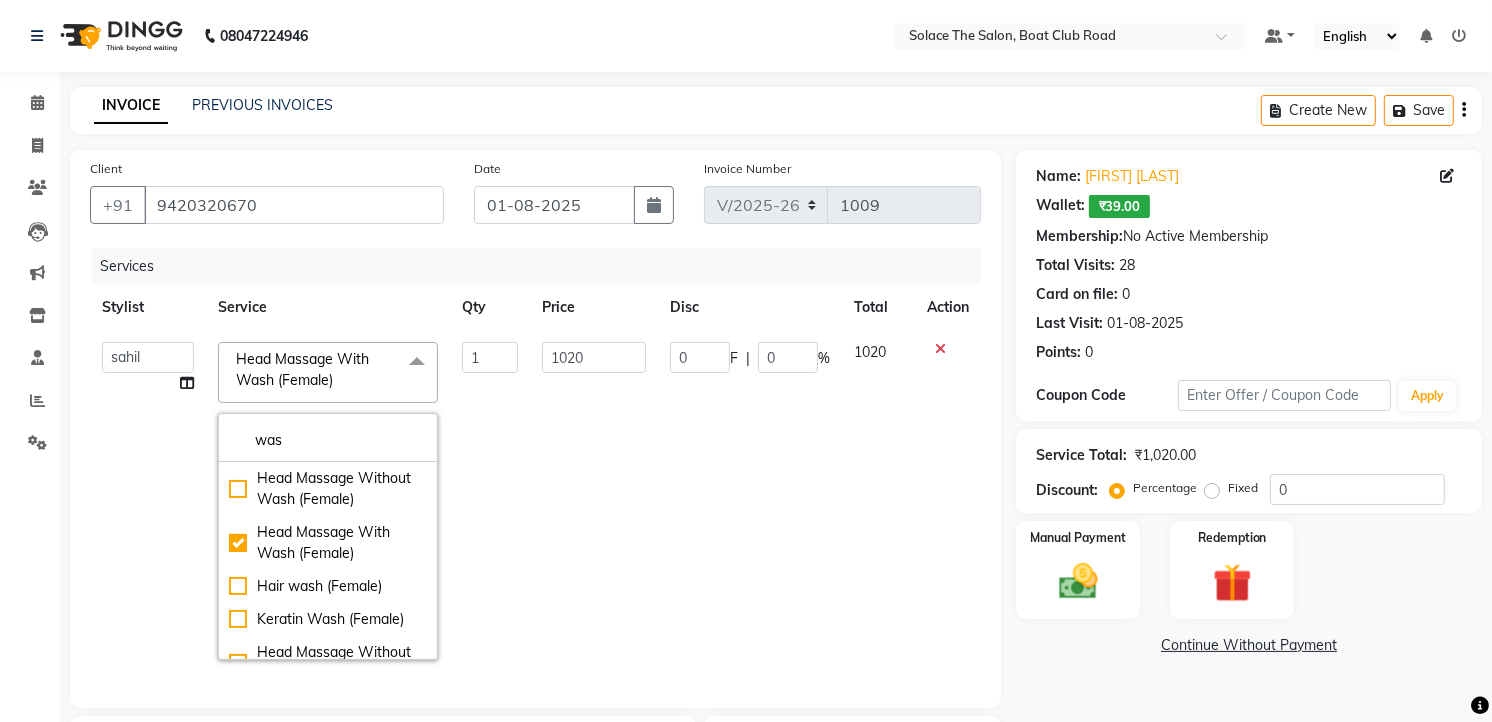 click on "0 F | 0 %" 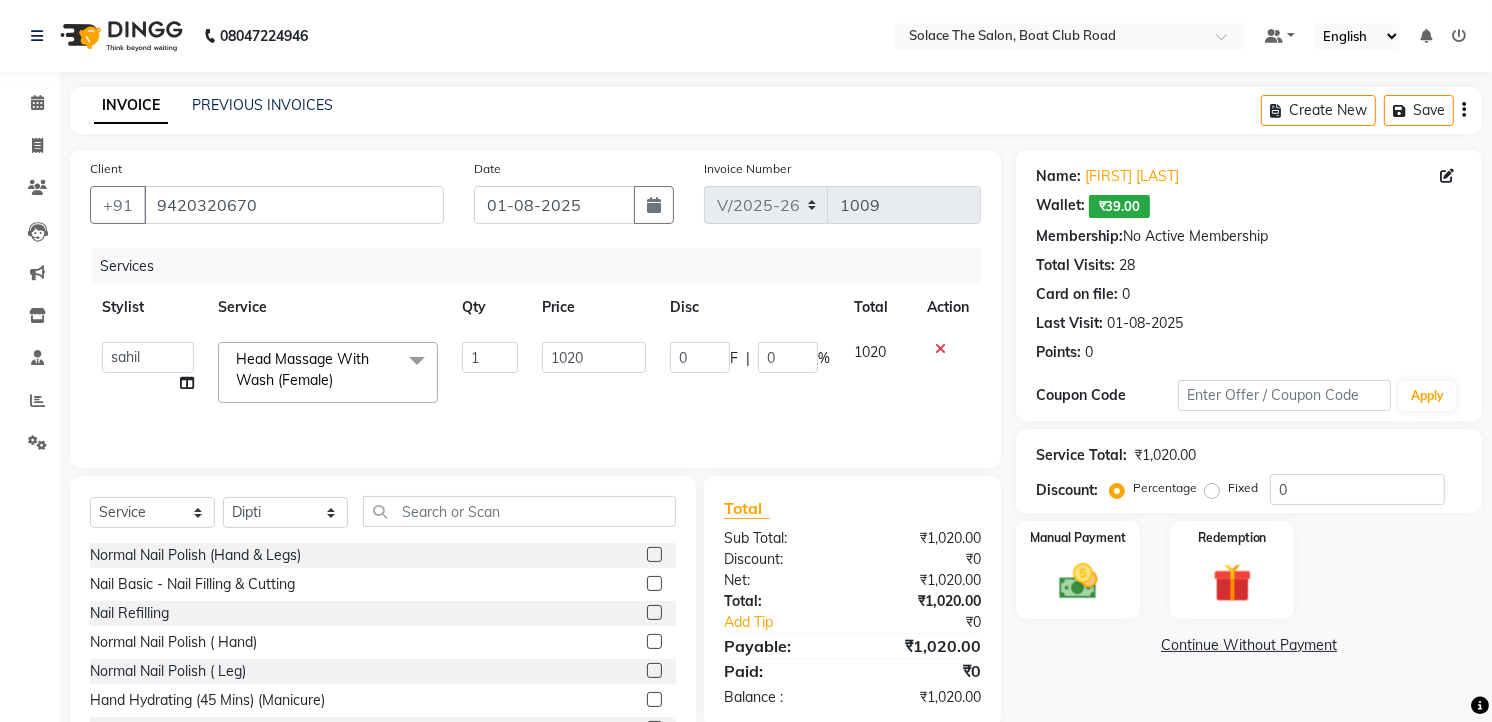 click on "Head Massage With Wash (Female)  x" 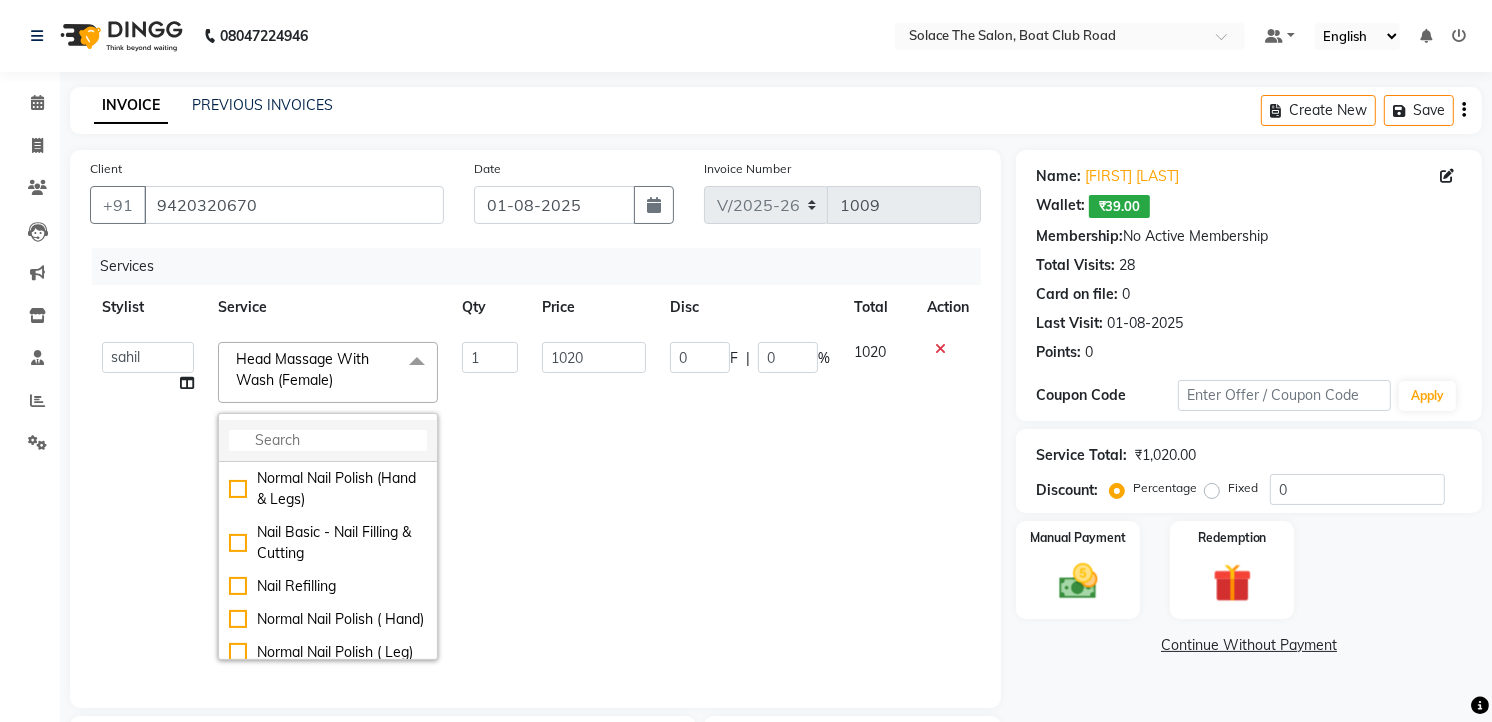 click 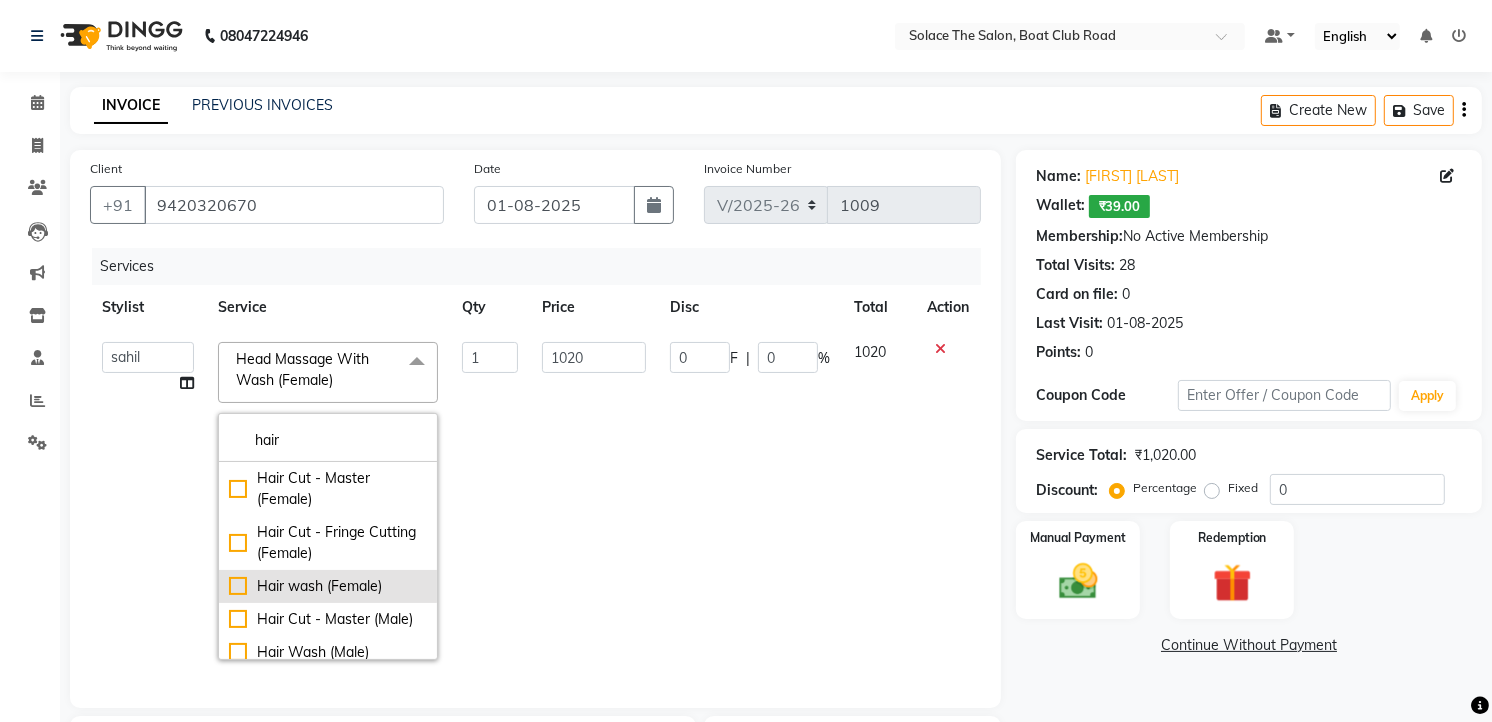 type on "hair" 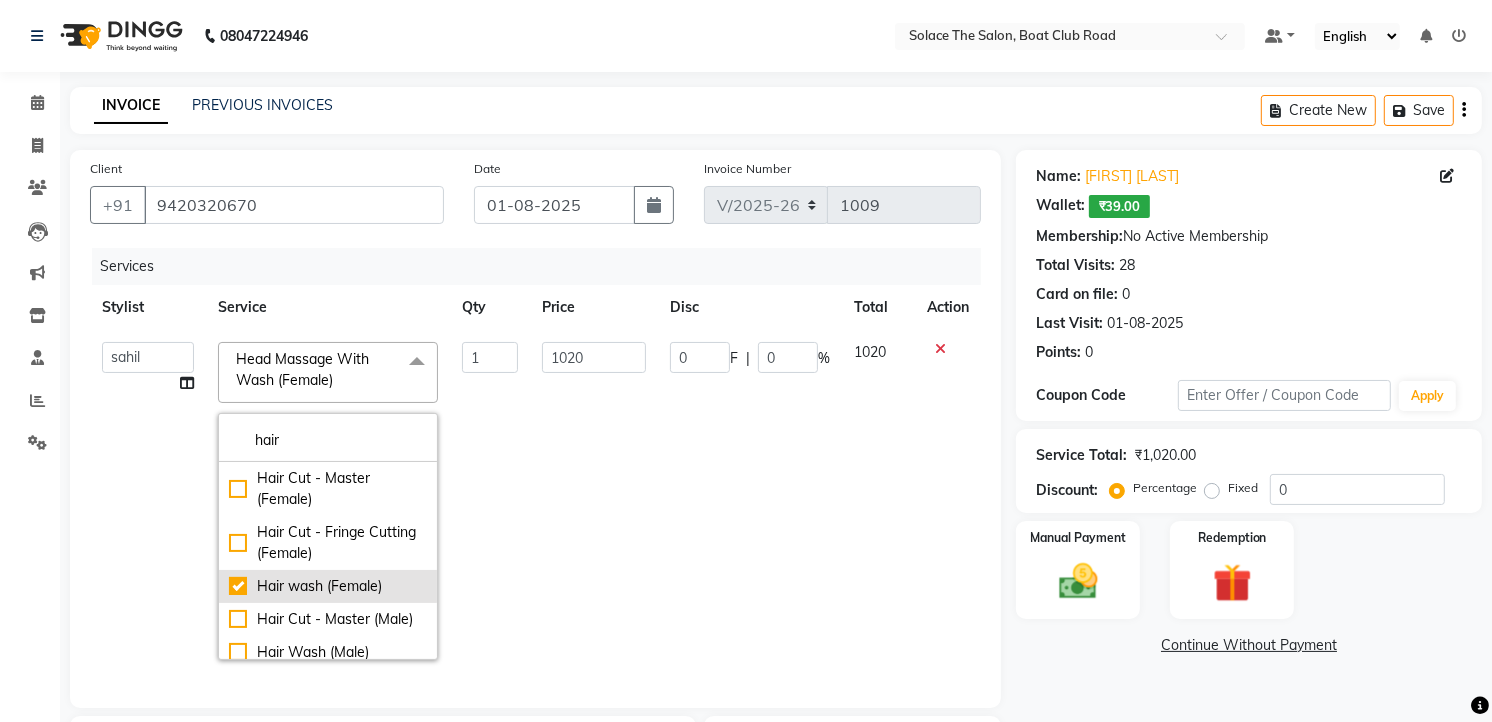 checkbox on "true" 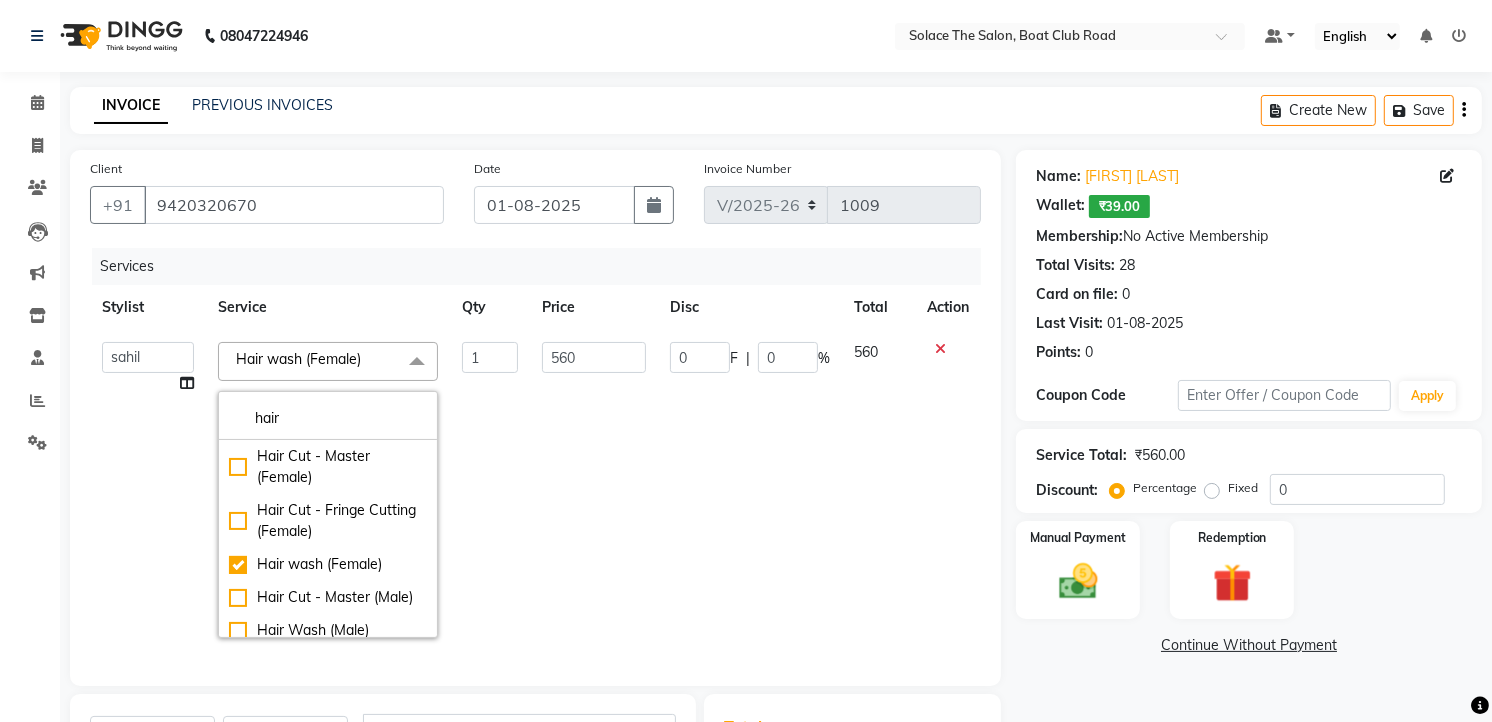 click on "560" 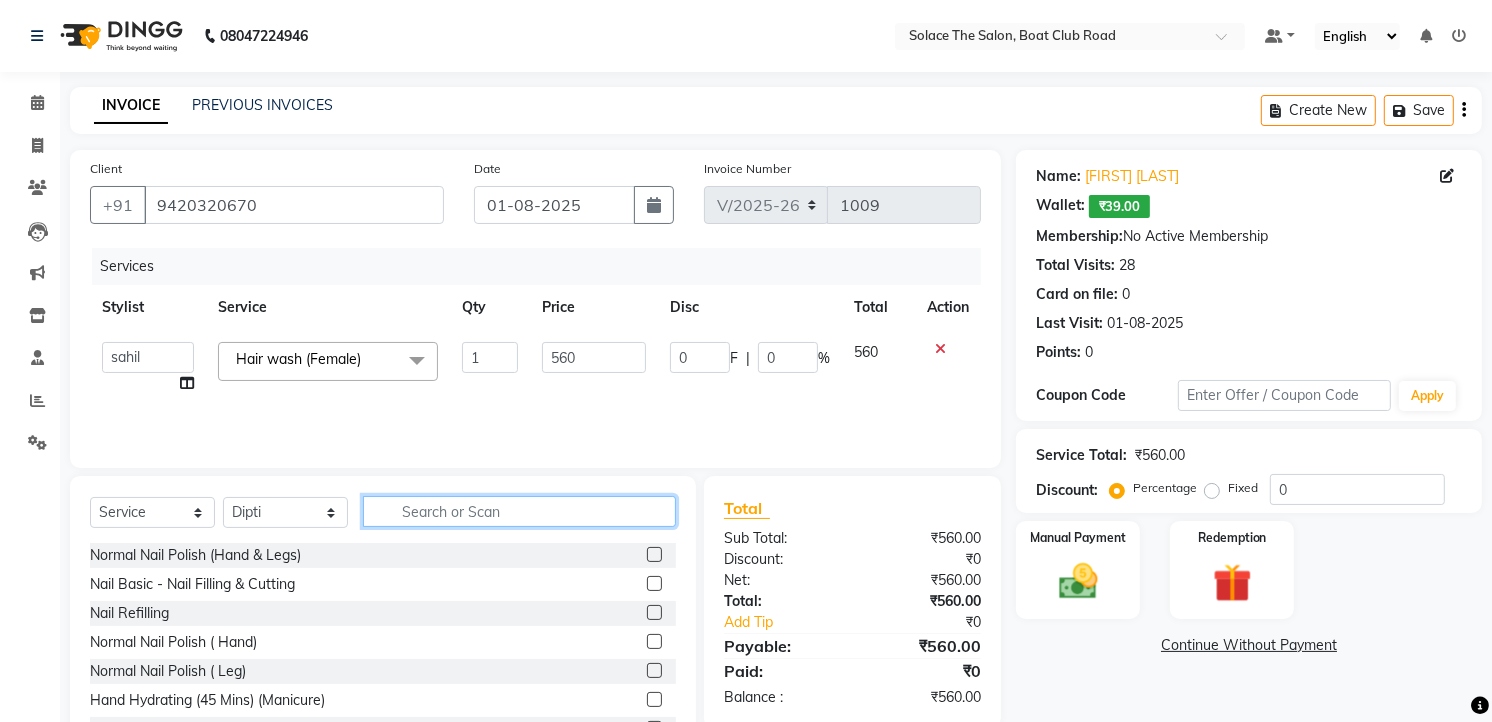 click 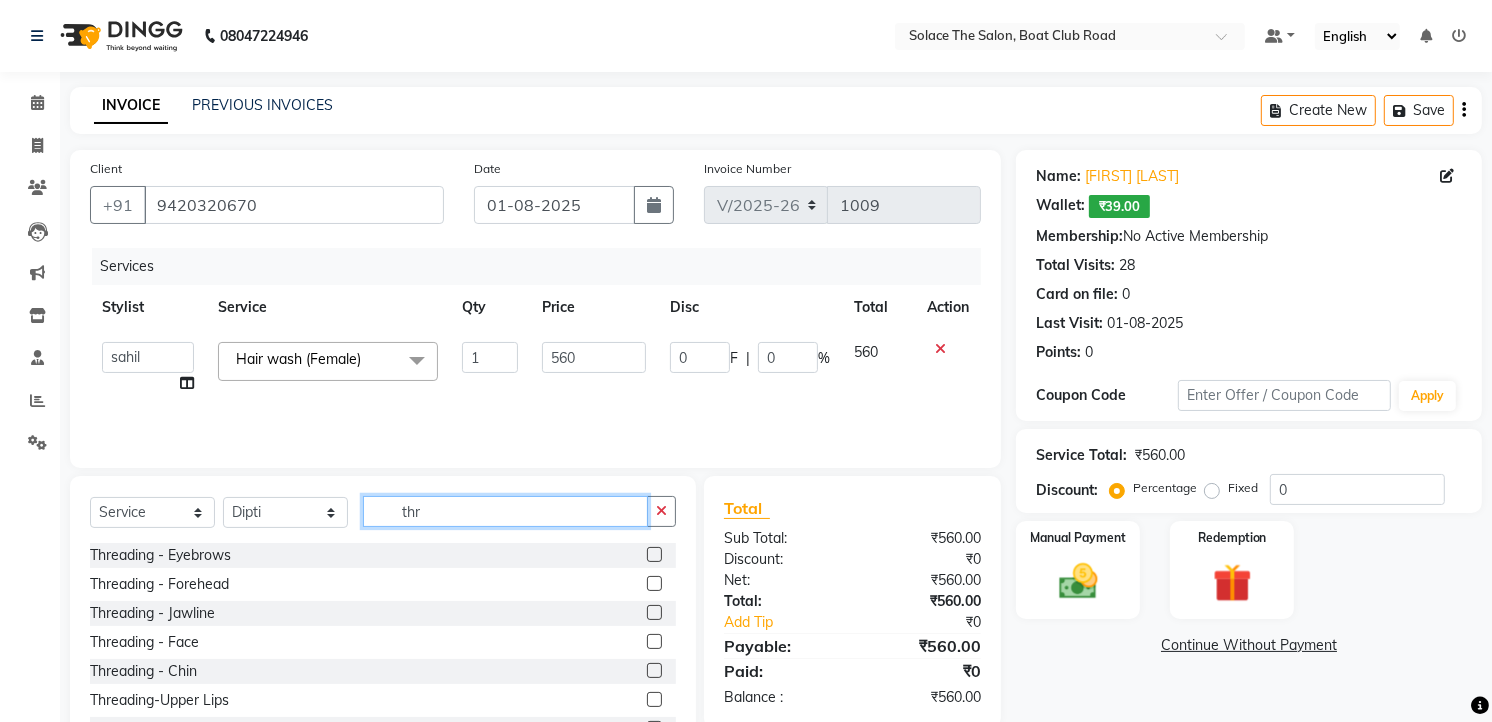 type on "thr" 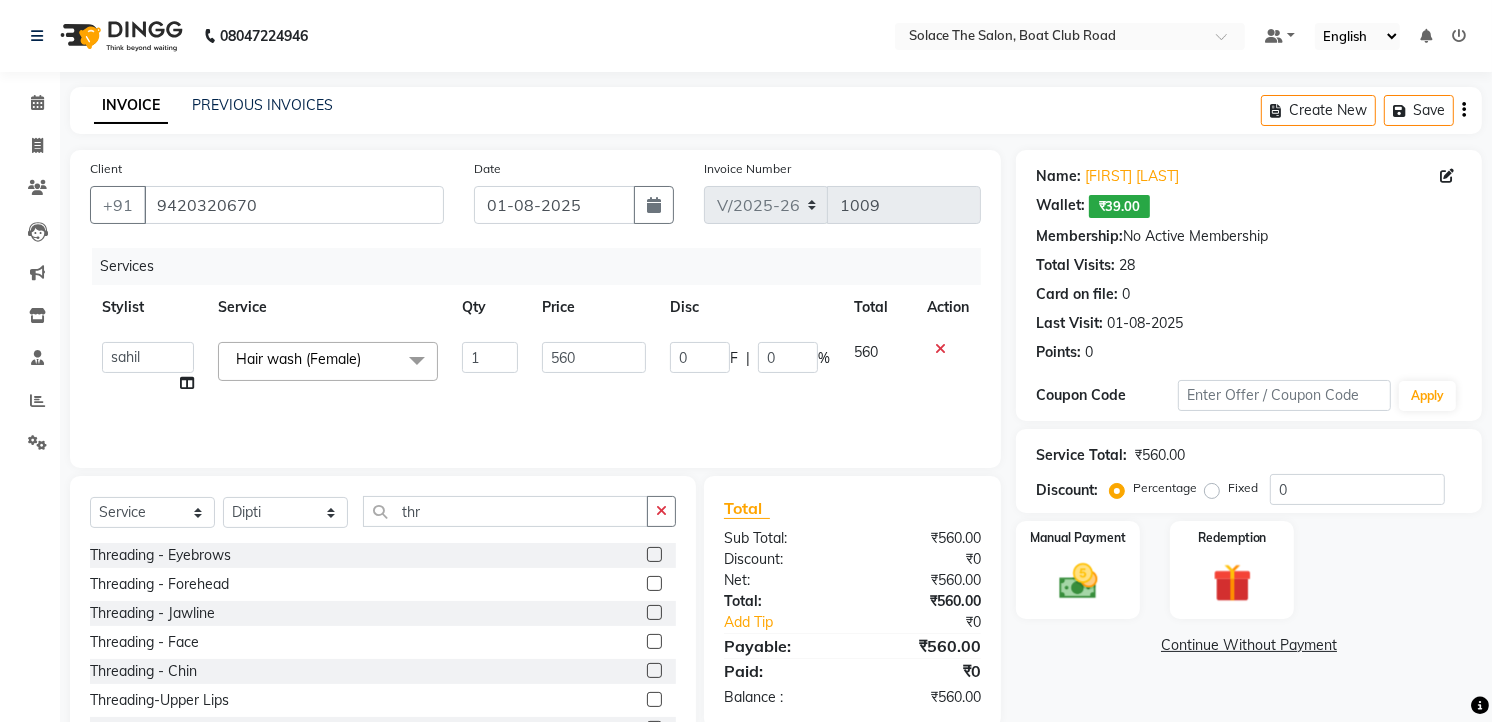 click 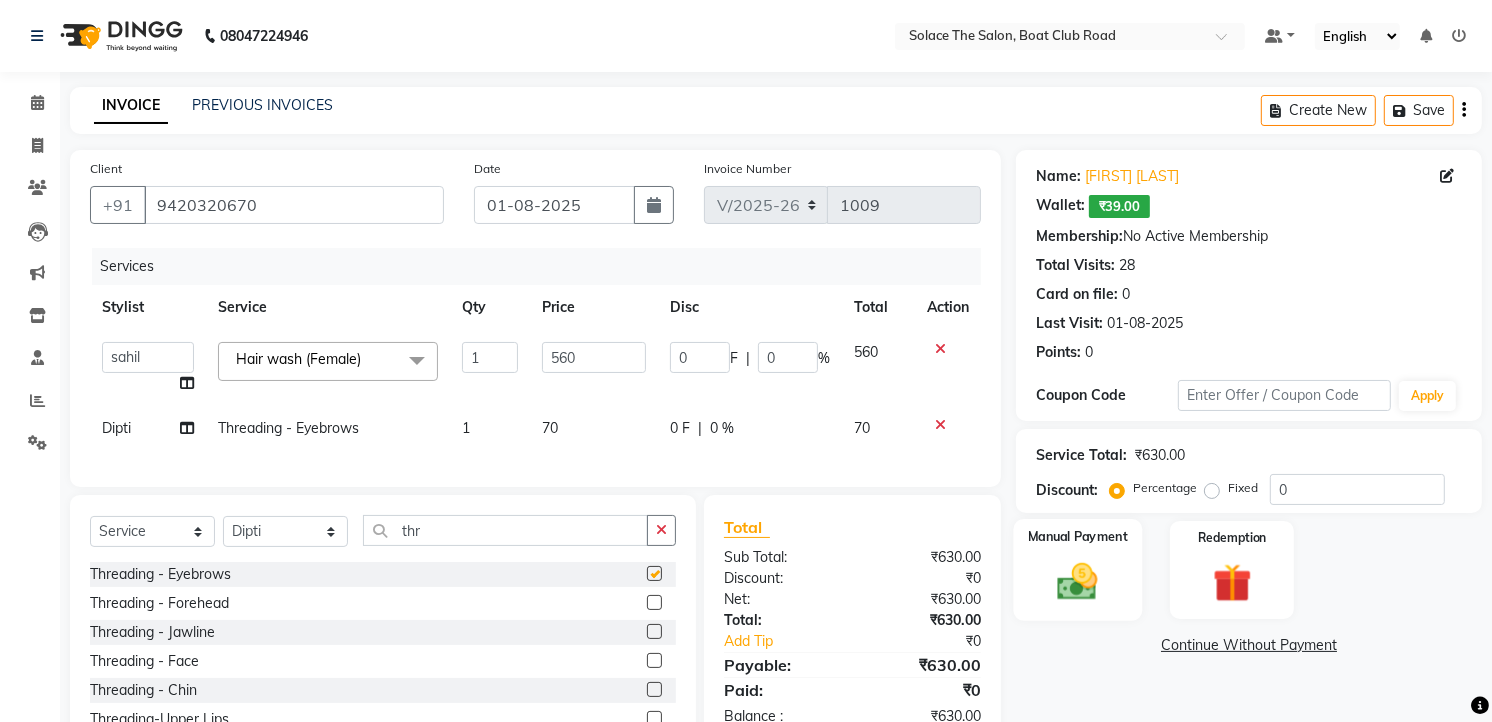 checkbox on "false" 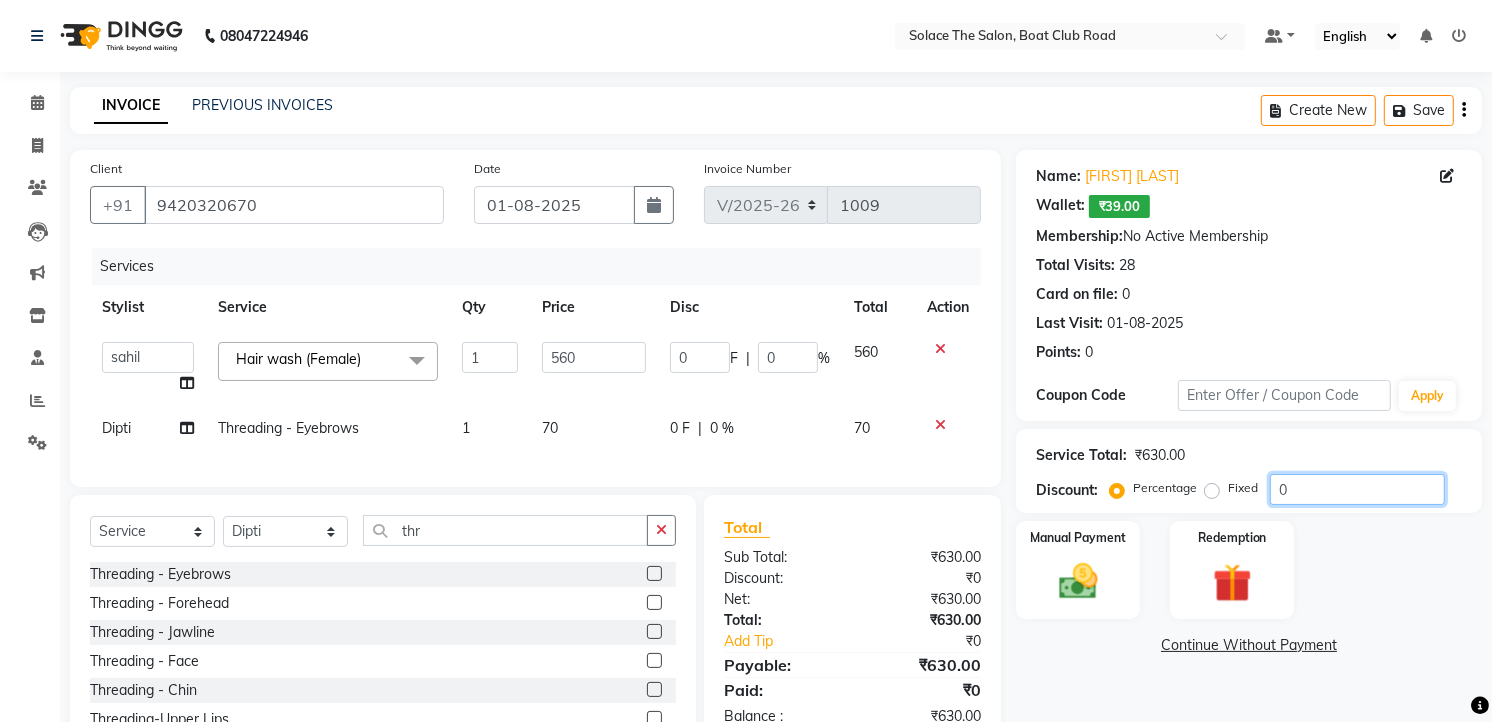 click on "0" 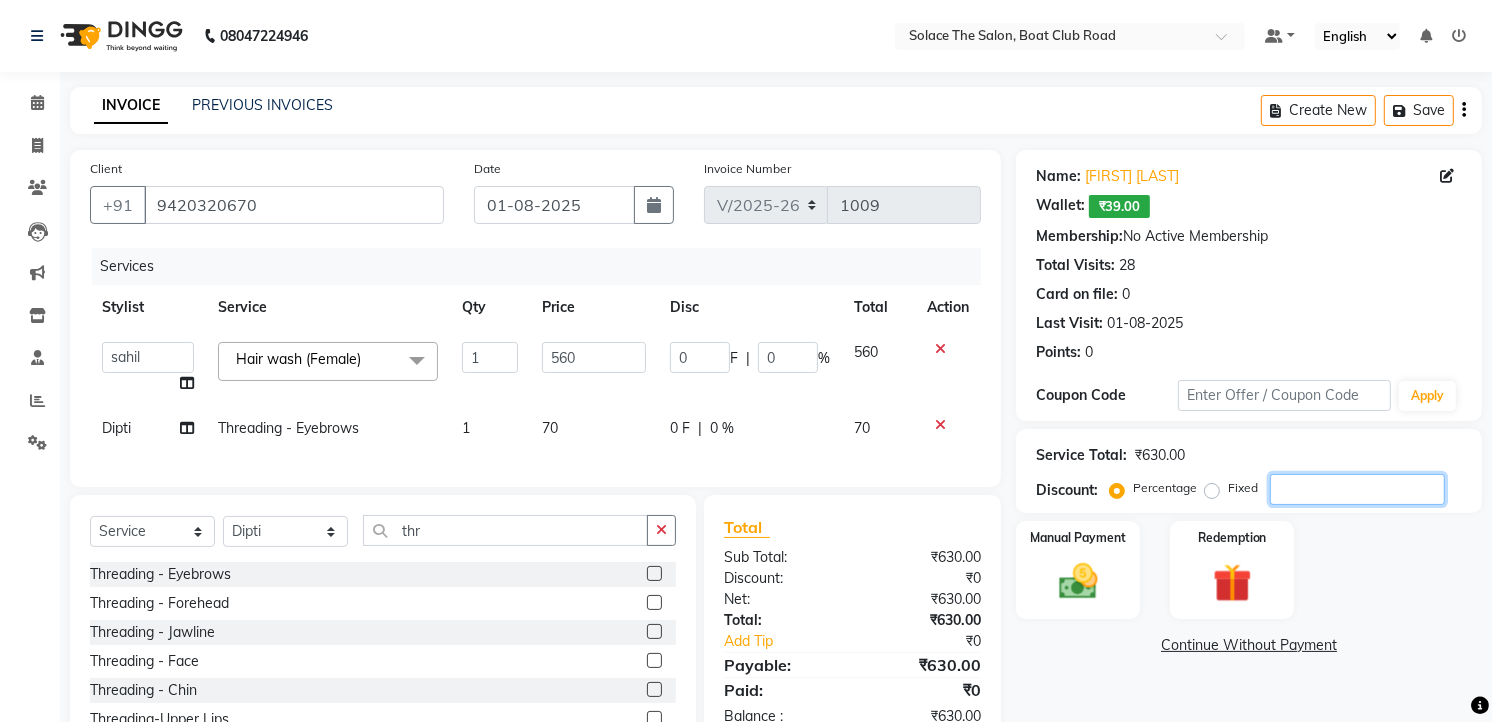 type on "1" 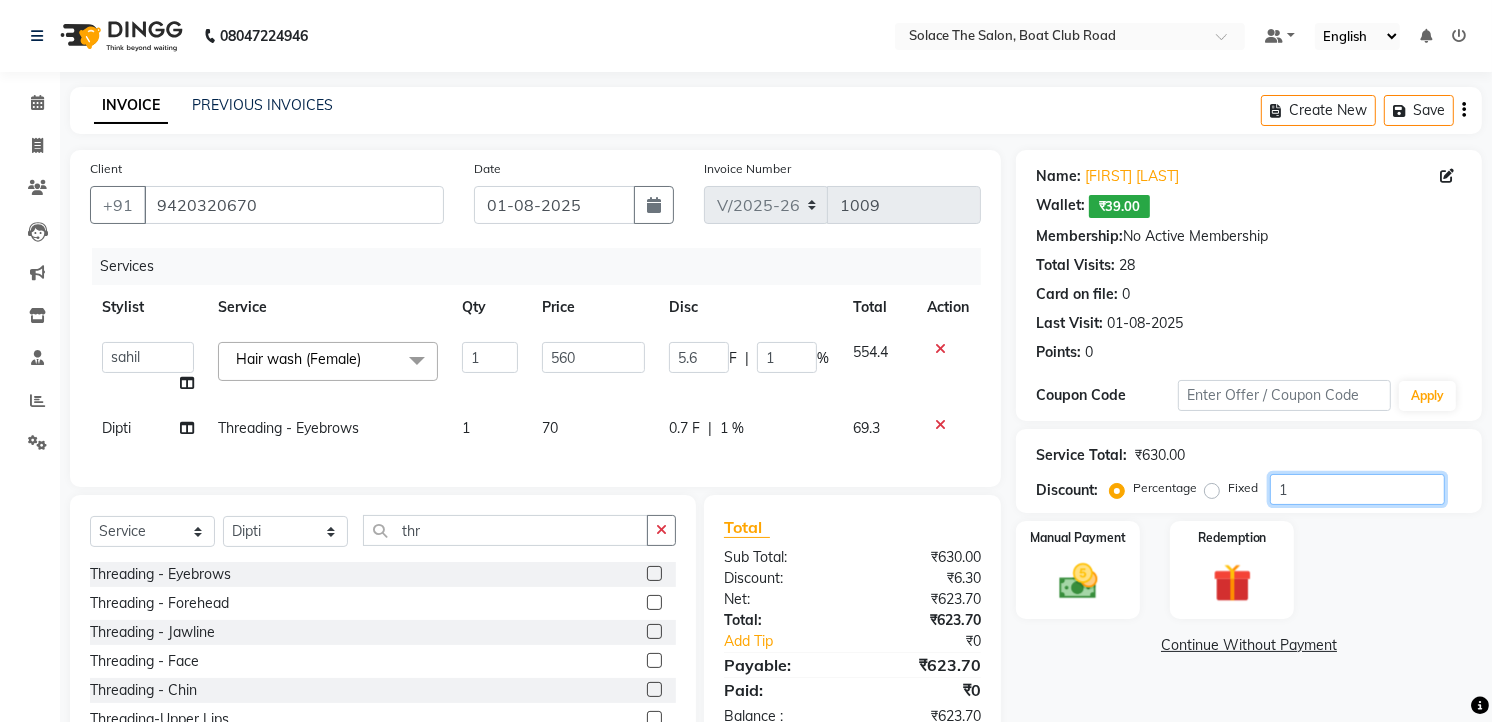 type on "15" 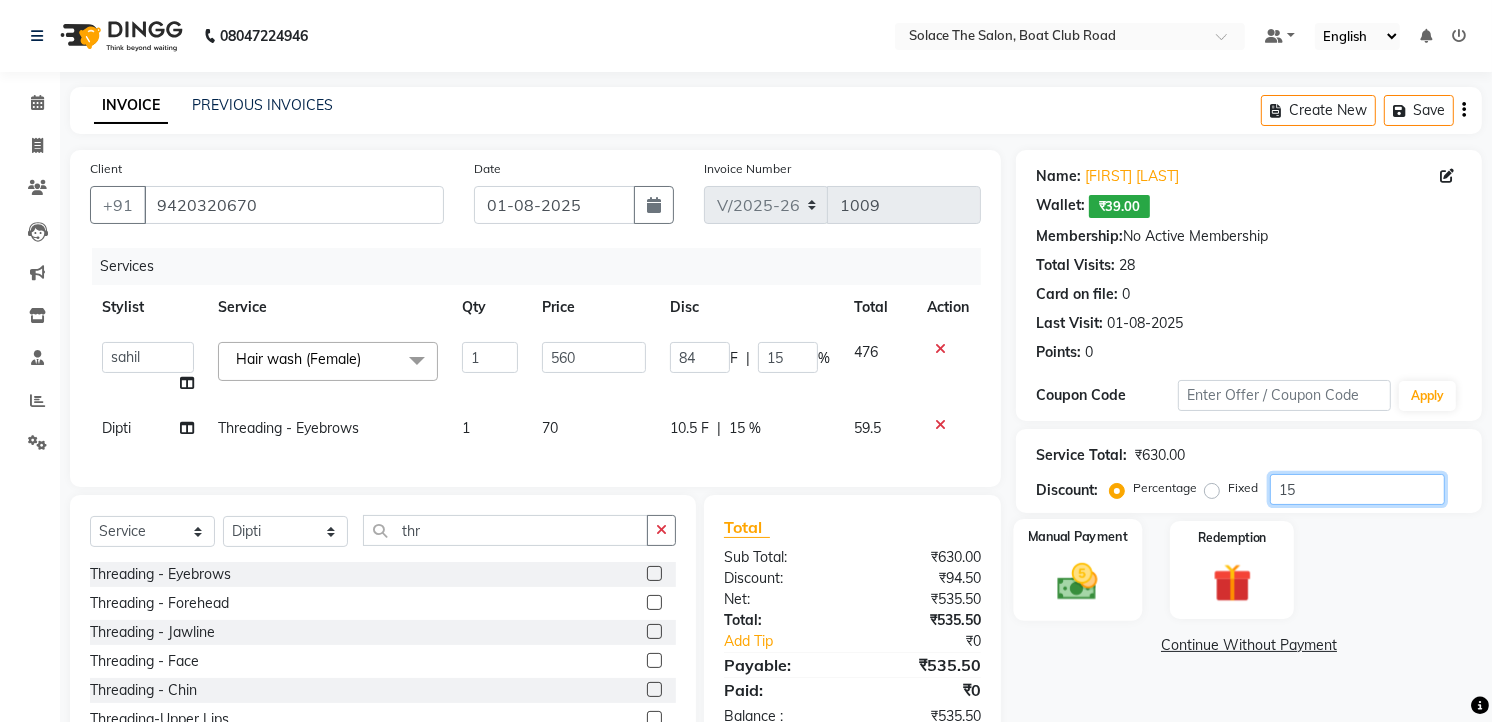 type on "15" 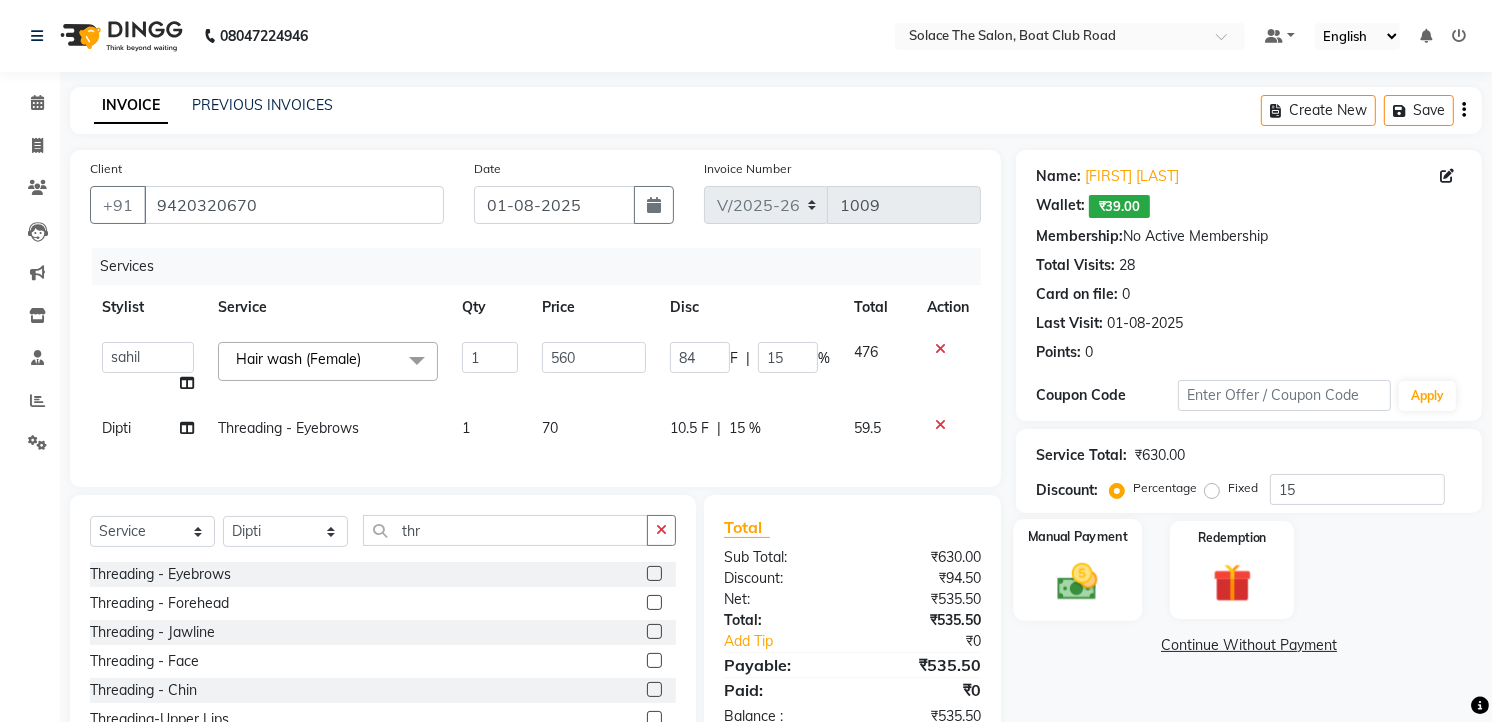 click 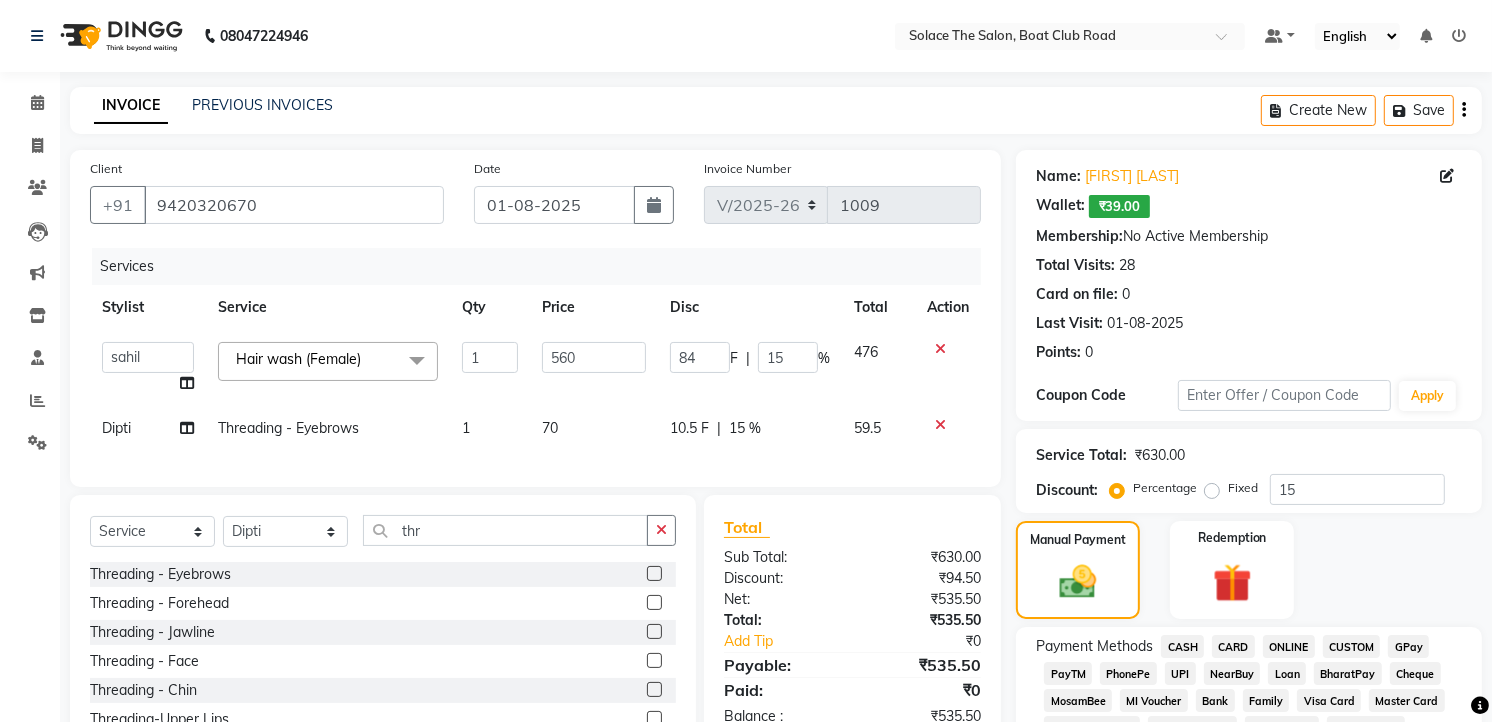 scroll, scrollTop: 444, scrollLeft: 0, axis: vertical 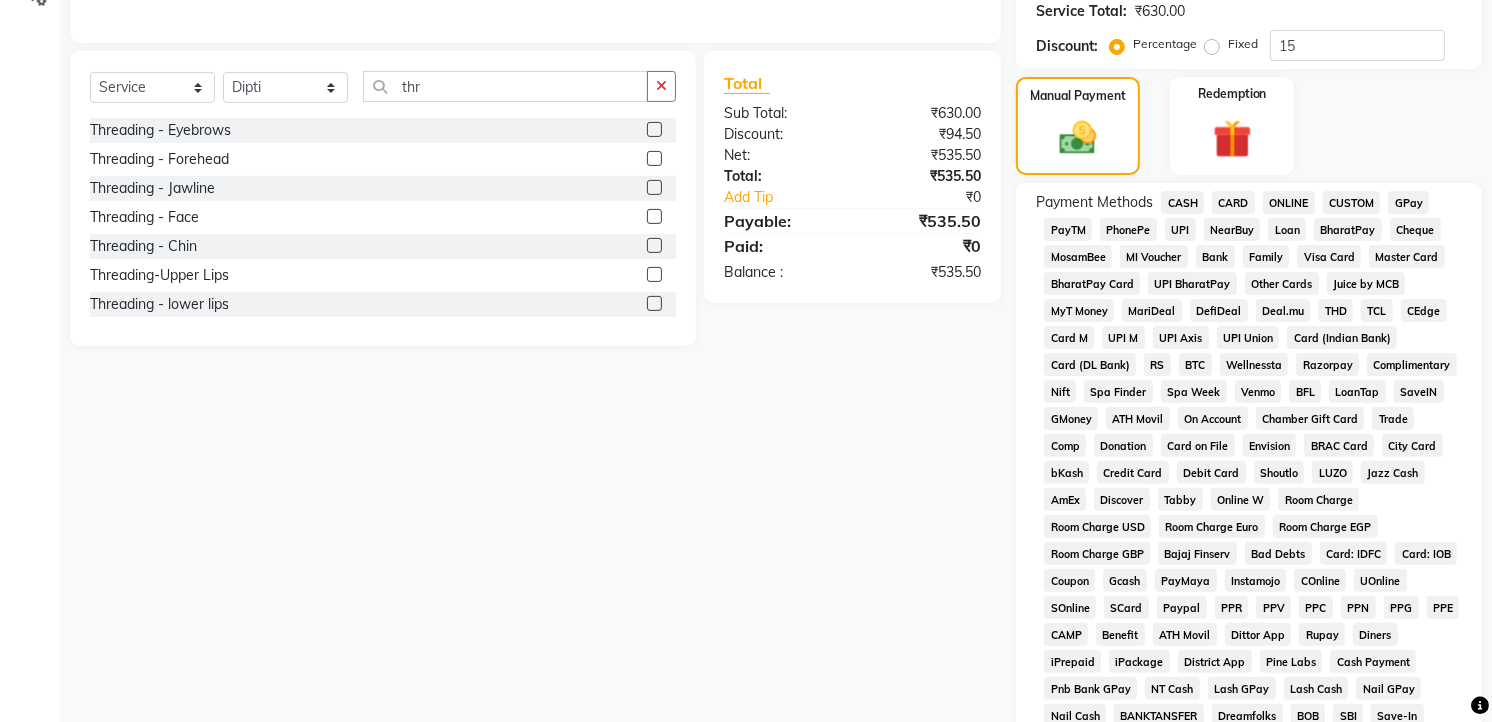 click on "CASH" 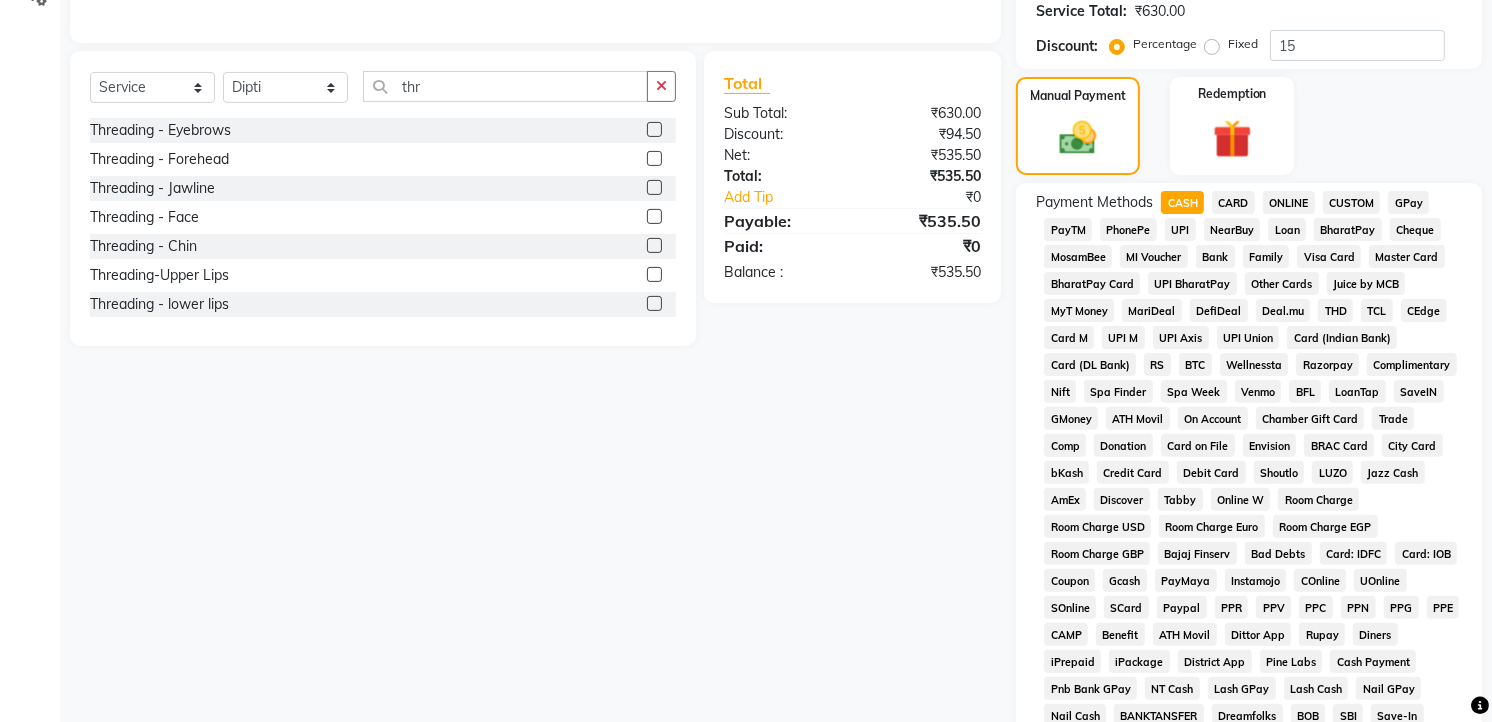 scroll, scrollTop: 746, scrollLeft: 0, axis: vertical 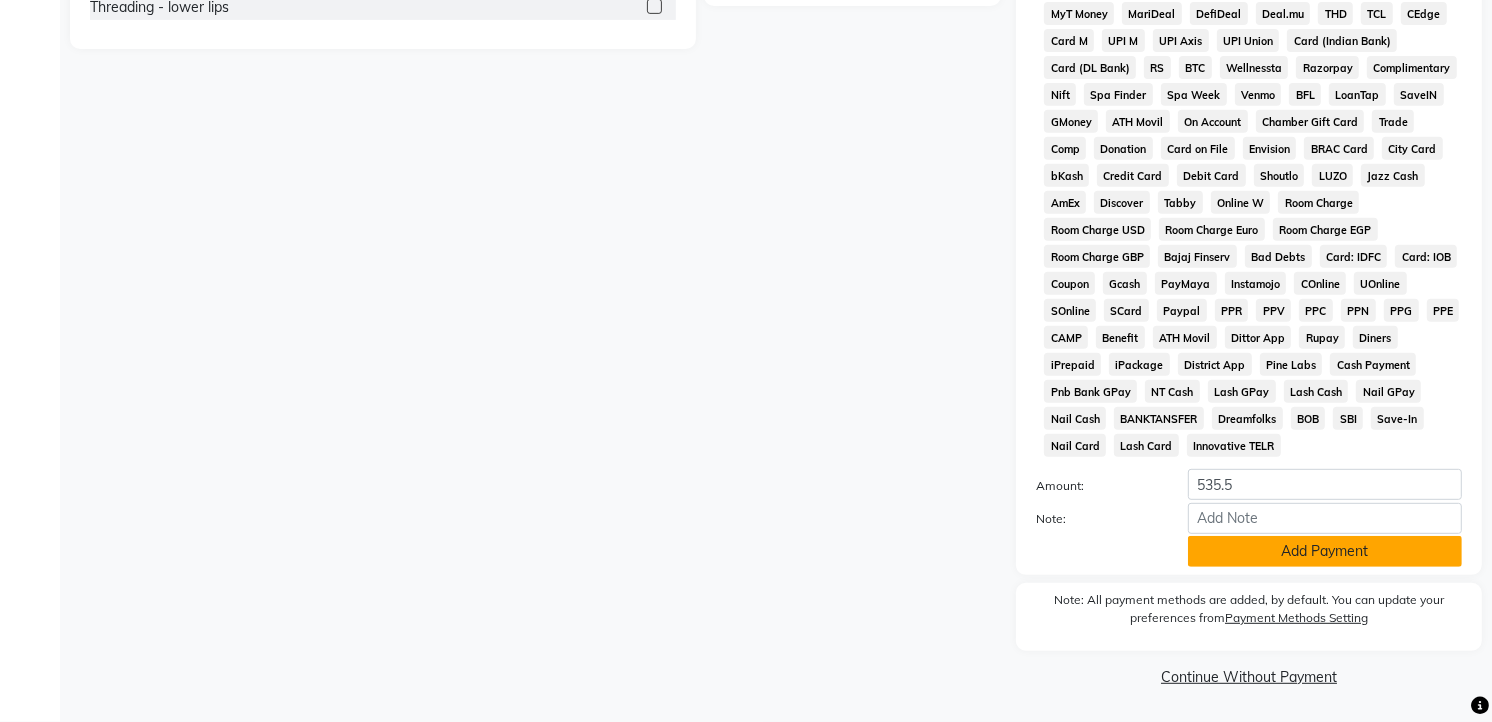 click on "Add Payment" 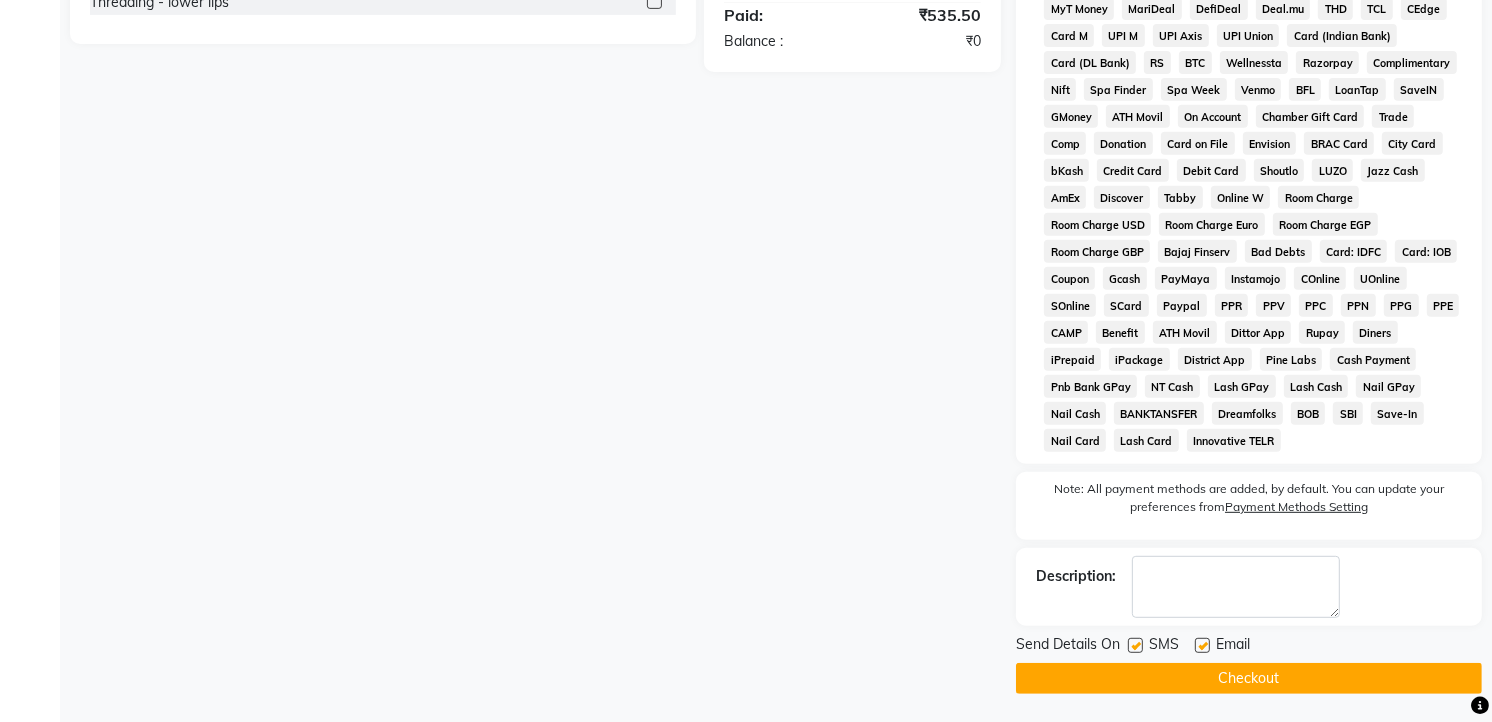 click on "Checkout" 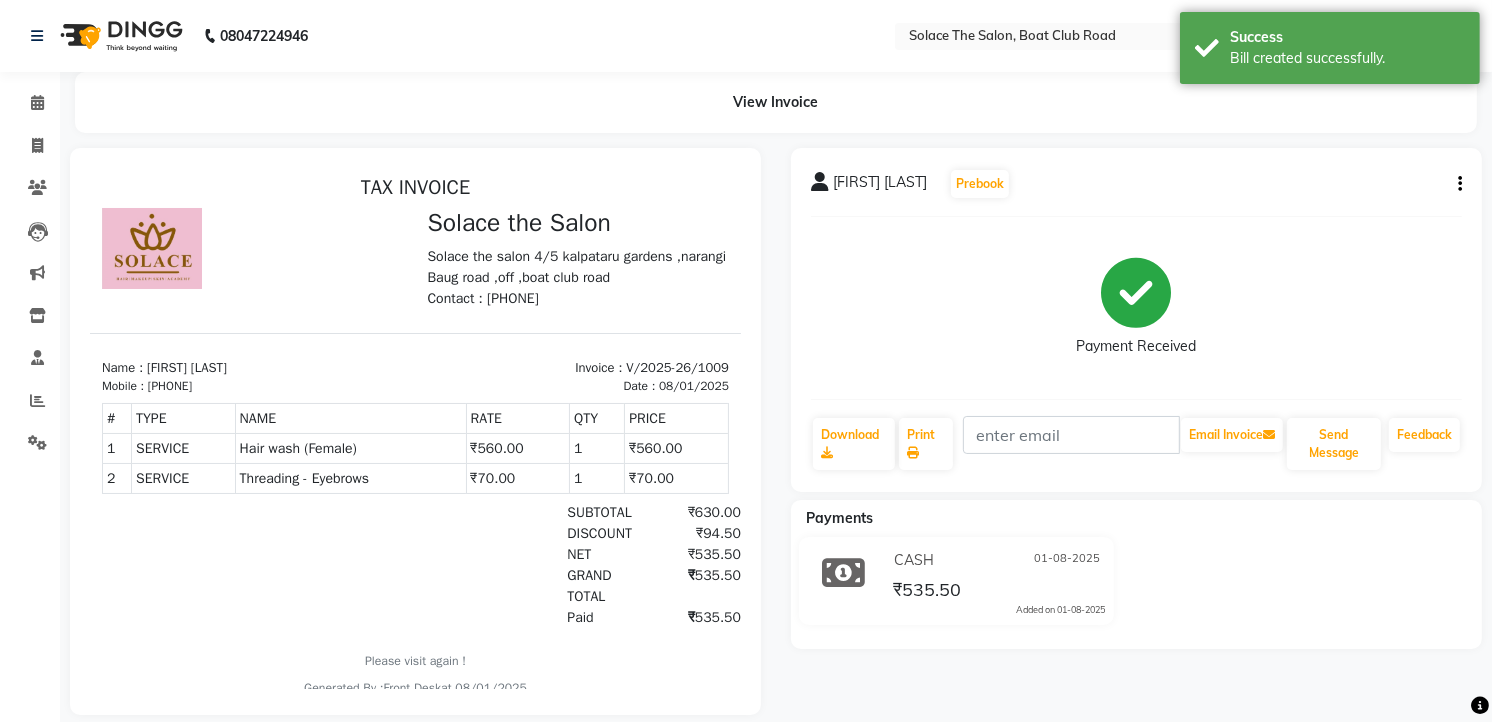 scroll, scrollTop: 0, scrollLeft: 0, axis: both 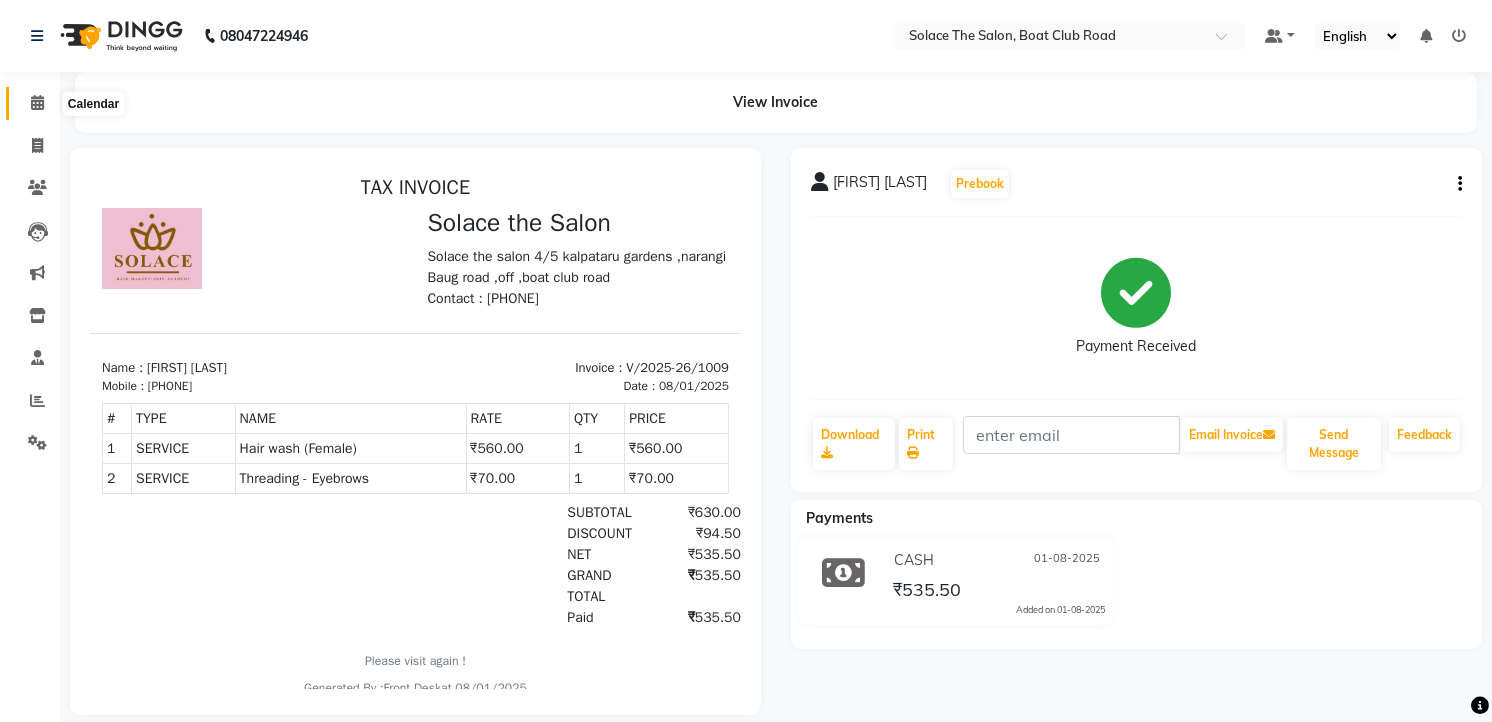 click 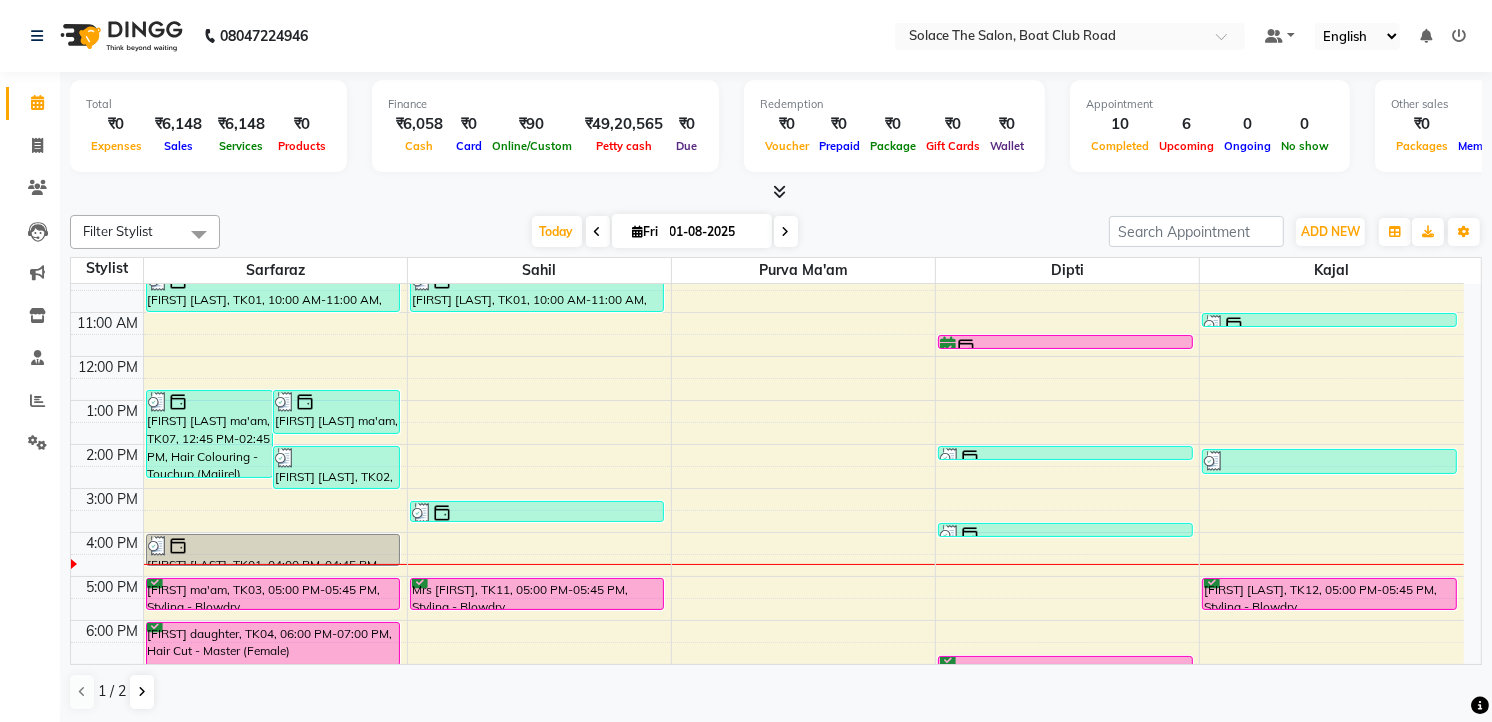 scroll, scrollTop: 237, scrollLeft: 0, axis: vertical 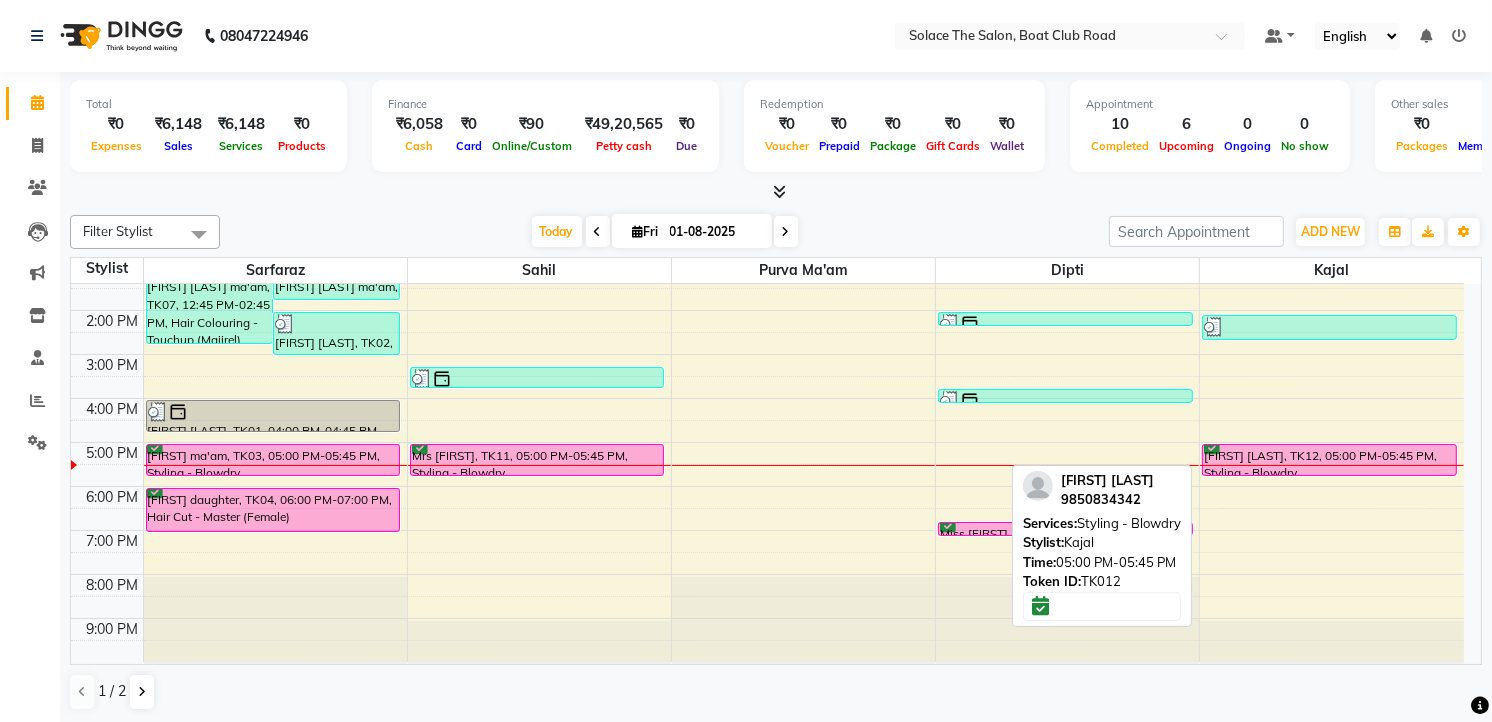 click on "Simran Mani, TK12, 05:00 PM-05:45 PM, Styling - Blowdry" at bounding box center [1329, 460] 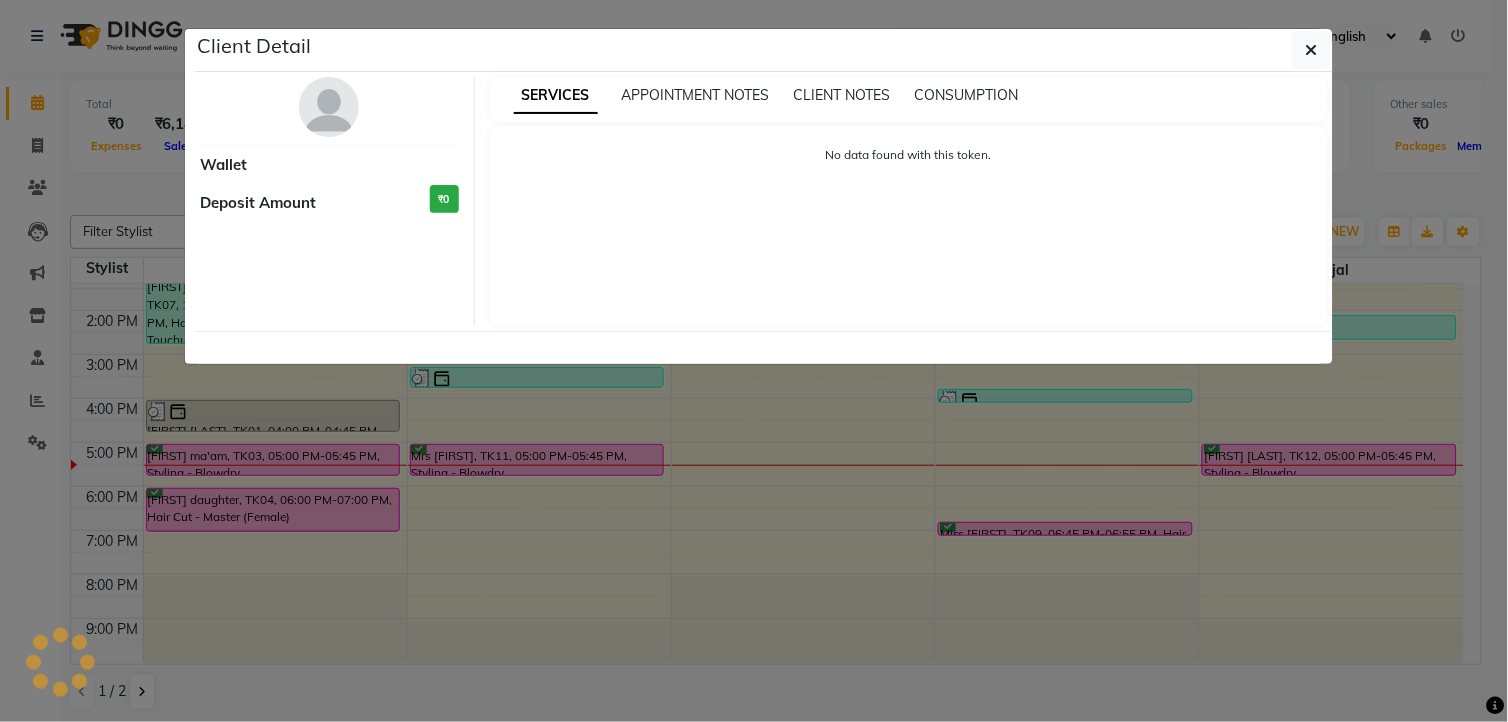 select on "6" 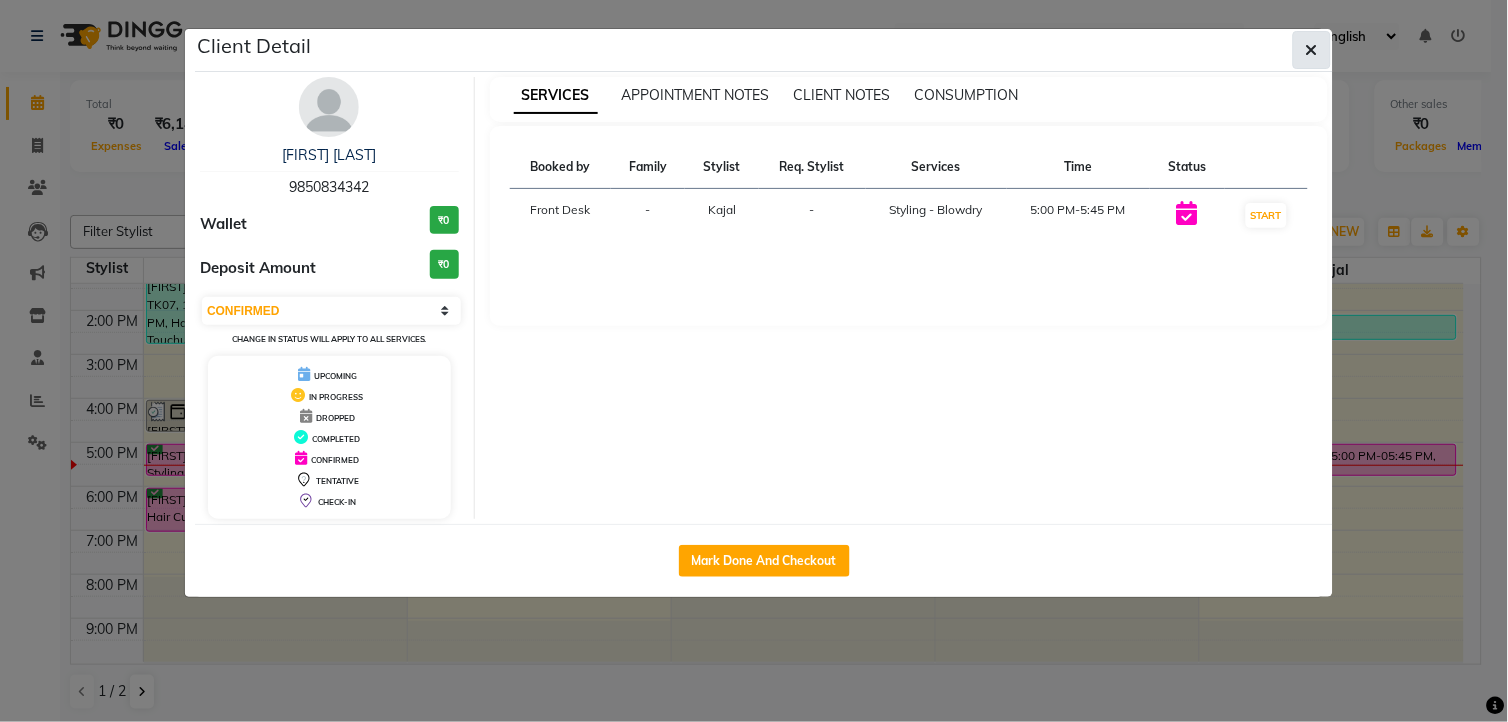 click 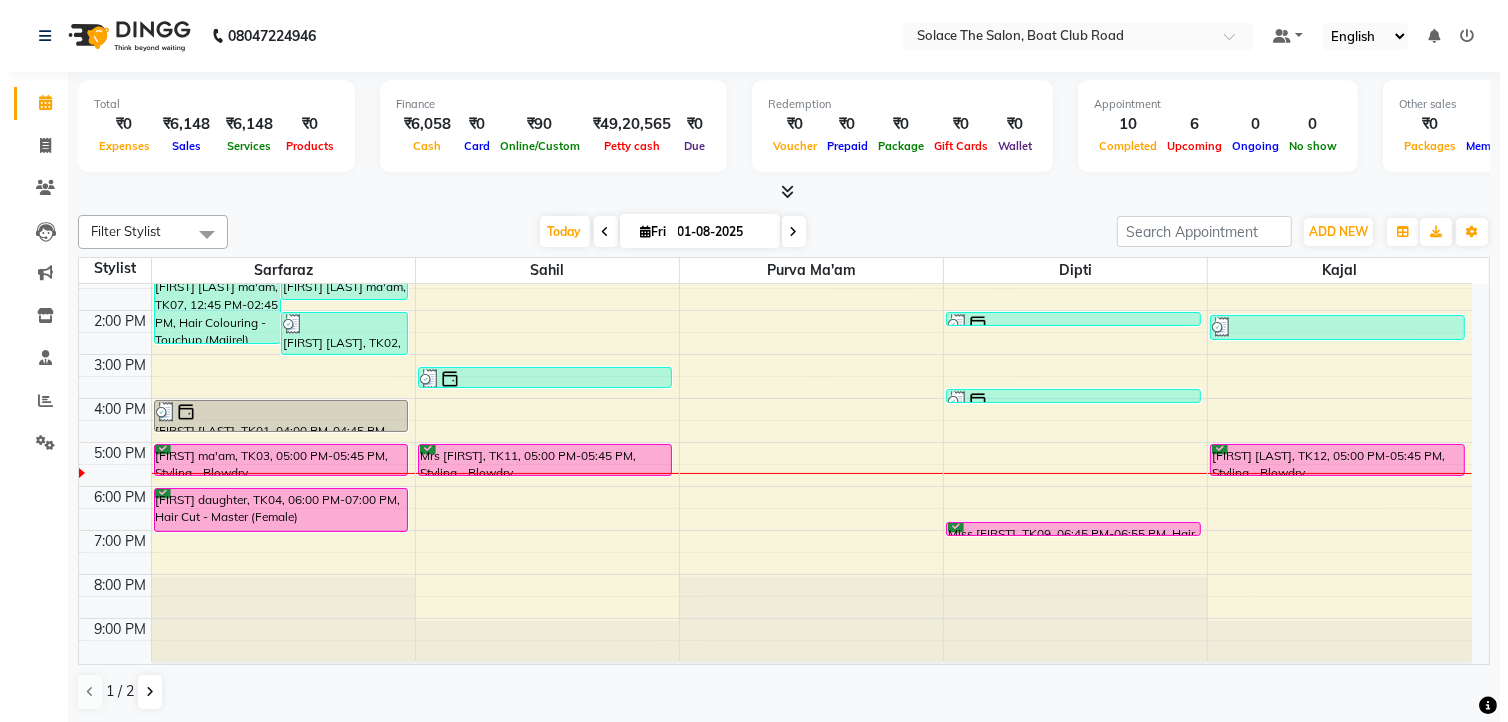 scroll, scrollTop: 1, scrollLeft: 0, axis: vertical 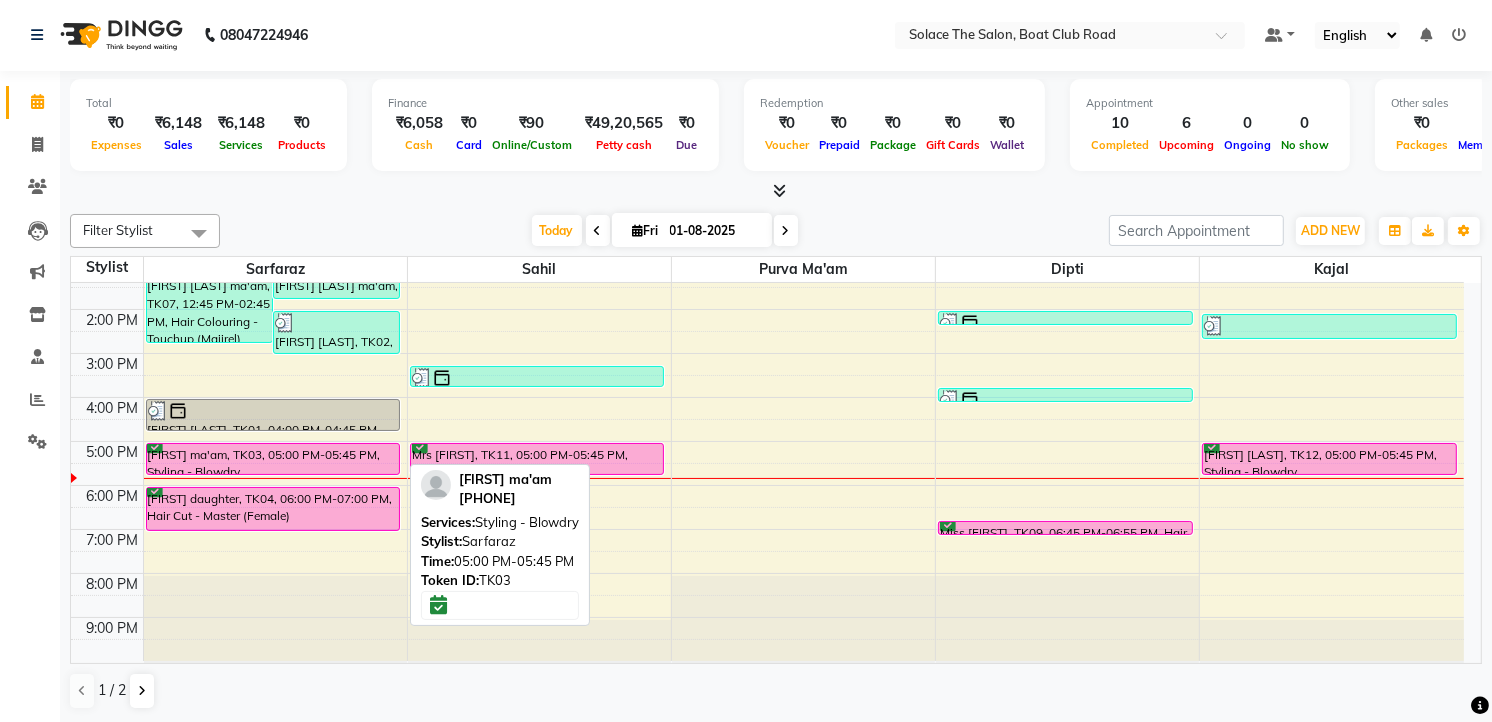 click on "Laveena maam, TK03, 05:00 PM-05:45 PM, Styling - Blowdry" at bounding box center [273, 459] 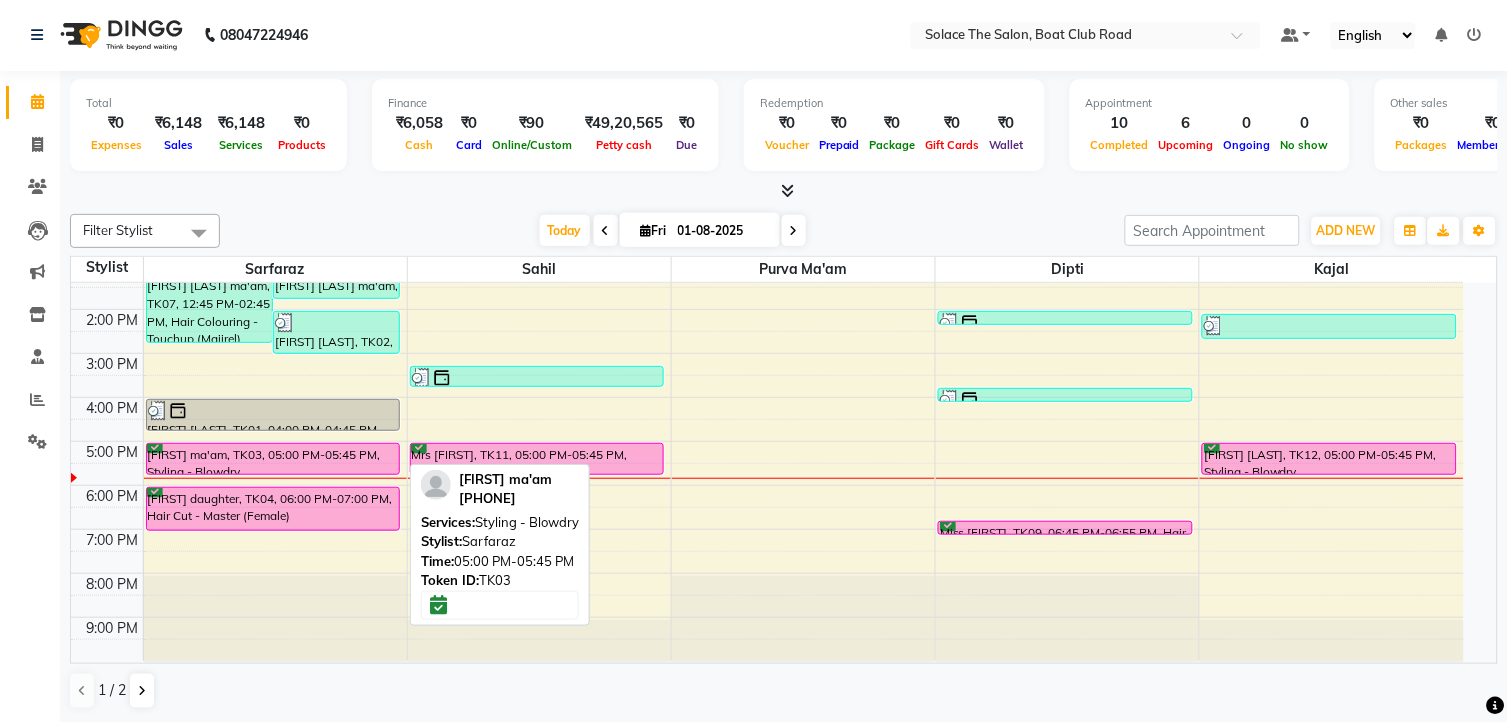 select on "6" 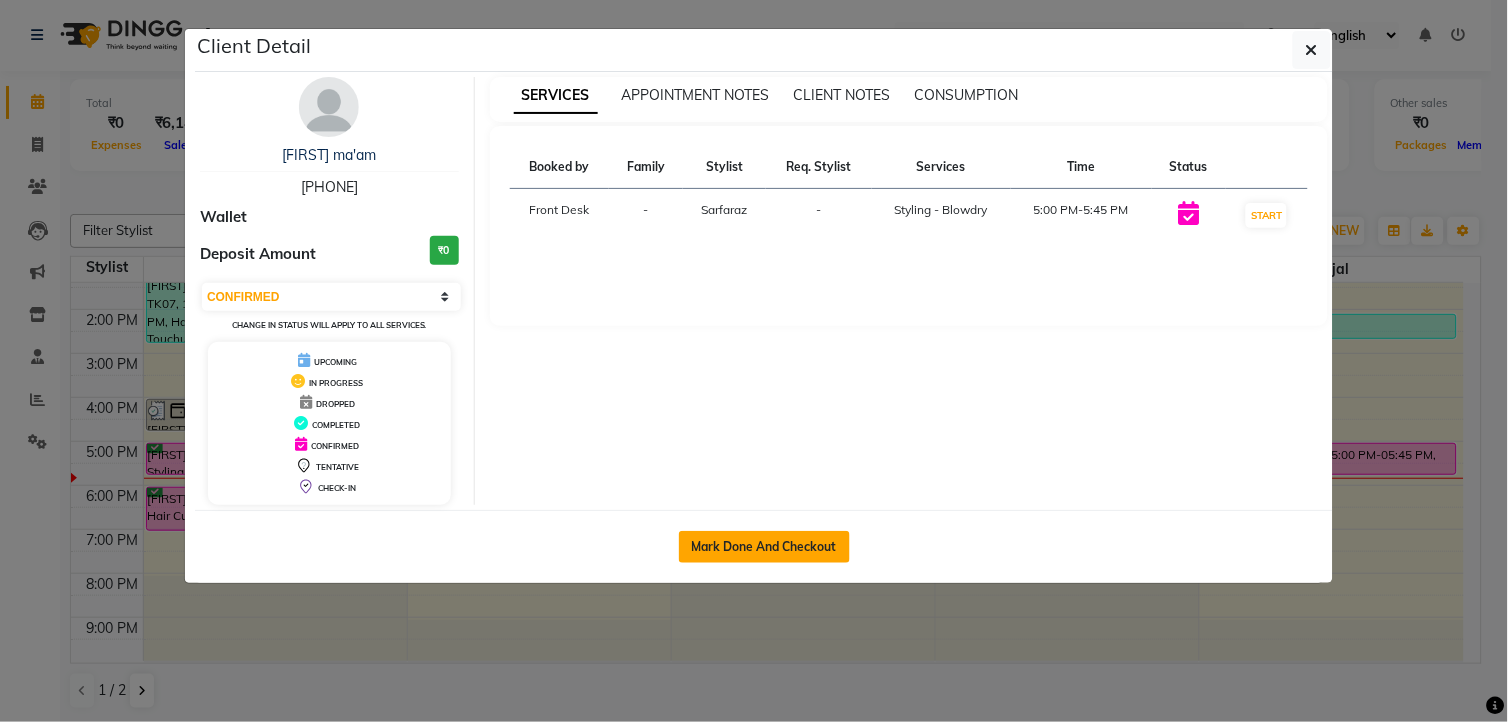 click on "Mark Done And Checkout" 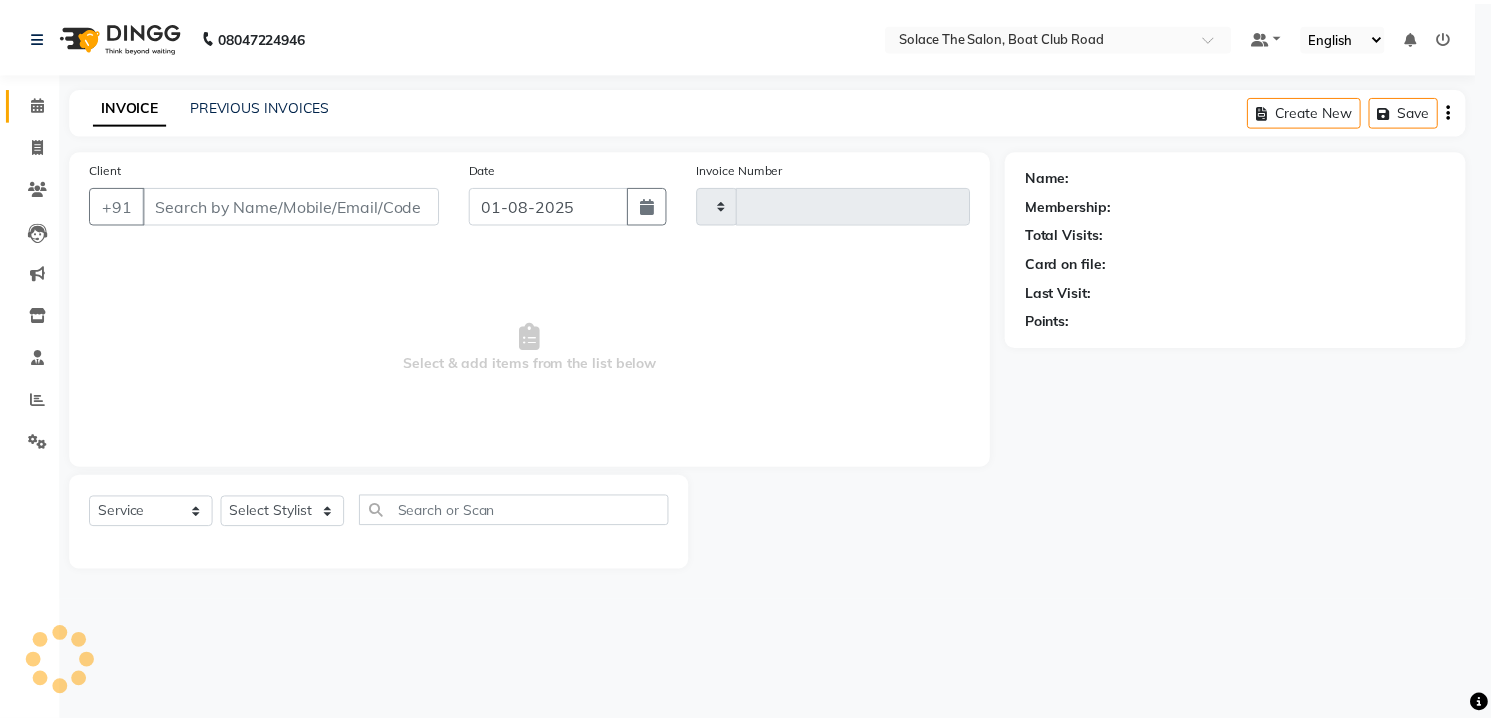 scroll, scrollTop: 0, scrollLeft: 0, axis: both 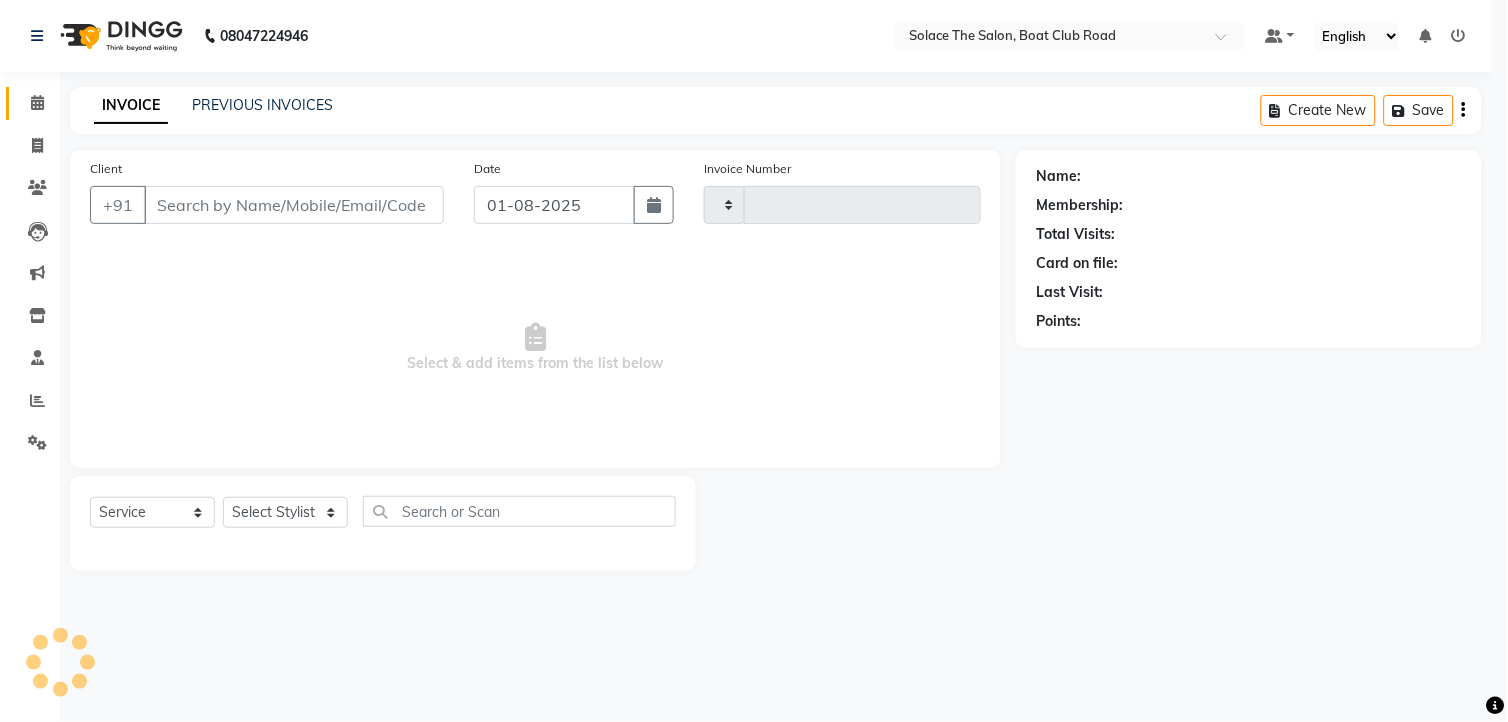 type on "1010" 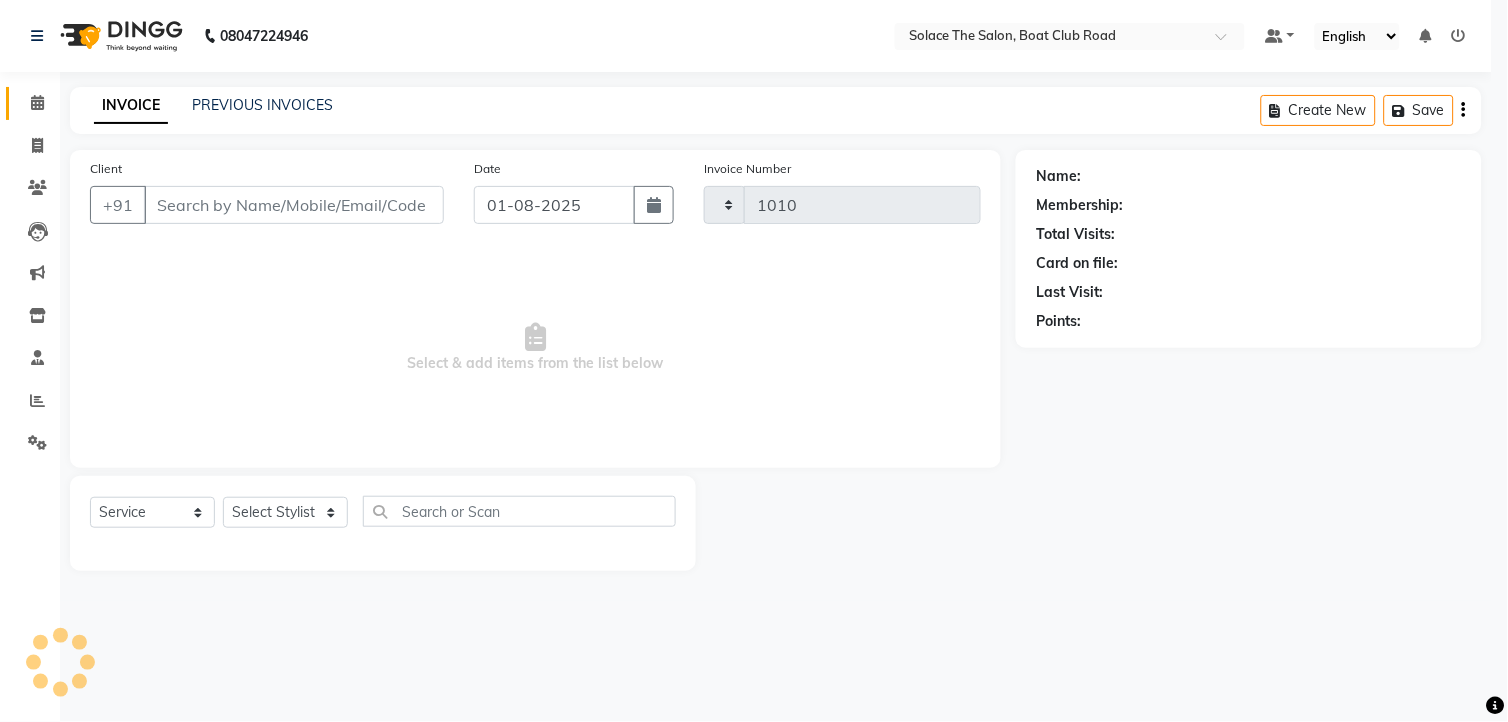 select on "585" 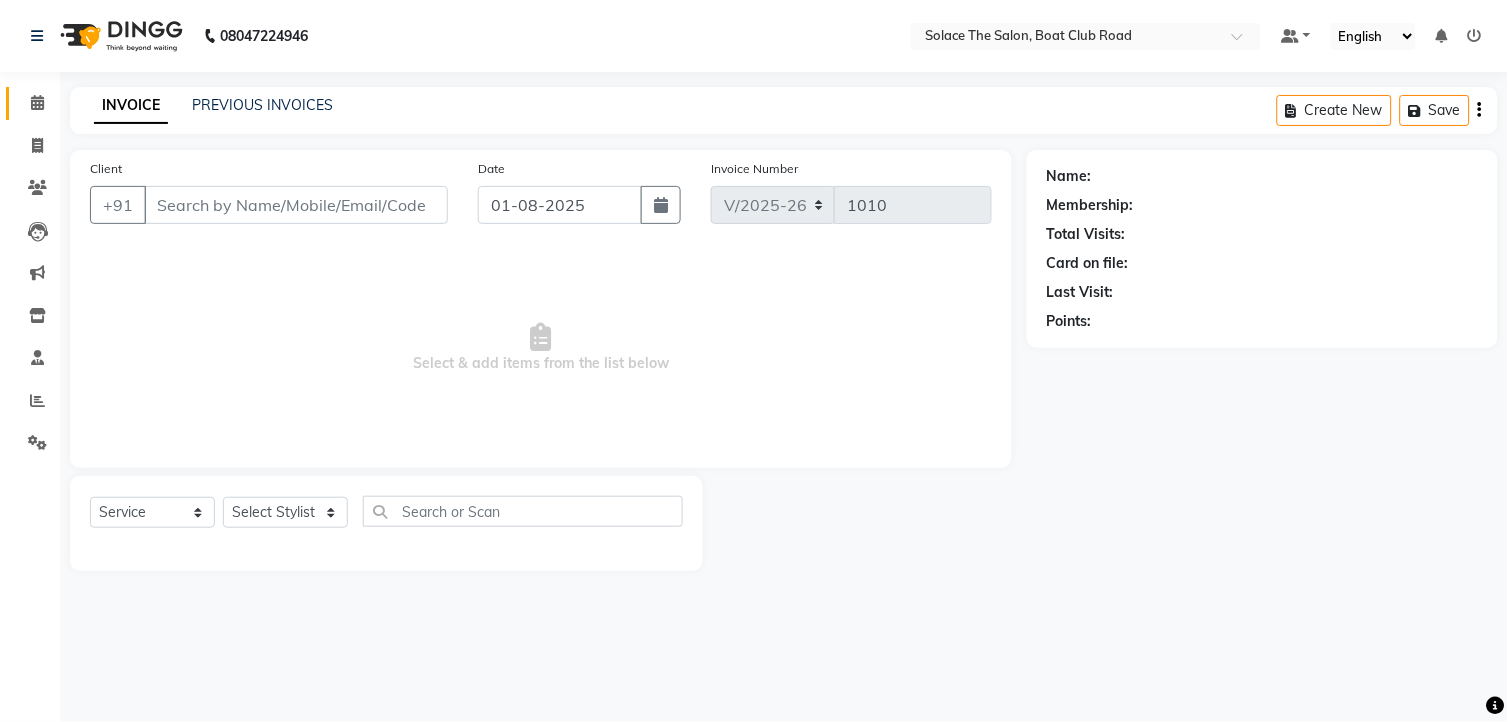 type on "9168414489" 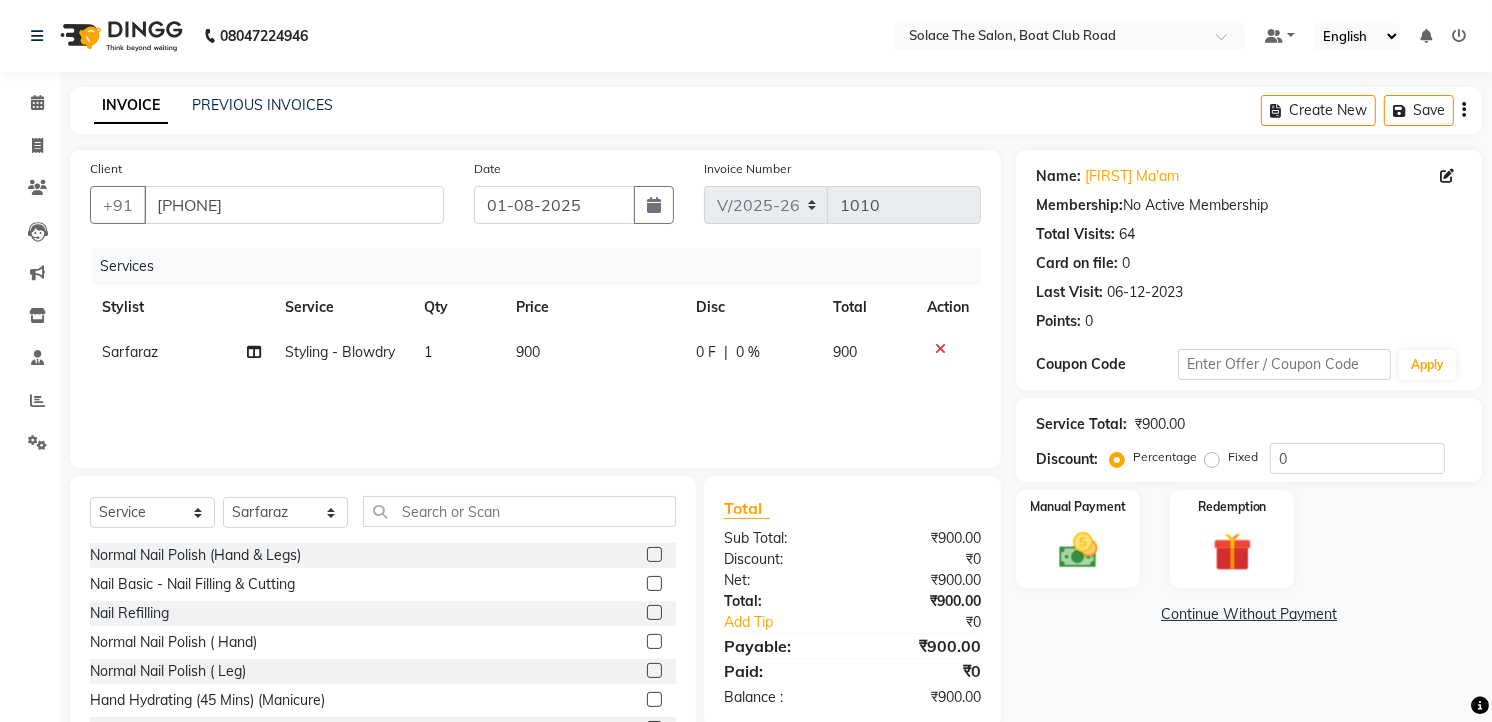 click on "Services Stylist Service Qty Price Disc Total Action Sarfaraz Styling - Blowdry 1 900 0 F | 0 % 900" 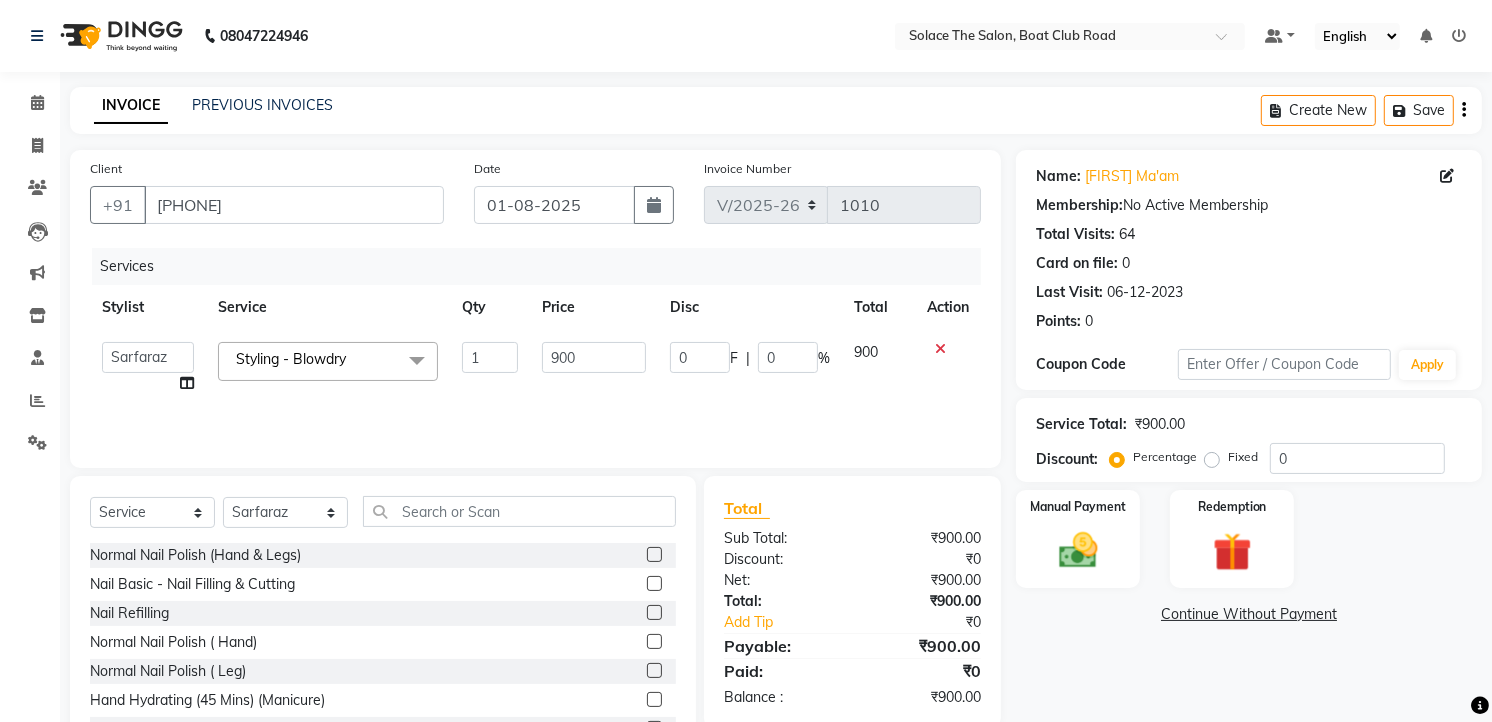 click on "Styling - Blowdry  x" 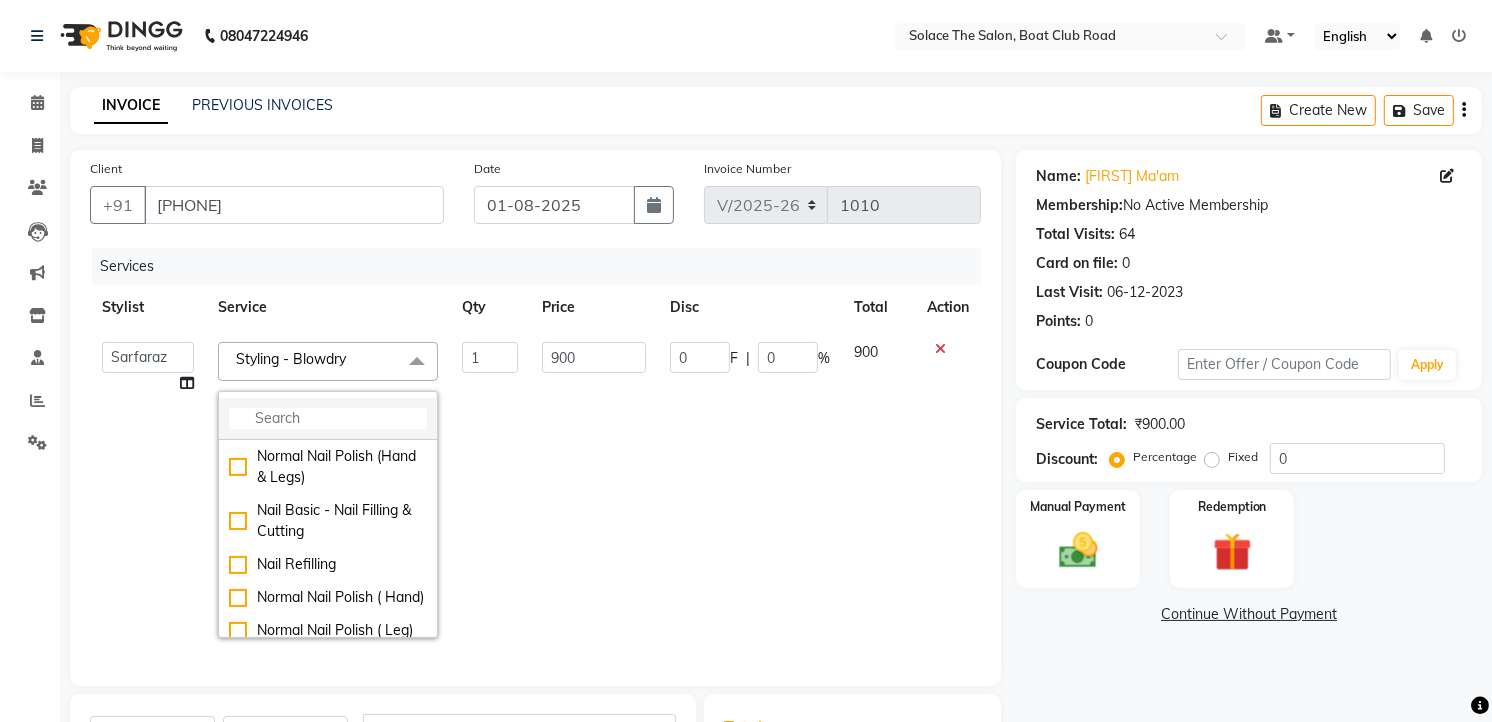 click 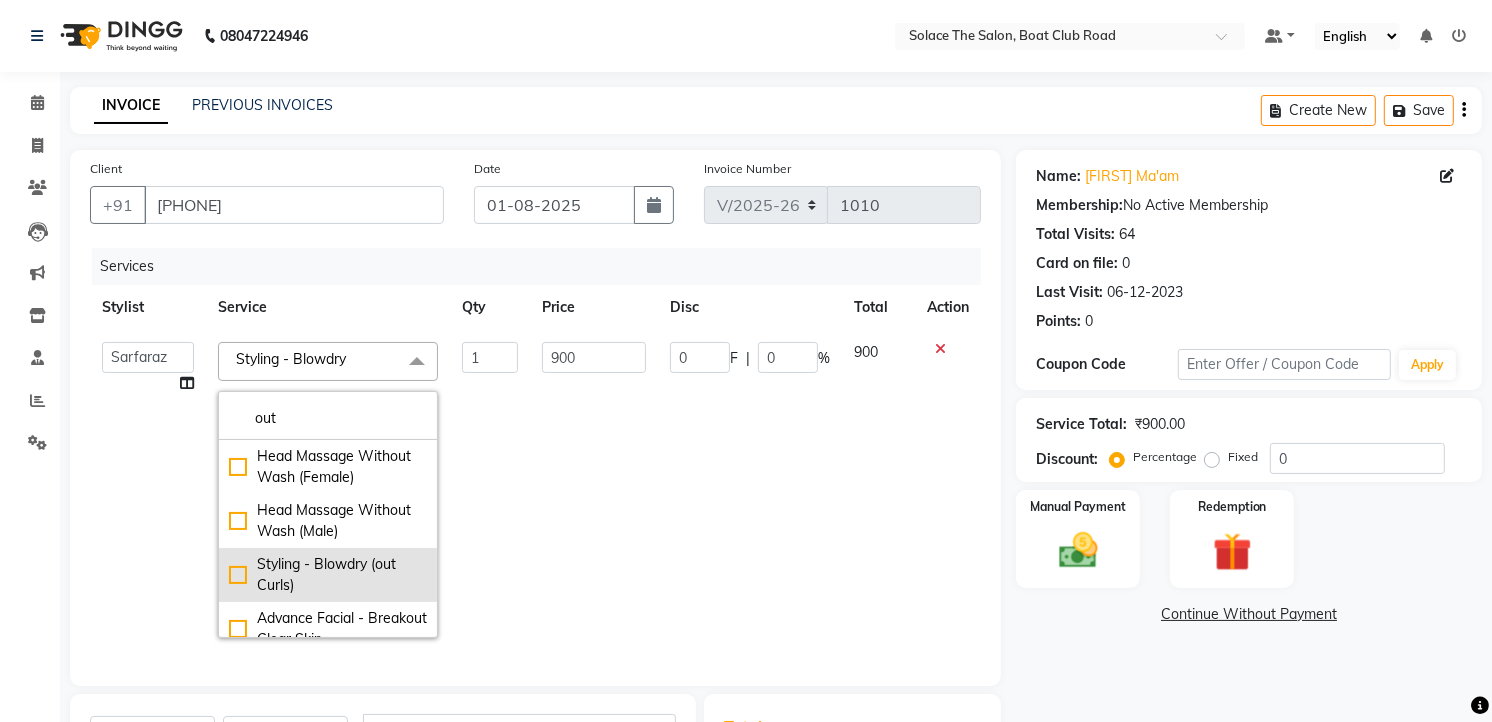 type on "out" 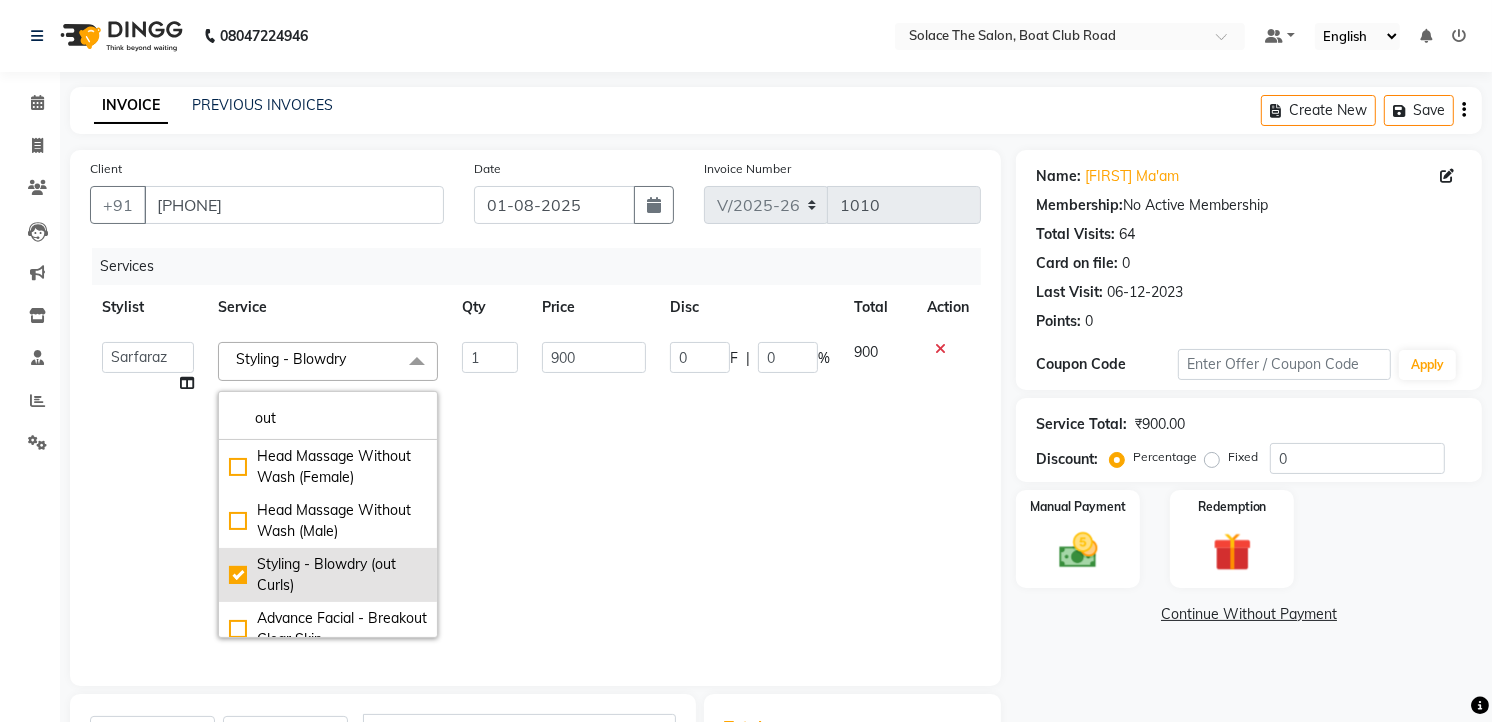 checkbox on "true" 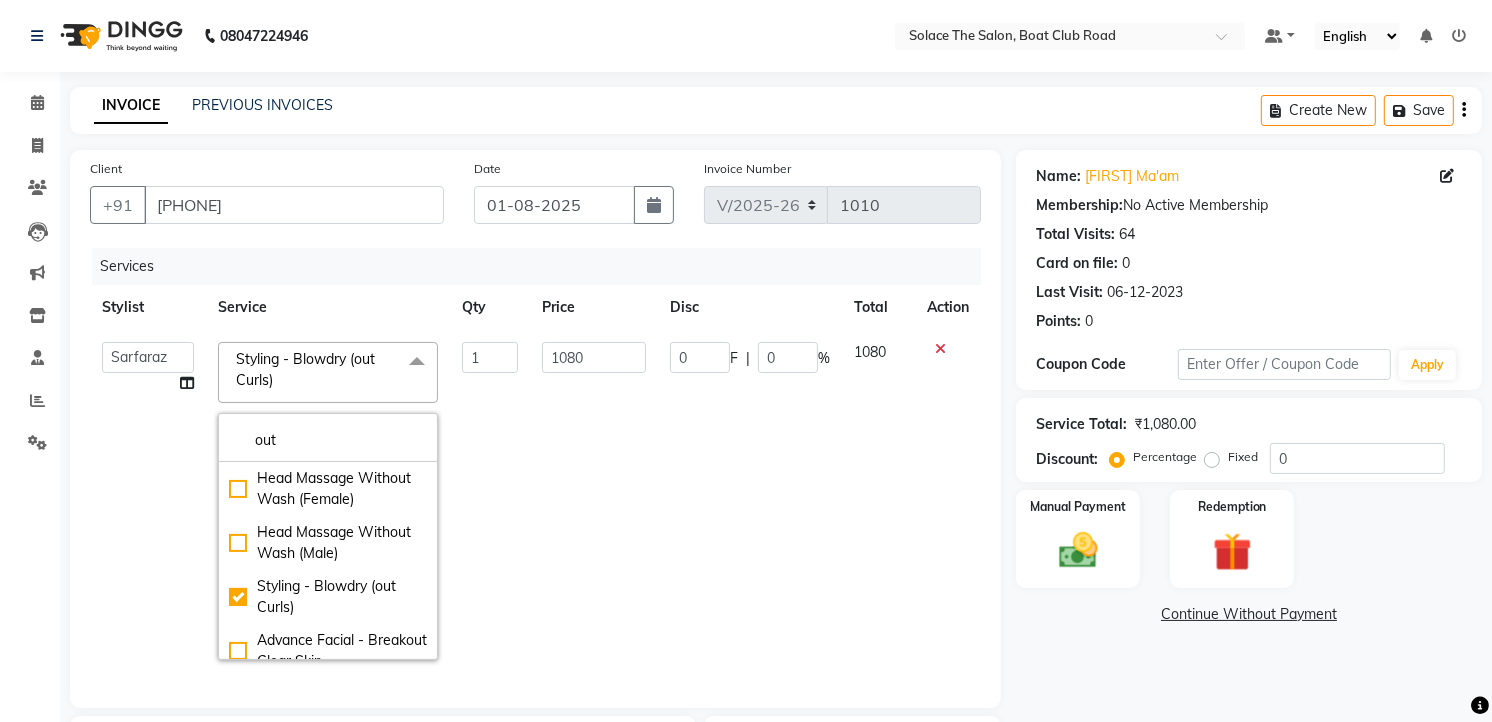 click on "1" 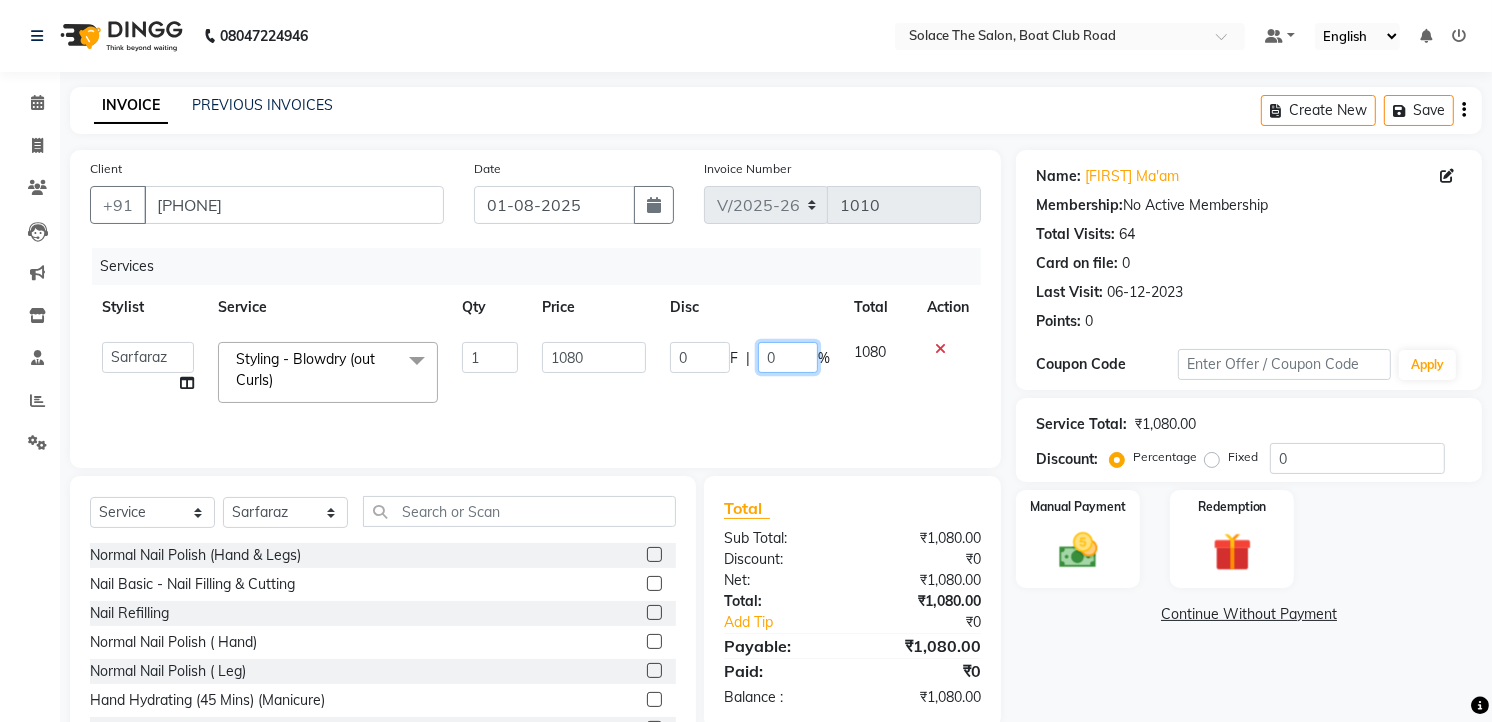 click on "0" 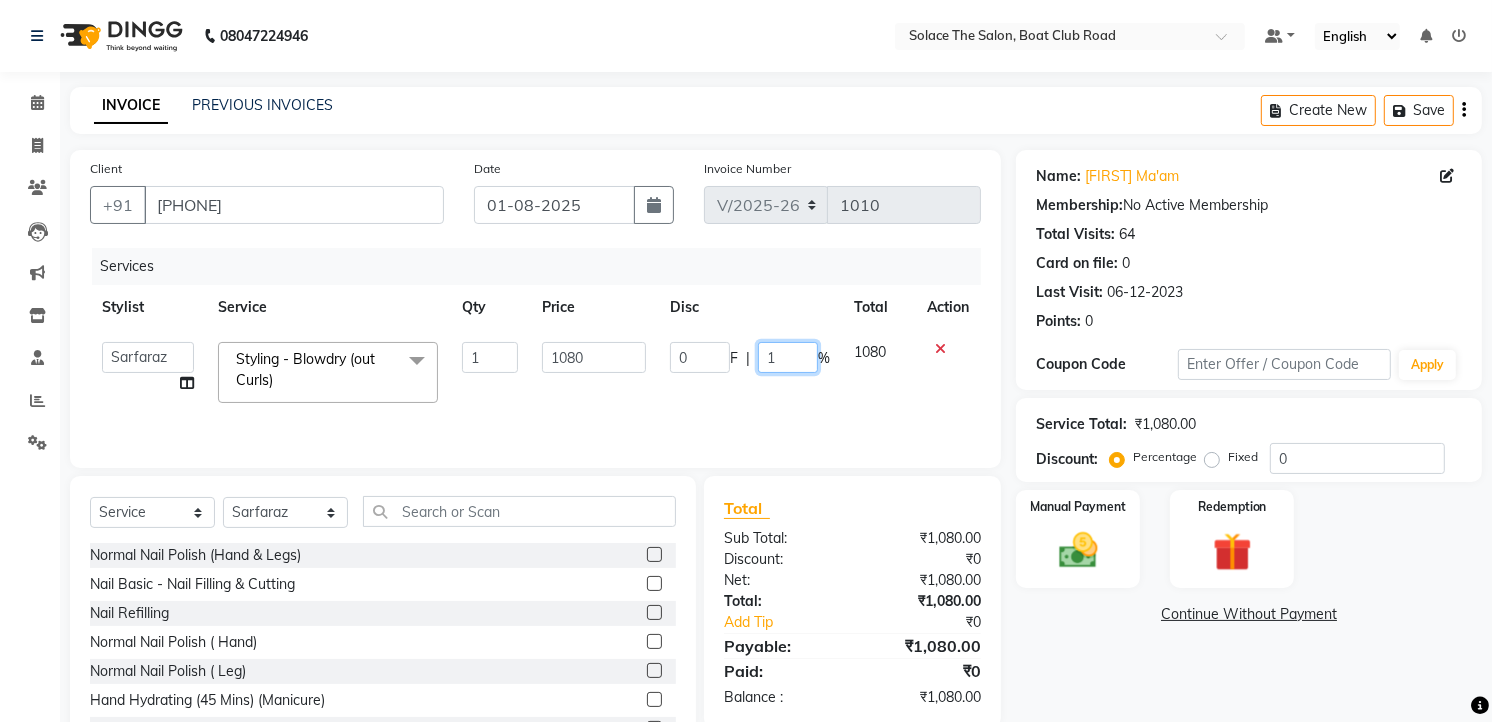 type on "15" 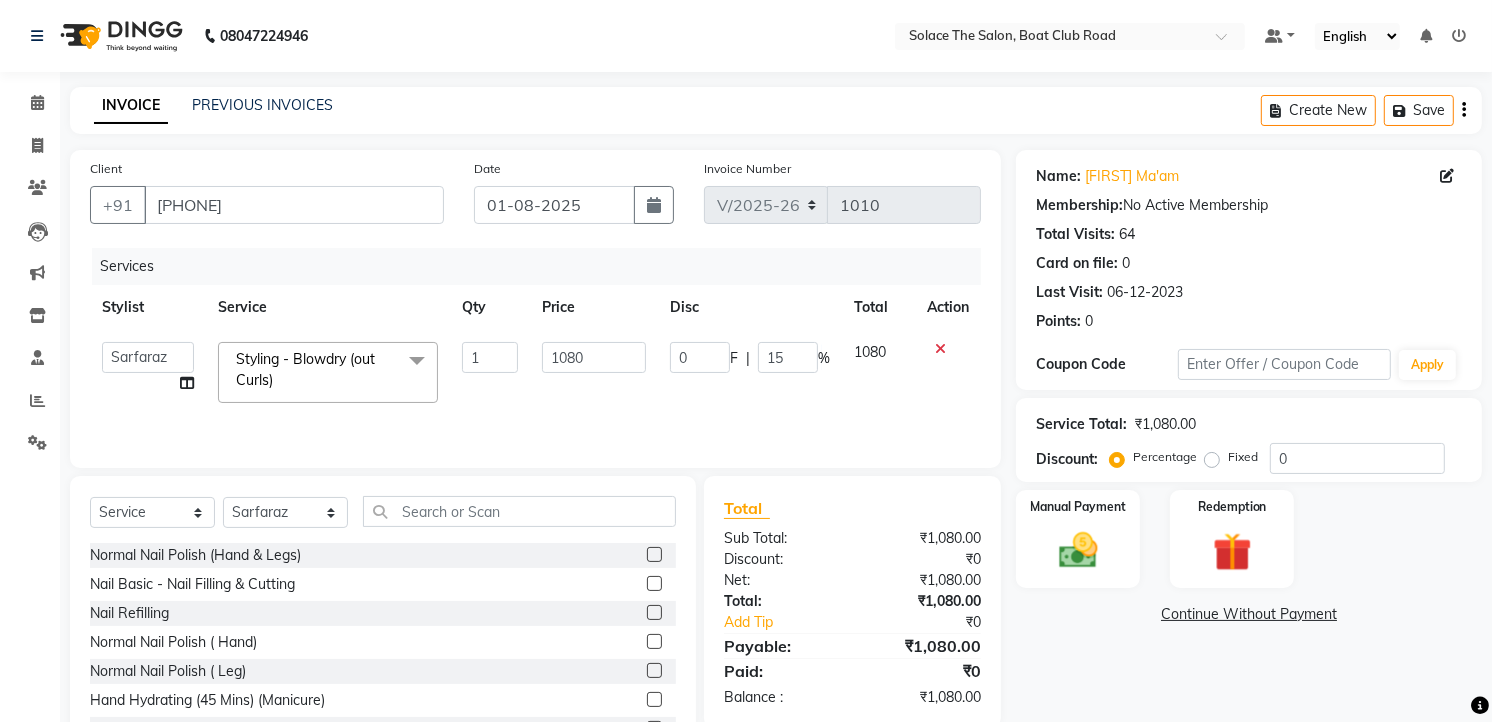 click on "0 F | 15 %" 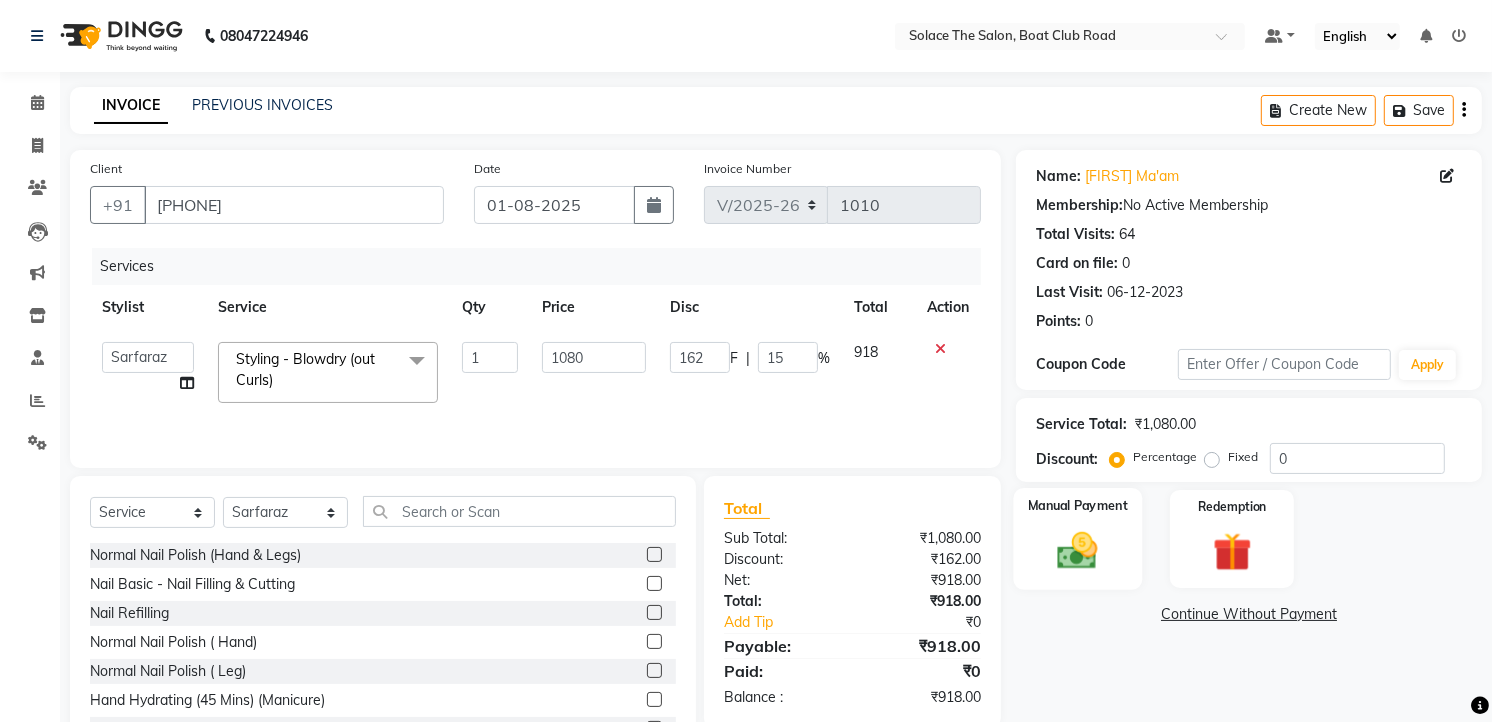 click 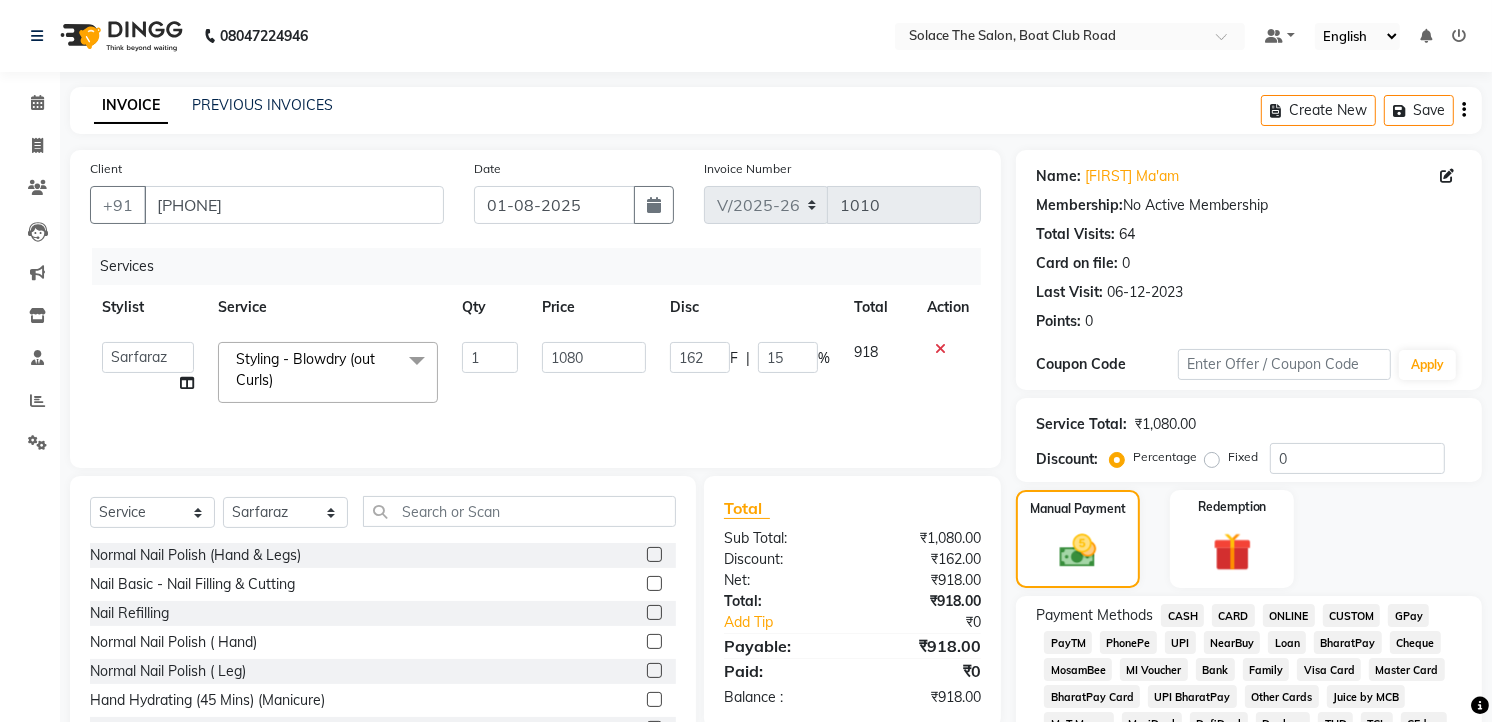 scroll, scrollTop: 333, scrollLeft: 0, axis: vertical 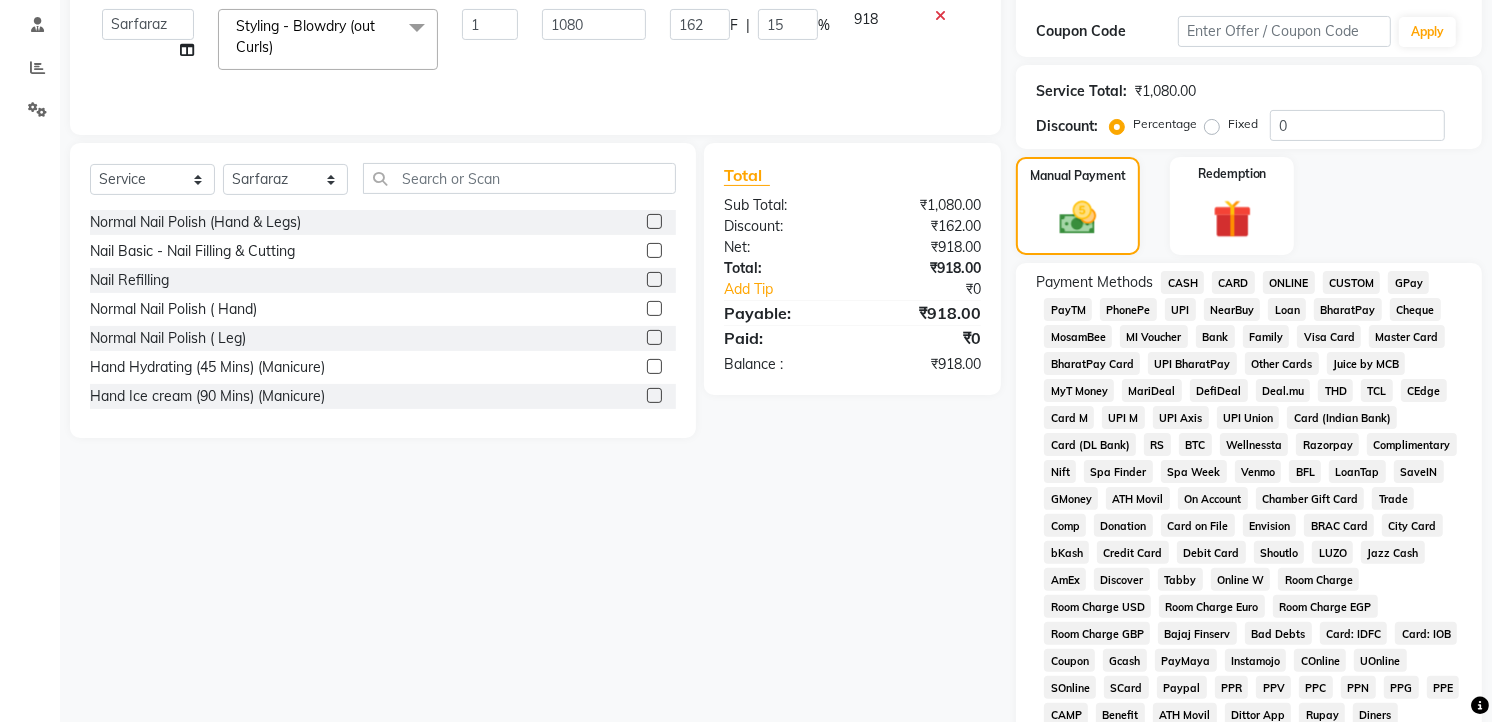 click on "GPay" 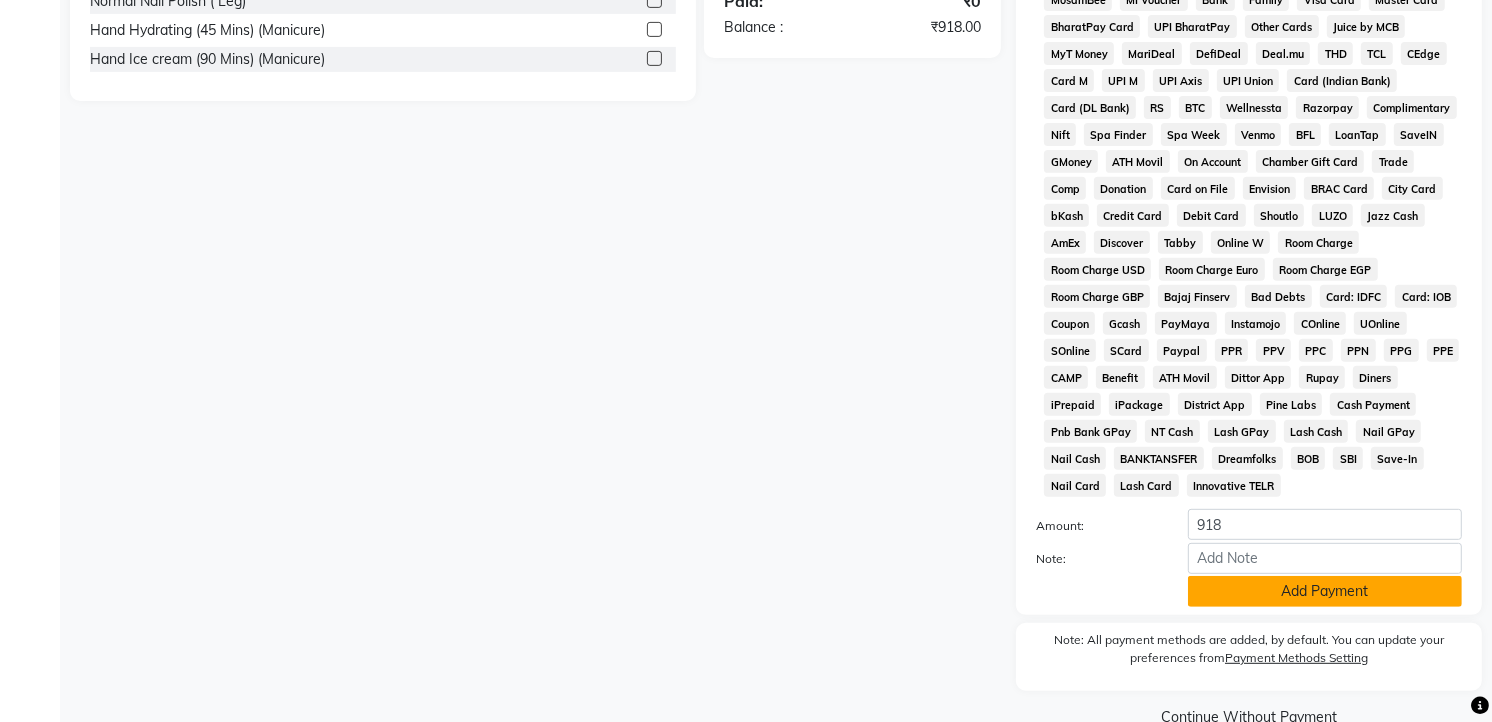 scroll, scrollTop: 715, scrollLeft: 0, axis: vertical 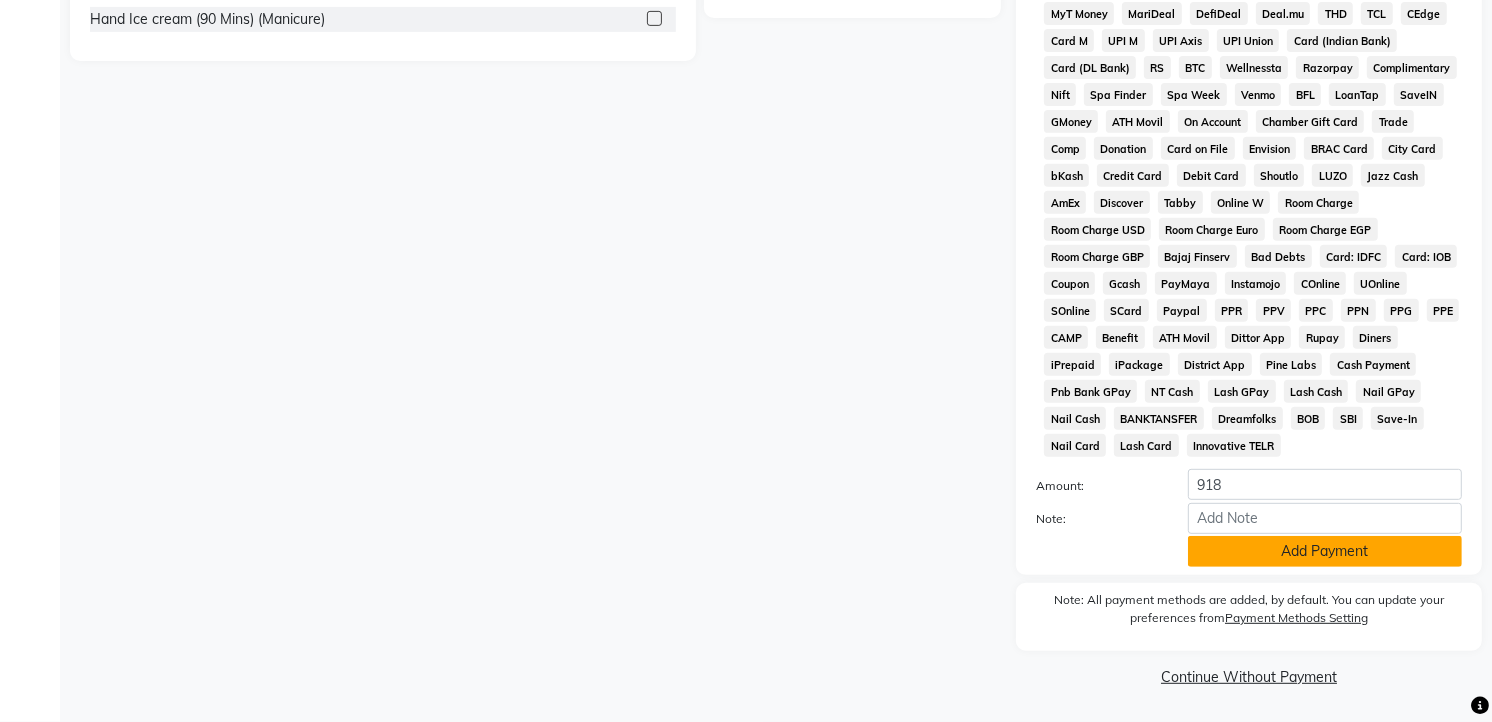 click on "Add Payment" 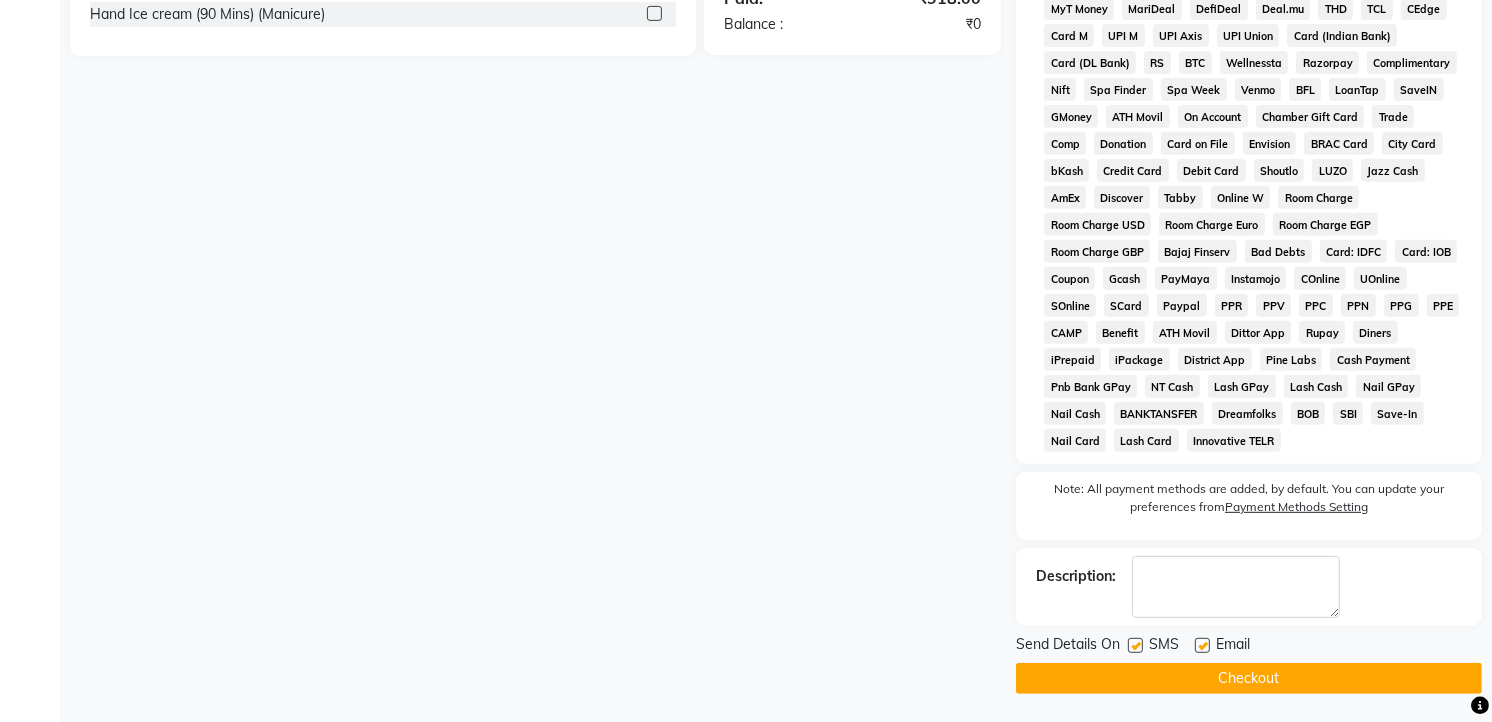 click on "Checkout" 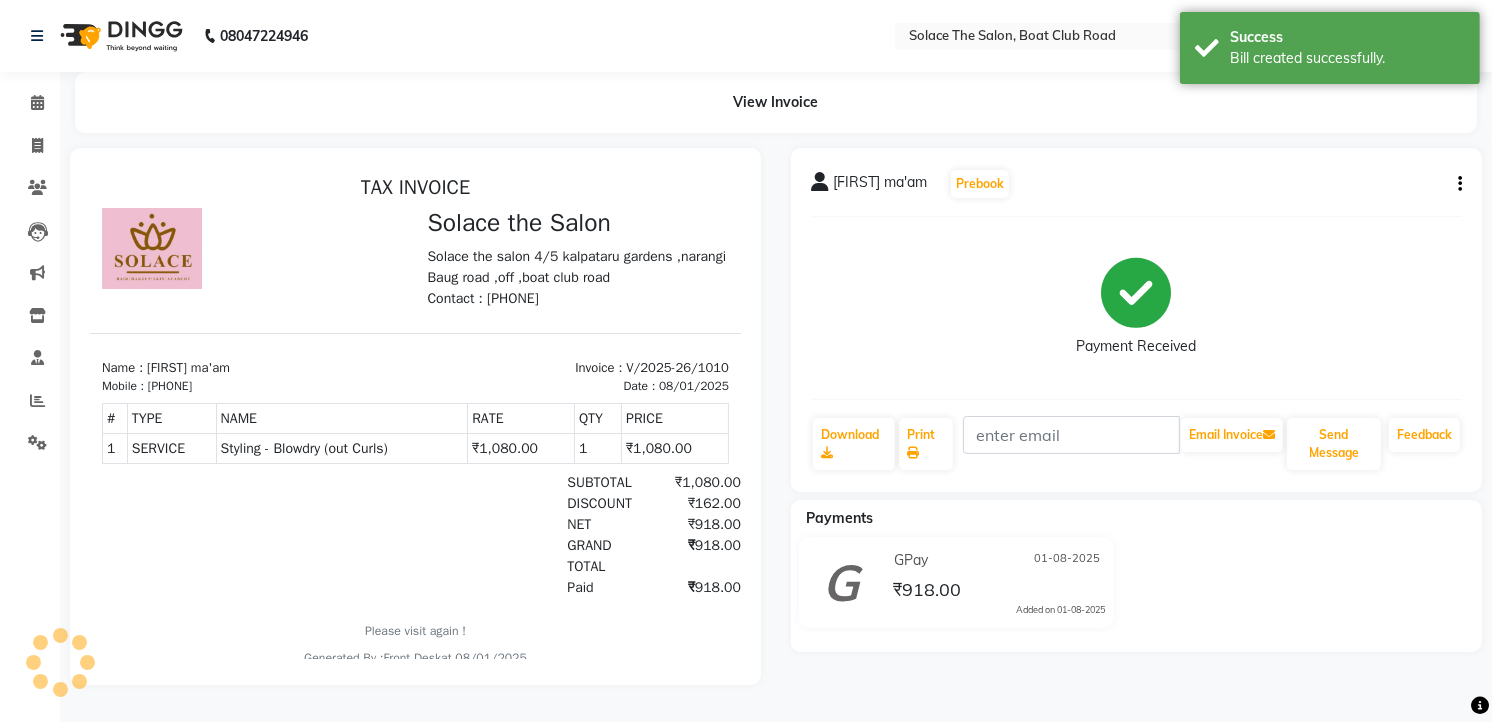 scroll, scrollTop: 0, scrollLeft: 0, axis: both 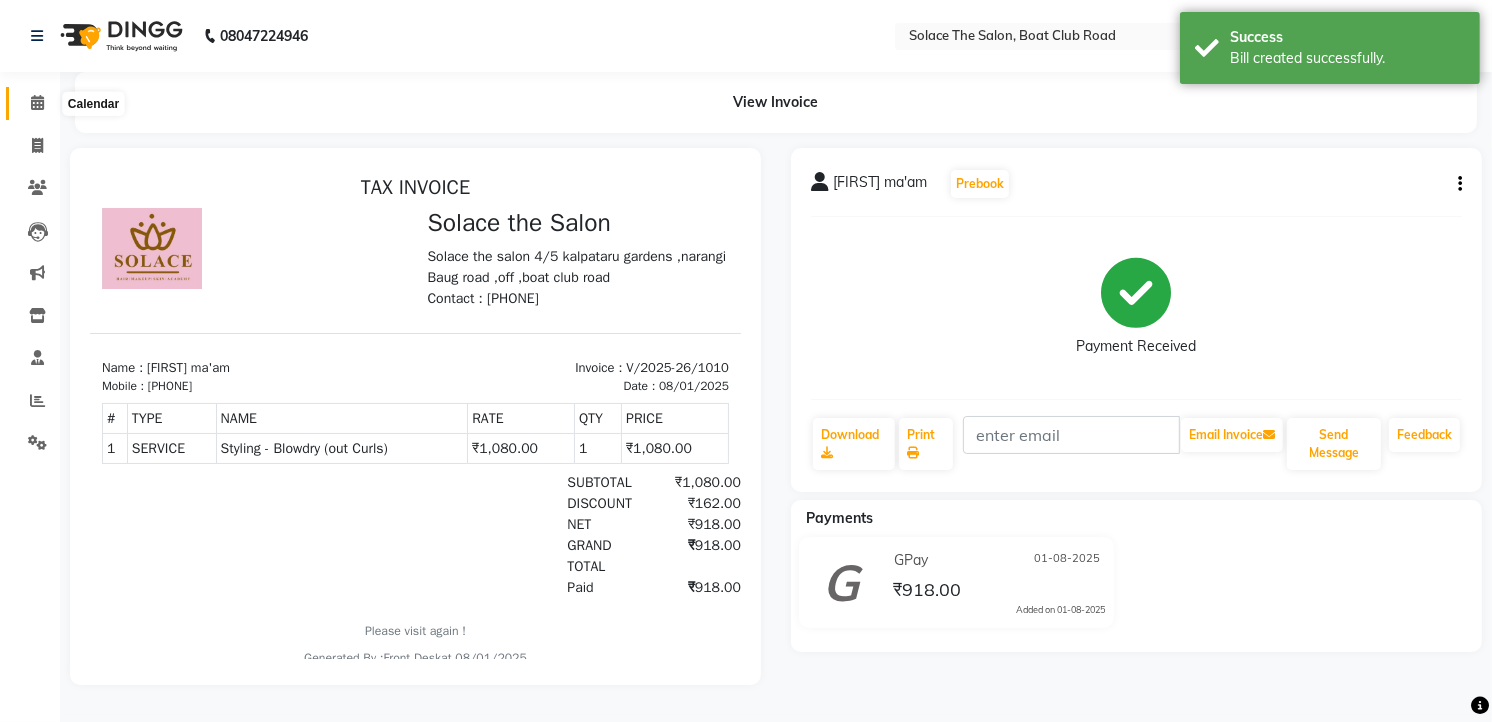 click 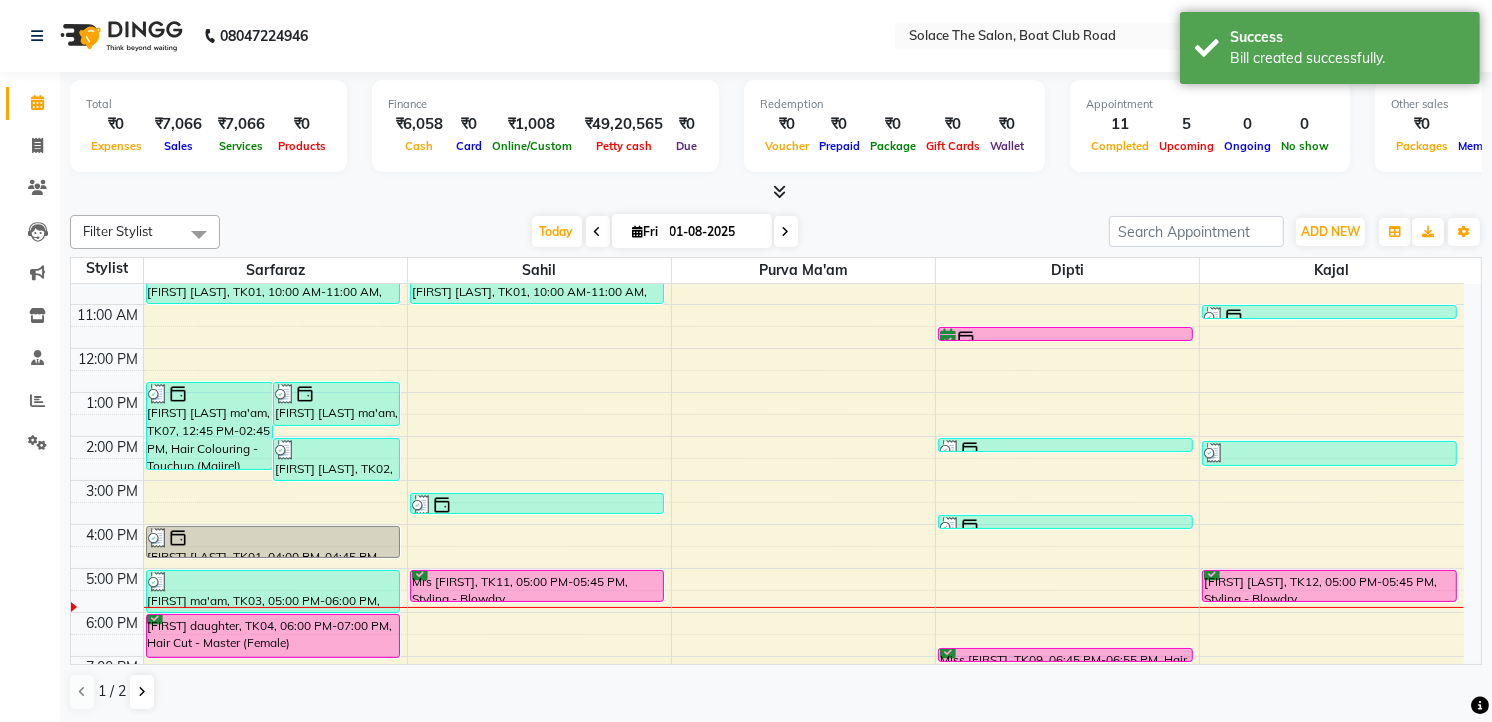 scroll, scrollTop: 237, scrollLeft: 0, axis: vertical 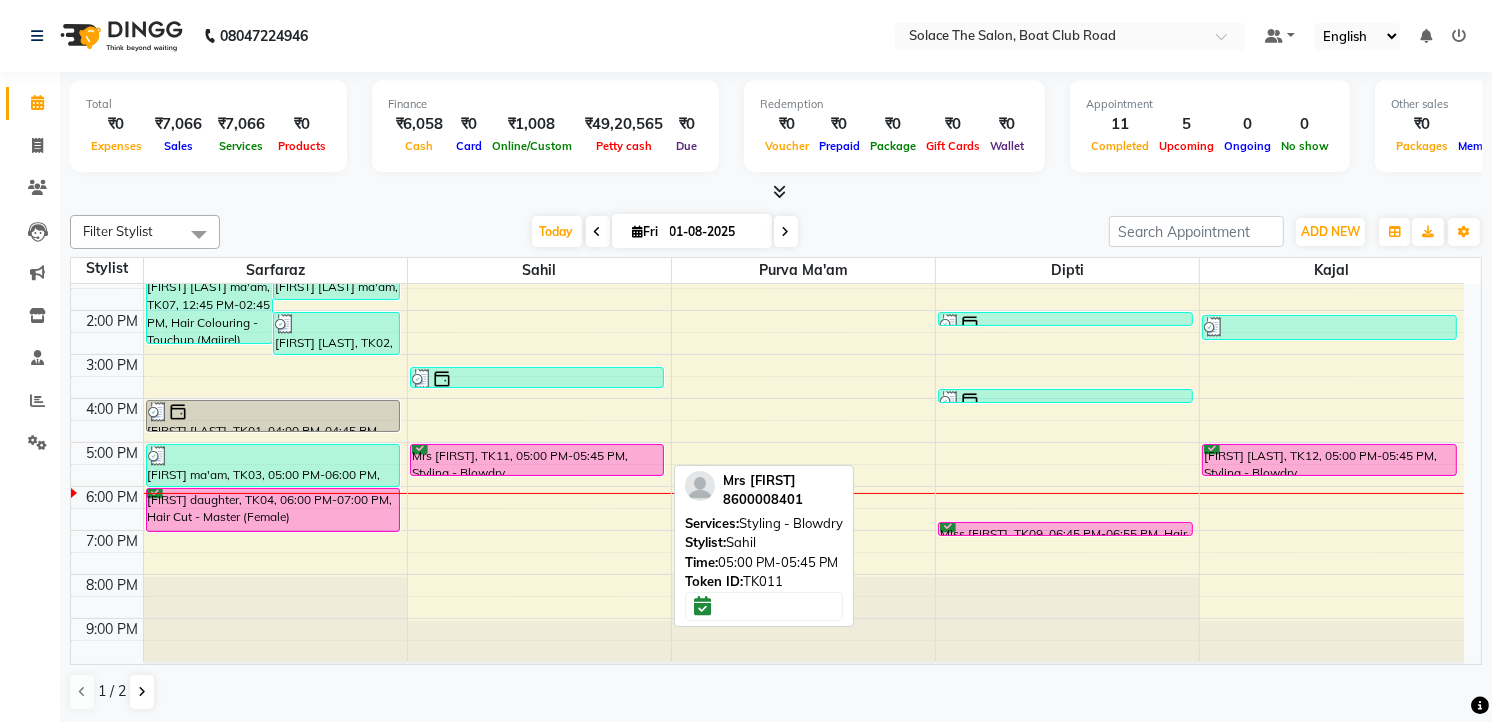 click on "Mrs [LAST], TK11, 05:00 PM-05:45 PM, Styling - Blowdry" at bounding box center (537, 460) 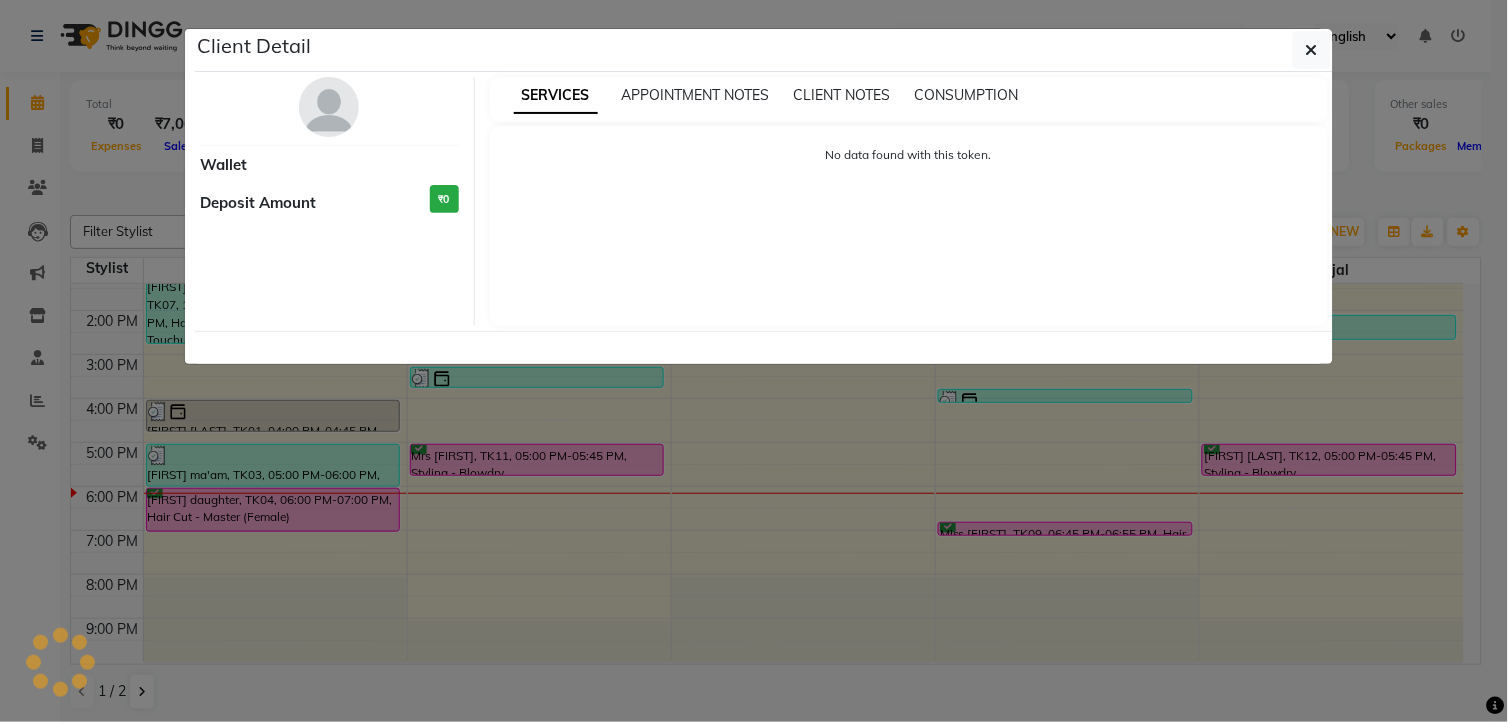select on "6" 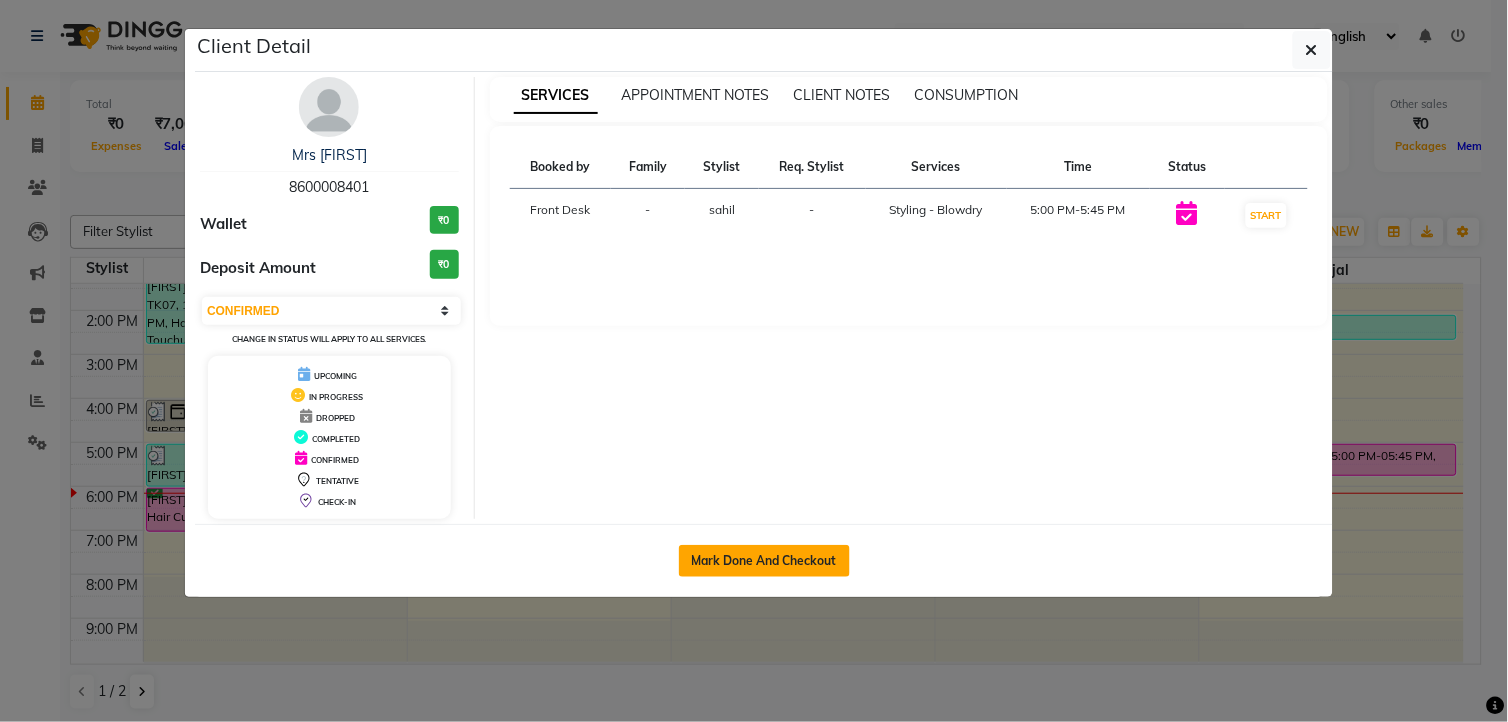 click on "Mark Done And Checkout" 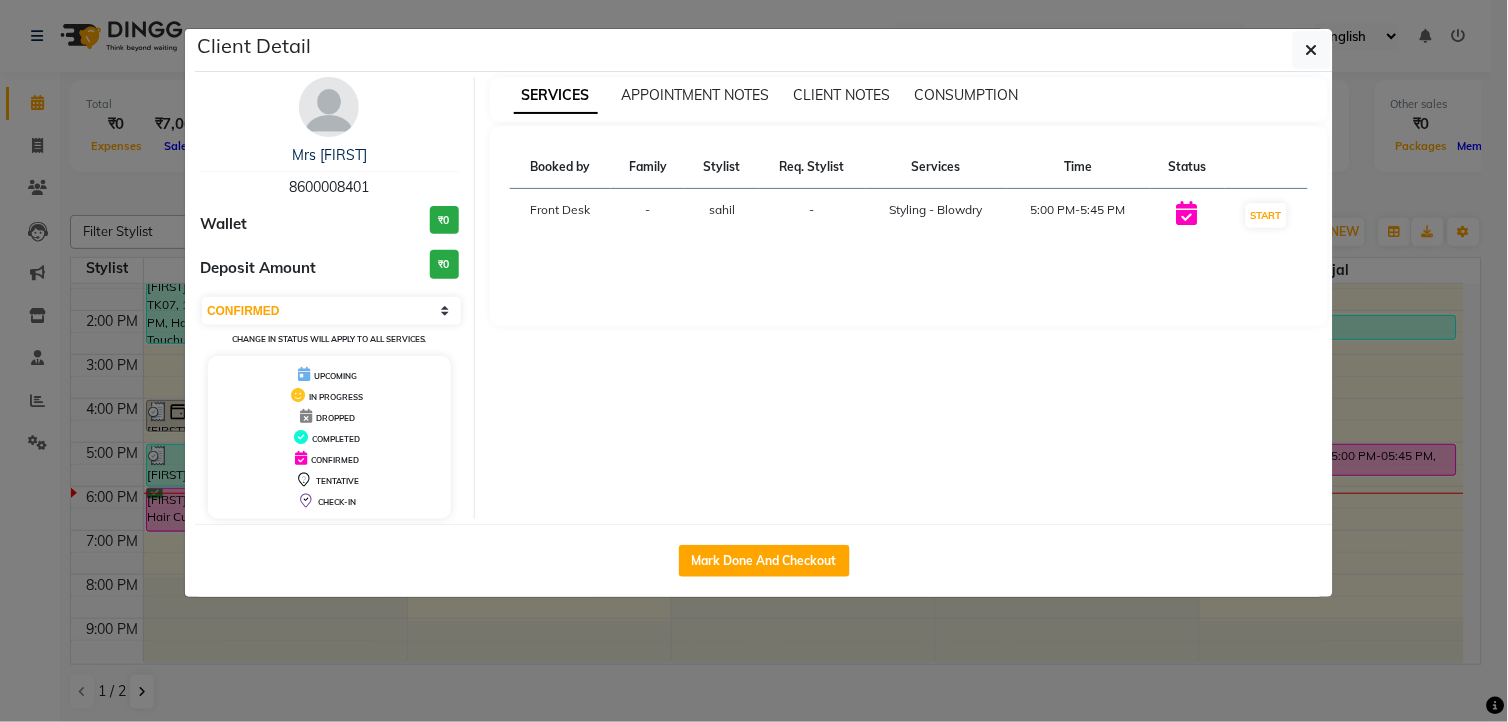 select on "service" 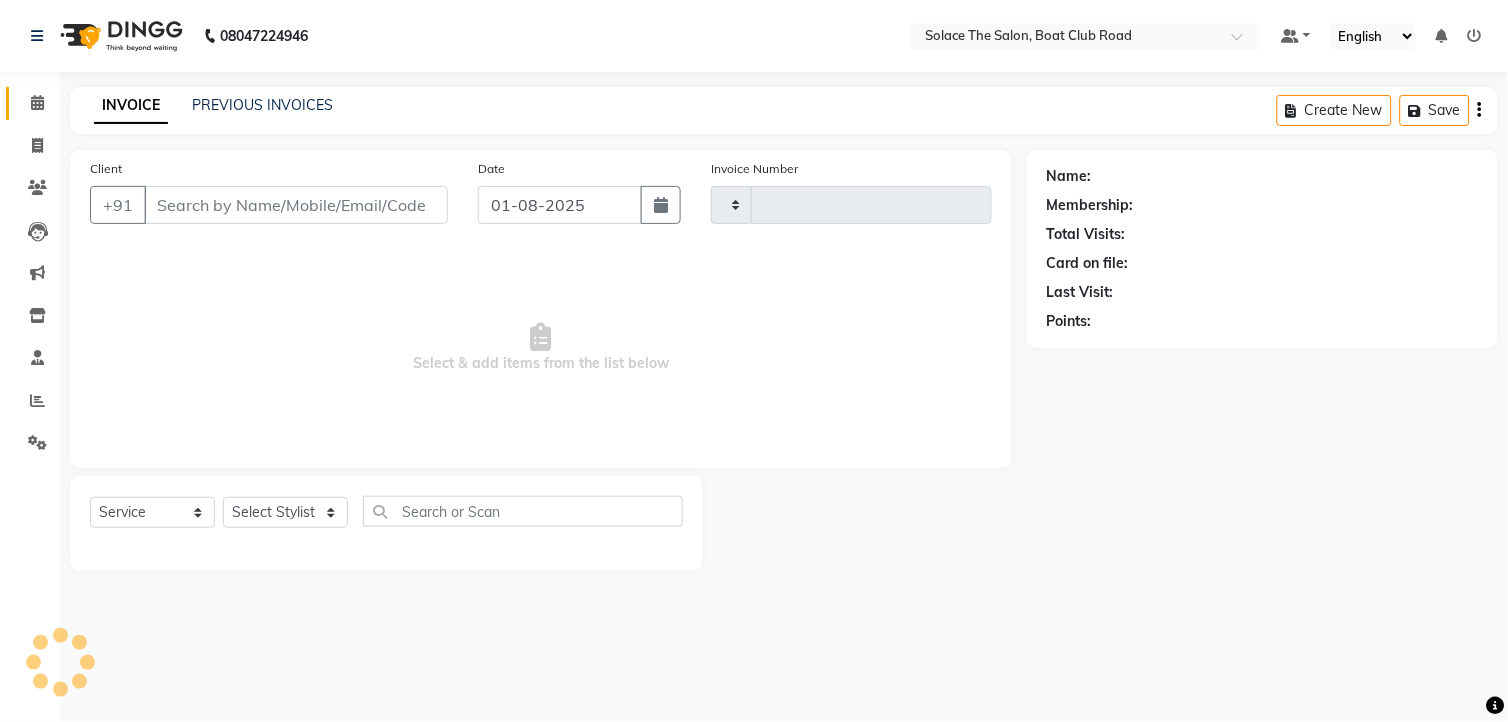 type on "1011" 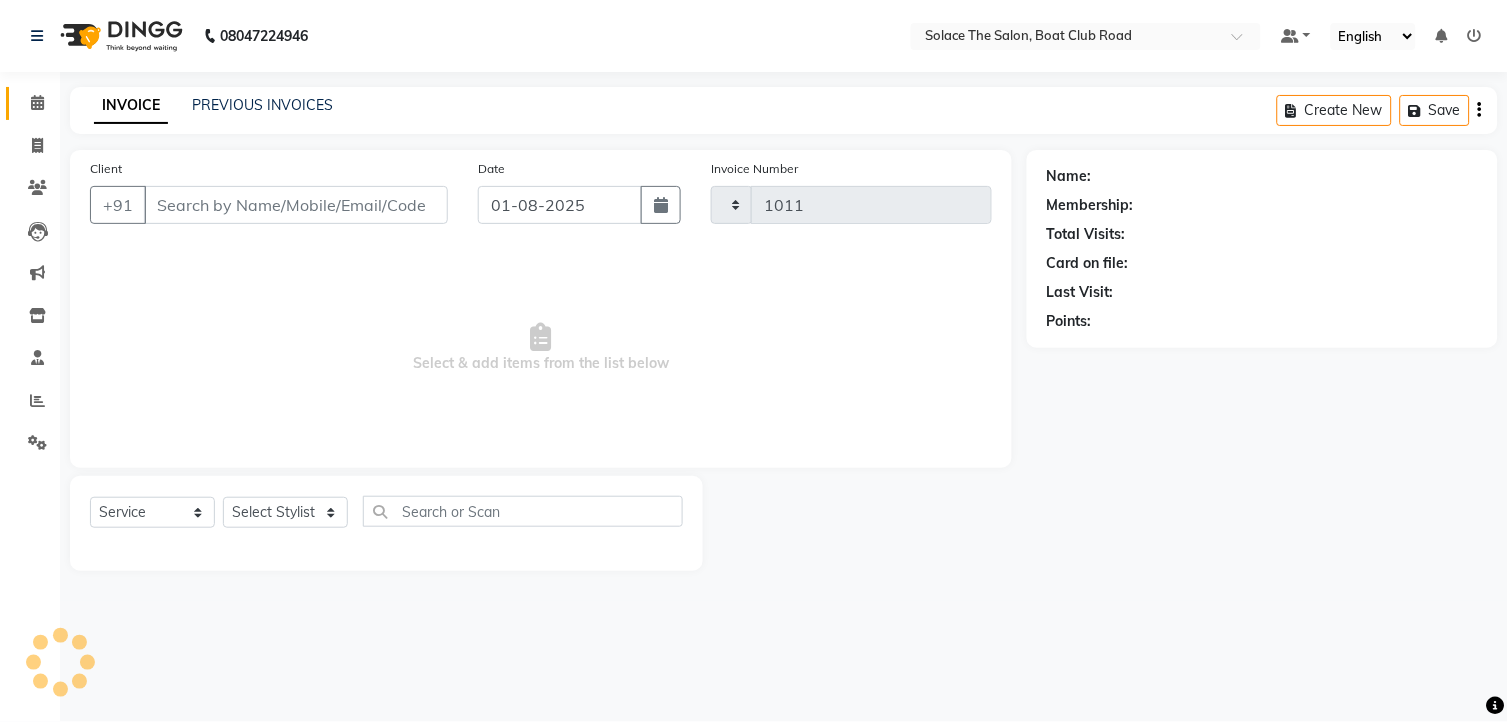 select on "585" 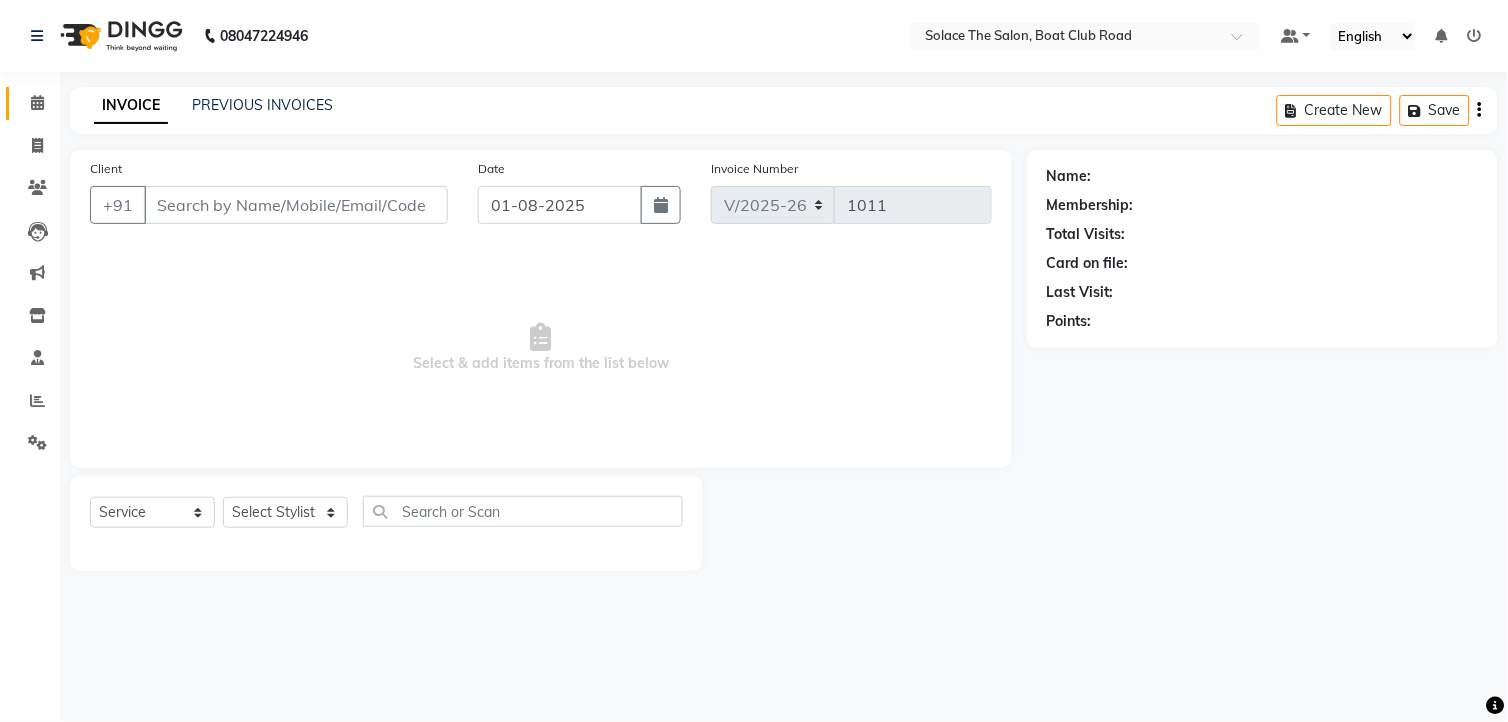 type on "8600008401" 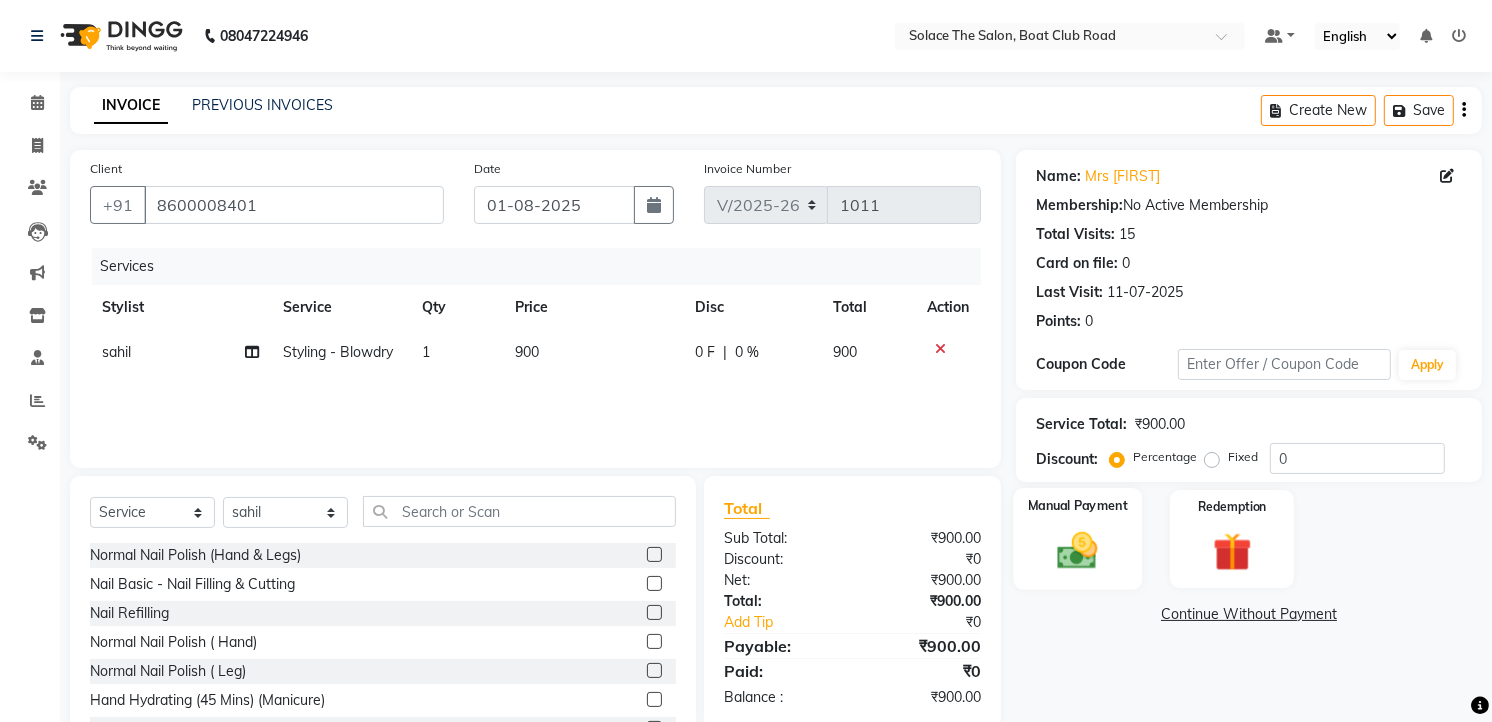 click 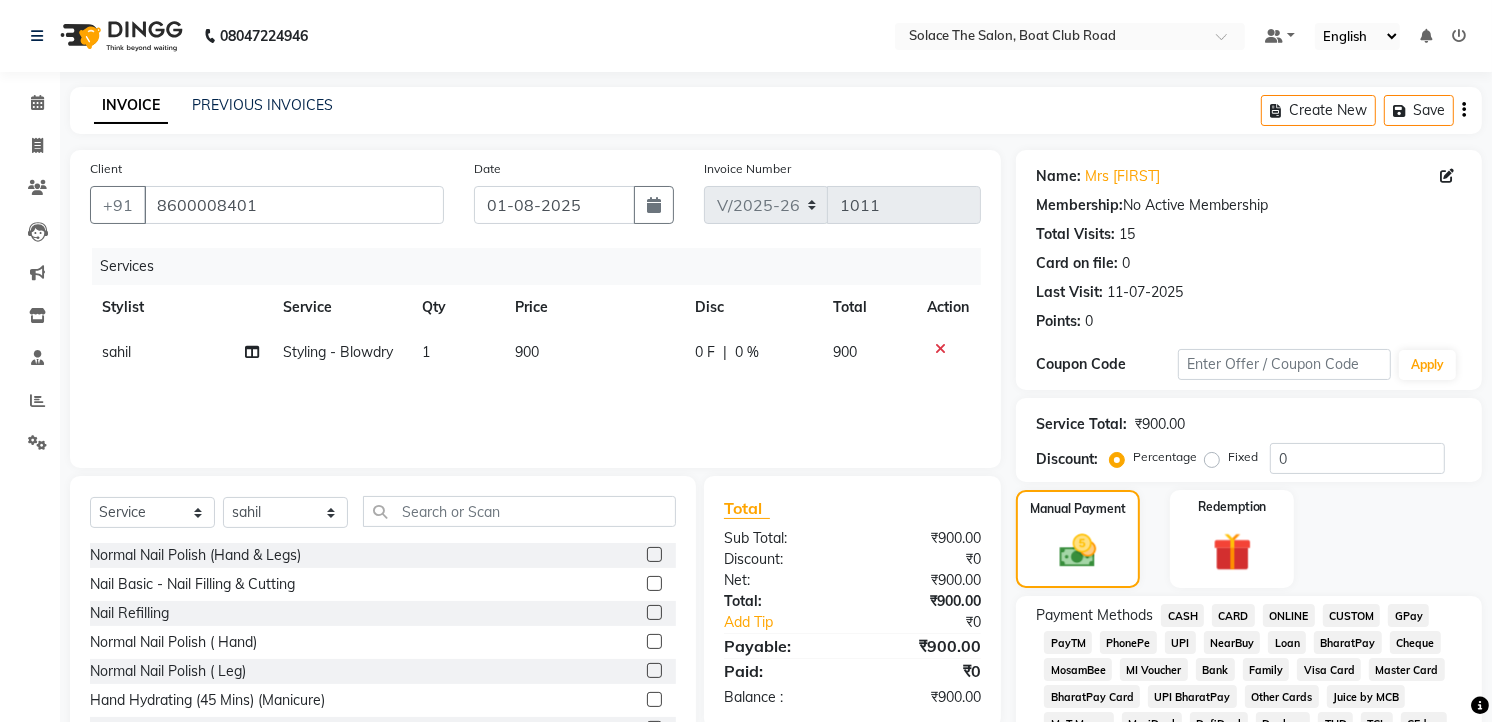 click on "CASH" 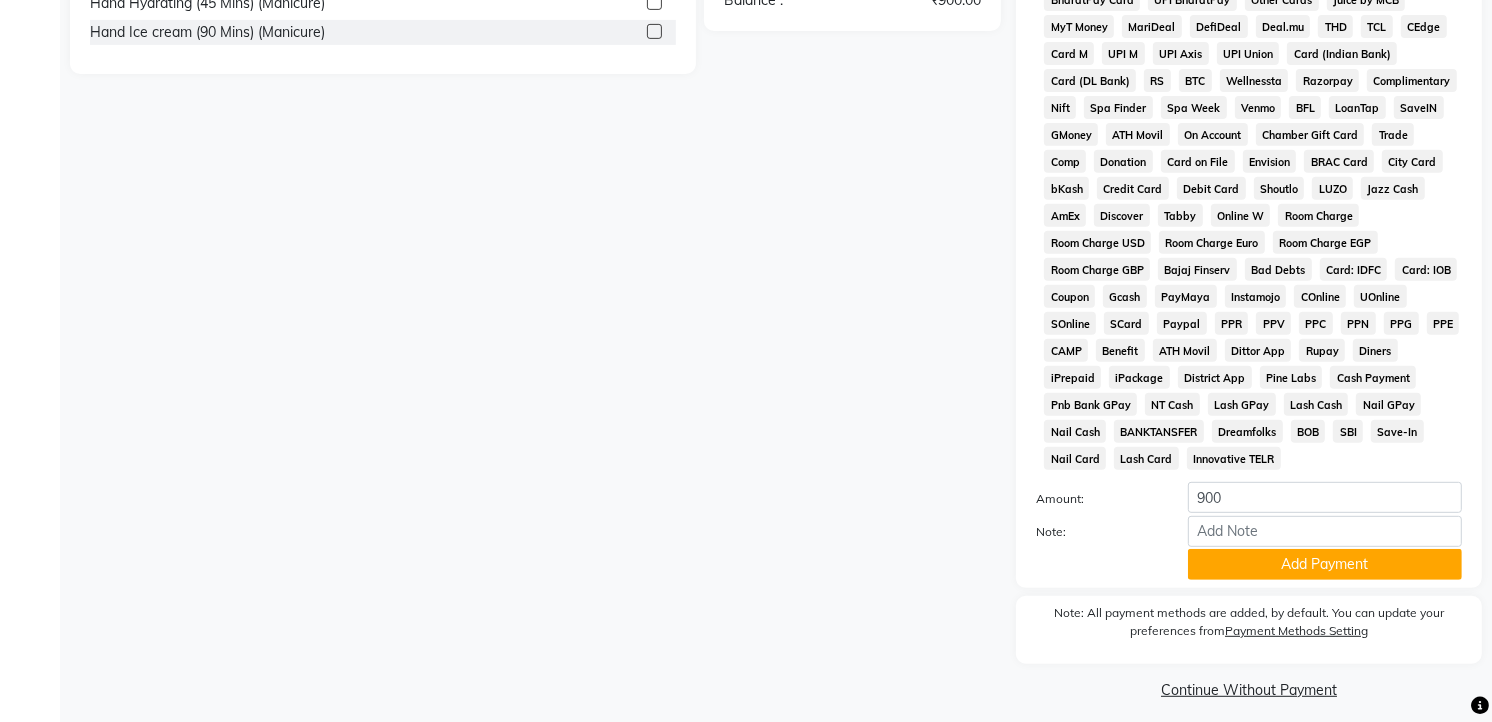 scroll, scrollTop: 715, scrollLeft: 0, axis: vertical 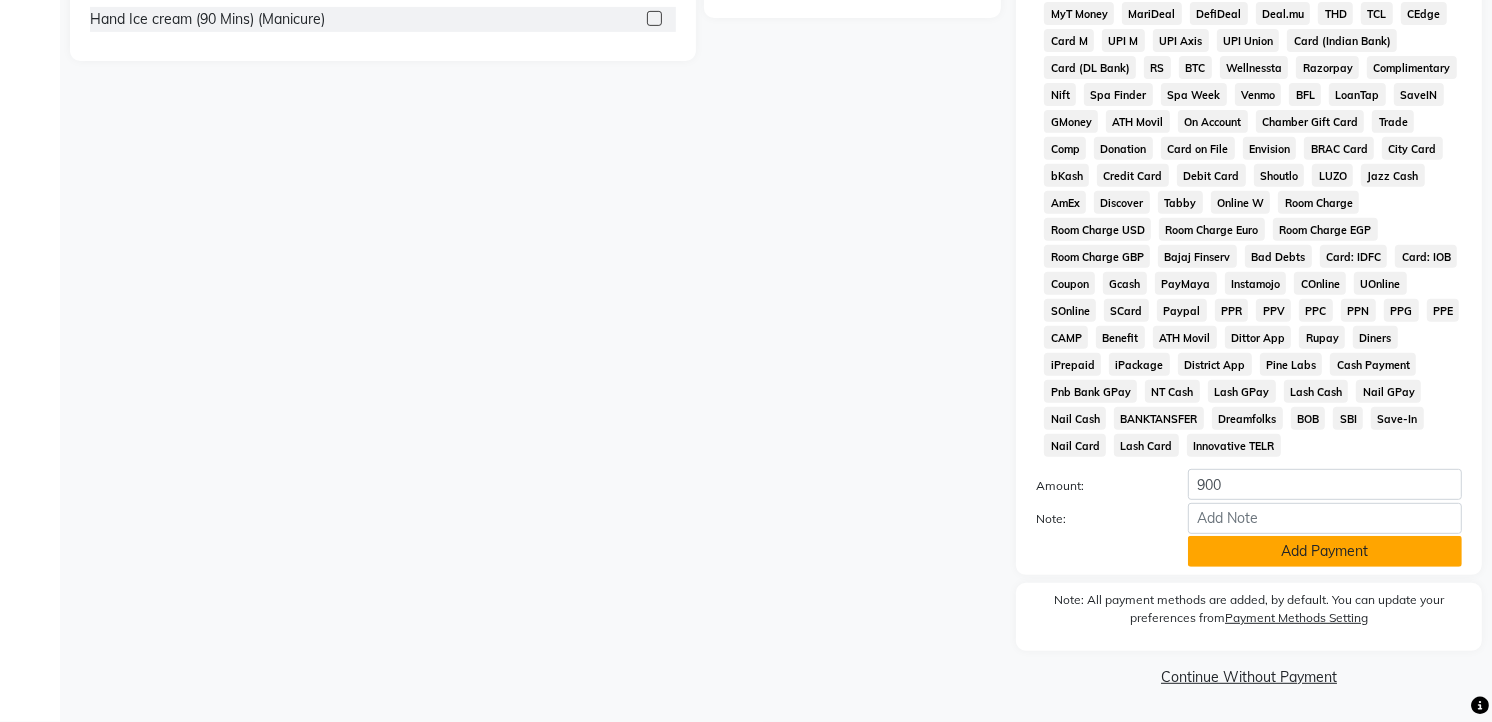 click on "Add Payment" 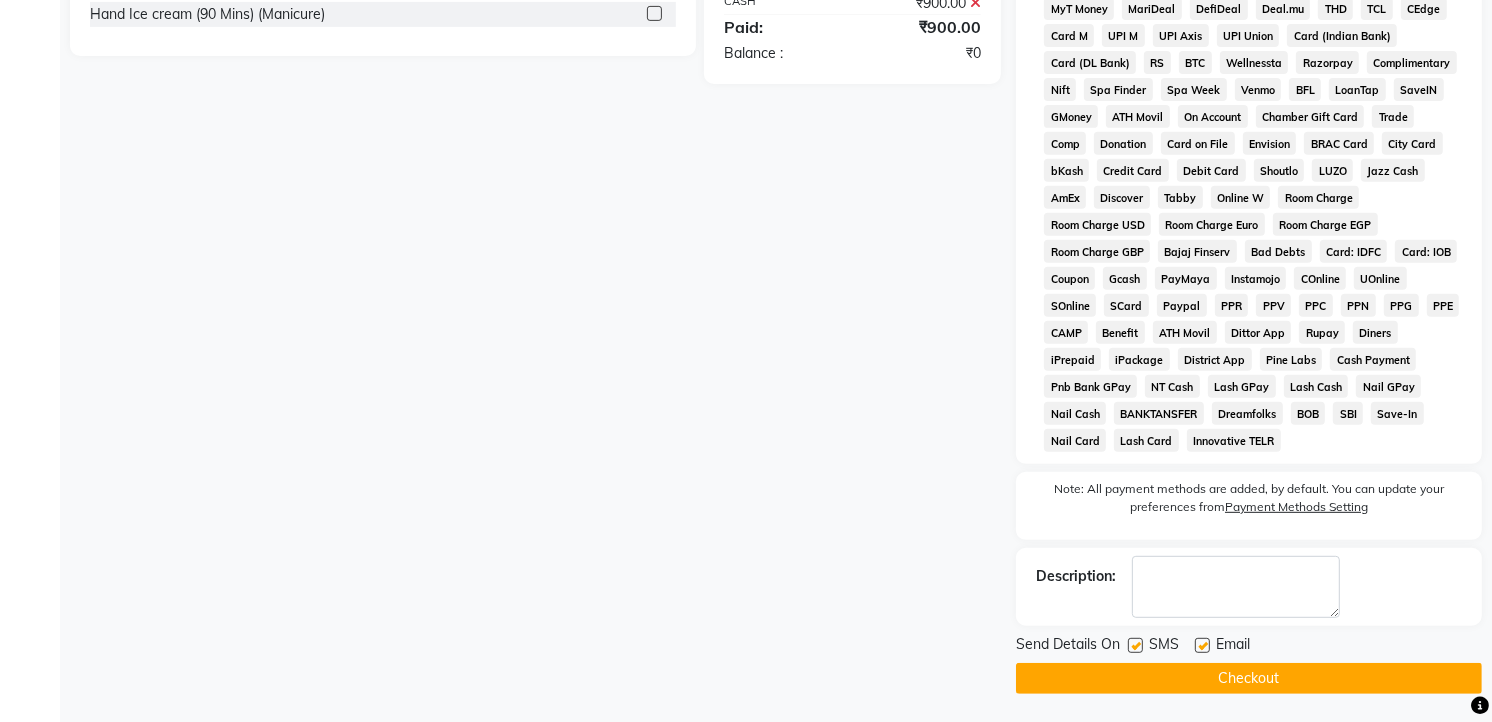 click on "Checkout" 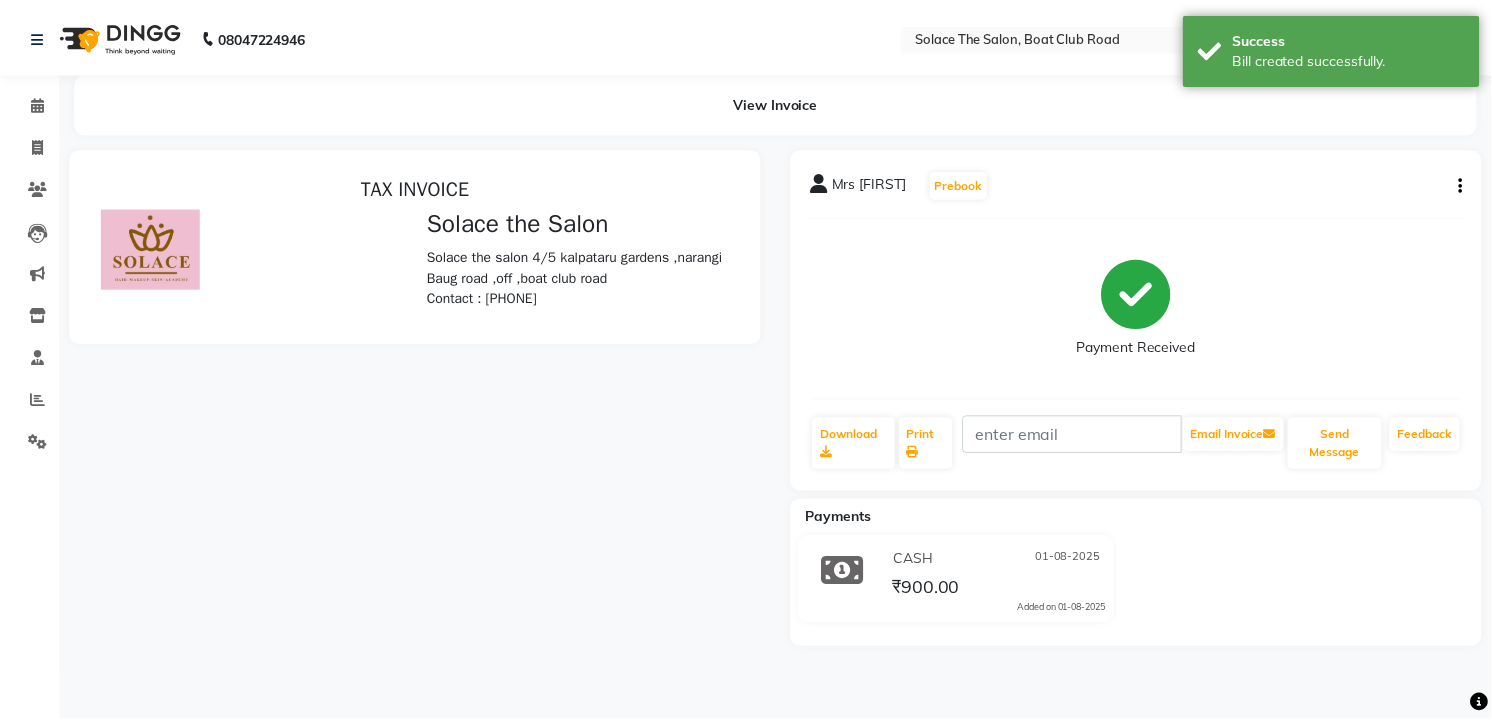 scroll, scrollTop: 0, scrollLeft: 0, axis: both 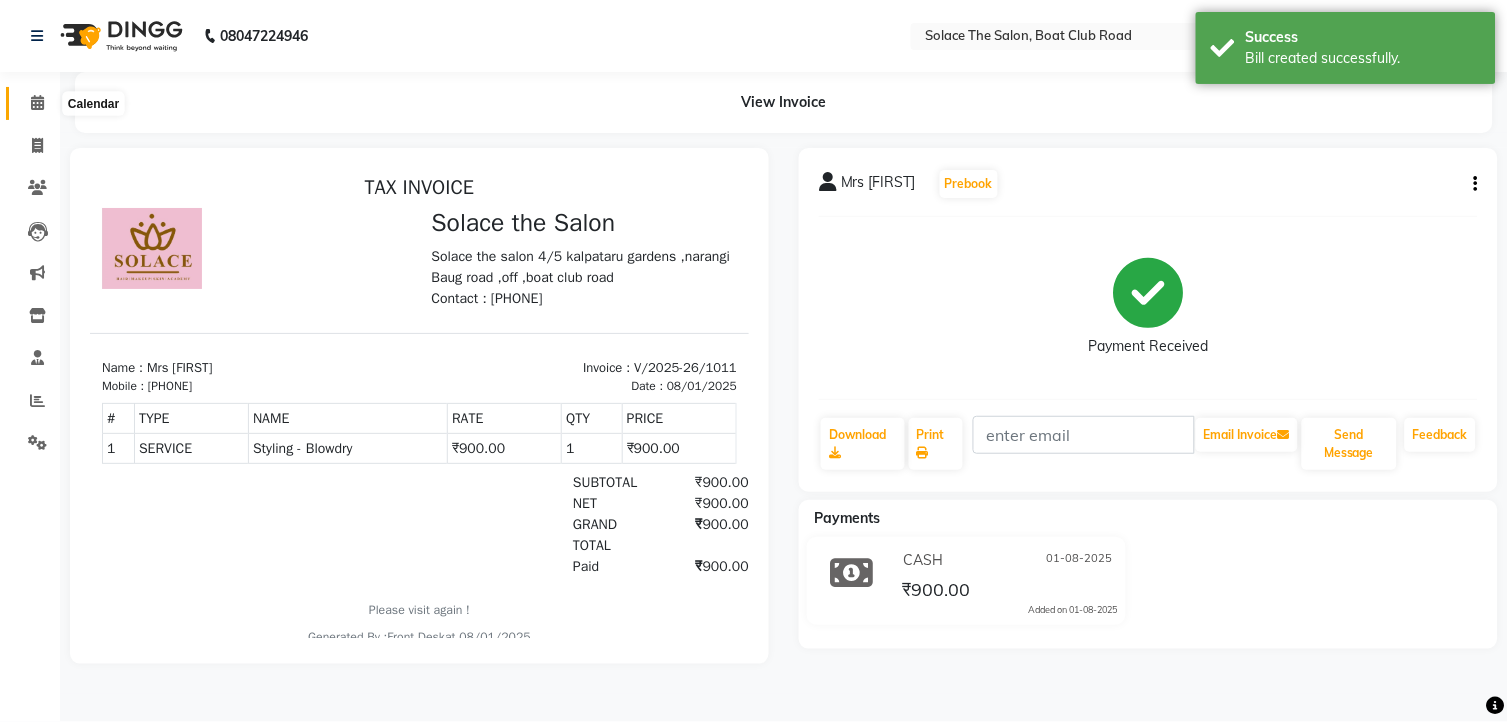 click 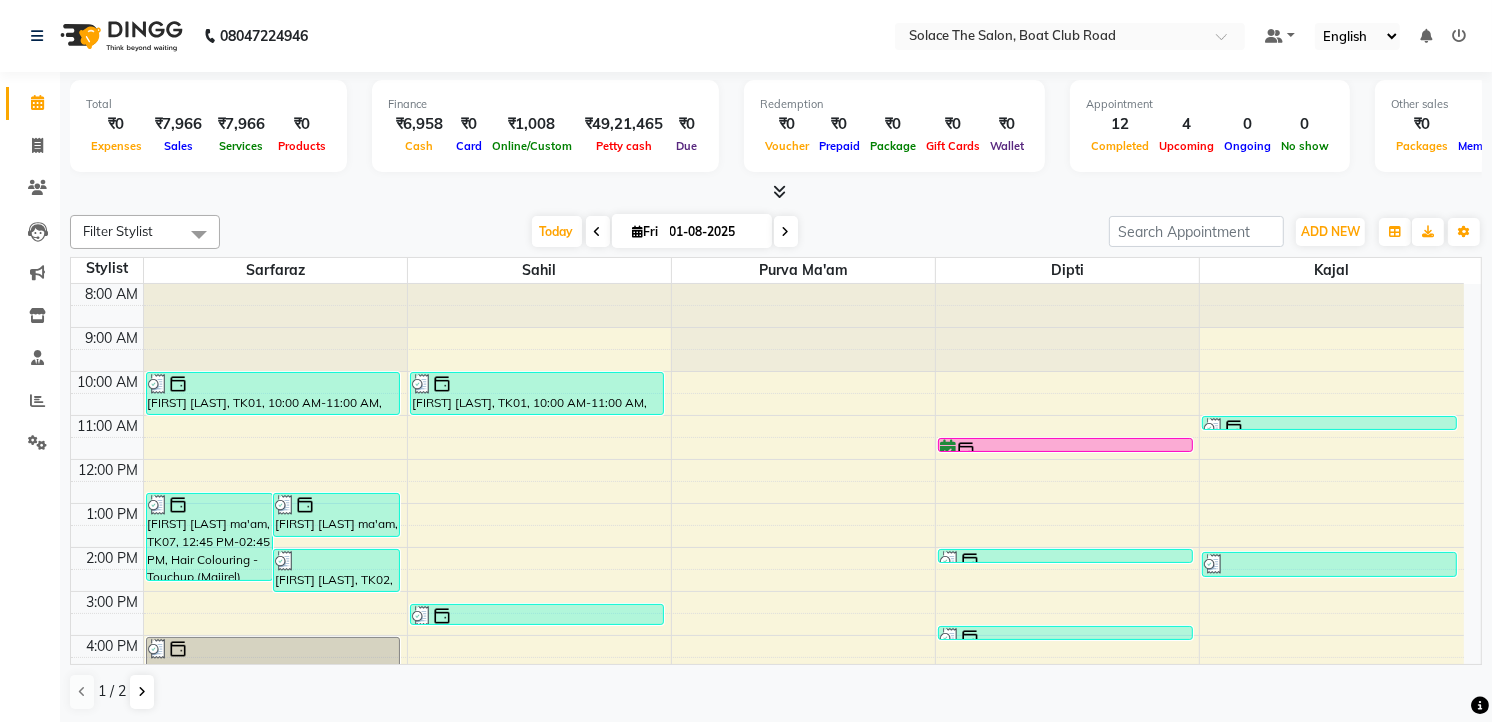 scroll, scrollTop: 222, scrollLeft: 0, axis: vertical 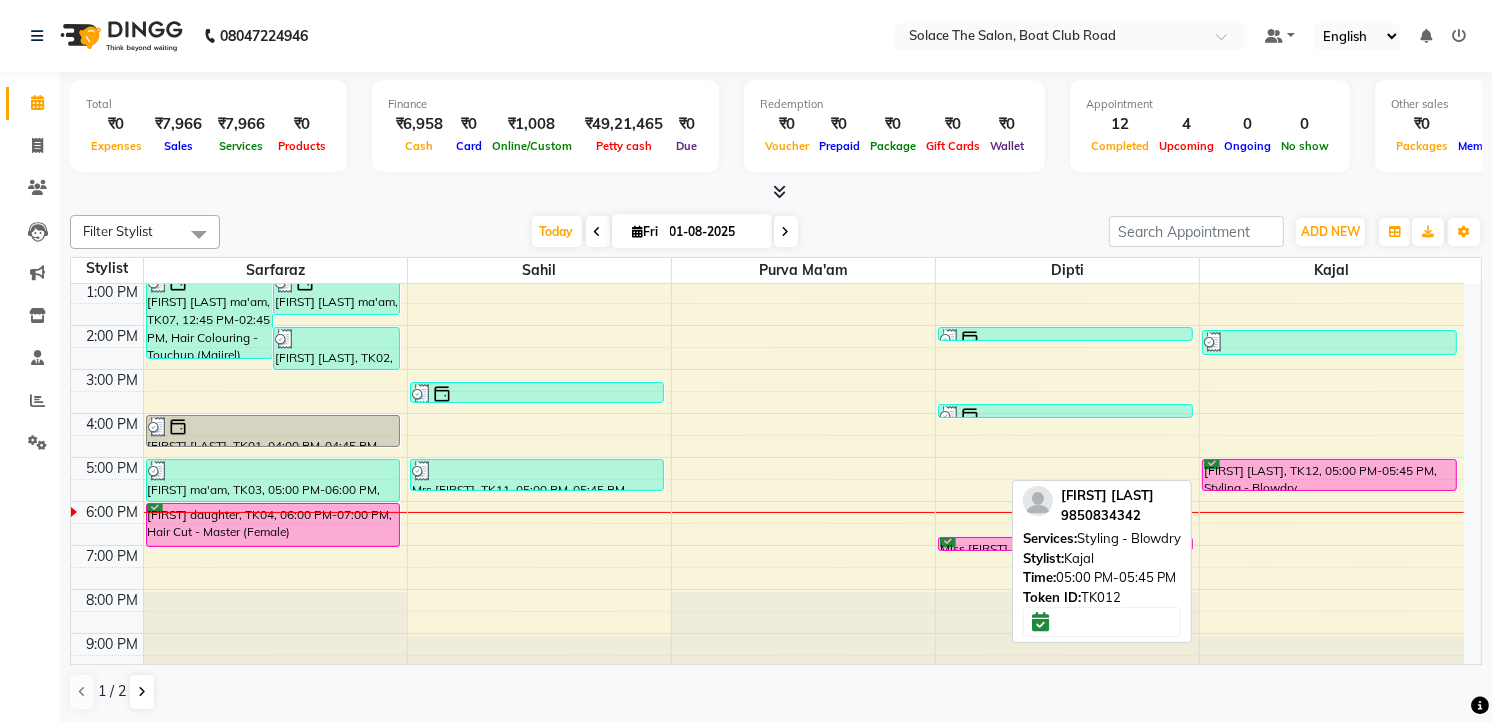 click on "Simran Mani, TK12, 05:00 PM-05:45 PM, Styling - Blowdry" at bounding box center (1329, 475) 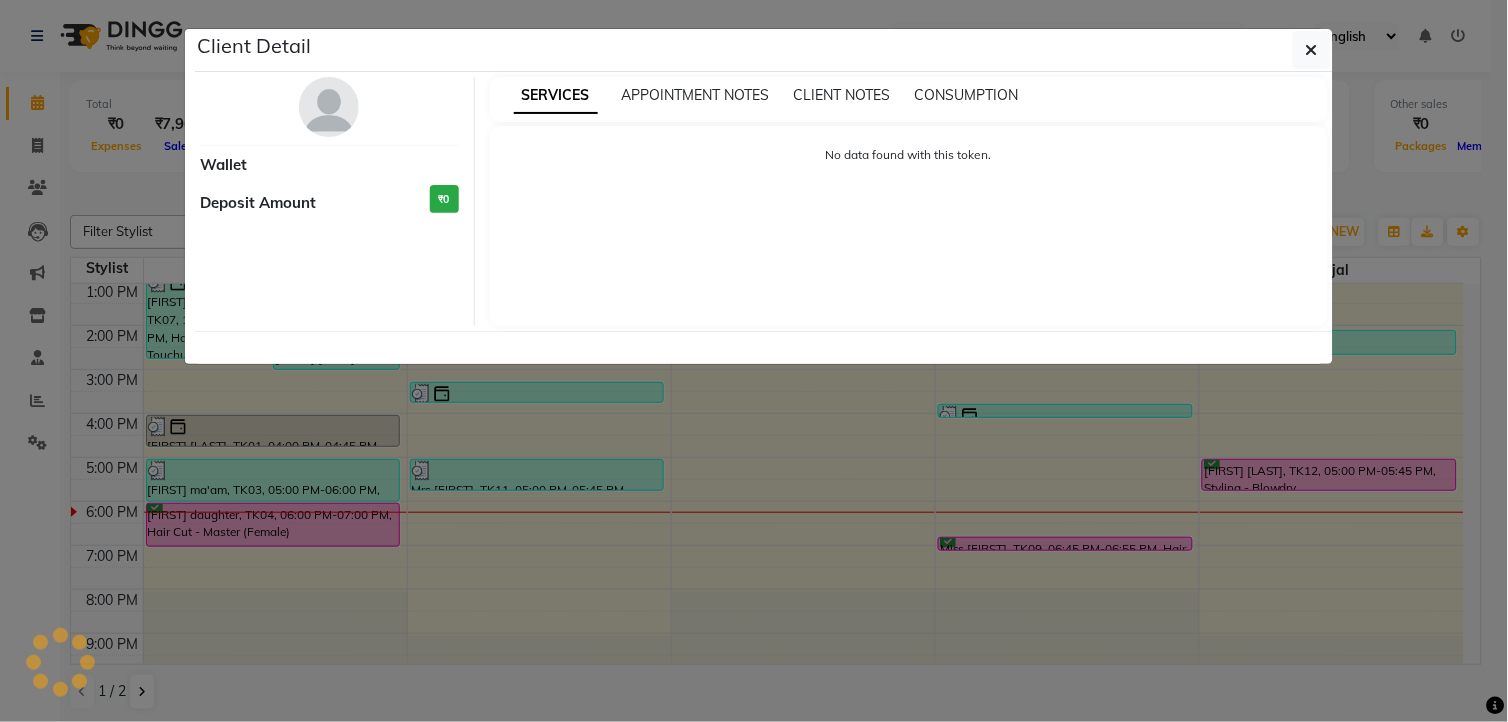 select on "6" 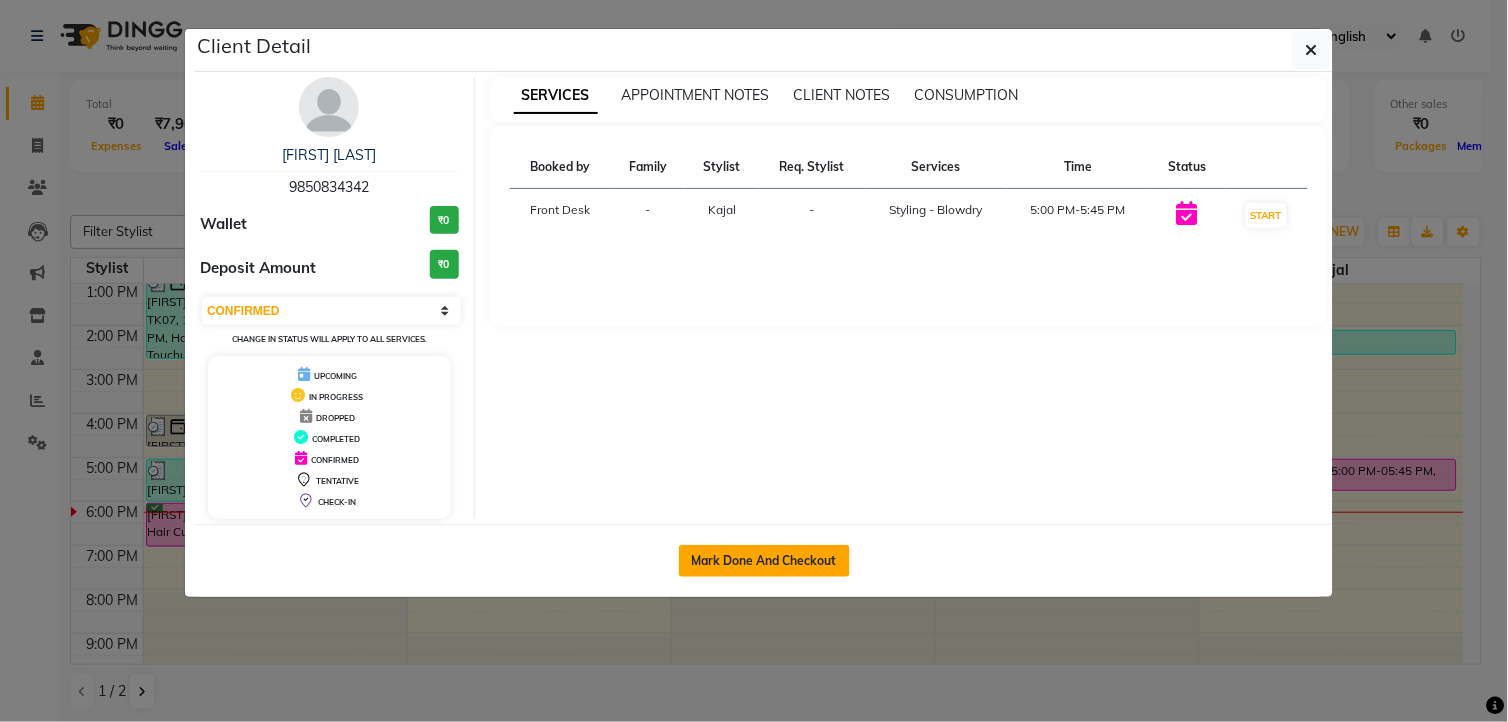 click on "Mark Done And Checkout" 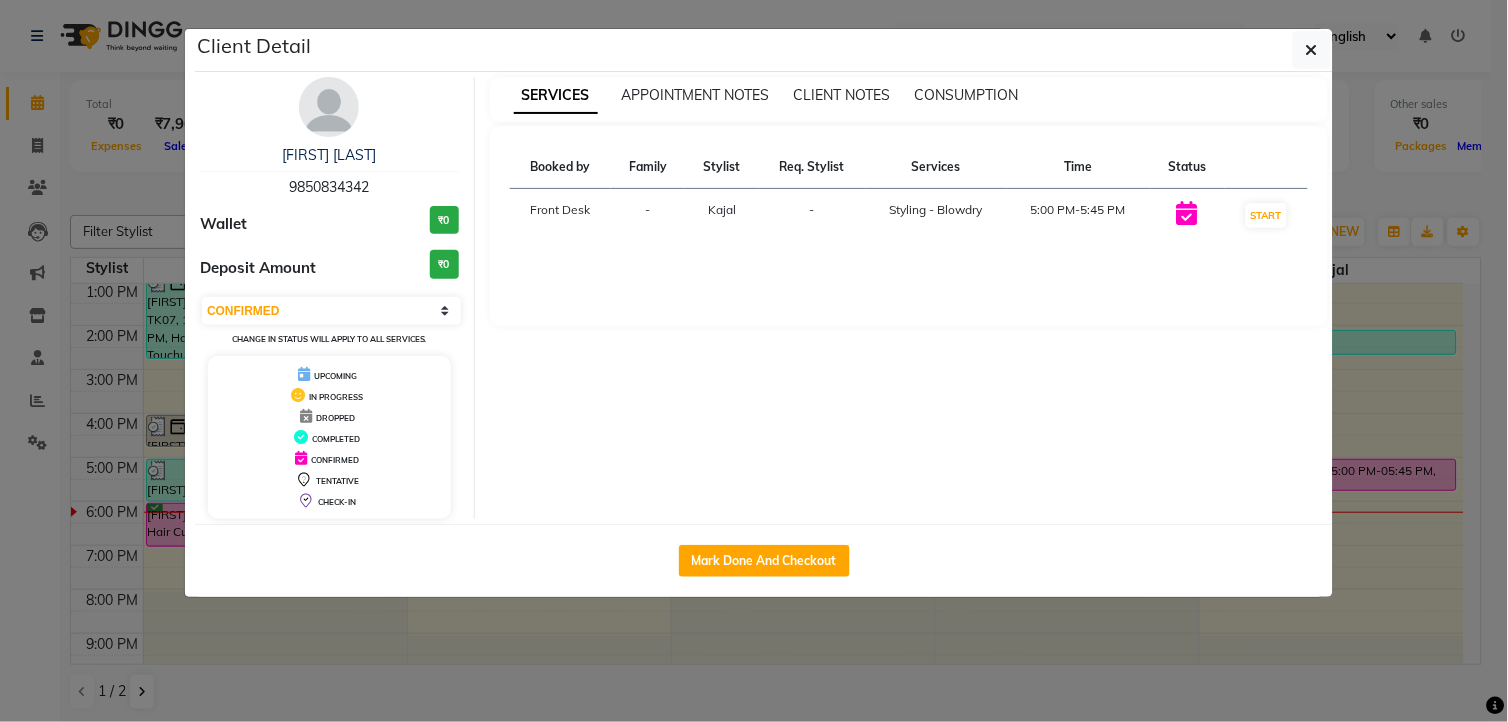 select on "service" 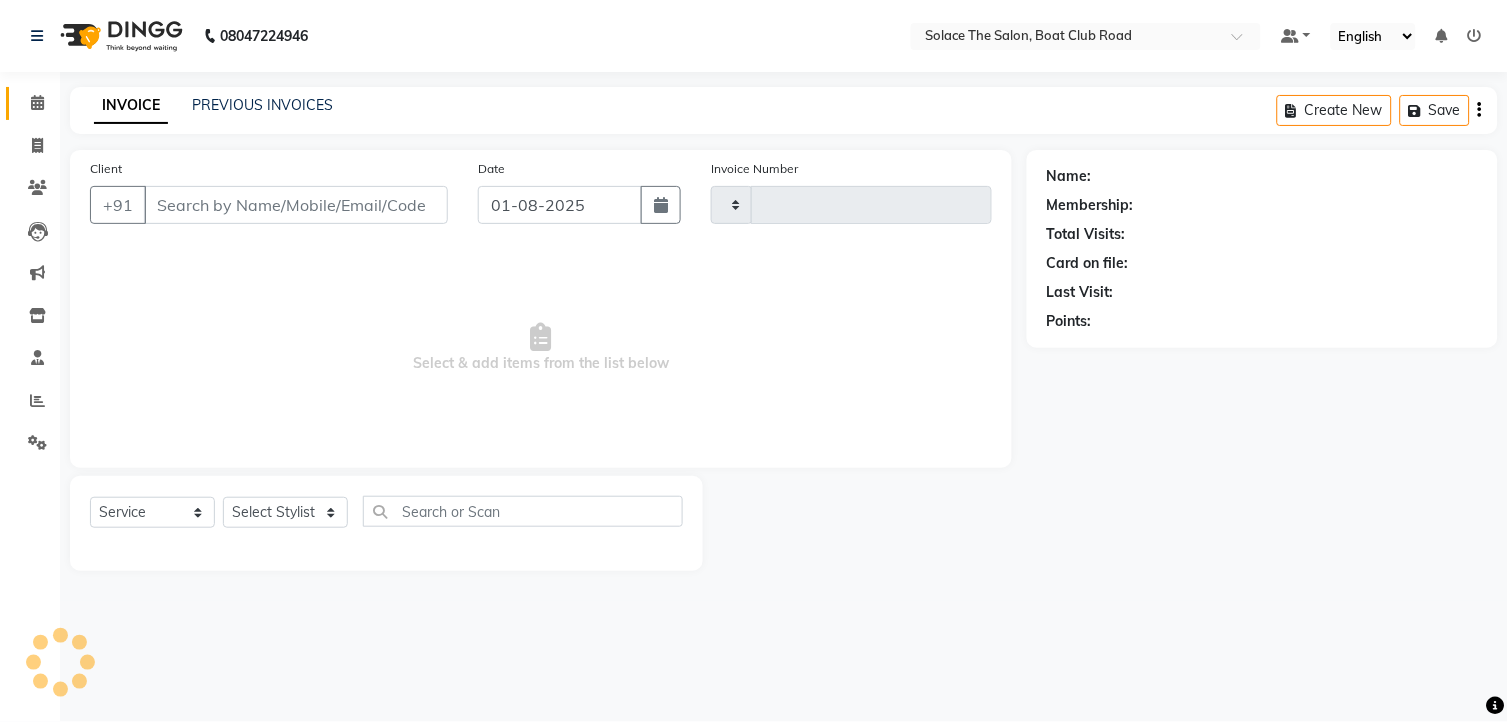 type on "1012" 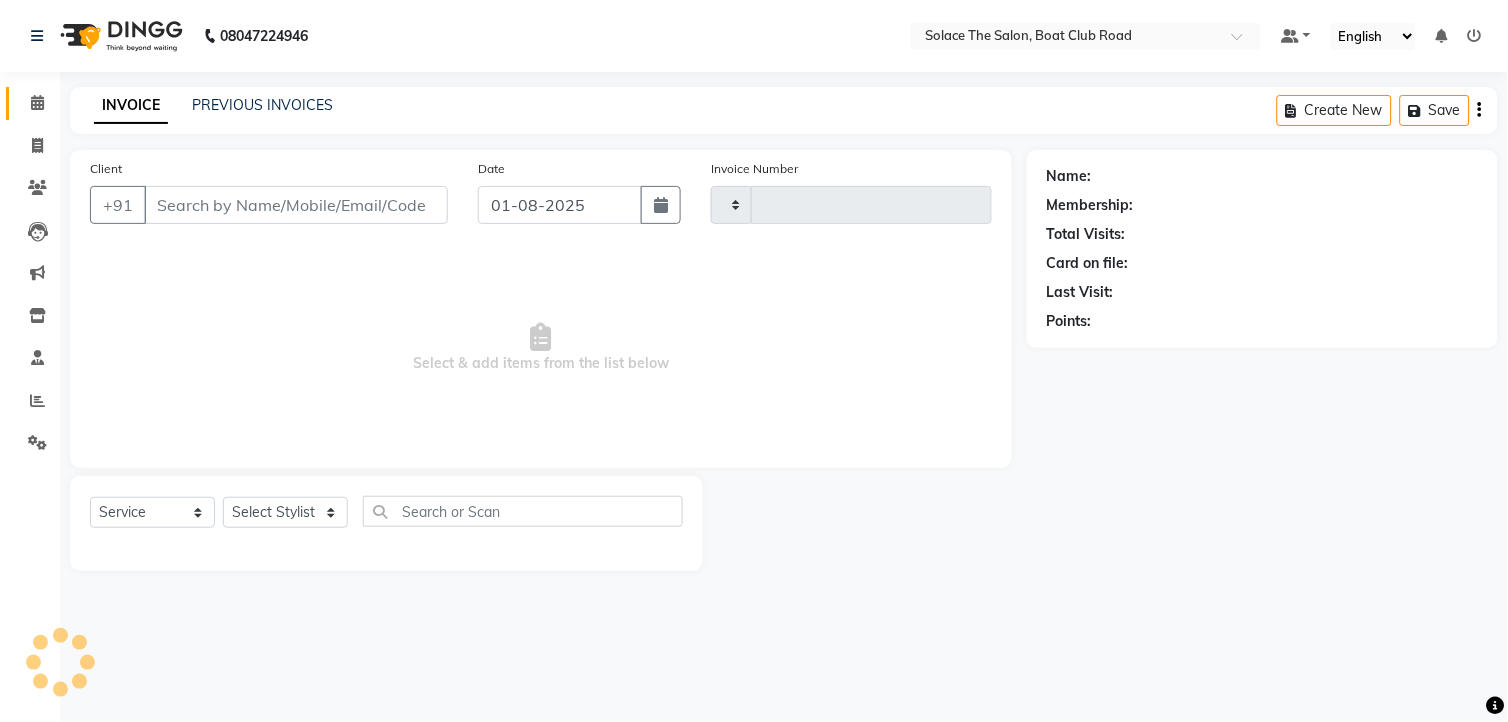 select on "585" 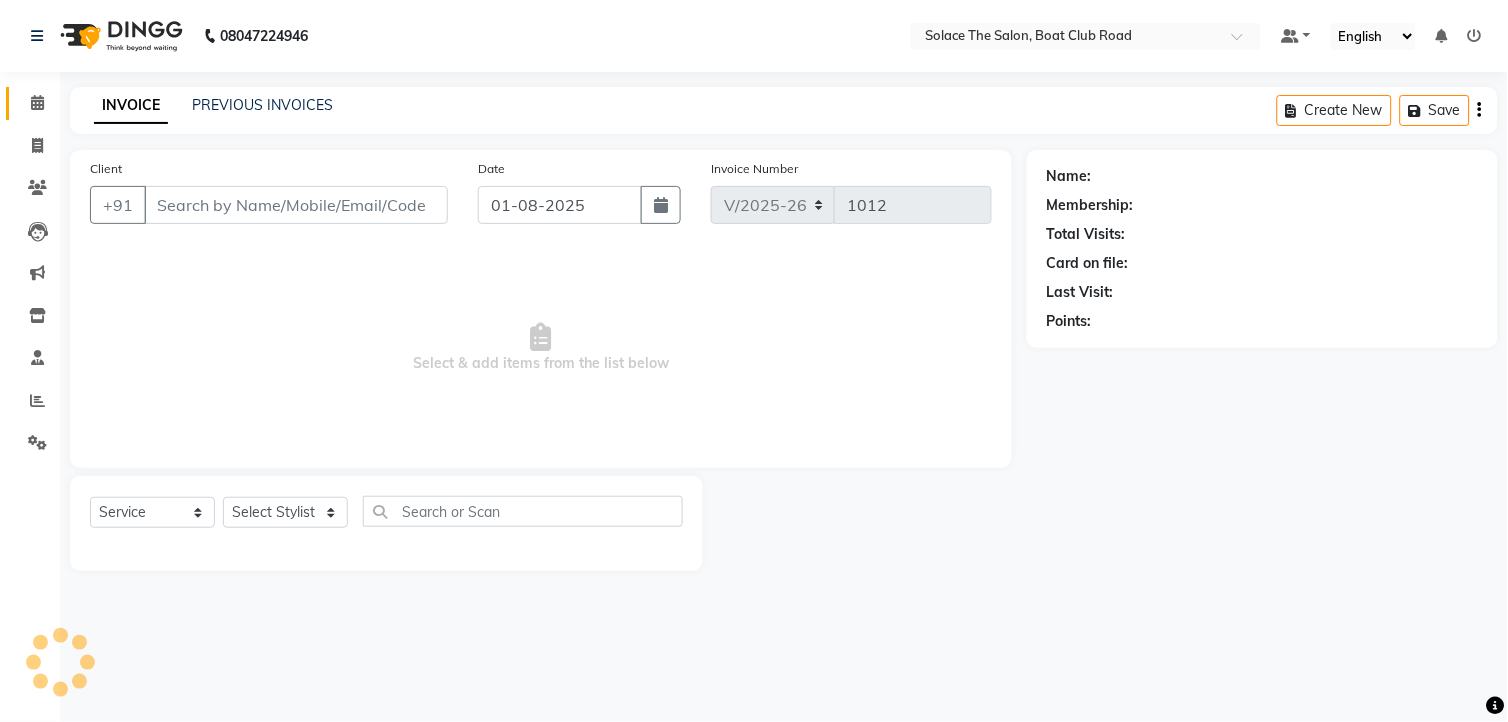 type on "9850834342" 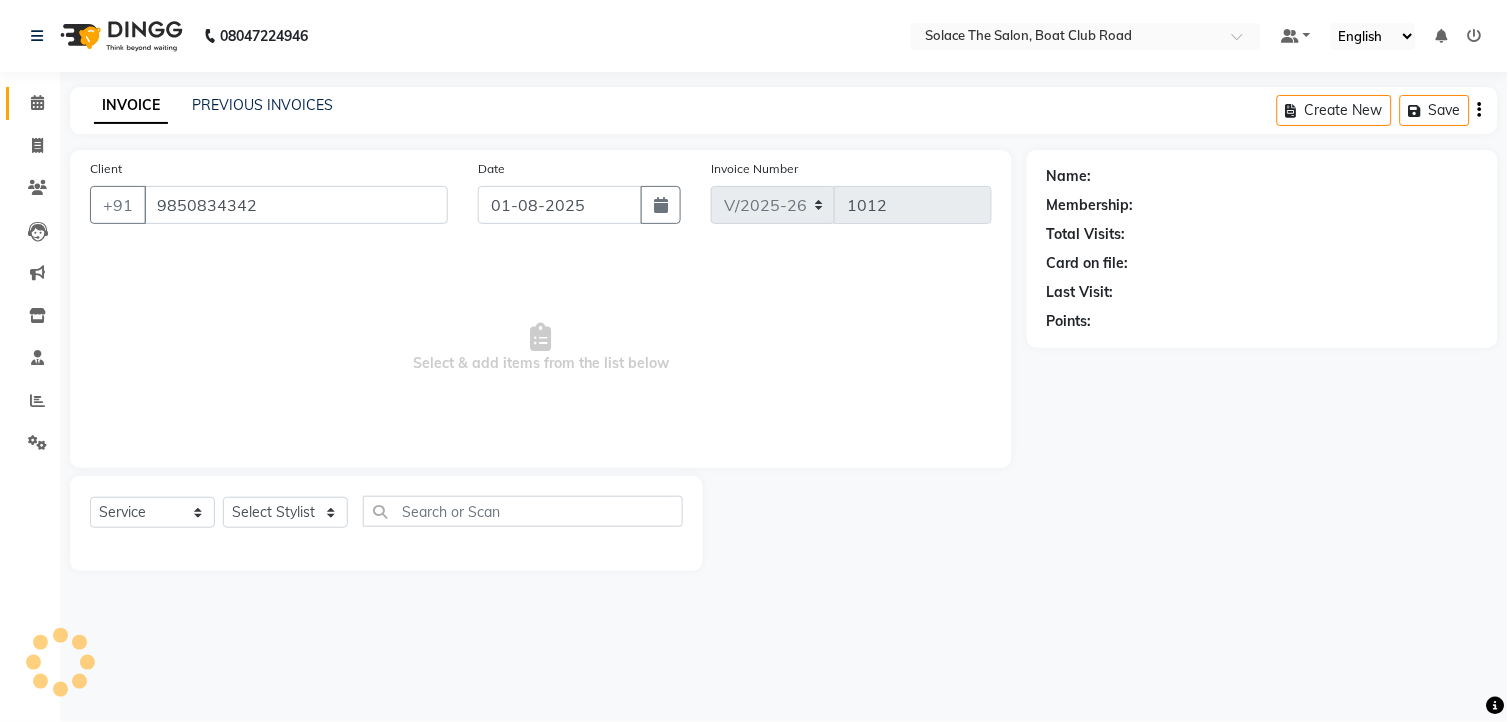 select on "23757" 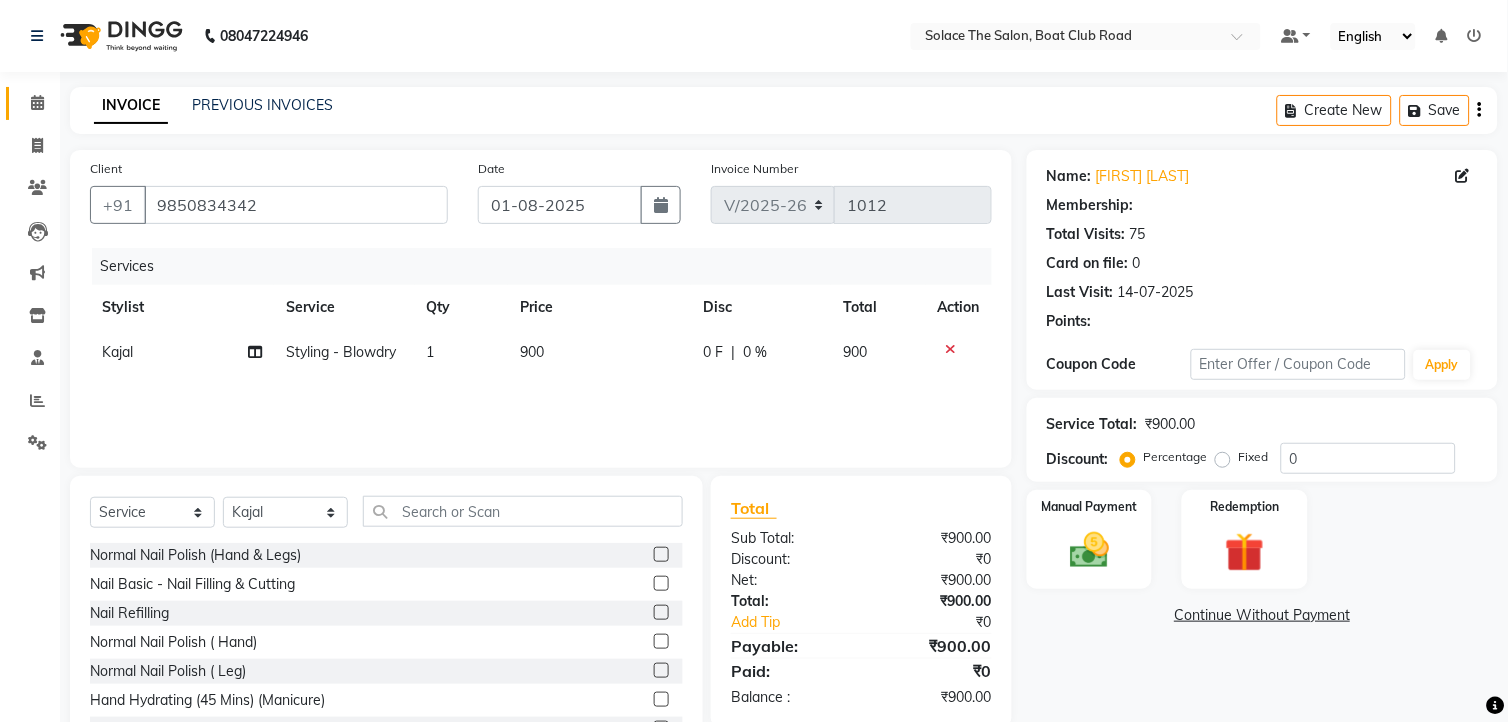 select on "1: Object" 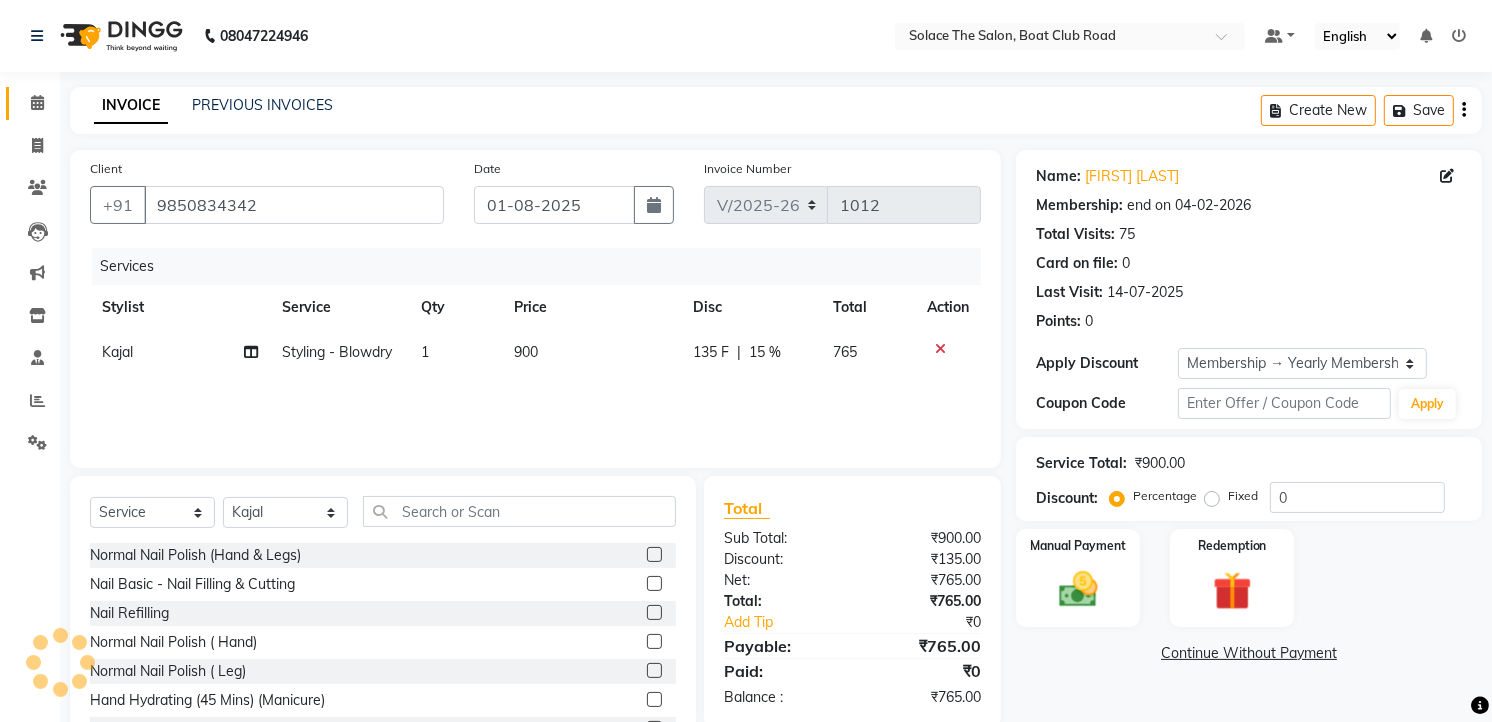 type on "15" 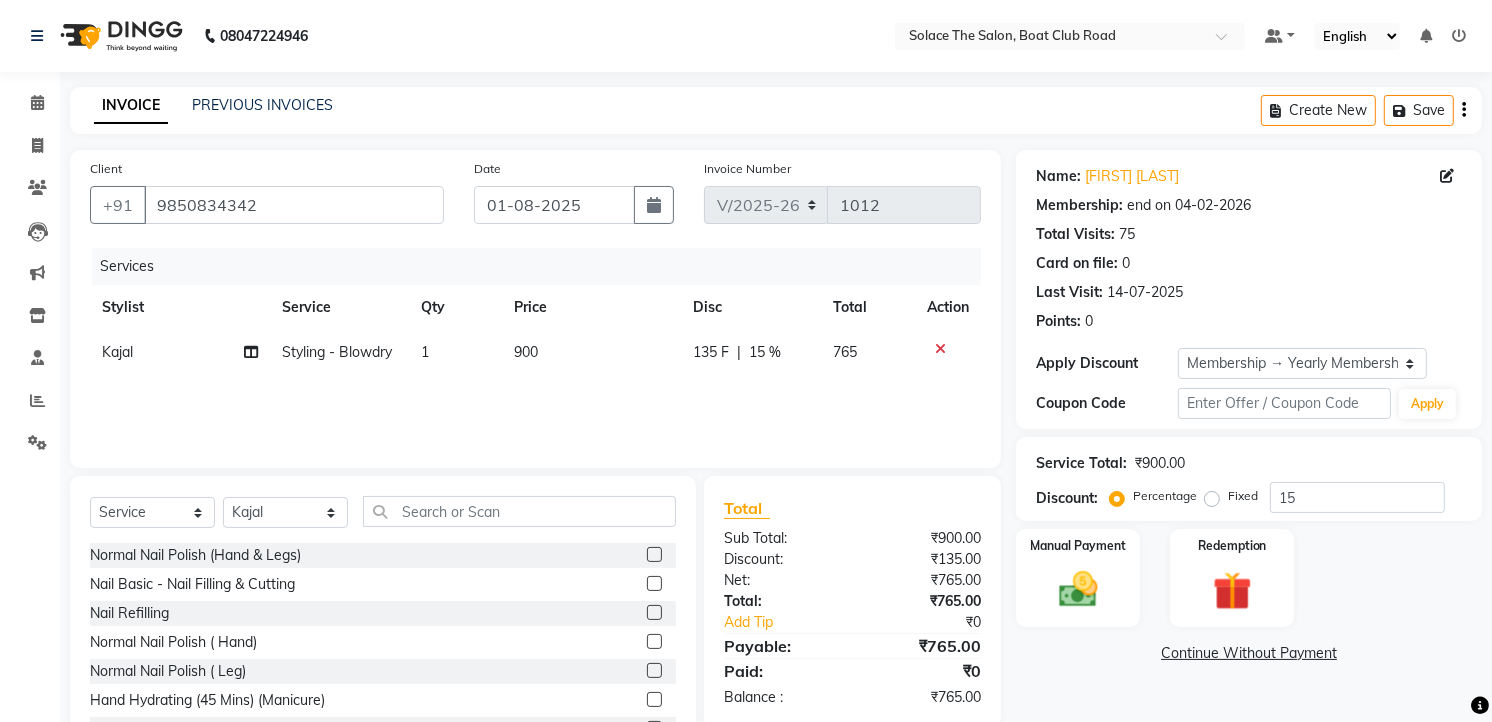 click 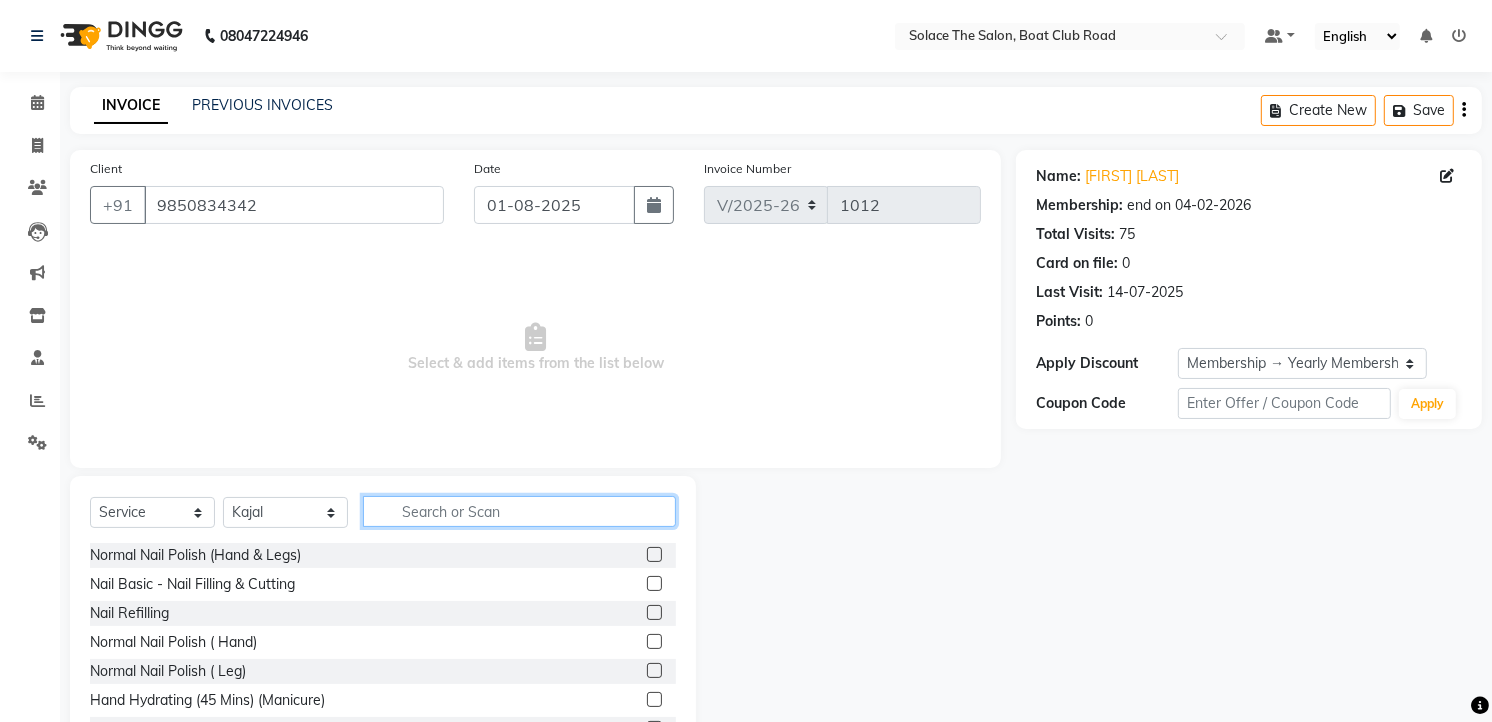 click 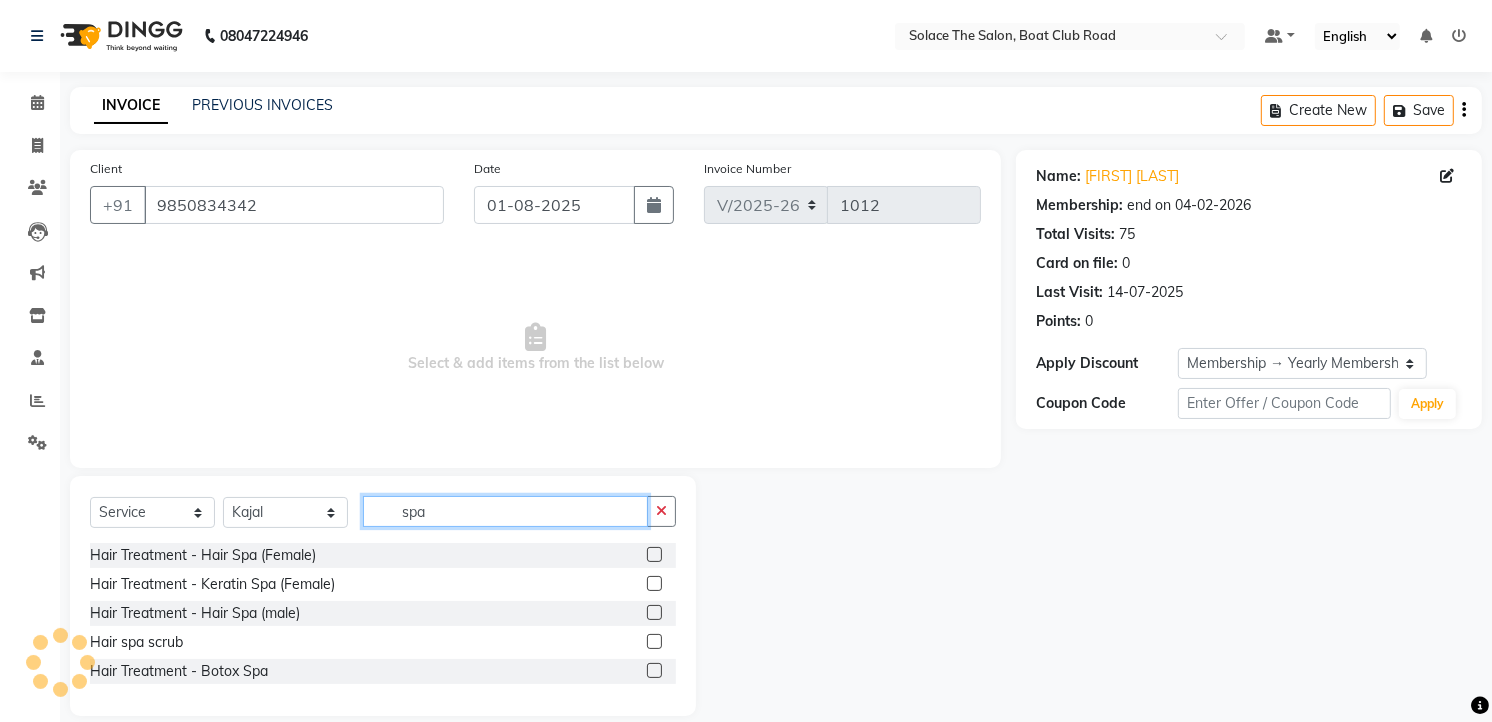 type on "spa" 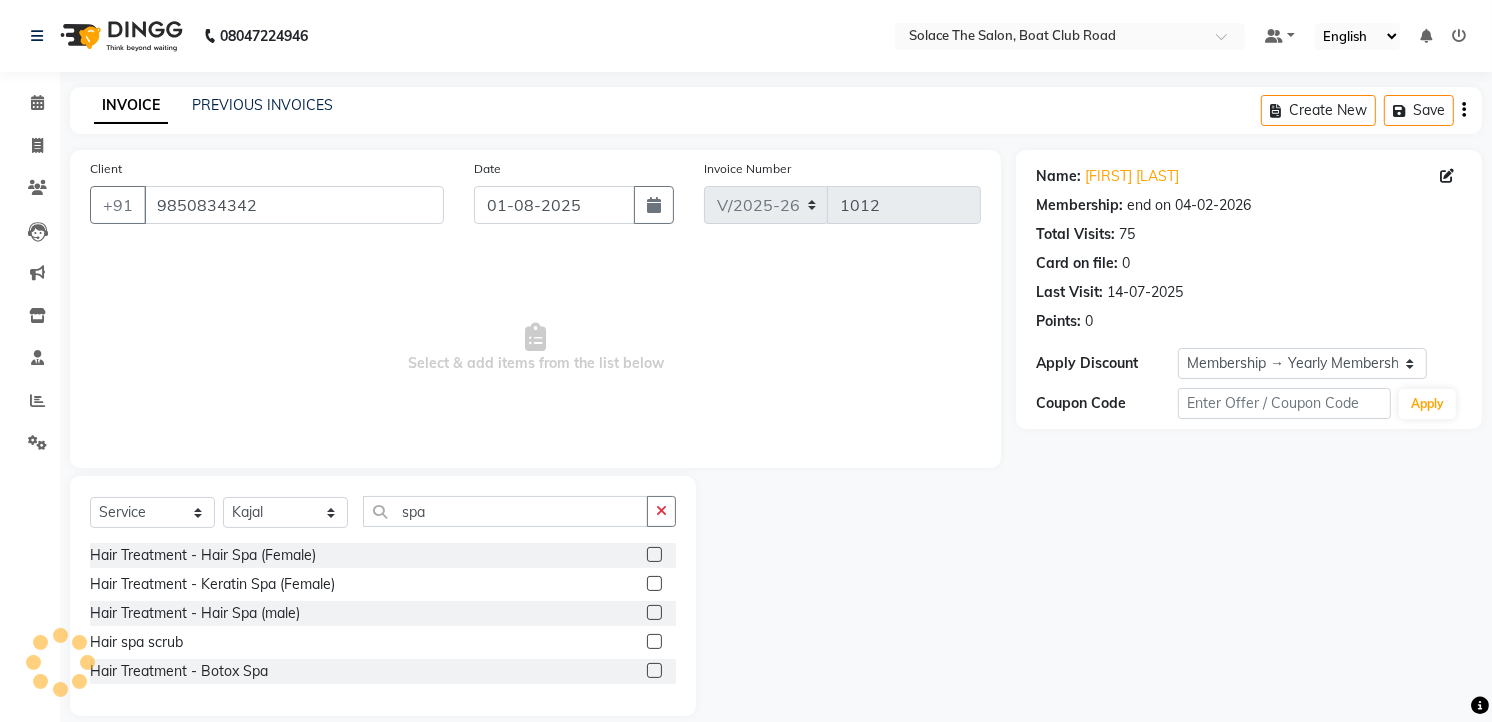 click 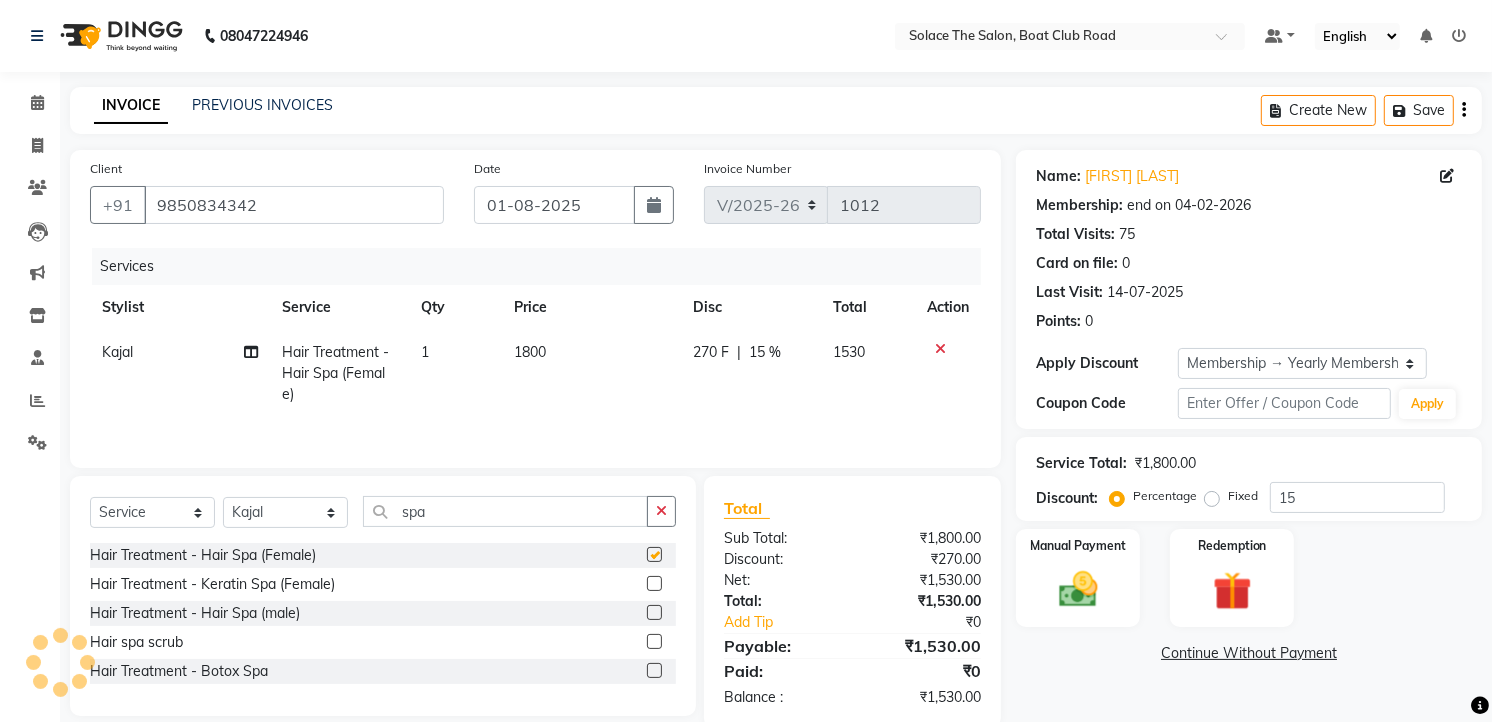 checkbox on "false" 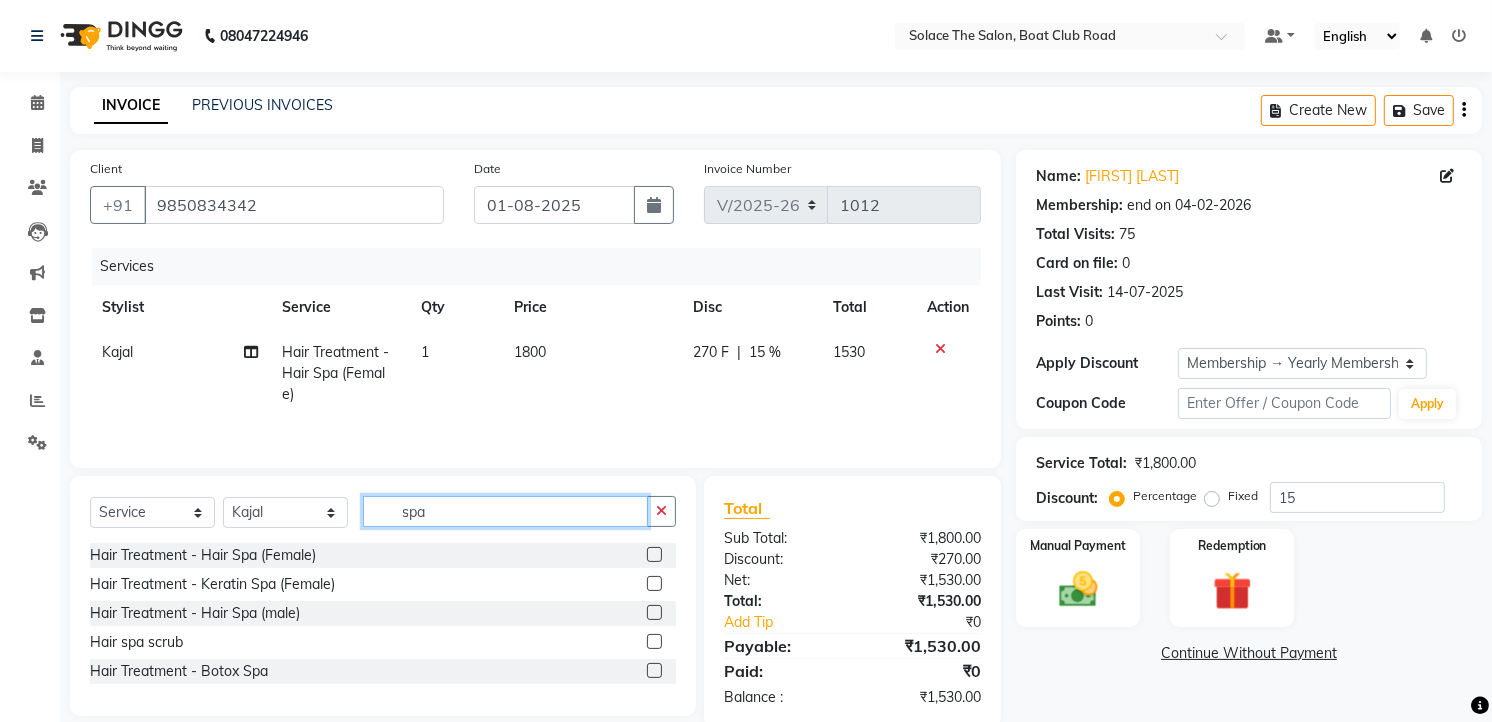 click on "spa" 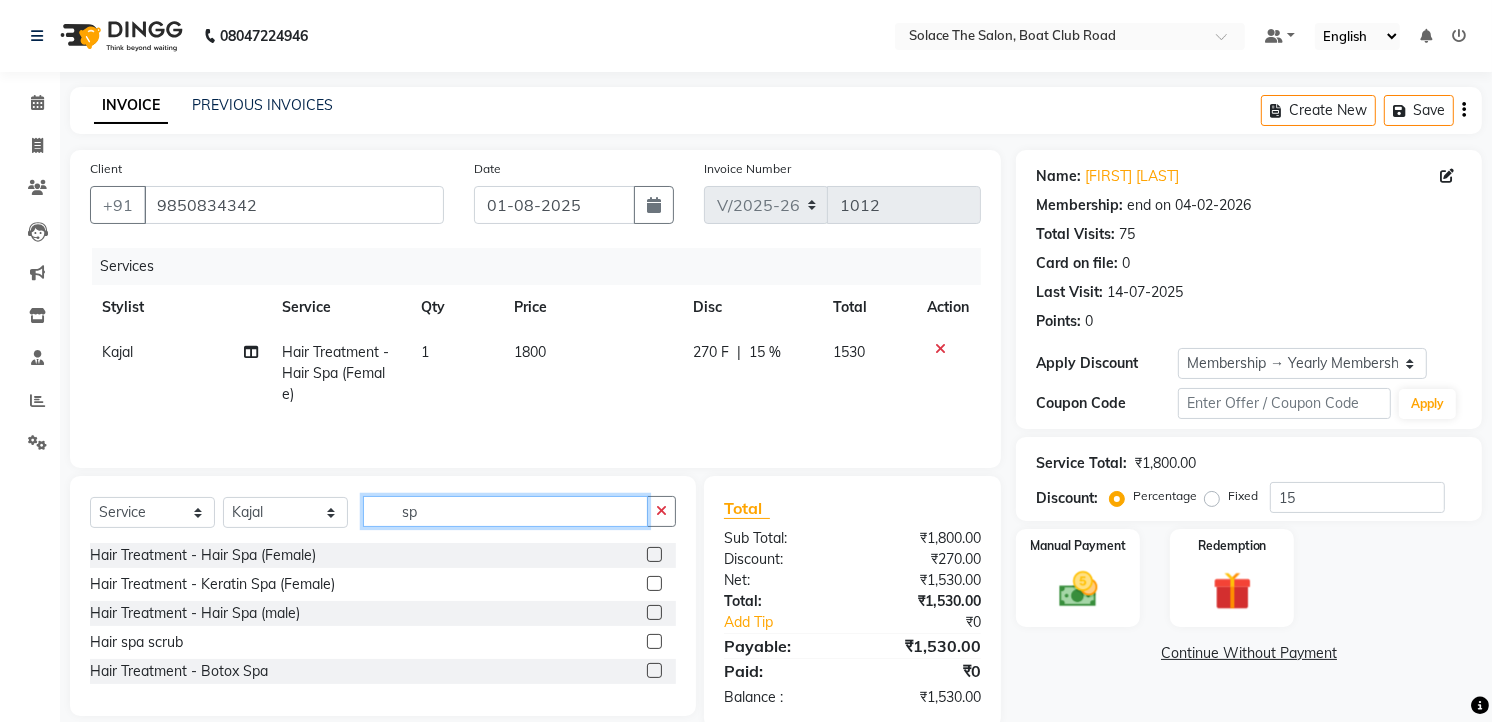 type on "s" 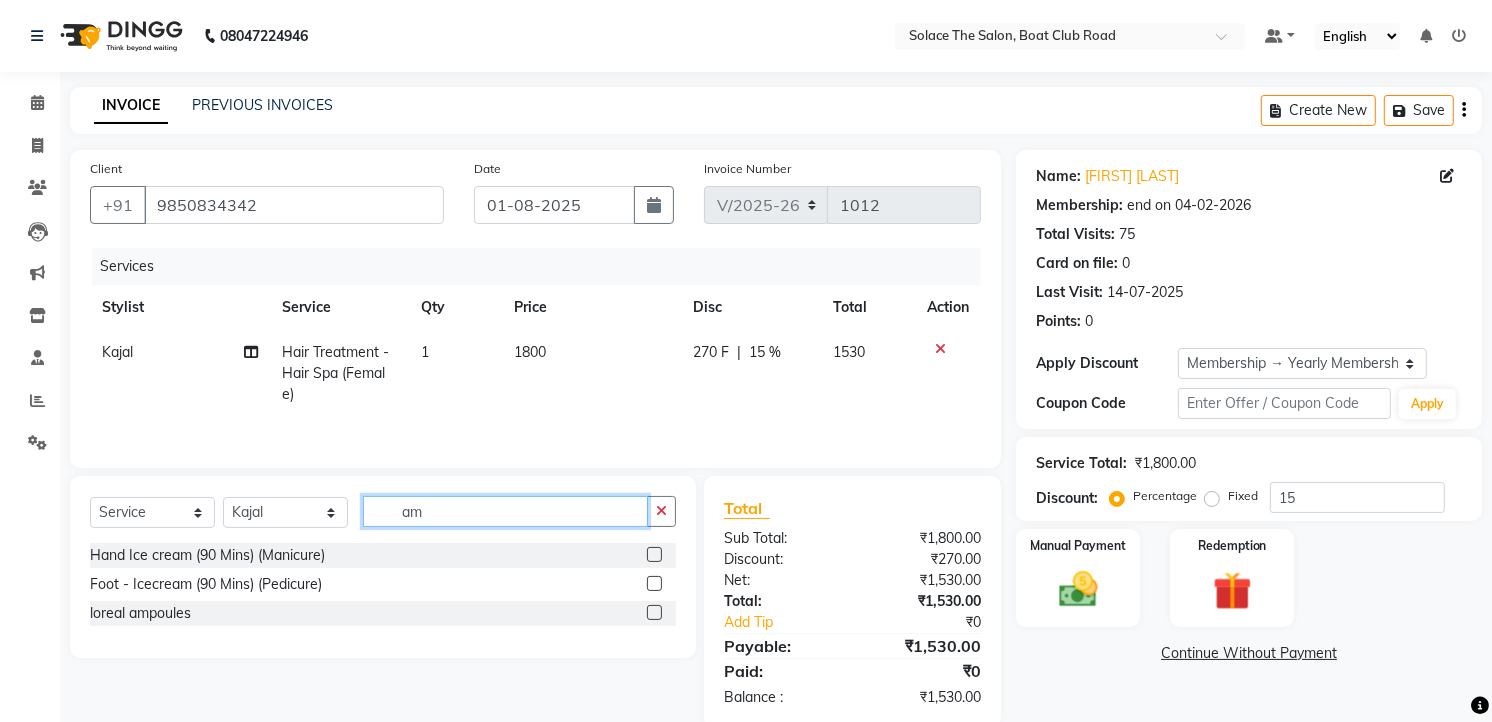 type on "am" 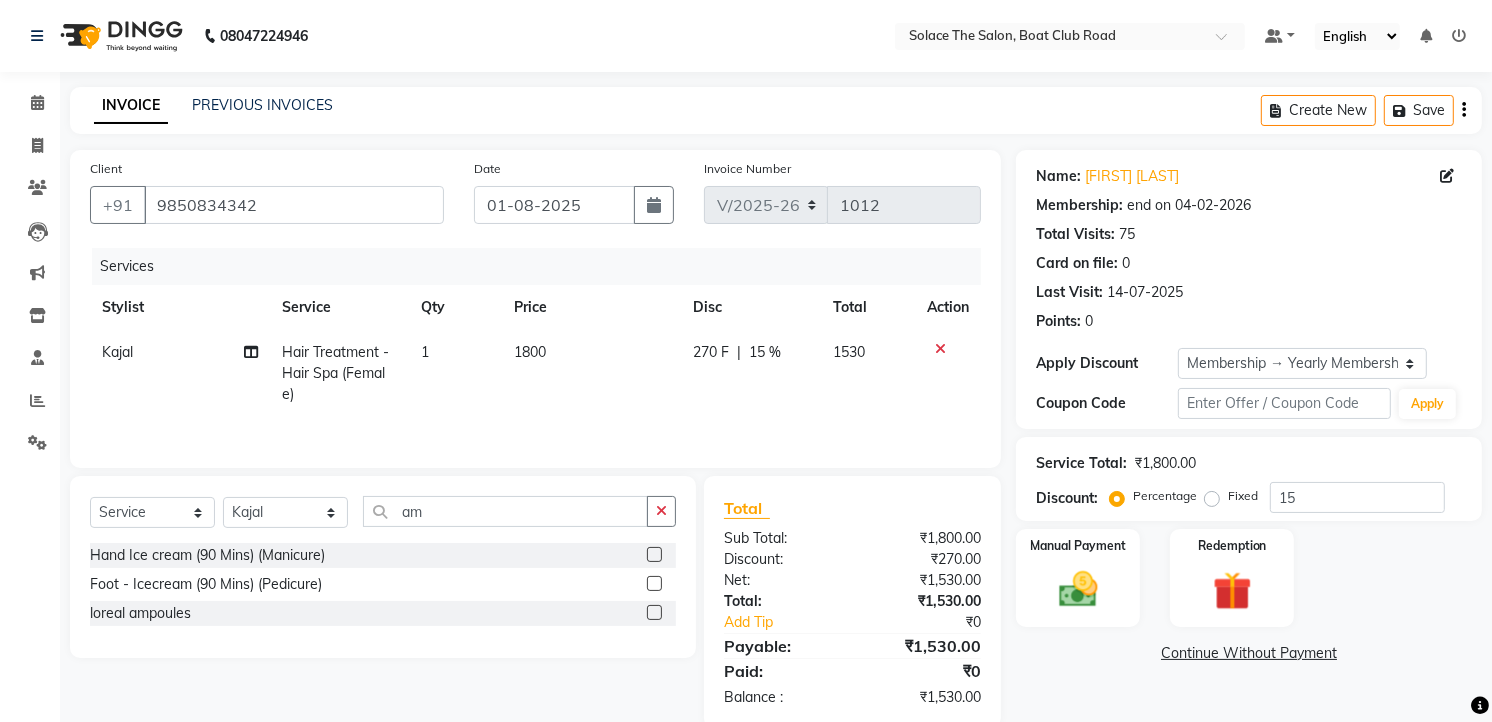 click 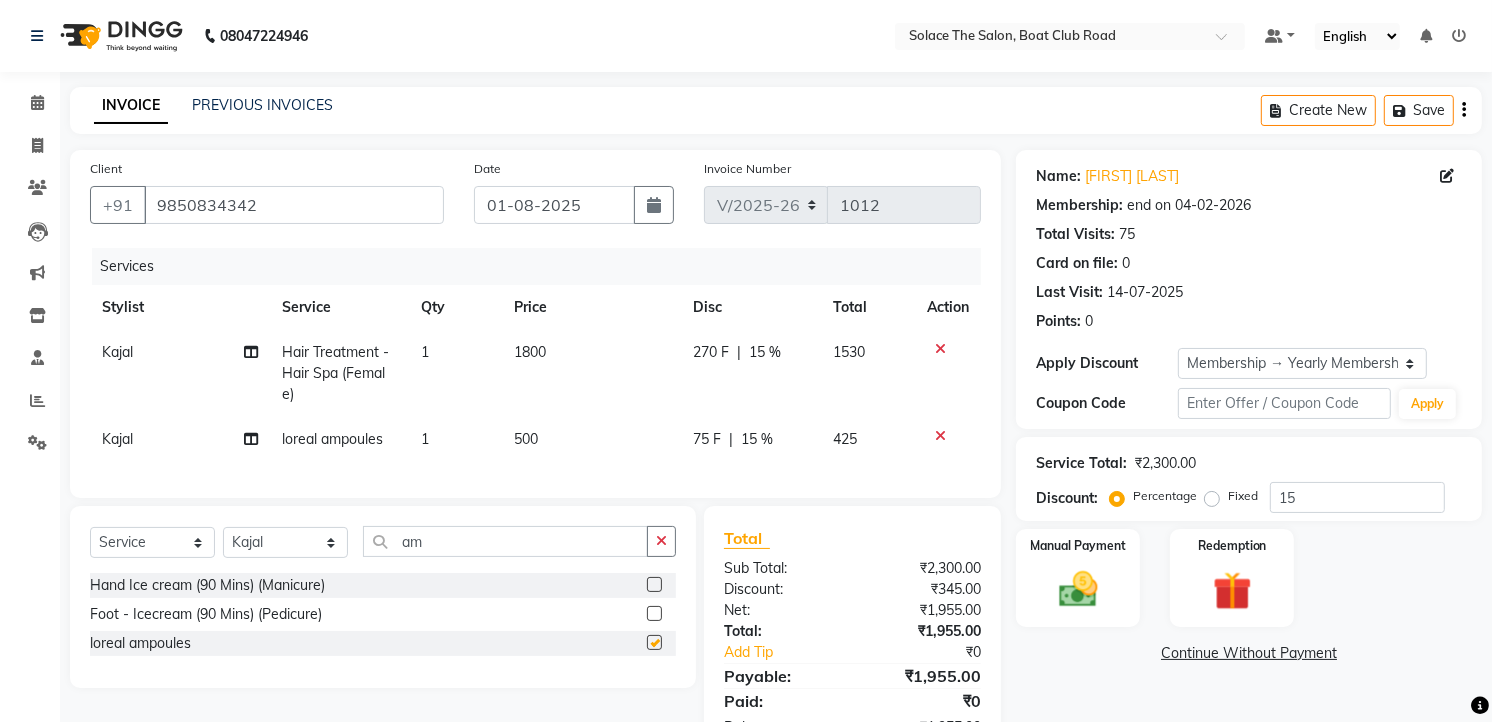 checkbox on "false" 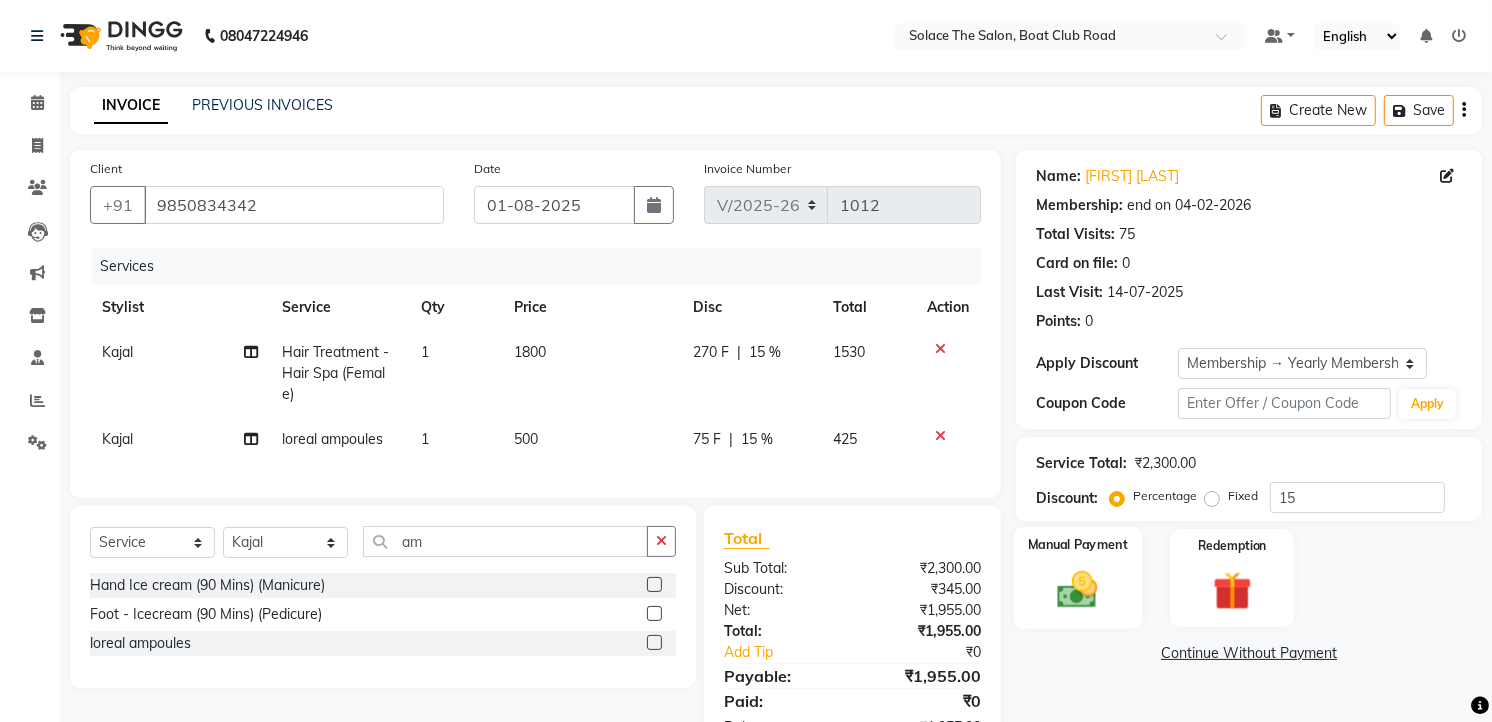 scroll, scrollTop: 82, scrollLeft: 0, axis: vertical 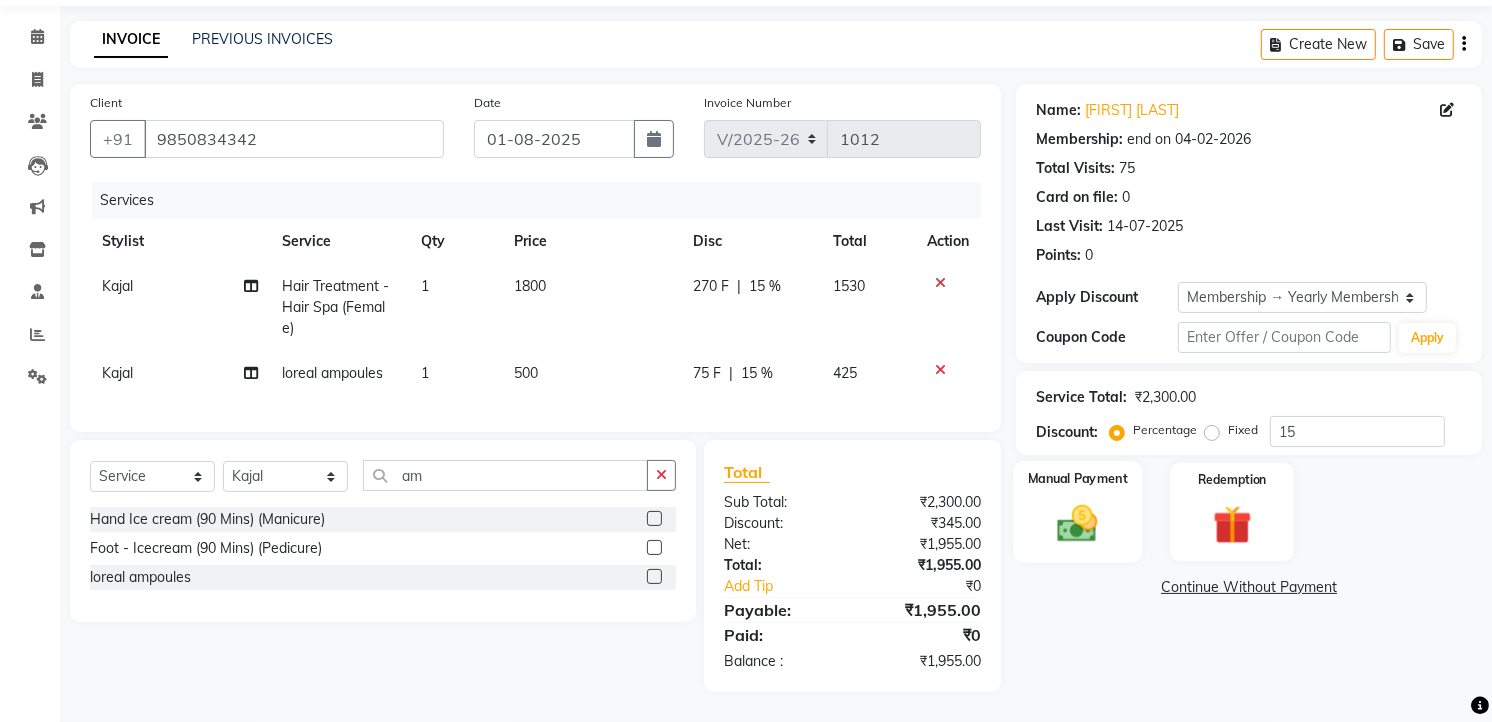 click 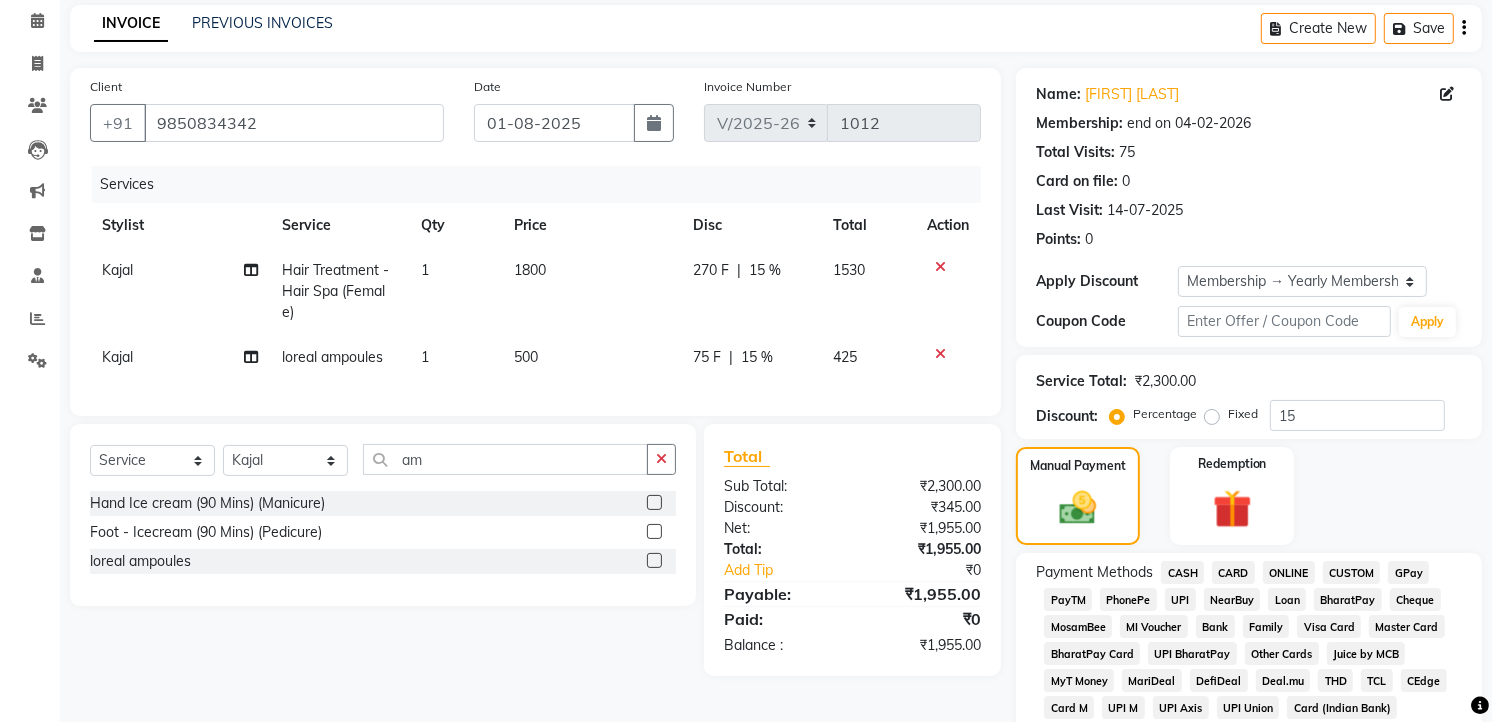 drag, startPoint x: 1175, startPoint y: 565, endPoint x: 1180, endPoint y: 575, distance: 11.18034 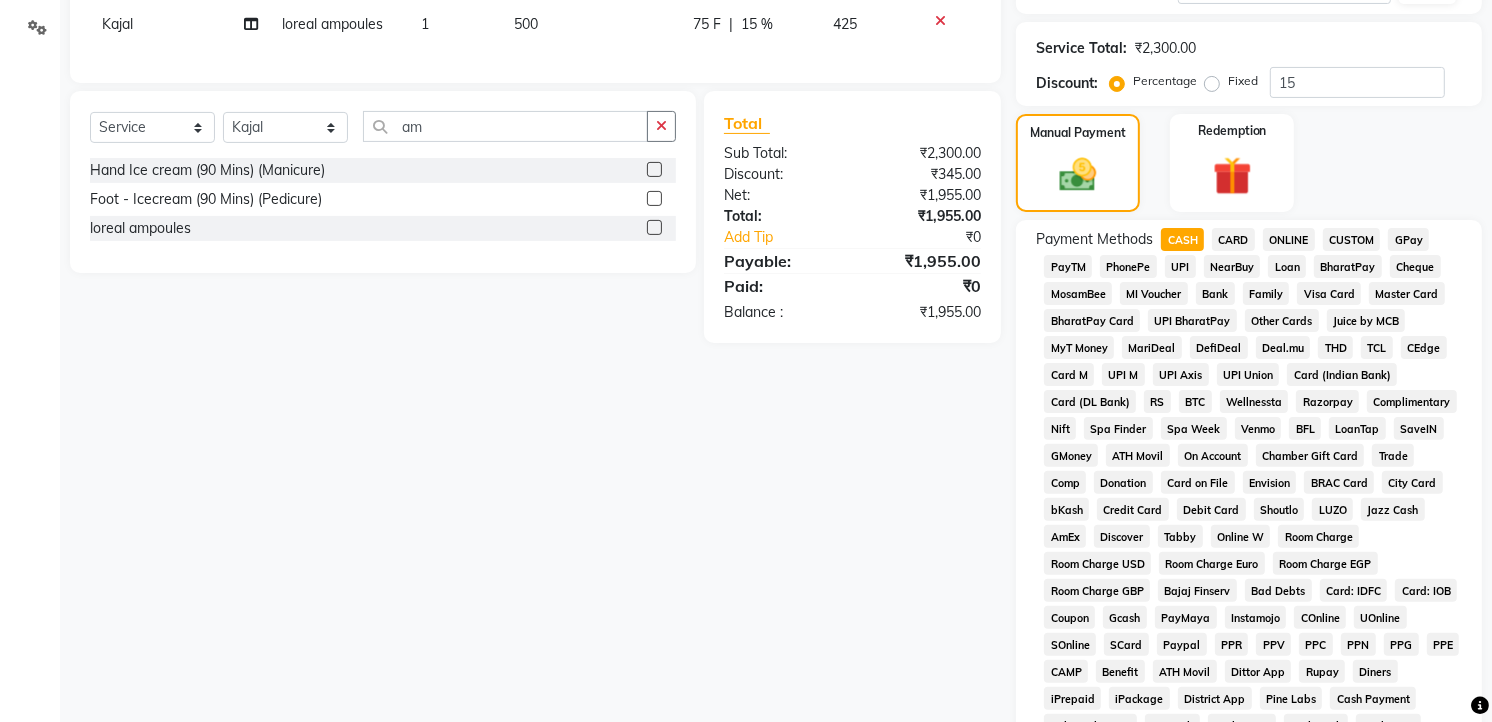 scroll, scrollTop: 637, scrollLeft: 0, axis: vertical 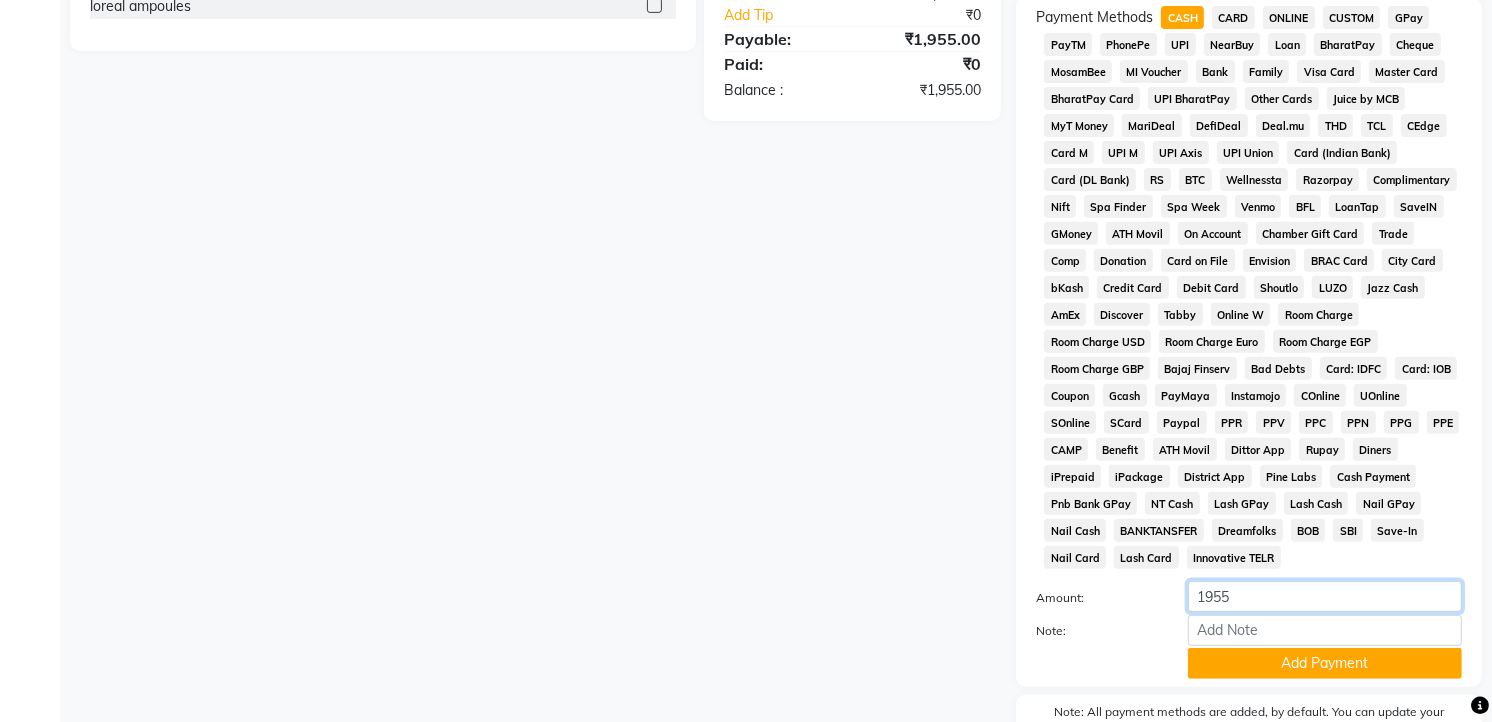 click on "1955" 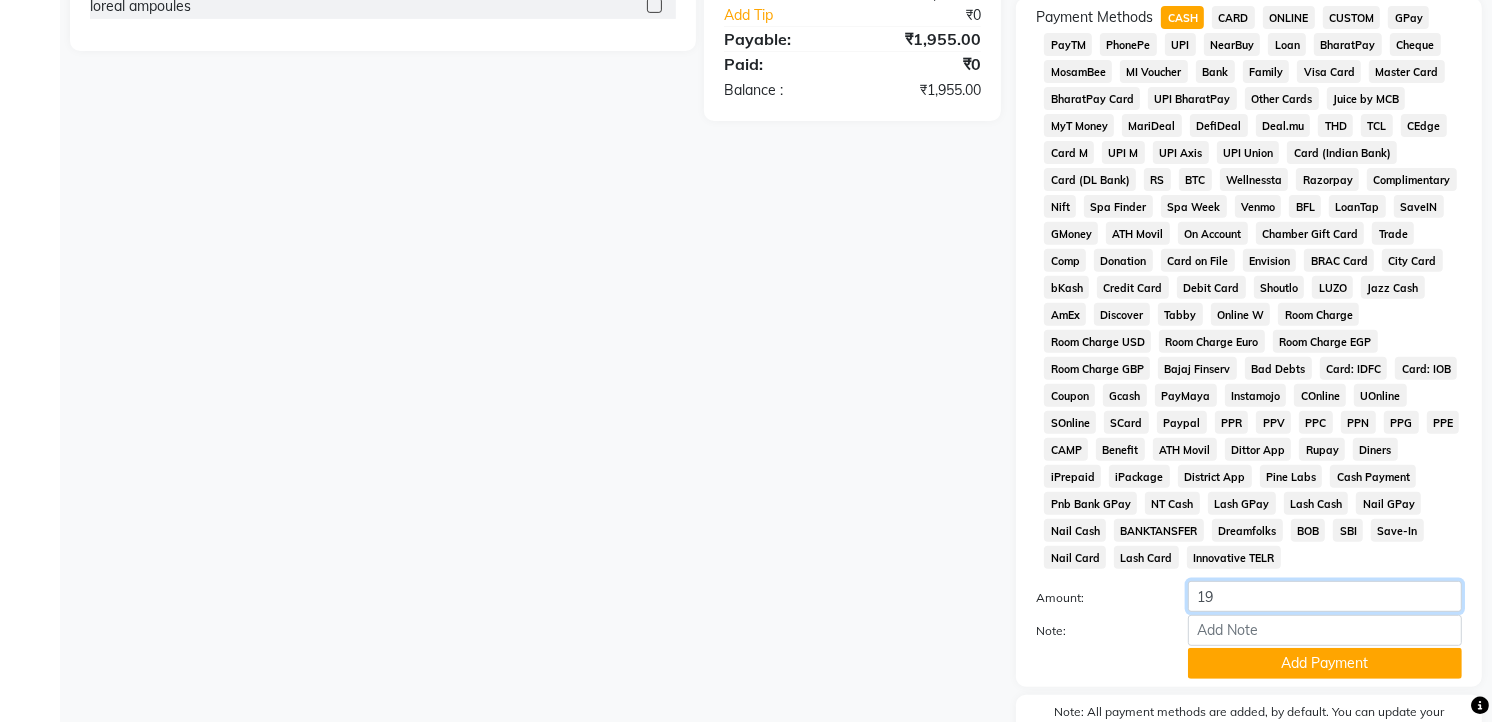 type on "1" 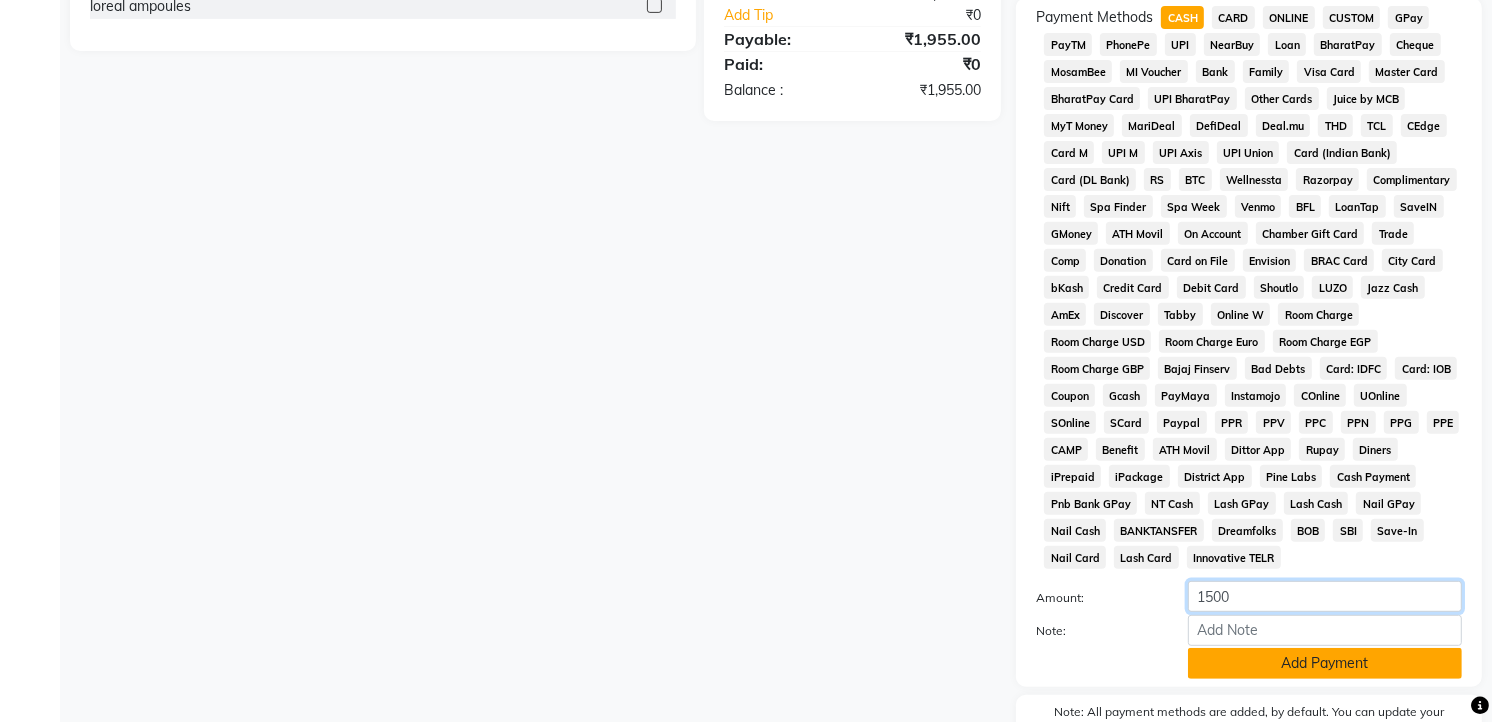 type on "1500" 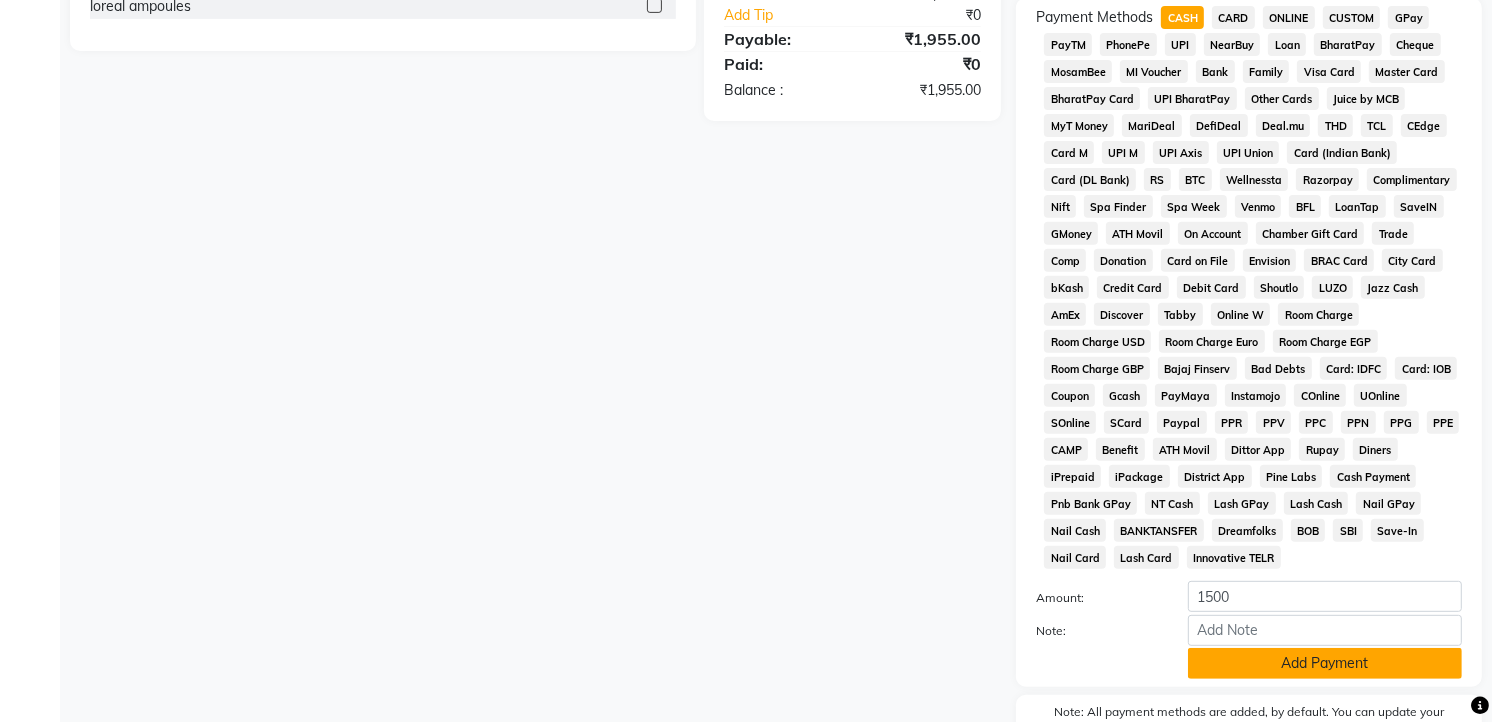 click on "Add Payment" 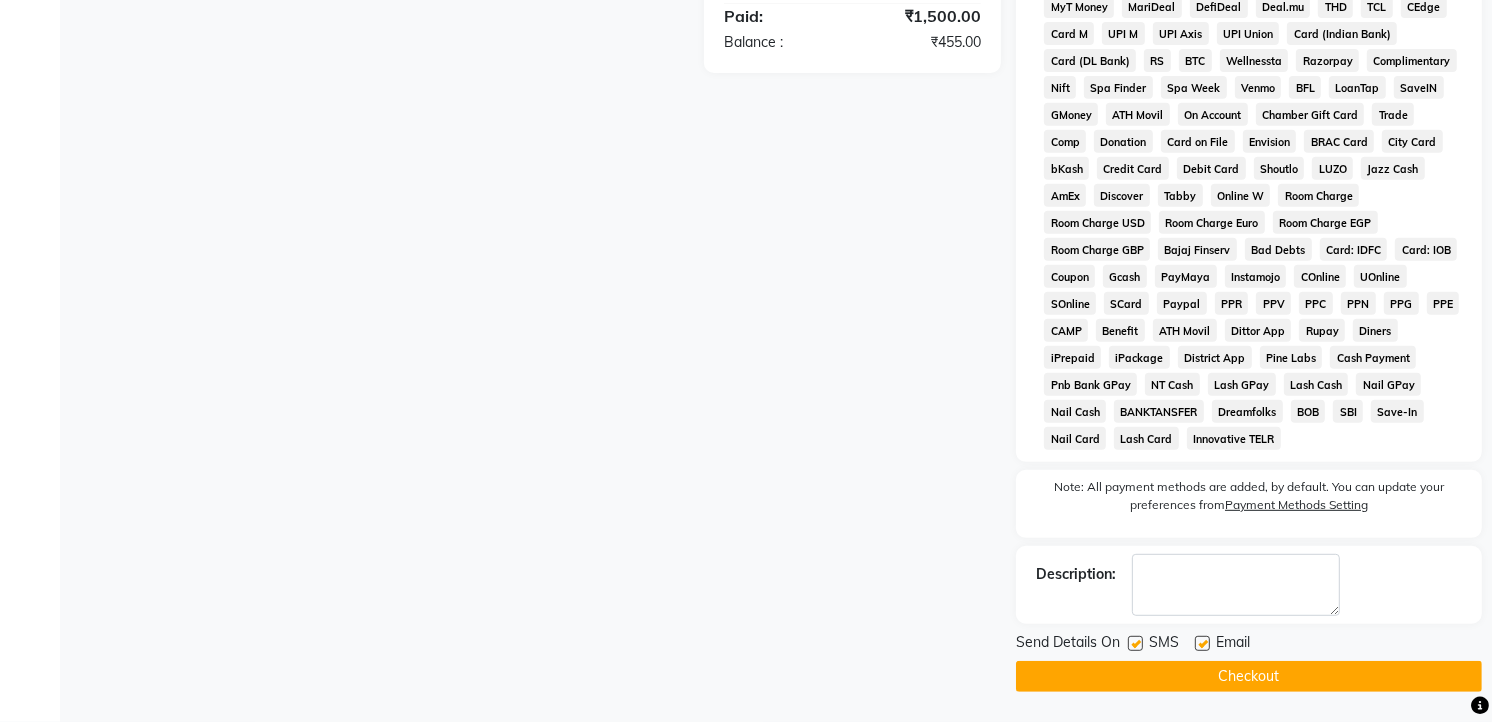 scroll, scrollTop: 316, scrollLeft: 0, axis: vertical 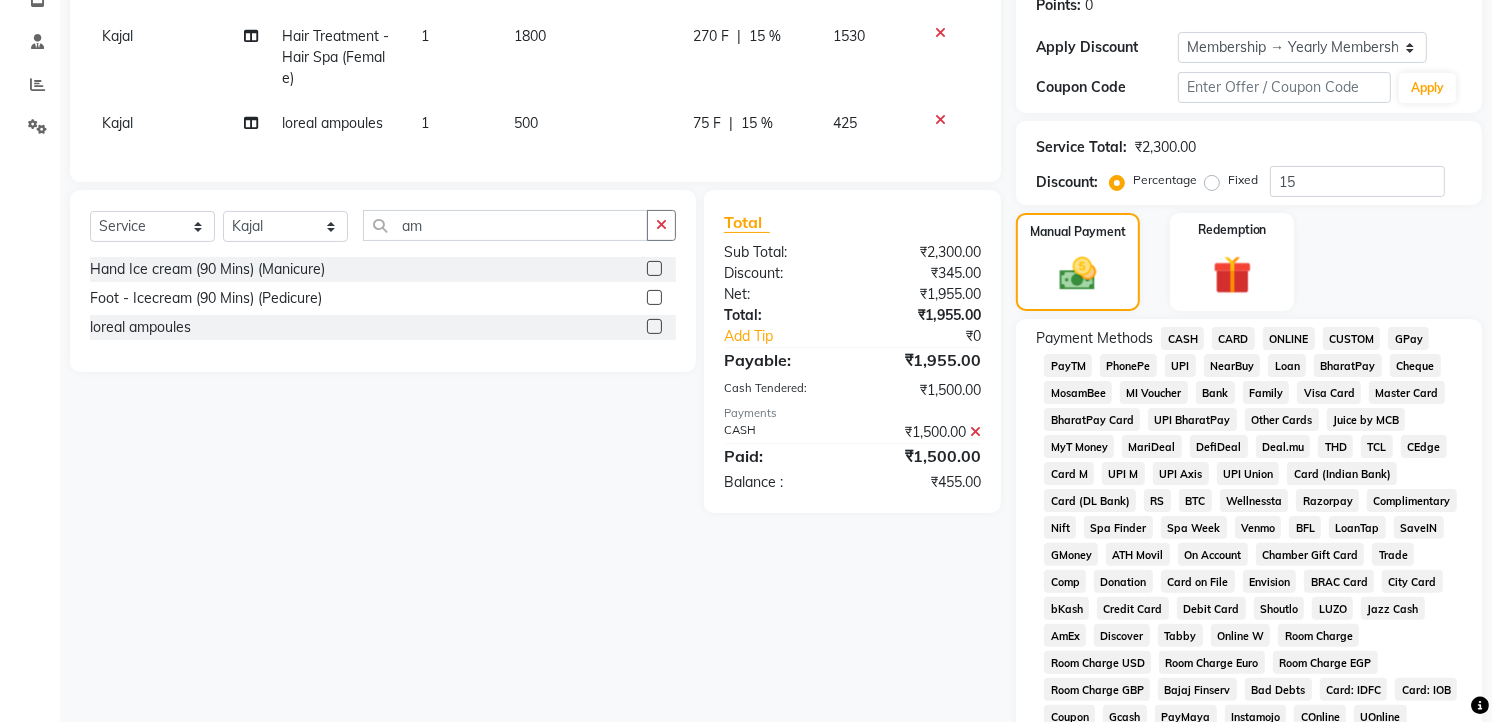 click on "CASH" 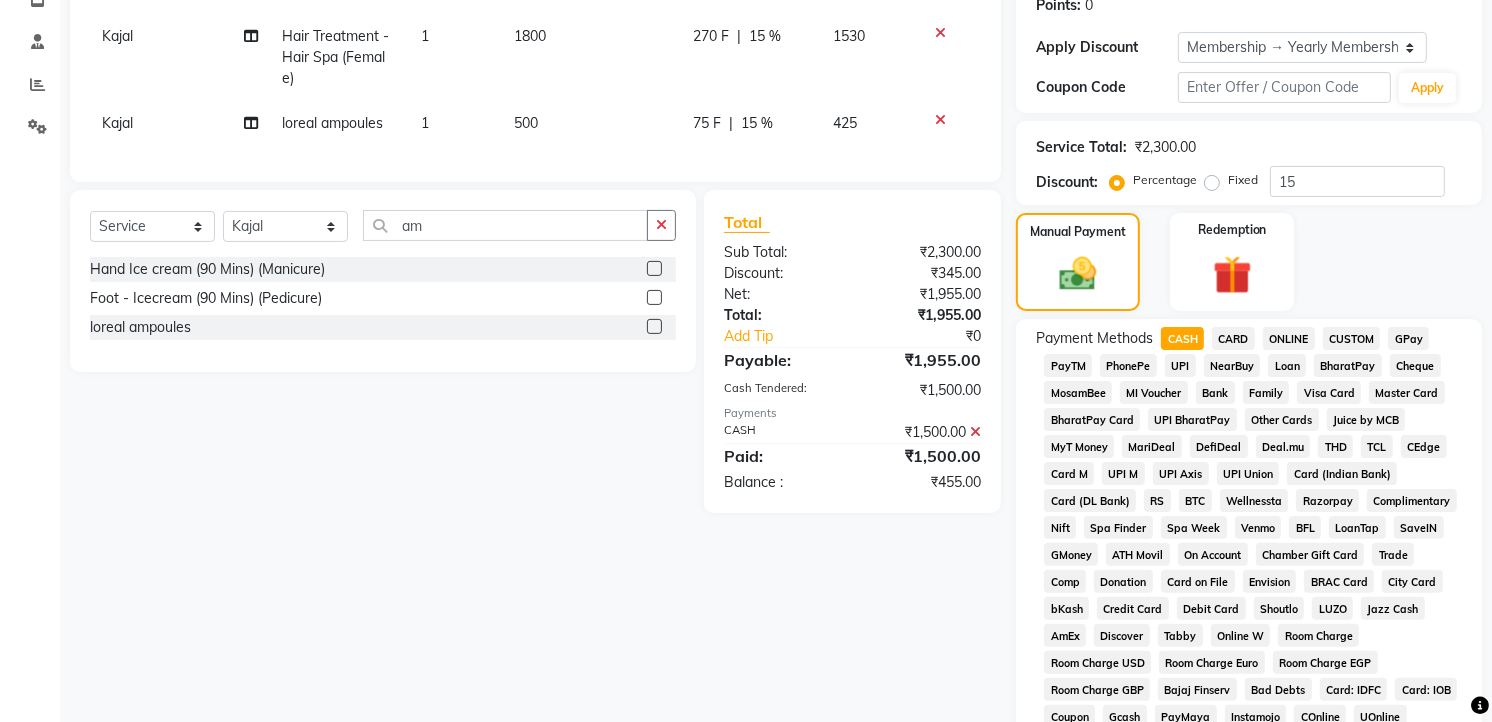 scroll, scrollTop: 94, scrollLeft: 0, axis: vertical 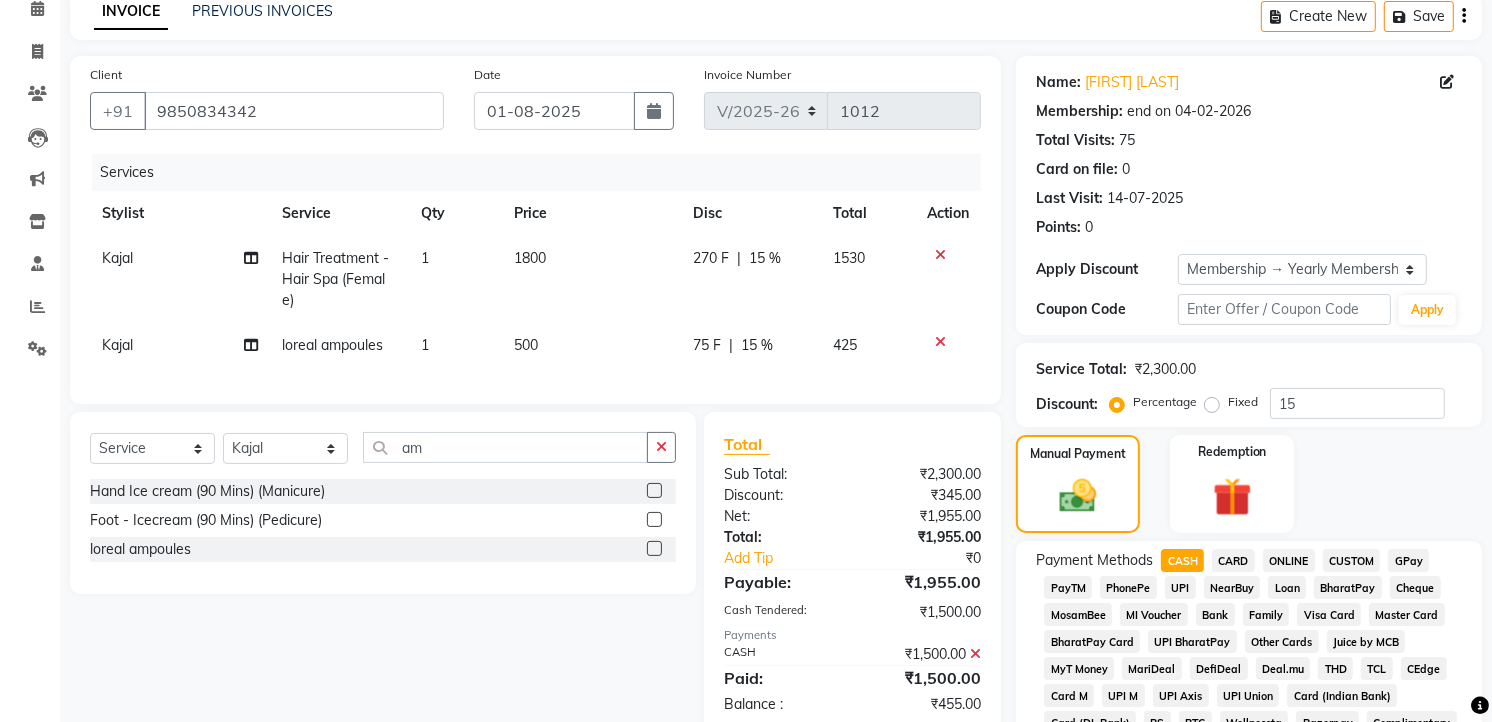 click on "Total Sub Total: ₹2,300.00 Discount: ₹345.00 Net: ₹1,955.00 Total: ₹1,955.00 Add Tip ₹0 Payable: ₹1,955.00 Cash Tendered: ₹1,500.00 Payments CASH ₹1,500.00  Paid: ₹1,500.00 Balance   : ₹455.00" 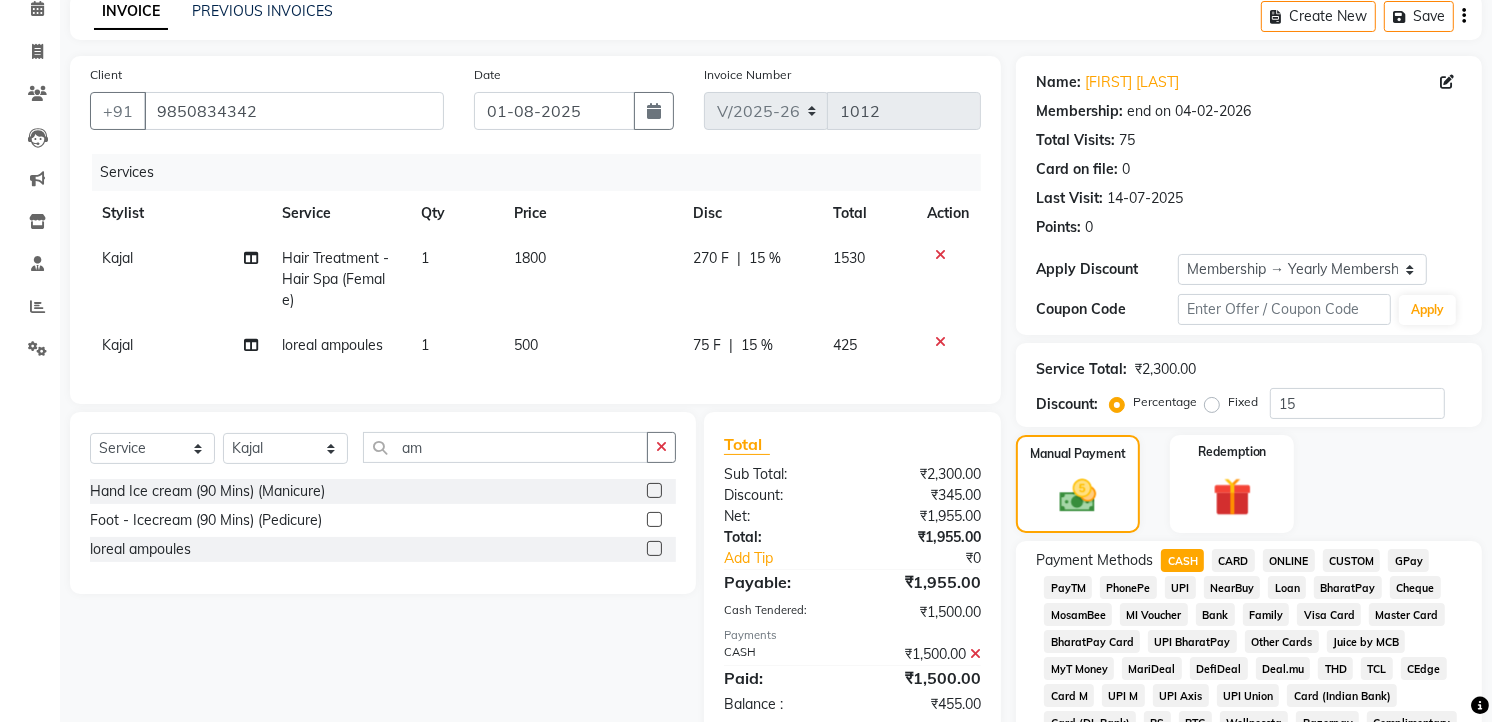 click on "Manual Payment Redemption" 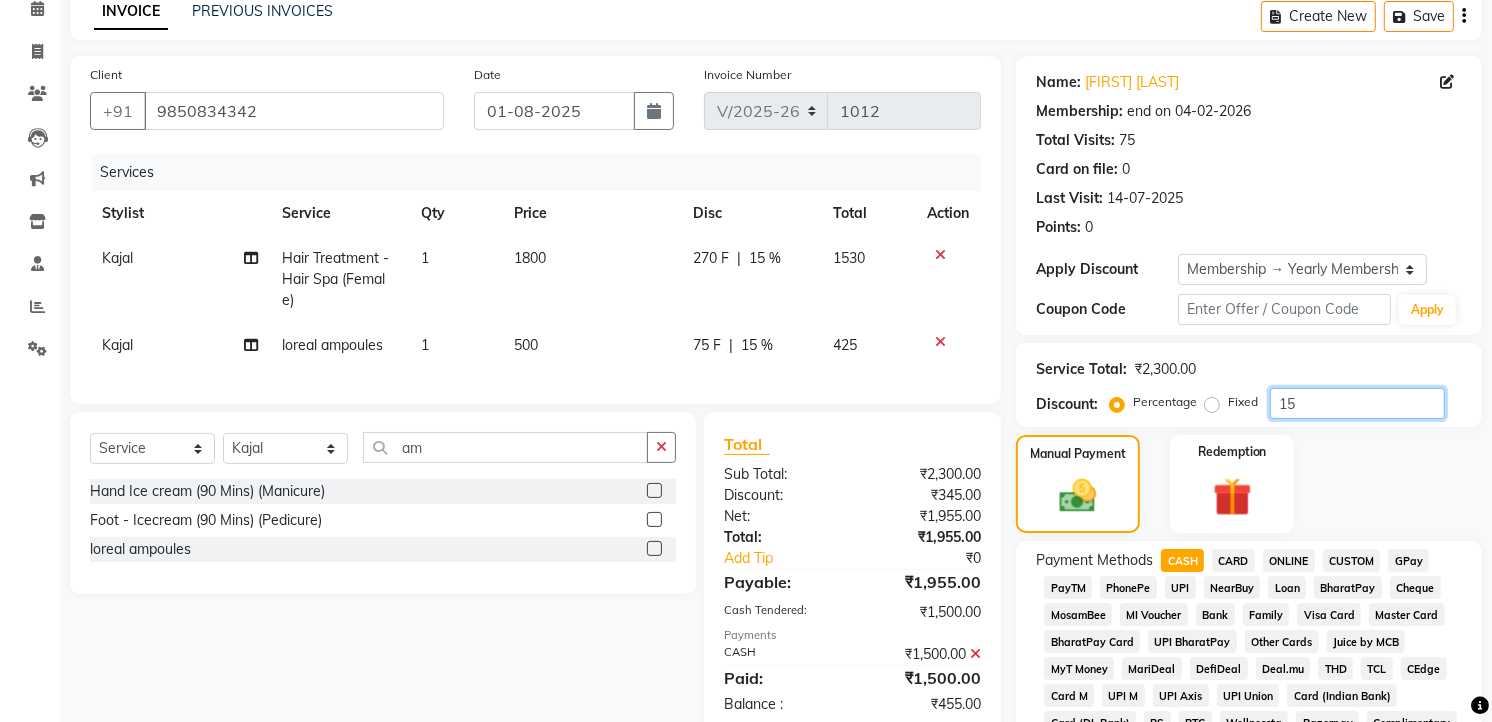 click on "15" 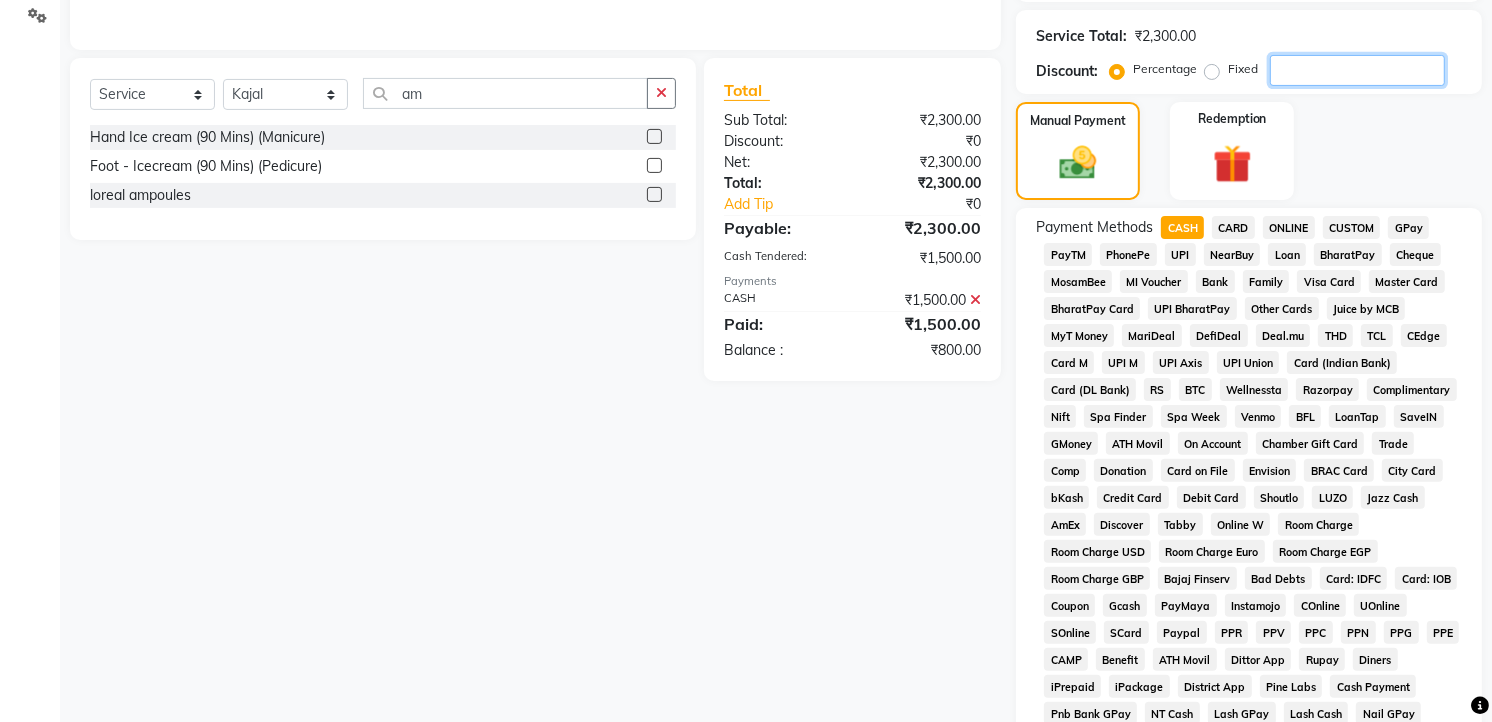 scroll, scrollTop: 205, scrollLeft: 0, axis: vertical 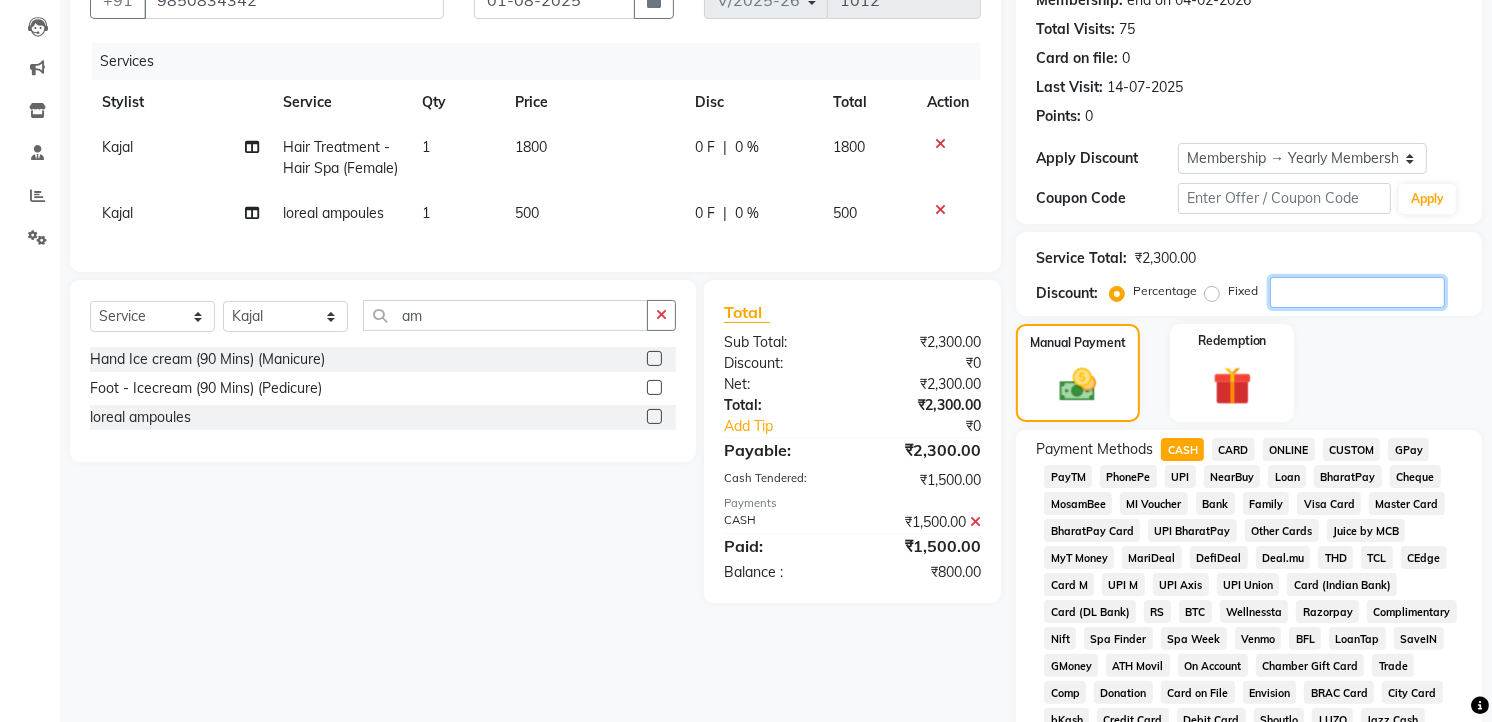 type 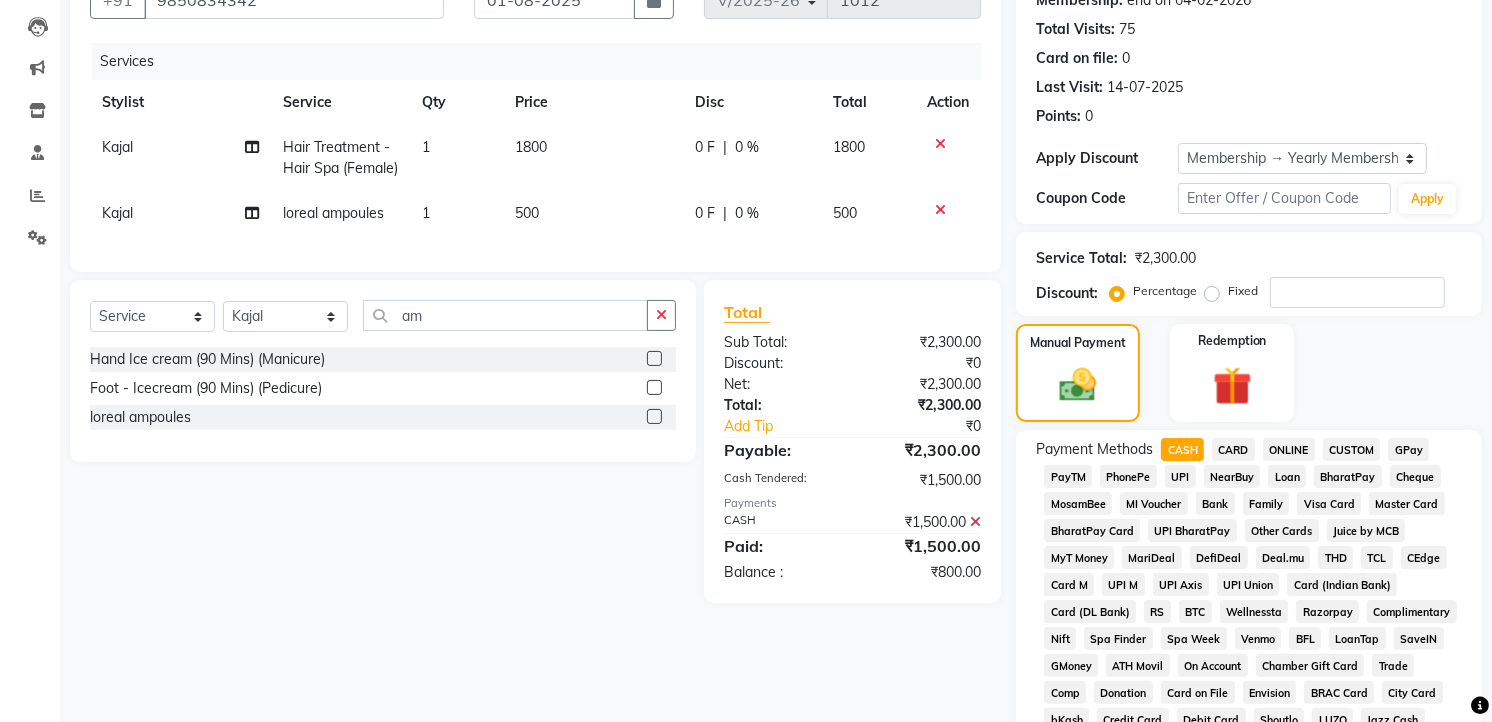 click 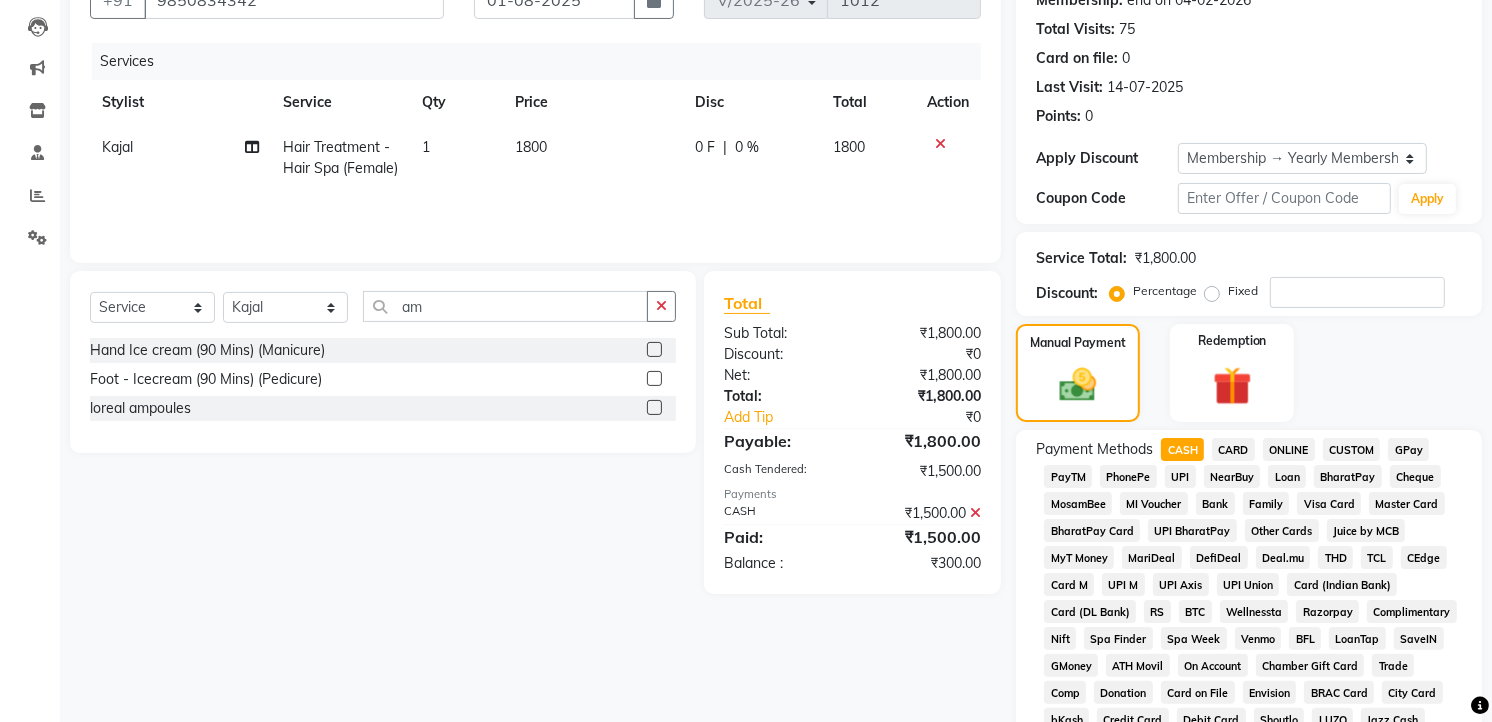 click 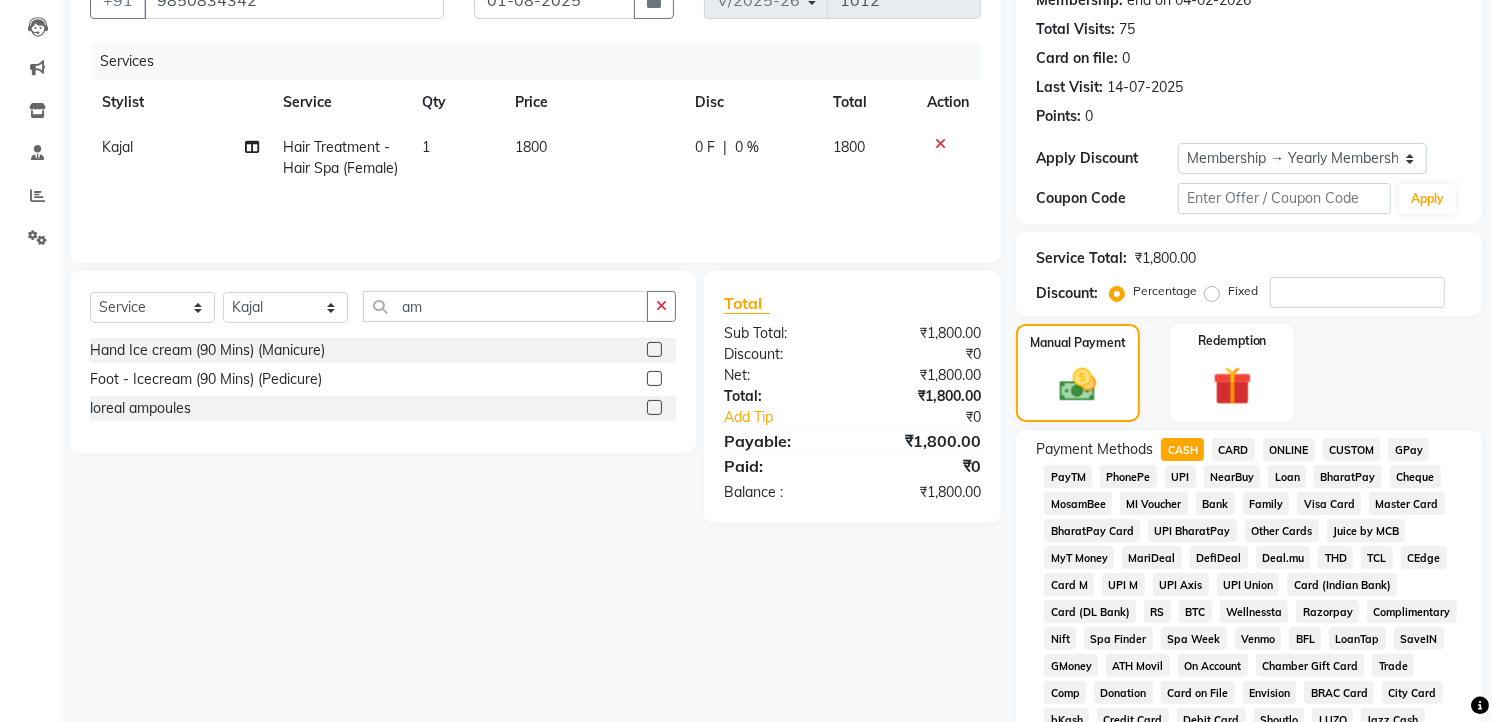 scroll, scrollTop: 0, scrollLeft: 0, axis: both 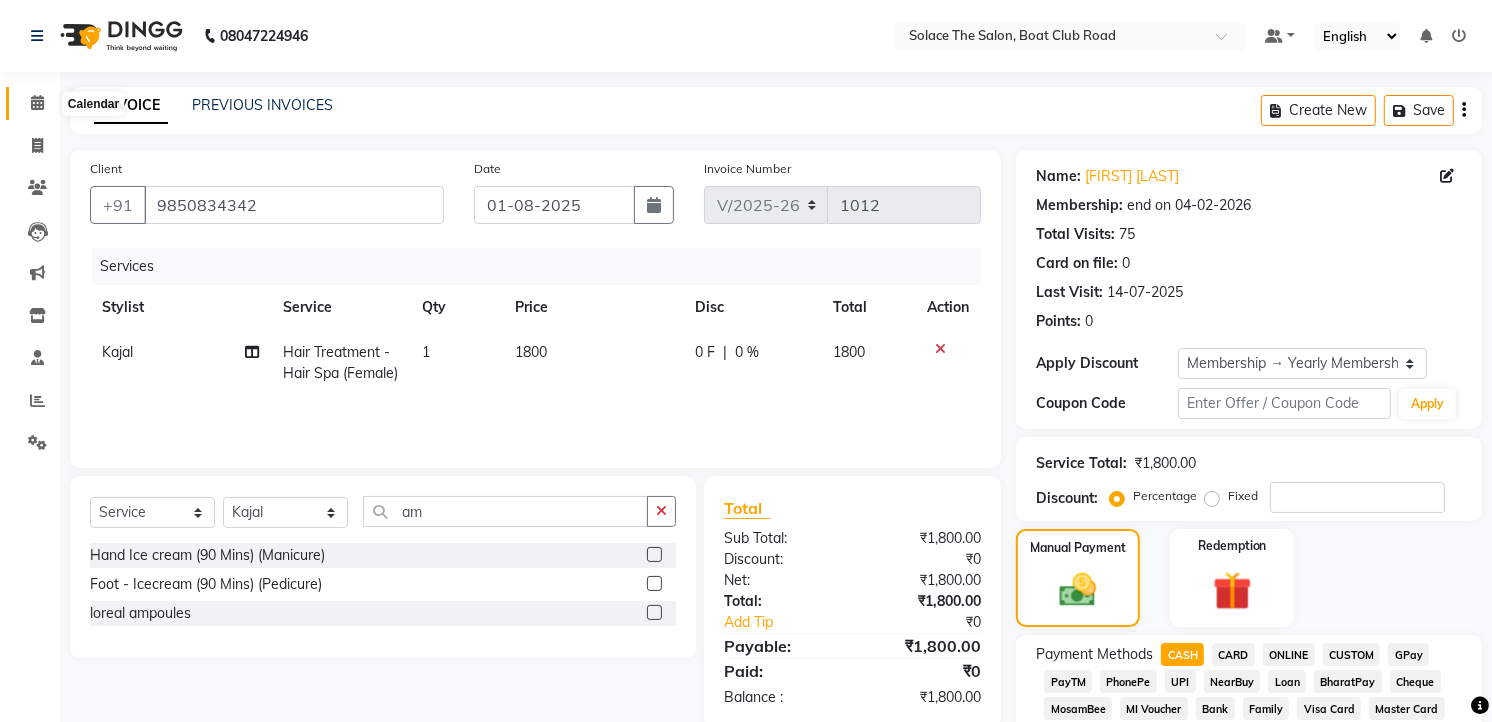 click 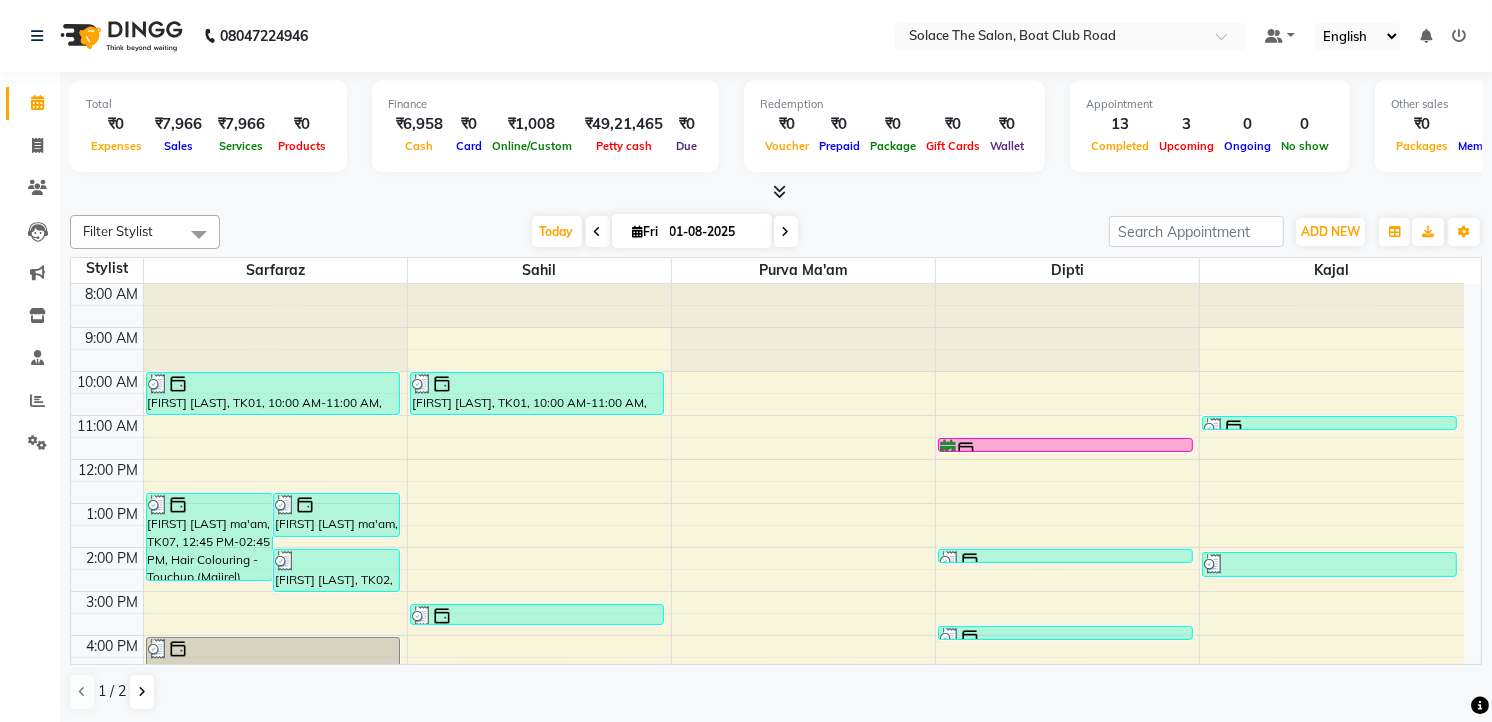 scroll, scrollTop: 222, scrollLeft: 0, axis: vertical 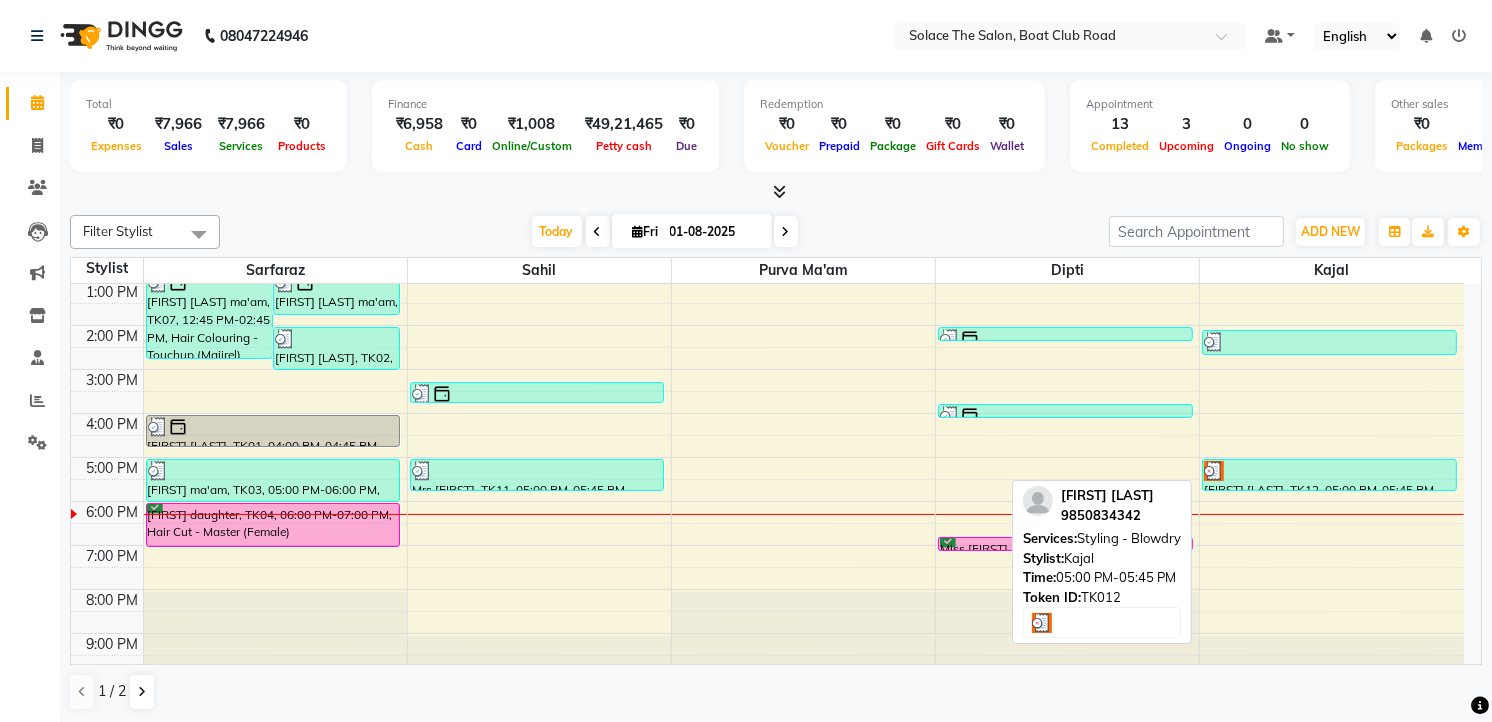 click at bounding box center [1329, 471] 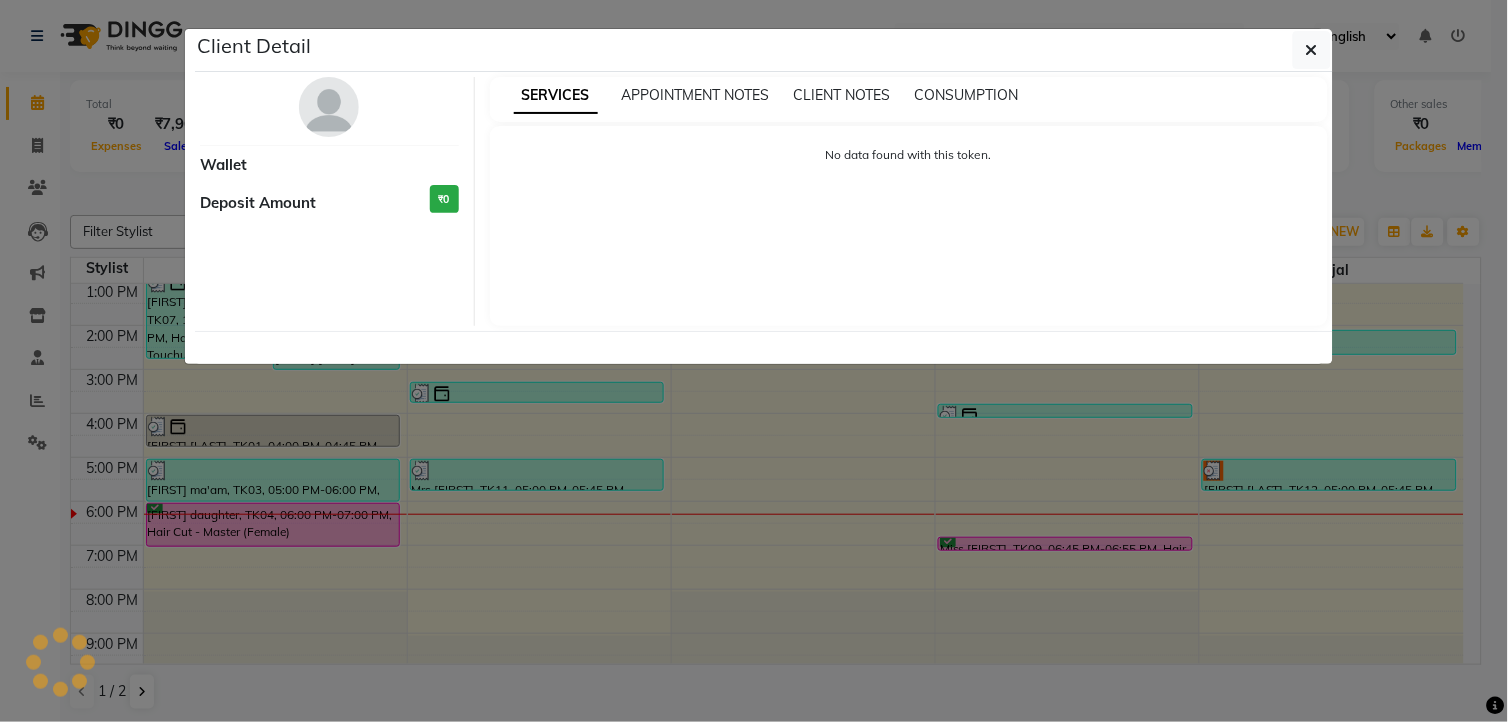 select on "3" 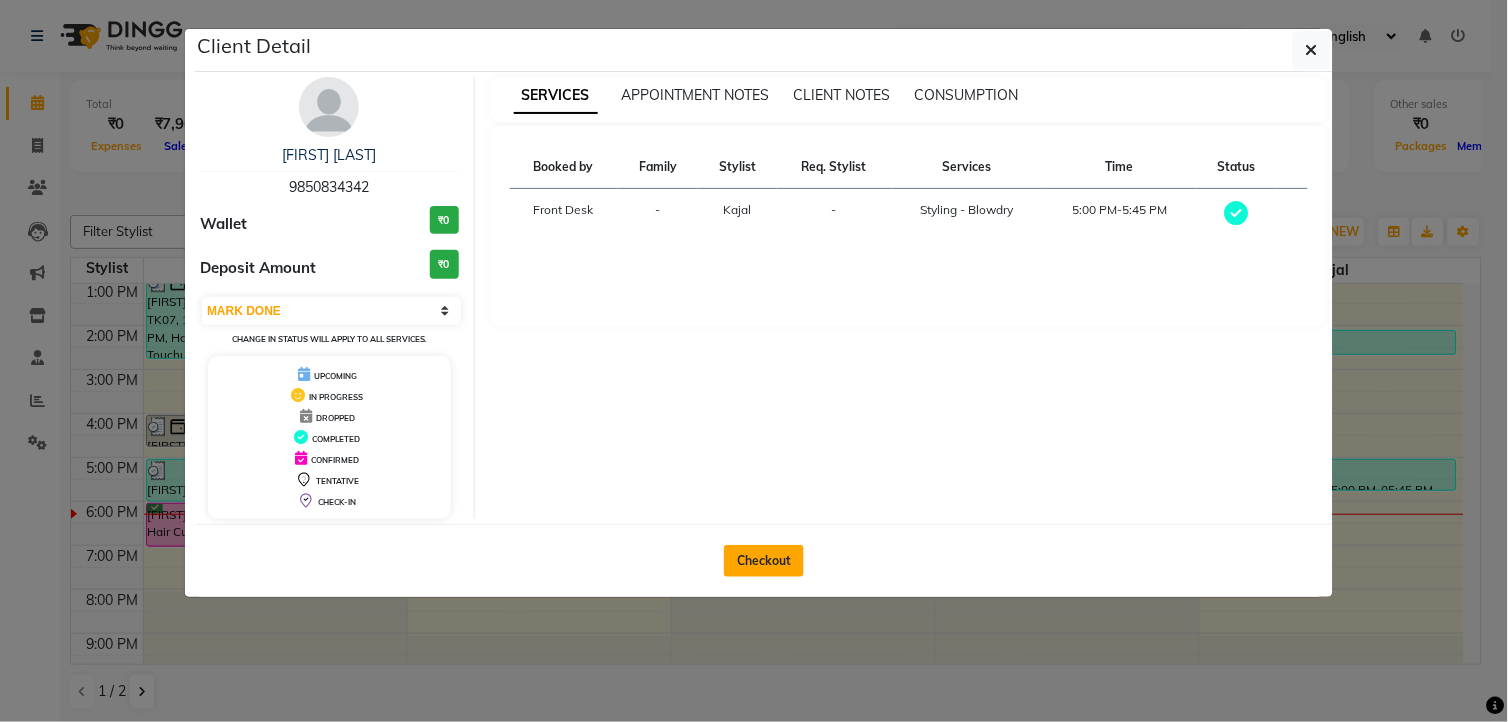 click on "Checkout" 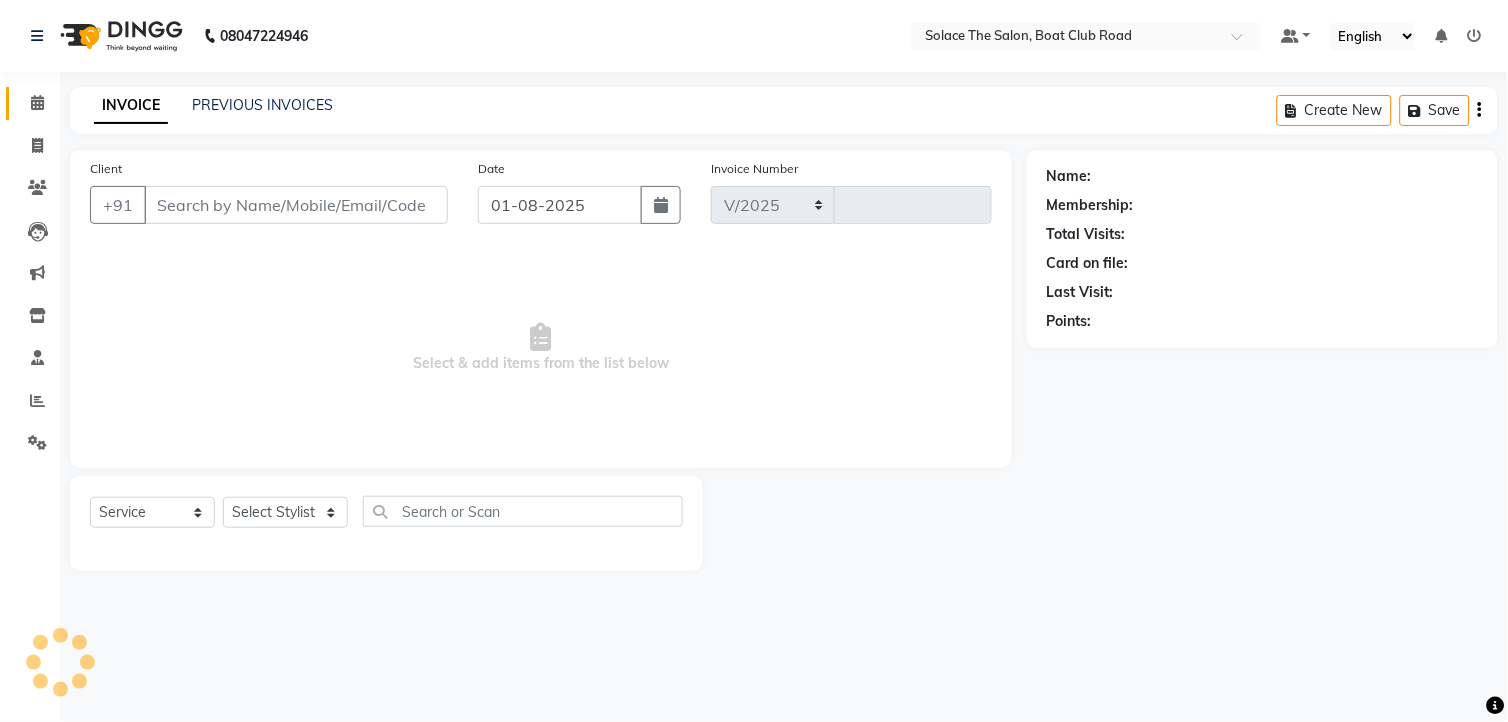 select on "585" 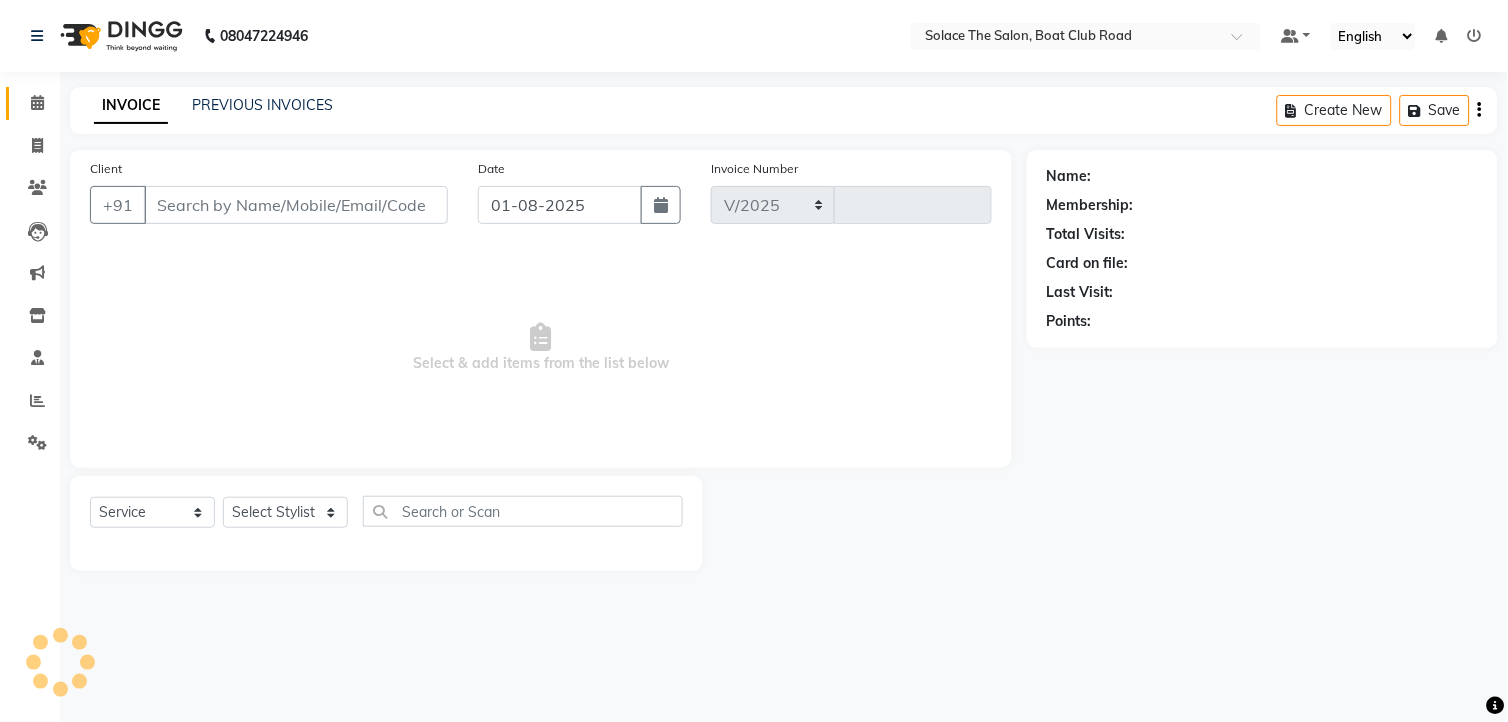 type on "1012" 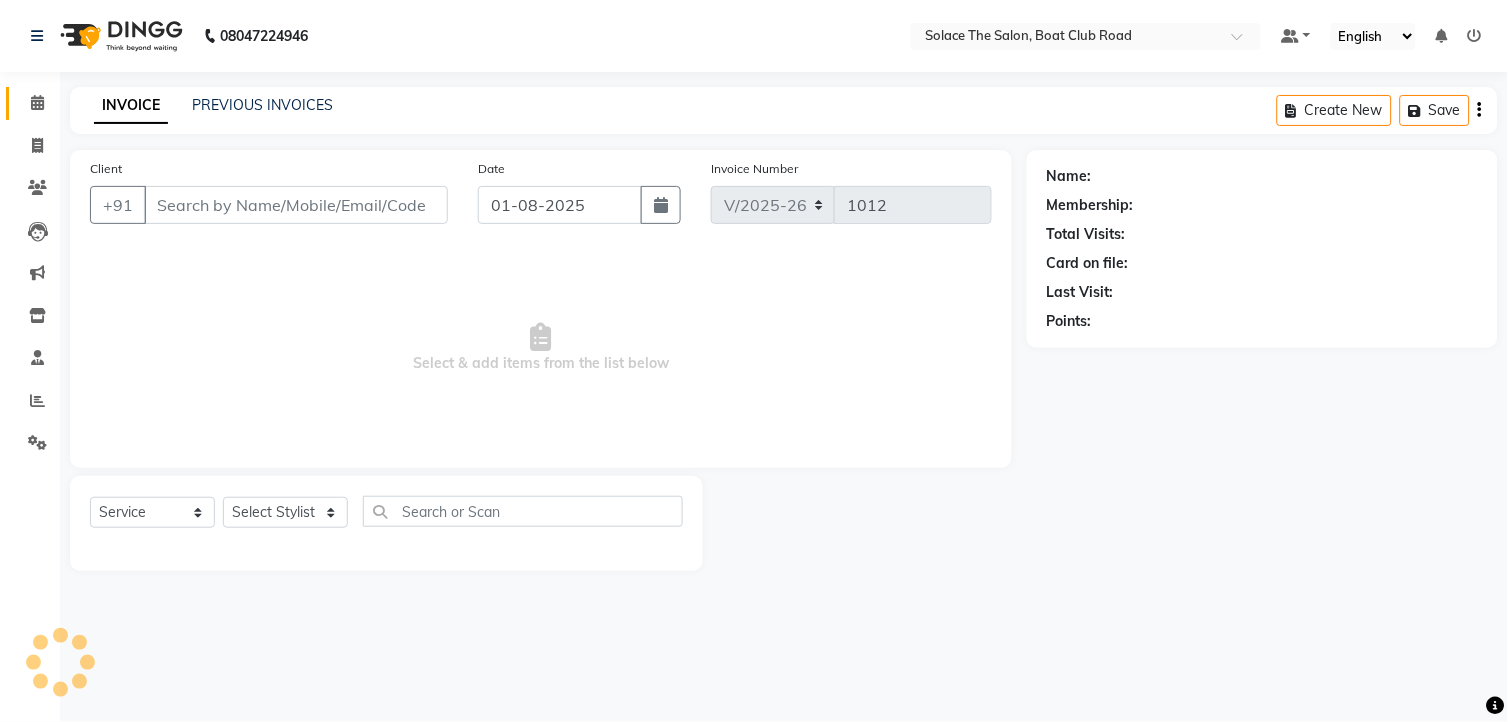 type on "9850834342" 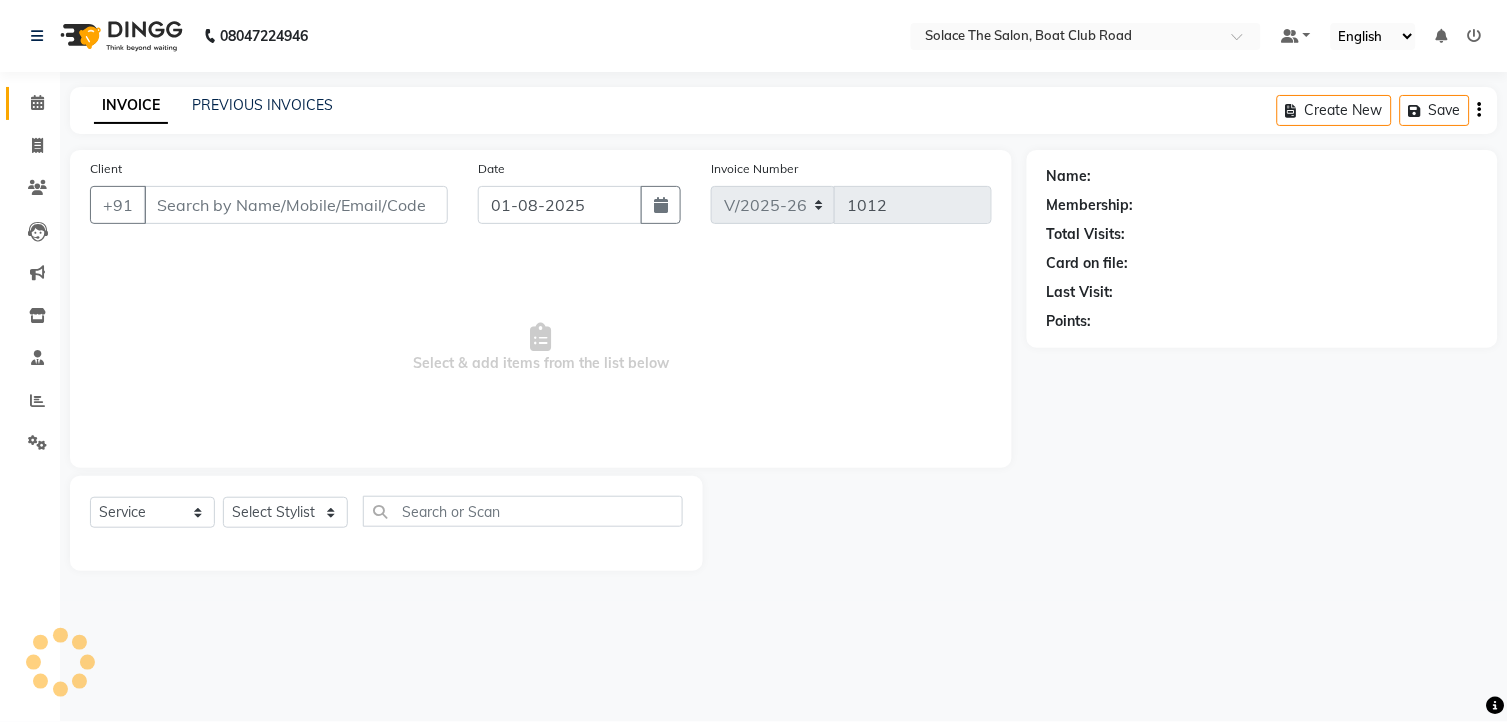 select on "23757" 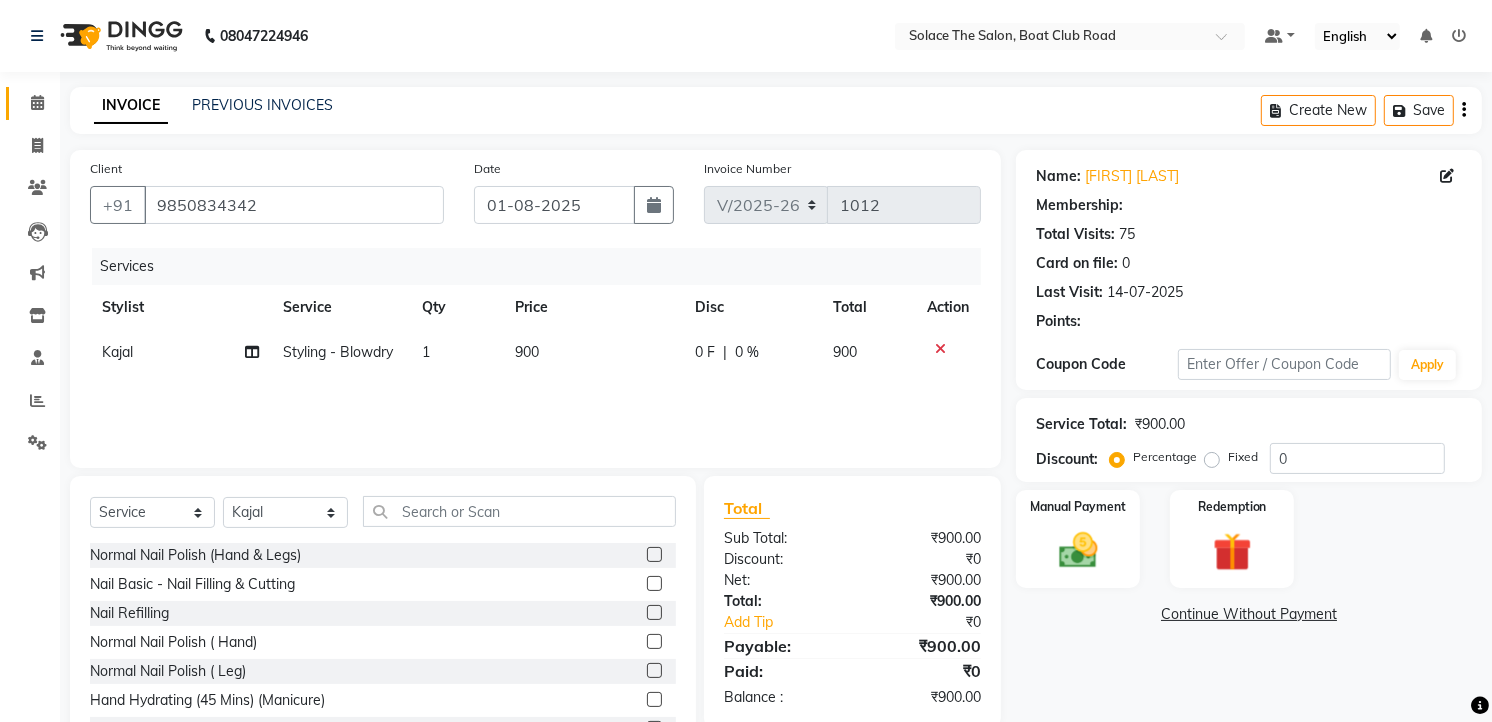 type on "15" 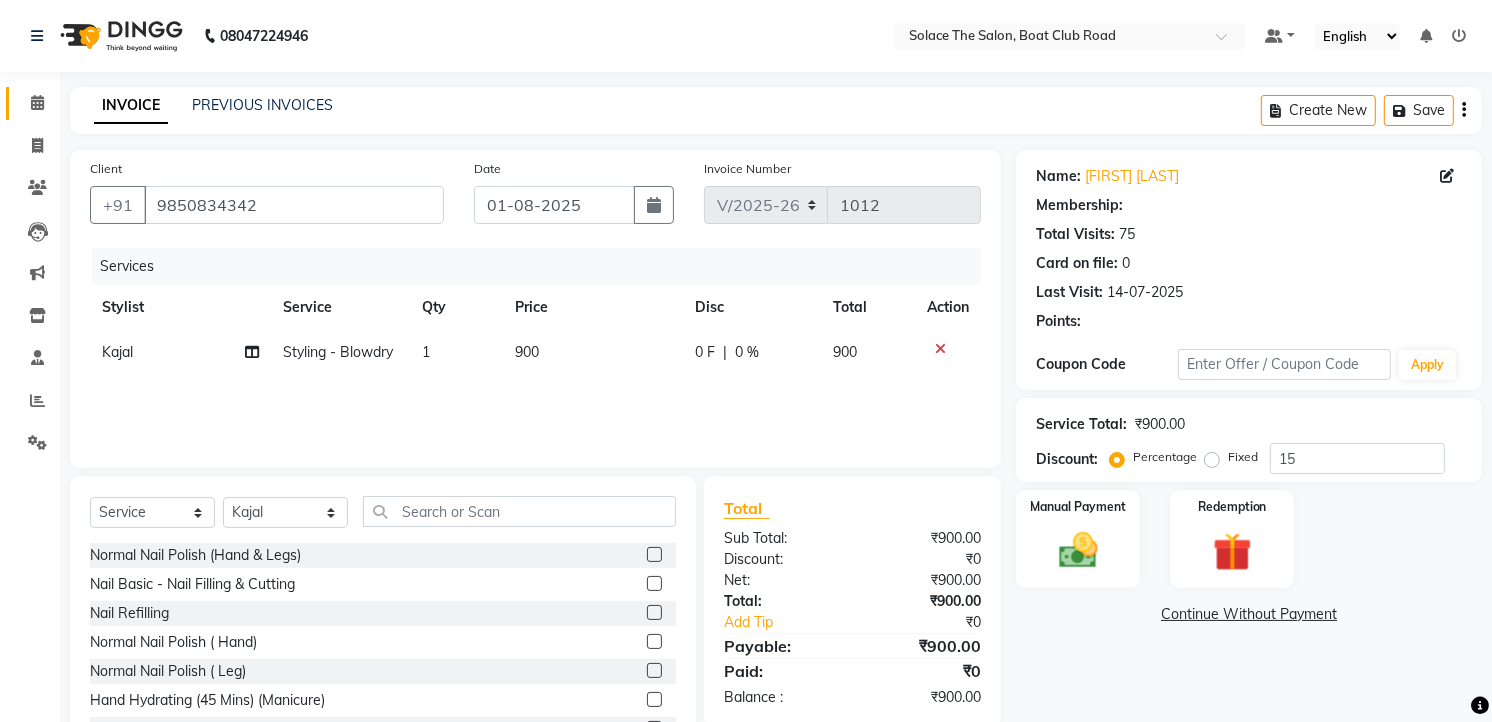 select on "1: Object" 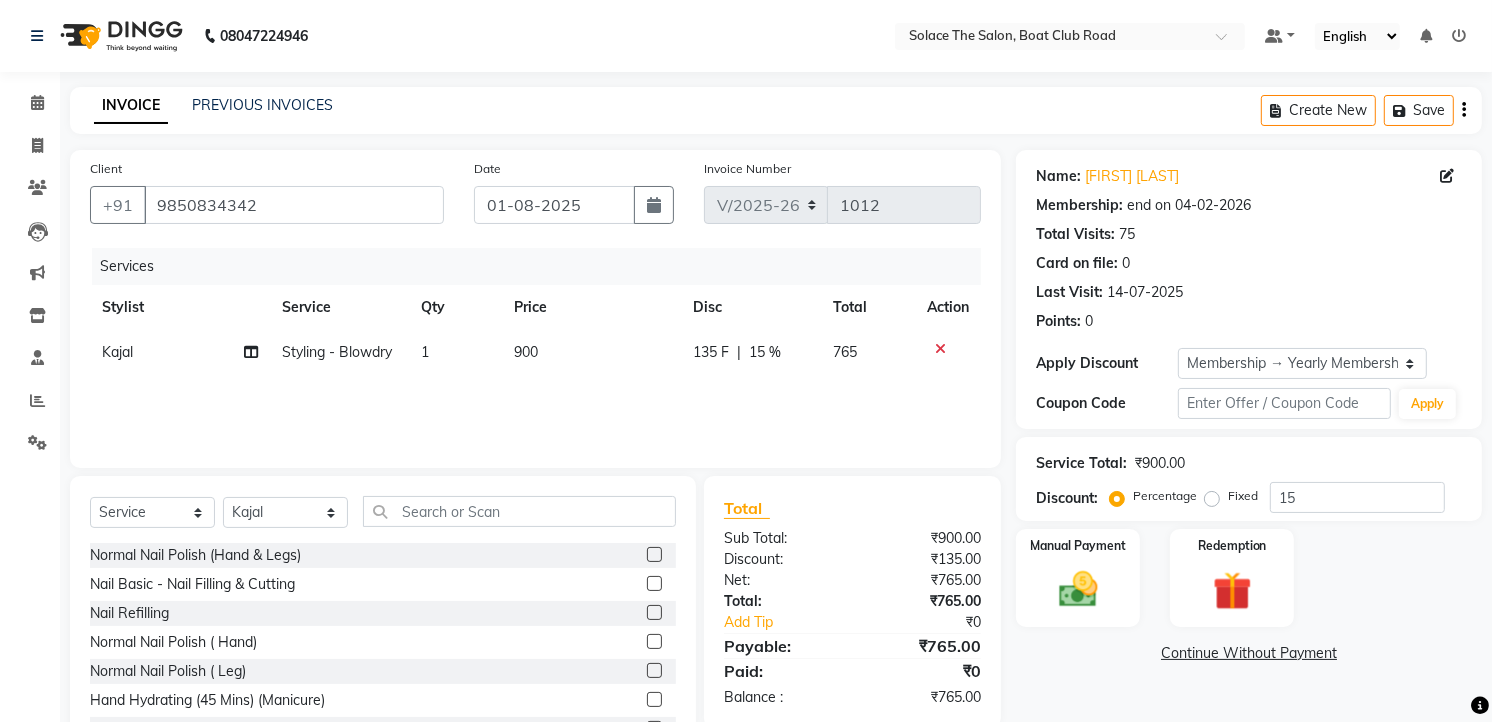 click 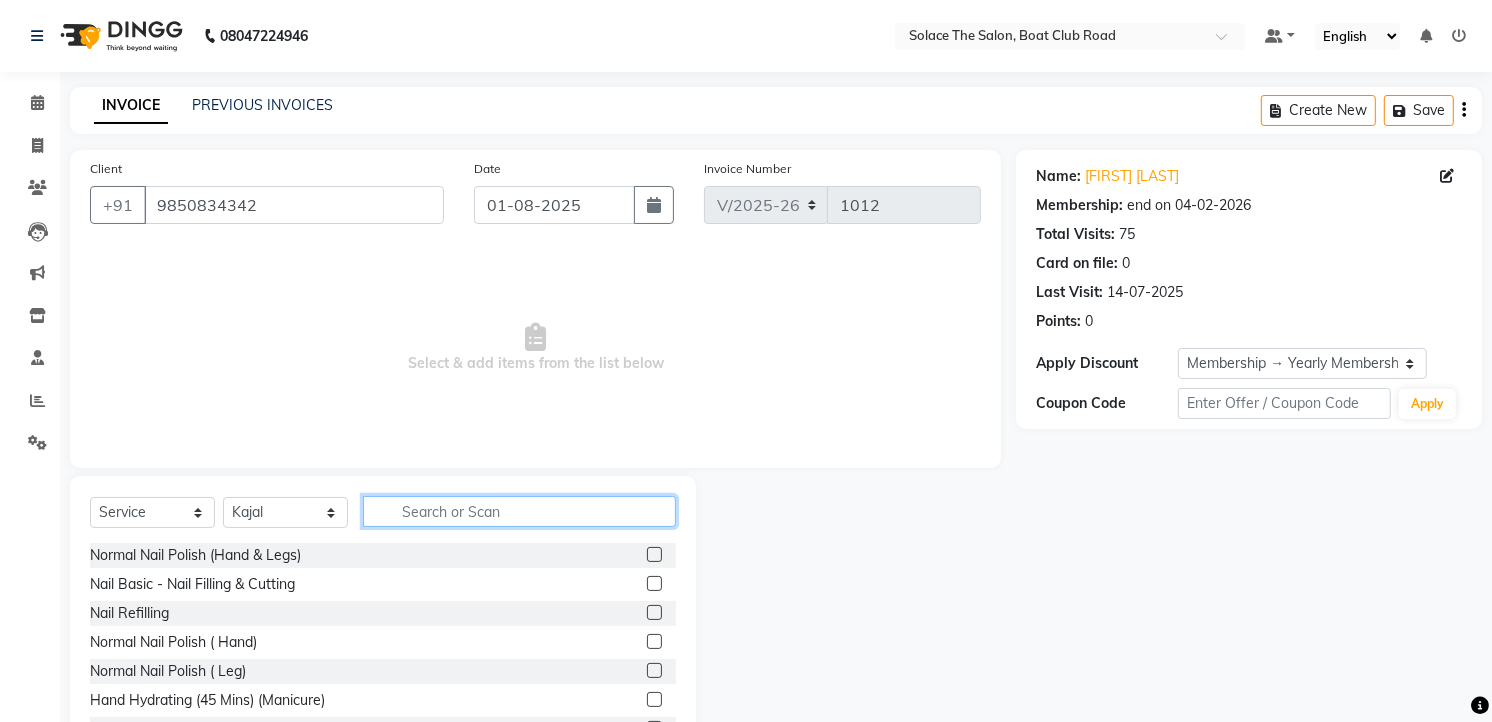 click 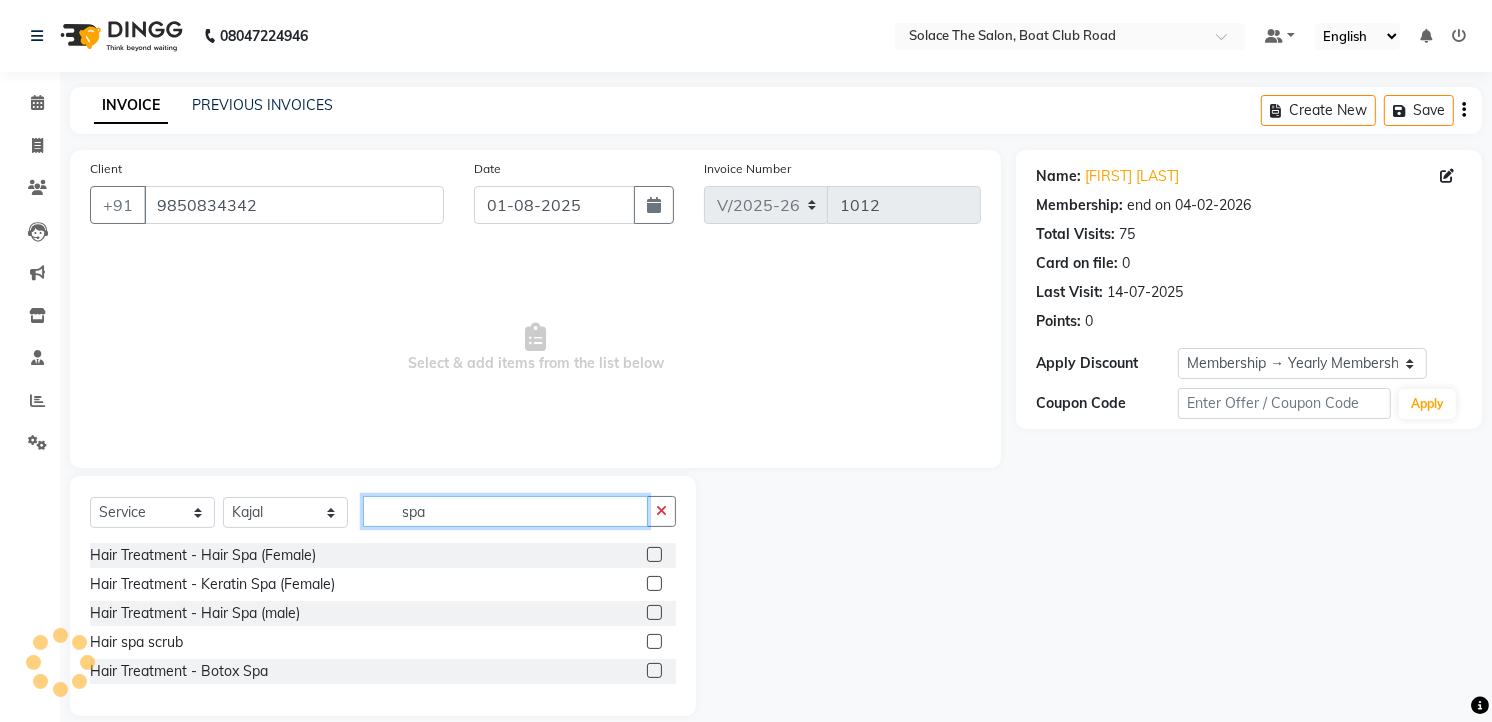 type on "spa" 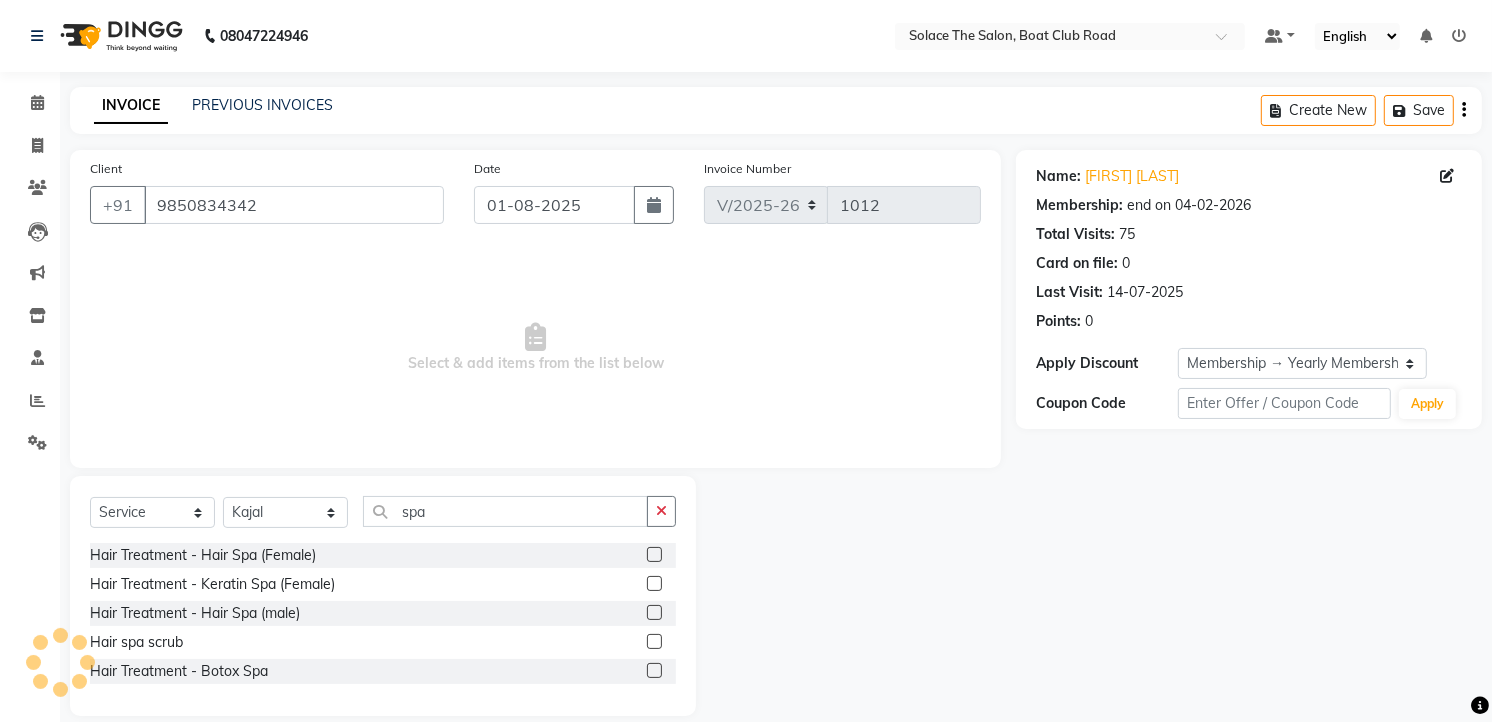 click 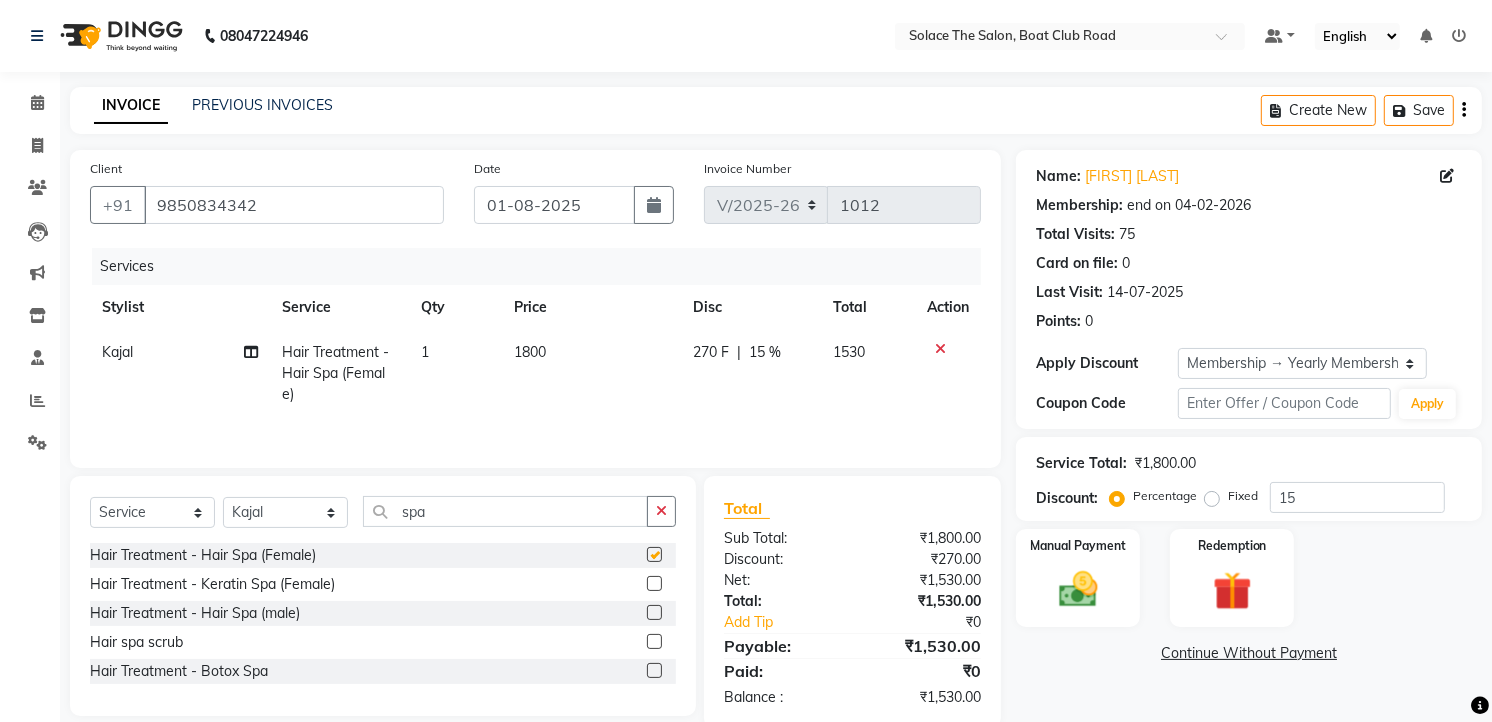 checkbox on "false" 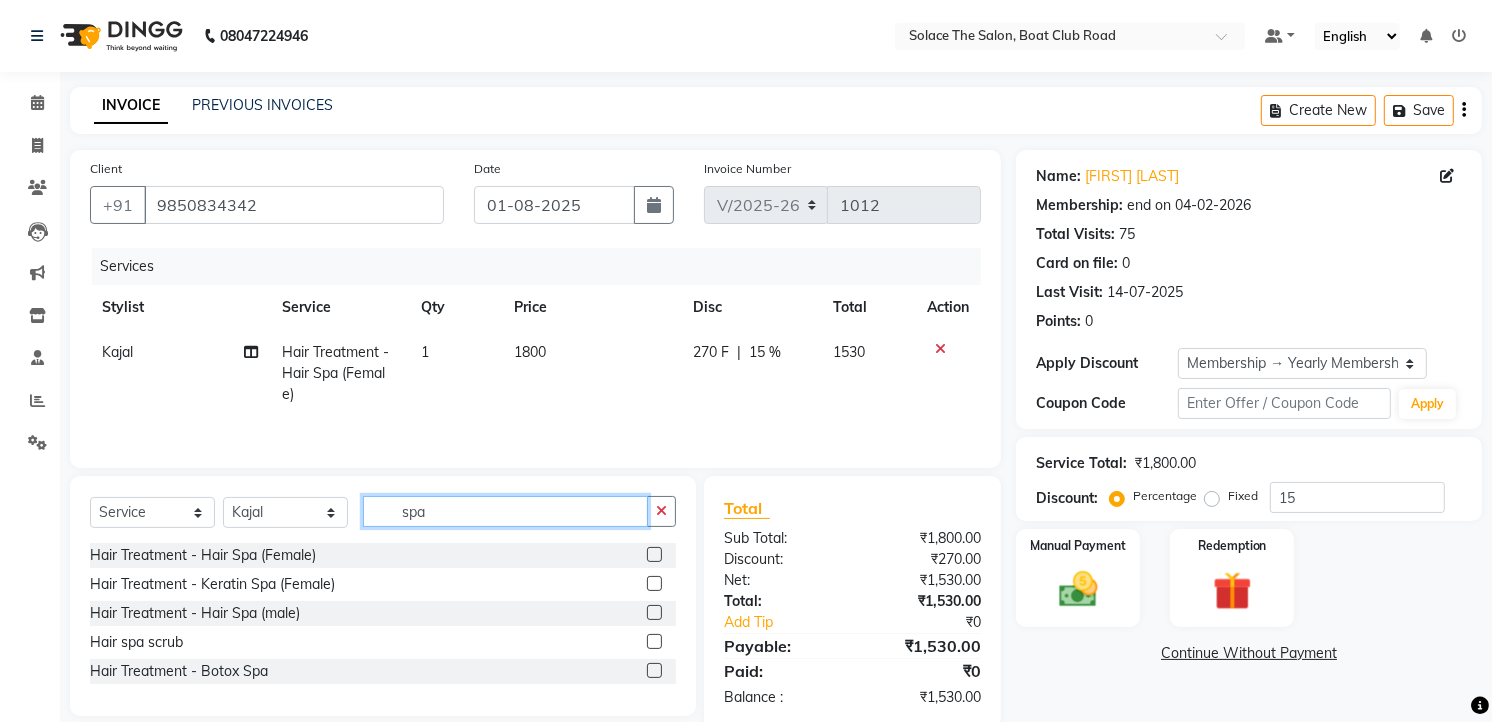 click on "spa" 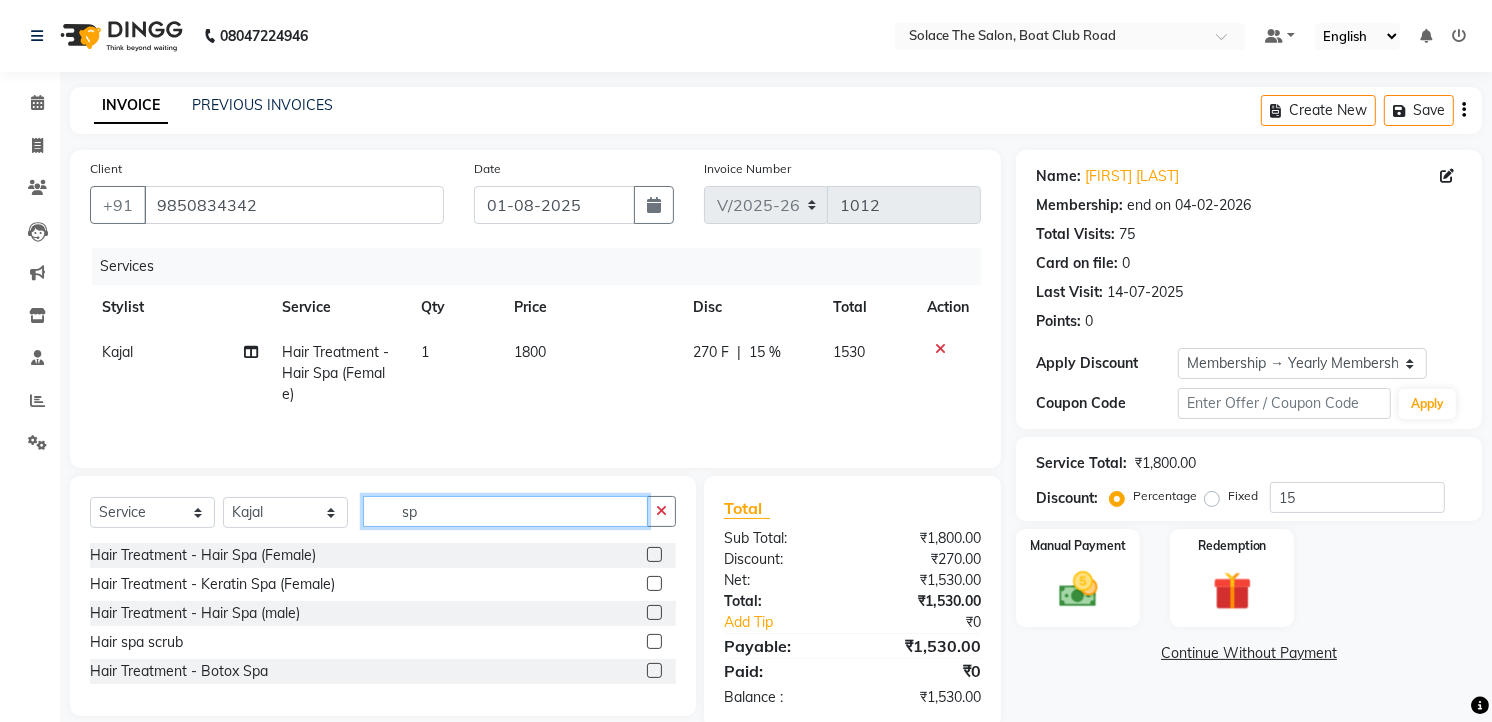 type on "s" 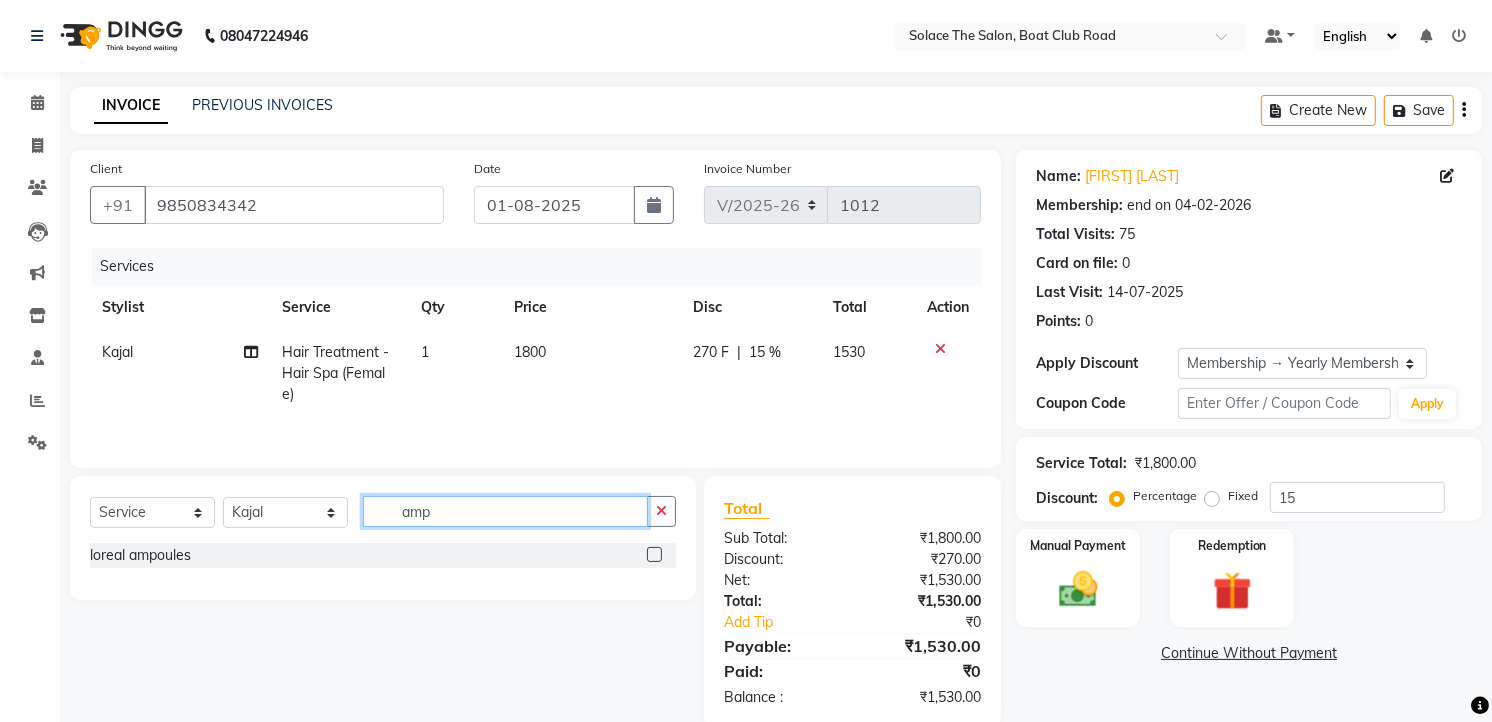type on "amp" 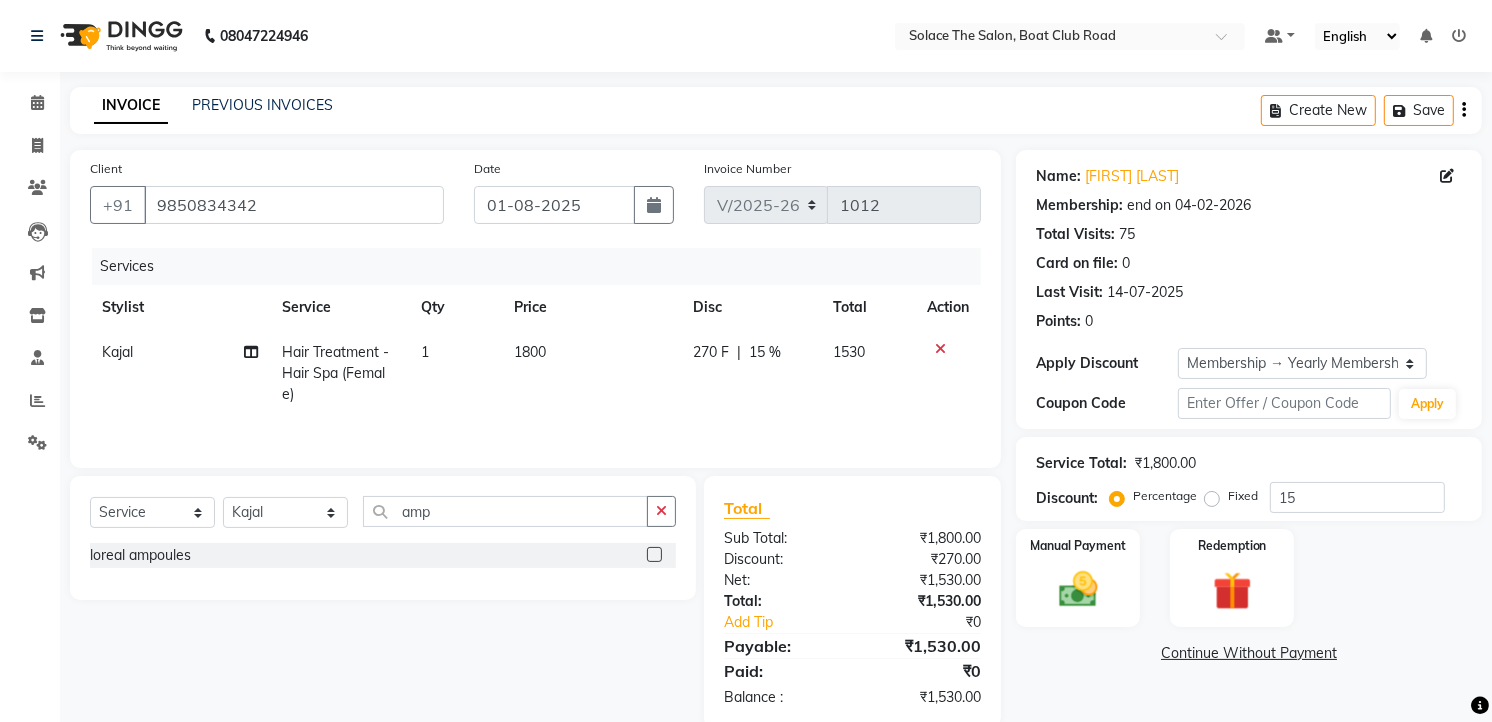 click 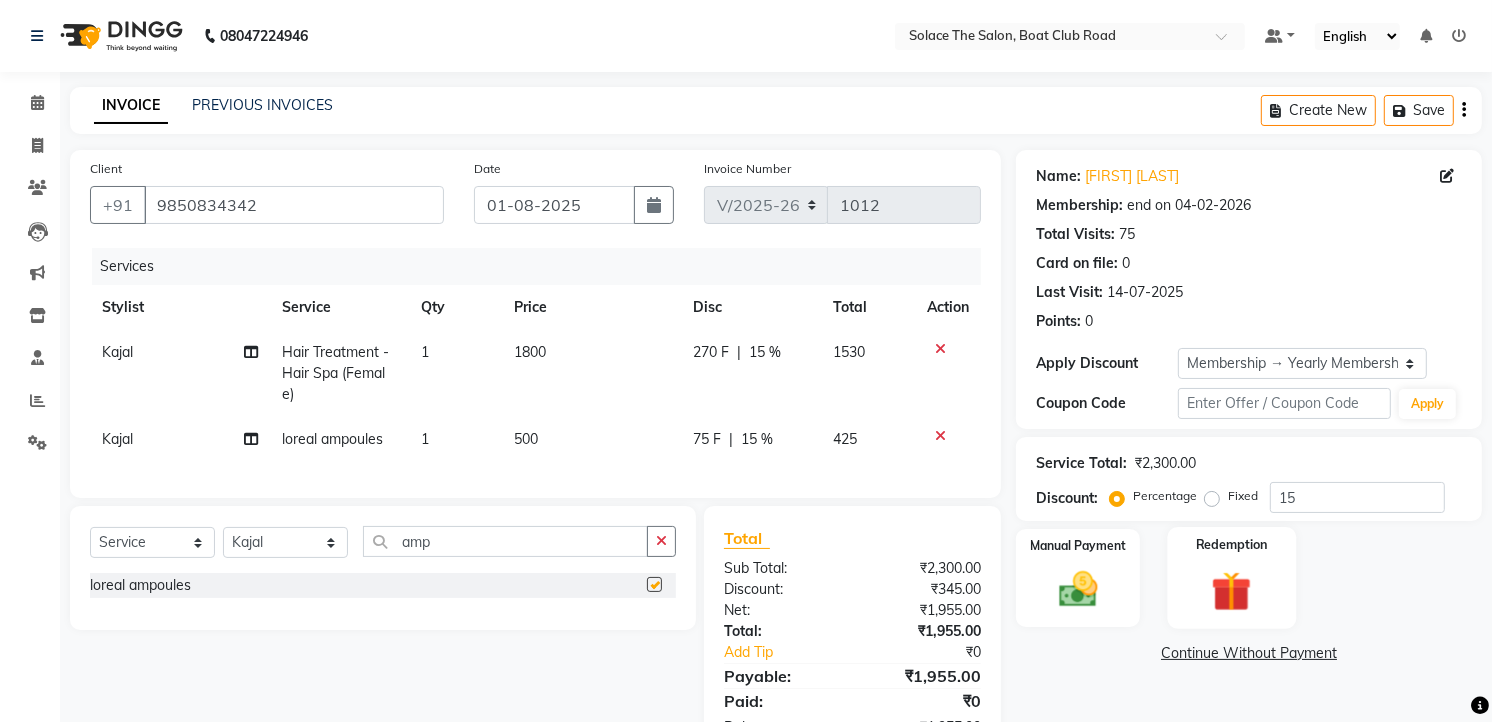 checkbox on "false" 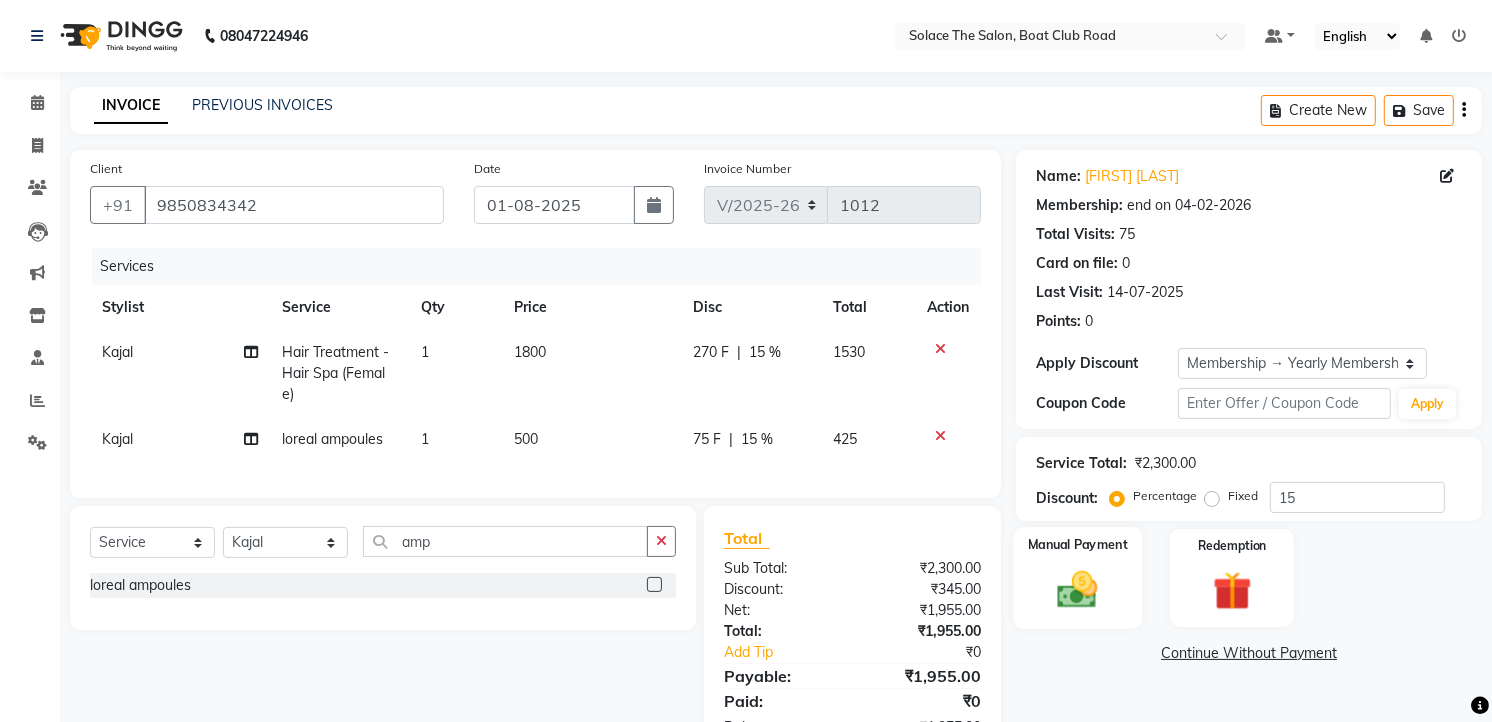 click 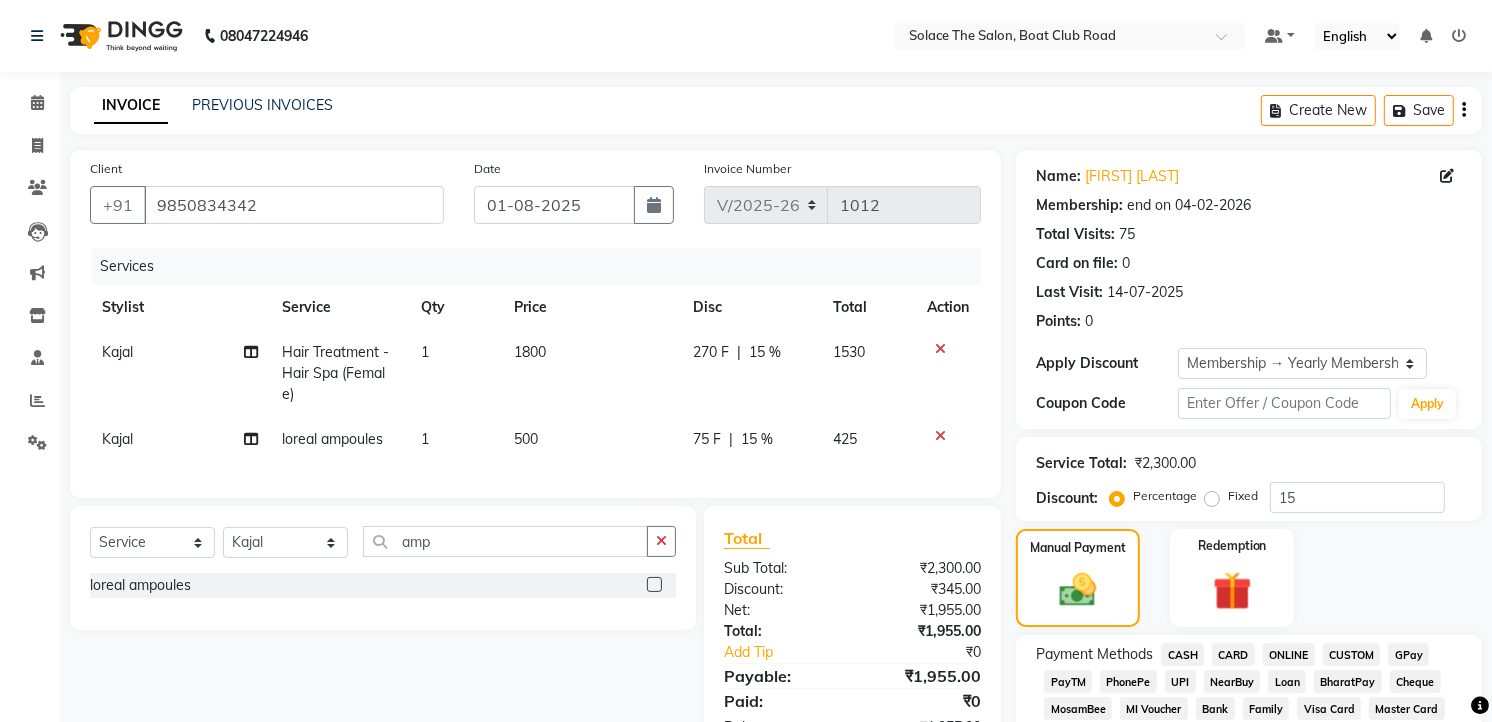 scroll, scrollTop: 222, scrollLeft: 0, axis: vertical 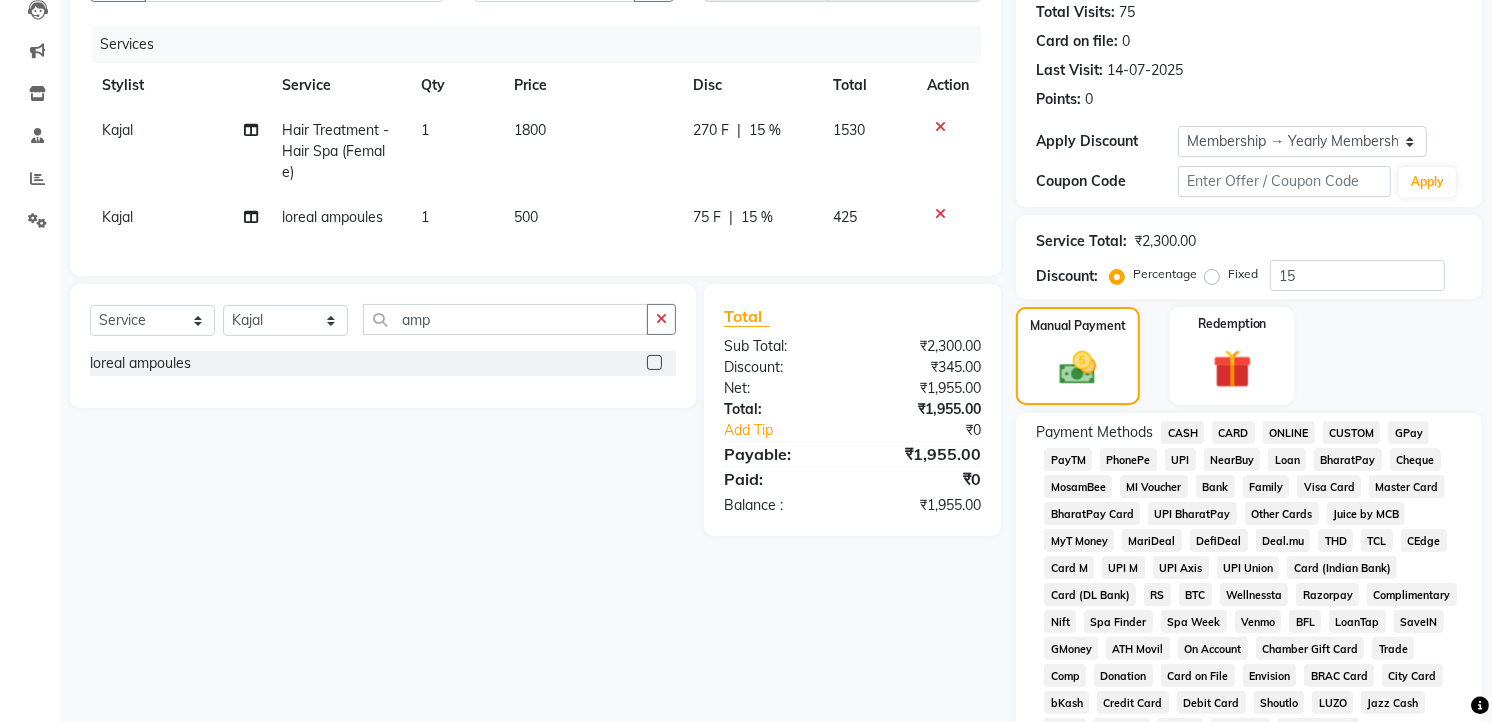 click on "CASH" 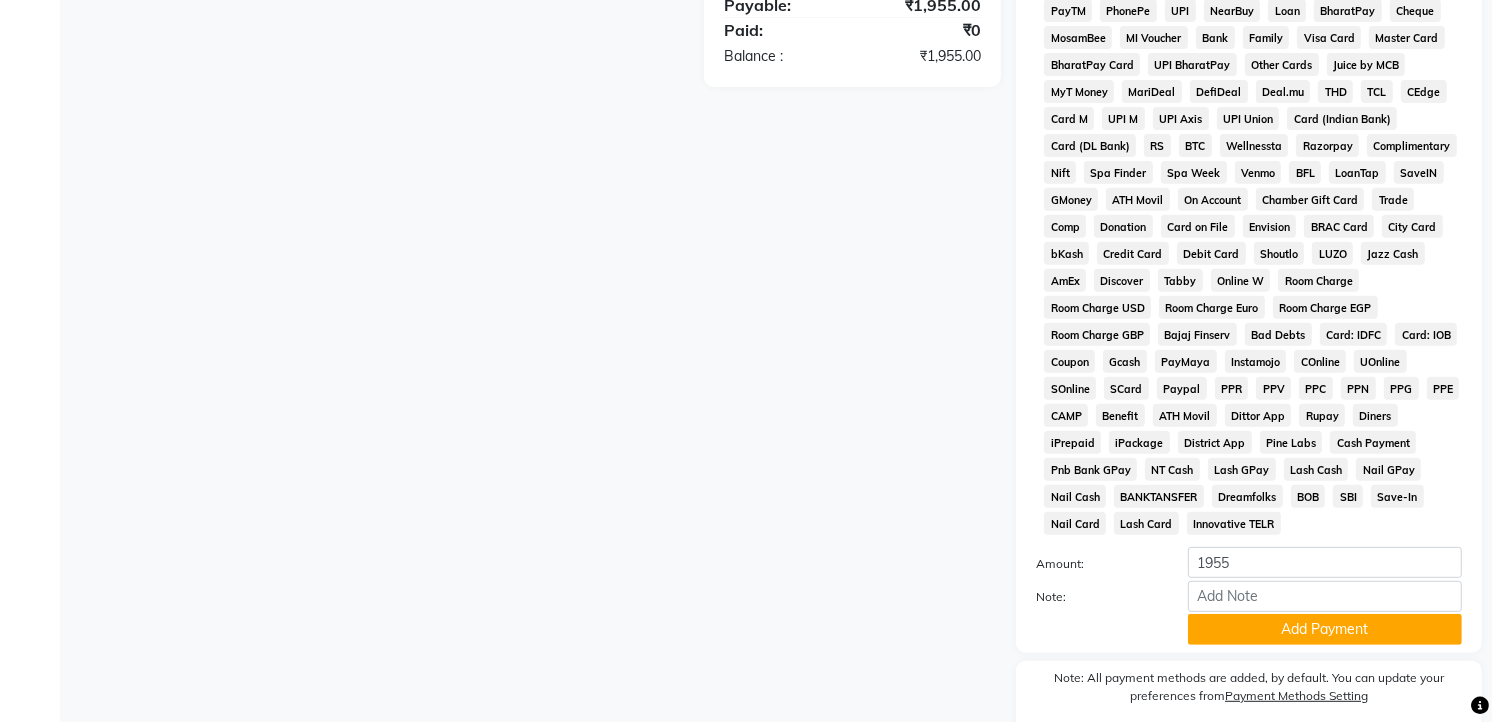 scroll, scrollTop: 754, scrollLeft: 0, axis: vertical 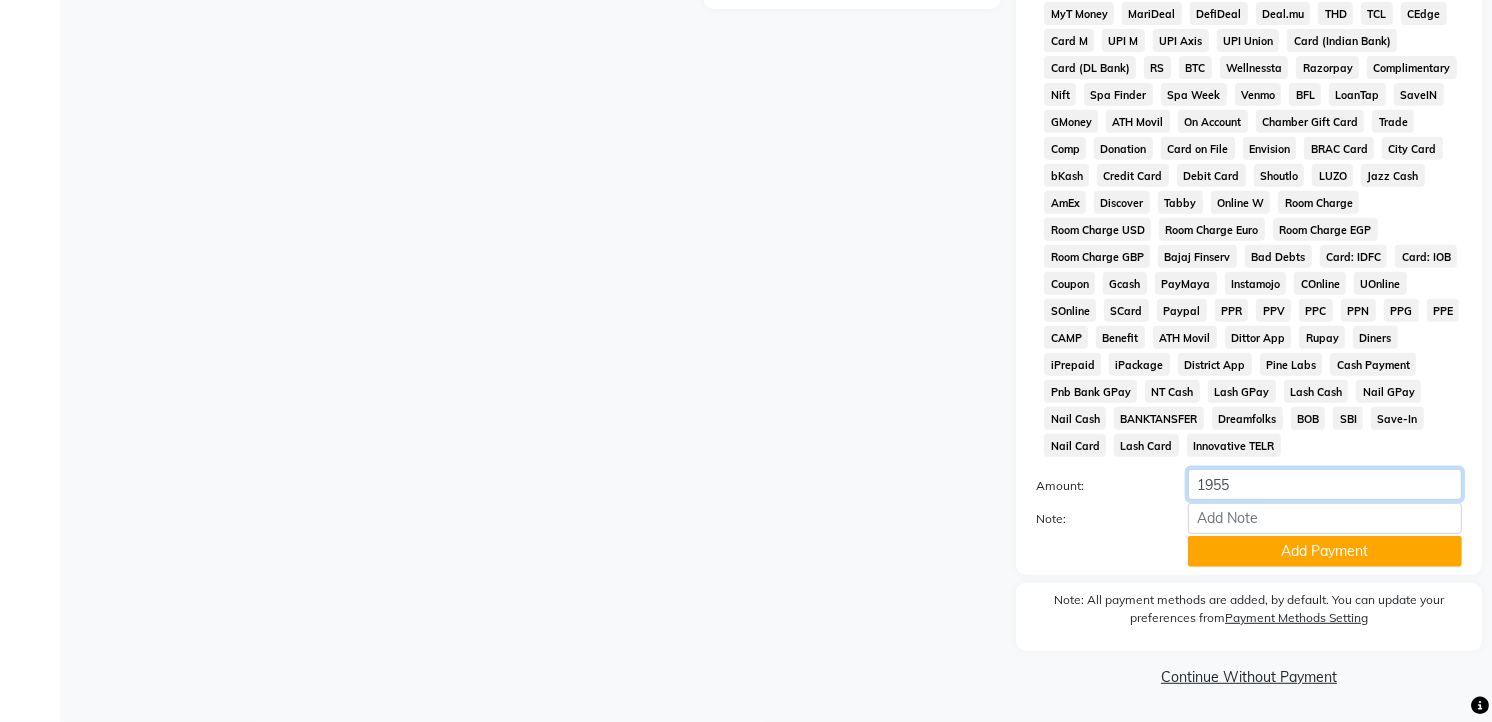click on "1955" 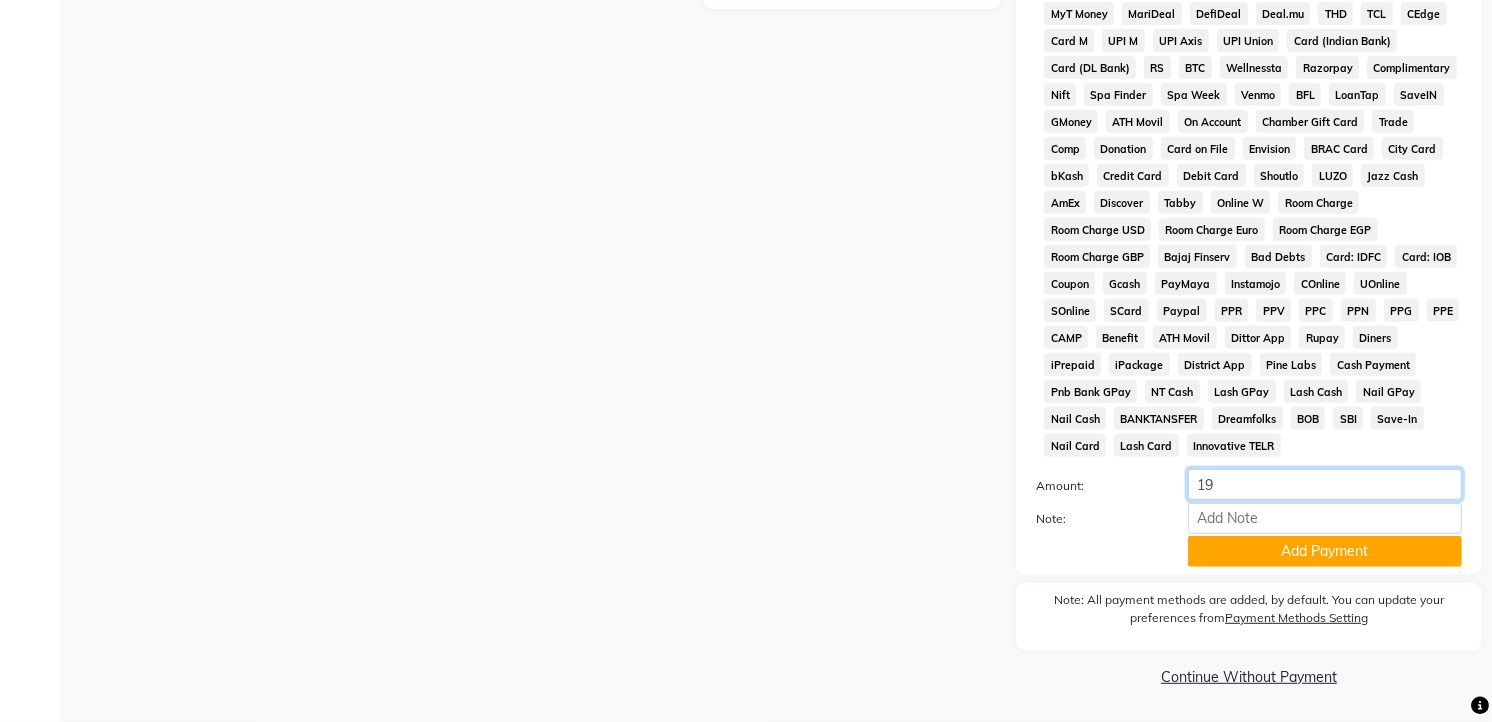 type on "1" 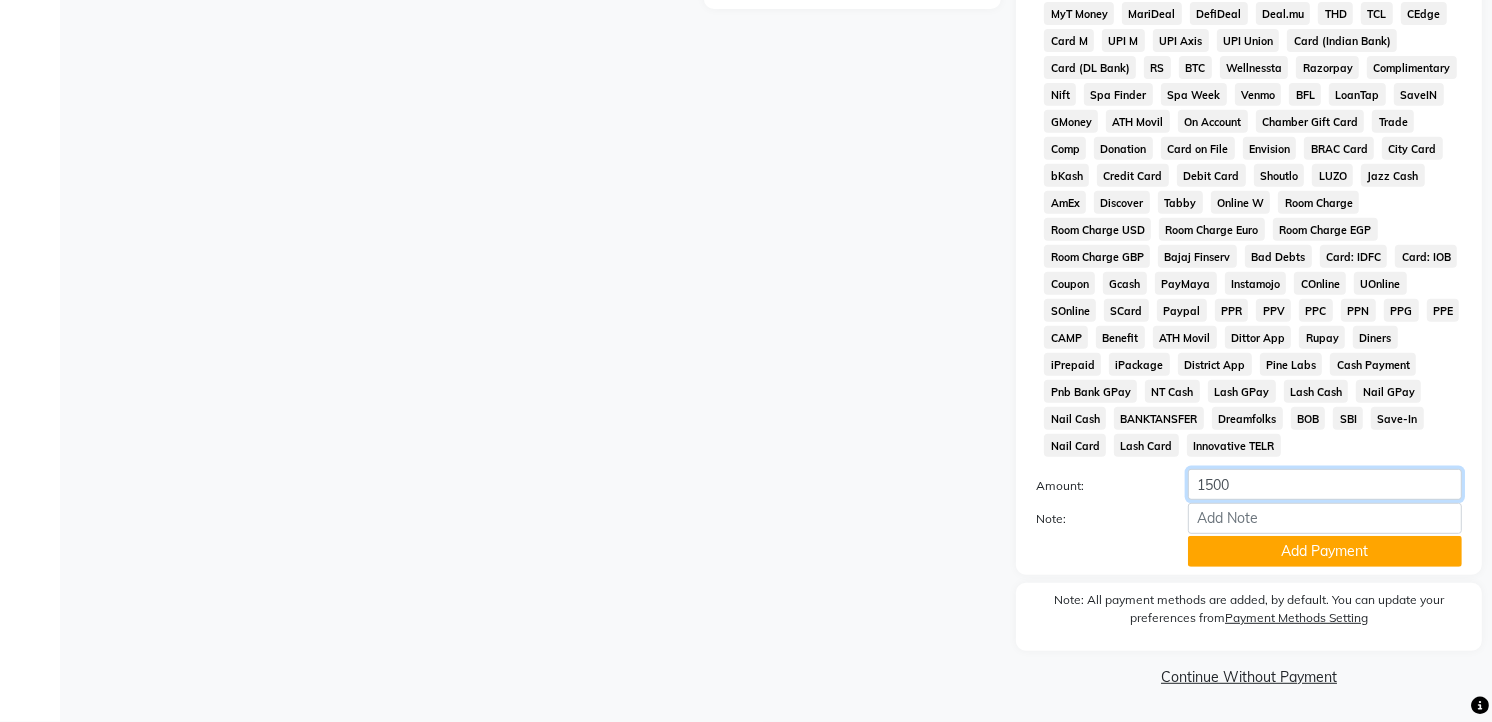 scroll, scrollTop: 421, scrollLeft: 0, axis: vertical 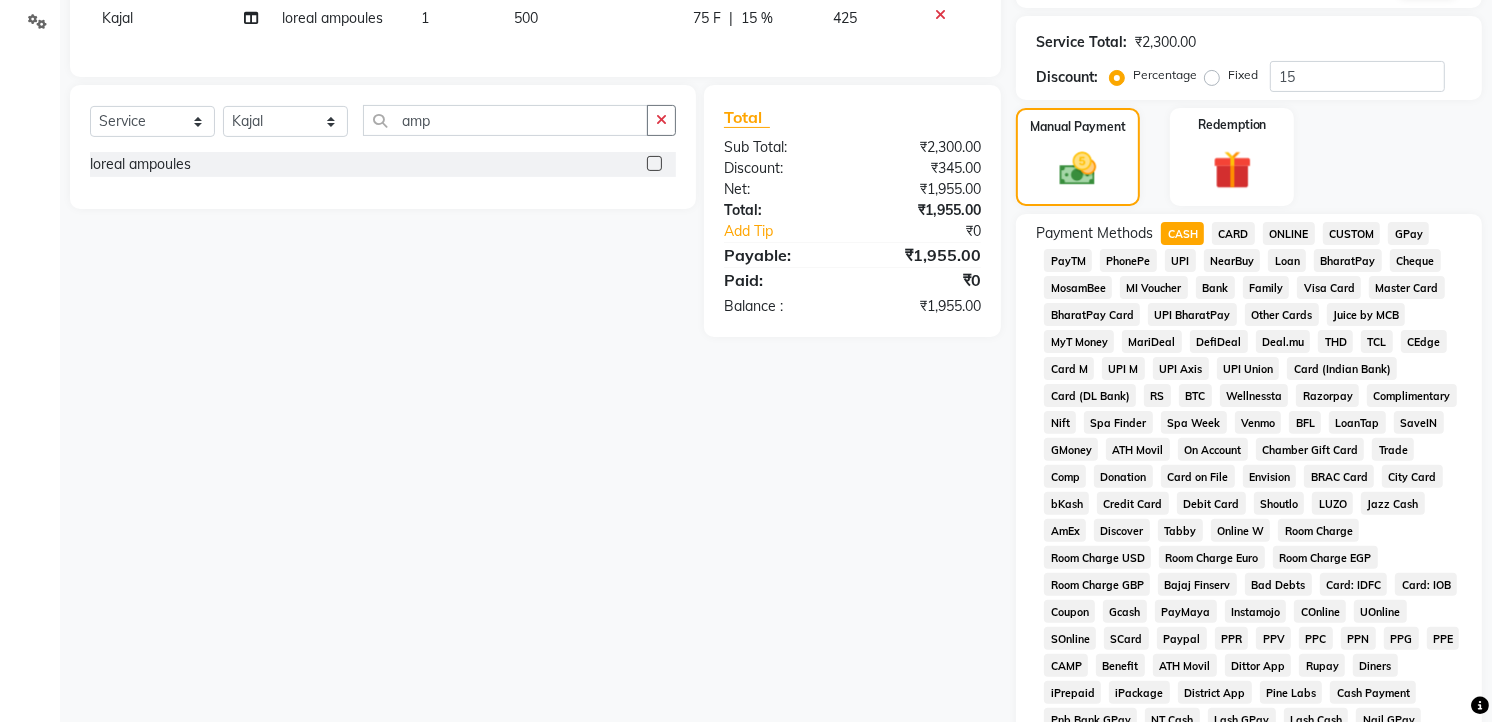 click on "GPay" 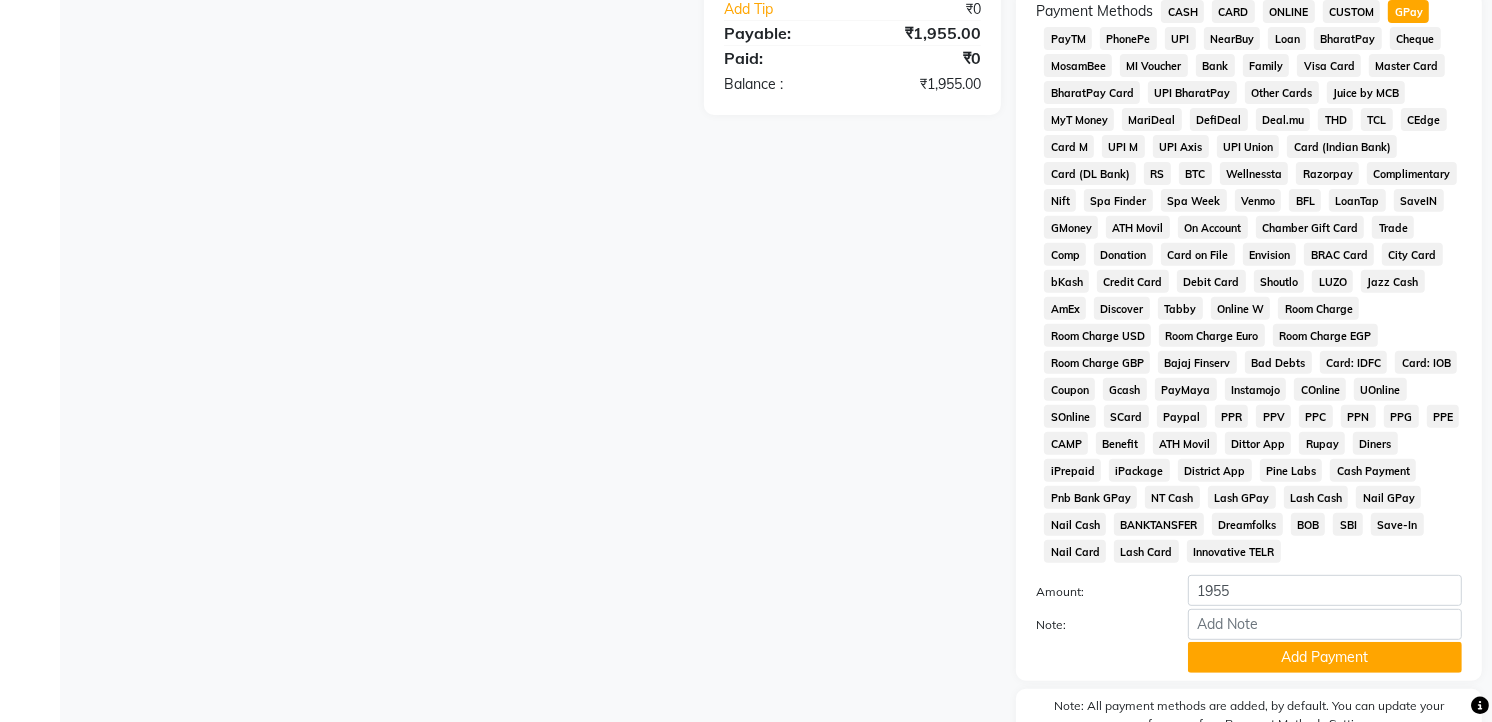 scroll, scrollTop: 421, scrollLeft: 0, axis: vertical 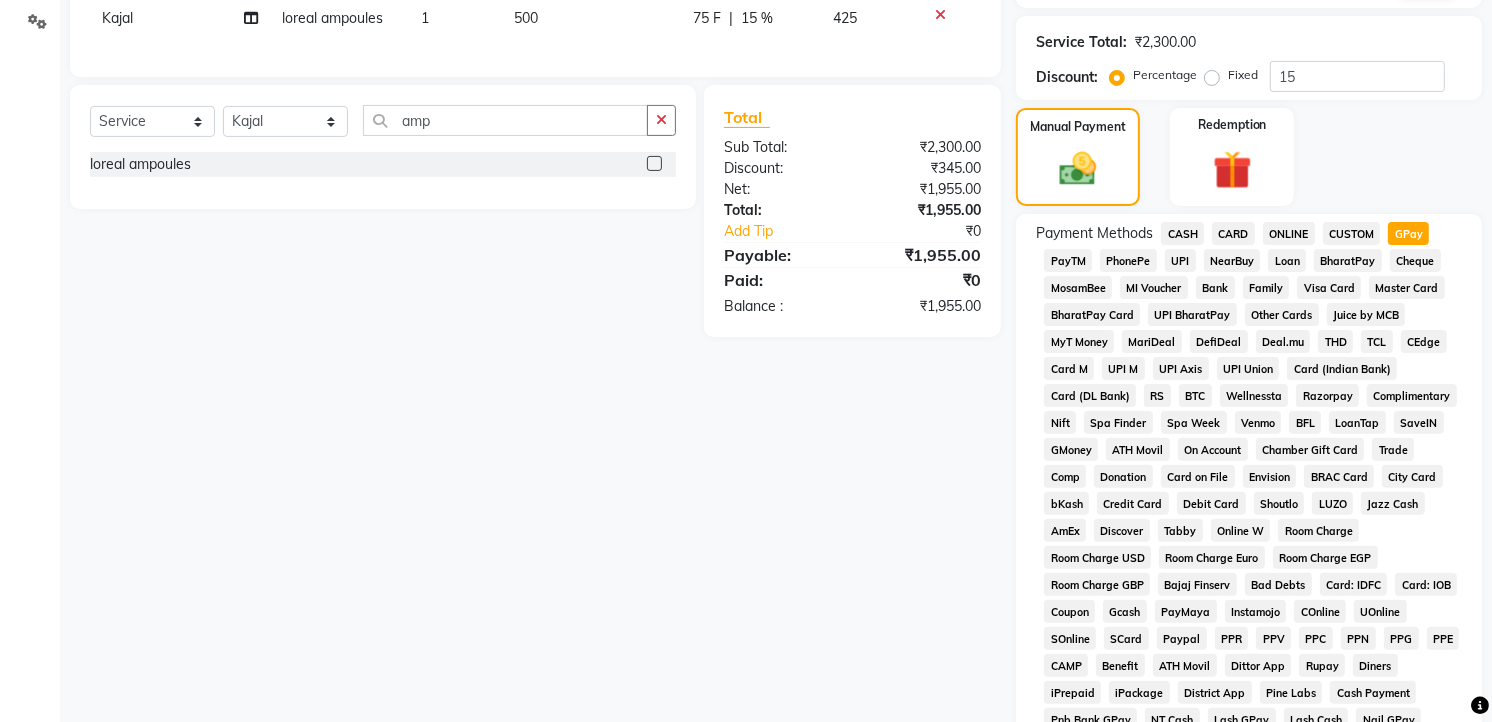 click on "CASH" 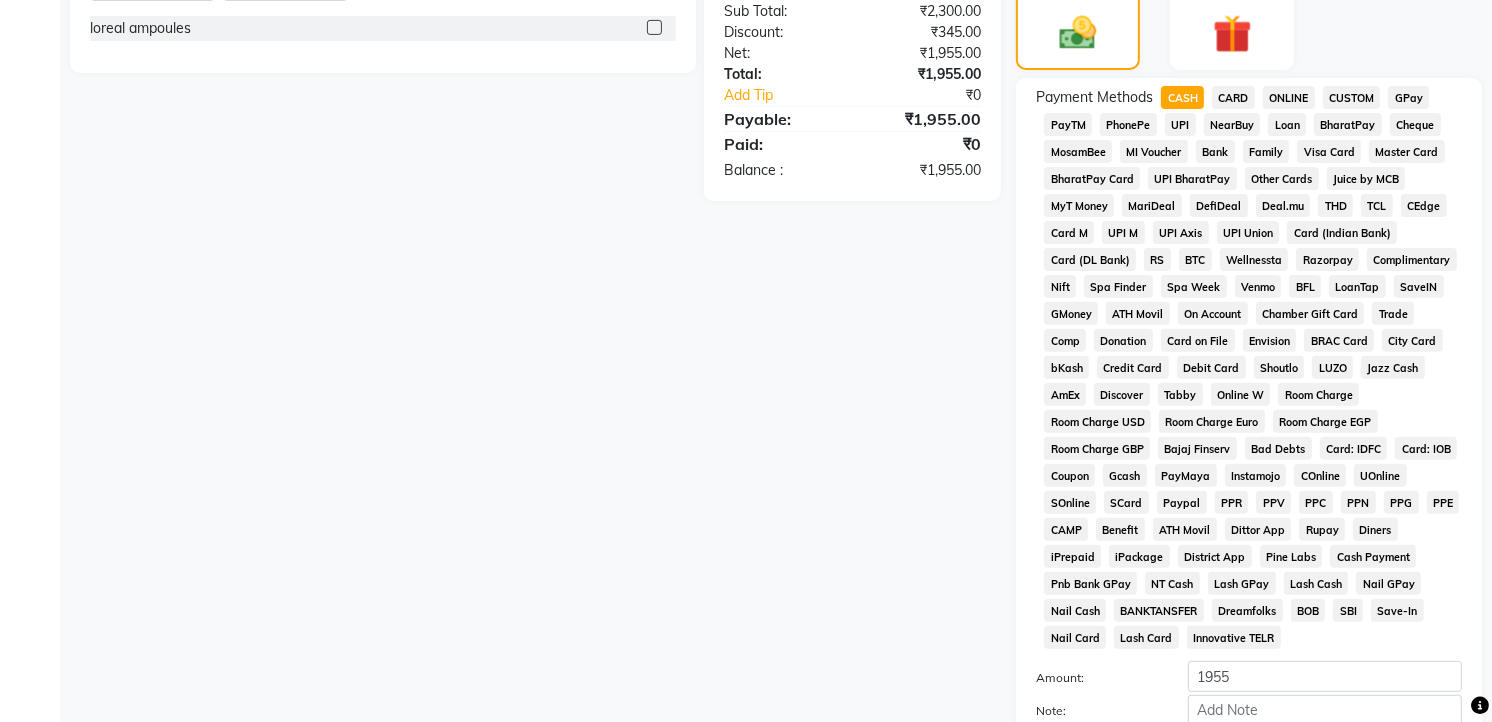 scroll, scrollTop: 643, scrollLeft: 0, axis: vertical 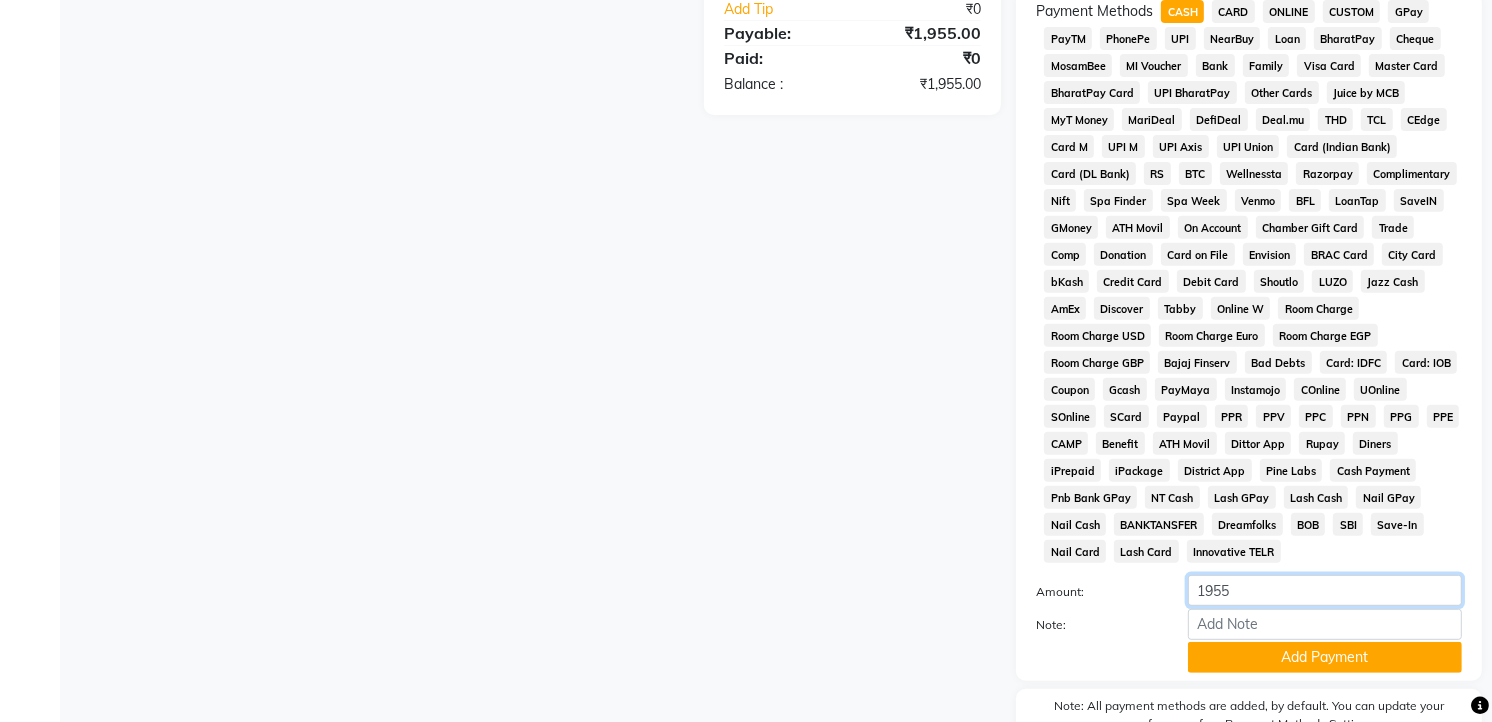 click on "1955" 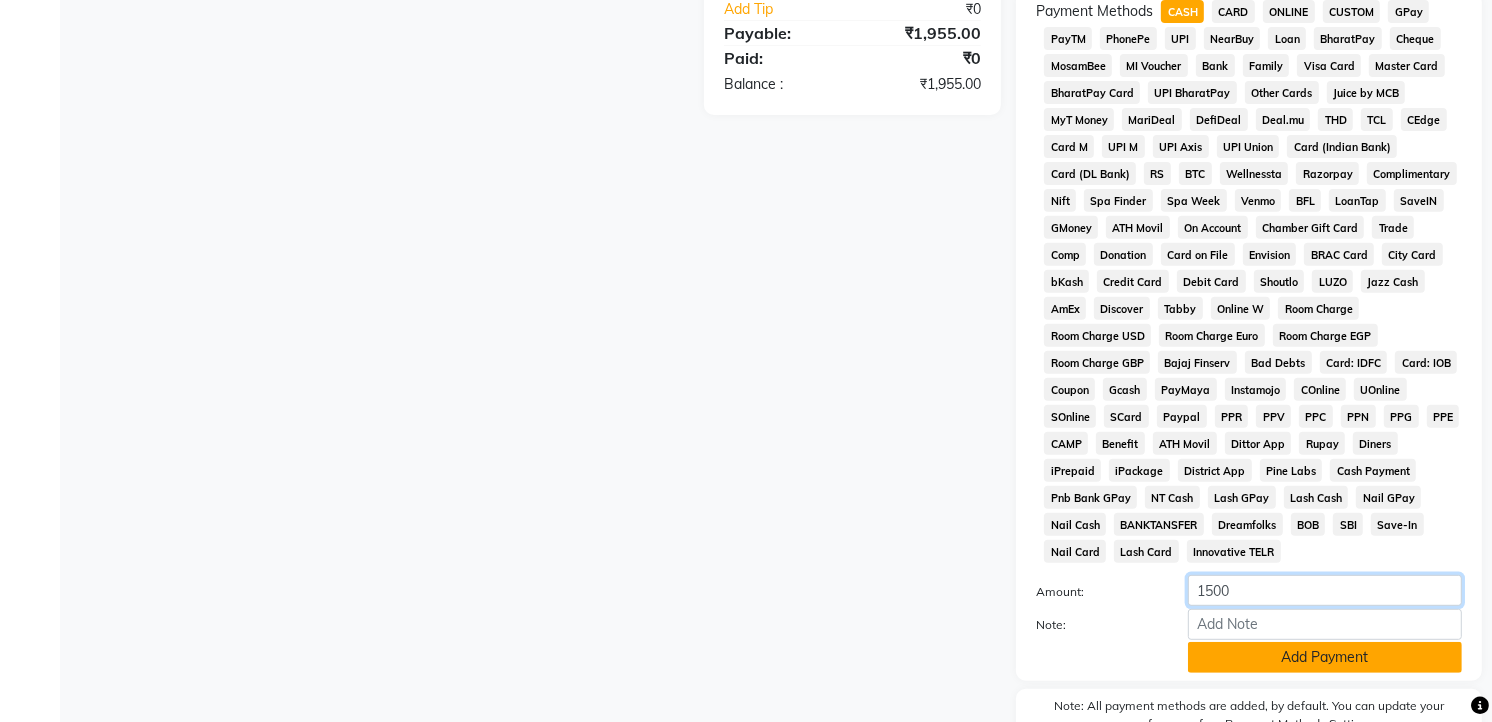 type on "1500" 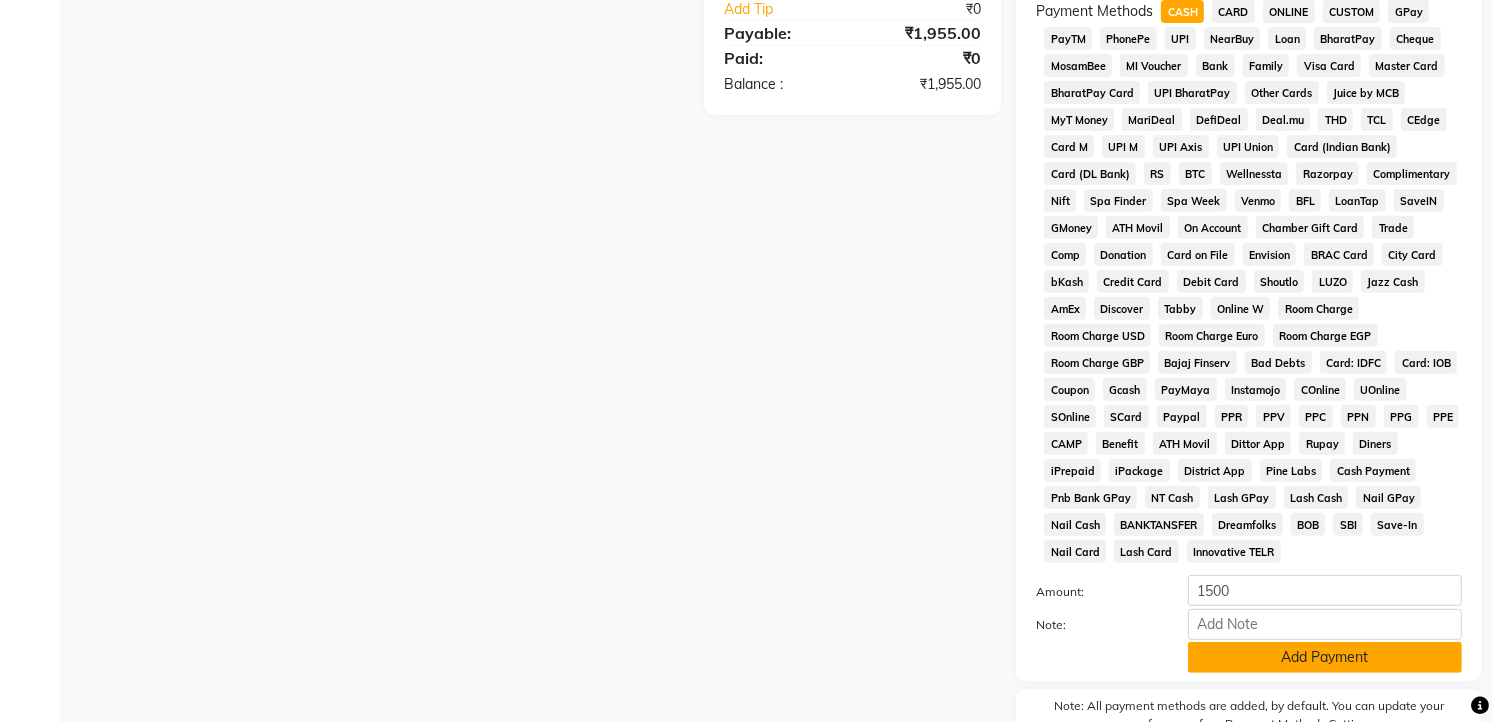 click on "Add Payment" 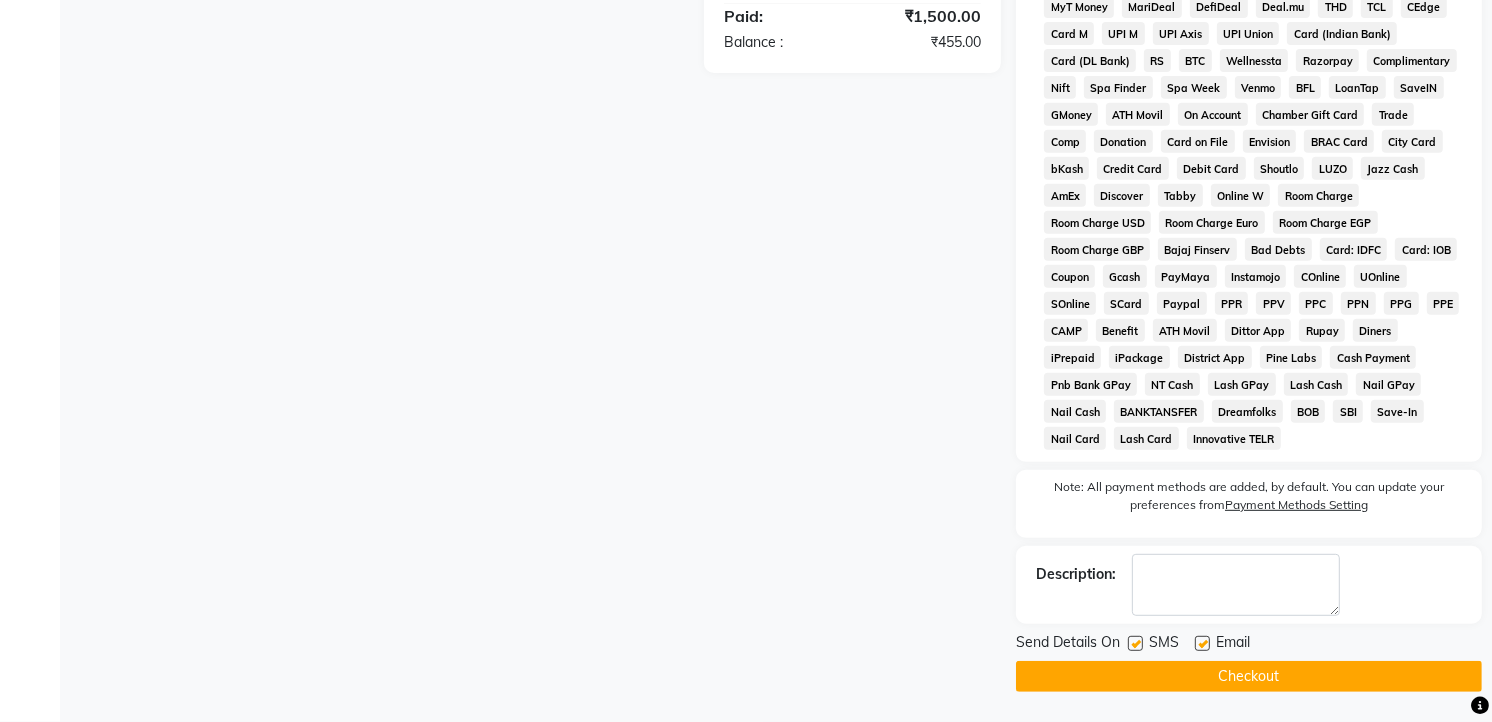 scroll, scrollTop: 538, scrollLeft: 0, axis: vertical 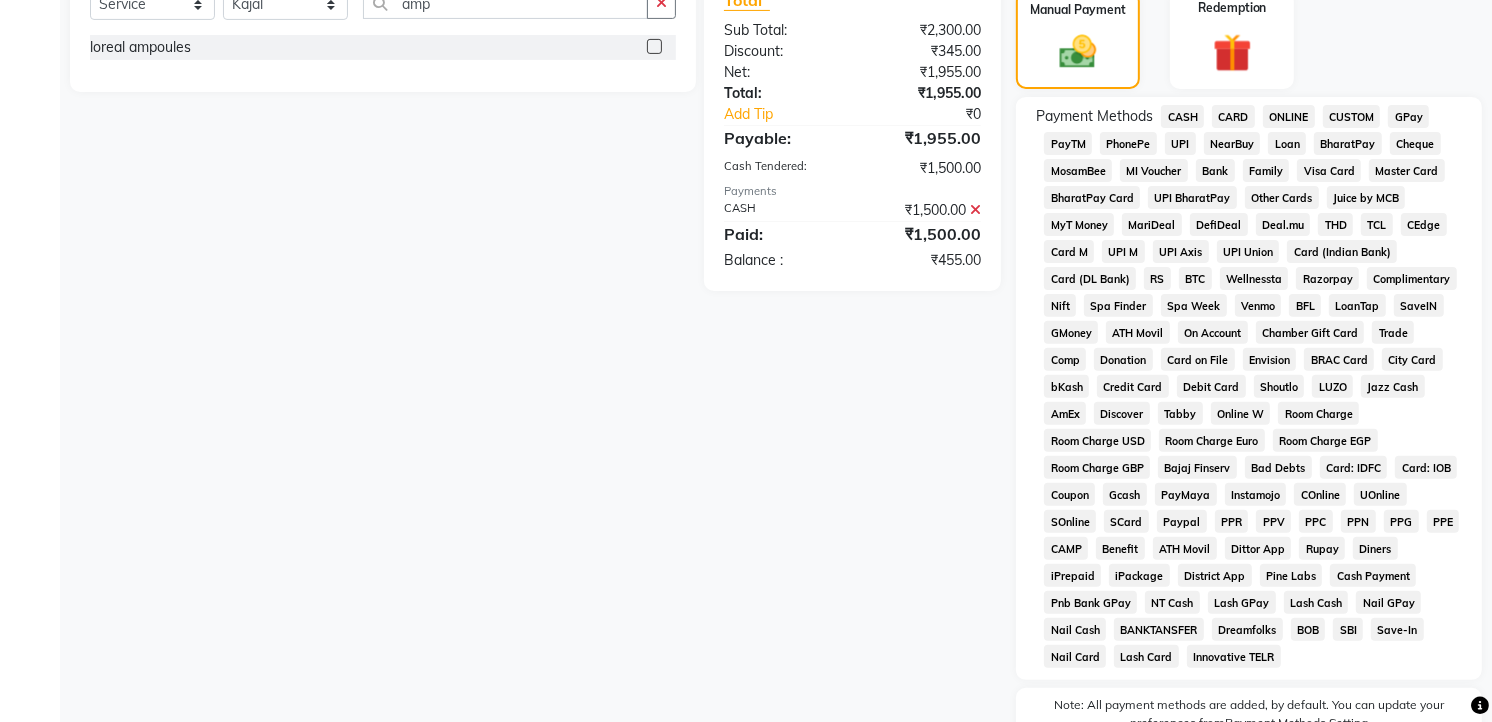 click on "GPay" 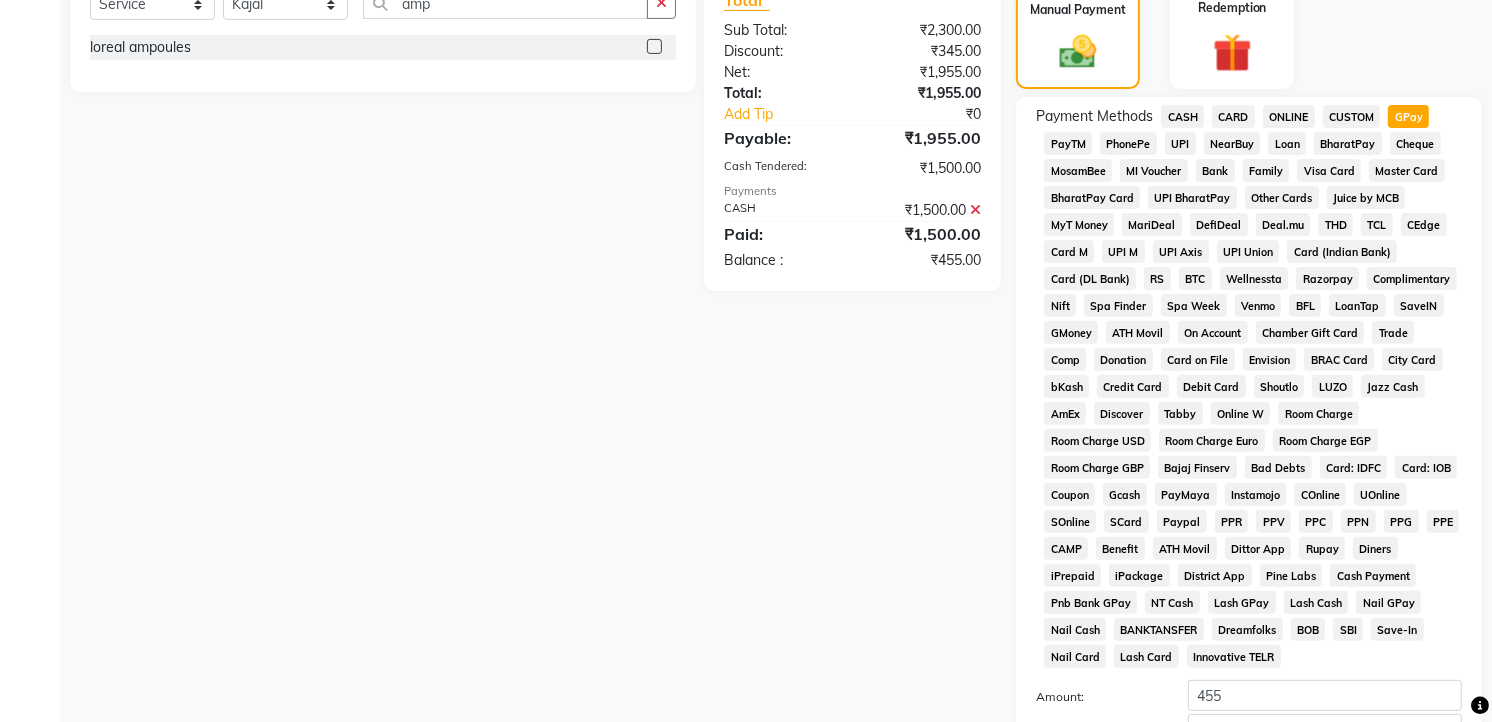 scroll, scrollTop: 650, scrollLeft: 0, axis: vertical 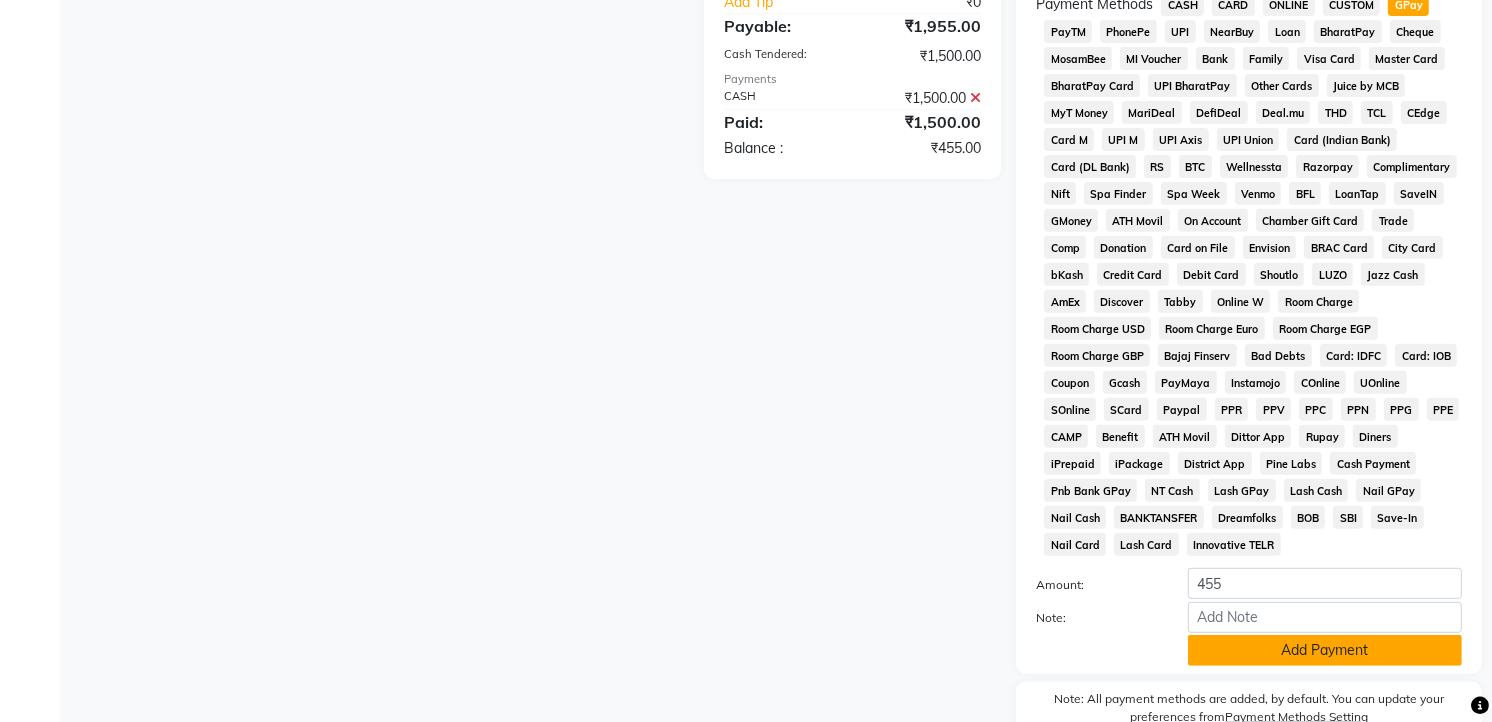 click on "Add Payment" 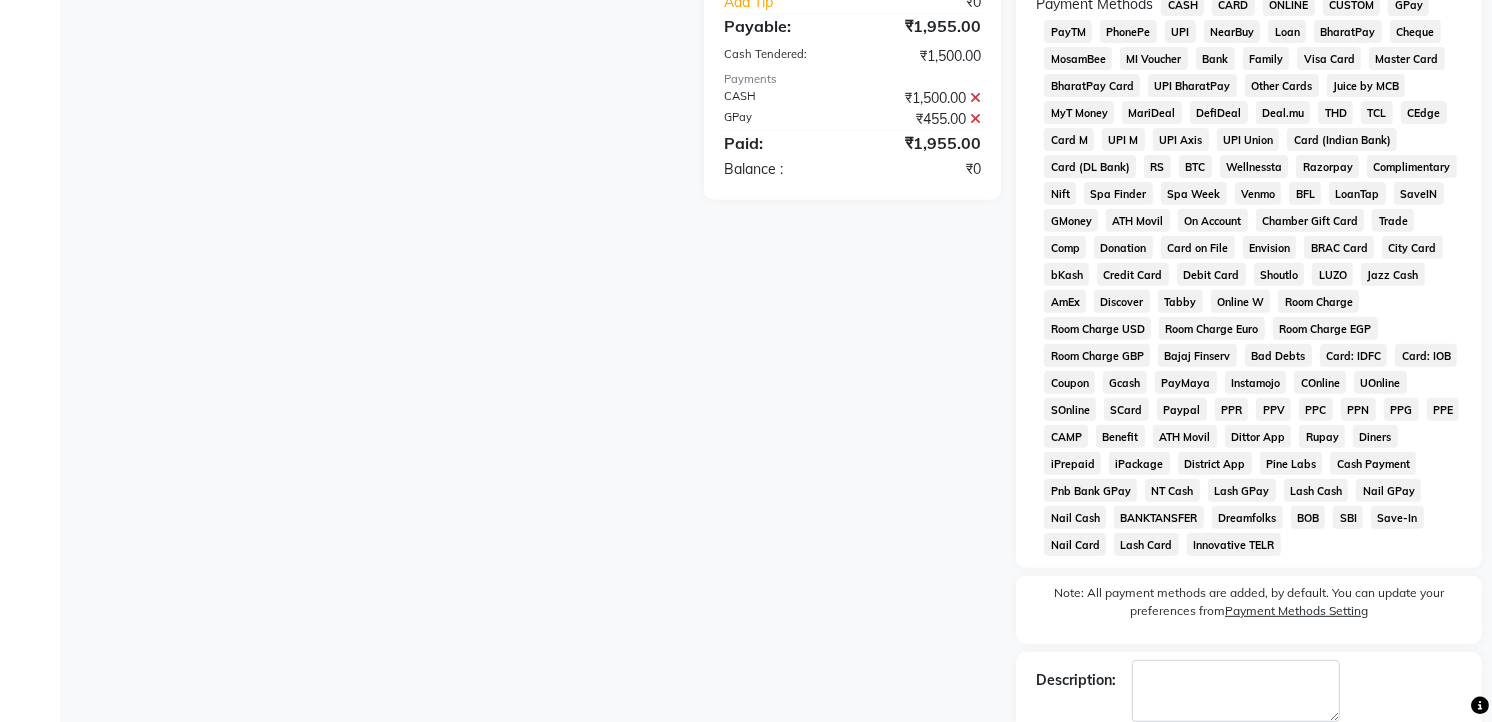scroll, scrollTop: 761, scrollLeft: 0, axis: vertical 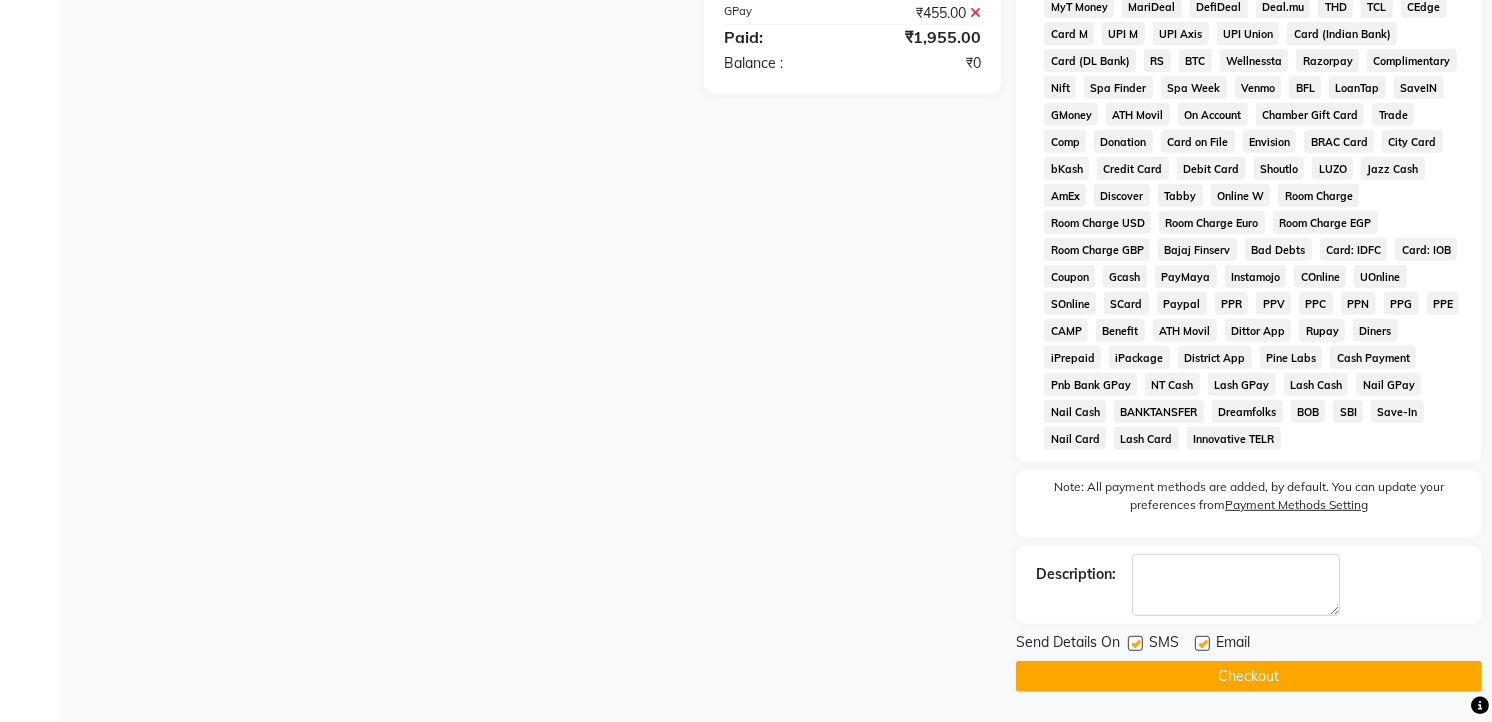 click on "Checkout" 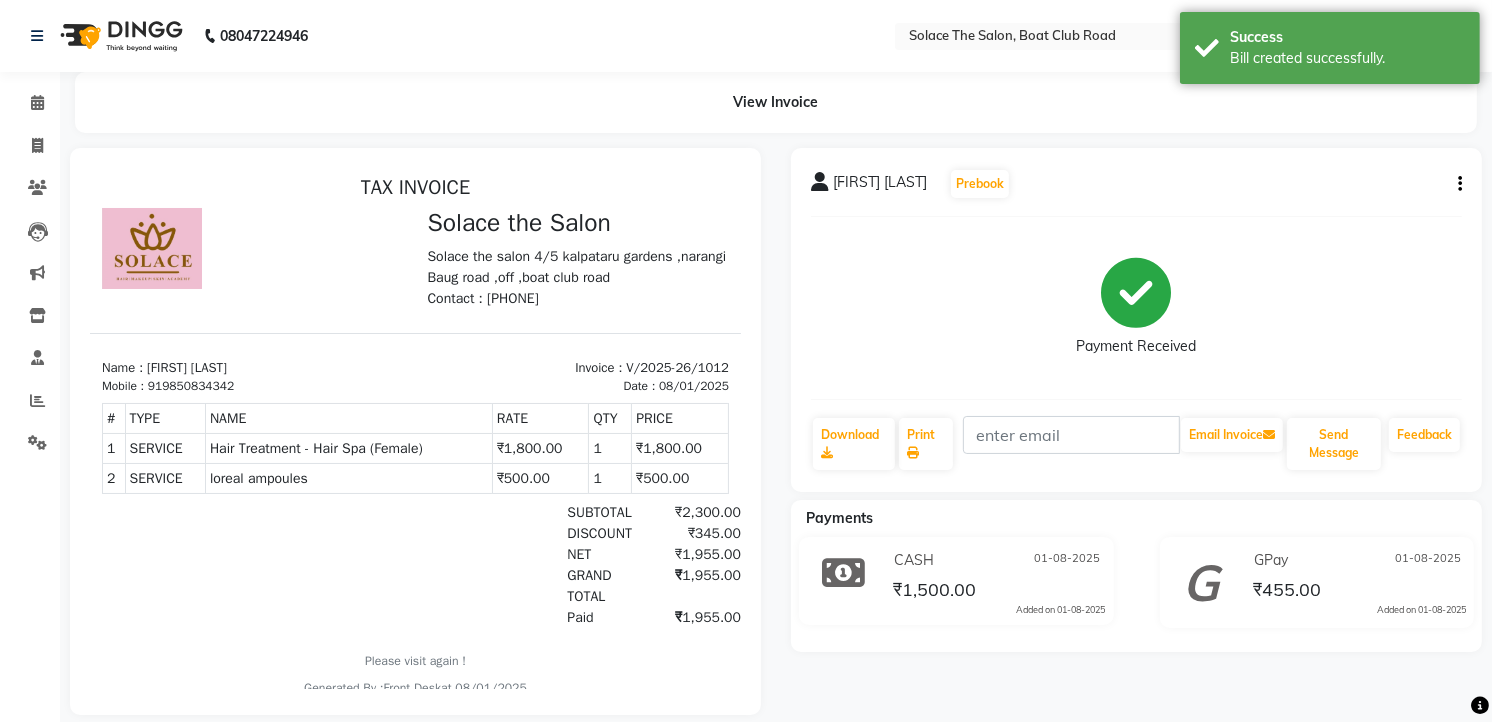 scroll, scrollTop: 0, scrollLeft: 0, axis: both 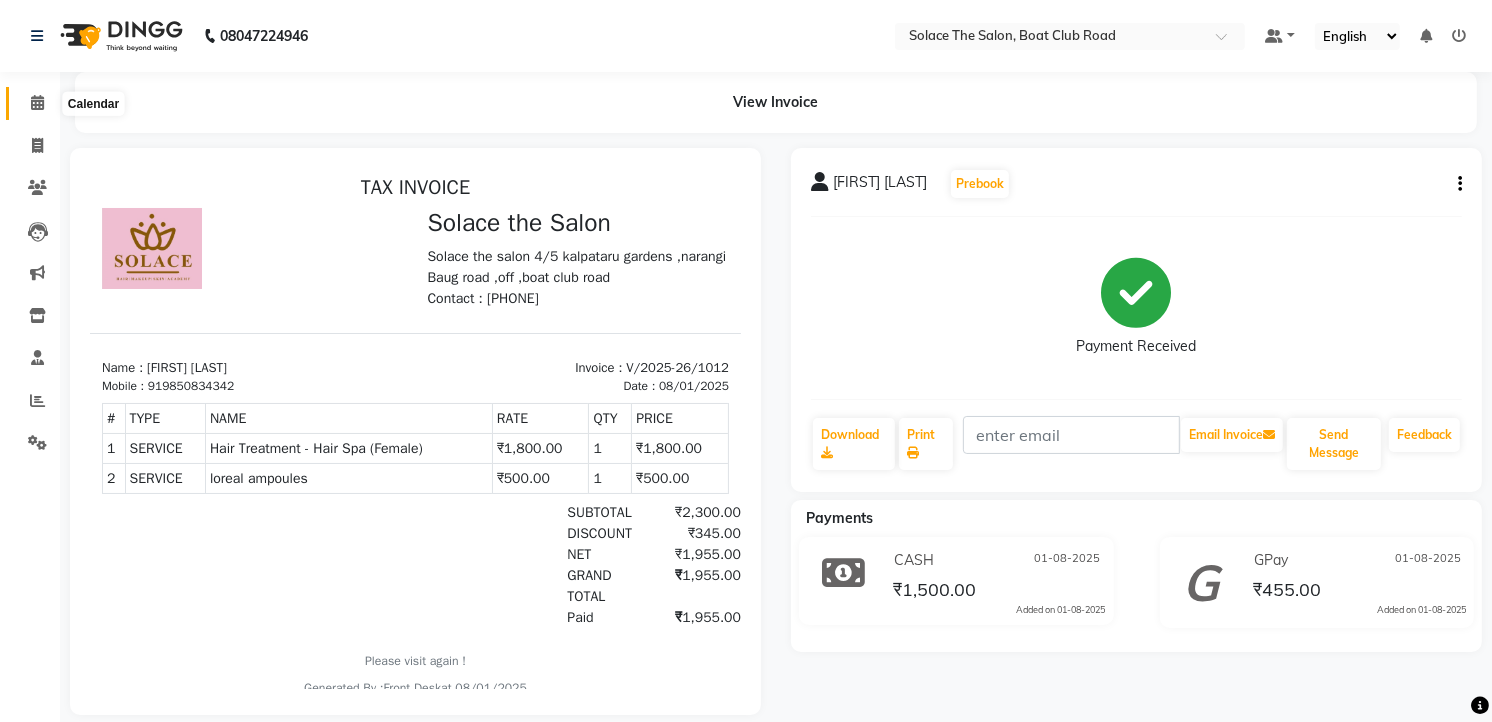 click 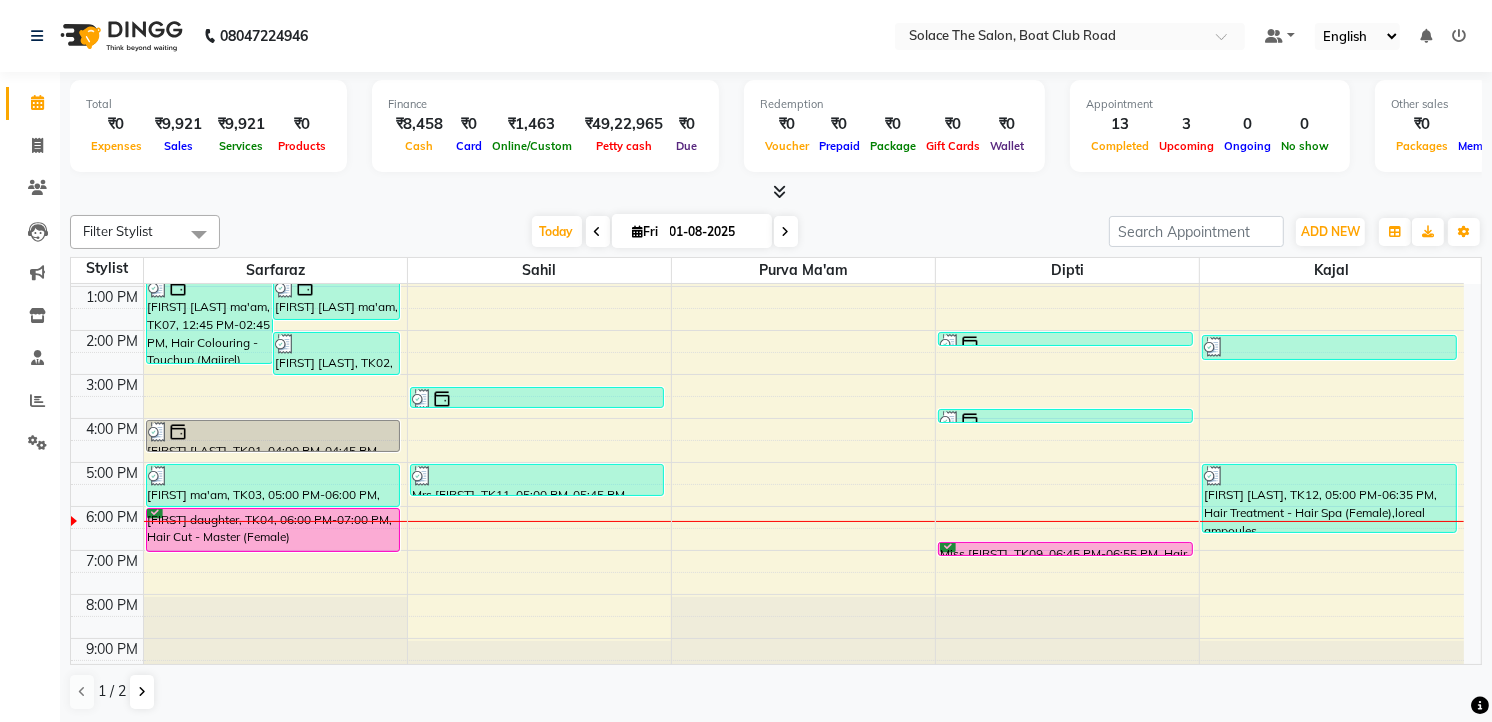scroll, scrollTop: 237, scrollLeft: 0, axis: vertical 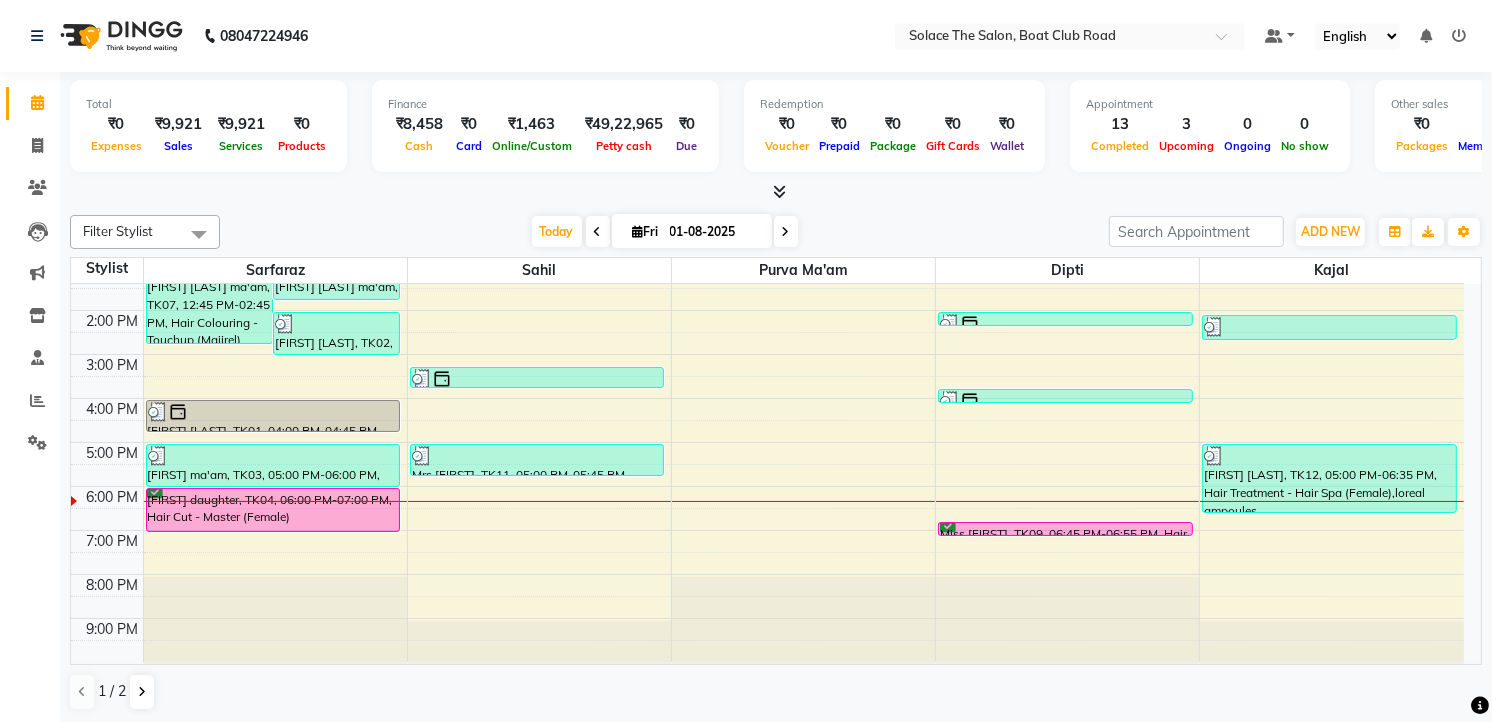 click at bounding box center (786, 232) 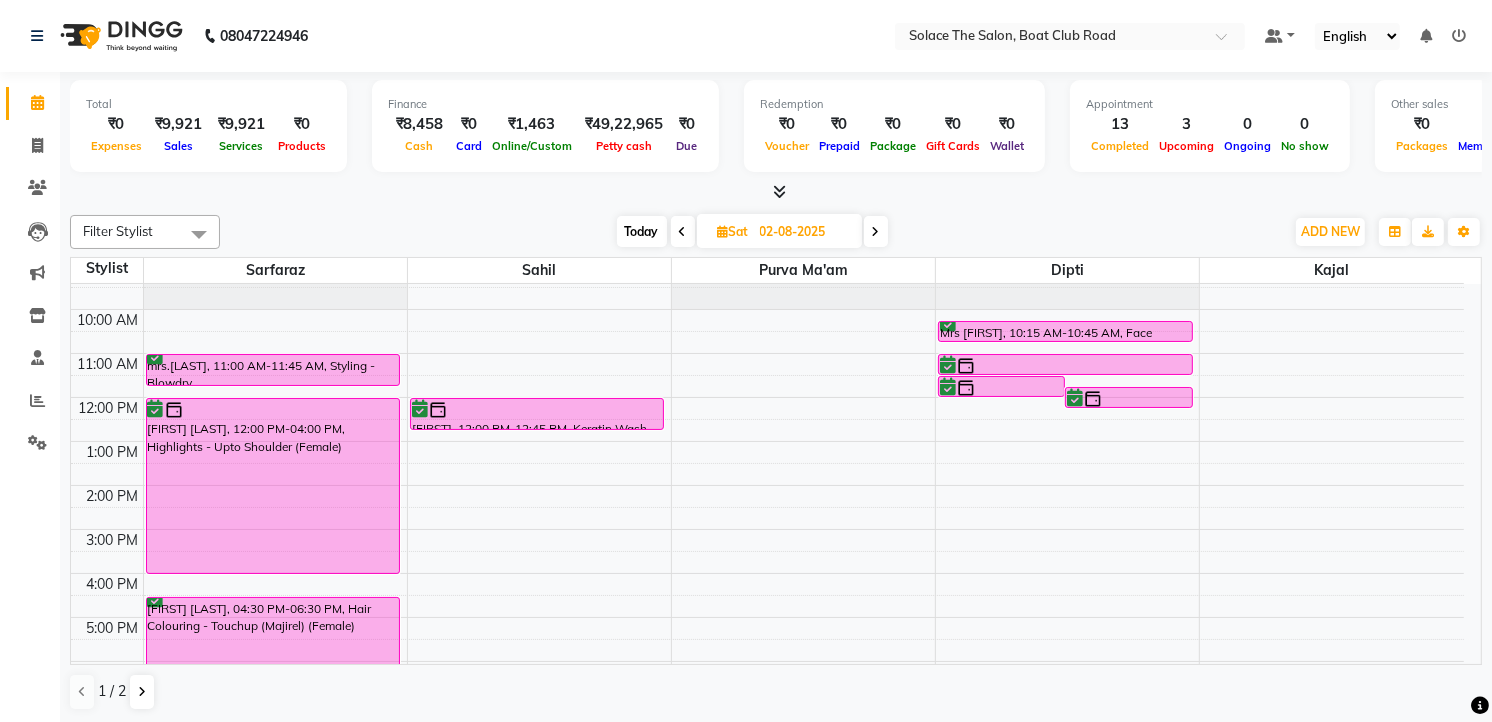 scroll, scrollTop: 16, scrollLeft: 0, axis: vertical 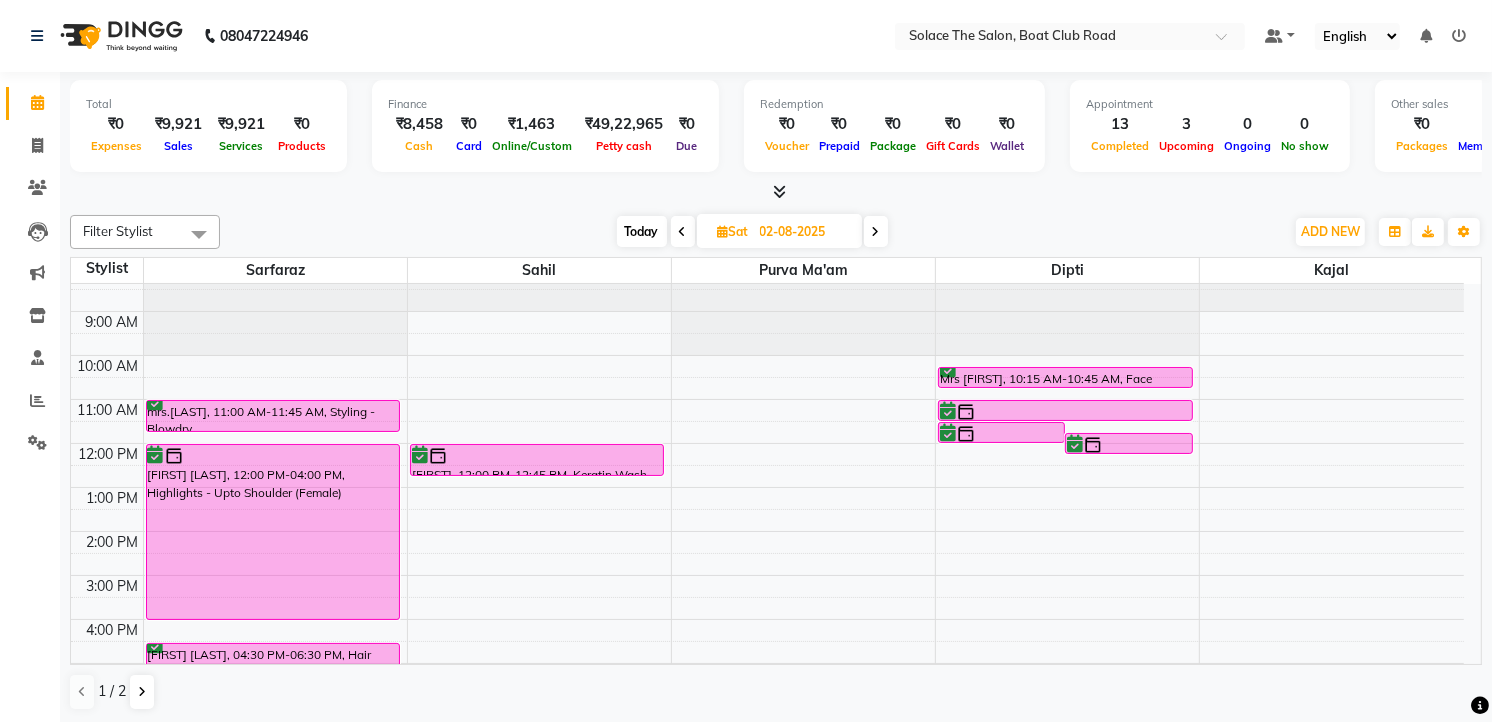 click at bounding box center [683, 231] 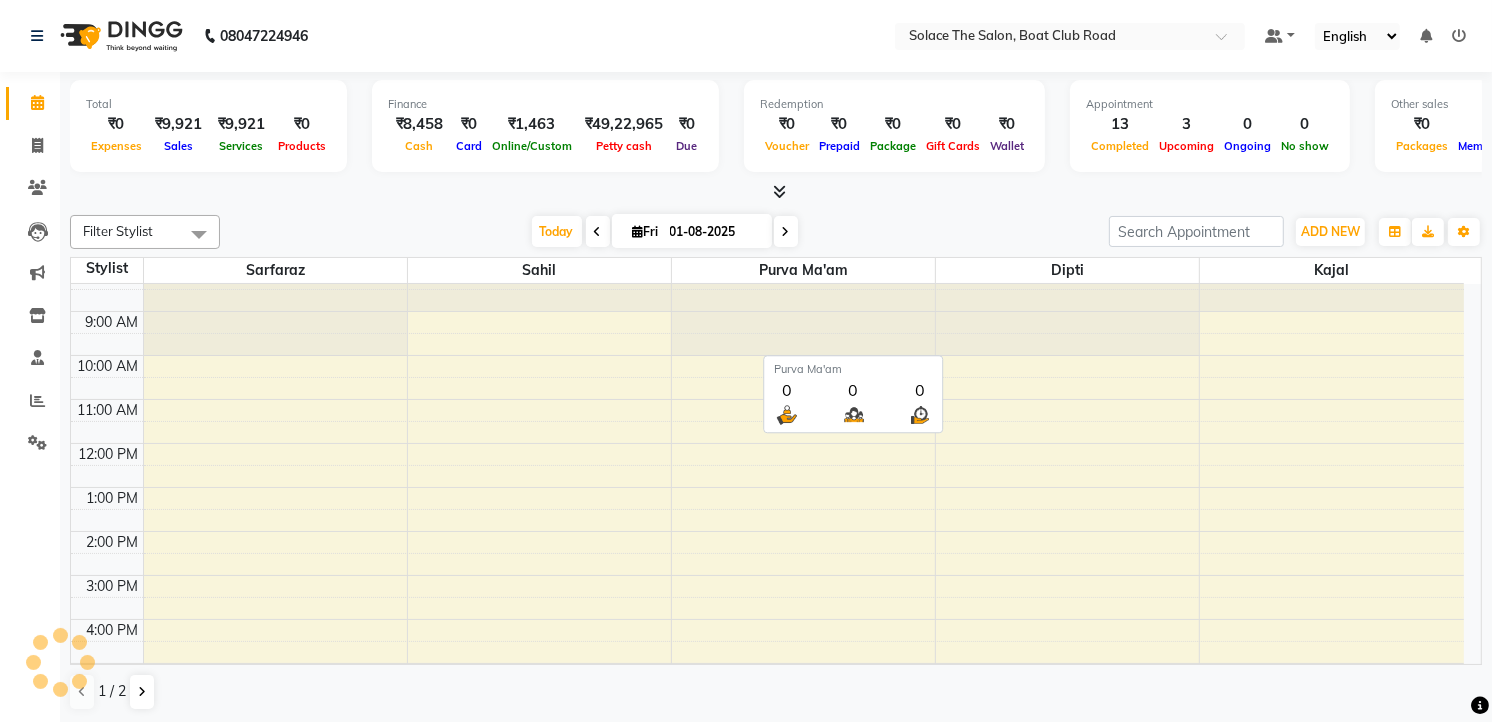 scroll, scrollTop: 238, scrollLeft: 0, axis: vertical 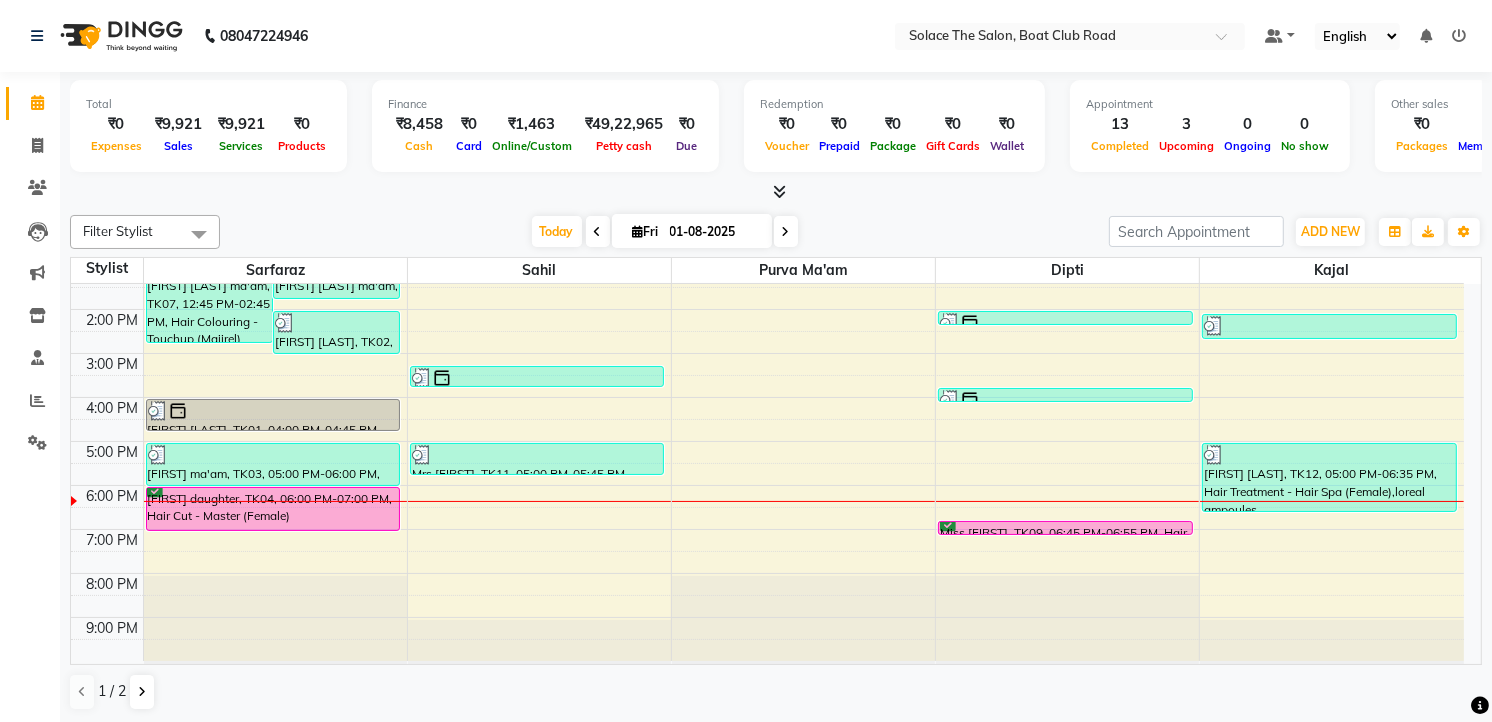 click at bounding box center [786, 232] 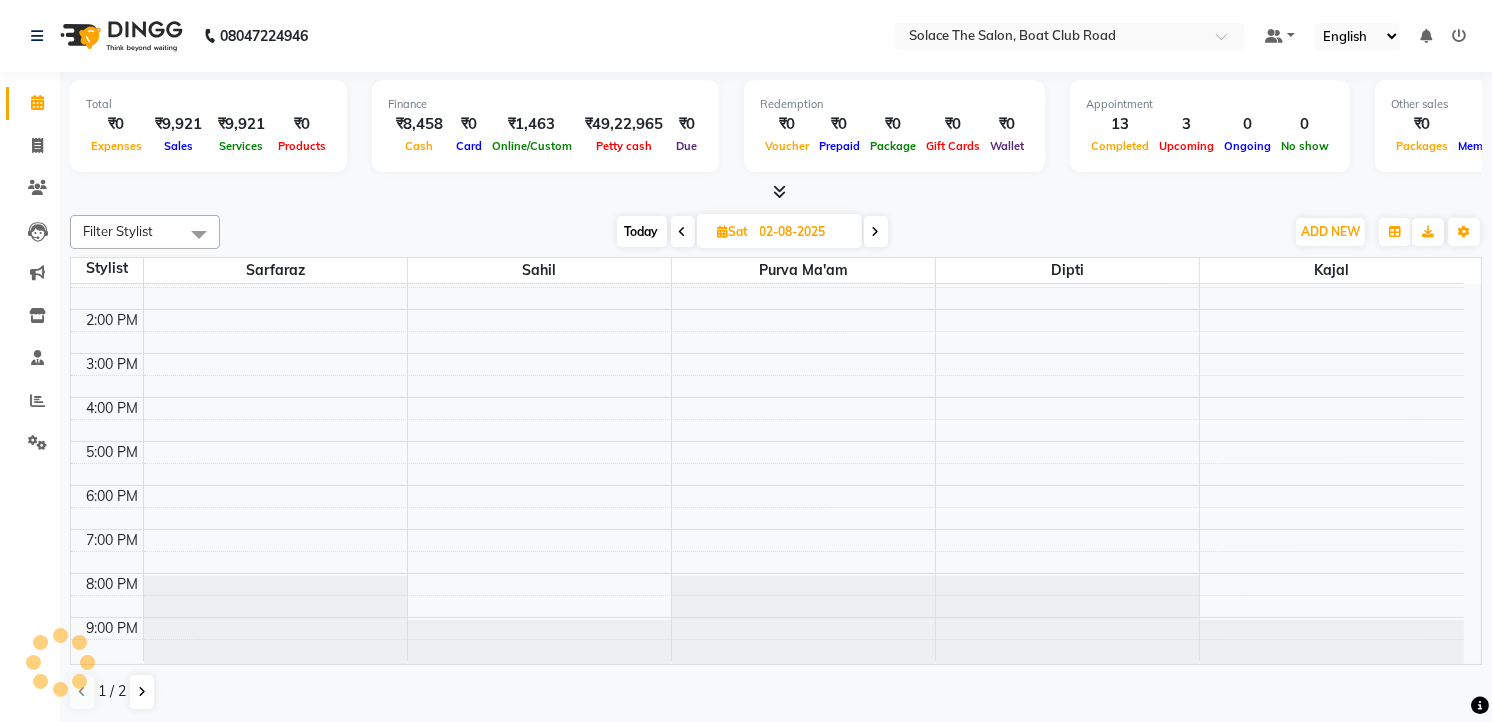 scroll, scrollTop: 238, scrollLeft: 0, axis: vertical 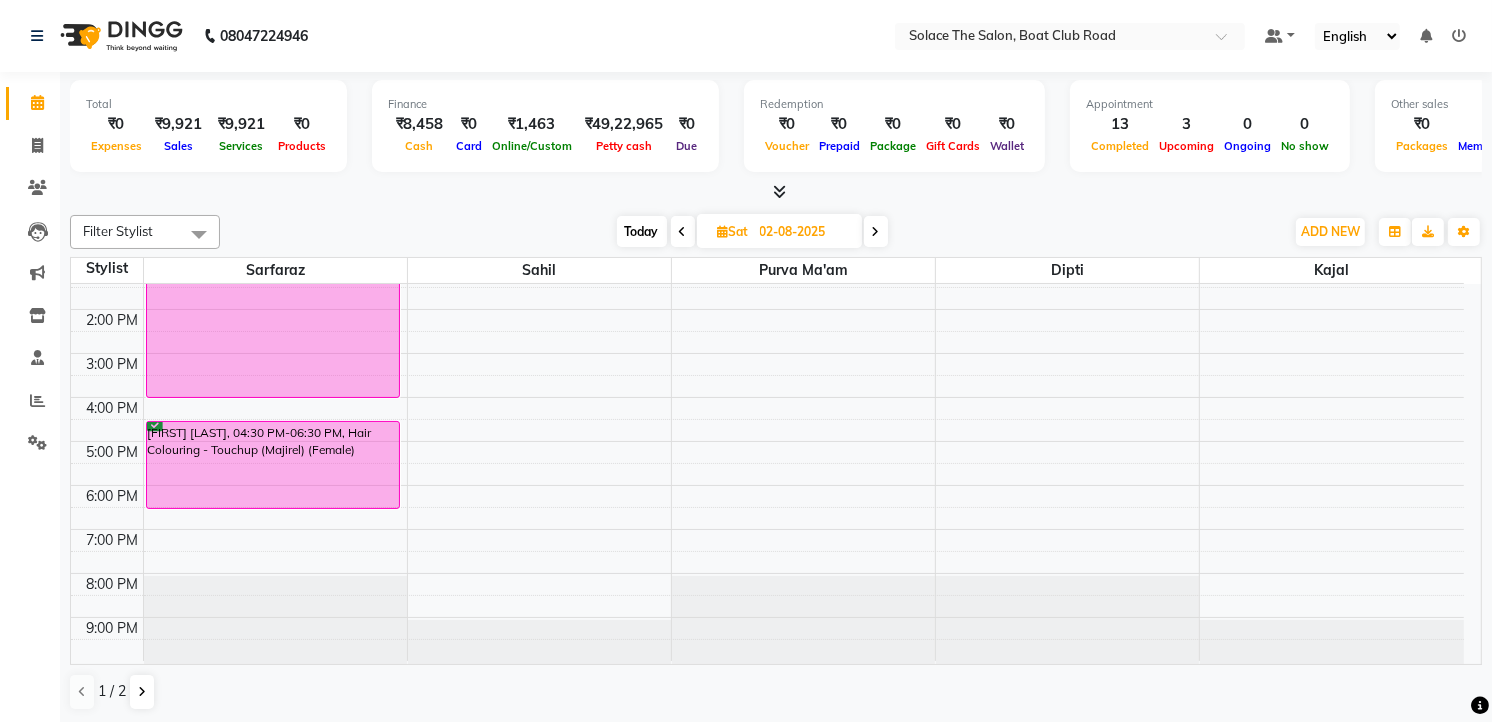 click on "Today" at bounding box center [642, 231] 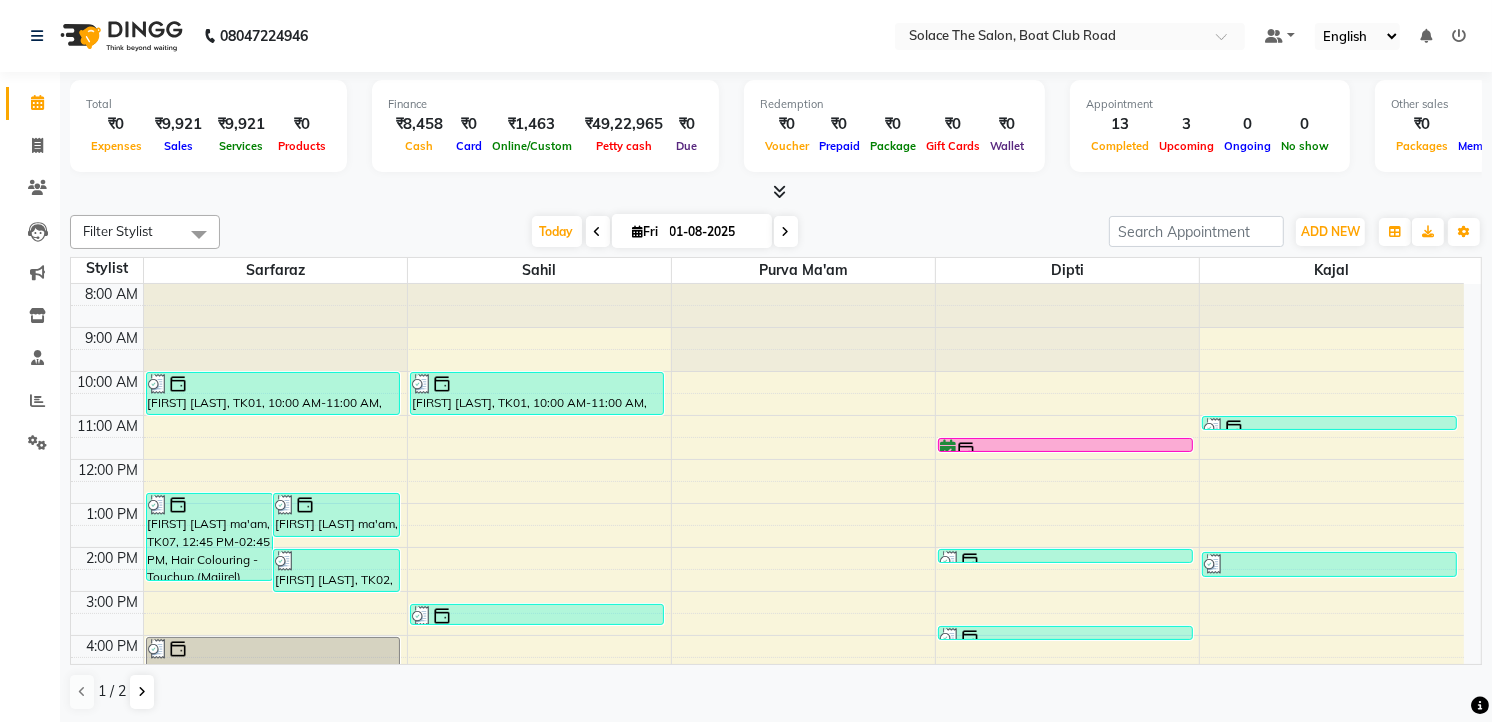 scroll, scrollTop: 237, scrollLeft: 0, axis: vertical 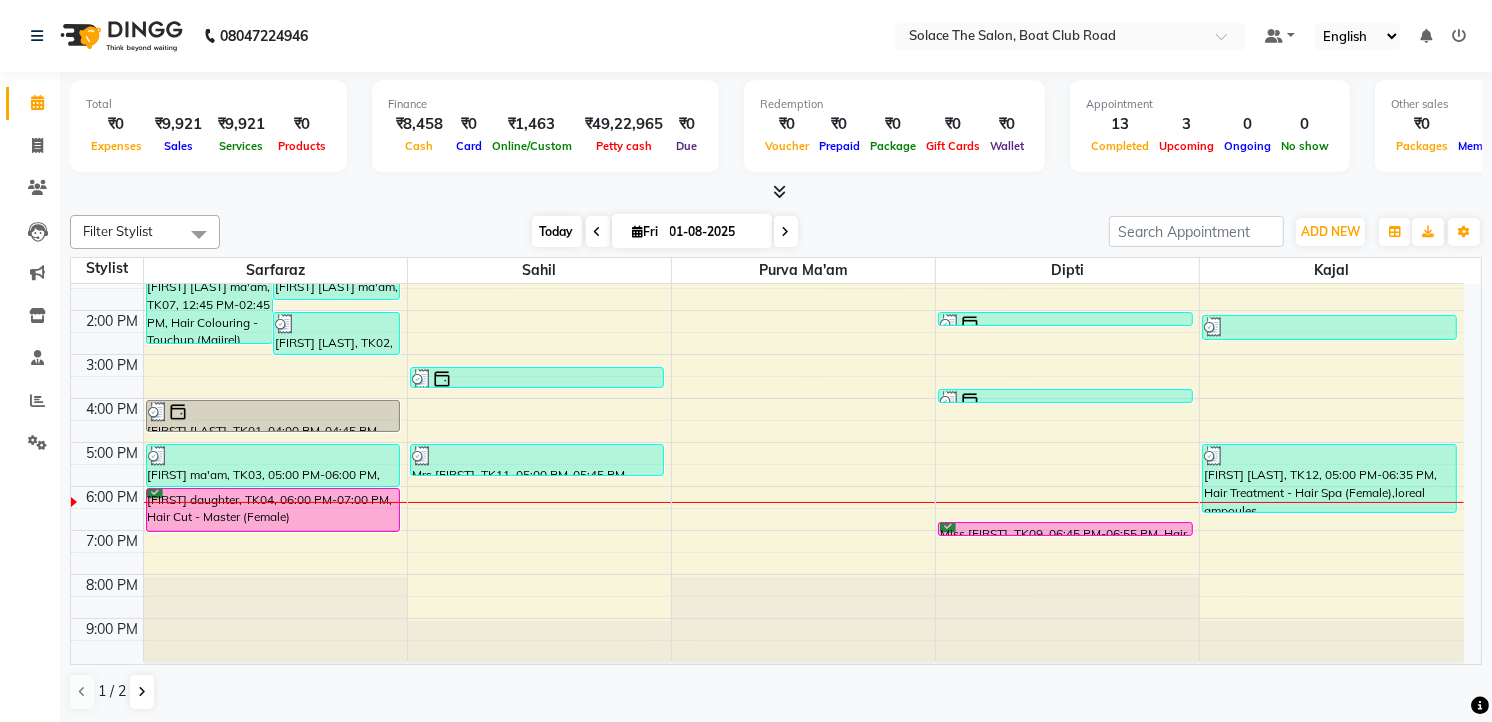 click on "Today" at bounding box center [557, 231] 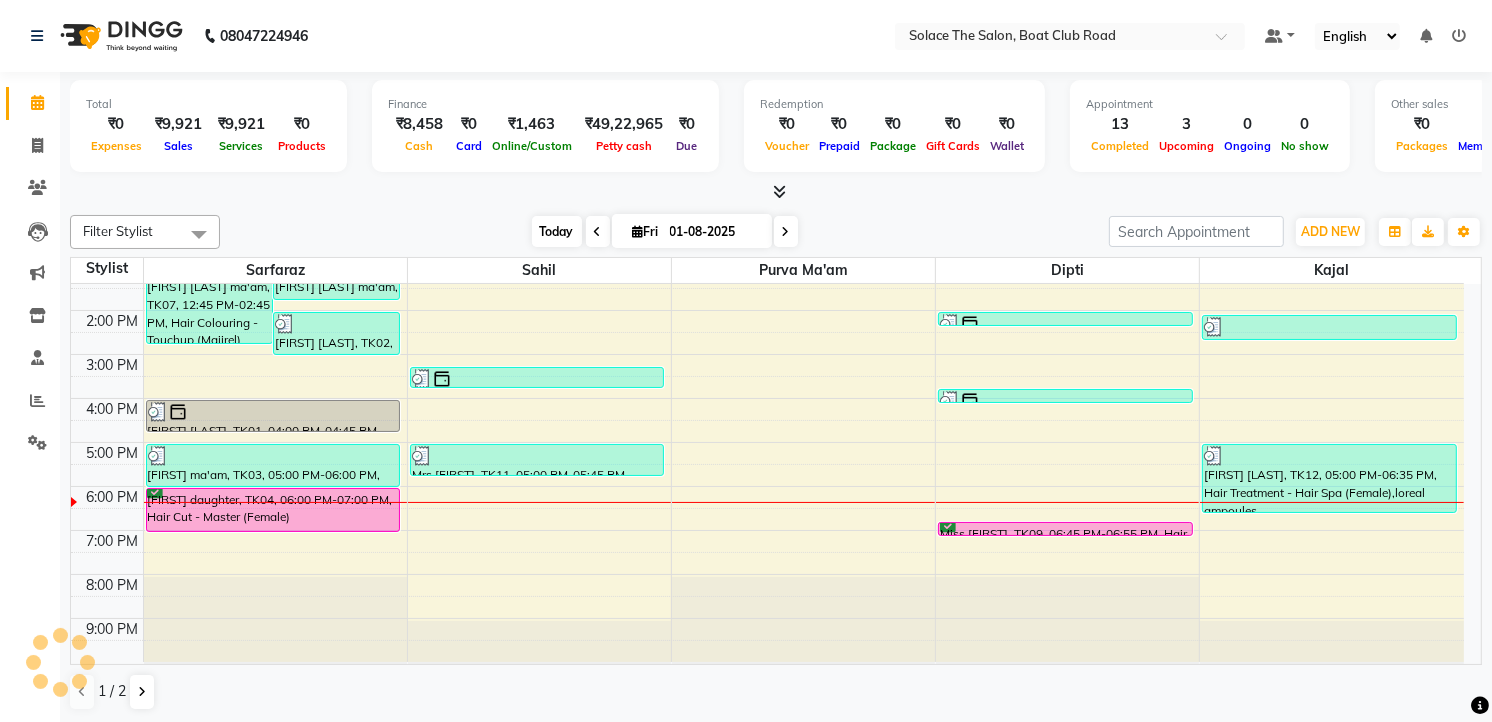 scroll, scrollTop: 238, scrollLeft: 0, axis: vertical 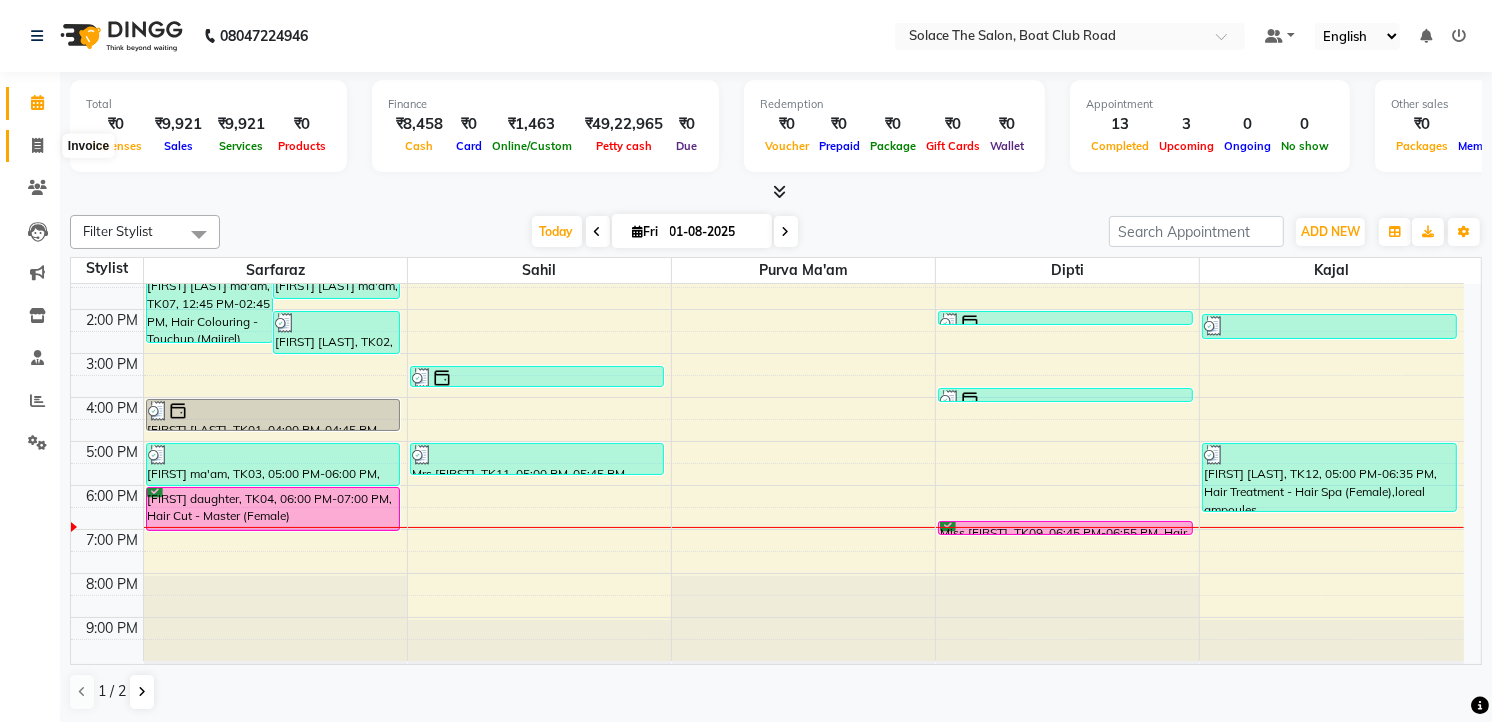 click 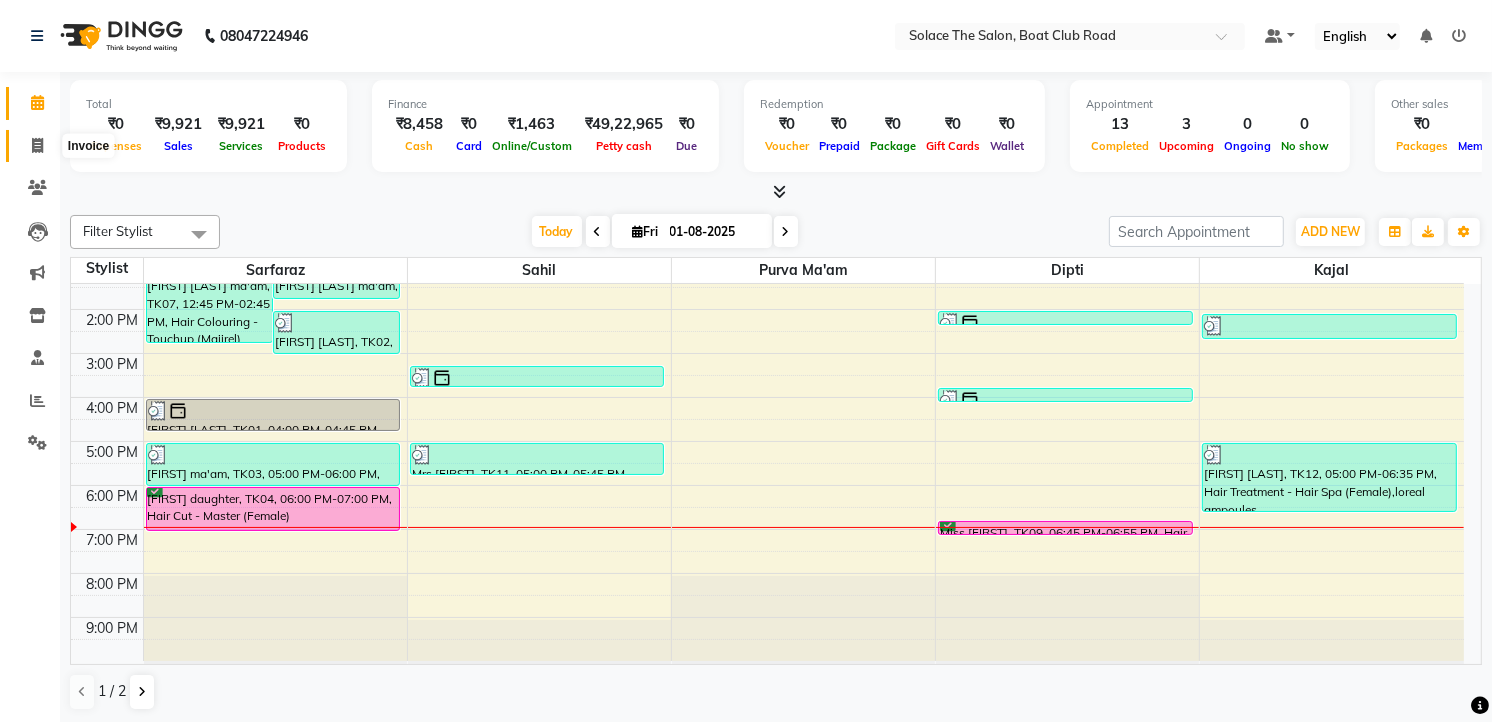 select on "service" 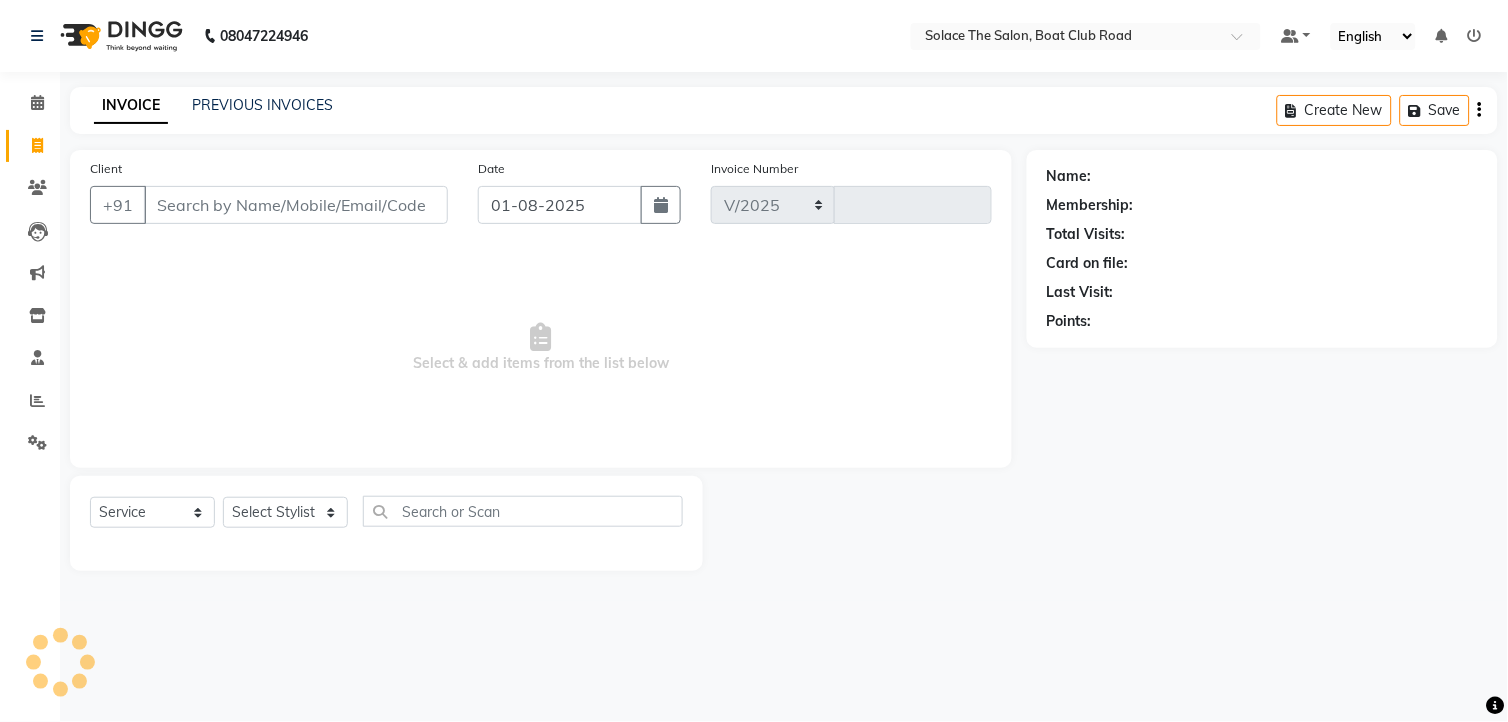 select on "585" 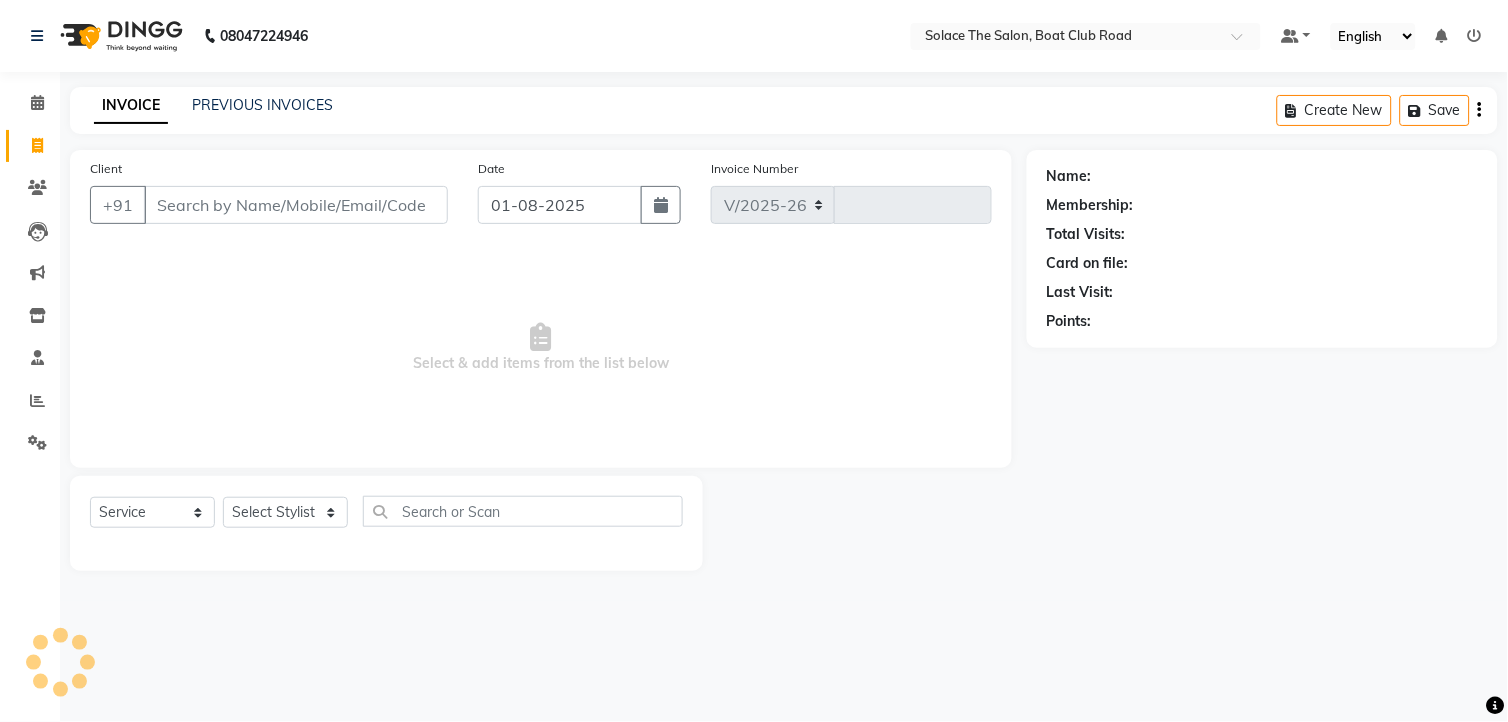 type on "1013" 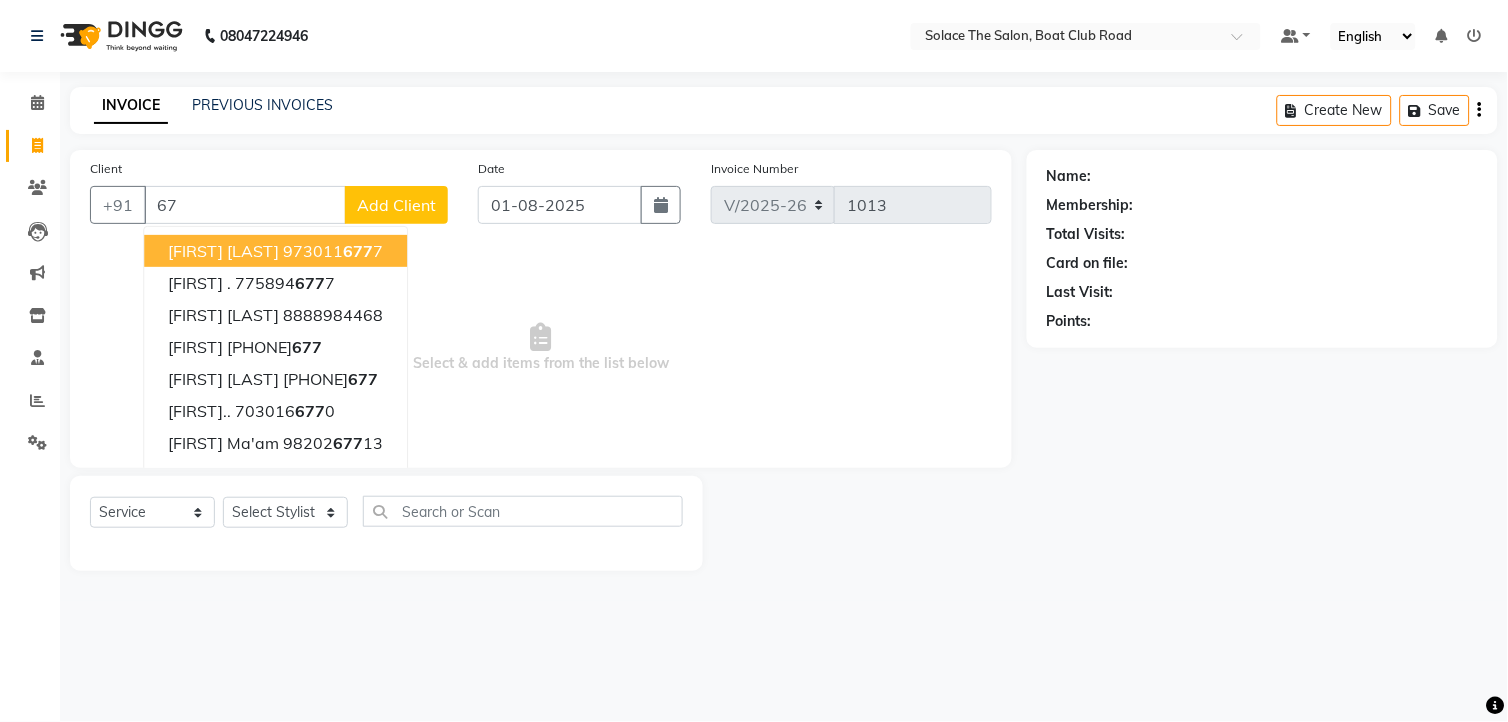 type on "6" 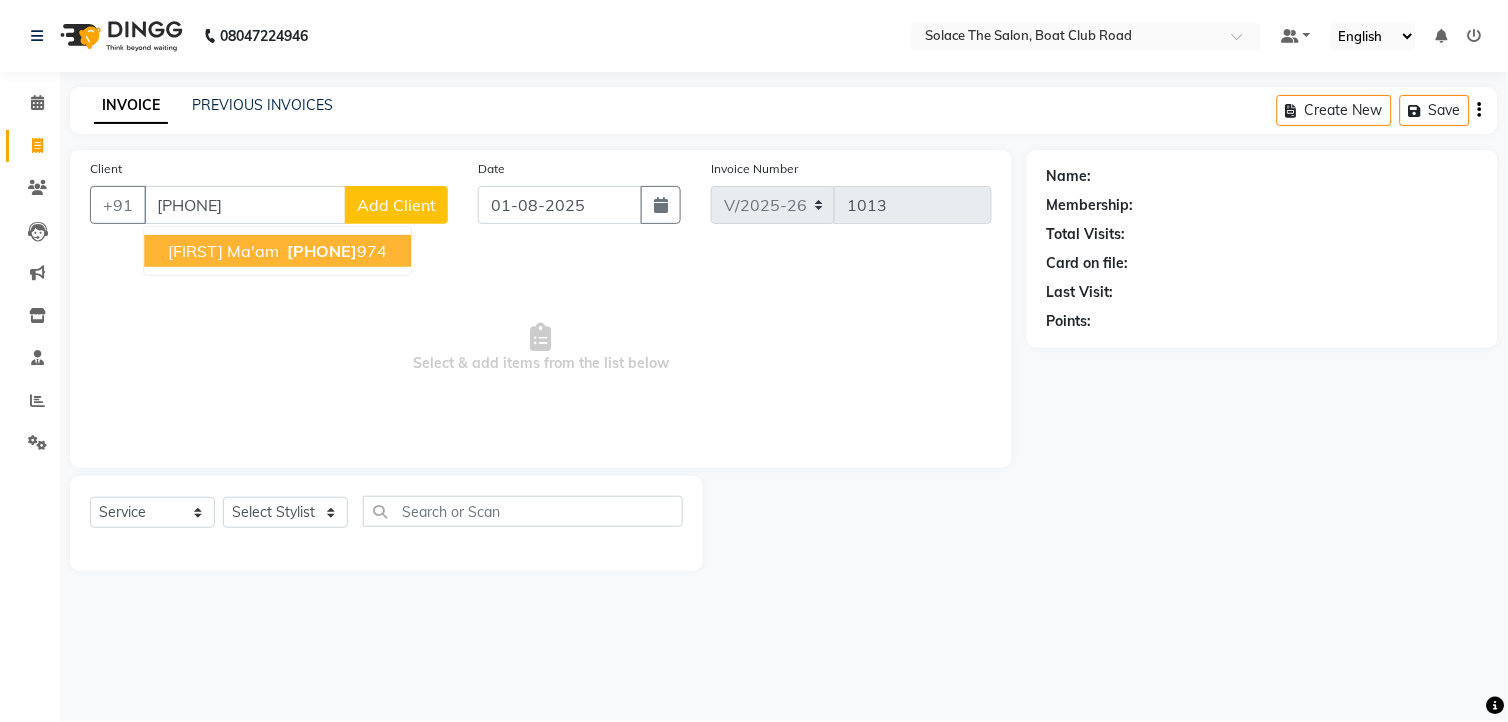 click on "[NAME] Ma'am" at bounding box center [223, 251] 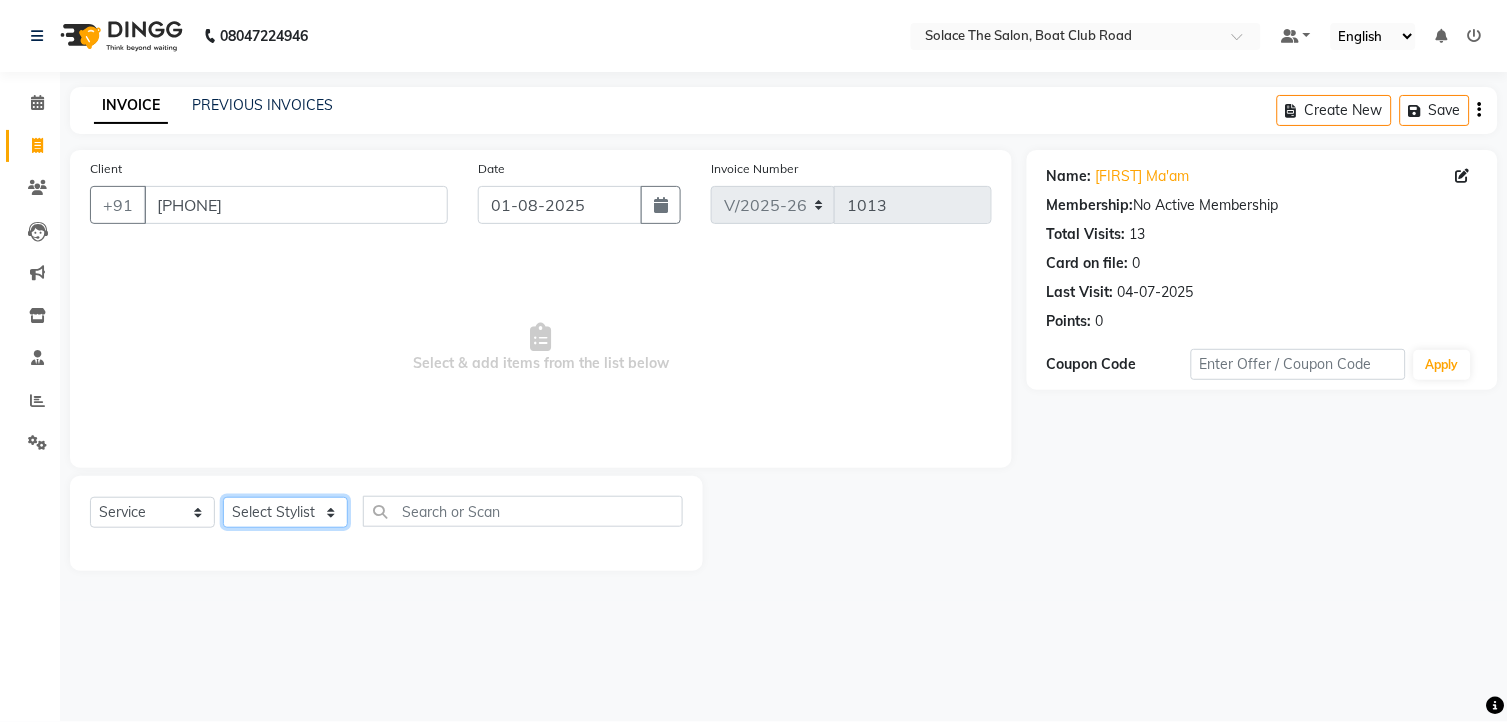 click on "Select Stylist [NAME] [NAME] [NAME] Front Desk [NAME] [NAME] [NAME] [NAME] [NAME] [NAME] [NAME] [NAME] [NAME] [NAME] [NAME] [NAME]" 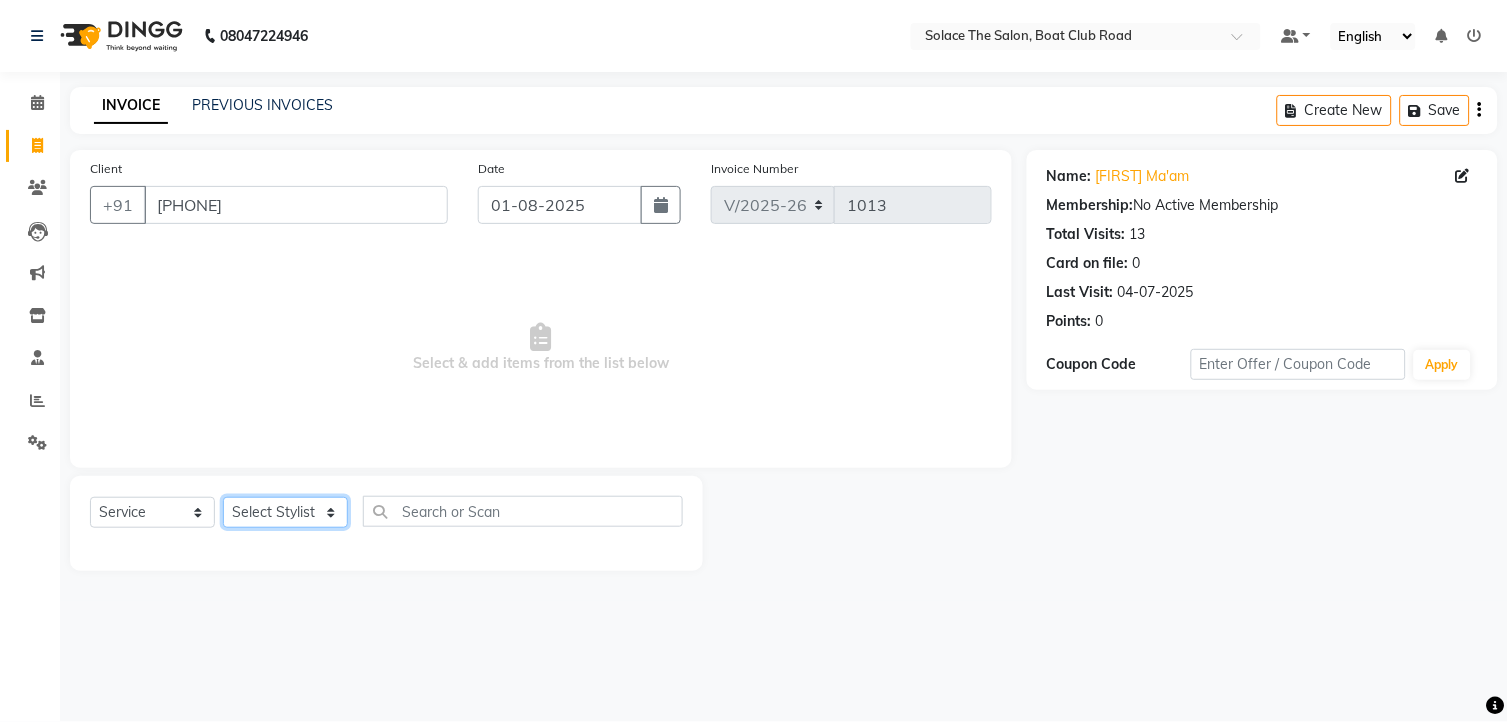 select on "9749" 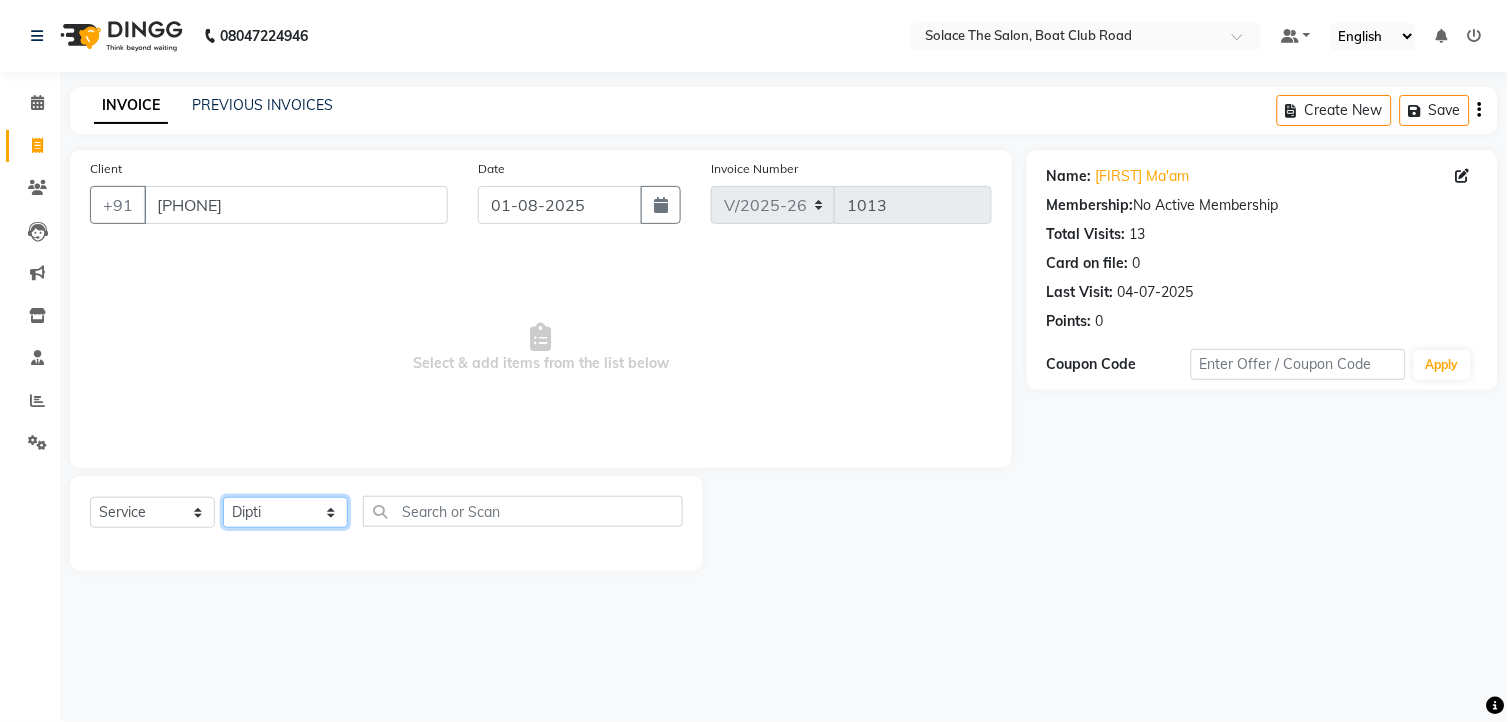 click on "Select Stylist [NAME] [NAME] [NAME] Front Desk [NAME] [NAME] [NAME] [NAME] [NAME] [NAME] [NAME] [NAME] [NAME] [NAME] [NAME] [NAME]" 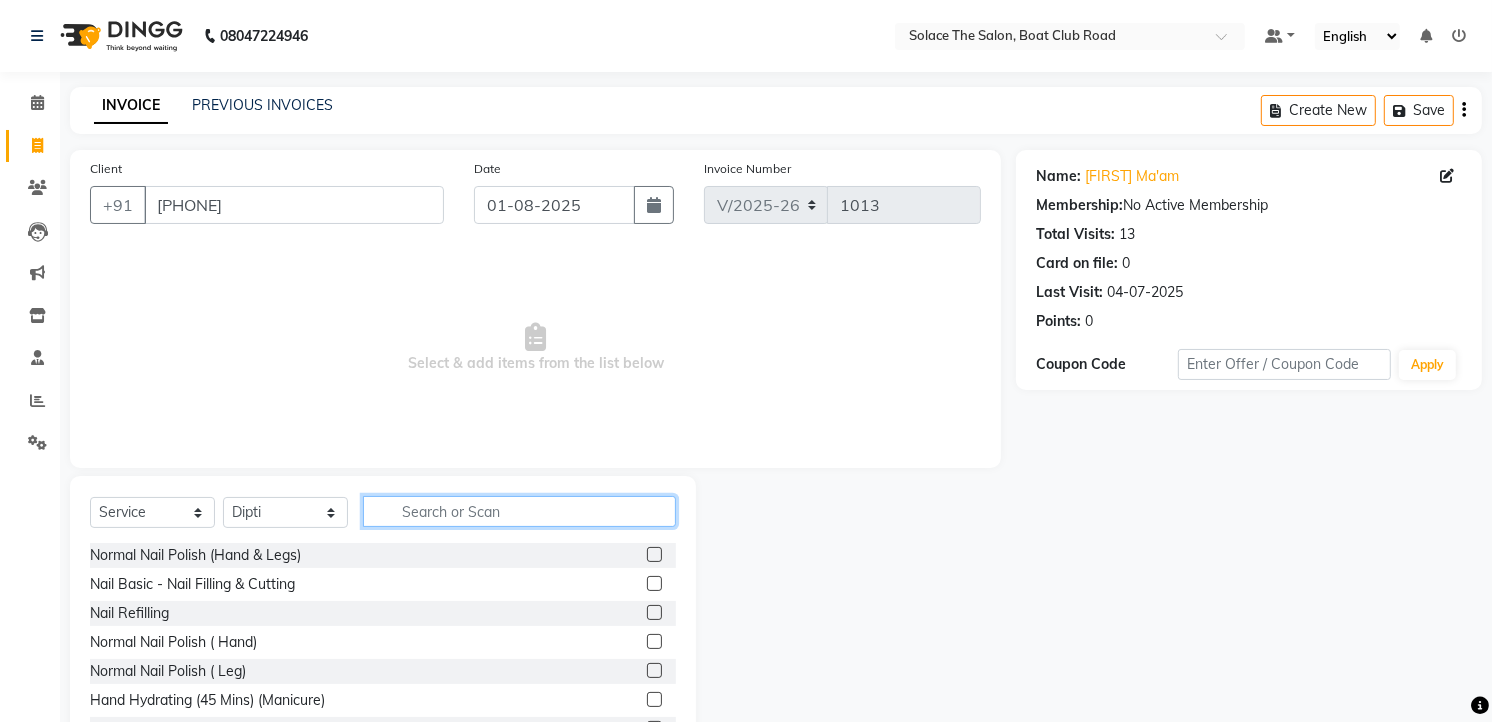 click 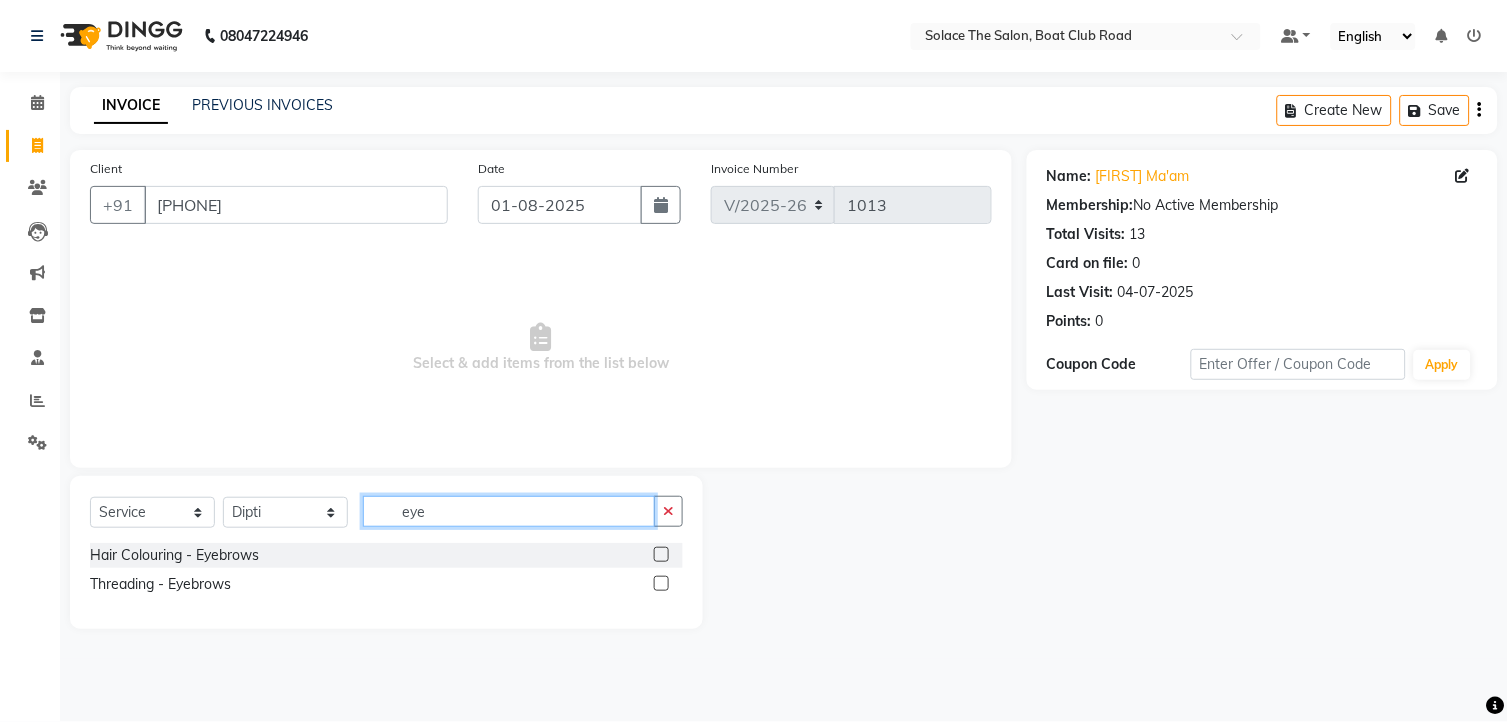type on "eye" 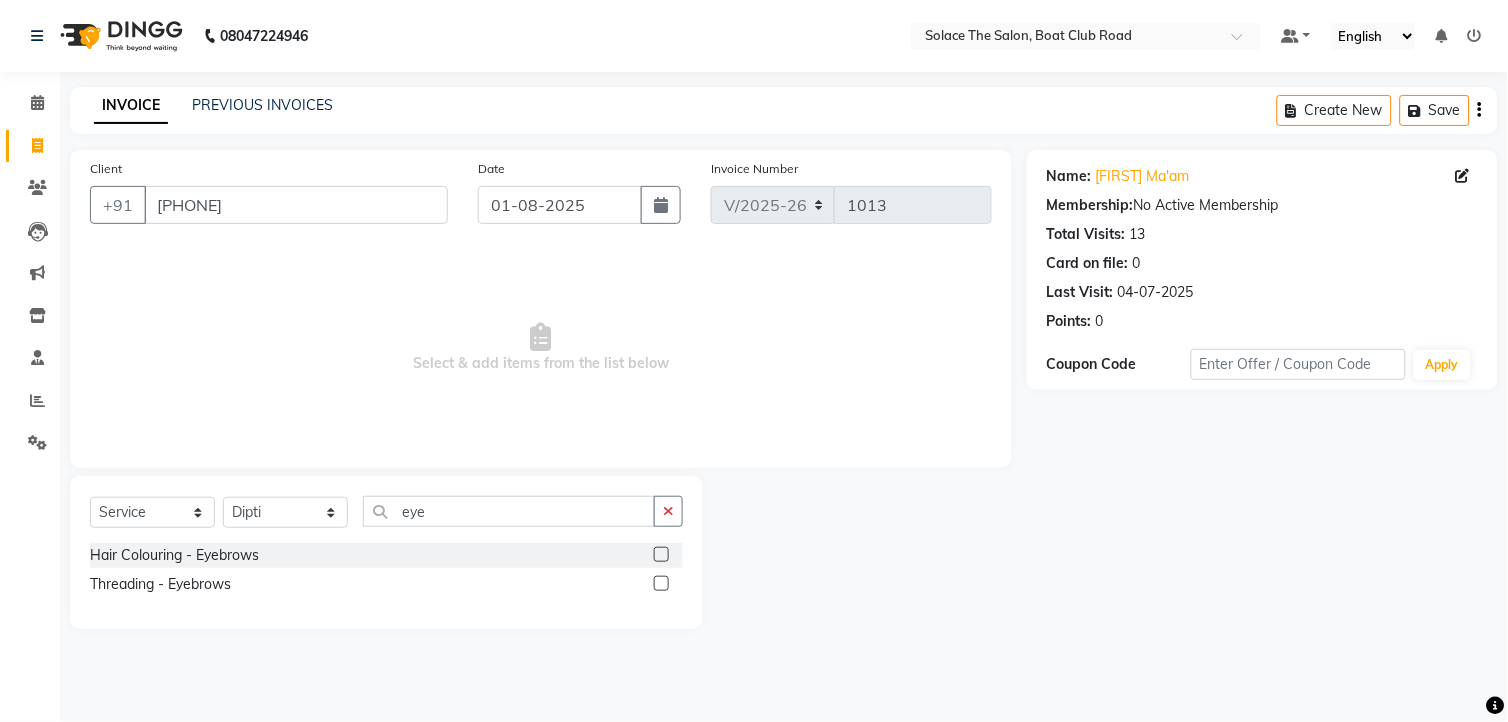 click 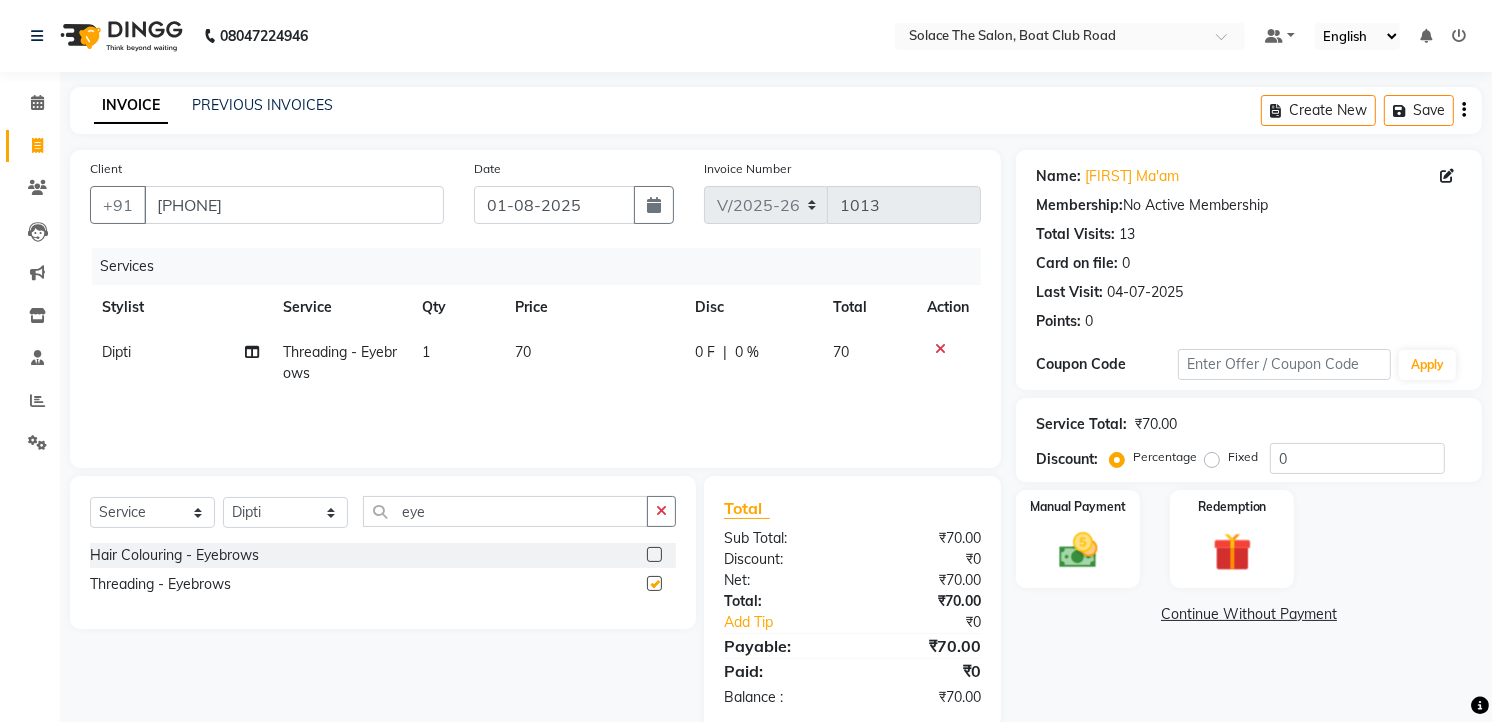 checkbox on "false" 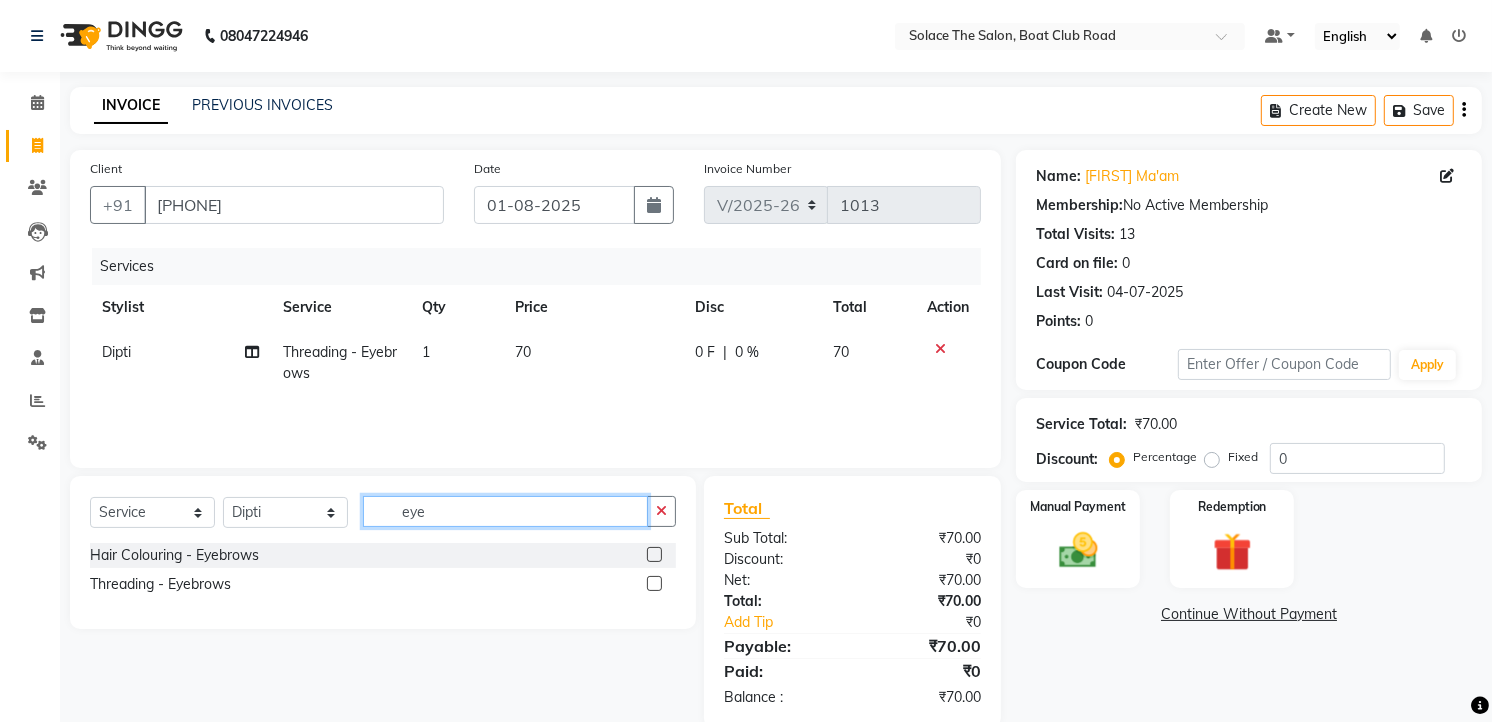 click on "eye" 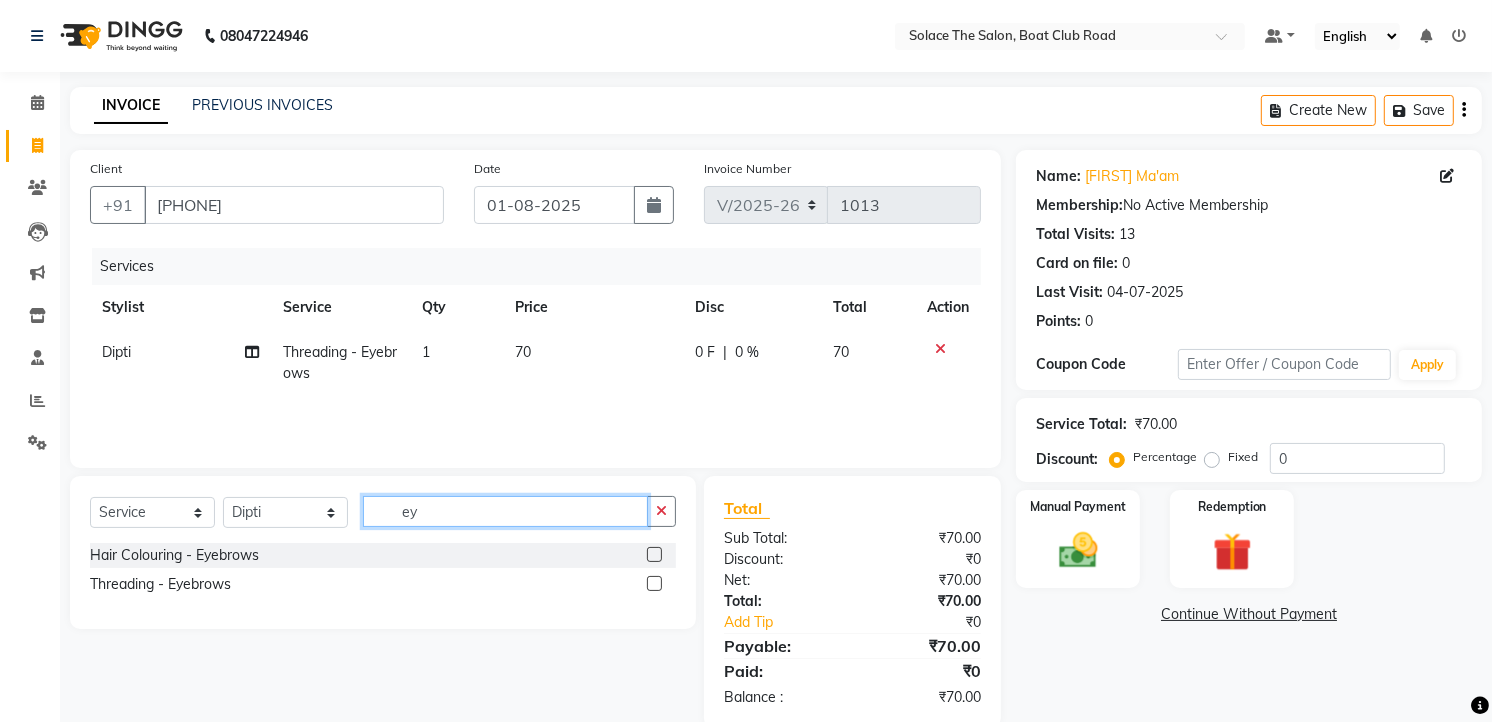 type on "e" 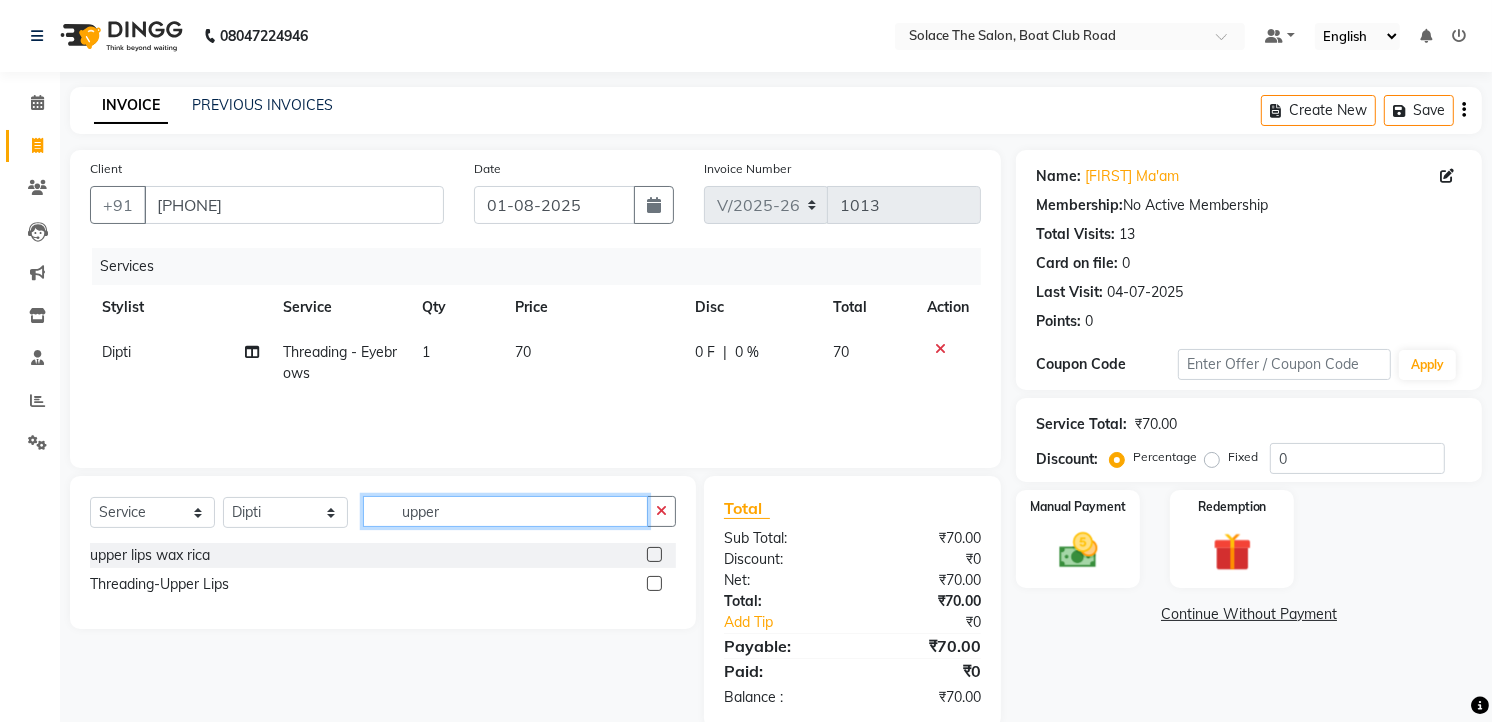 type on "upper" 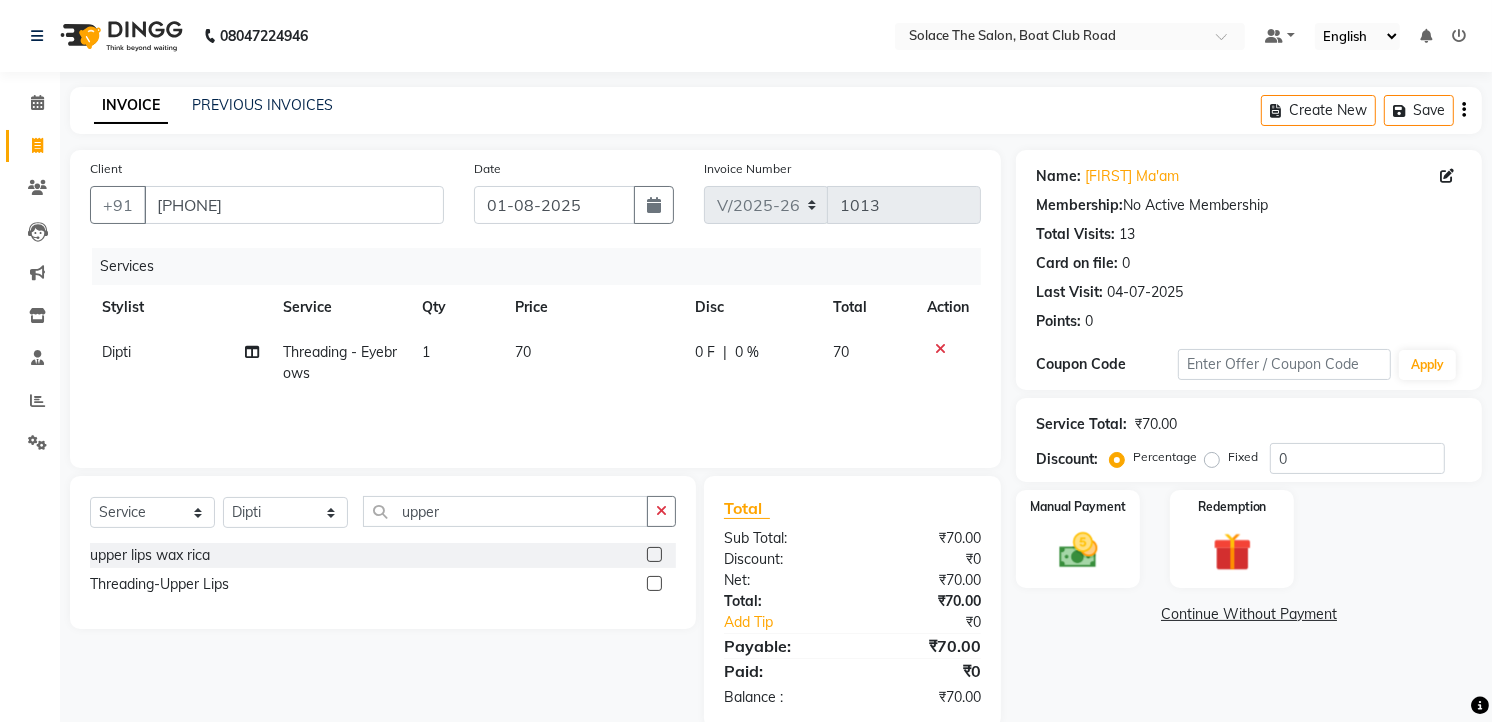 click 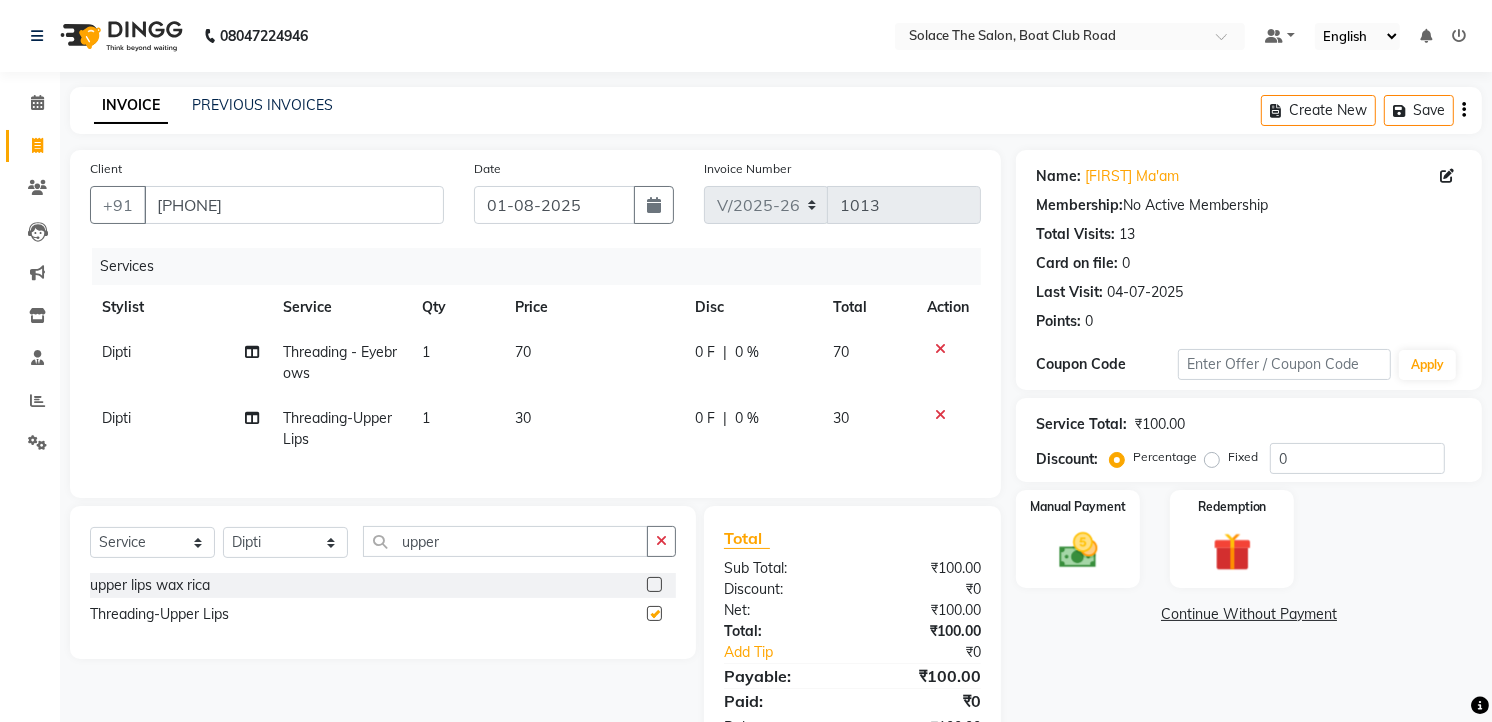 checkbox on "false" 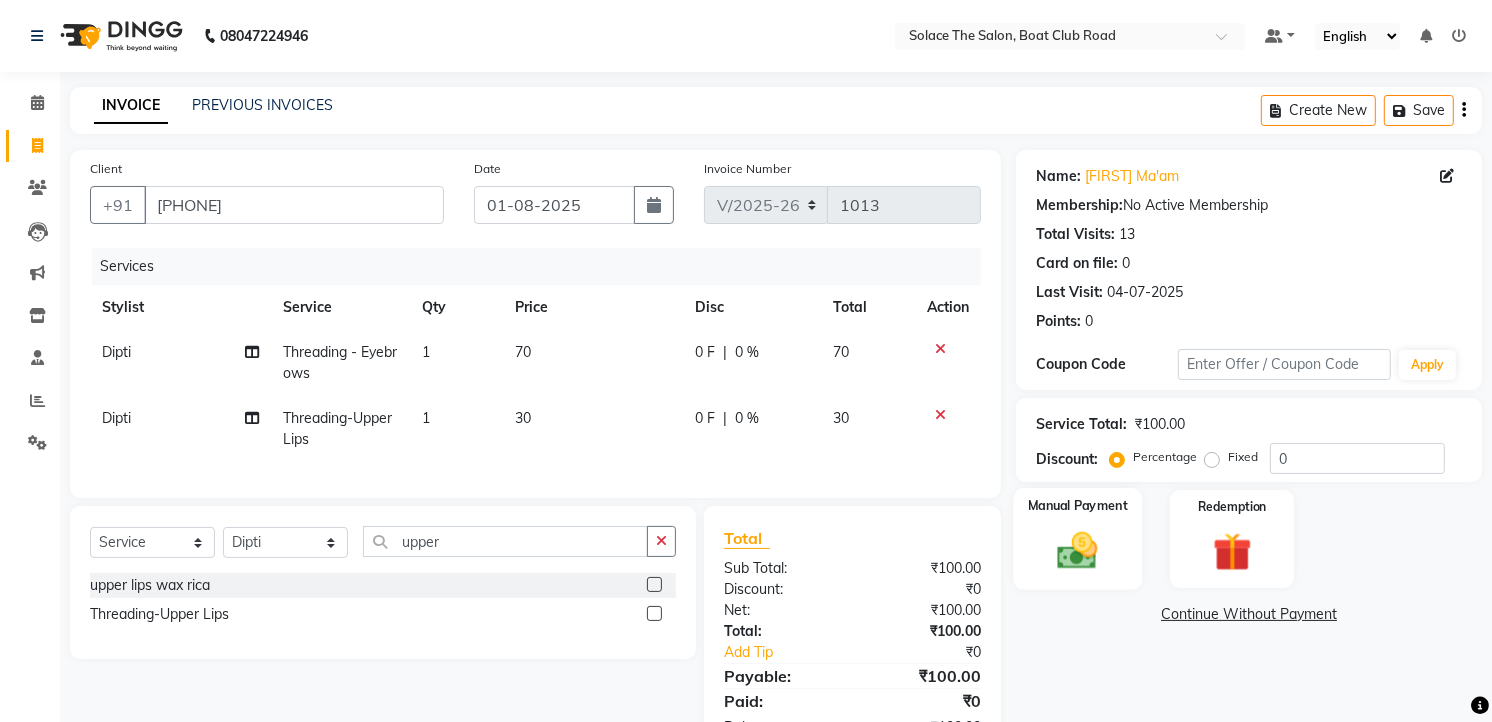 click 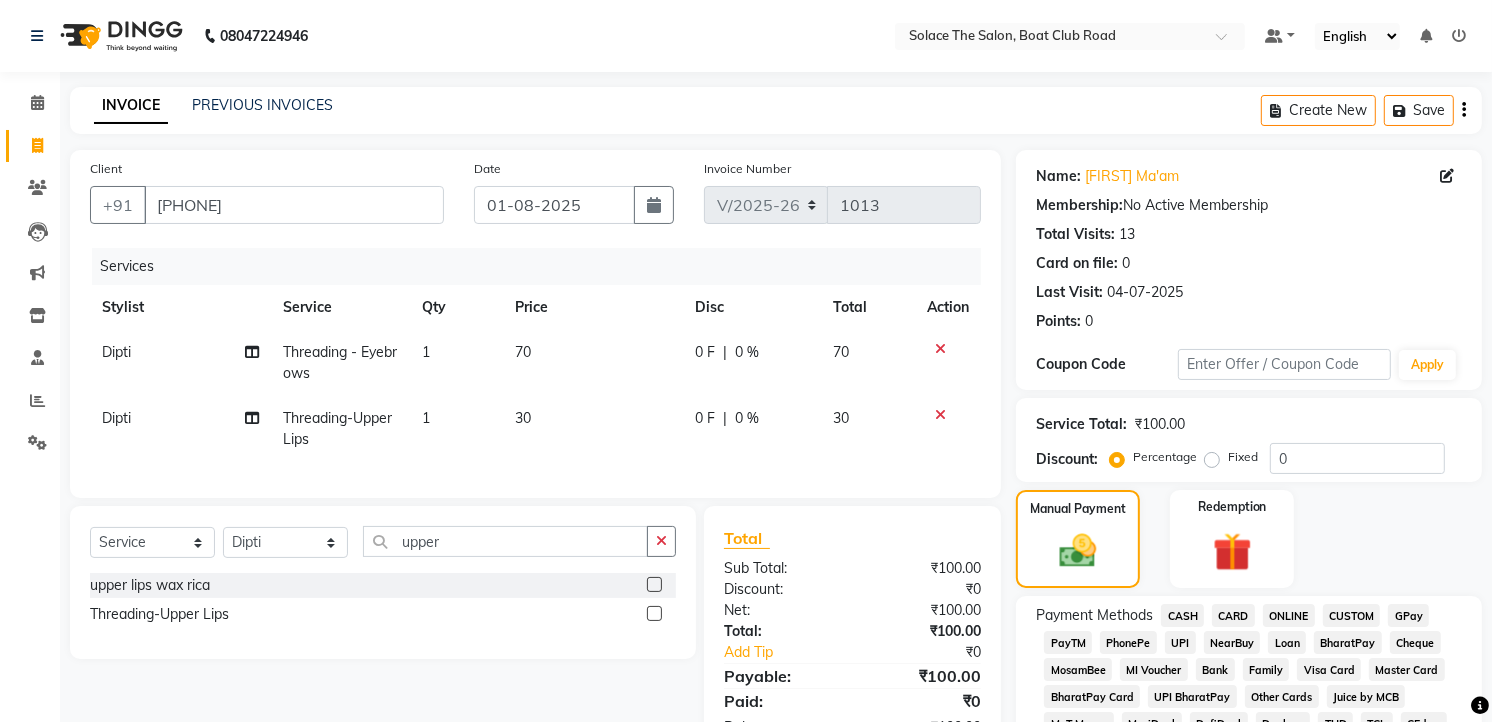 scroll, scrollTop: 333, scrollLeft: 0, axis: vertical 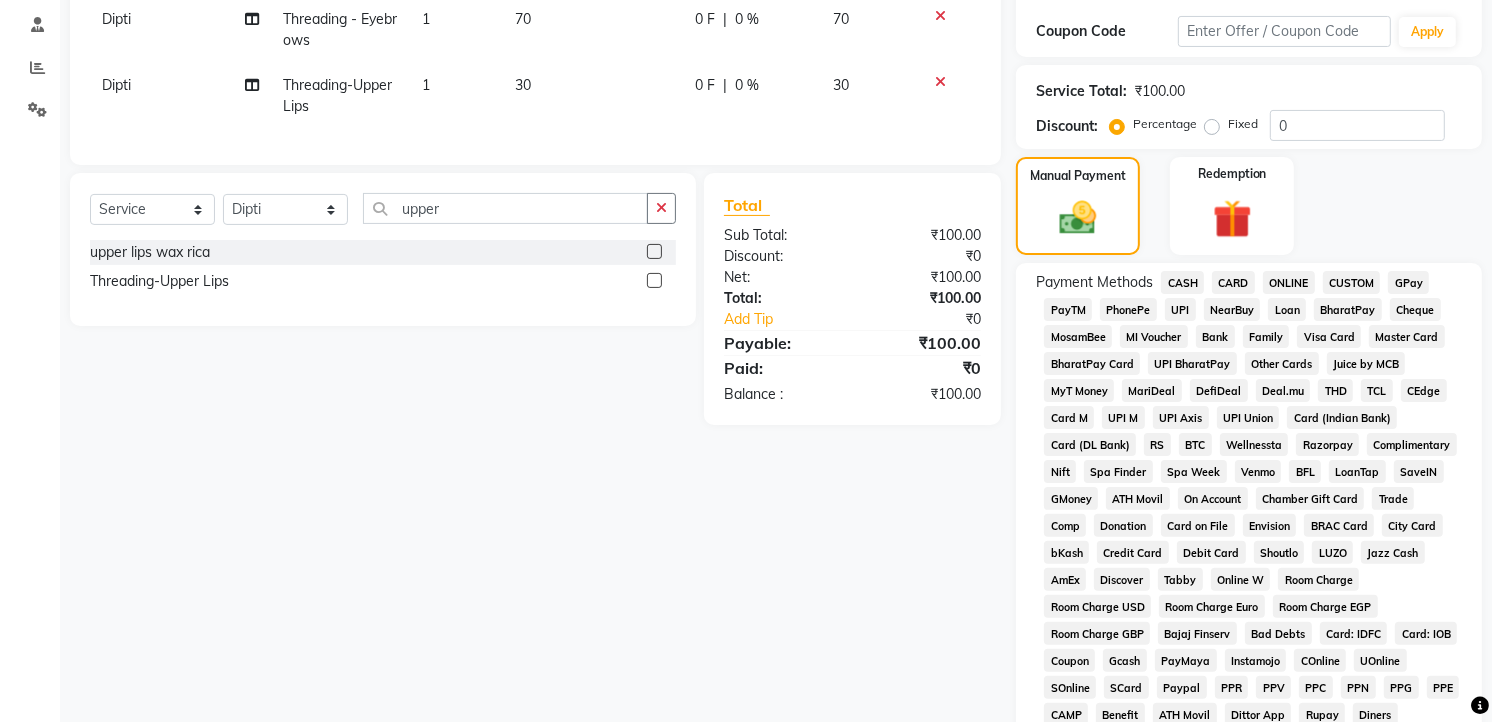 click on "CASH" 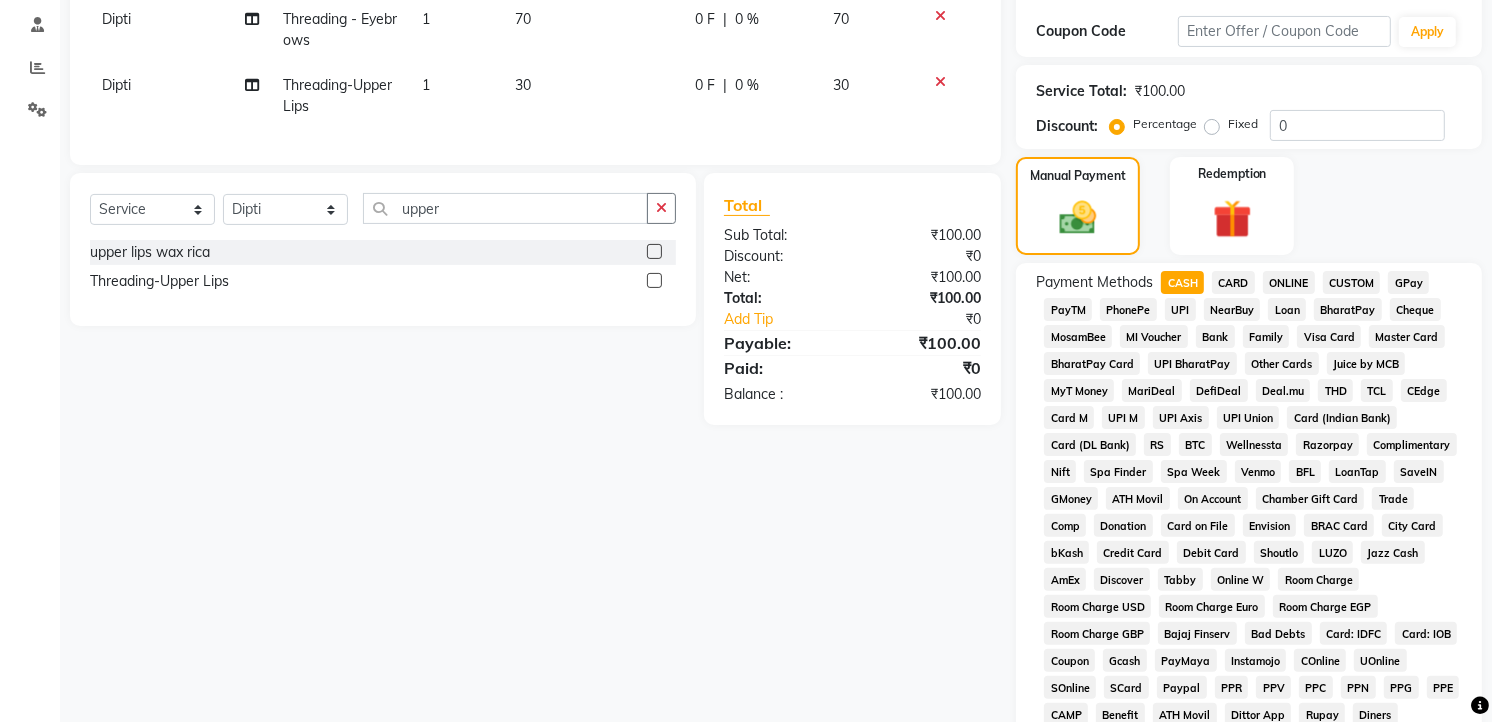 scroll, scrollTop: 715, scrollLeft: 0, axis: vertical 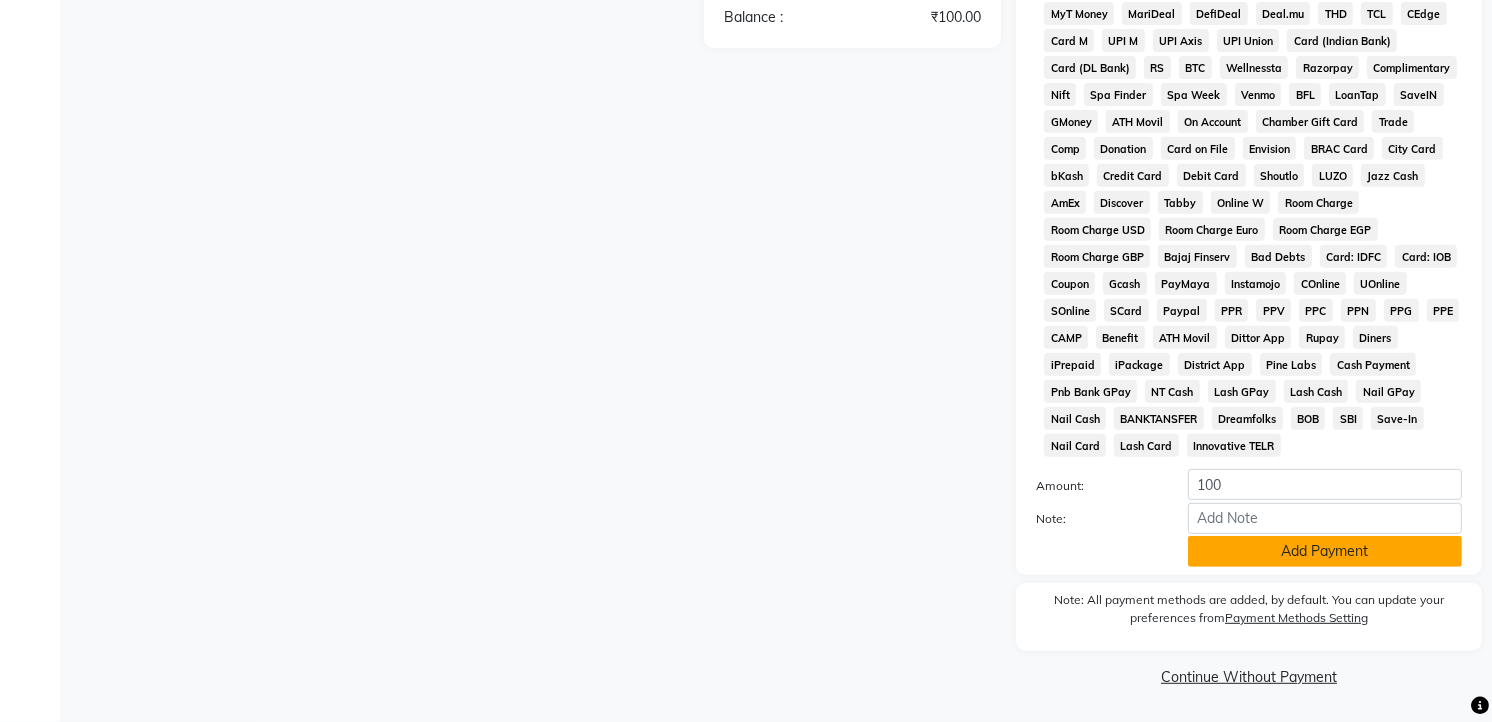 click on "Add Payment" 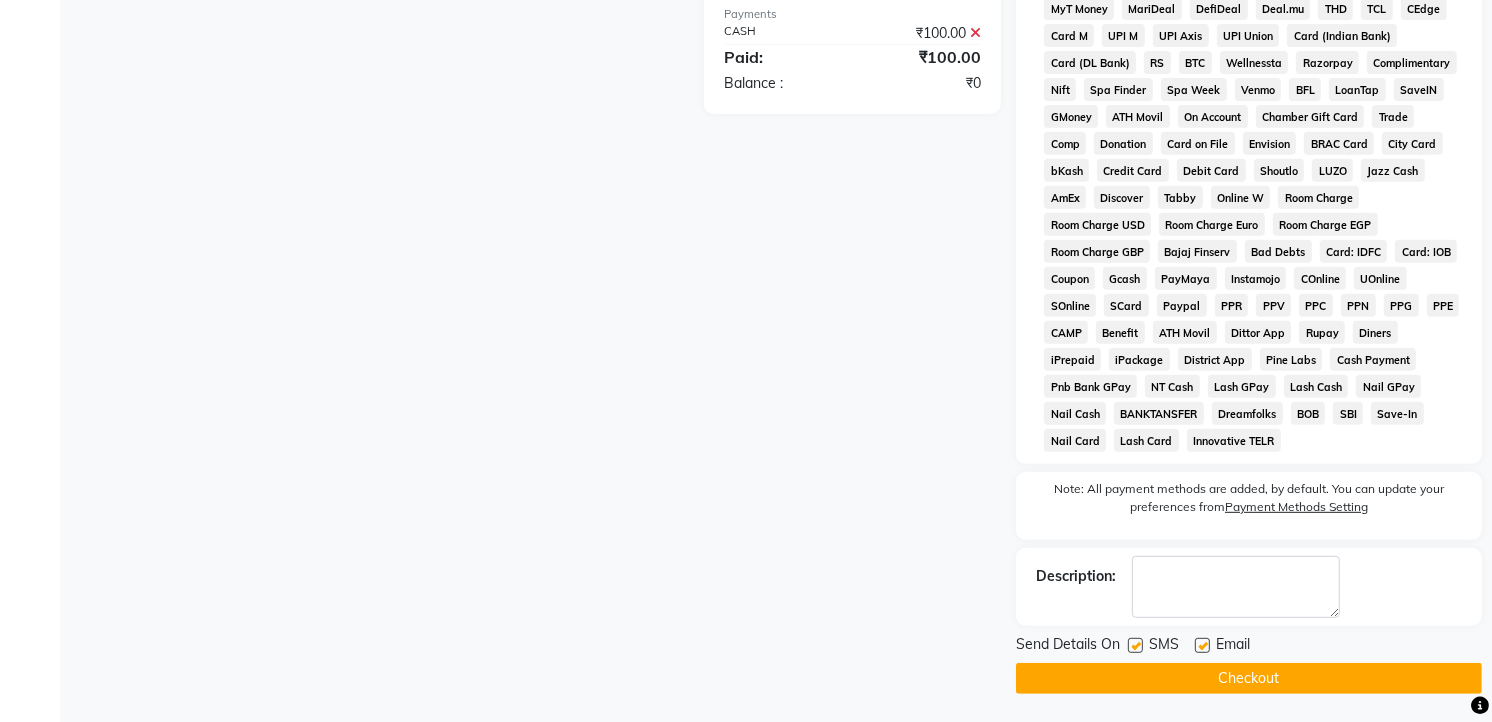 click on "Checkout" 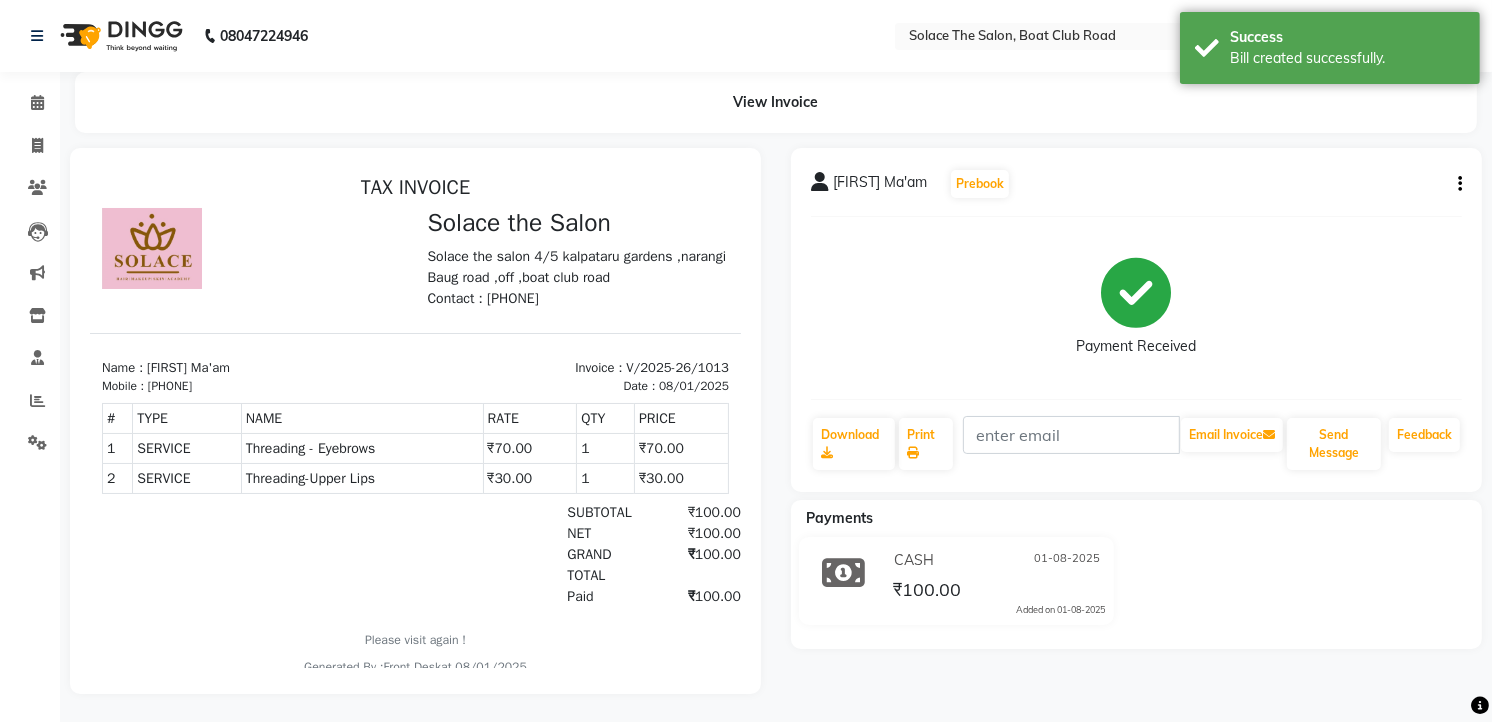 scroll, scrollTop: 0, scrollLeft: 0, axis: both 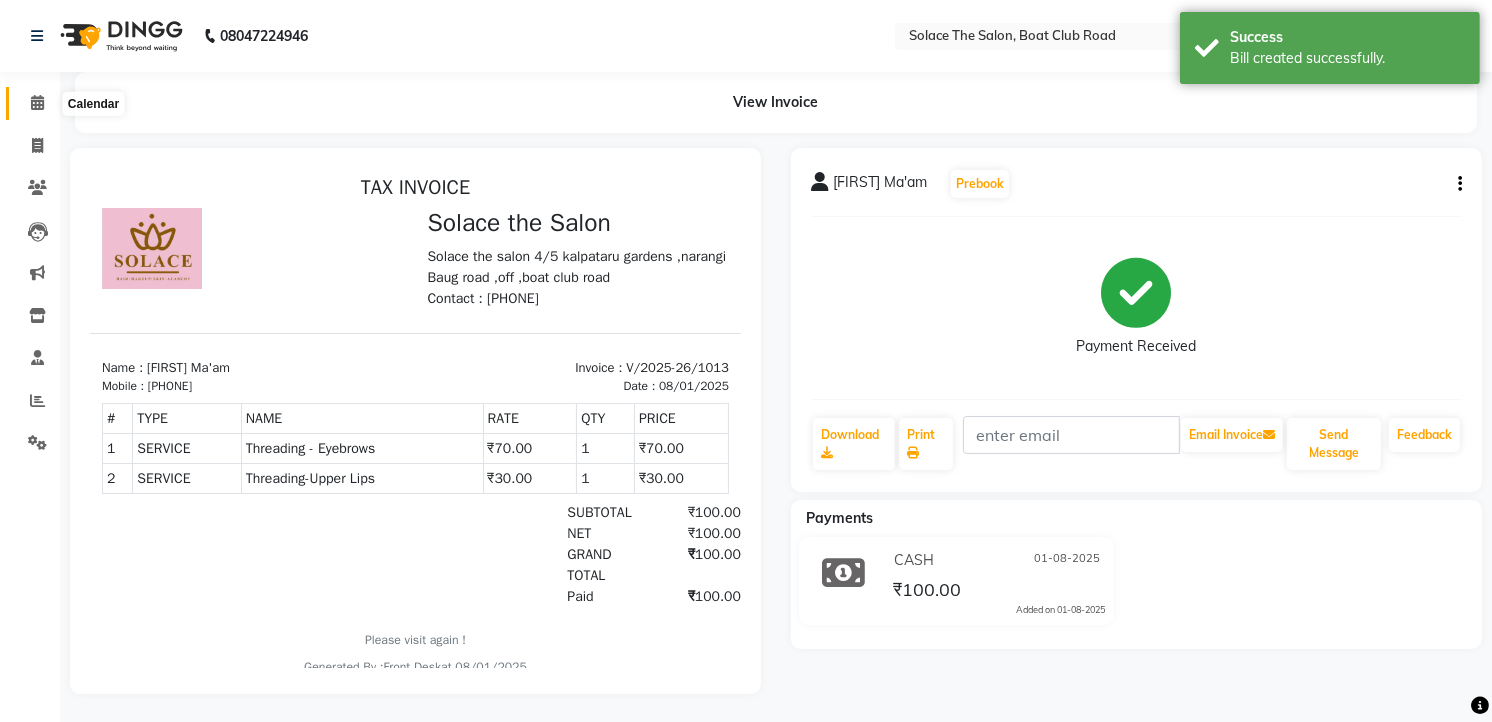 click 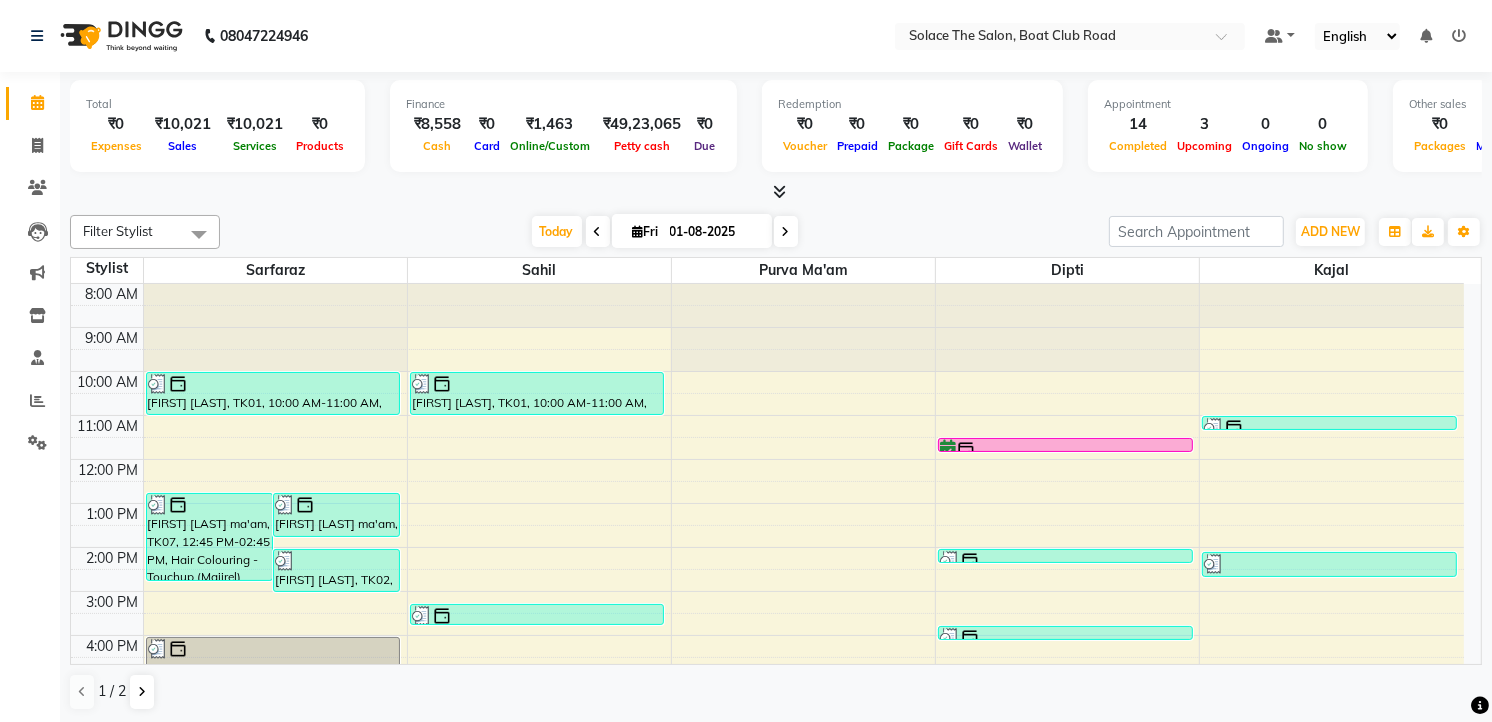 scroll, scrollTop: 237, scrollLeft: 0, axis: vertical 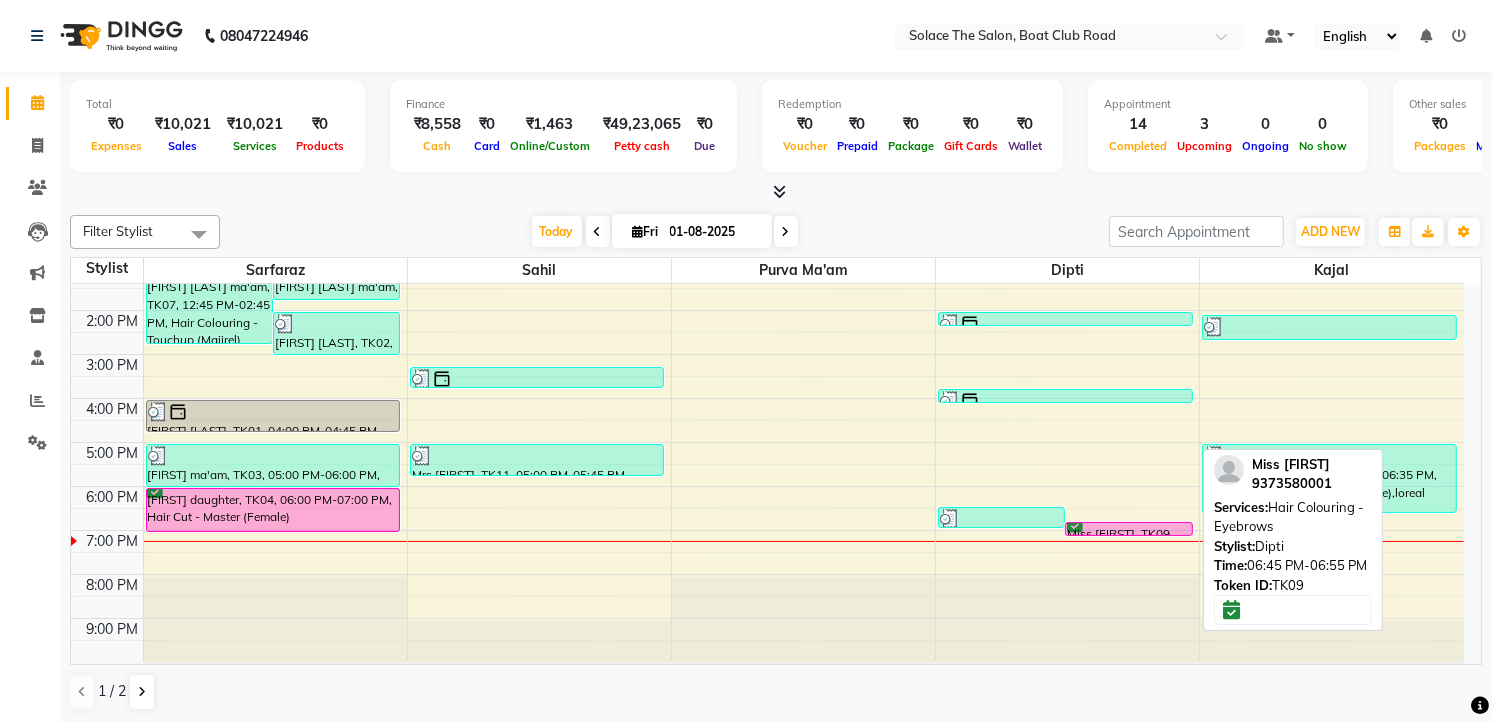click at bounding box center (1128, 535) 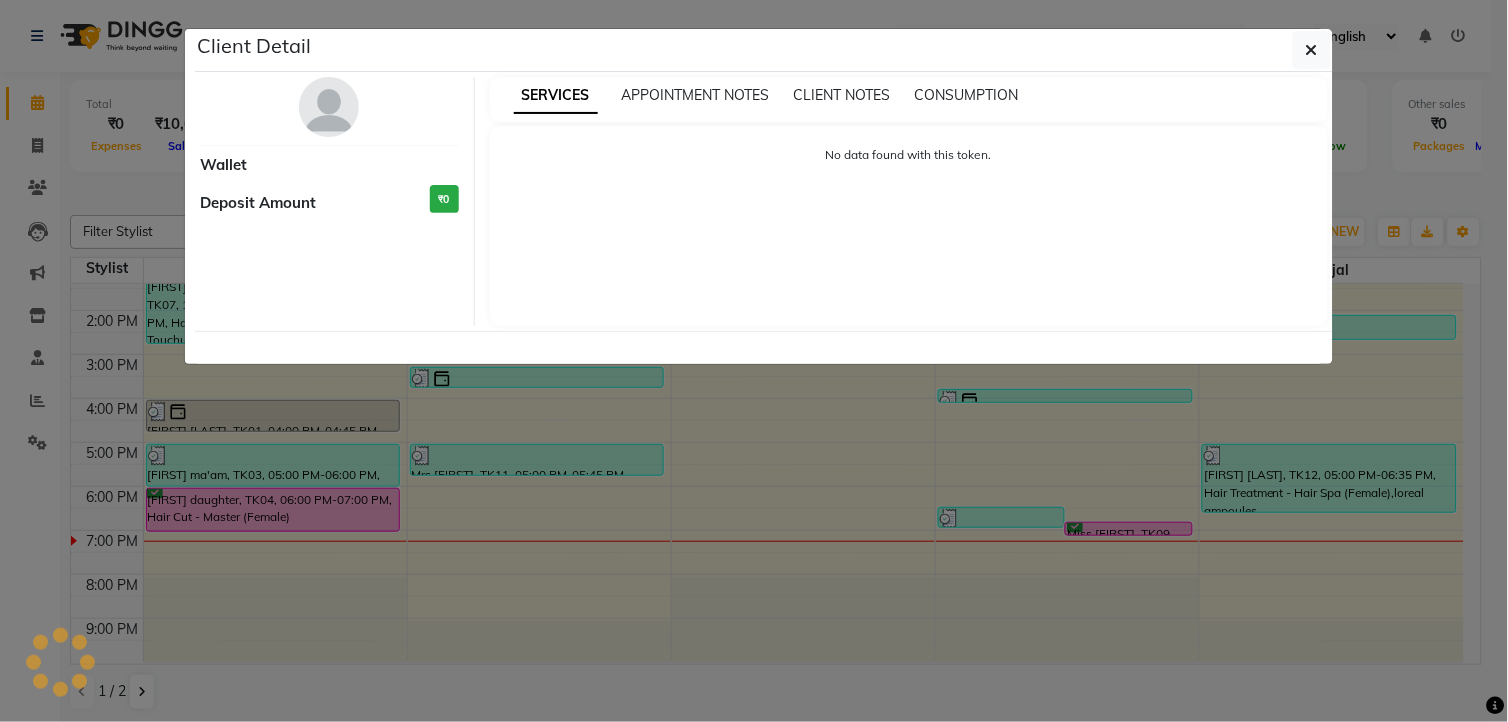 select on "6" 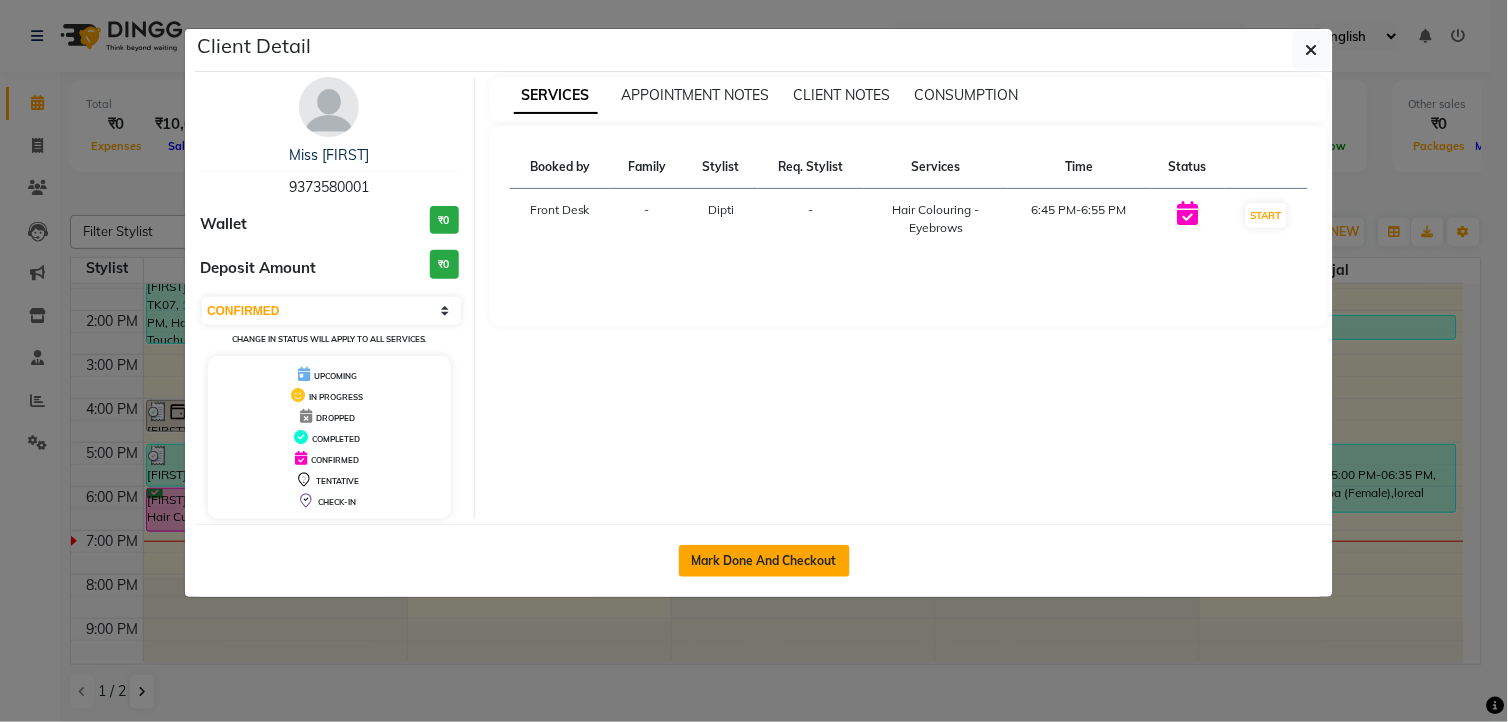 click on "Mark Done And Checkout" 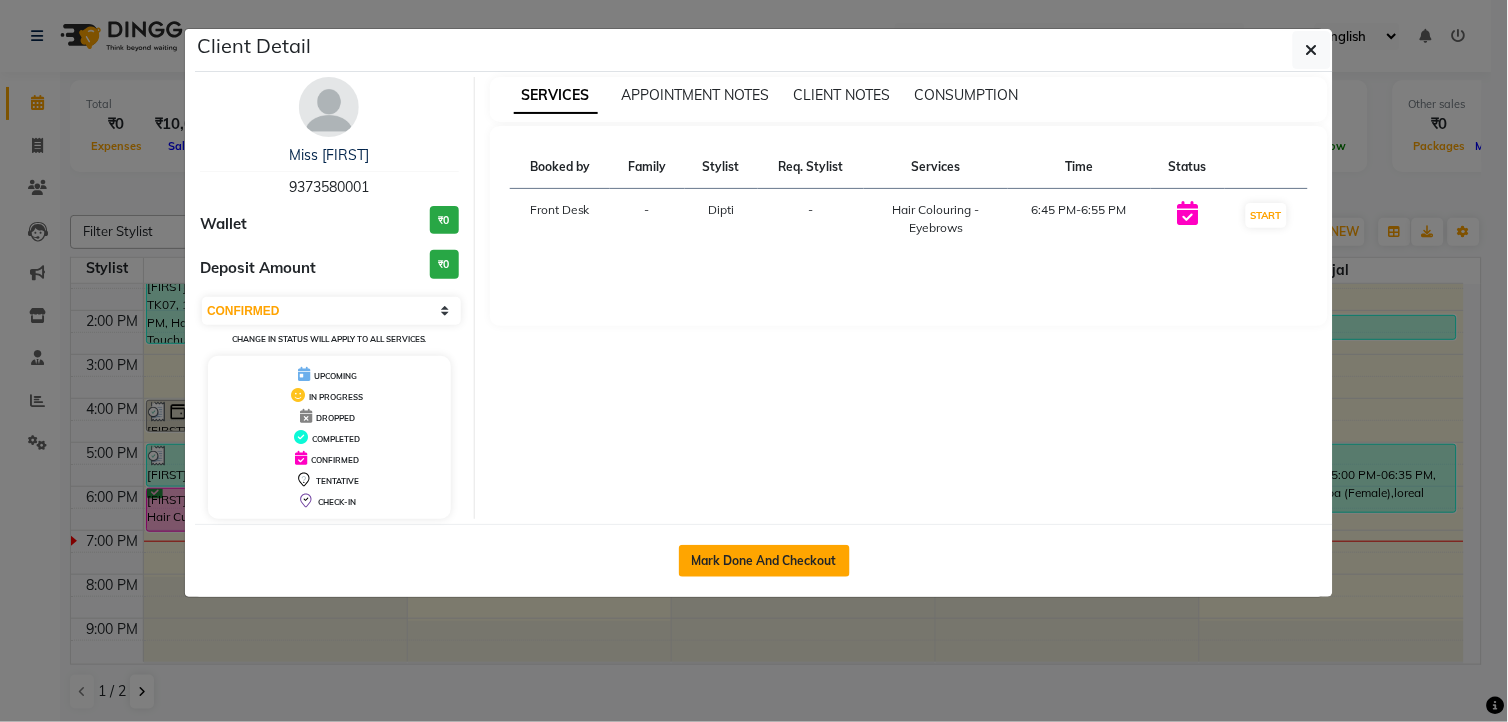 select on "service" 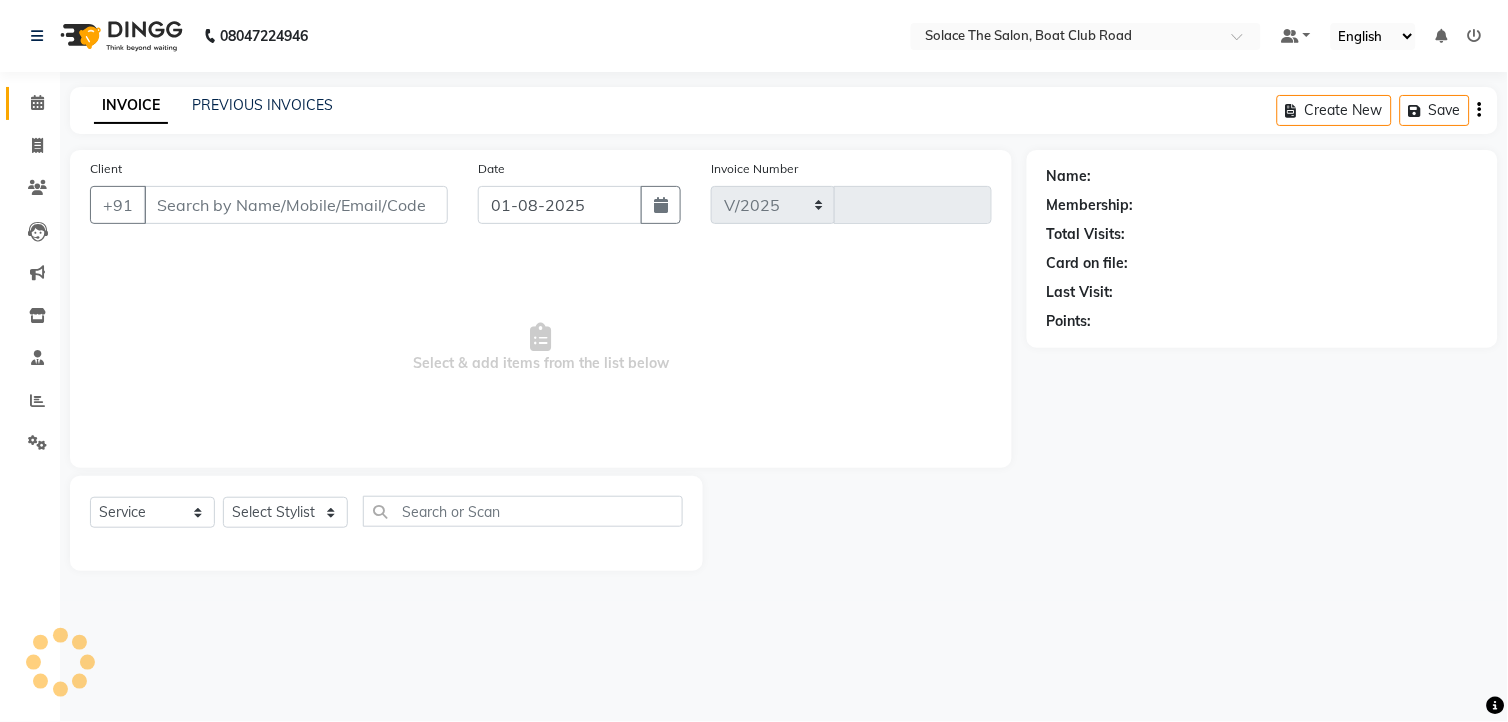 select on "585" 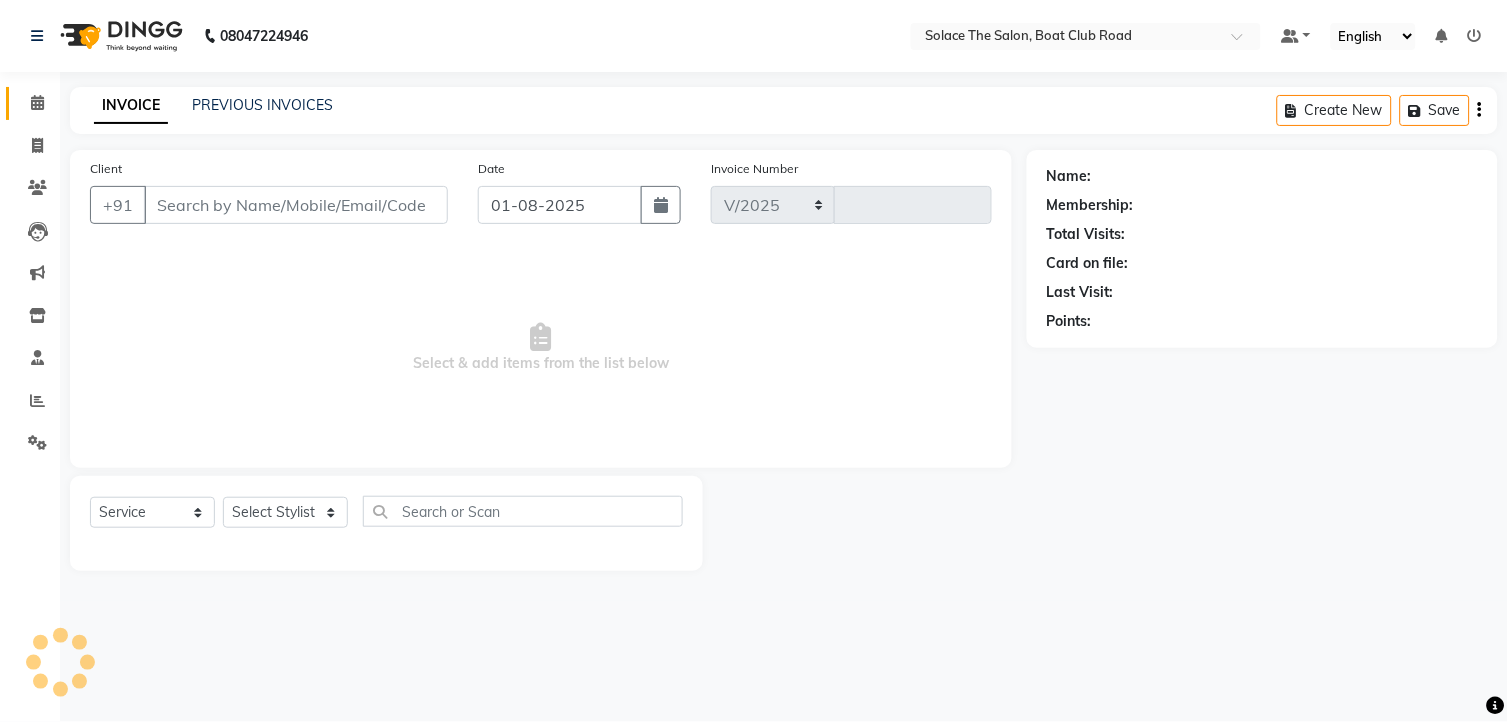 type on "1014" 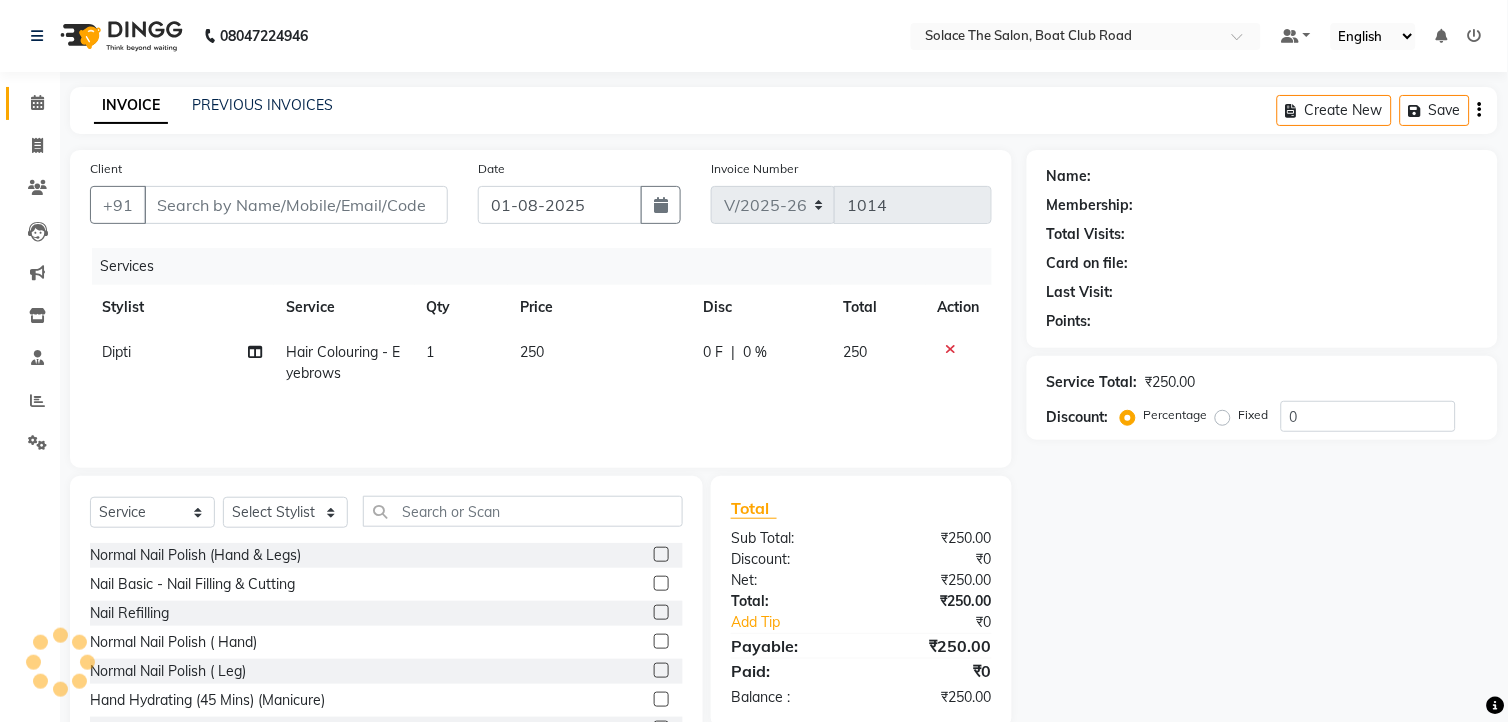 type on "9373580001" 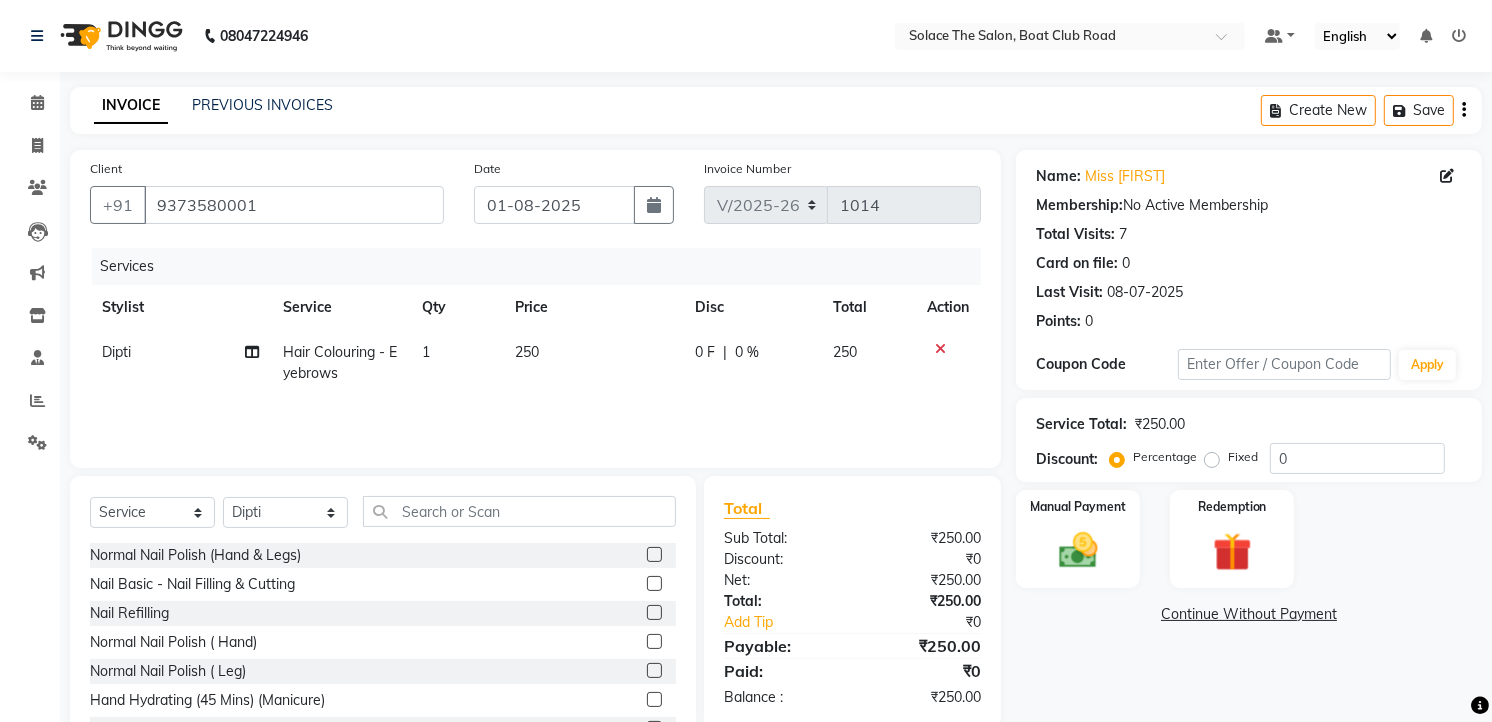click on "Hair Colouring - Eyebrows" 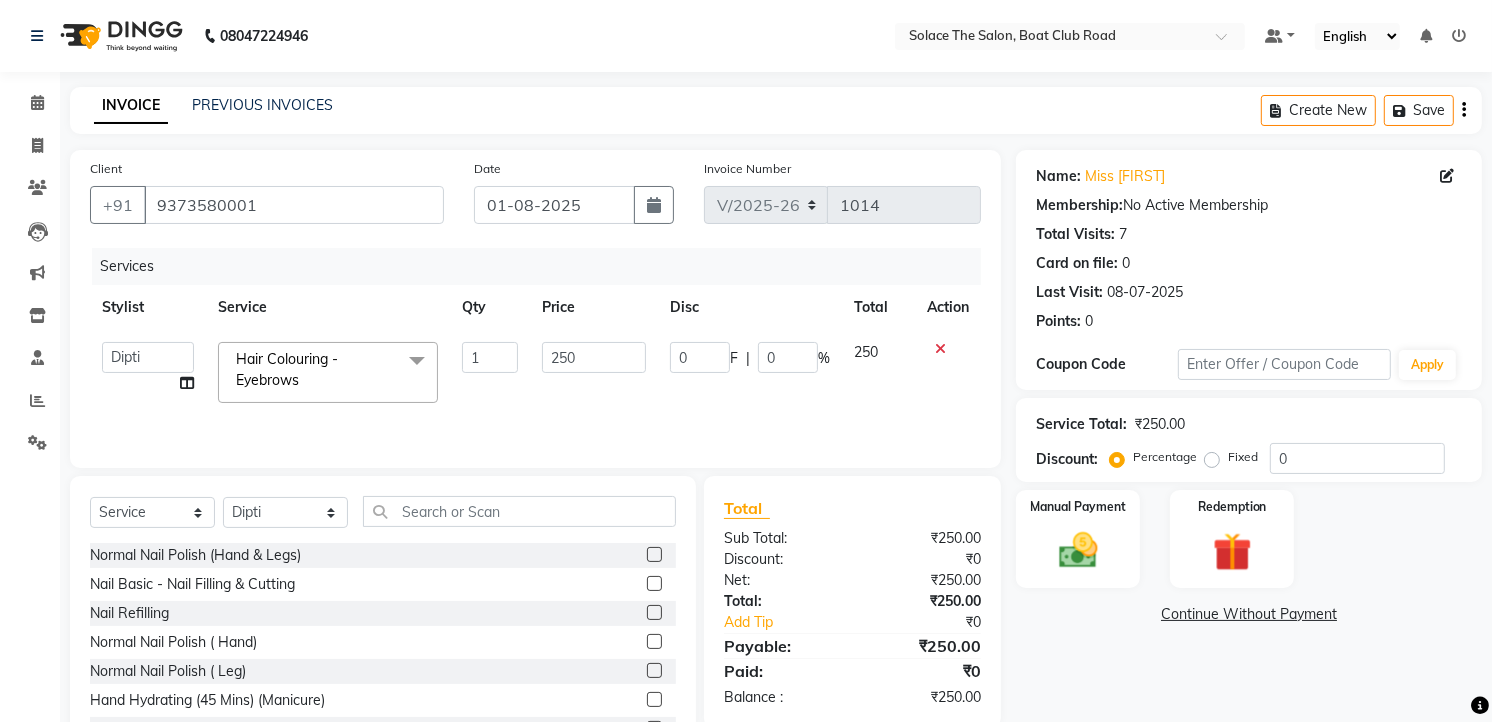 click 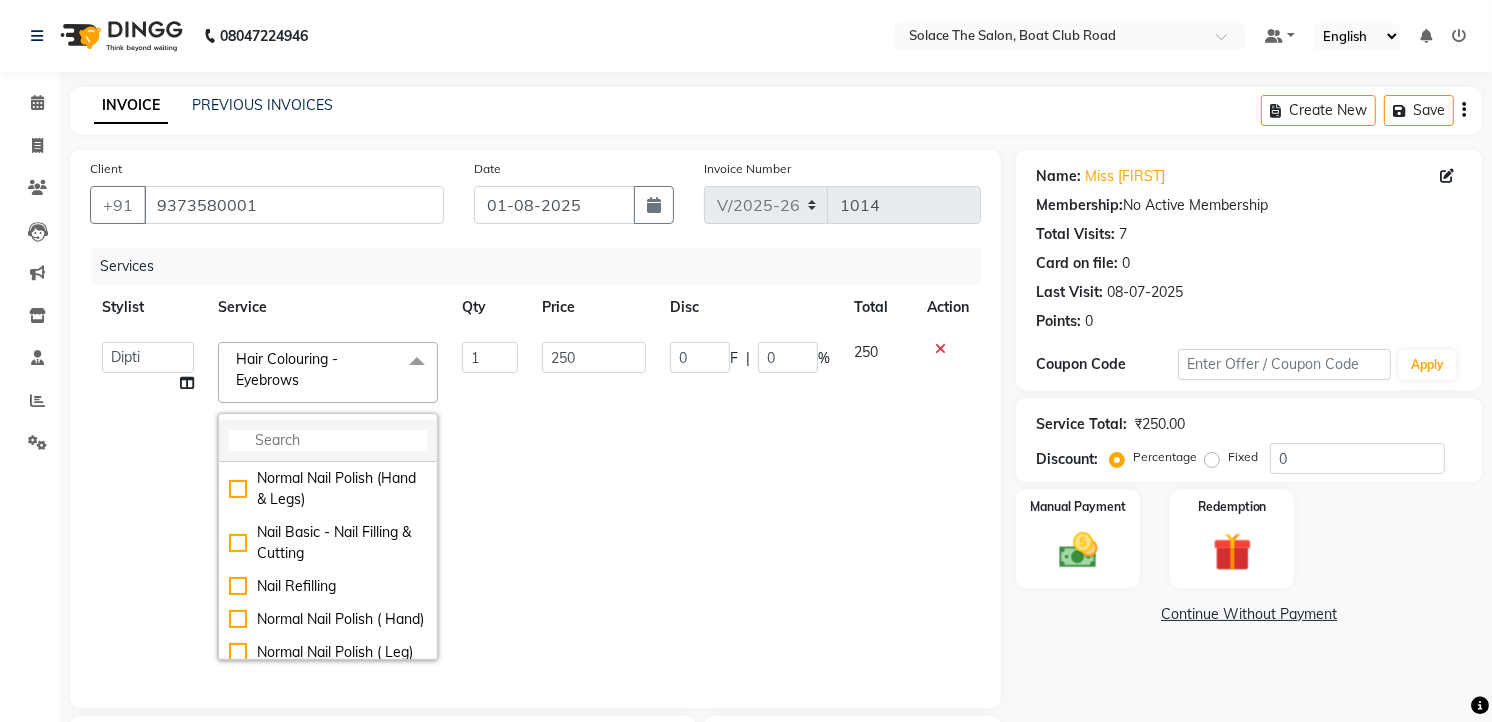 click 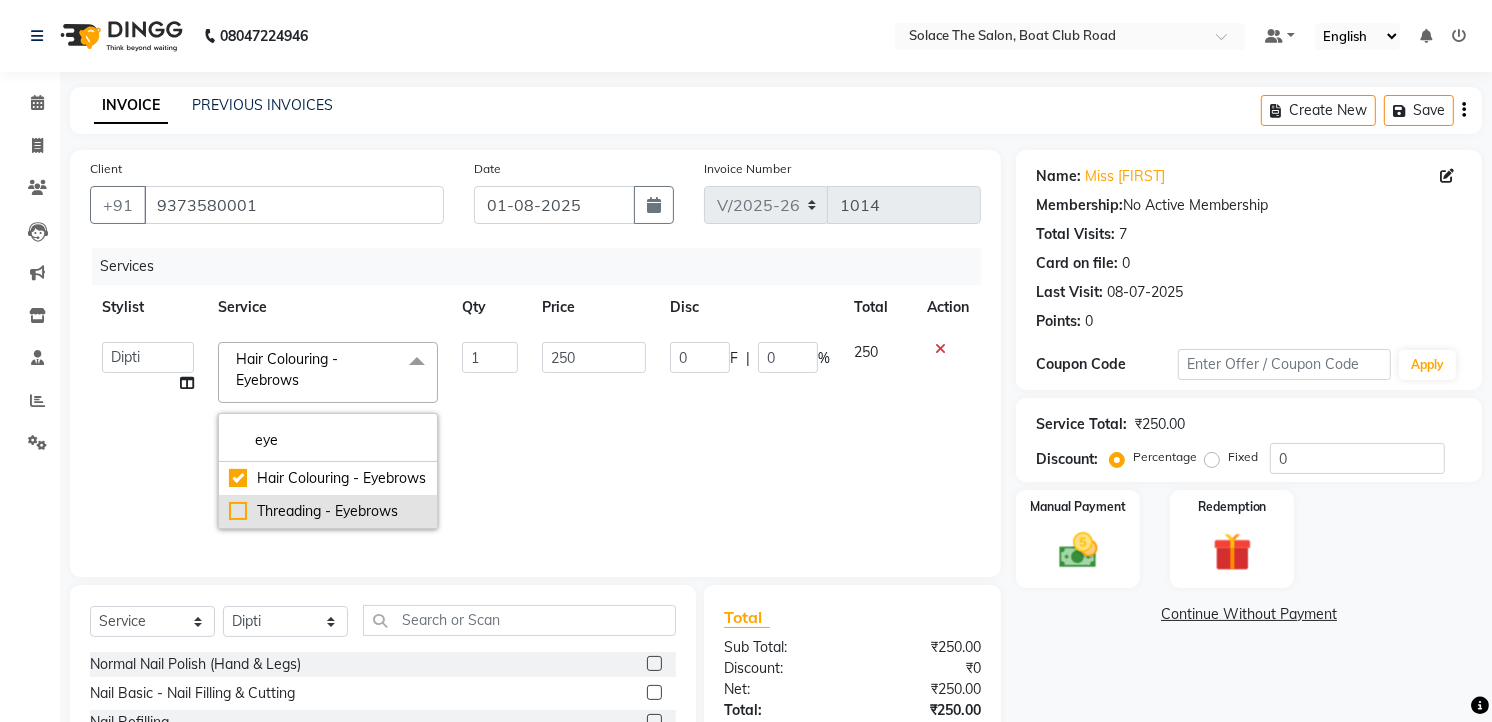 type on "eye" 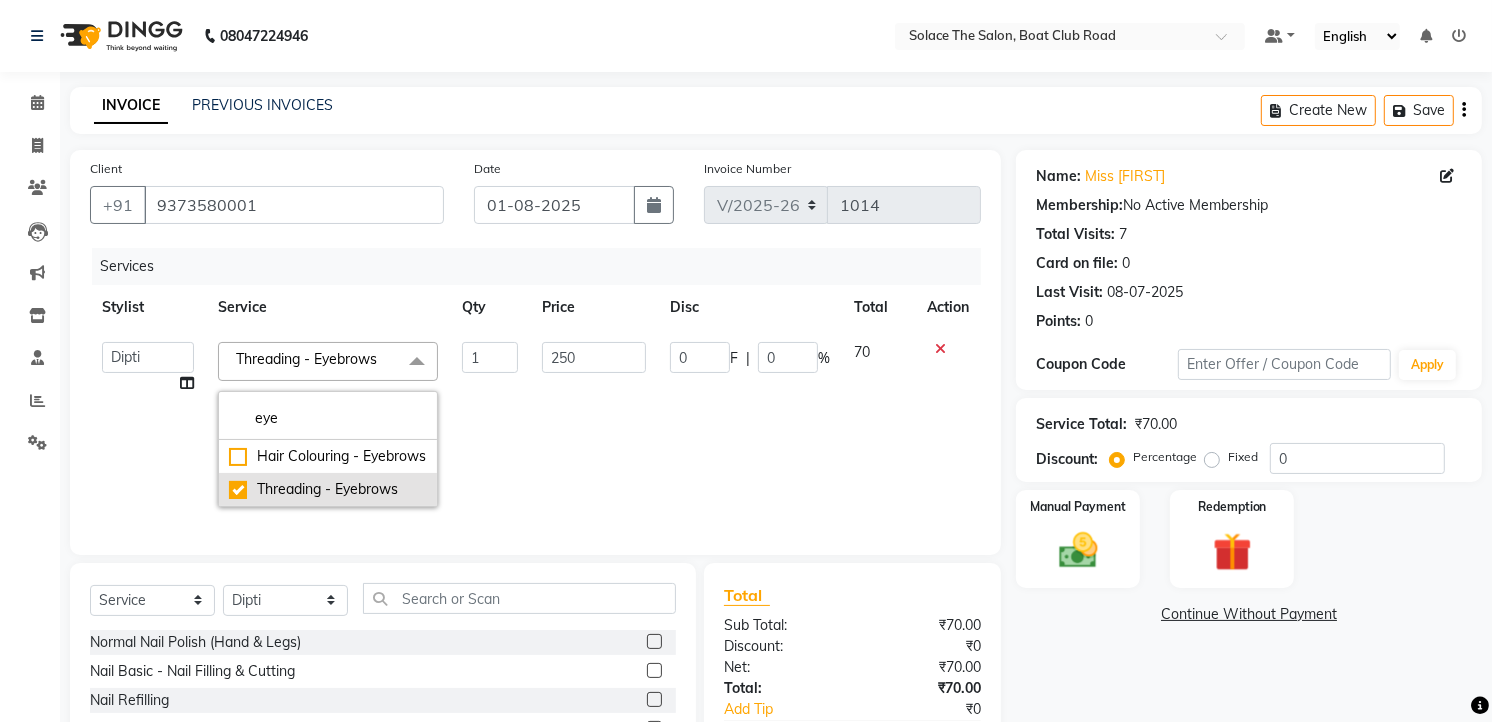 checkbox on "false" 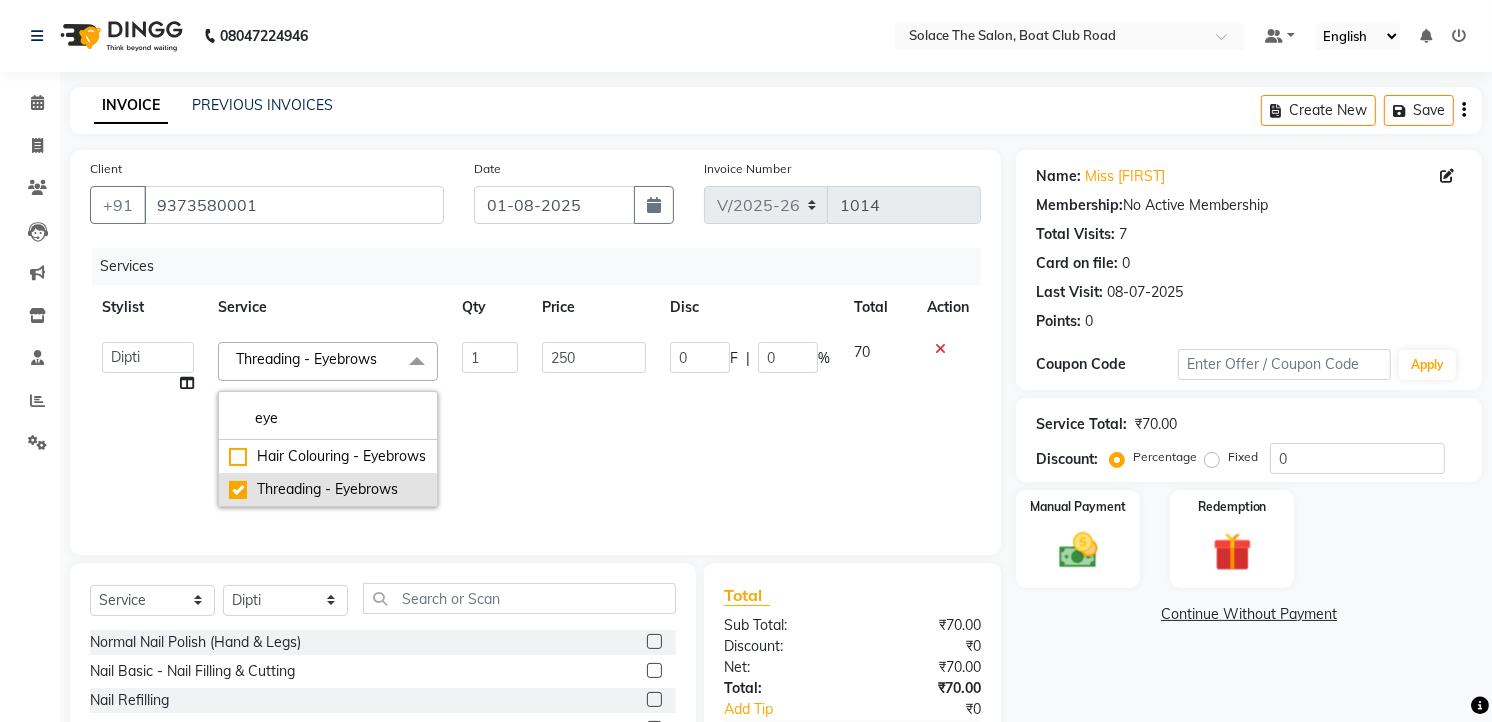 checkbox on "true" 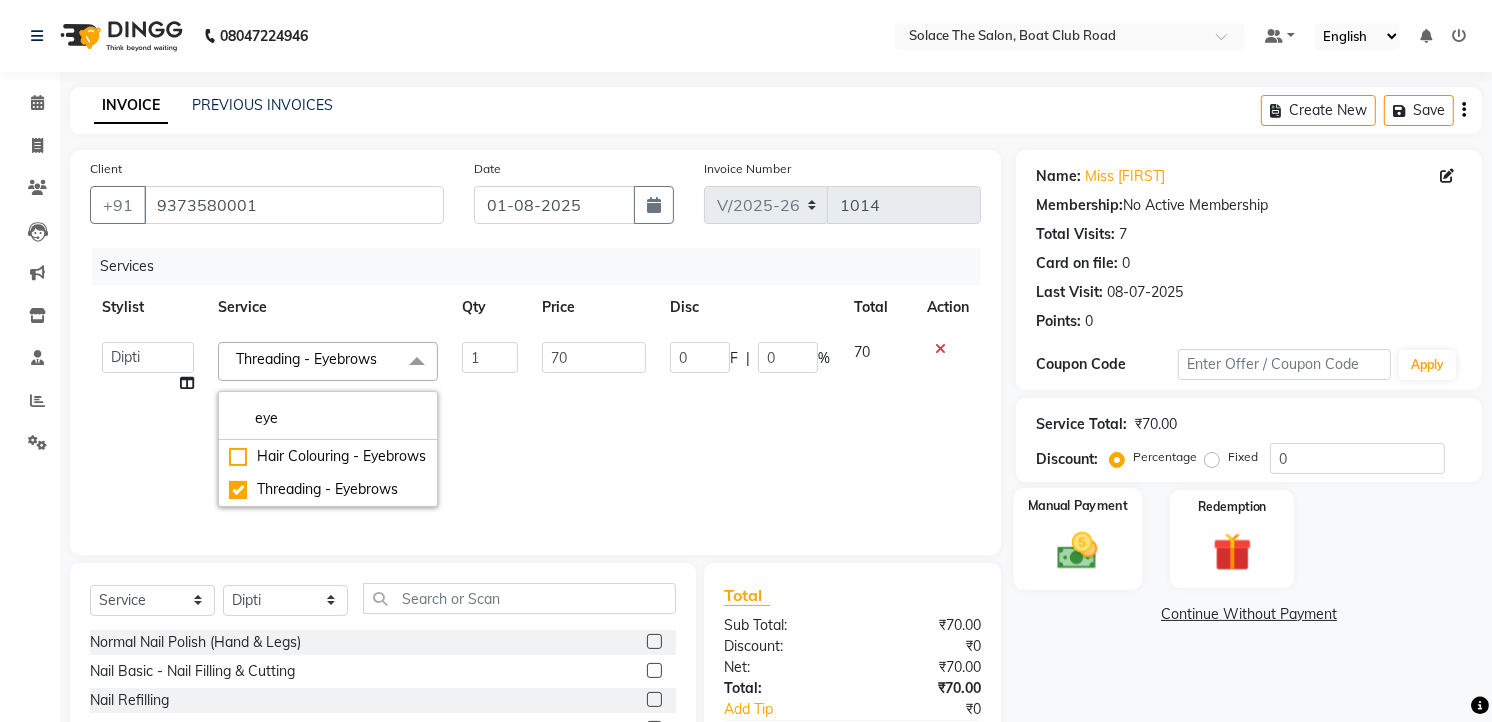 click 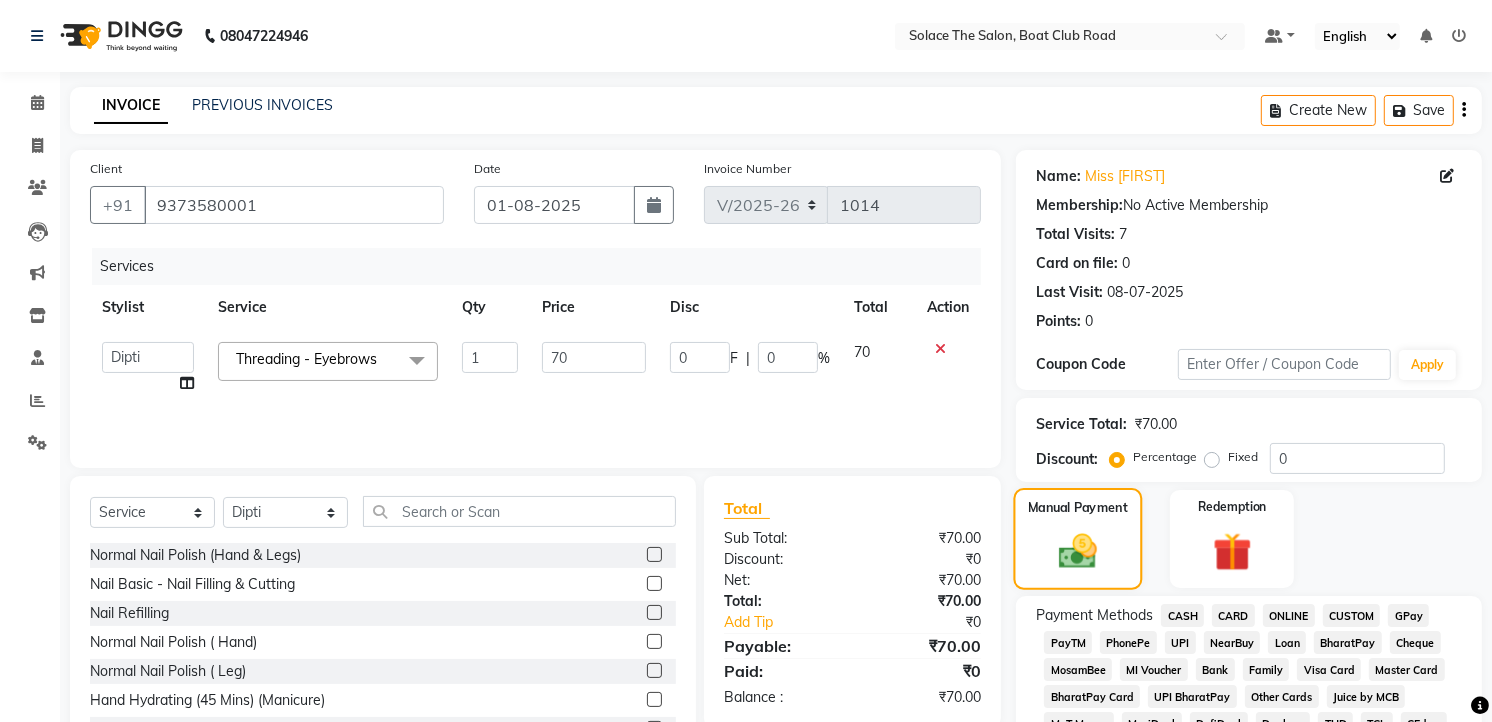 scroll, scrollTop: 555, scrollLeft: 0, axis: vertical 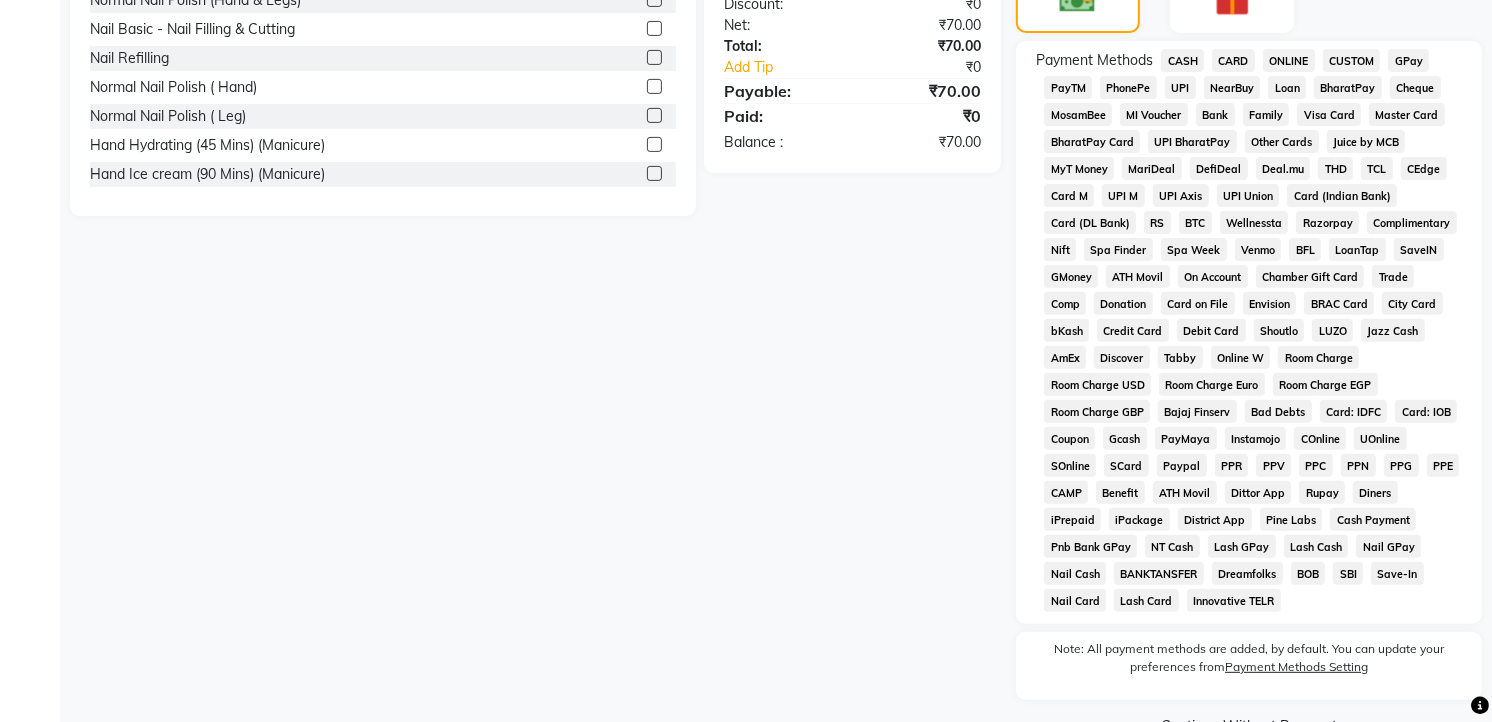 click on "CASH" 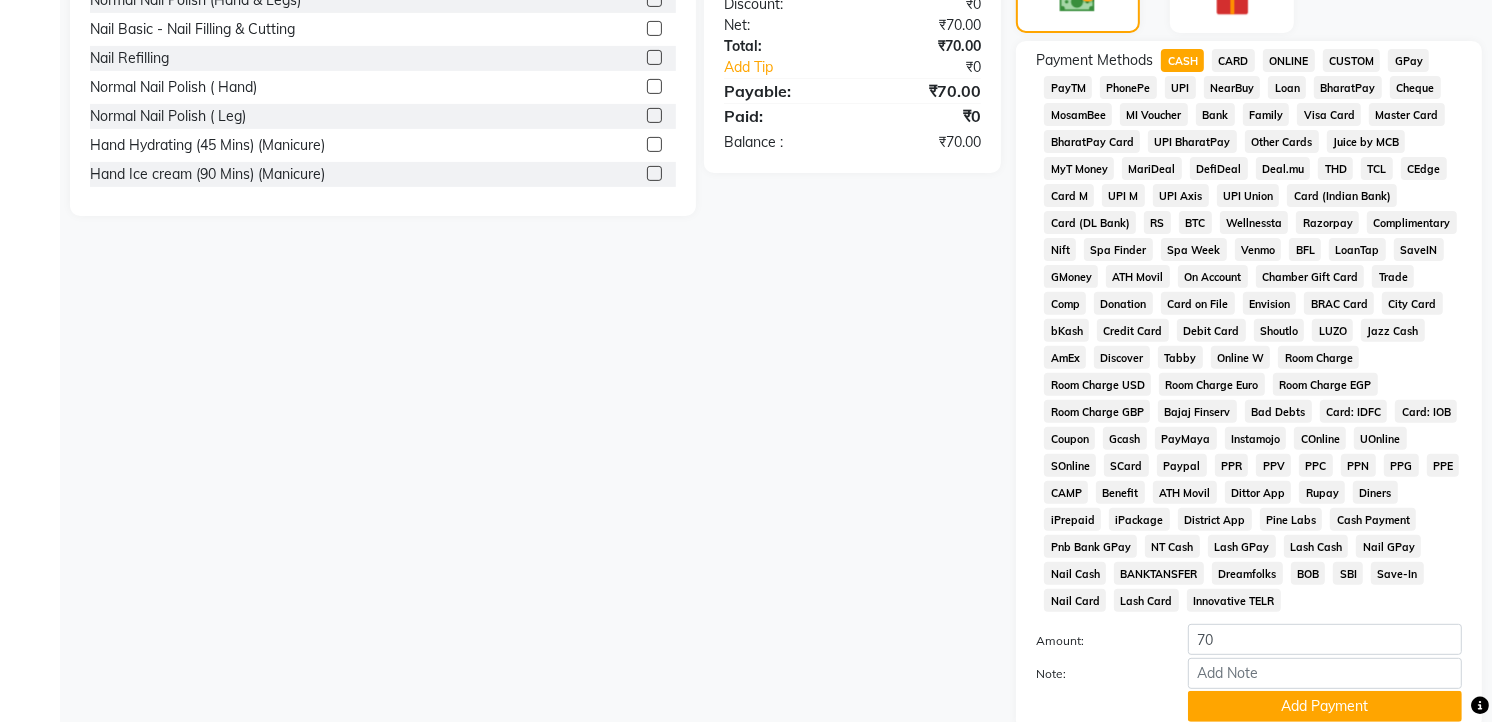 scroll, scrollTop: 715, scrollLeft: 0, axis: vertical 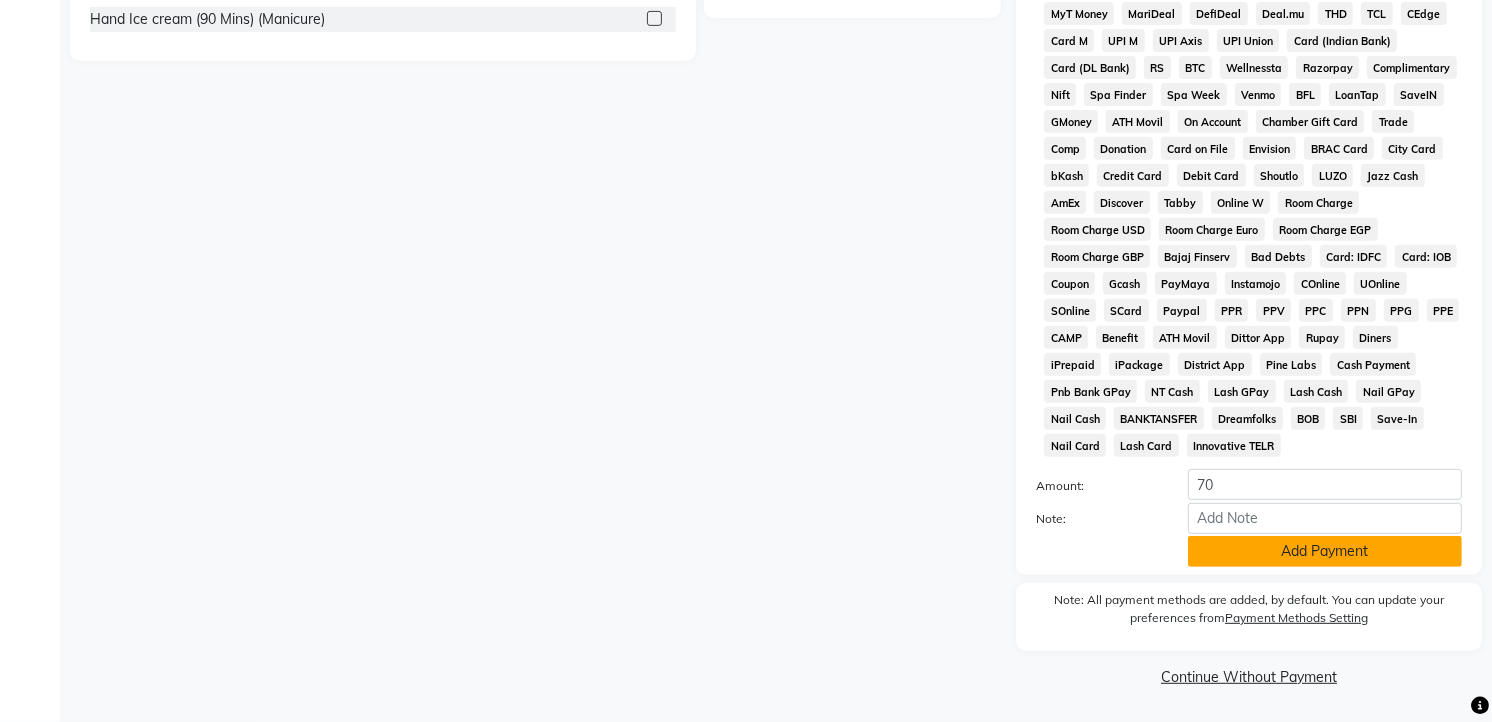 click on "Add Payment" 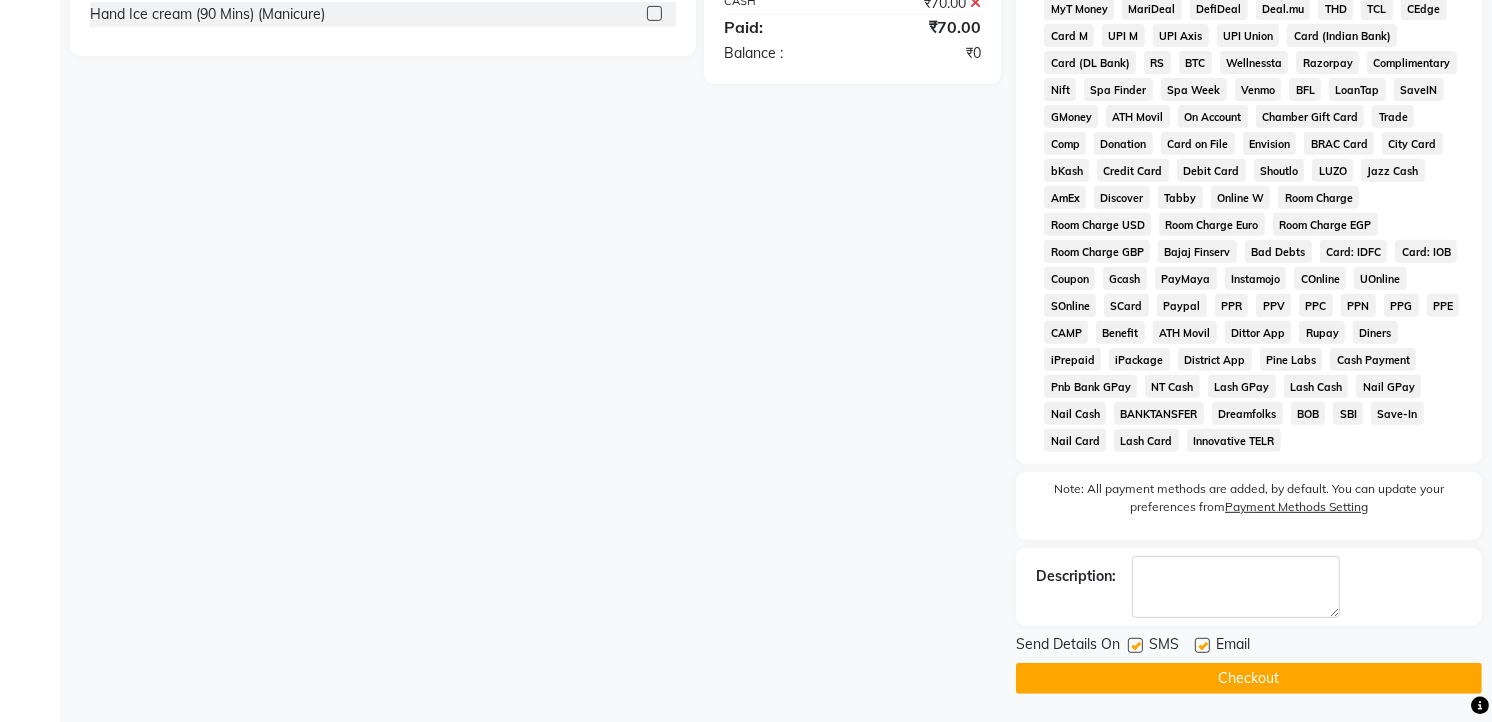click on "Checkout" 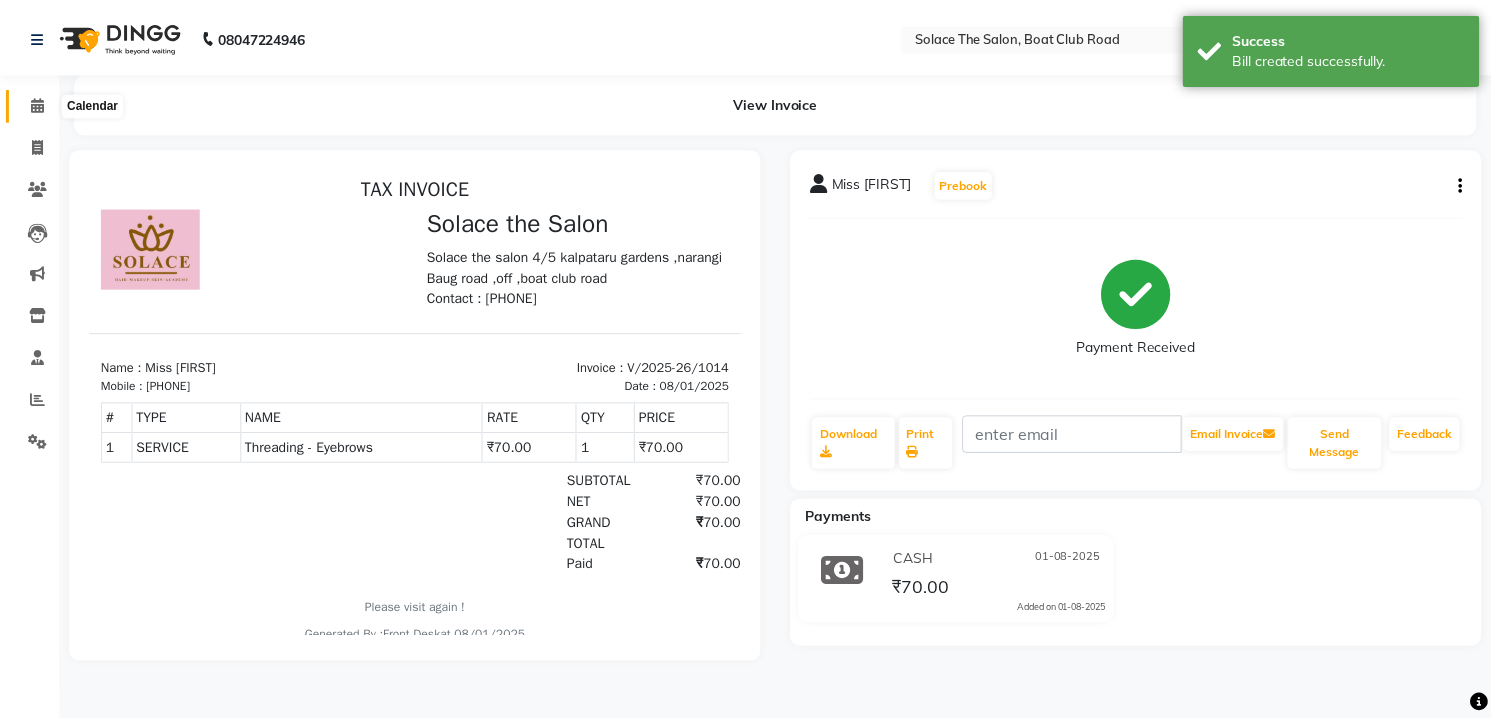 scroll, scrollTop: 0, scrollLeft: 0, axis: both 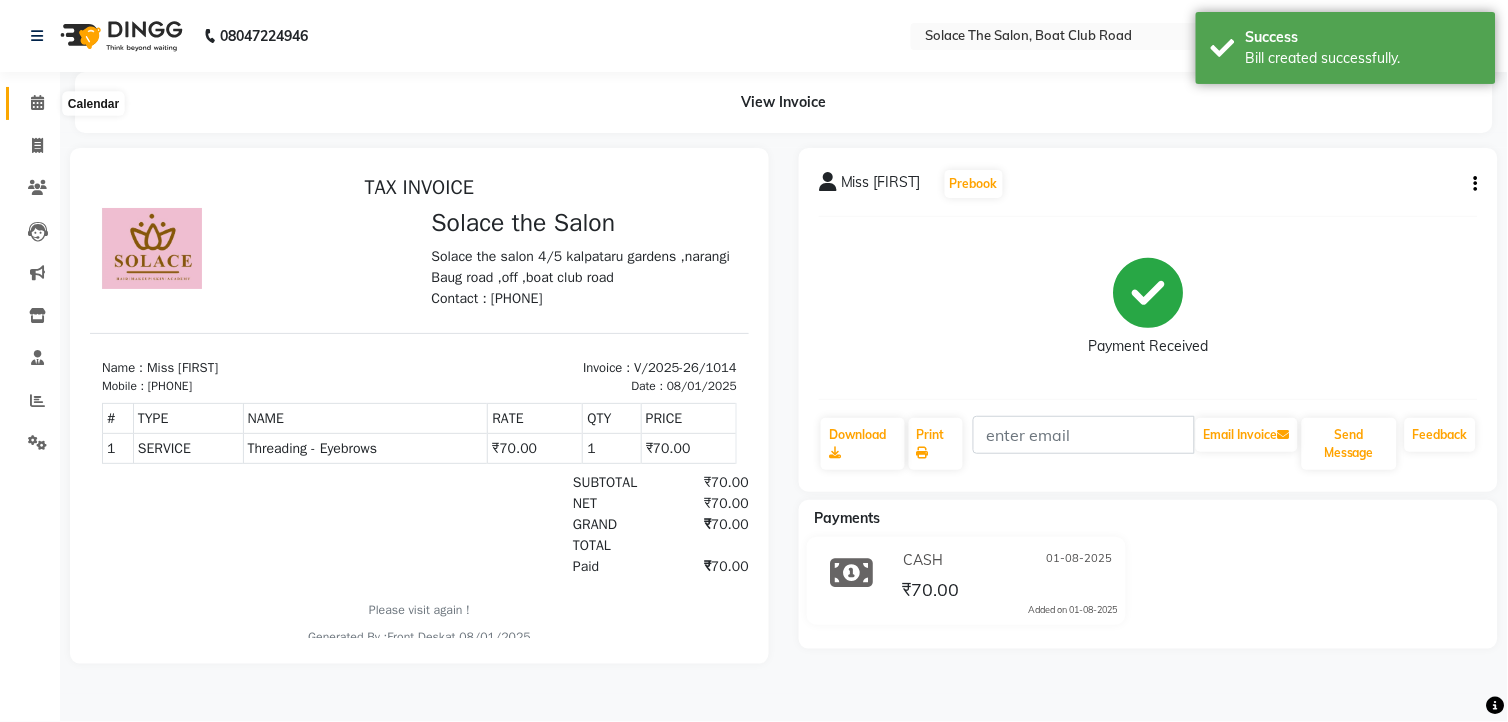 click 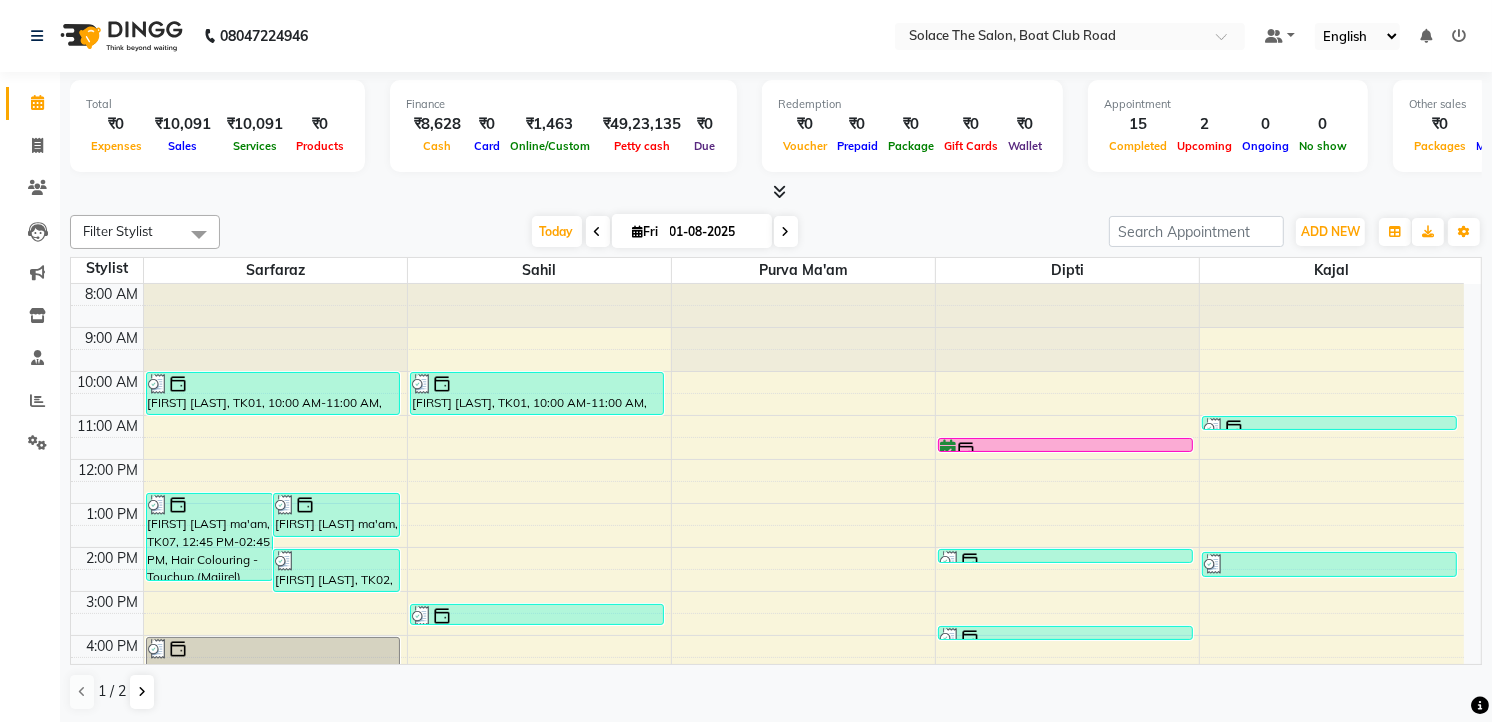 scroll, scrollTop: 237, scrollLeft: 0, axis: vertical 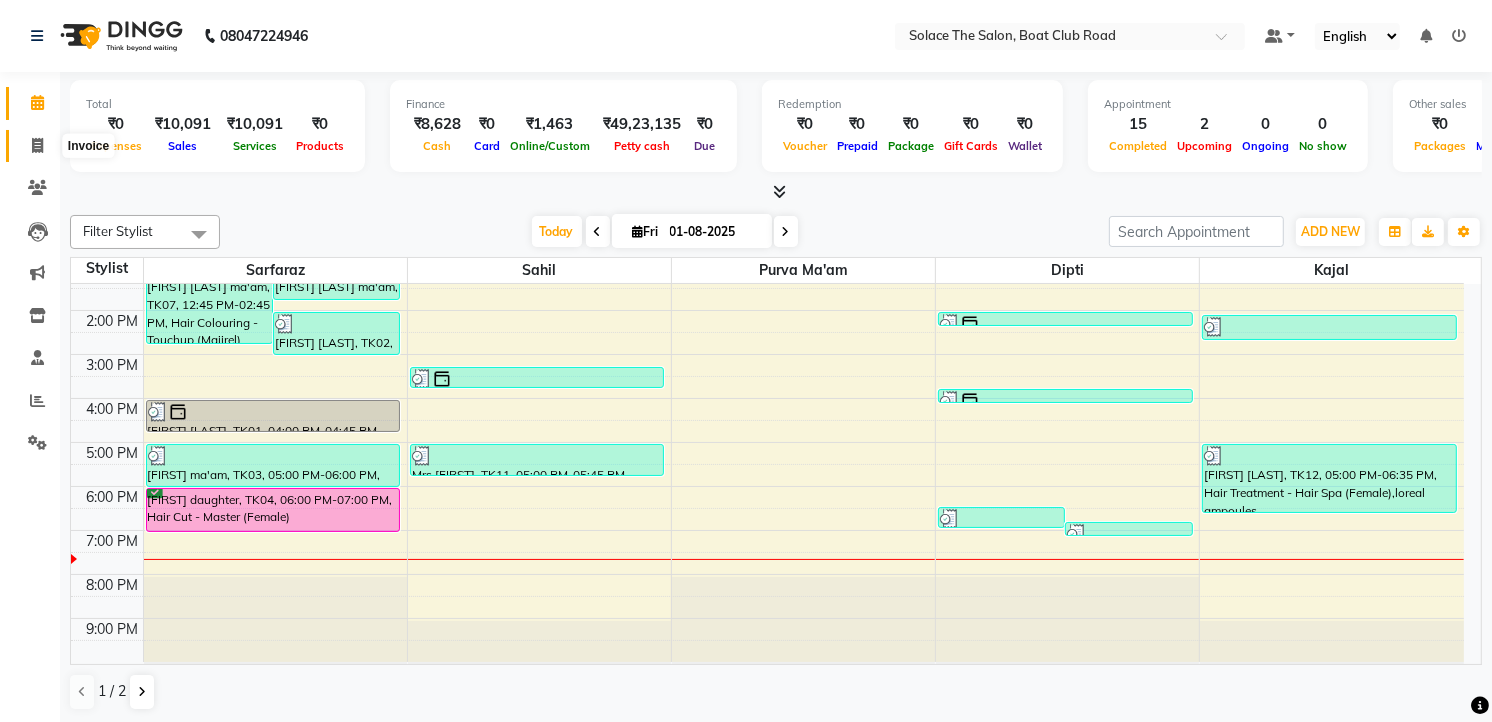 click 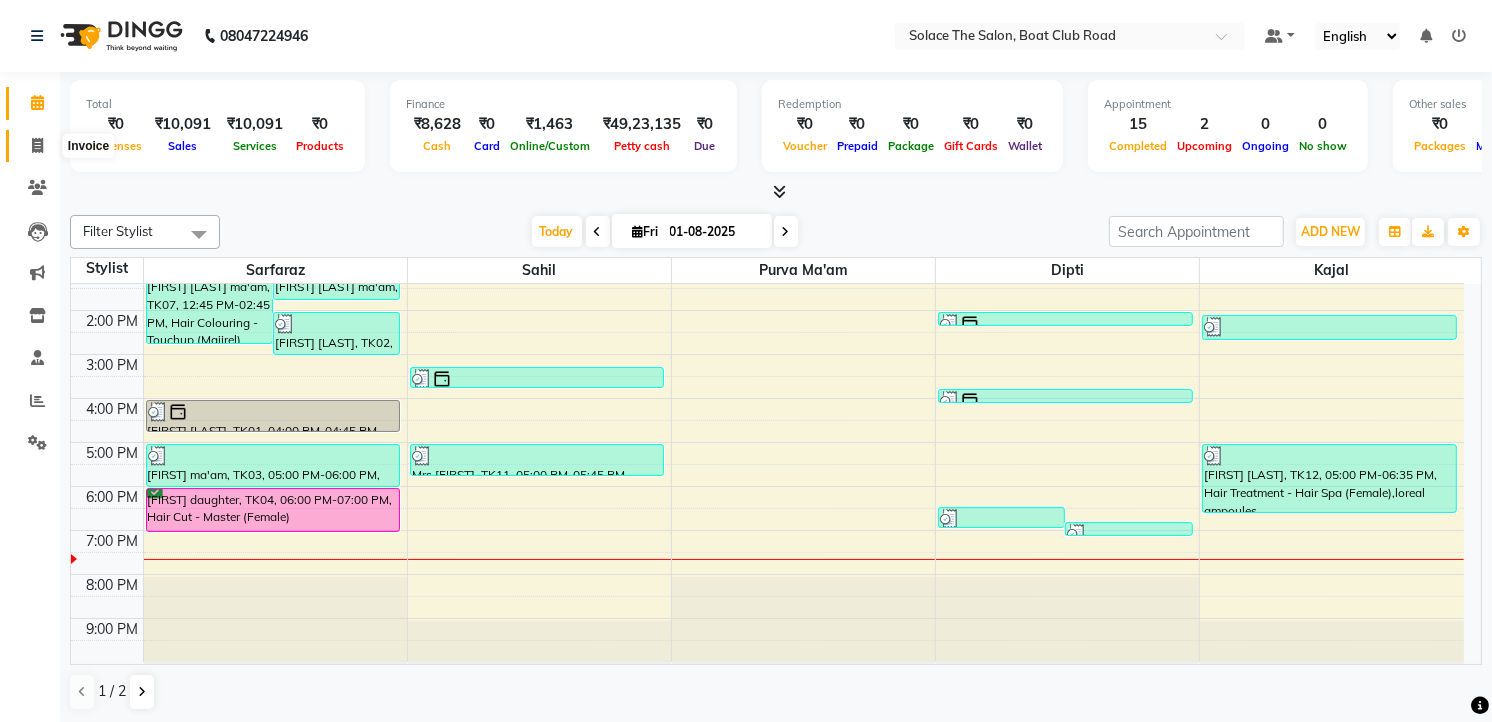 select on "service" 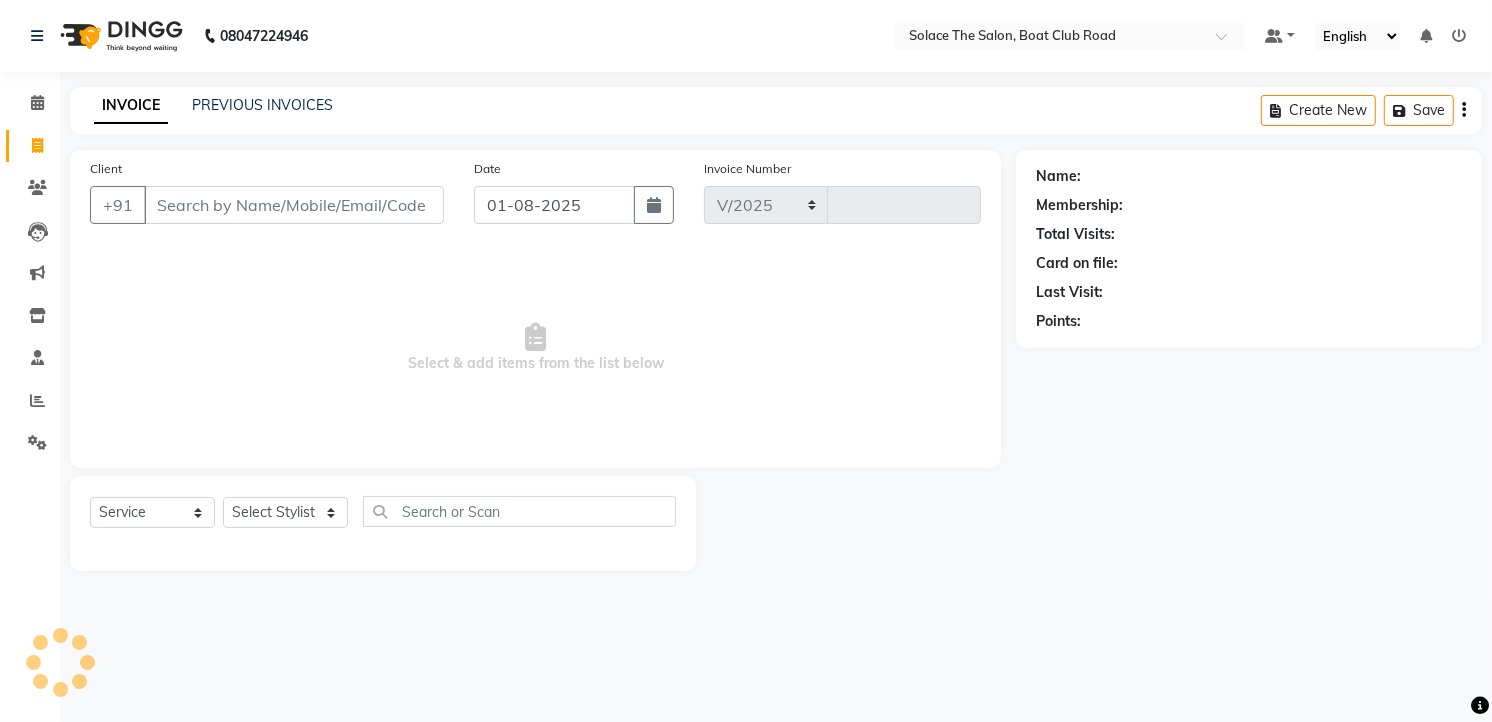 select on "585" 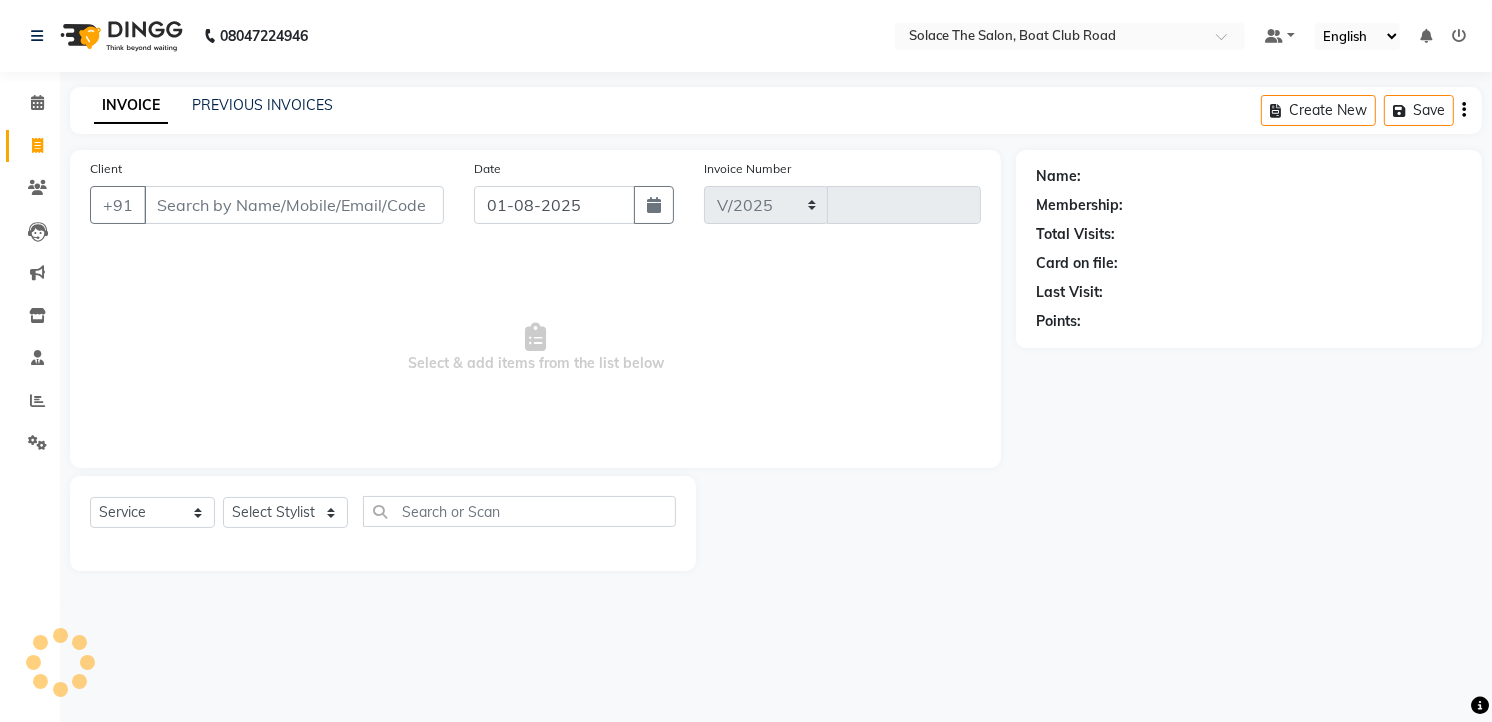 type on "1015" 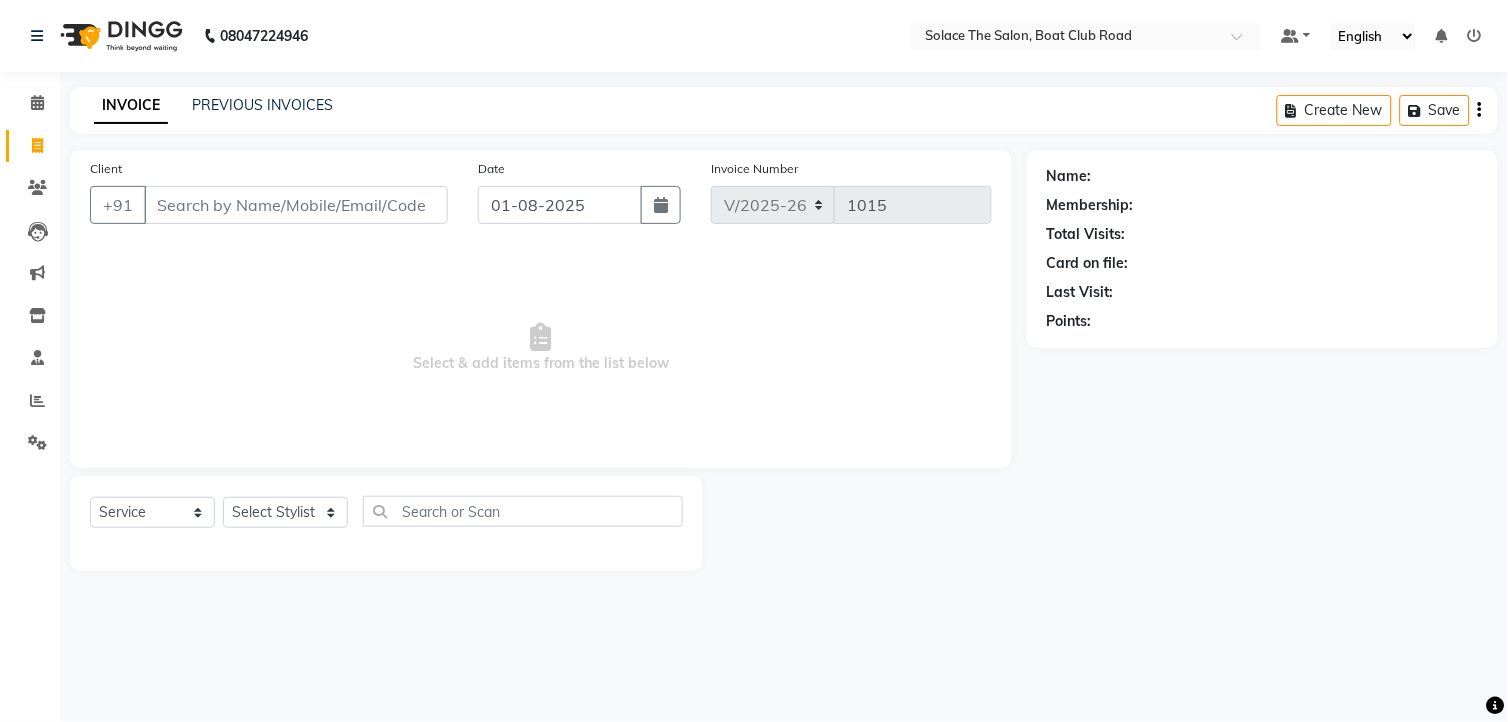 click on "Client" at bounding box center (296, 205) 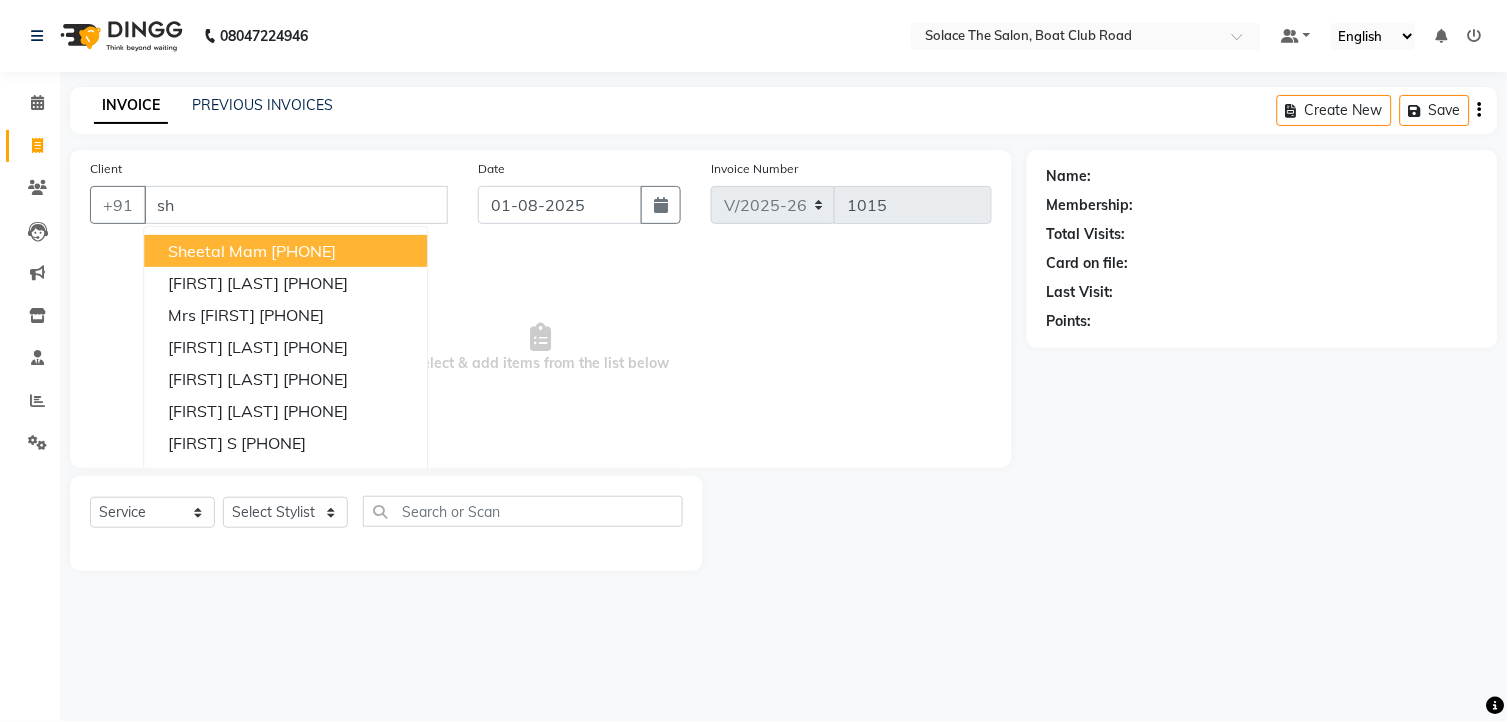 type on "s" 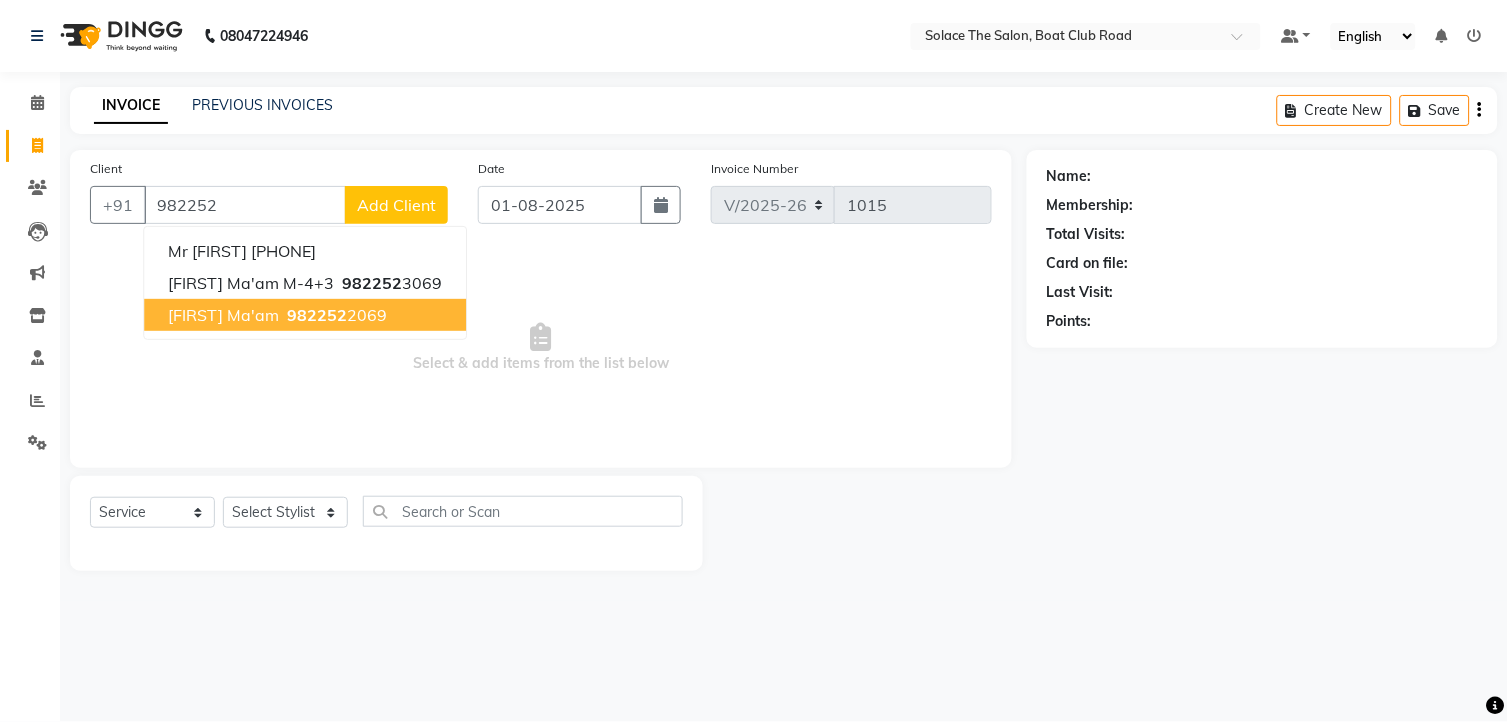 click on "982252" at bounding box center (317, 315) 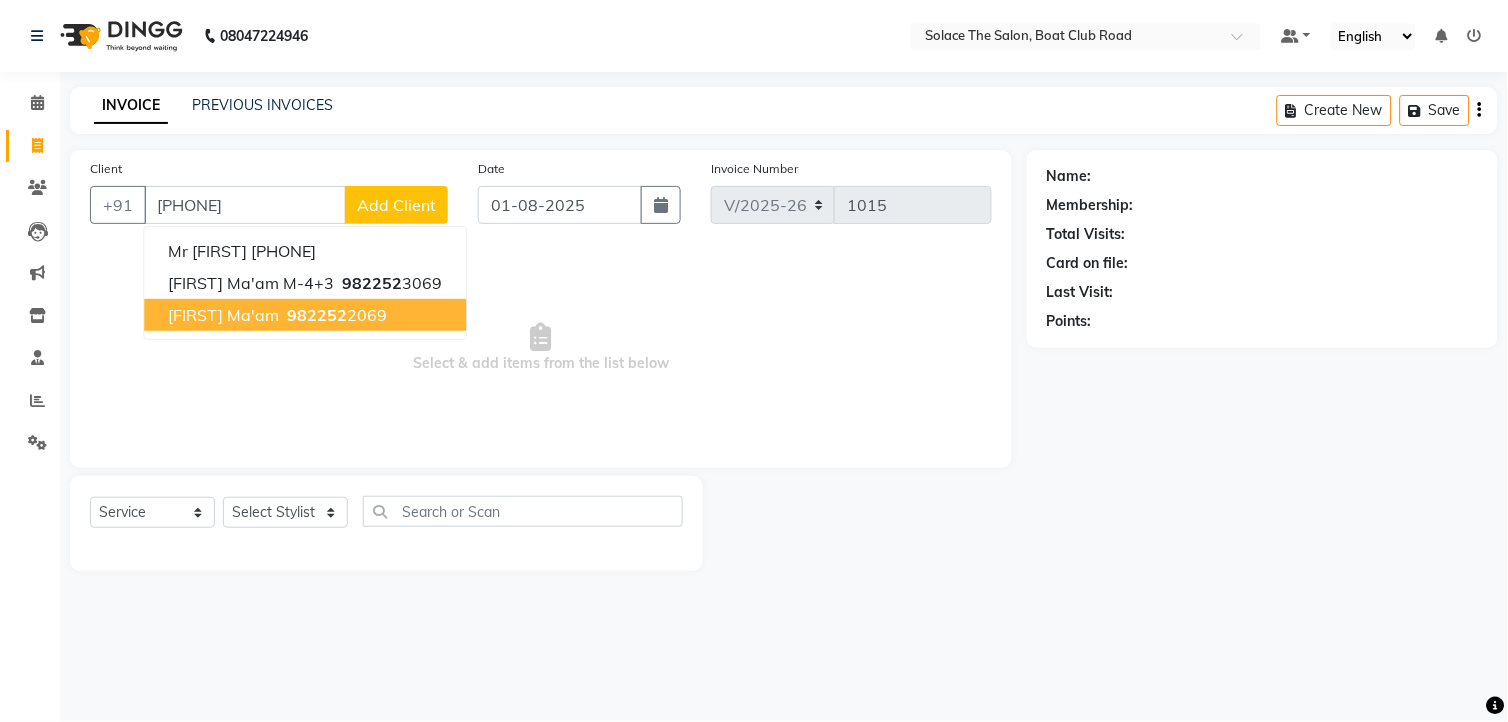 type on "9822522069" 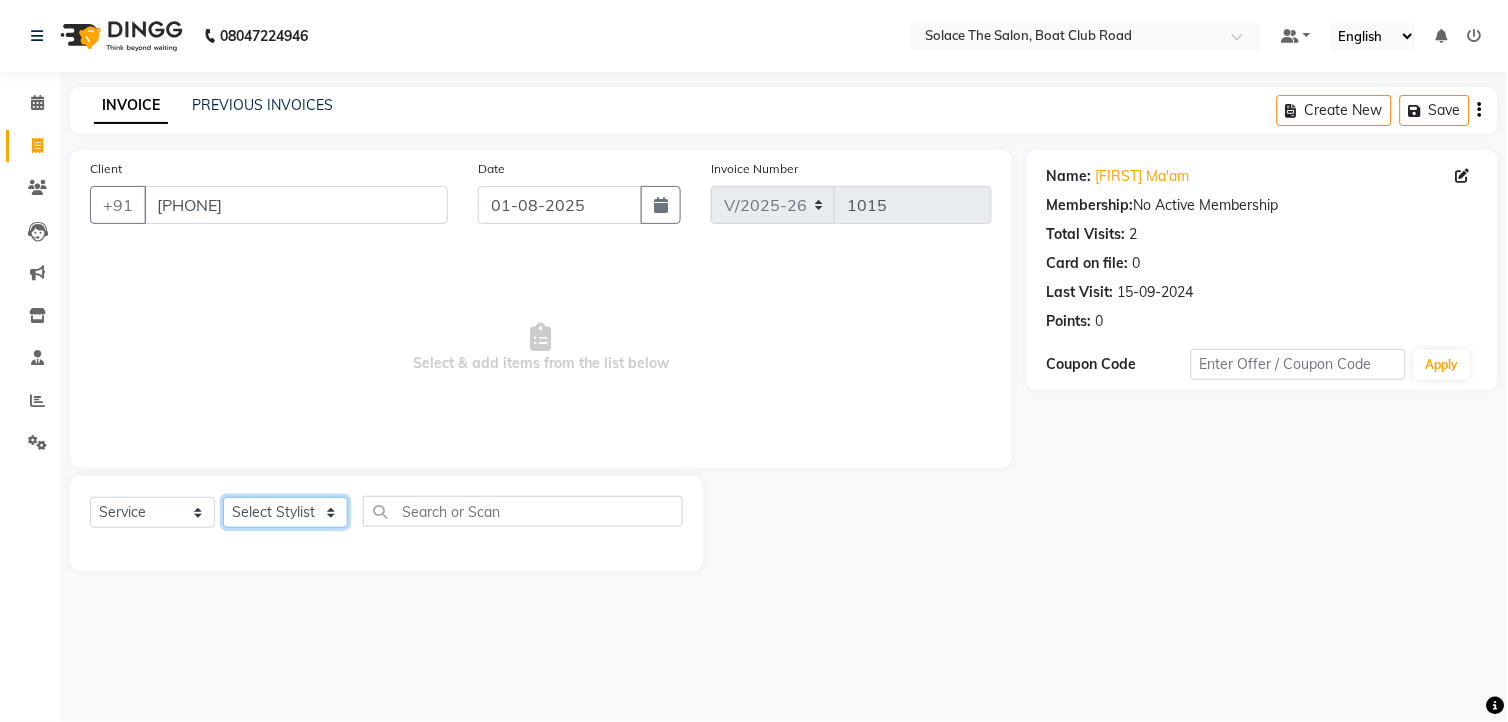 click on "Select Stylist [NAME] [NAME] [NAME] Front Desk [NAME] [NAME] [NAME] [NAME] [NAME] [NAME] [NAME] [NAME] [NAME] [NAME] [NAME] [NAME]" 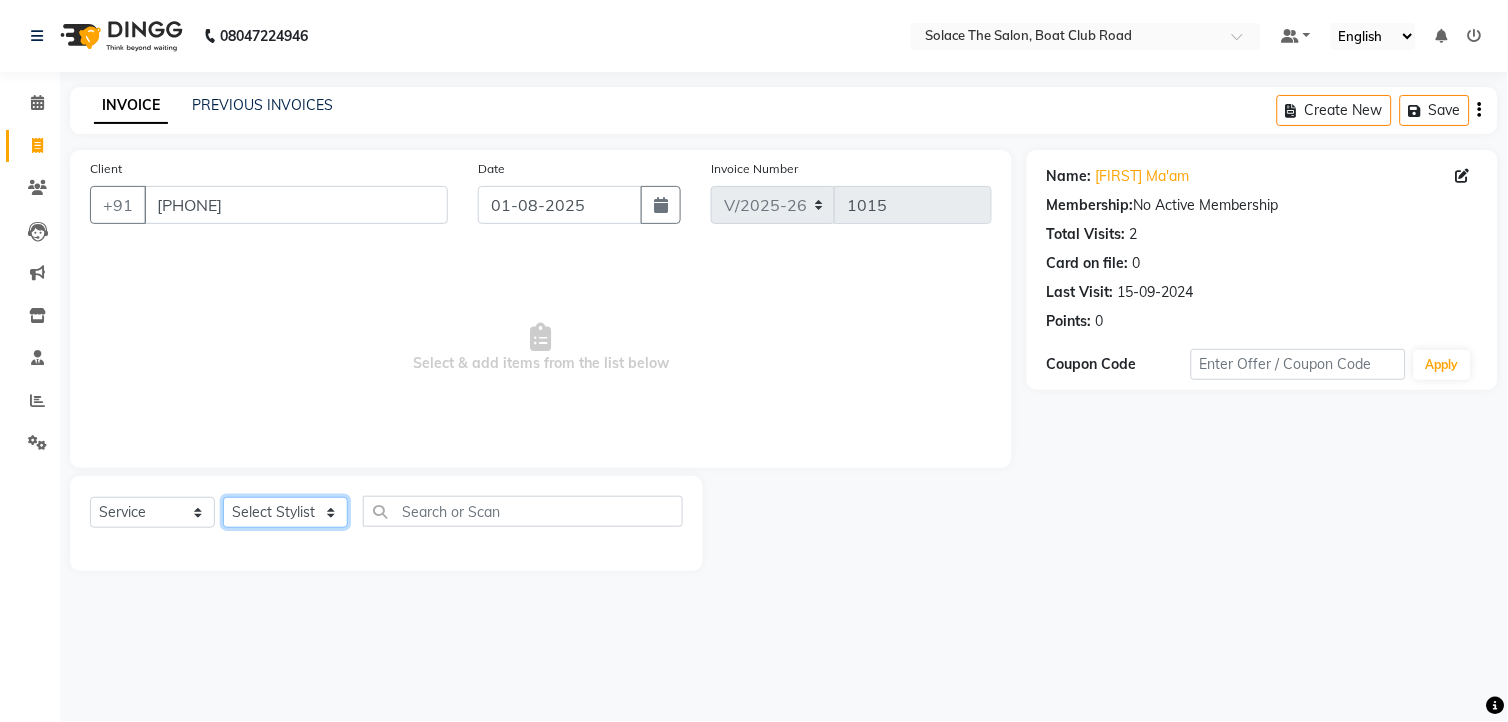 select on "9749" 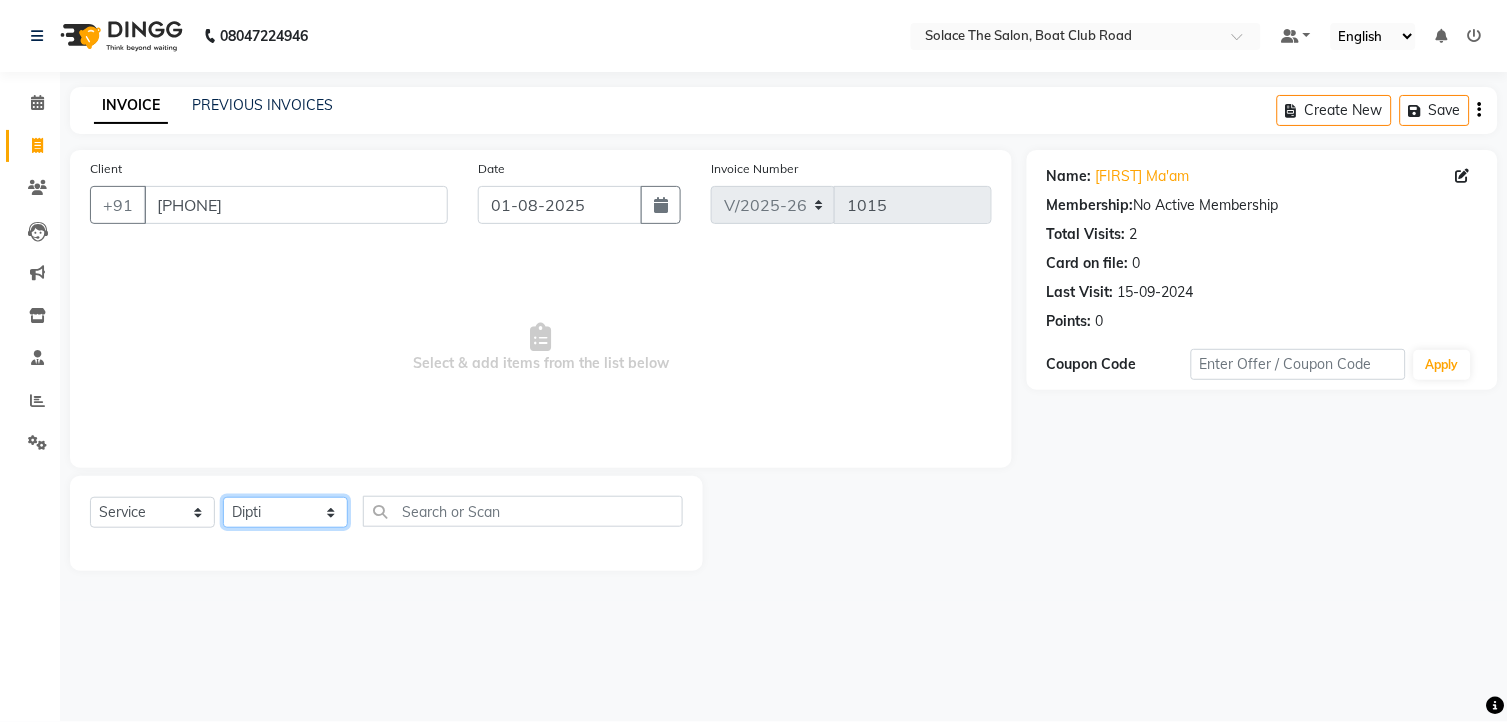 click on "Select Stylist [NAME] [NAME] [NAME] Front Desk [NAME] [NAME] [NAME] [NAME] [NAME] [NAME] [NAME] [NAME] [NAME] [NAME] [NAME] [NAME]" 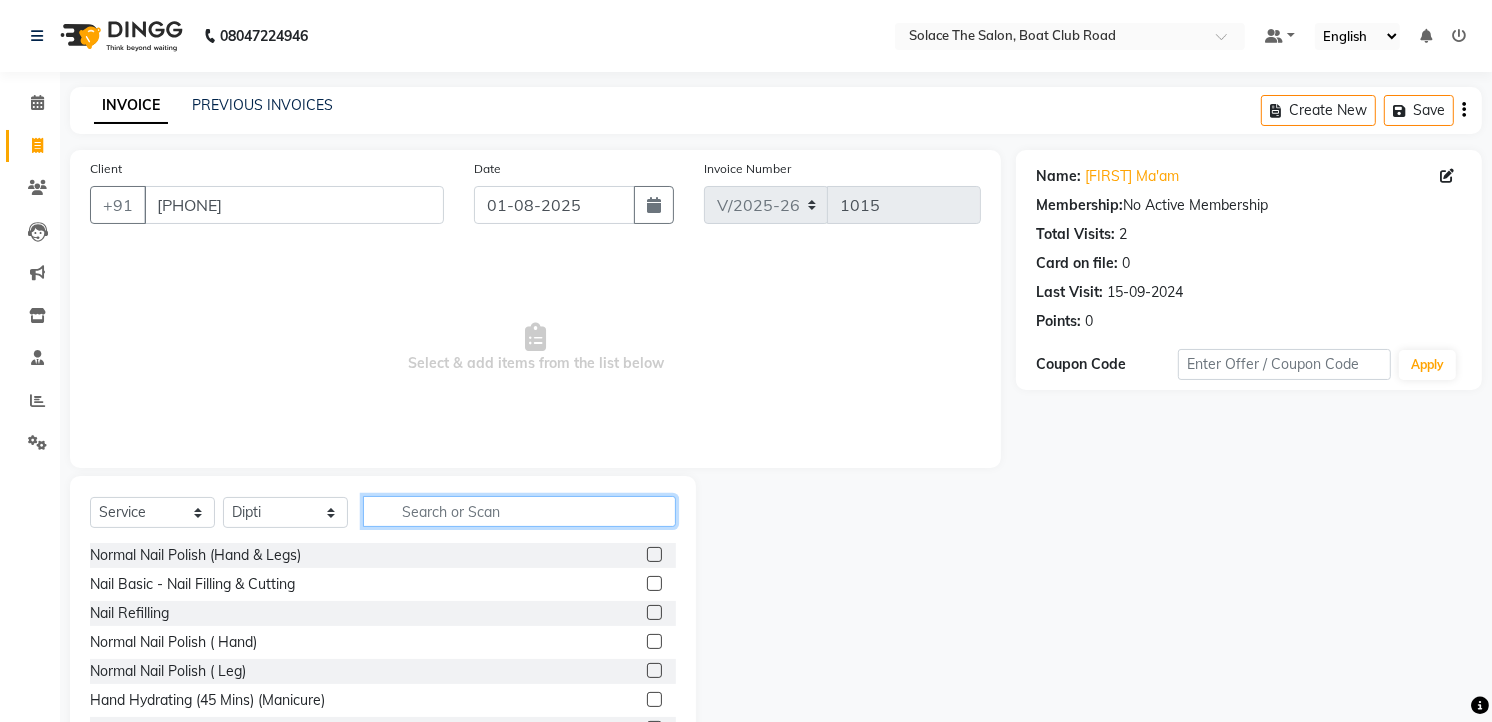 click 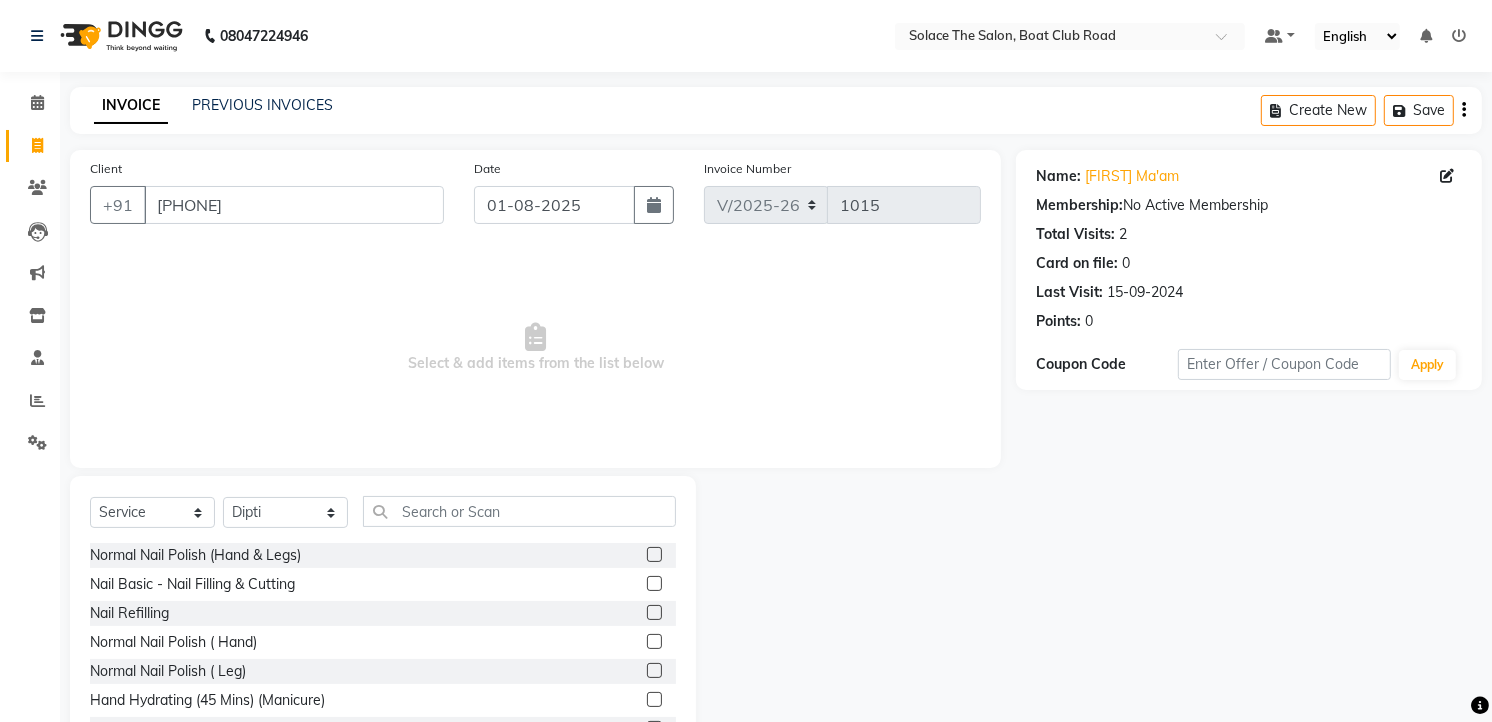 click 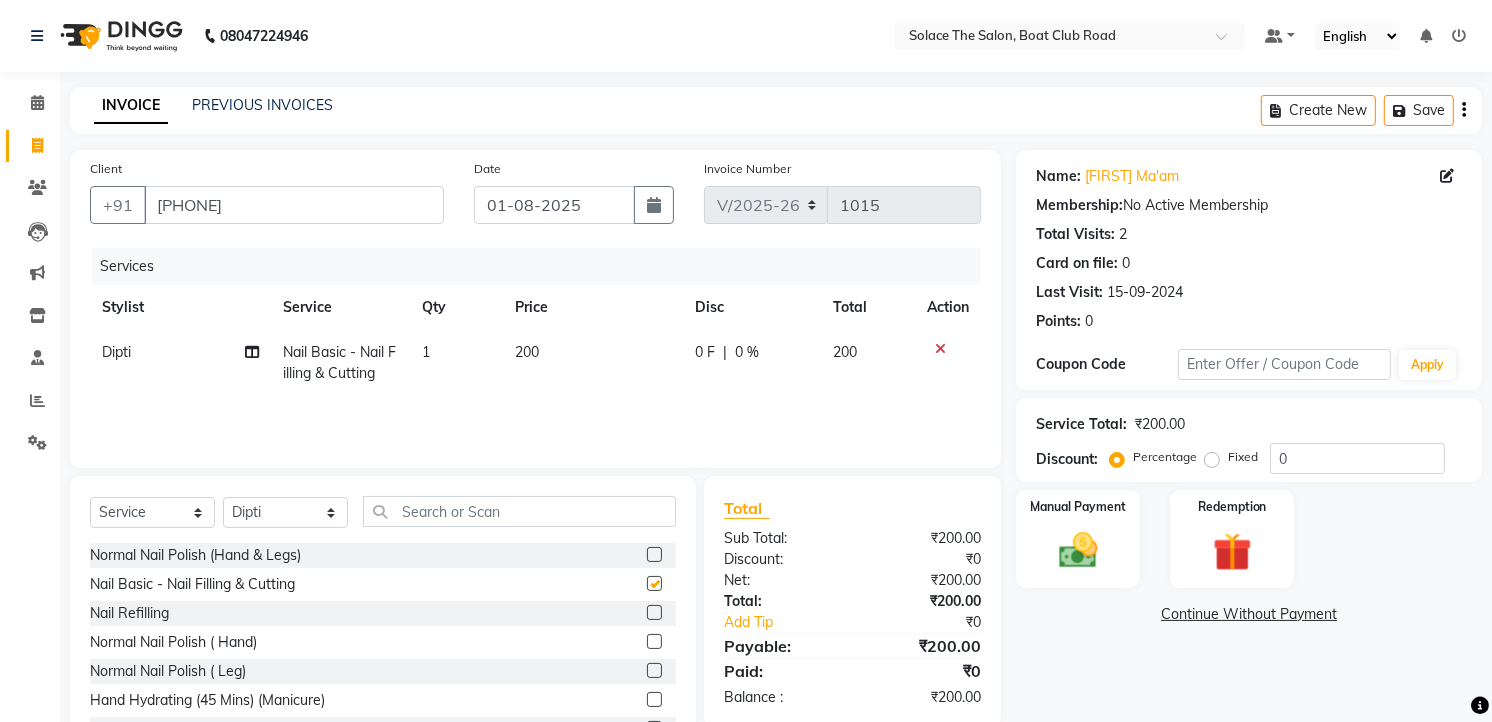 checkbox on "false" 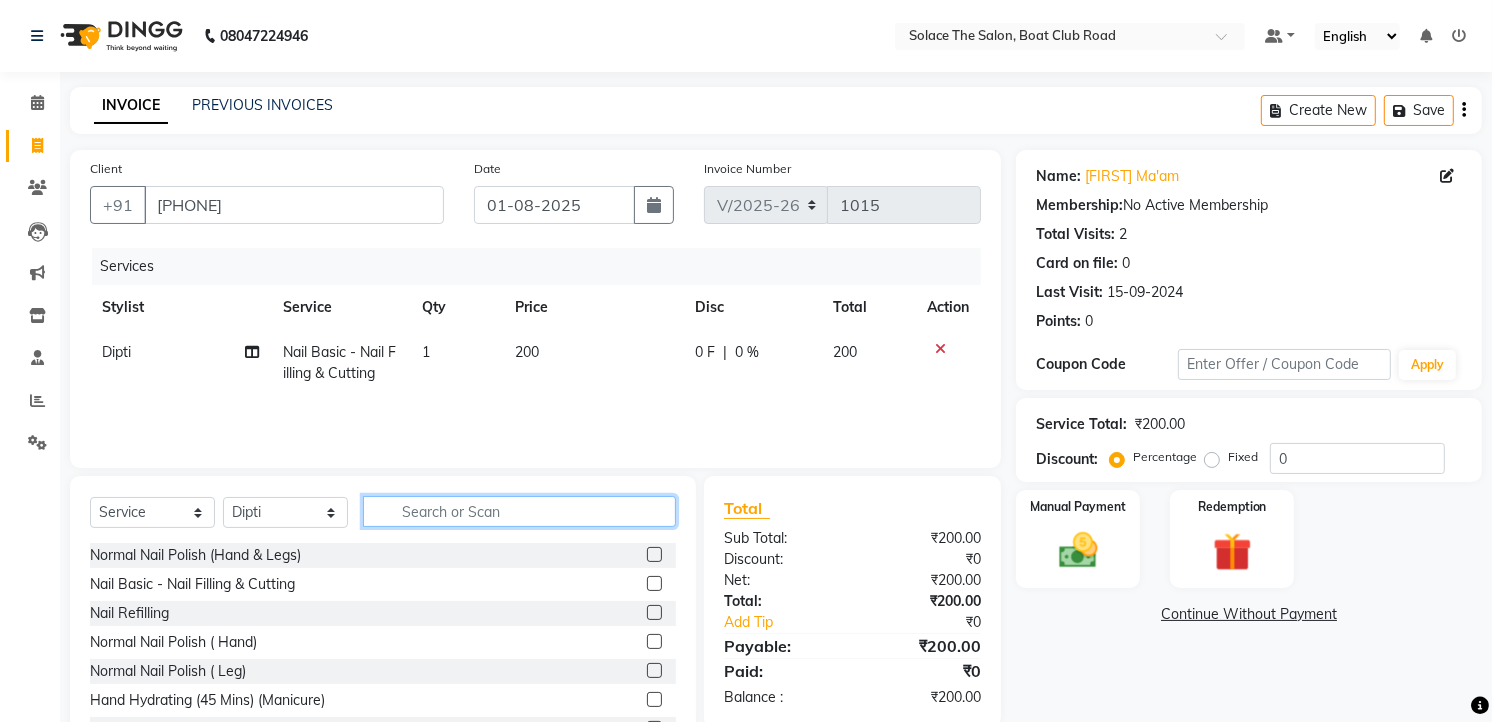 click 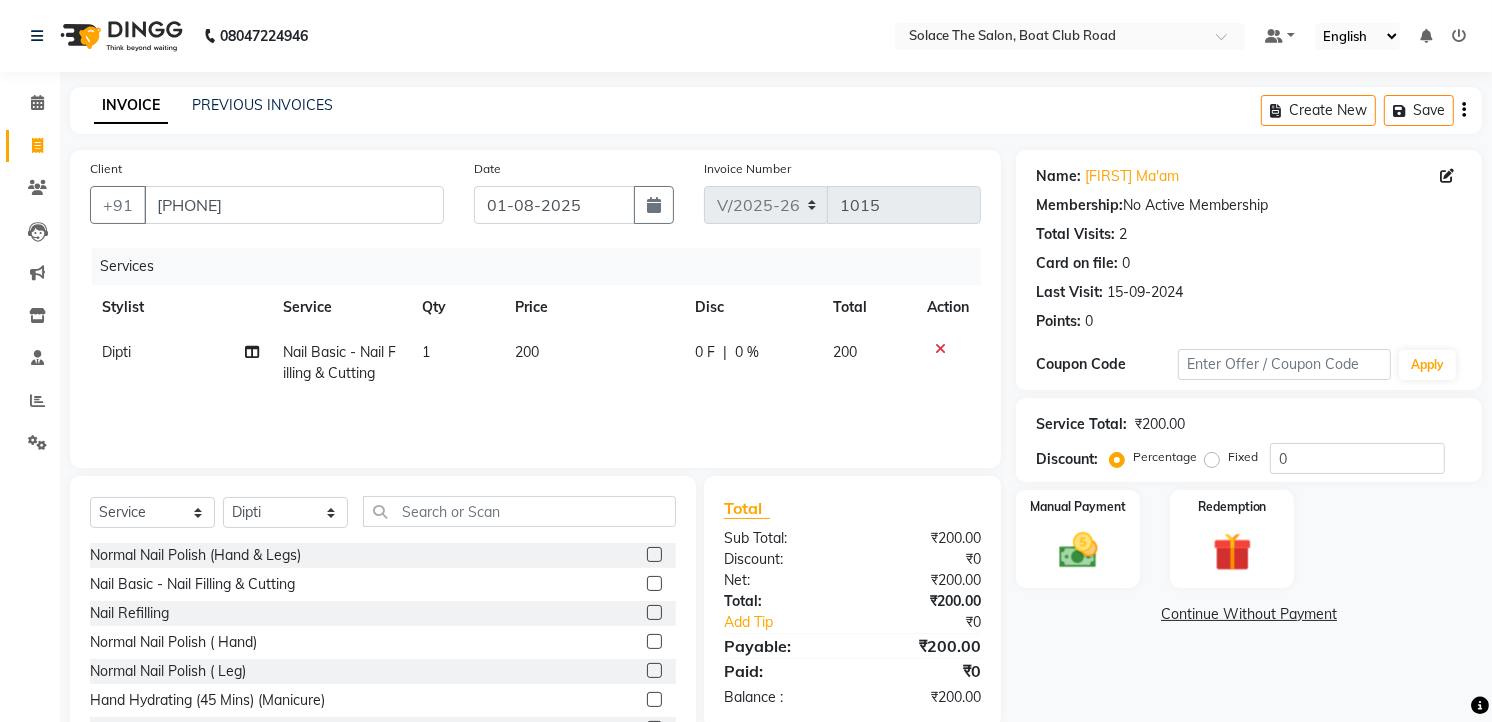 click 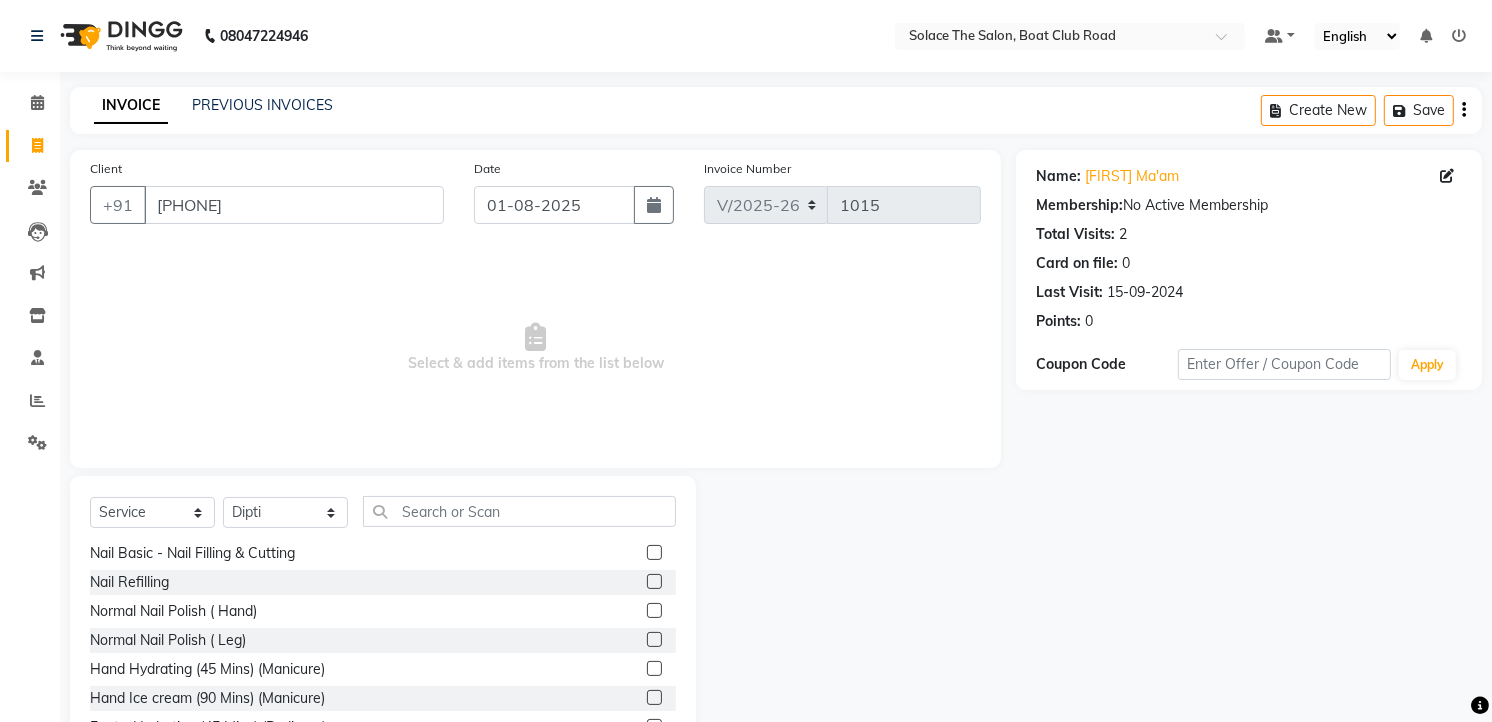 scroll, scrollTop: 0, scrollLeft: 0, axis: both 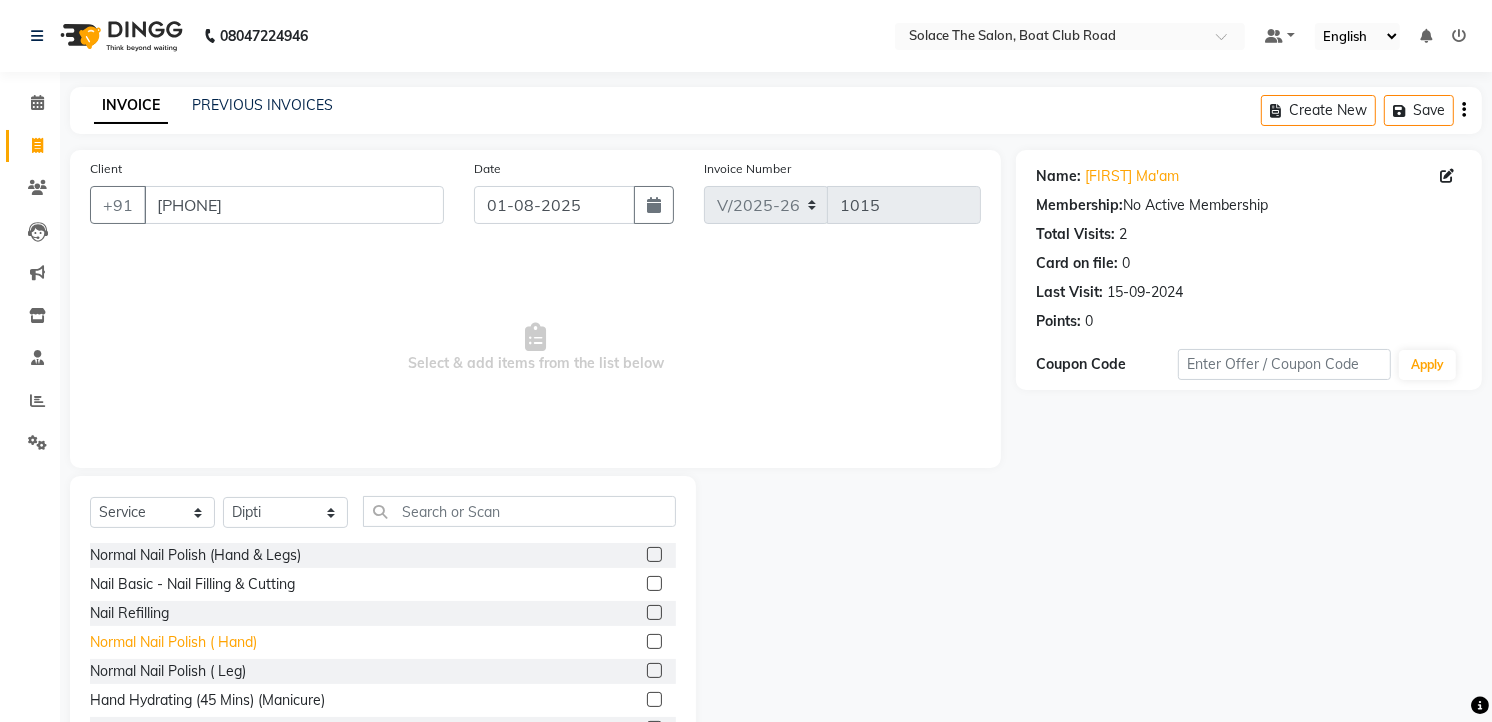 click on "Normal Nail Polish ( Hand)" 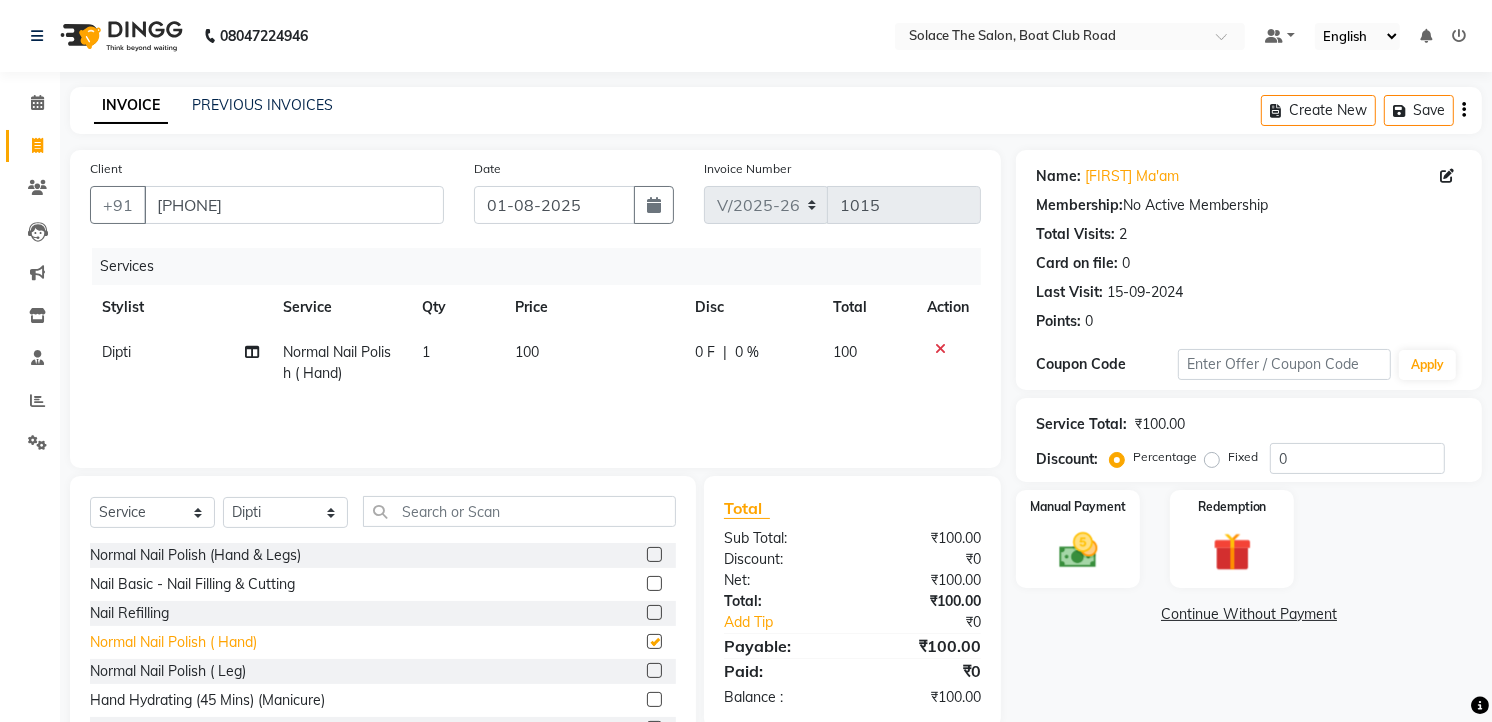 checkbox on "false" 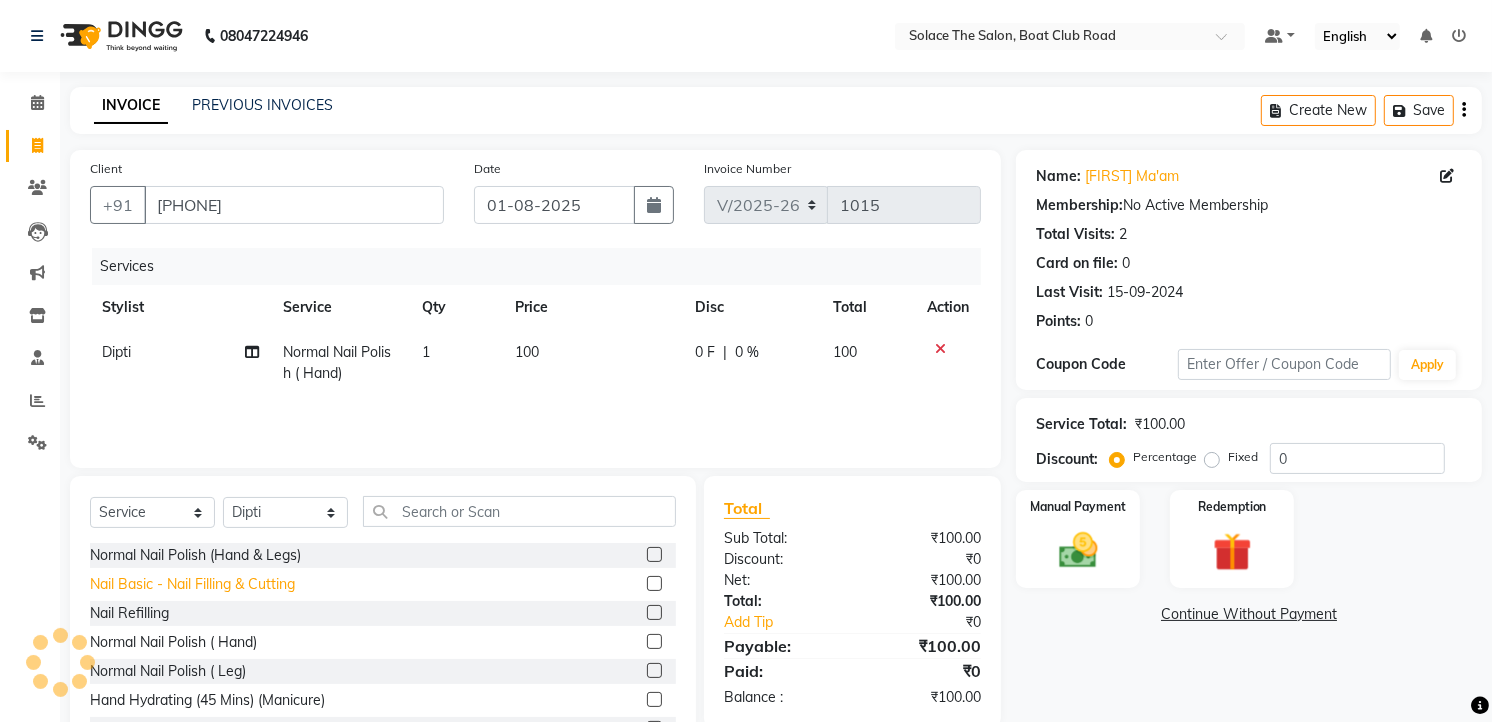 click on "Nail Basic - Nail Filling & Cutting" 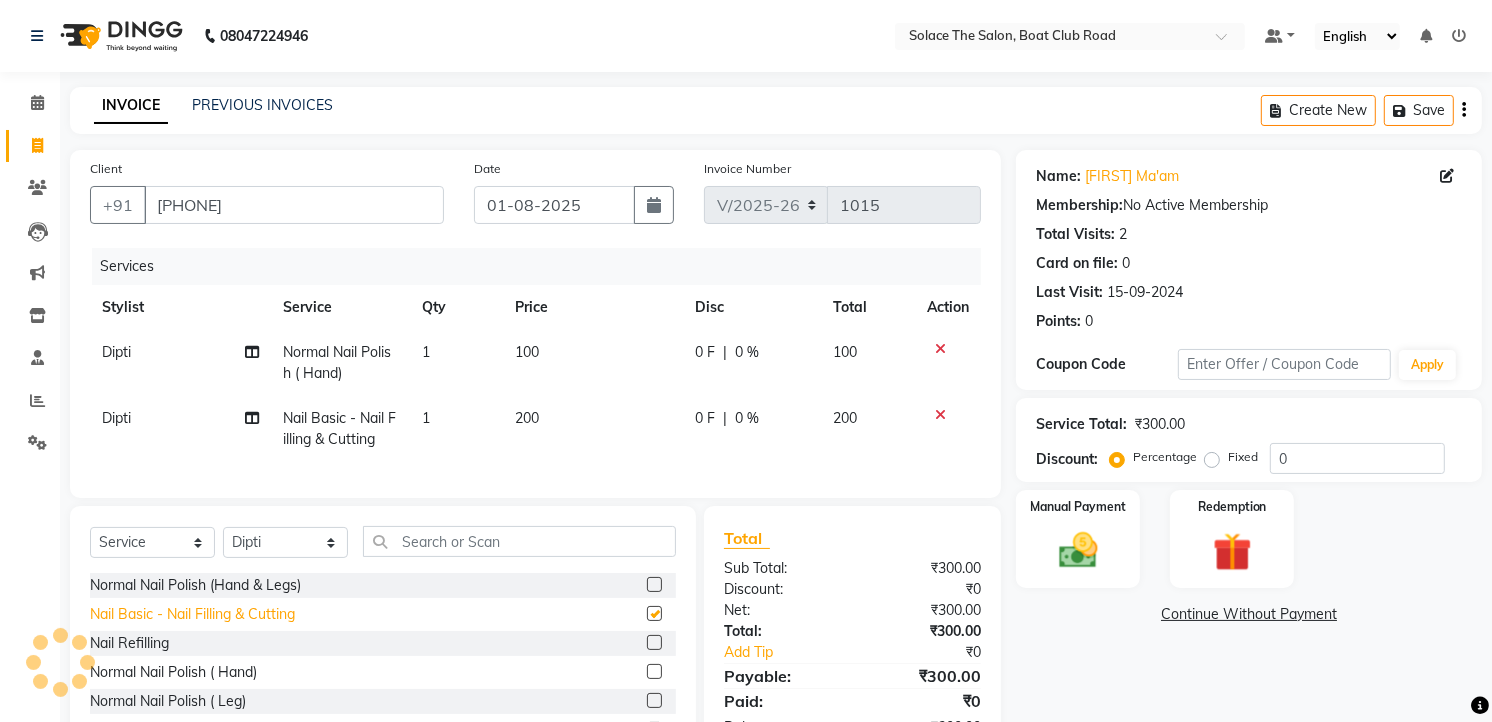 checkbox on "false" 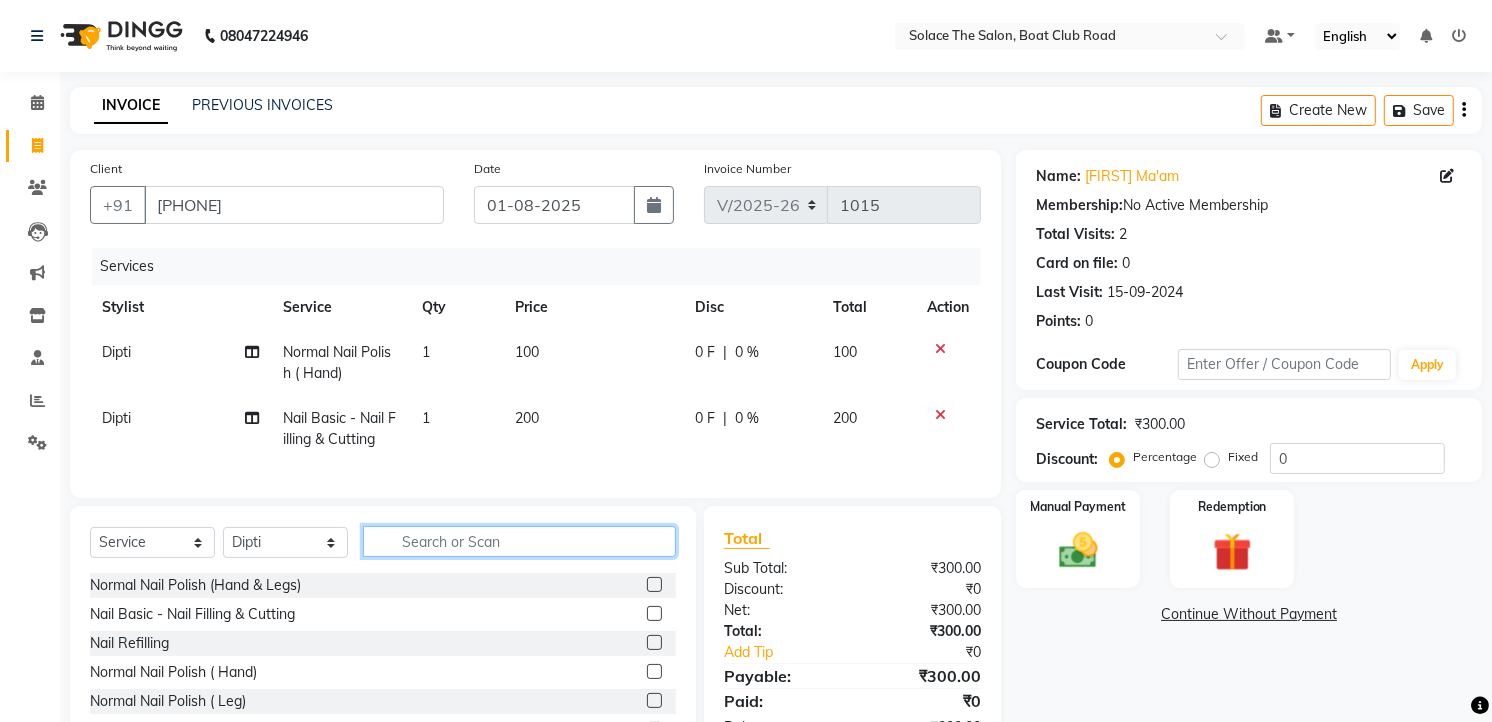 click 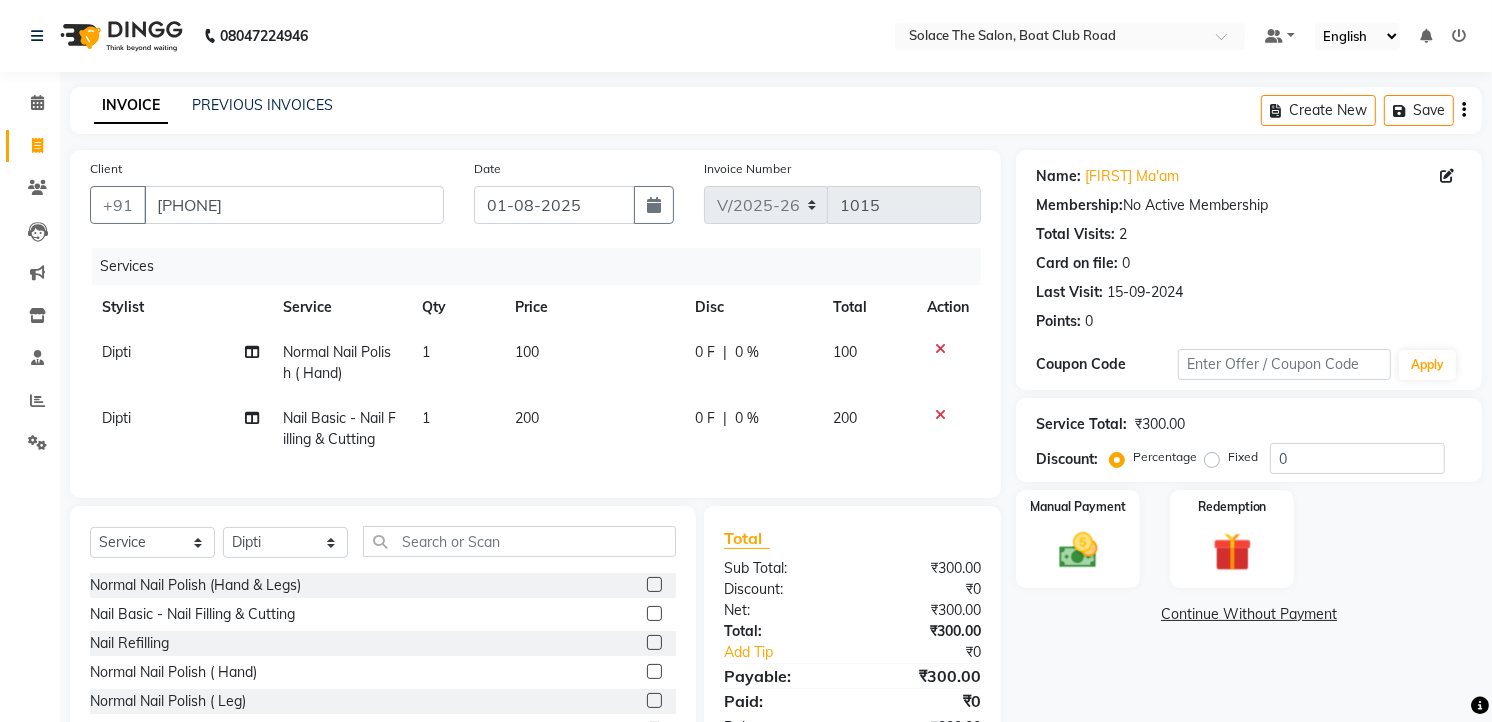 click 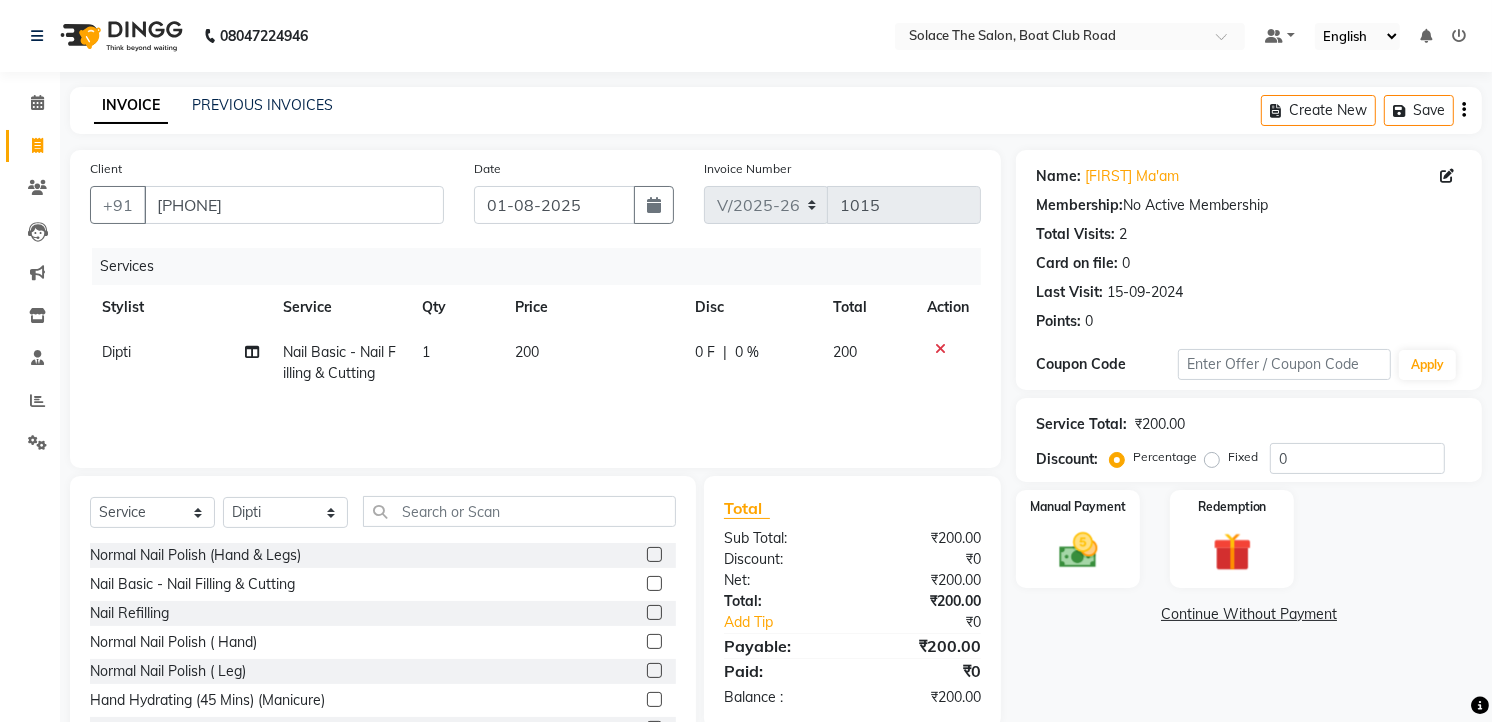 click 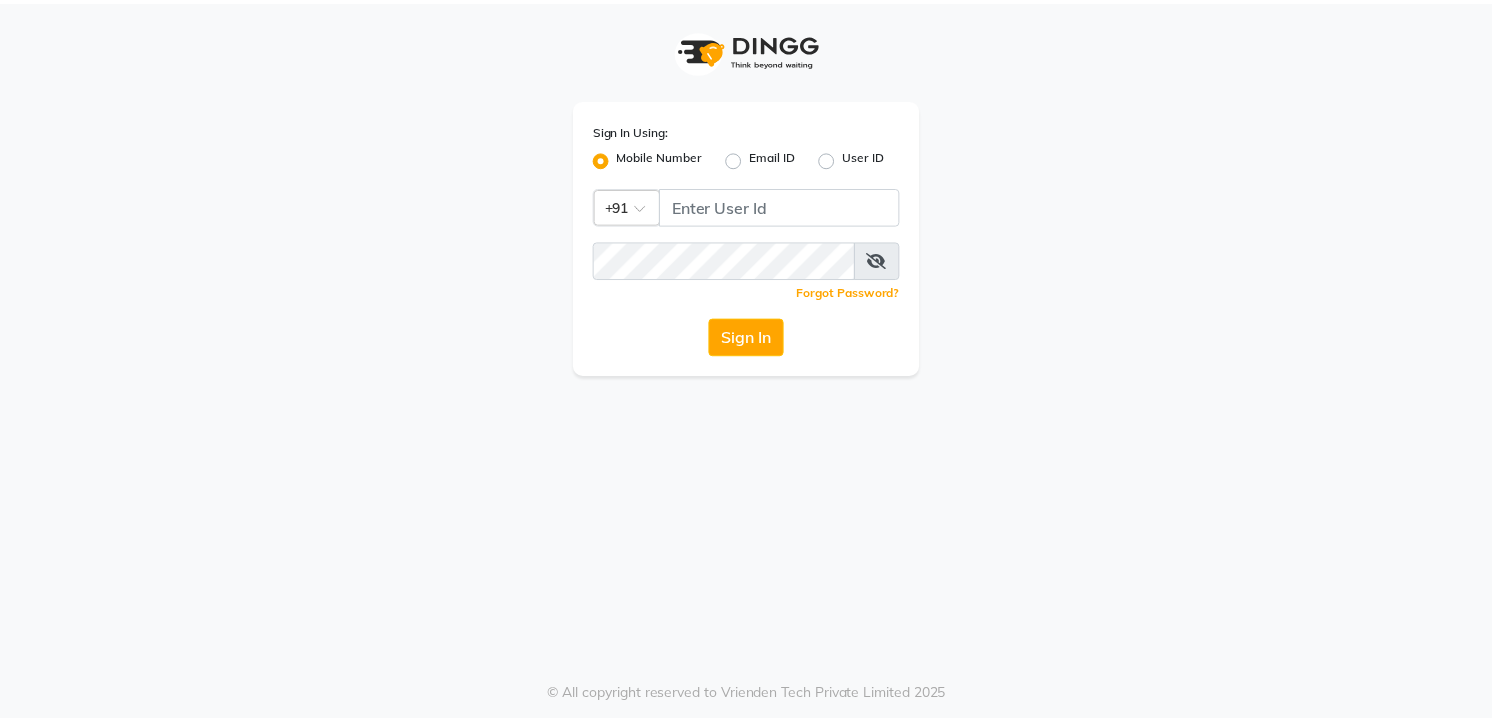 scroll, scrollTop: 0, scrollLeft: 0, axis: both 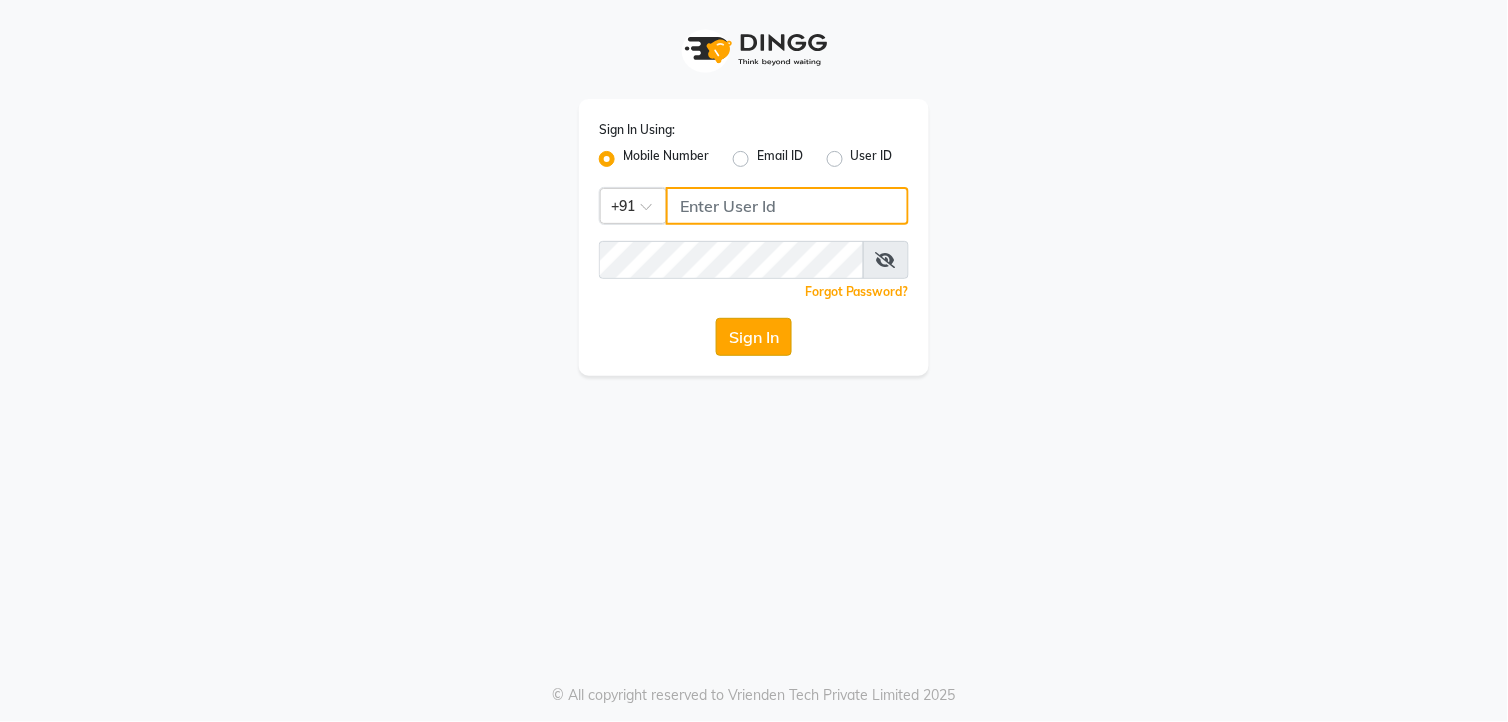 type on "9260000055" 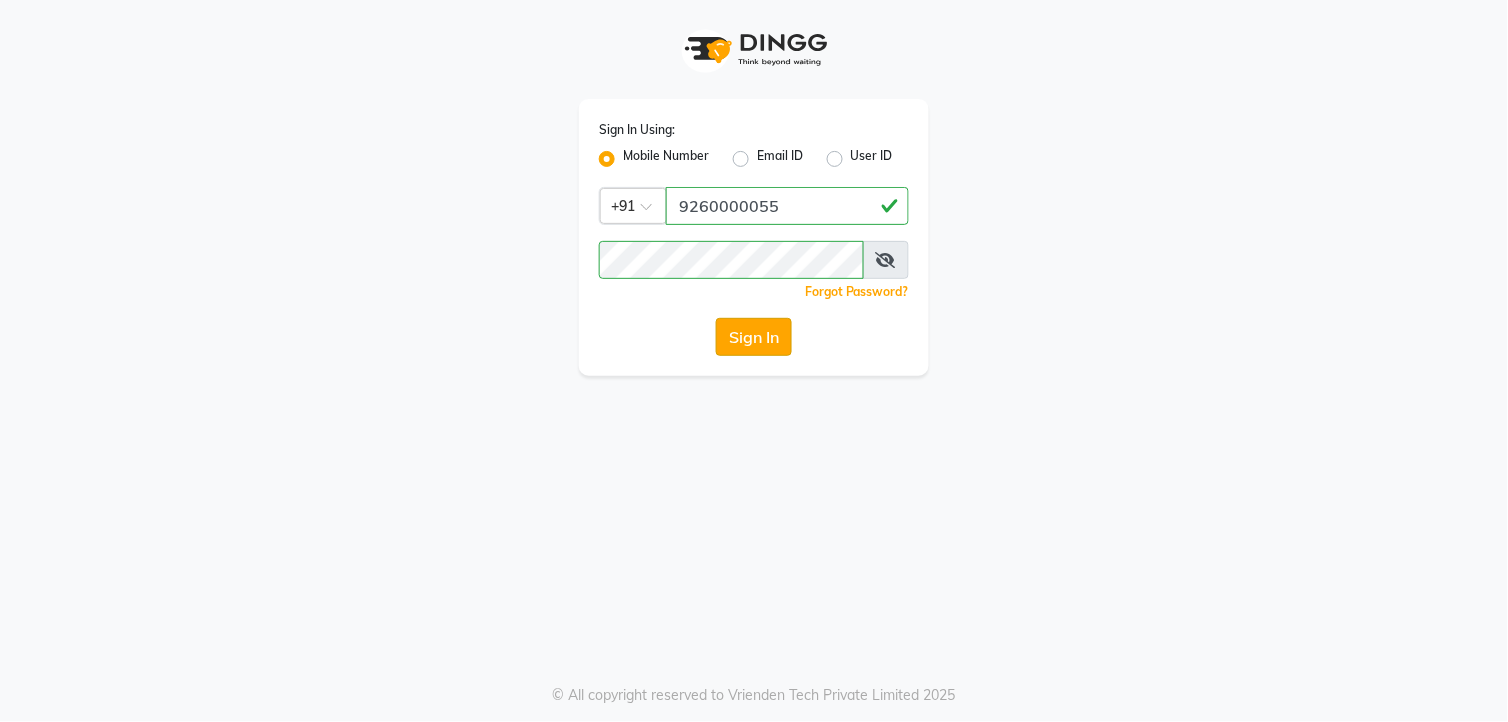 click on "Sign In" 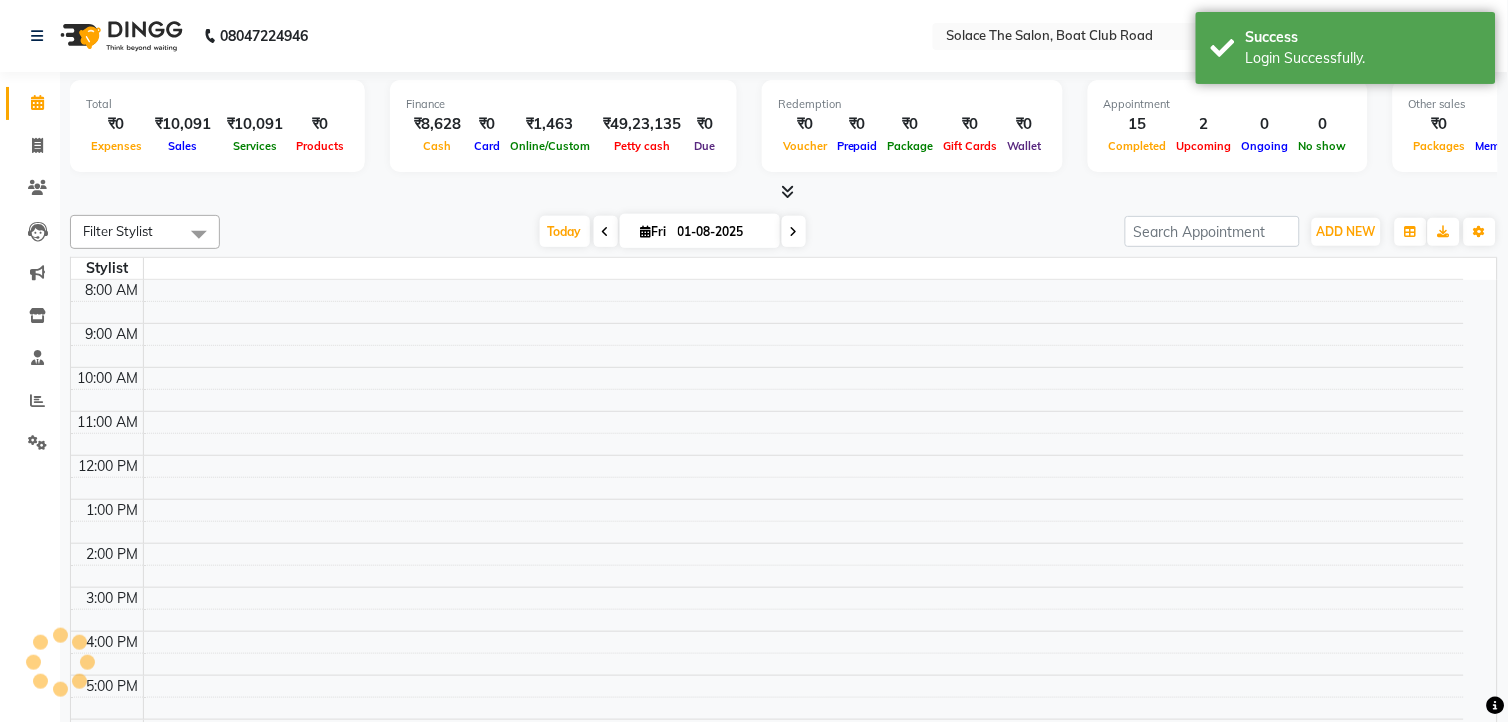 select on "en" 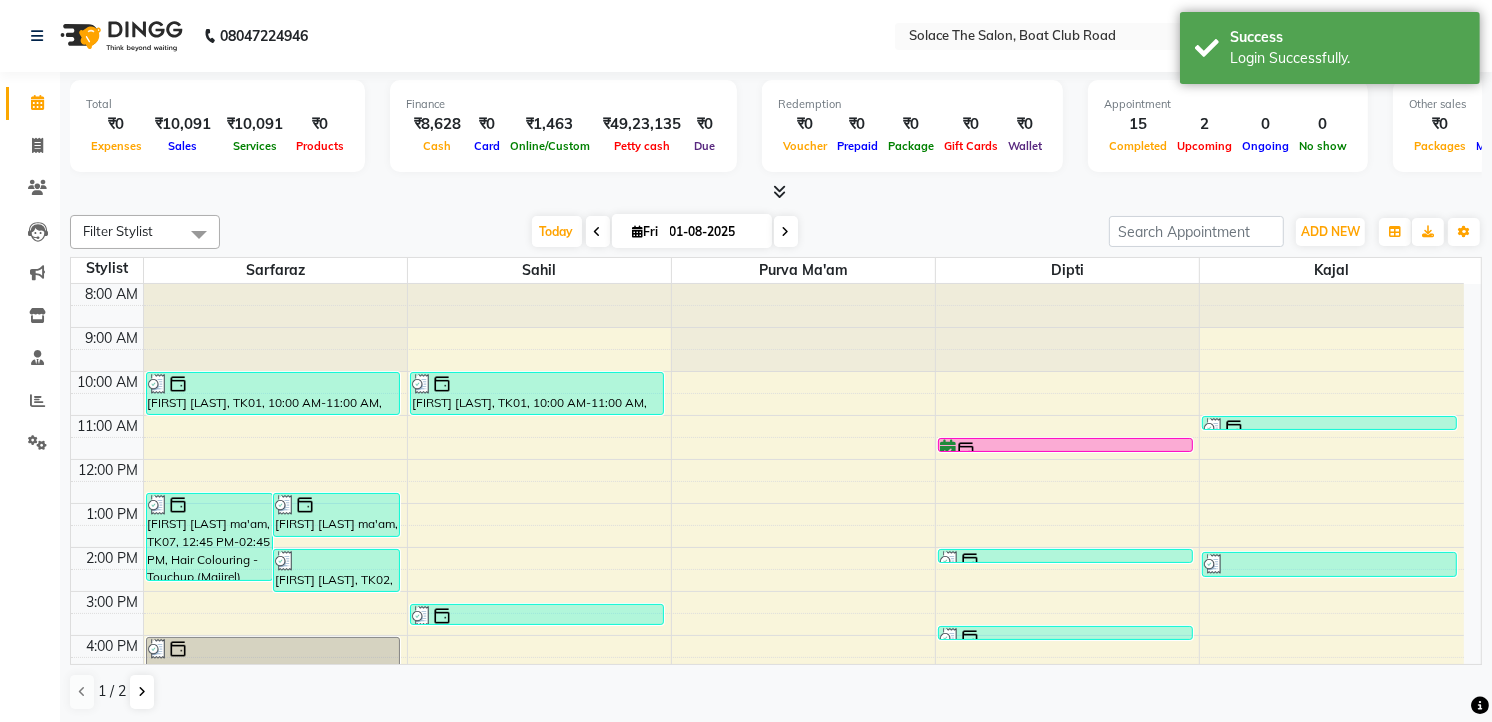 scroll, scrollTop: 237, scrollLeft: 0, axis: vertical 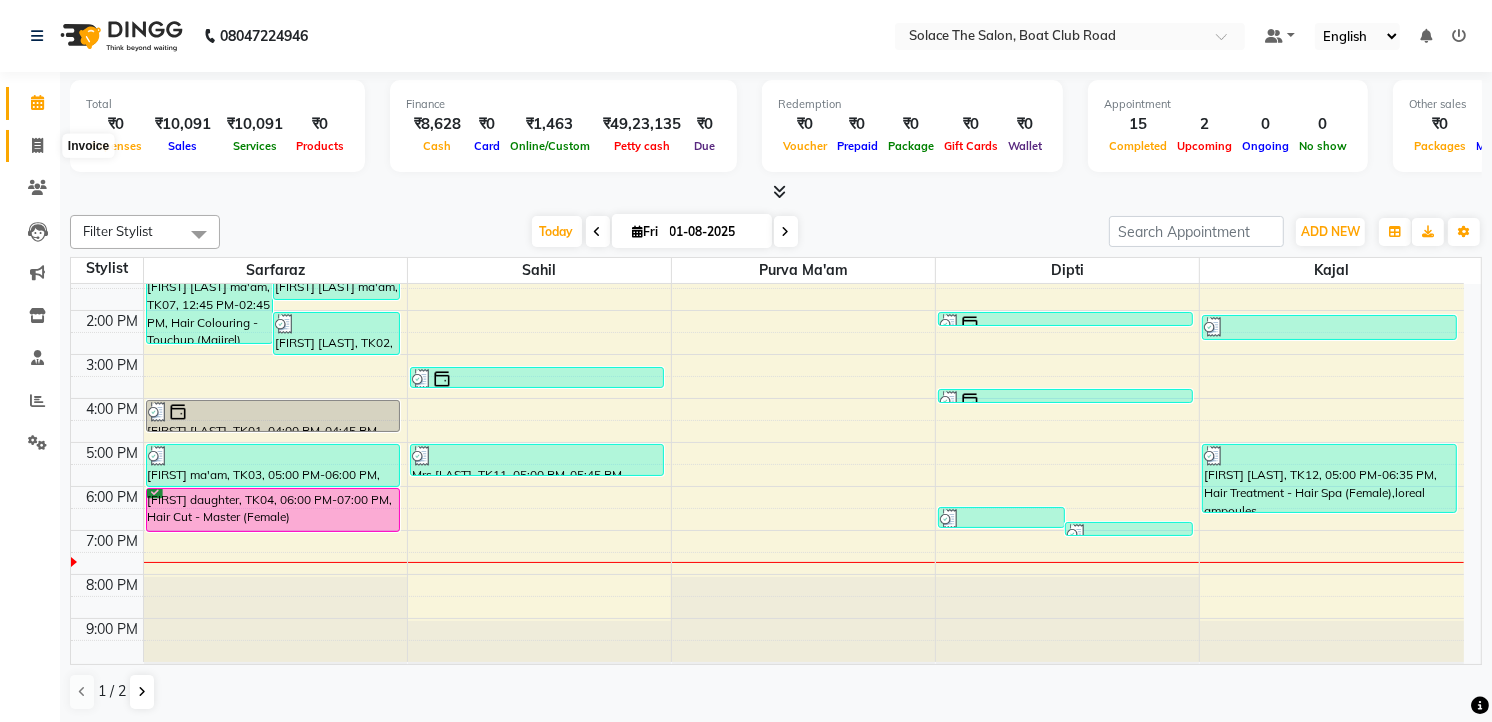 click 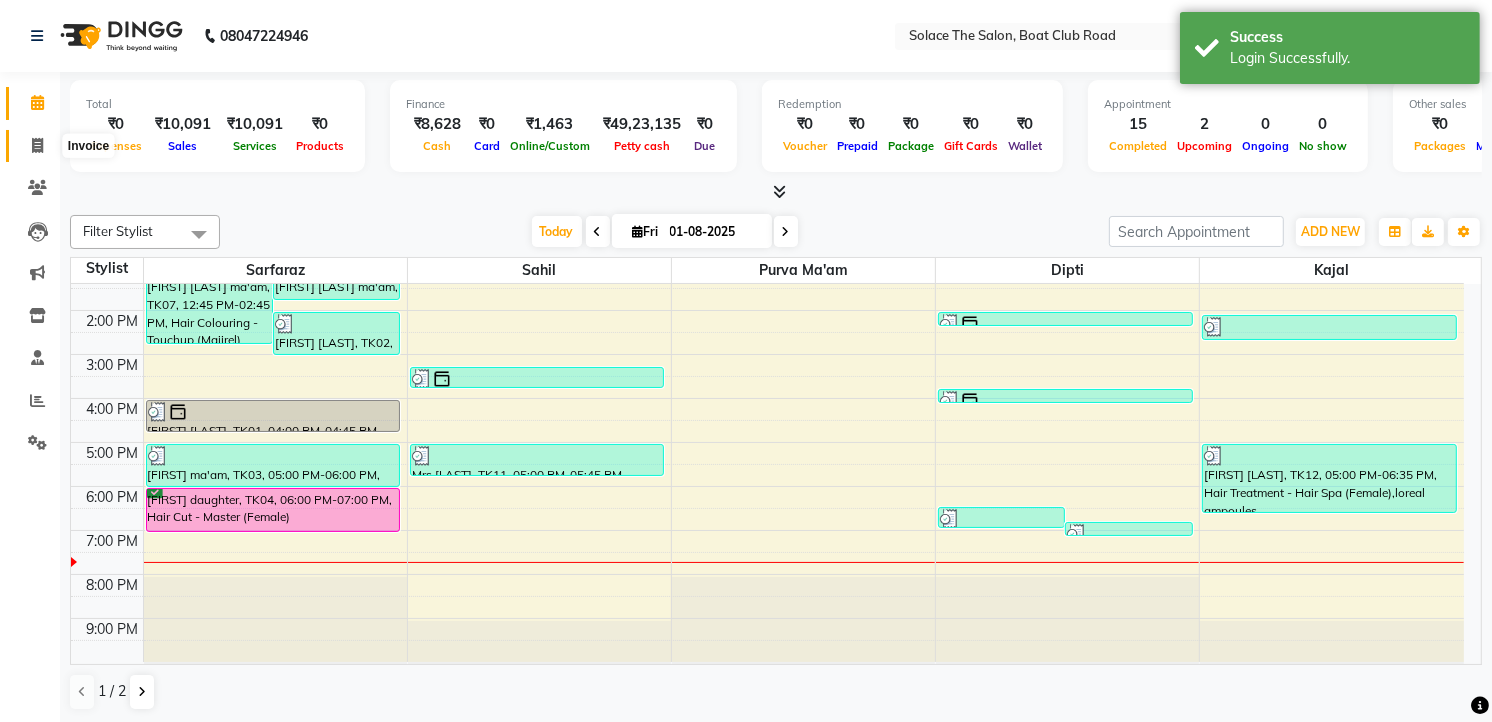 select on "service" 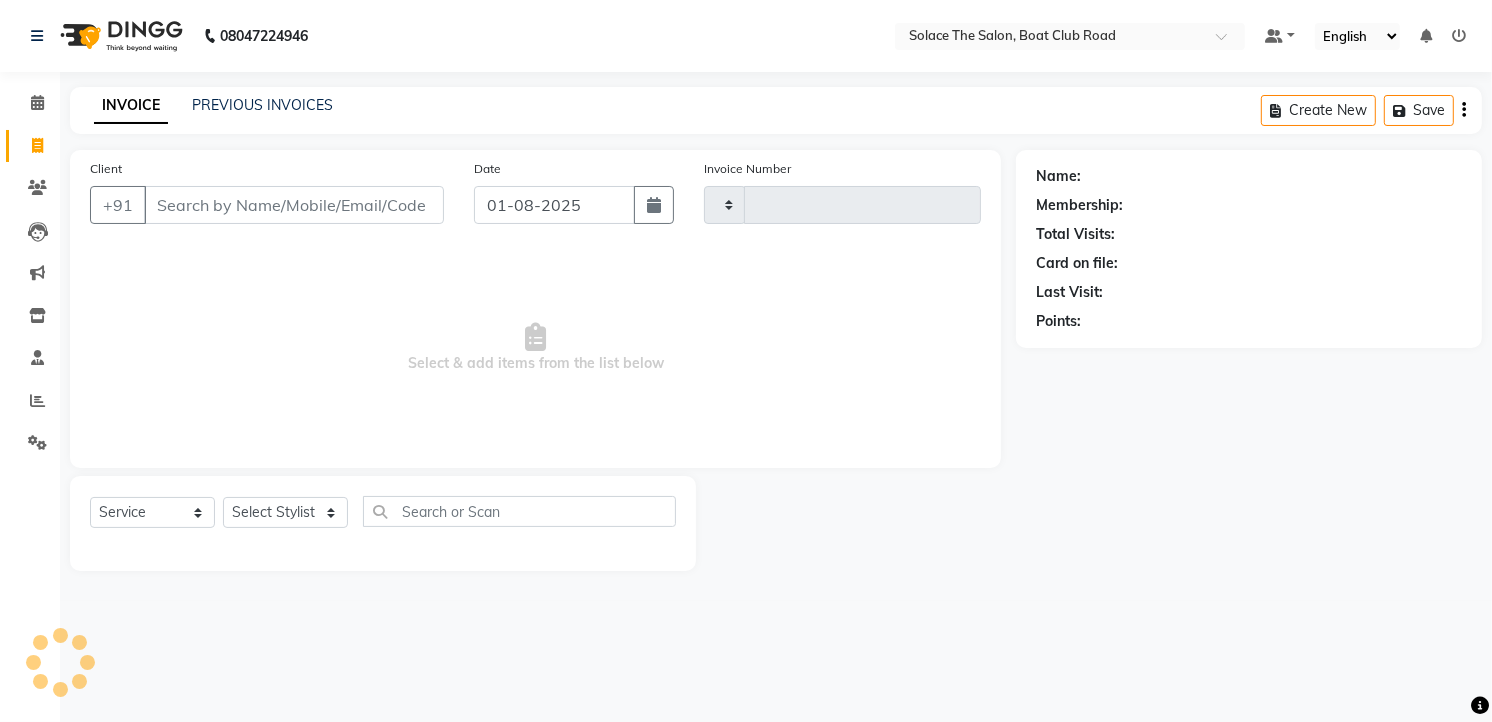 type on "1015" 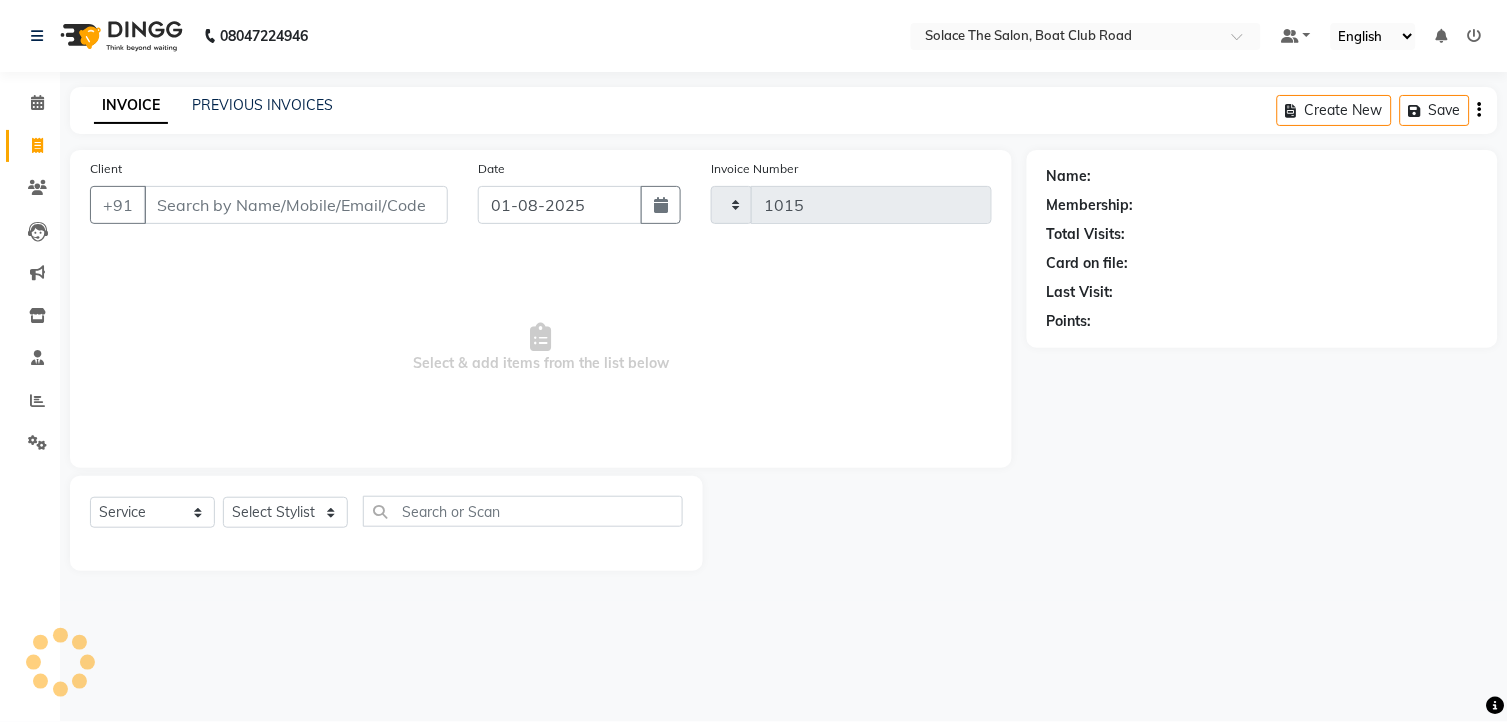 select on "585" 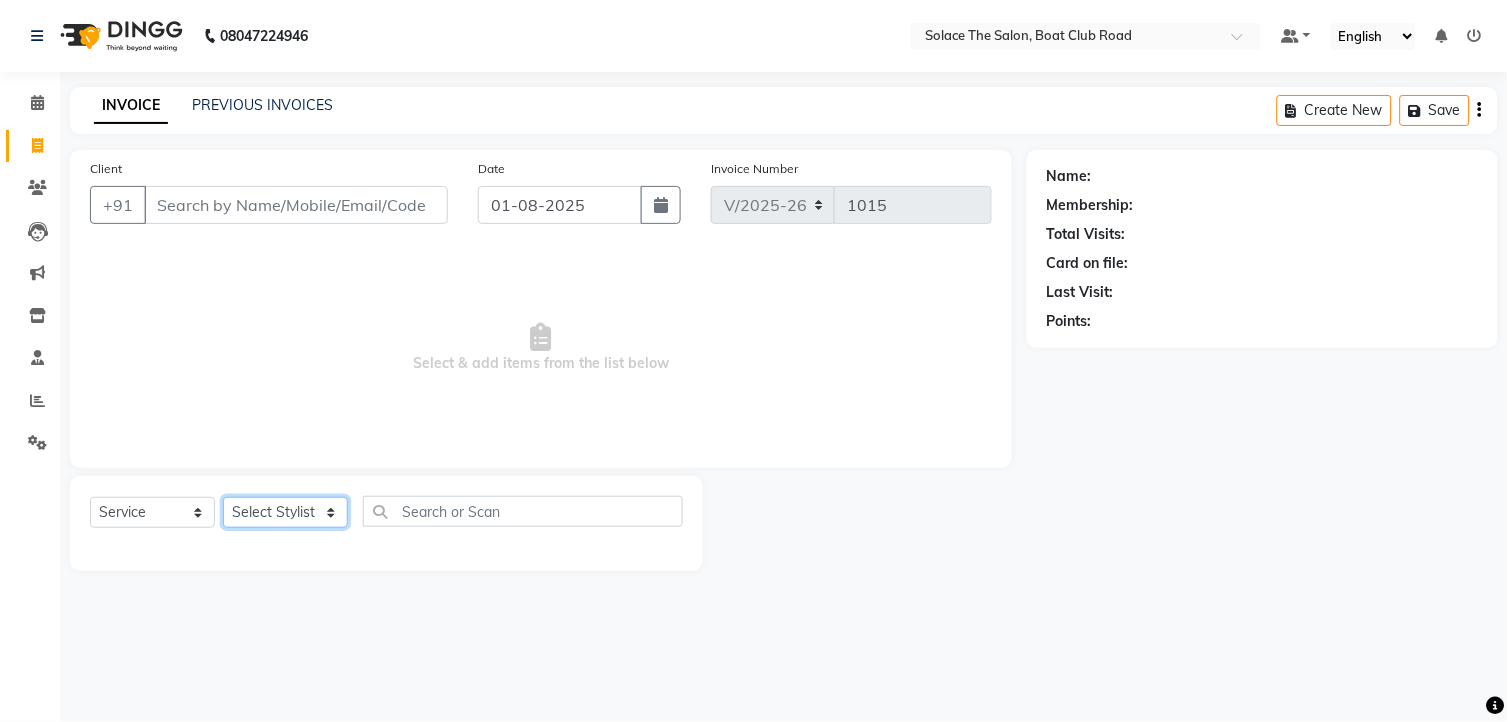 click on "Select Stylist" 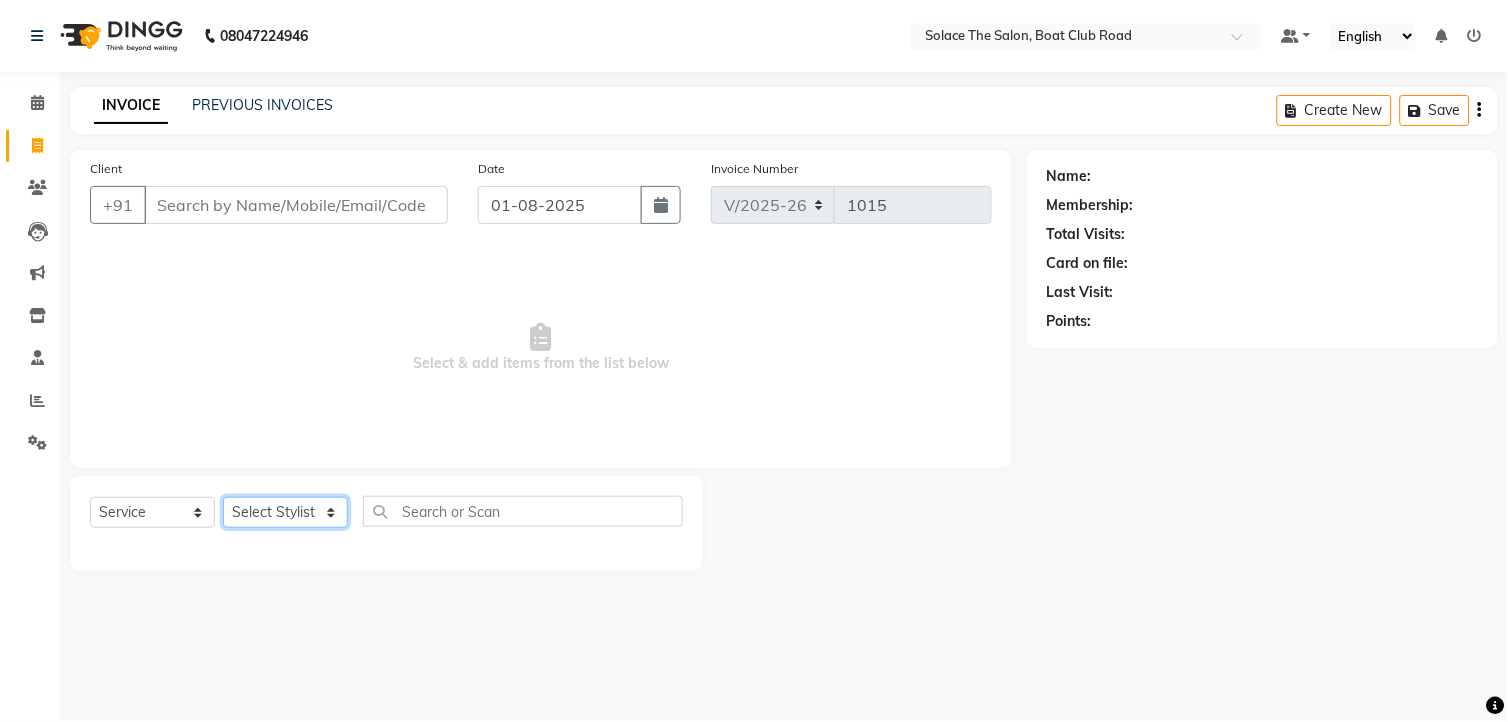 click on "Select Stylist [NAME] [NAME] [NAME] Front Desk [NAME] [NAME] [NAME] [NAME] [NAME] [NAME] [NAME] [NAME] [NAME] [NAME] [NAME] [NAME]" 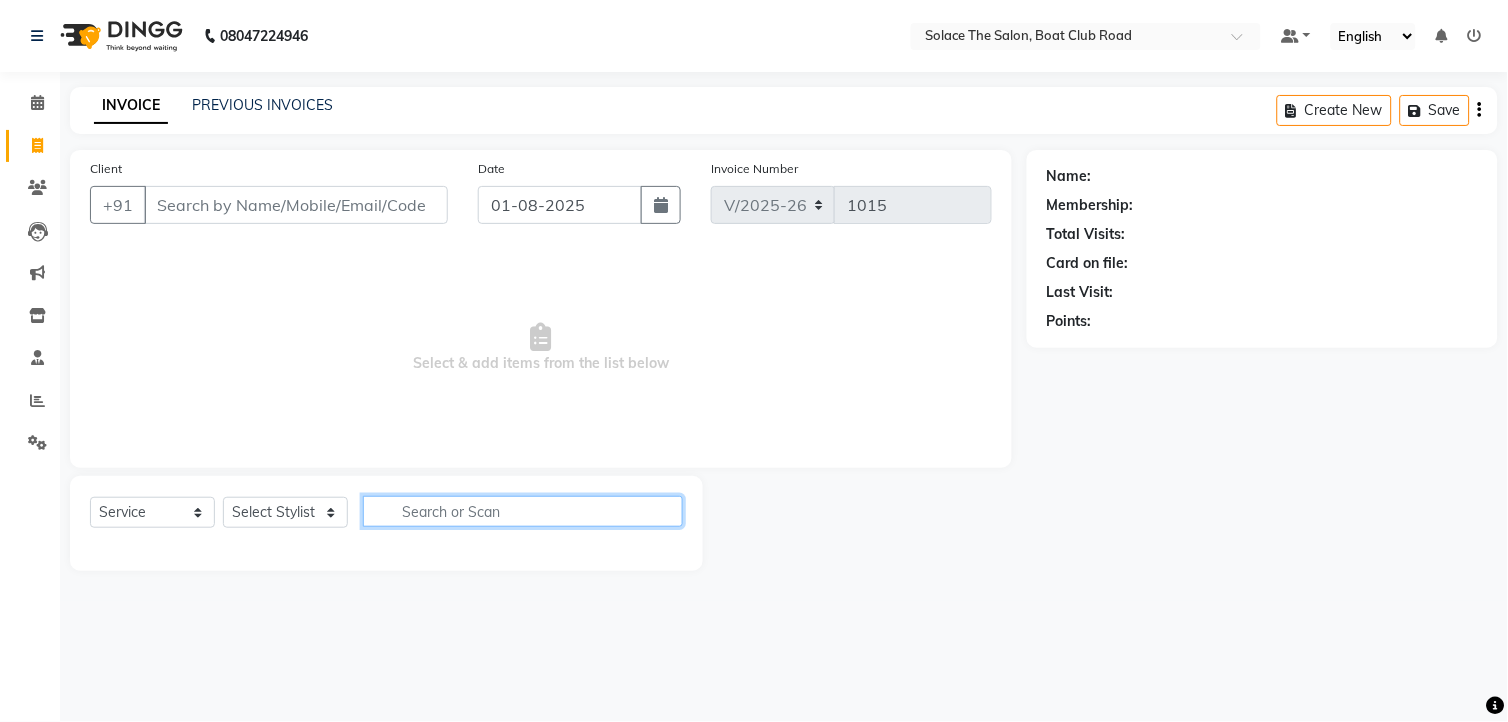 click 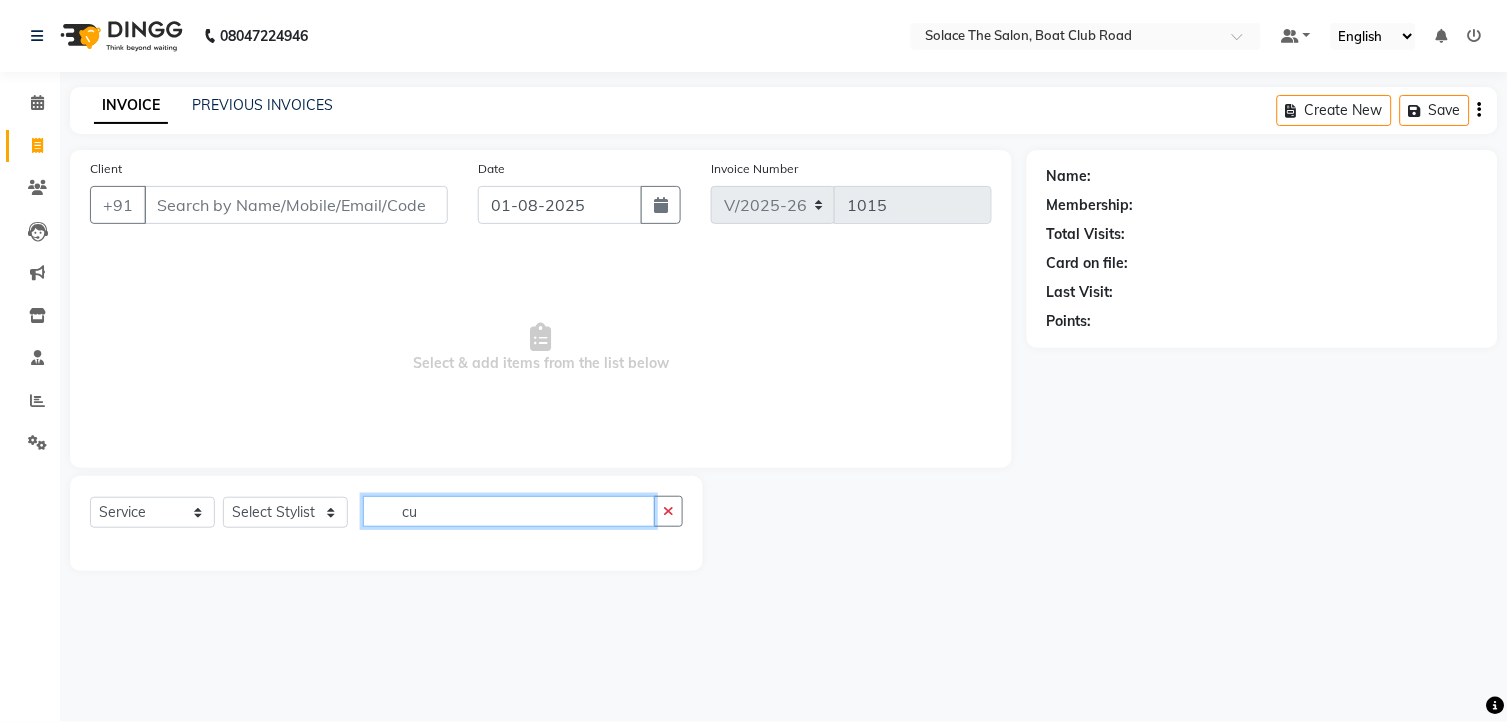 type on "c" 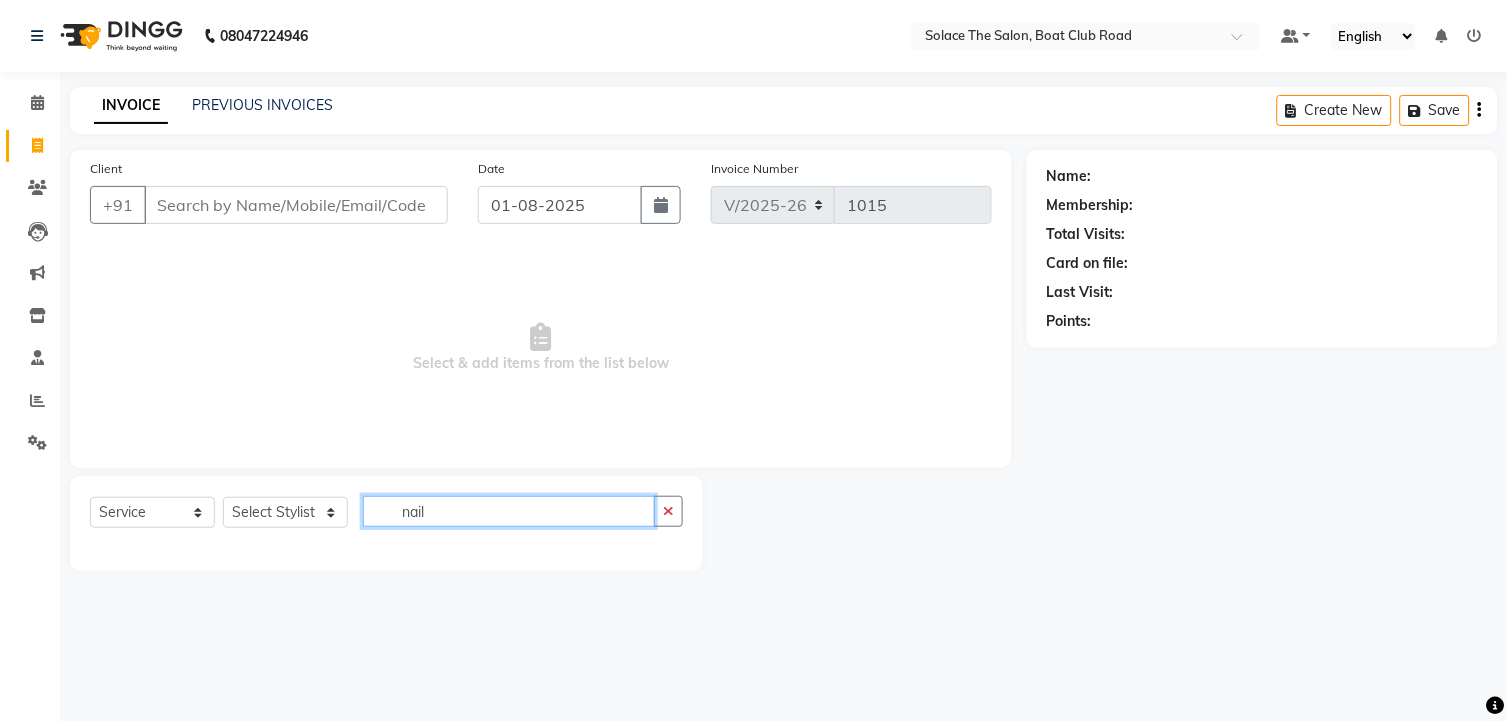 type on "nail" 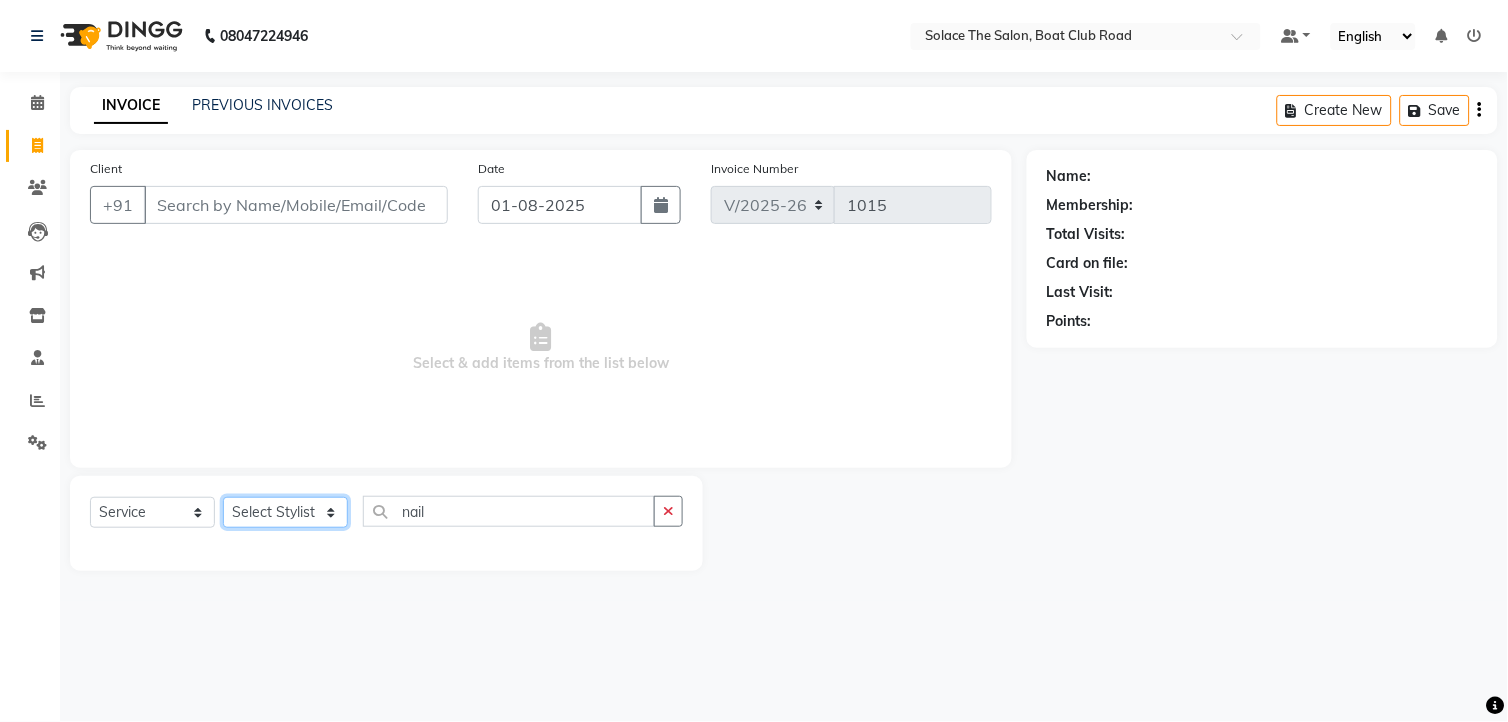 click on "Select Stylist [NAME] [NAME] [NAME] Front Desk [NAME] [NAME] [NAME] [NAME] [NAME] [NAME] [NAME] [NAME] [NAME] [NAME] [NAME] [NAME]" 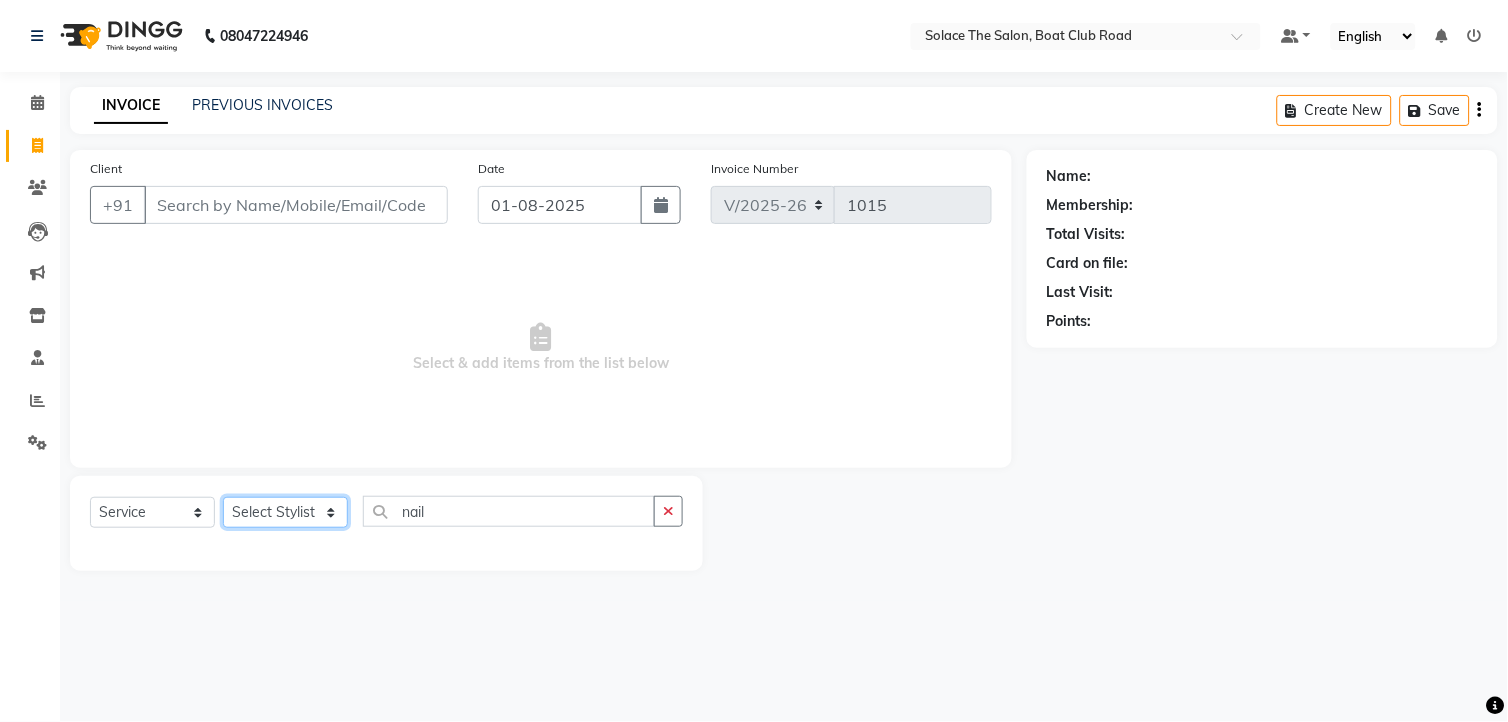 select on "9749" 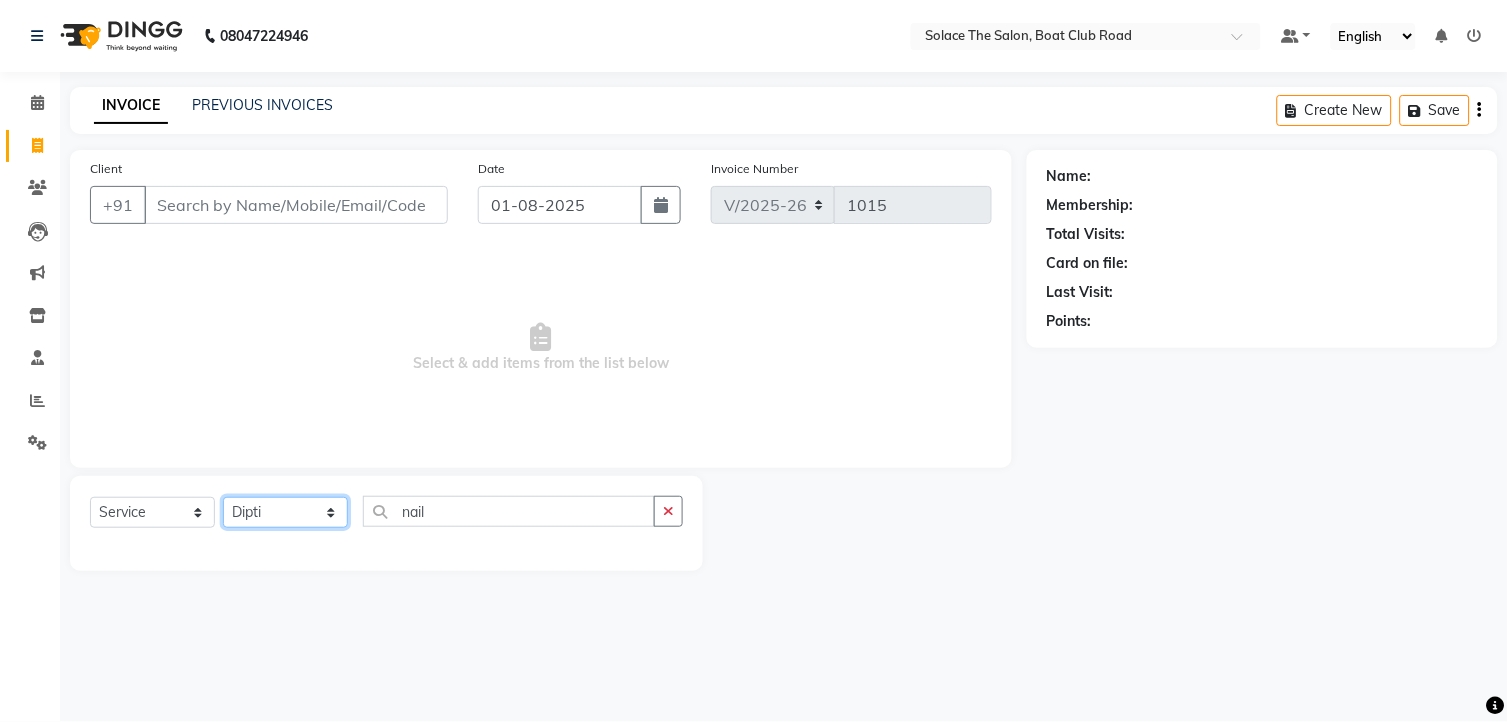 click on "Select Stylist [NAME] [NAME] [NAME] Front Desk [NAME] [NAME] [NAME] [NAME] [NAME] [NAME] [NAME] [NAME] [NAME] [NAME] [NAME] [NAME]" 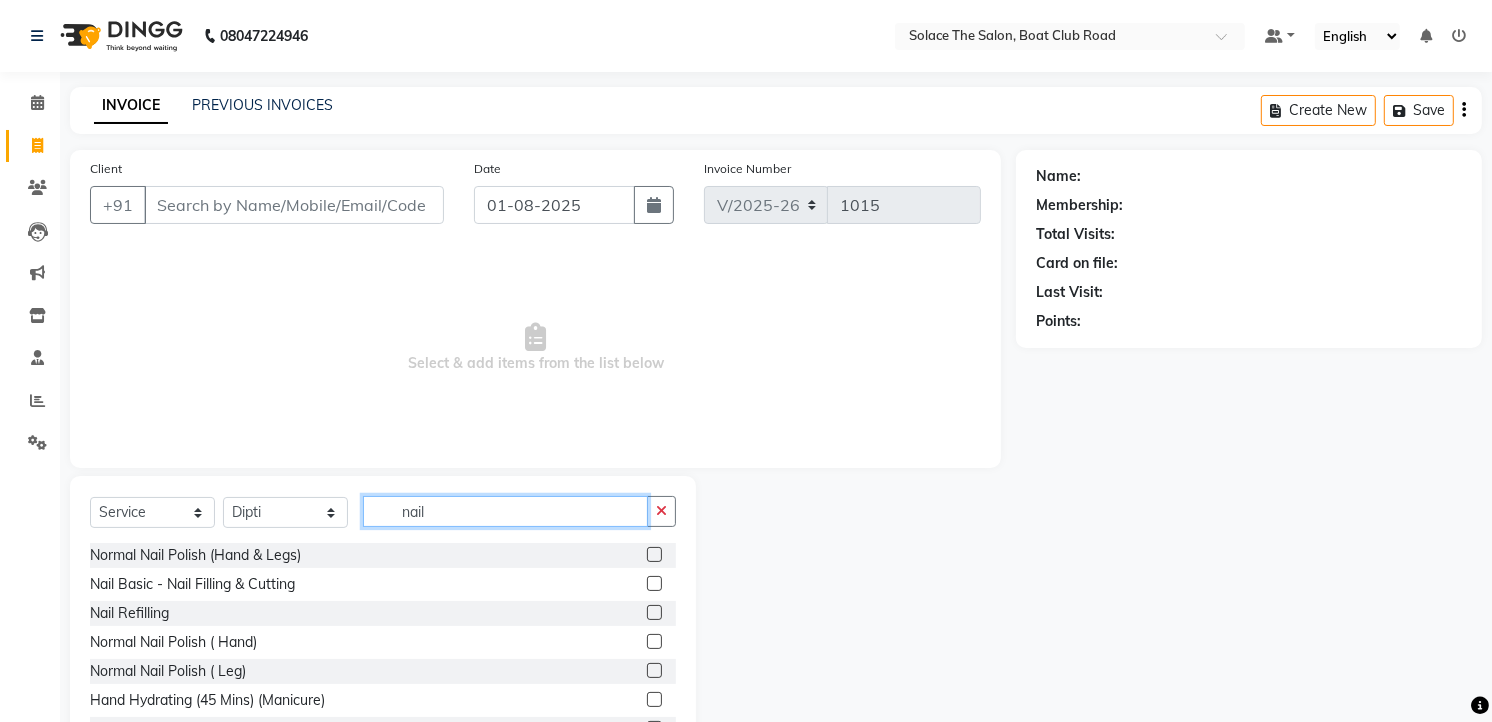 click on "nail" 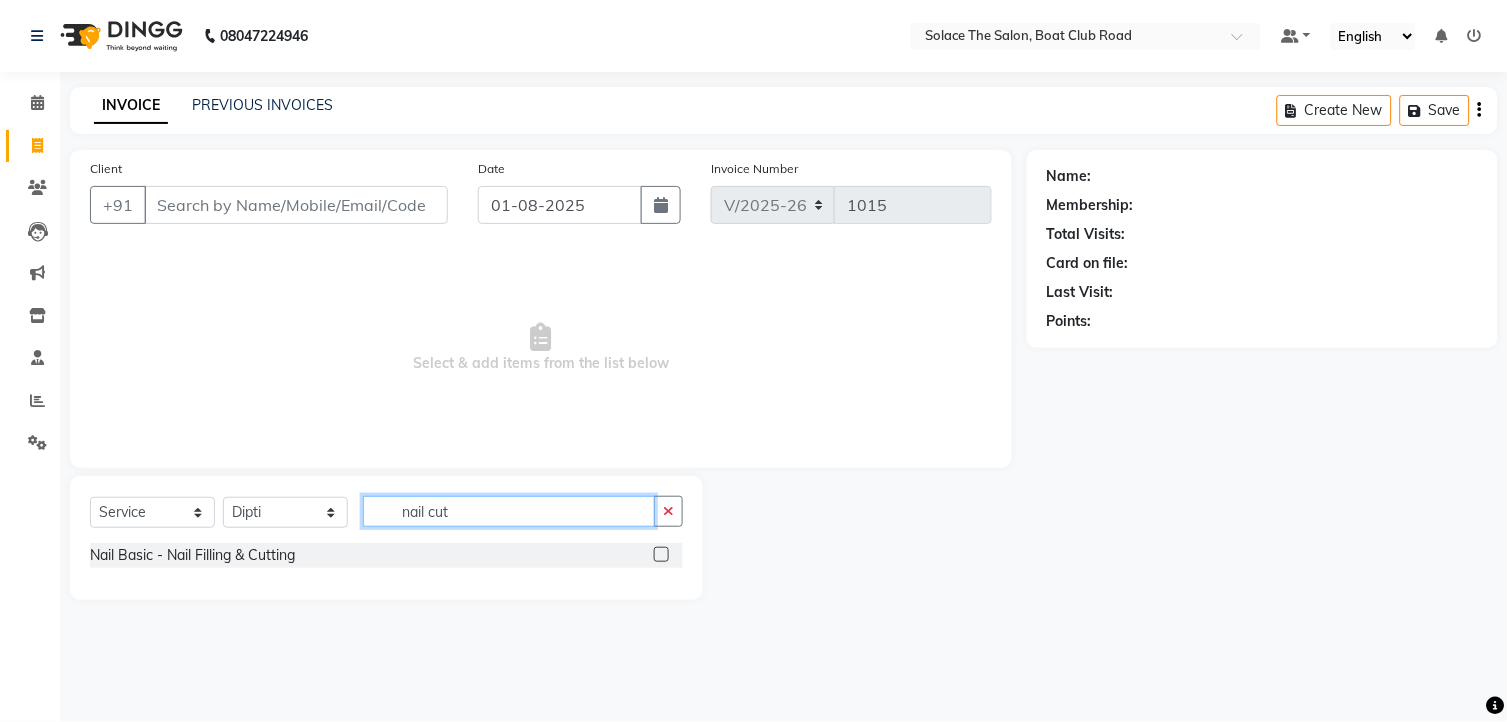 type on "nail cut" 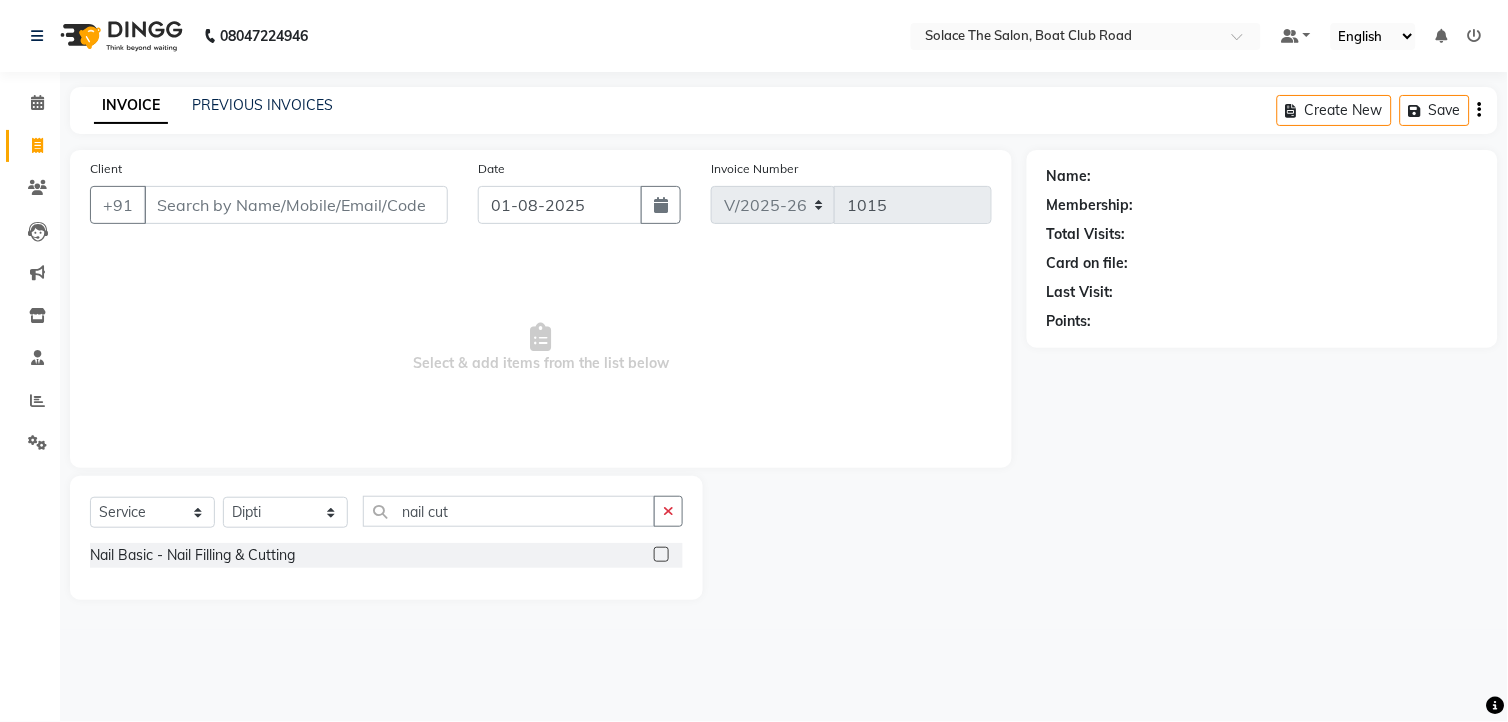 click 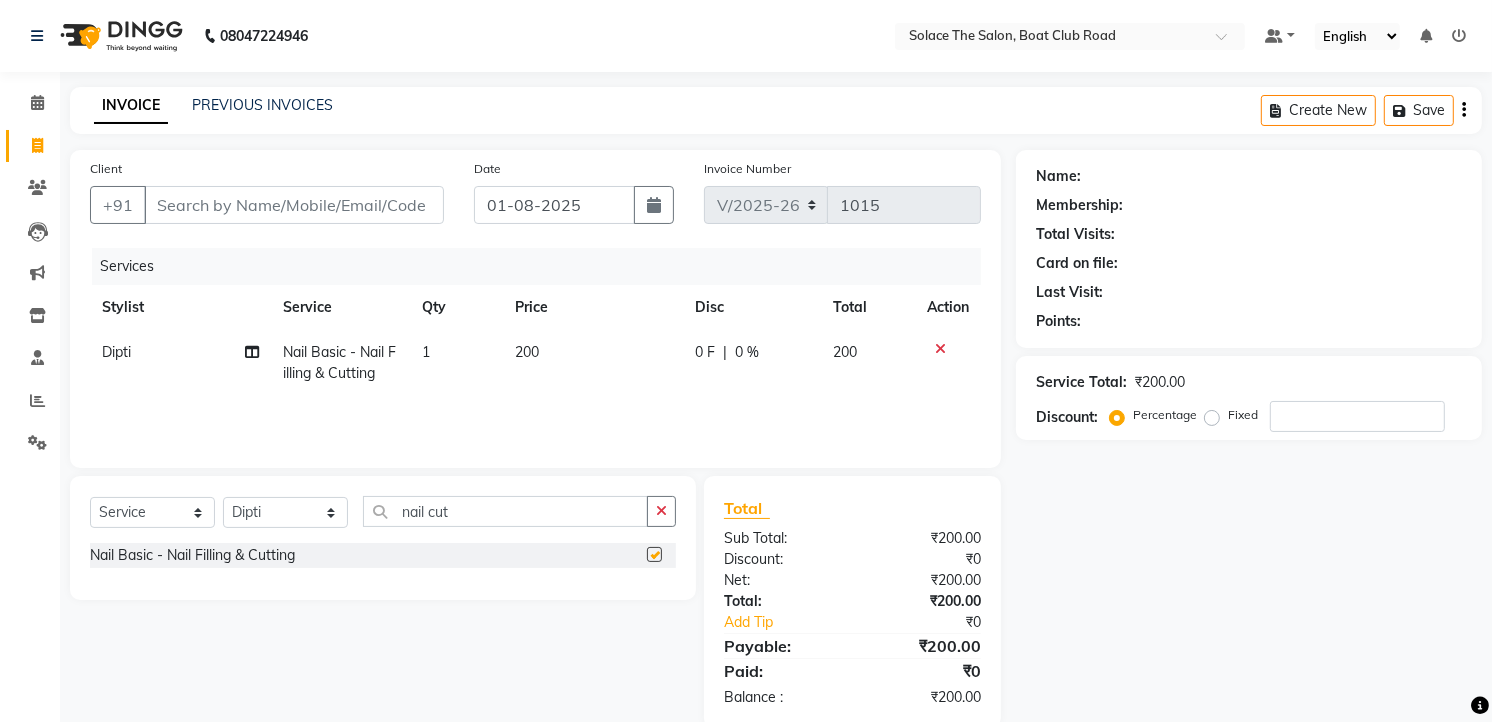 checkbox on "false" 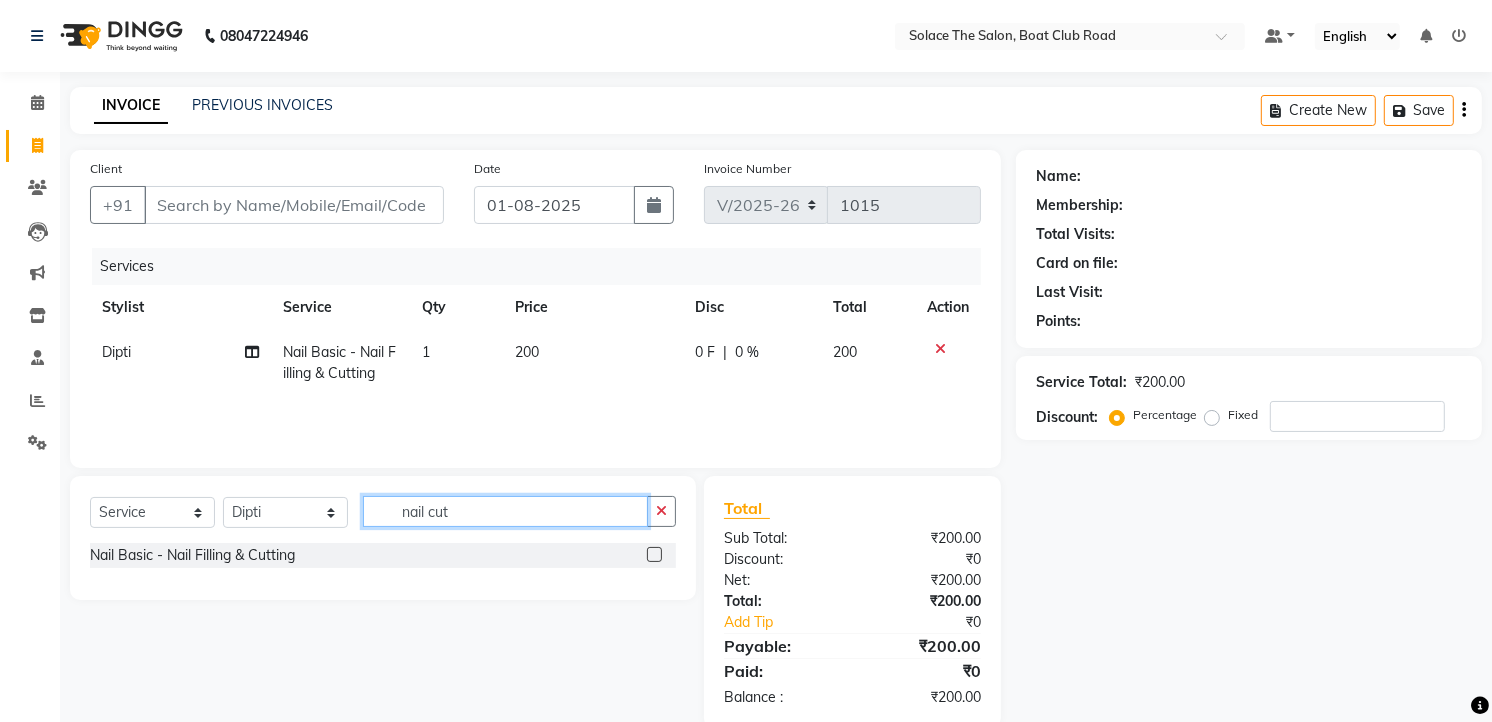 click on "nail cut" 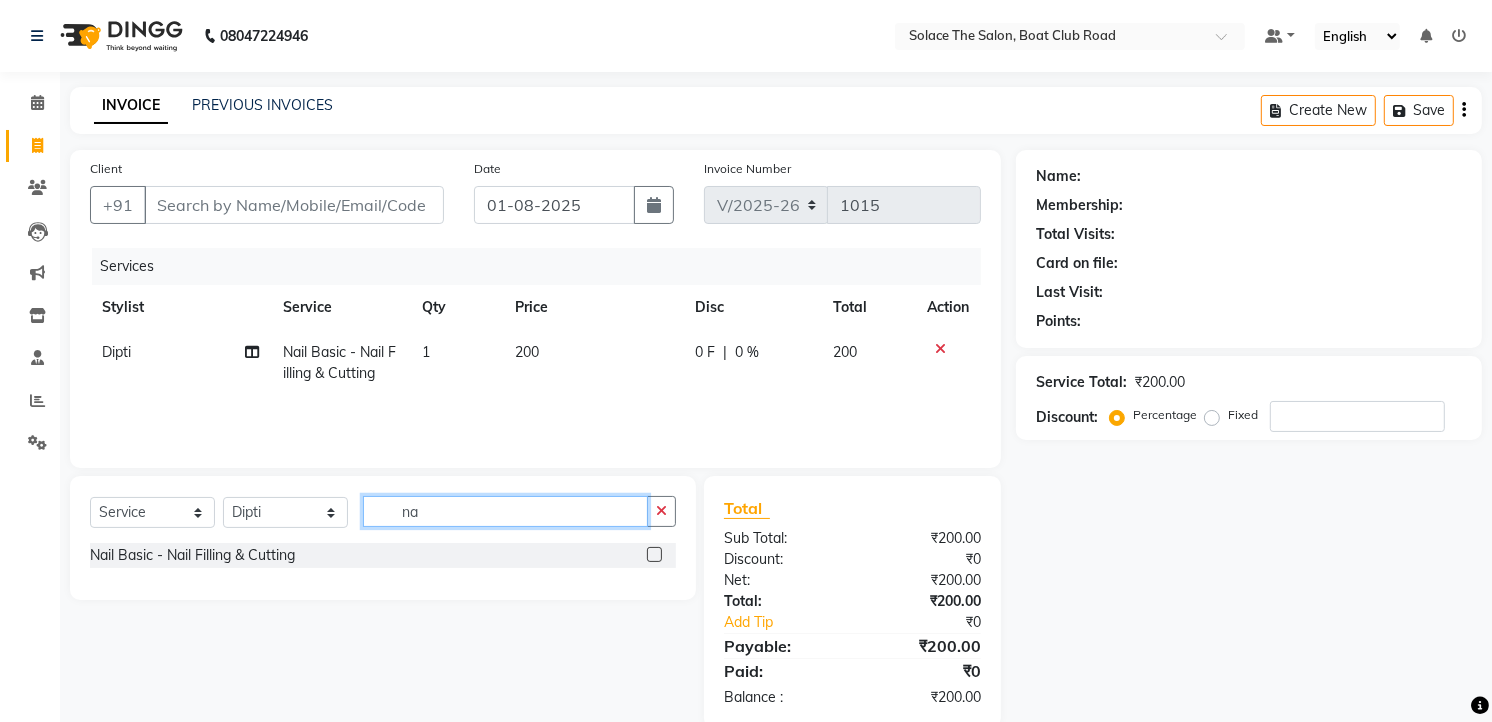 type on "n" 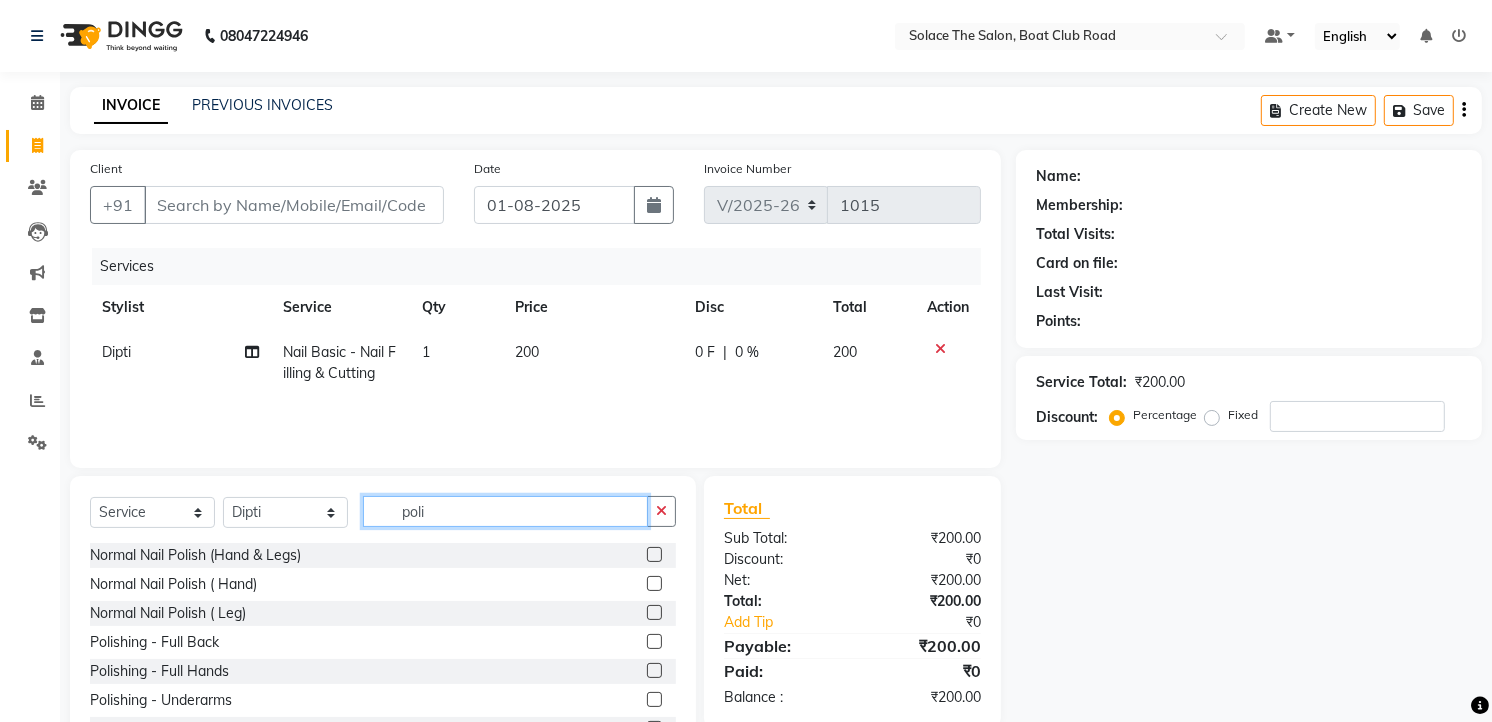 type on "poli" 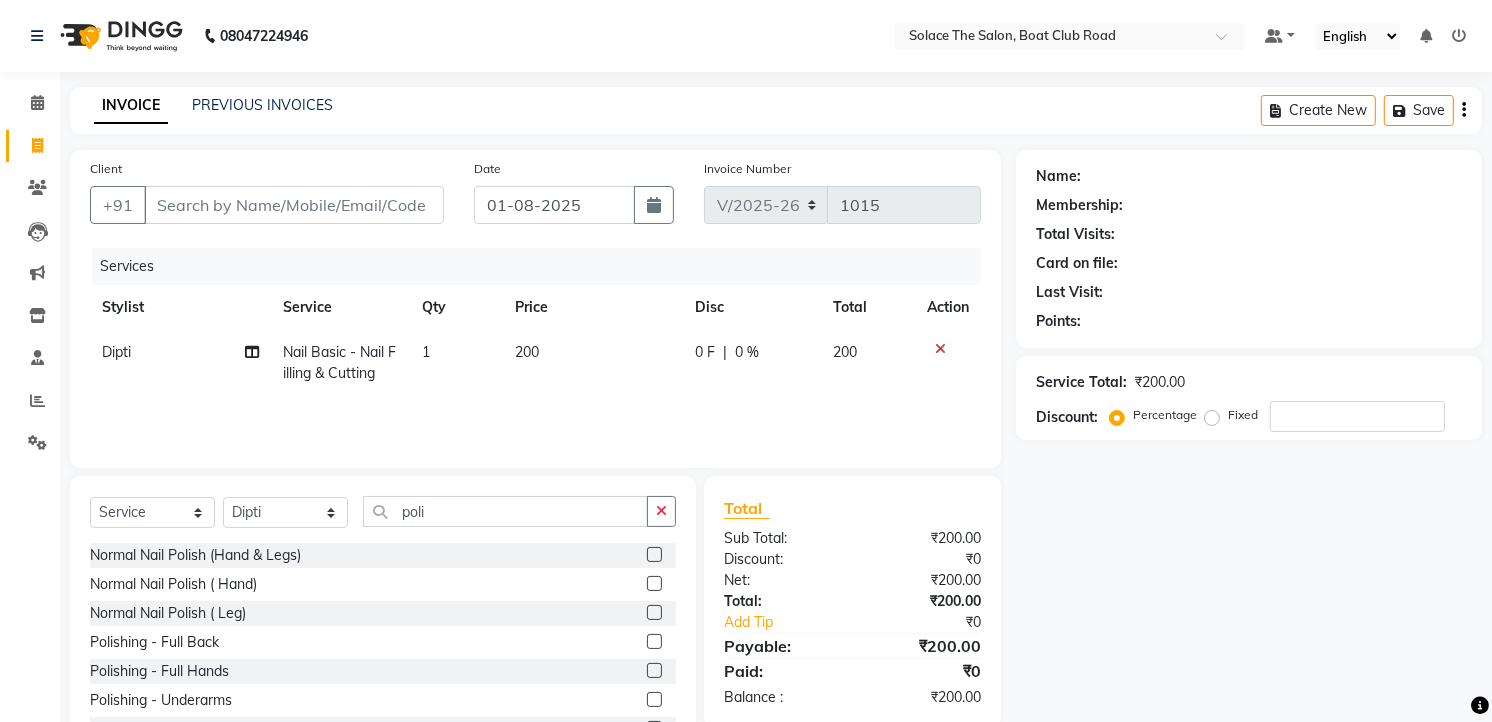 click 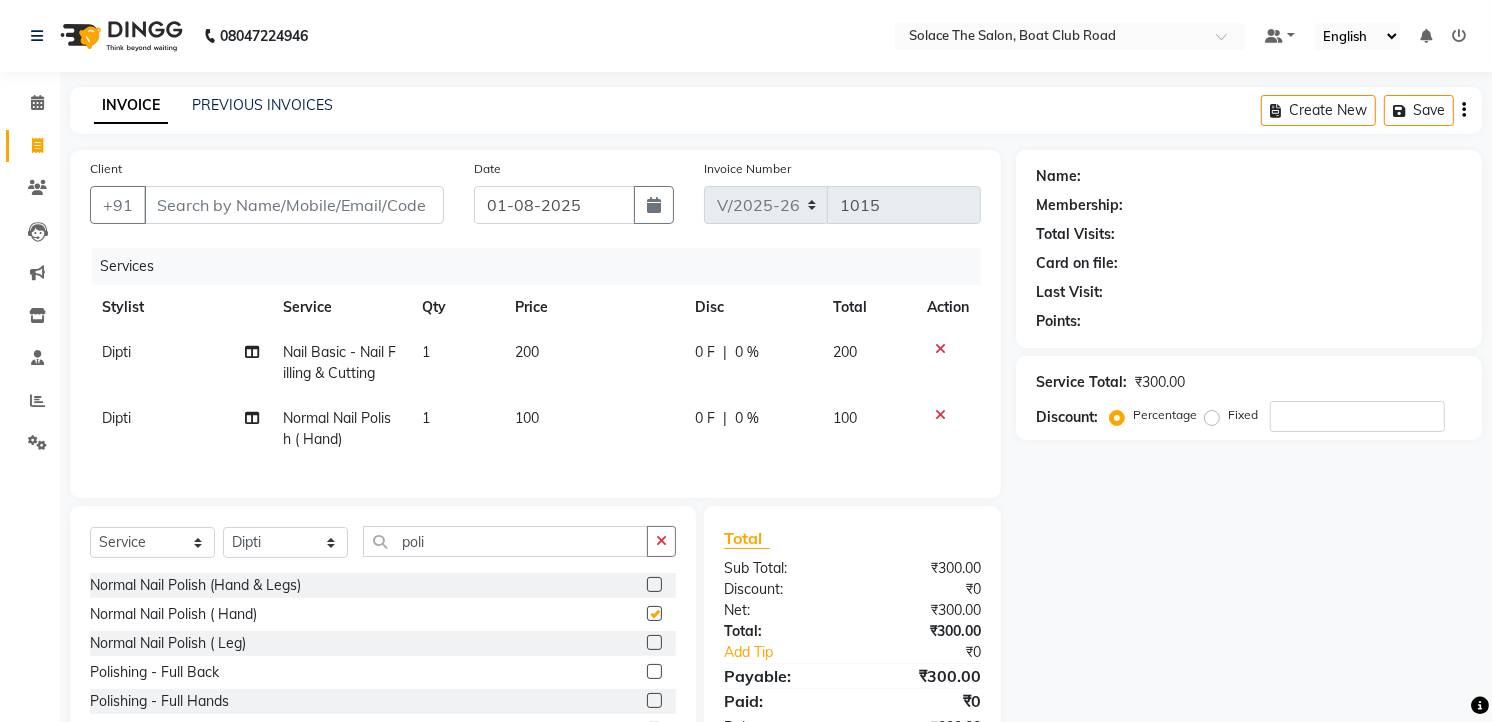 checkbox on "false" 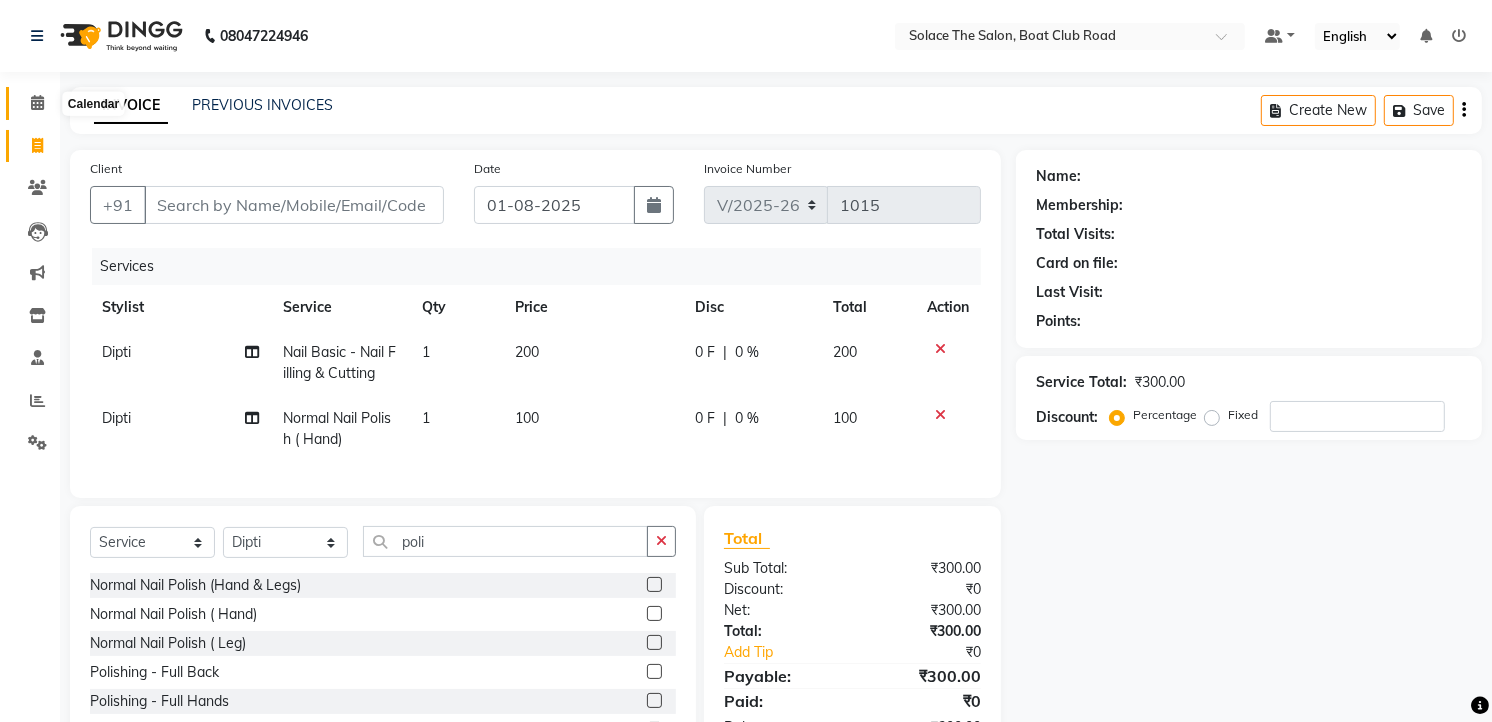 click 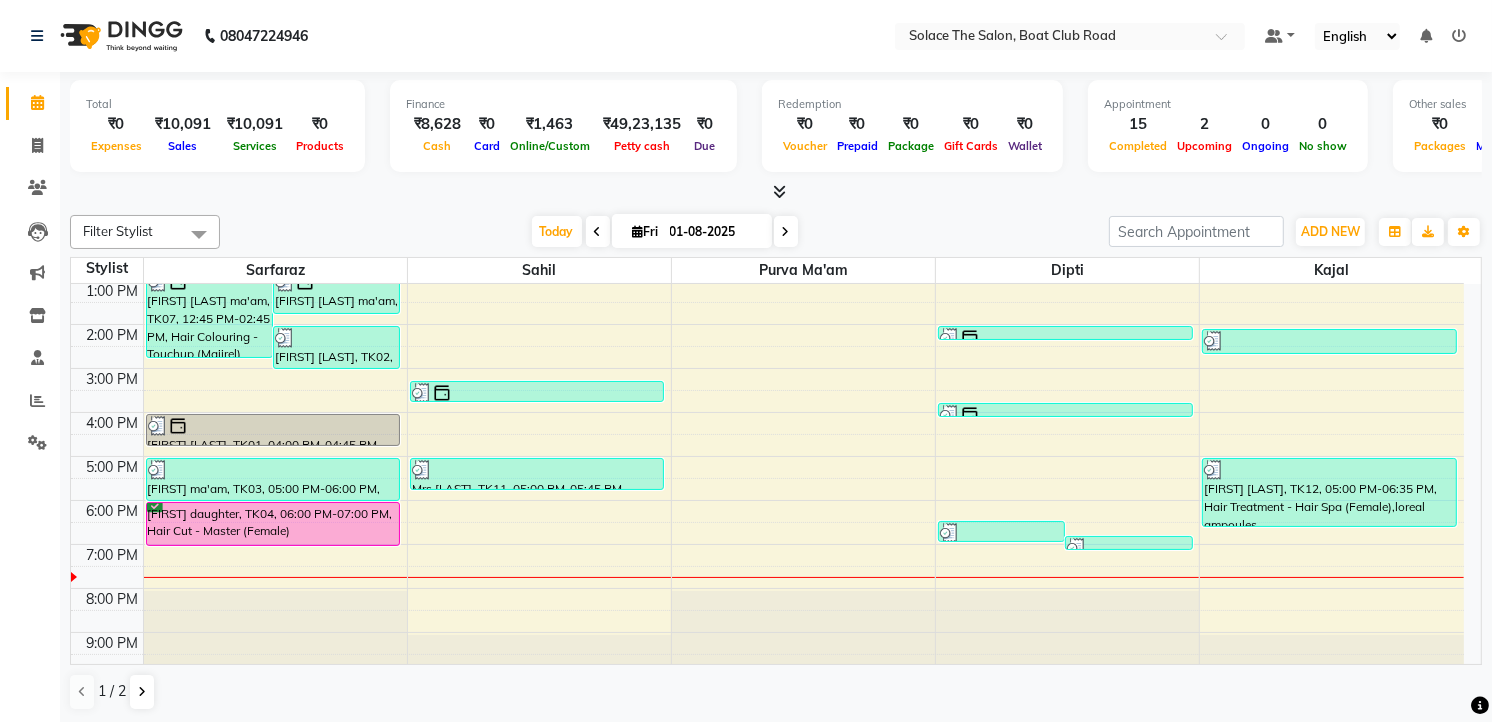 scroll, scrollTop: 237, scrollLeft: 0, axis: vertical 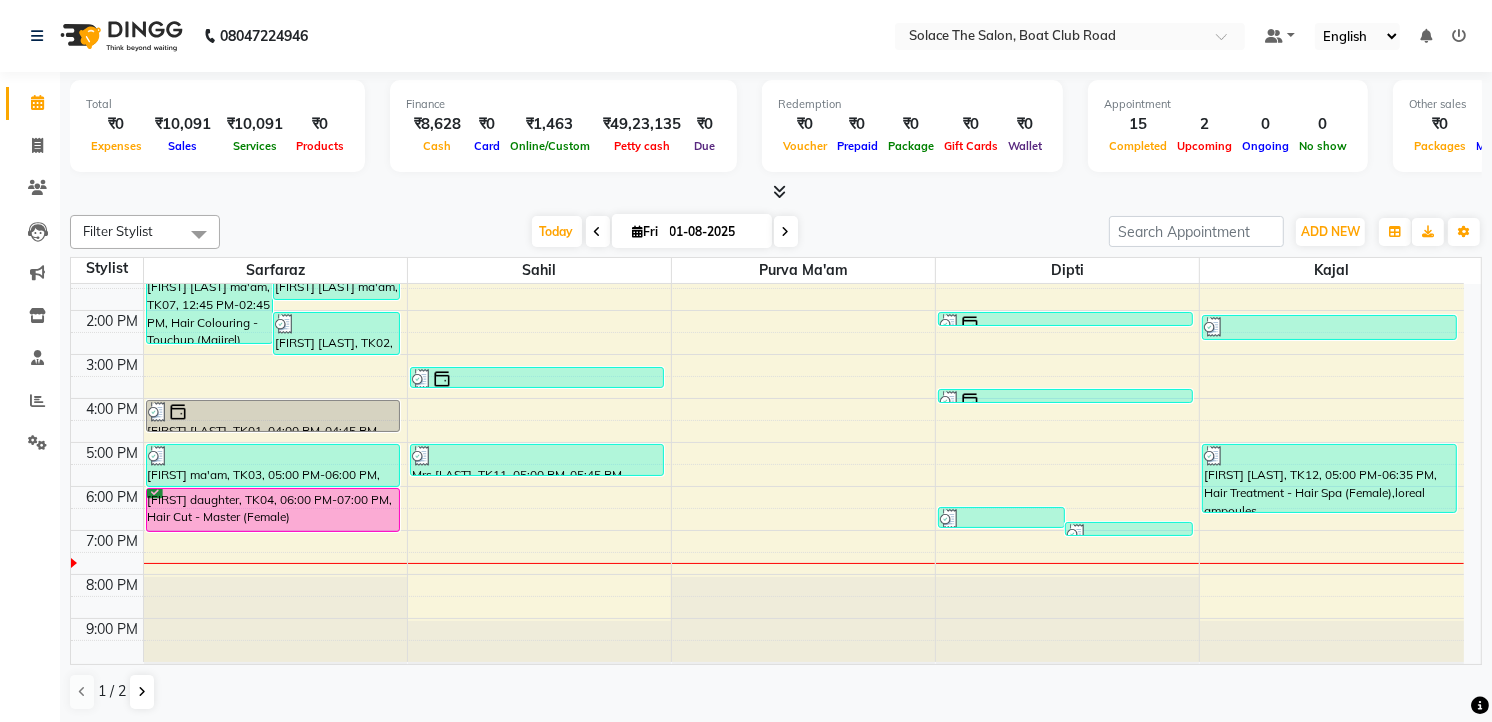 click on "8:00 AM 9:00 AM 10:00 AM 11:00 AM 12:00 PM 1:00 PM 2:00 PM 3:00 PM 4:00 PM 5:00 PM 6:00 PM 7:00 PM 8:00 PM 9:00 PM [FIRST] [LAST] ma'am, TK07, 12:45 PM-02:45 PM, Hair Colouring - Touchup (Majirel) (Female) [FIRST] [LAST] ma'am, TK07, 12:45 PM-01:45 PM, Hair Cut - Master (Female) [FIRST] [LAST], TK02, 02:00 PM-03:00 PM, Hair Cut - Master (Female) [FIRST] [LAST], TK01, 10:00 AM-11:00 AM, Styling - Ironing [FIRST] [LAST], TK01, 04:00 PM-04:45 PM, Styling - Blowdry [FIRST] ma'am, TK03, 05:00 PM-06:00 PM, Styling - Blowdry (out Curls) [FIRST] daughter, TK04, 06:00 PM-07:00 PM, Hair Cut - Master (Female) [FIRST] [LAST], TK01, 10:00 AM-11:00 AM, Styling - Ironing [FIRST] [LAST], TK08, 03:15 PM-03:45 PM, Hair wash (Female) Mrs [LAST], TK11, 05:00 PM-05:45 PM, Styling - Blowdry [NAME] Ma'am, TK13, 06:25 PM-06:55 PM, Threading - Eyebrows,Threading-Upper Lips Miss [FIRST], TK09, 06:45 PM-07:00 PM, Threading - Eyebrows [FIRST] [LAST], TK06, 11:30 AM-11:45 AM, Normal Nail Polish (Hand & Legs)" at bounding box center (767, 354) 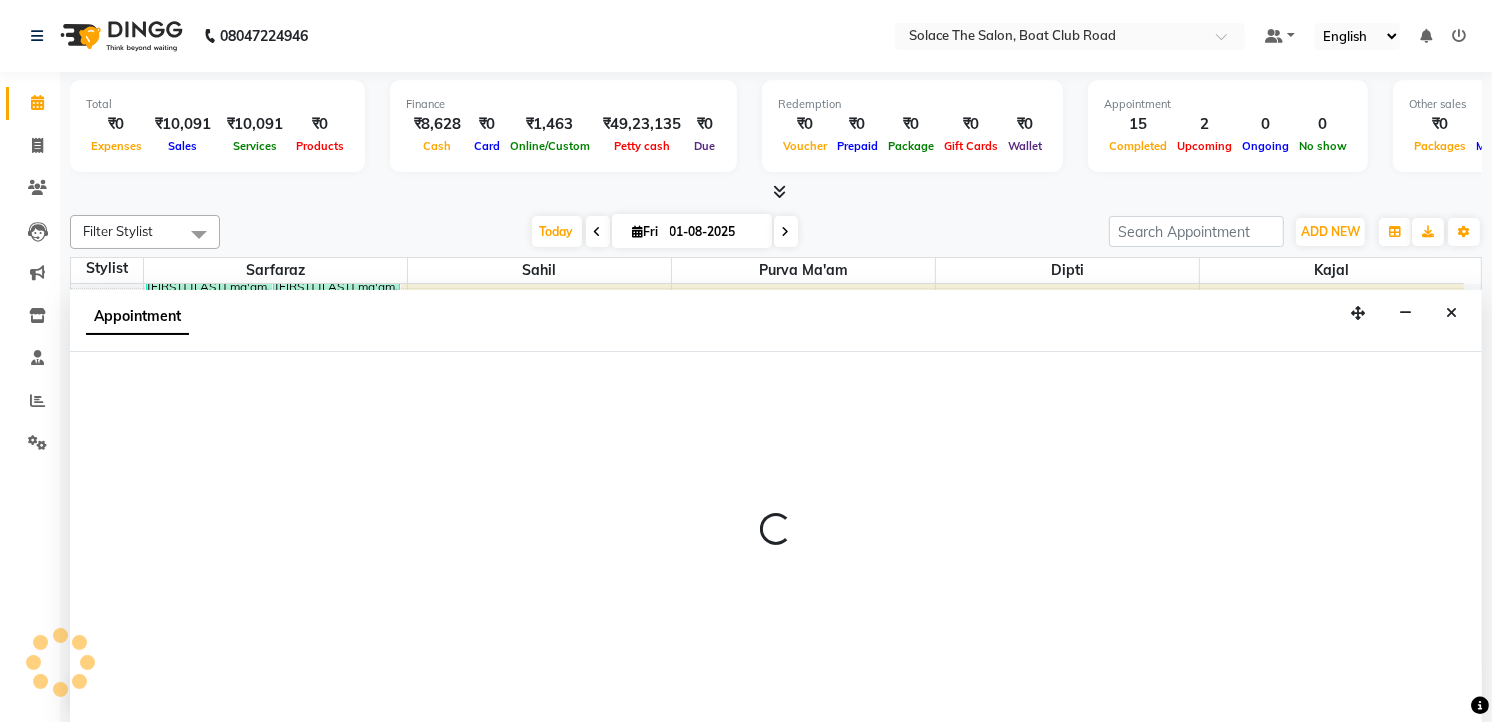 scroll, scrollTop: 1, scrollLeft: 0, axis: vertical 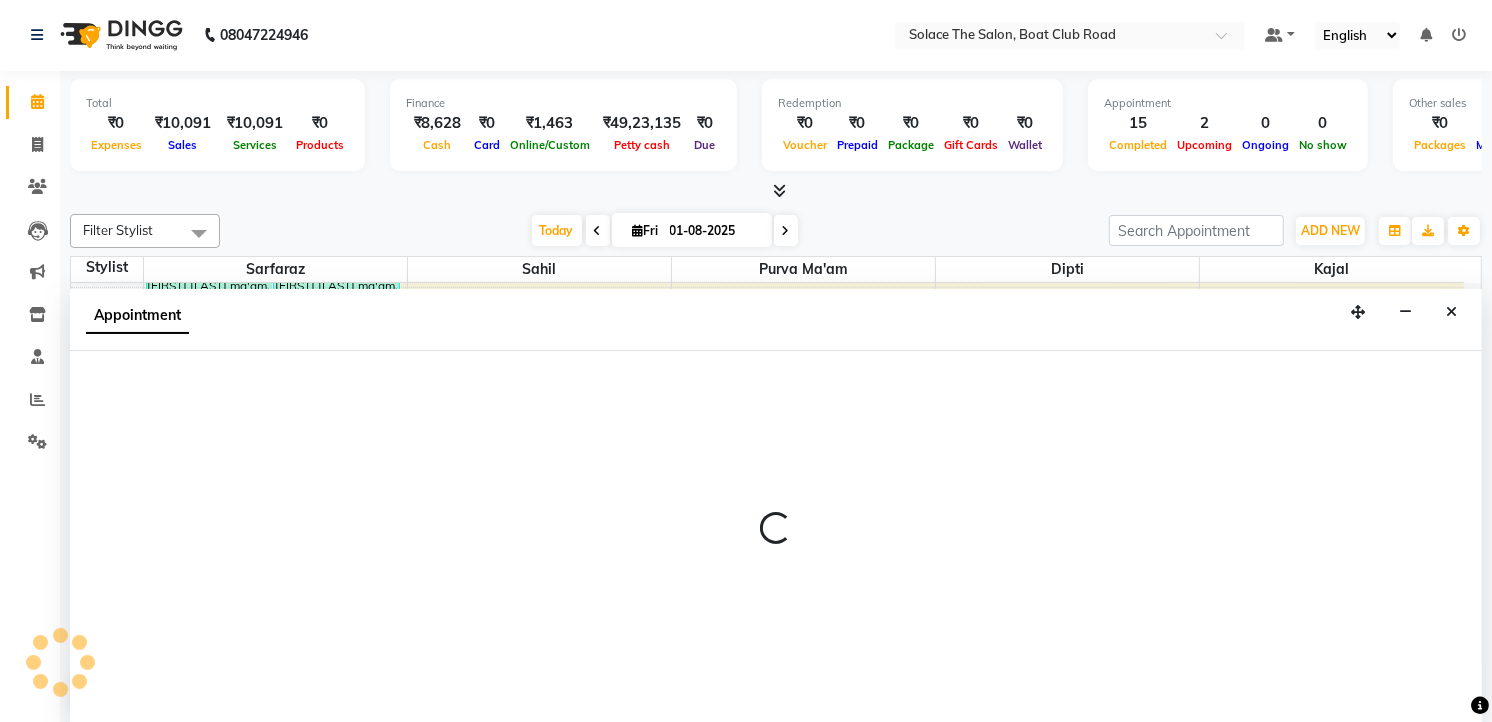 select on "9749" 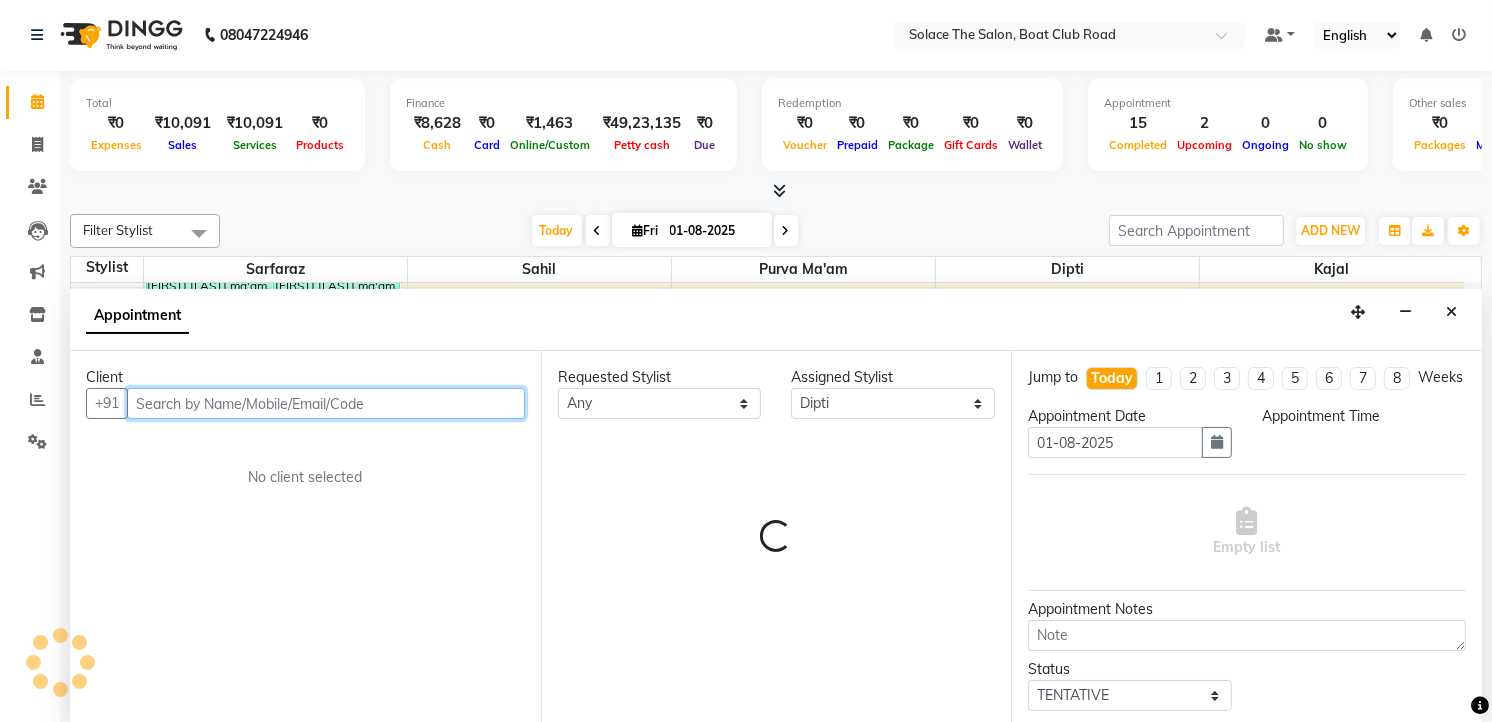 select on "1170" 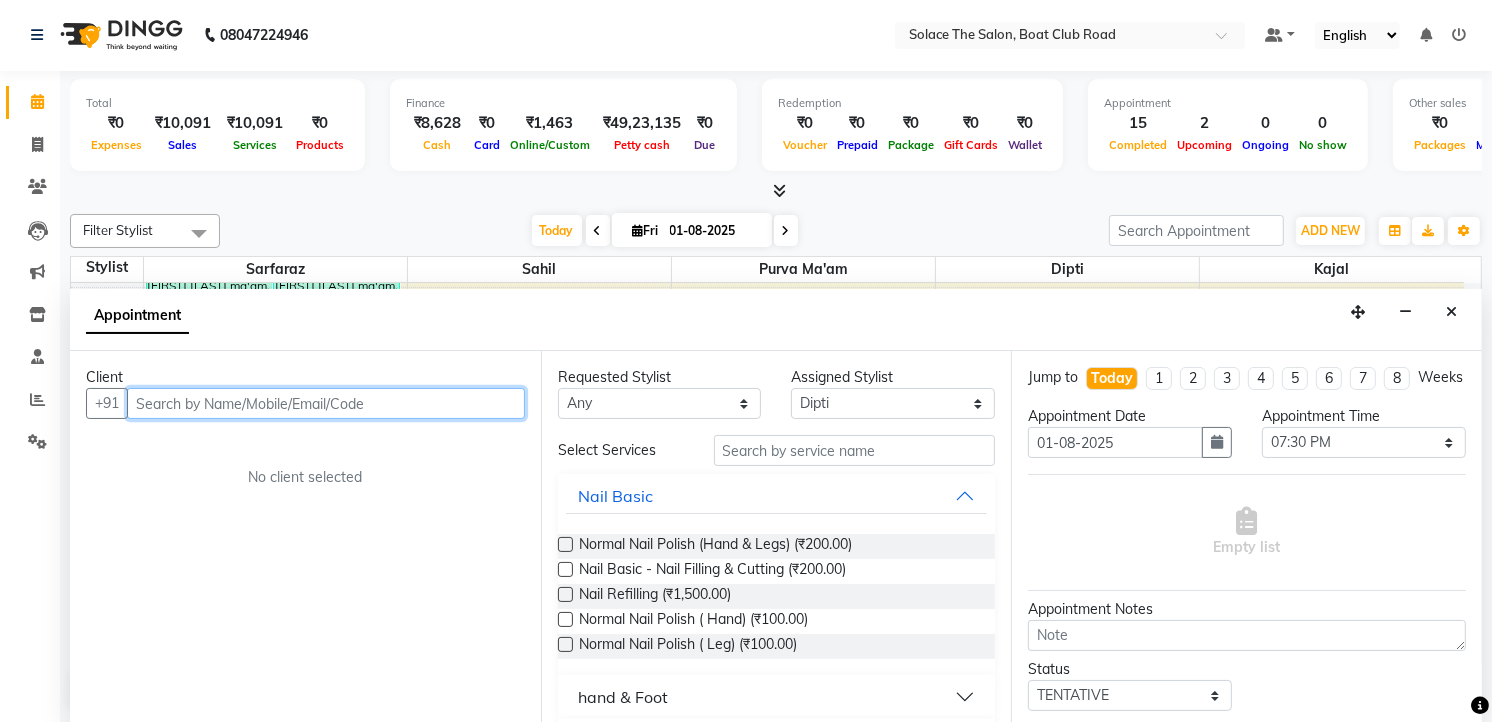 click at bounding box center [326, 403] 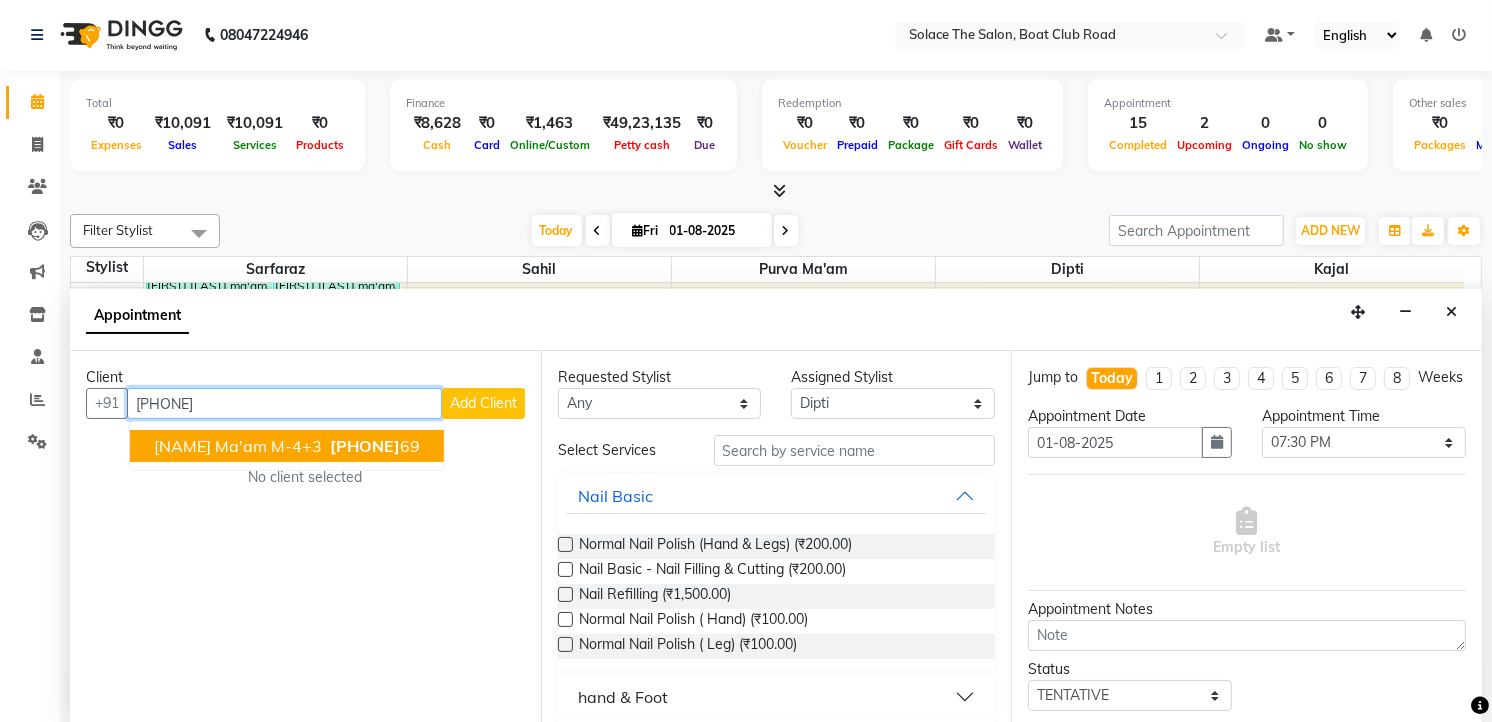 click on "[NAME] ma'am M-4+3 [PHONE]" at bounding box center (287, 446) 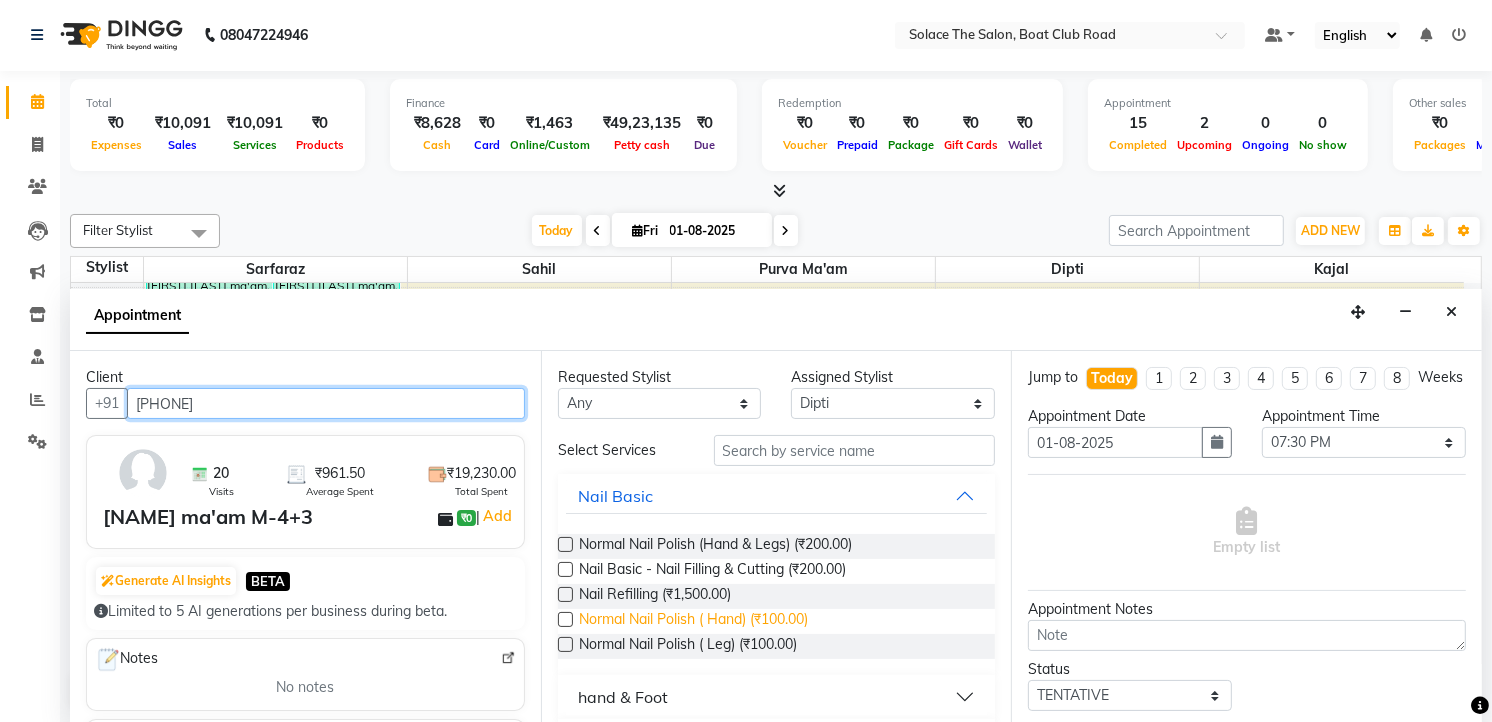 type on "[PHONE]" 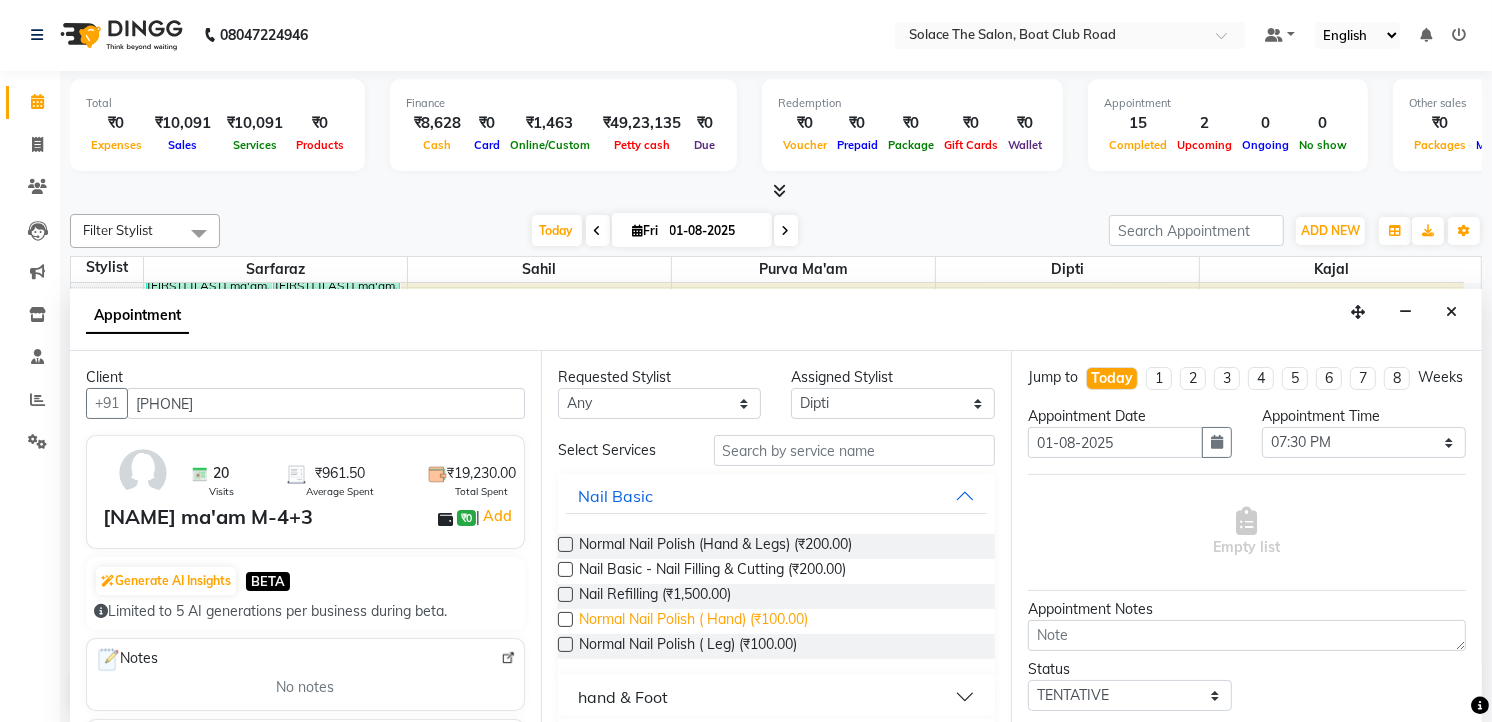 click on "Normal Nail Polish ( Hand)  (₹100.00)" at bounding box center (693, 621) 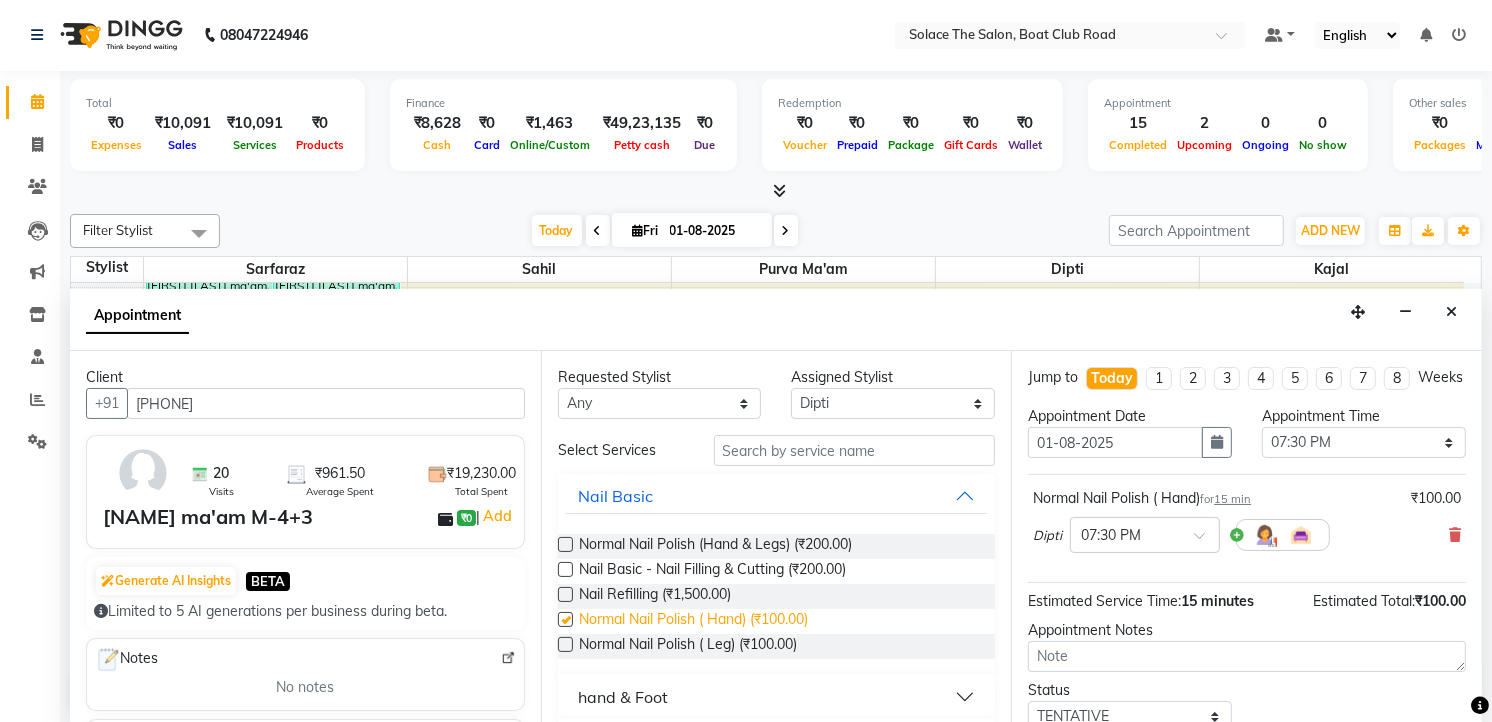 checkbox on "false" 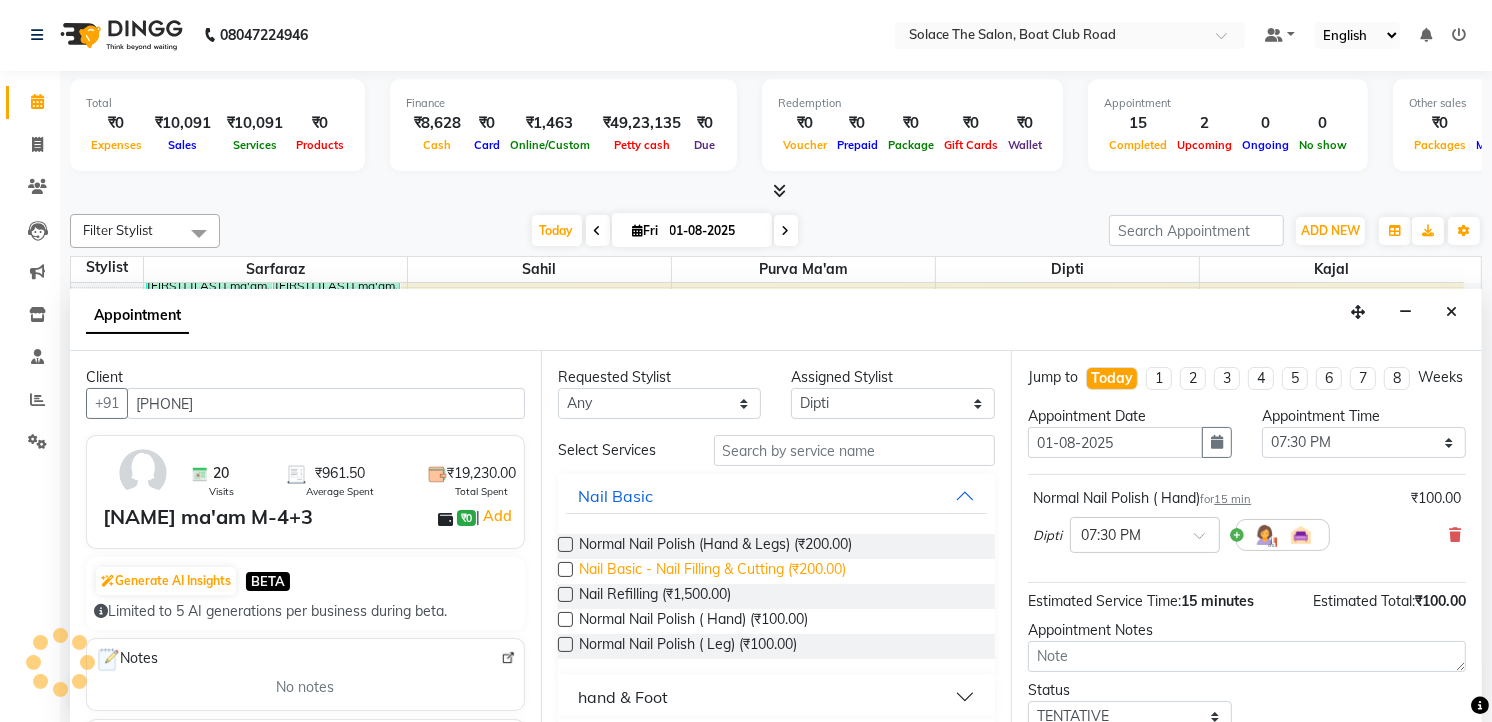 click on "Nail Basic - Nail Filling & Cutting (₹200.00)" at bounding box center [712, 571] 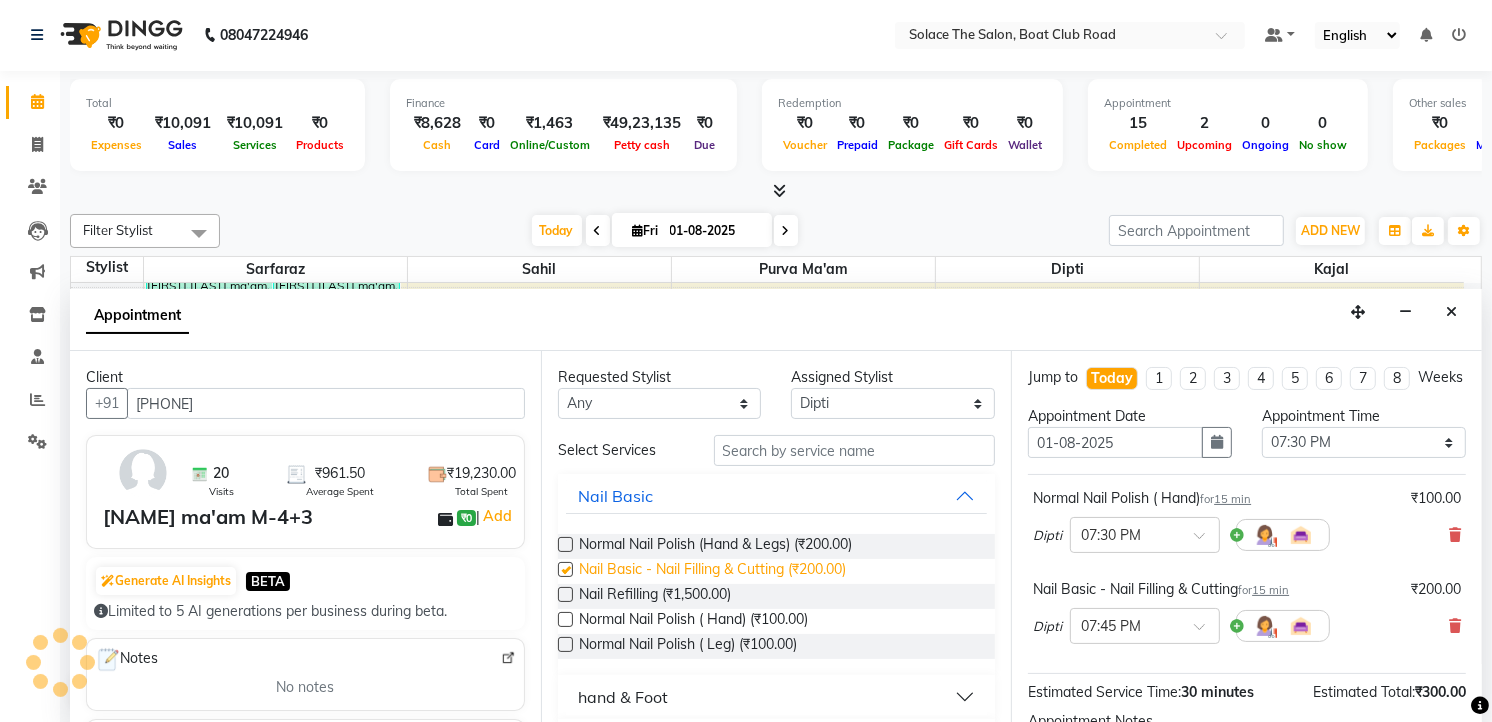 checkbox on "false" 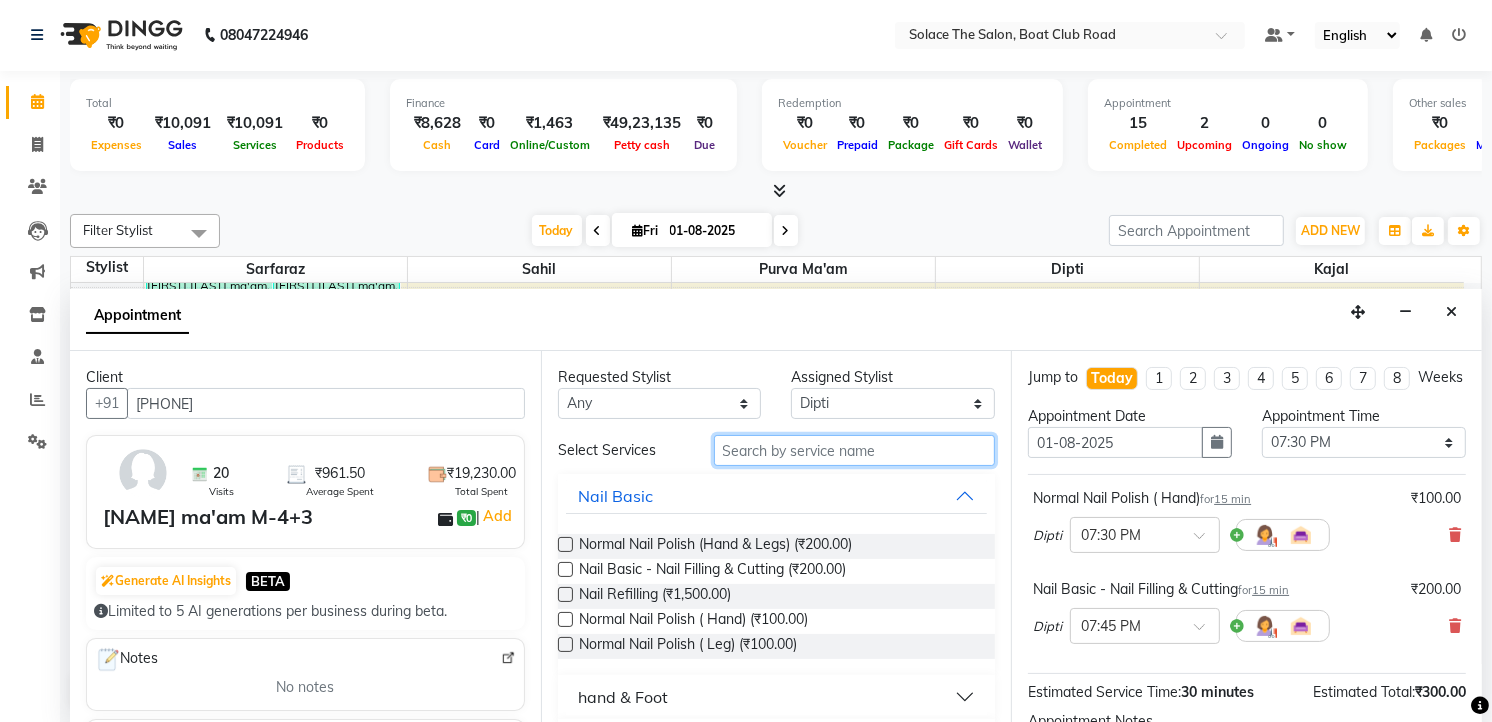 click at bounding box center (855, 450) 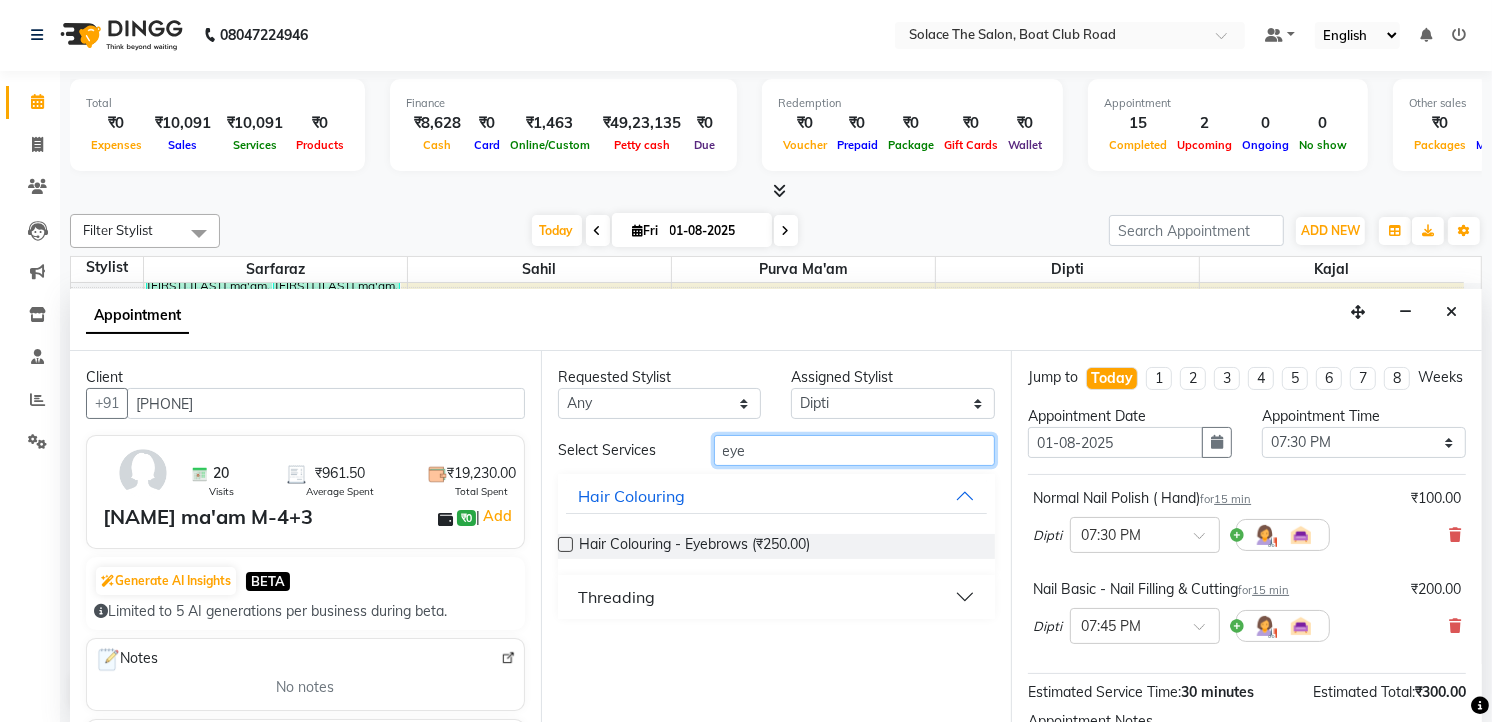type on "eye" 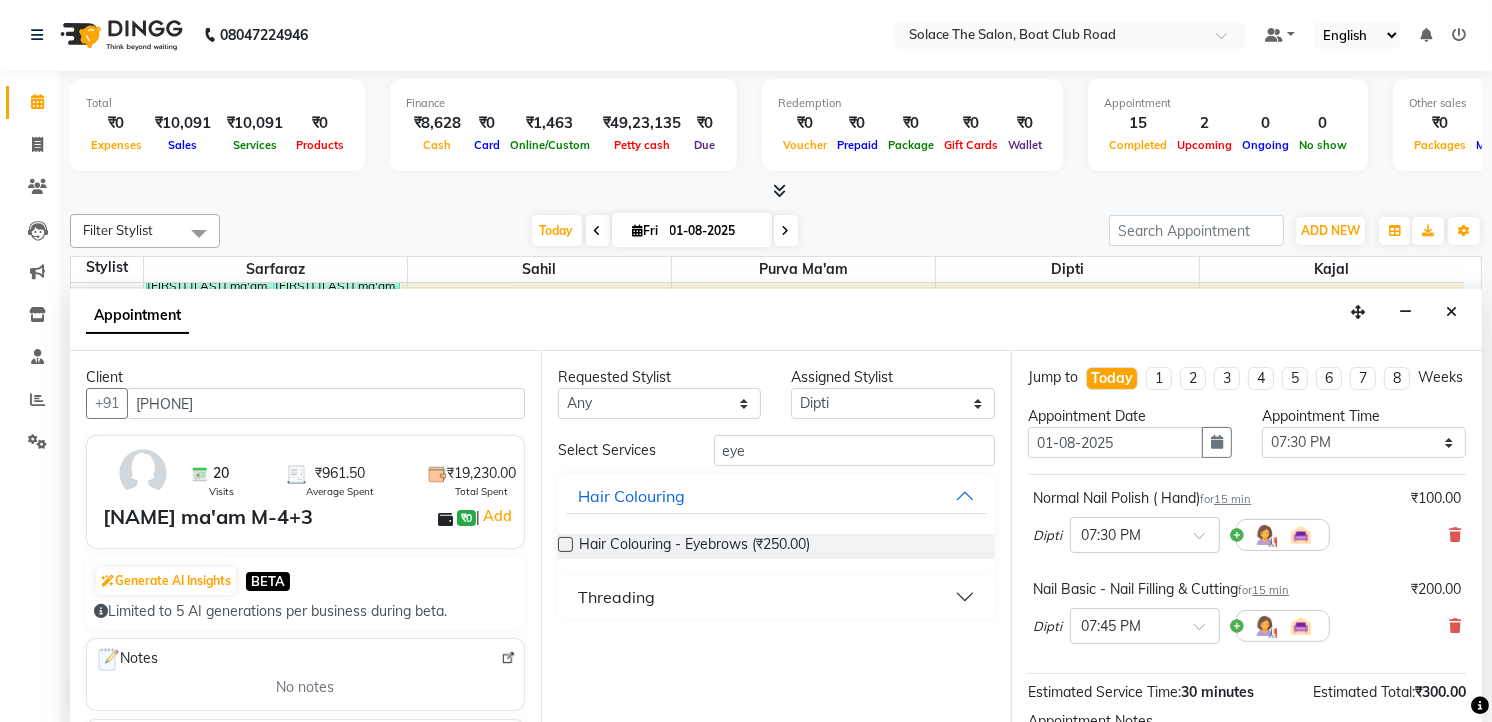 click on "Threading" at bounding box center (777, 597) 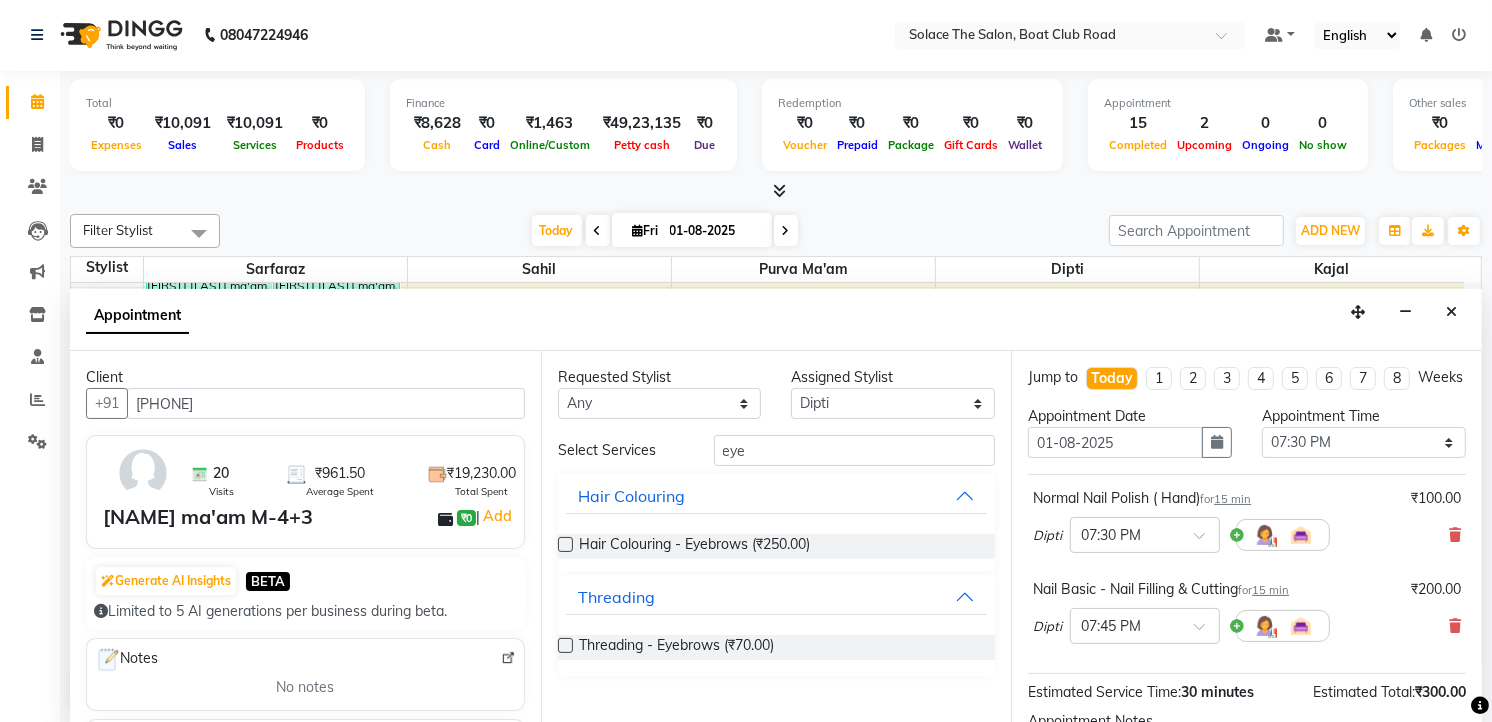 click at bounding box center (565, 645) 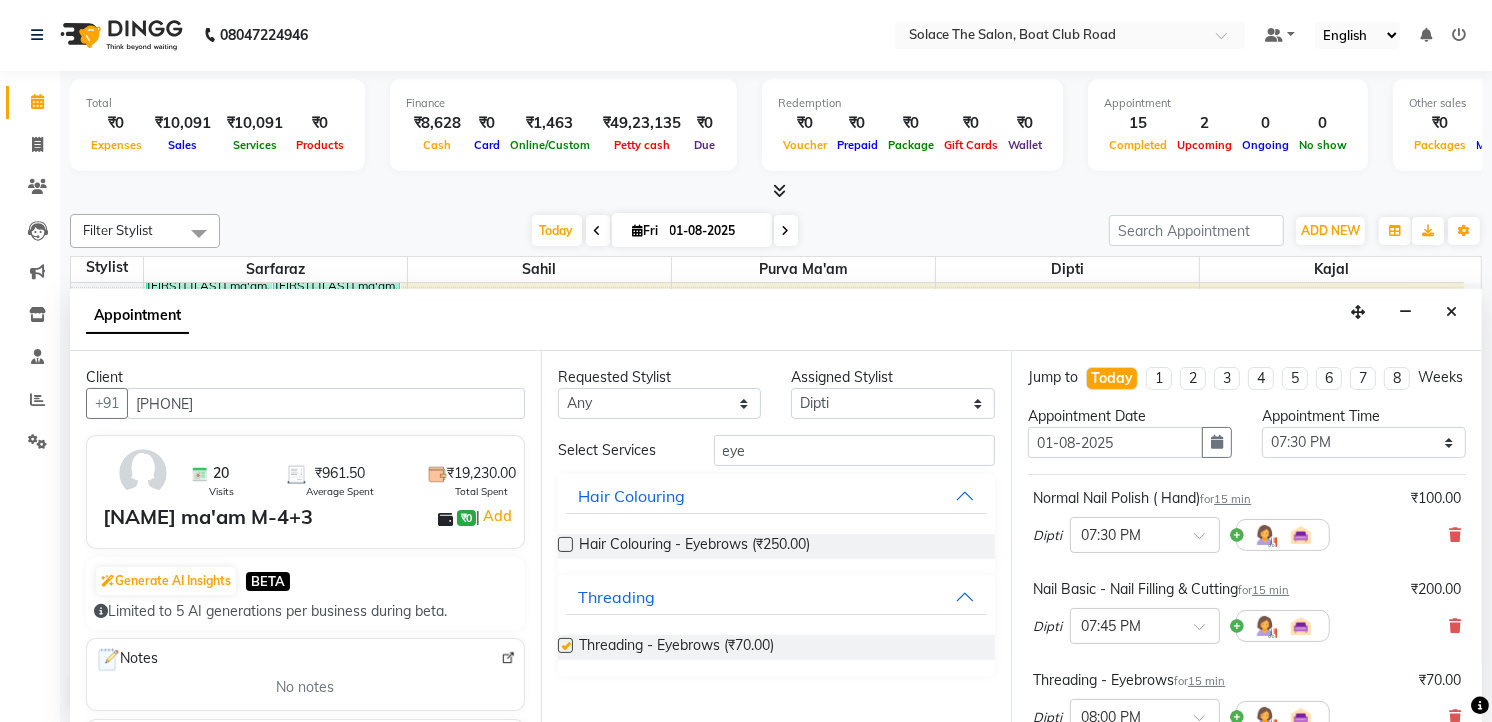 checkbox on "false" 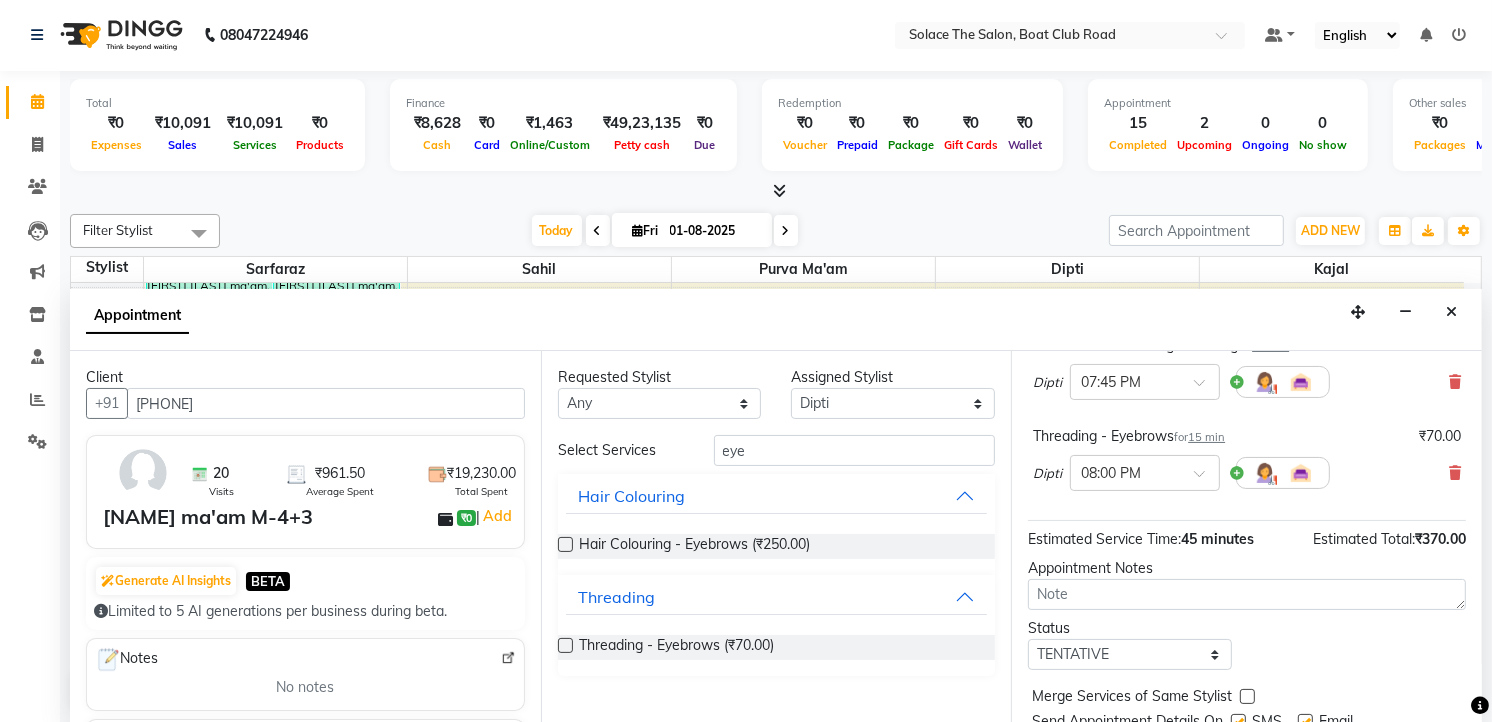 scroll, scrollTop: 333, scrollLeft: 0, axis: vertical 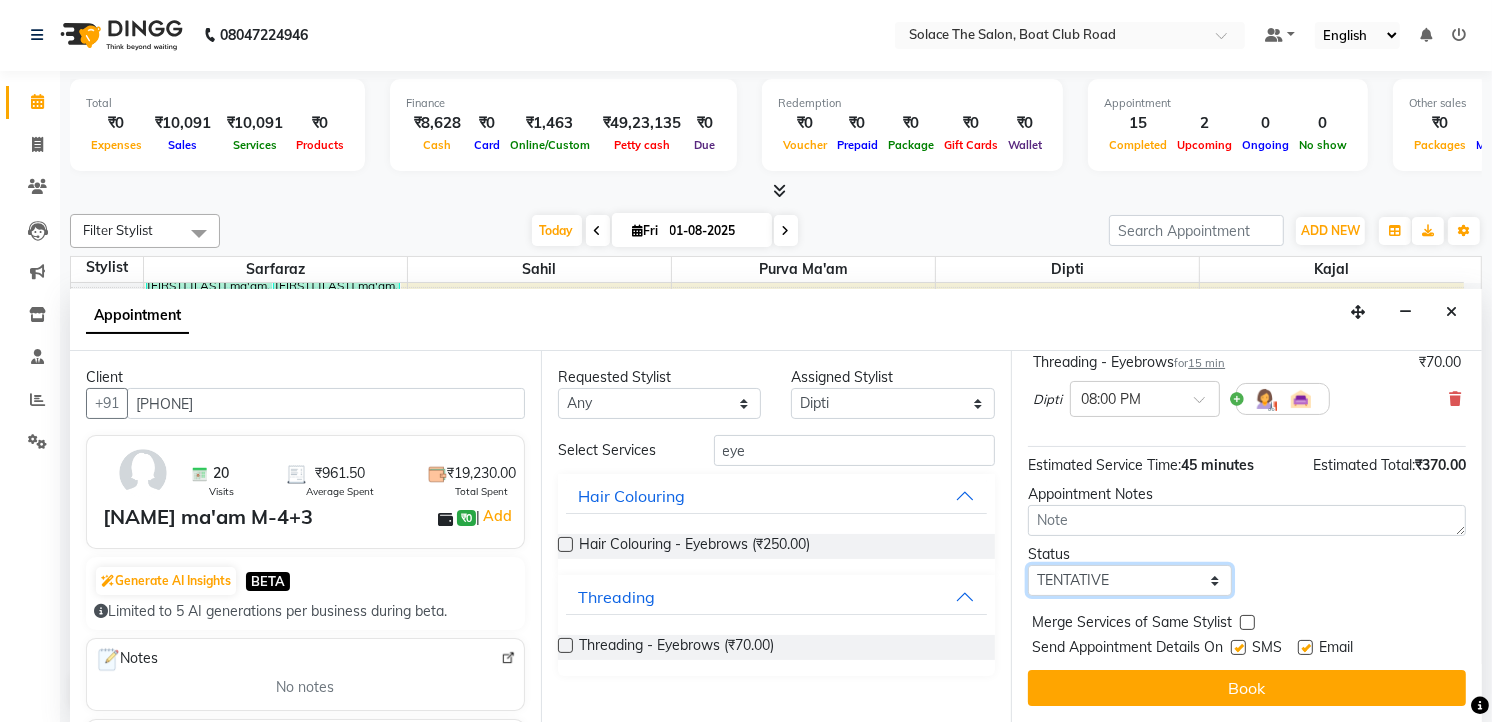 click on "Select TENTATIVE CONFIRM CHECK-IN UPCOMING" at bounding box center (1130, 580) 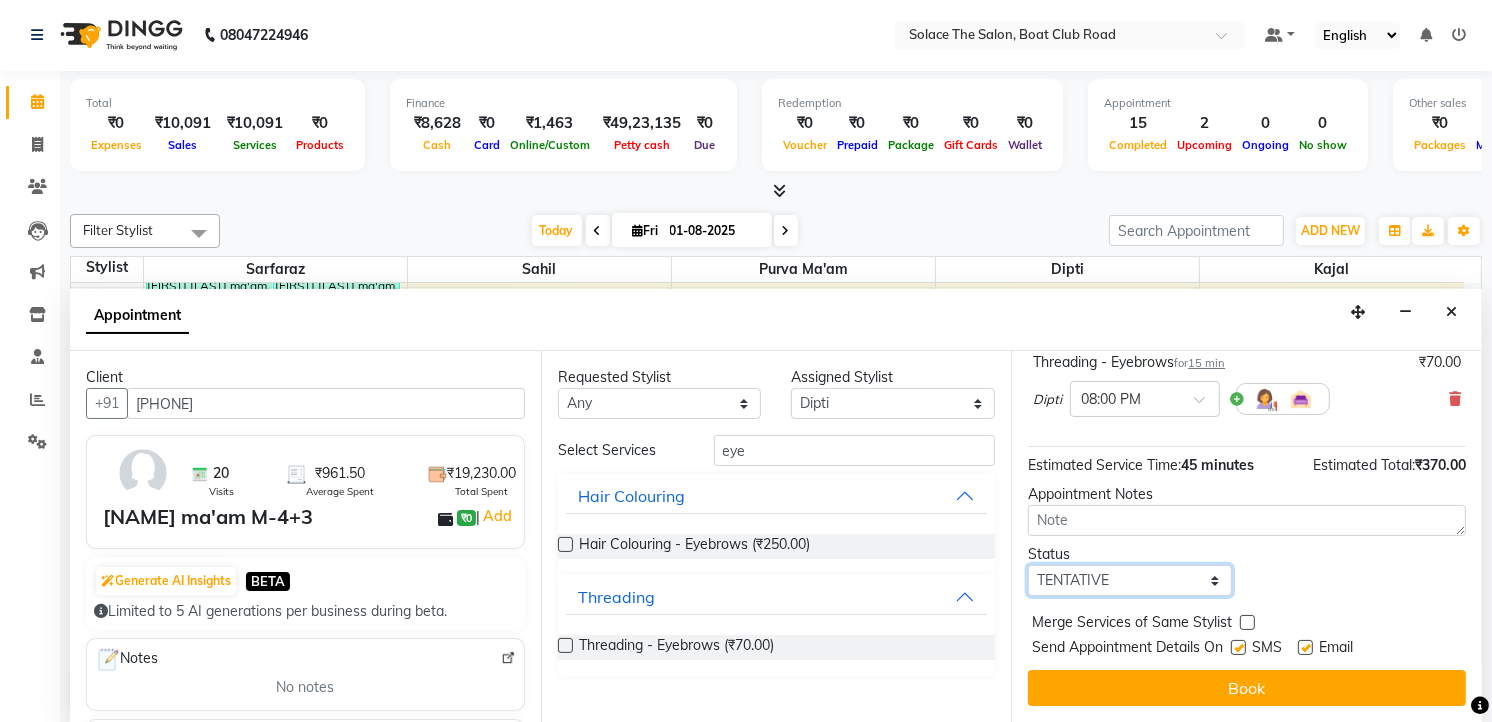 select on "confirm booking" 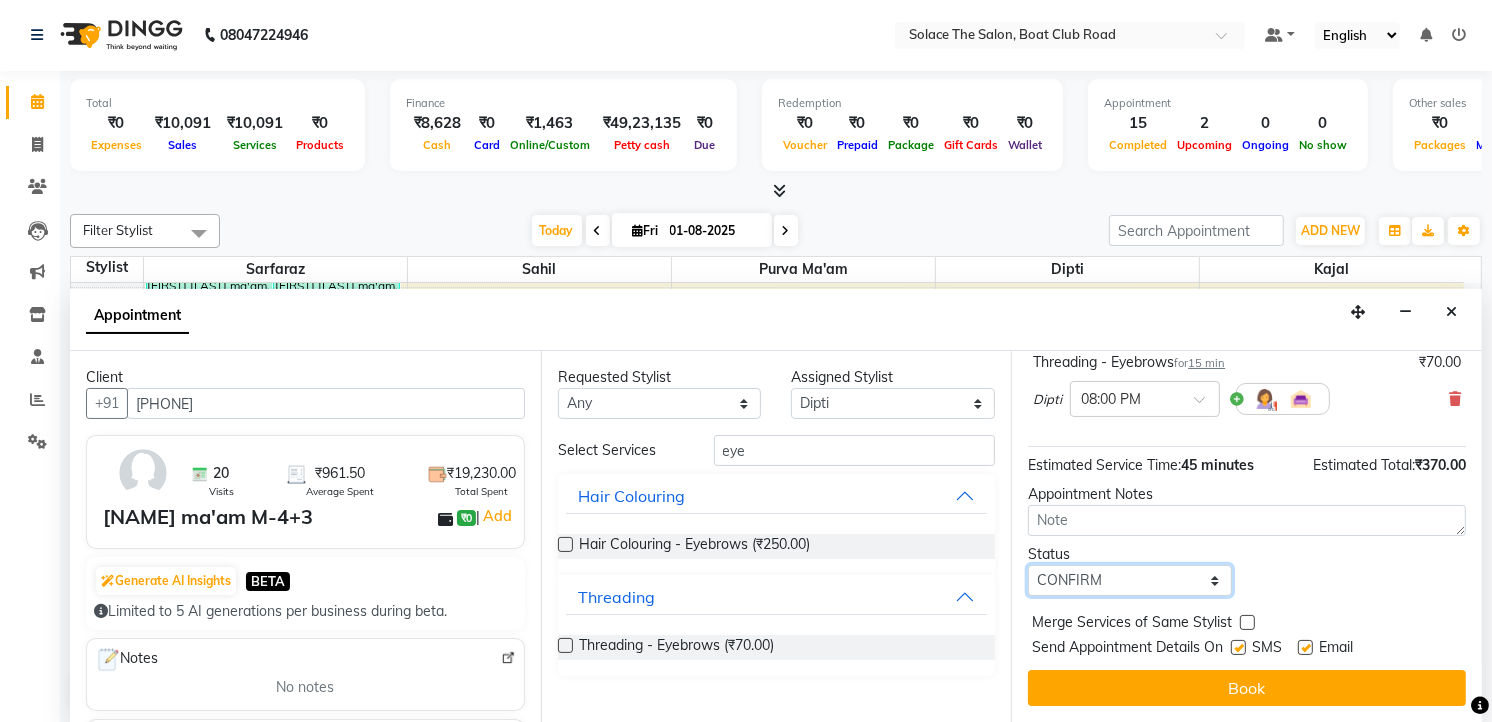 click on "Select TENTATIVE CONFIRM CHECK-IN UPCOMING" at bounding box center [1130, 580] 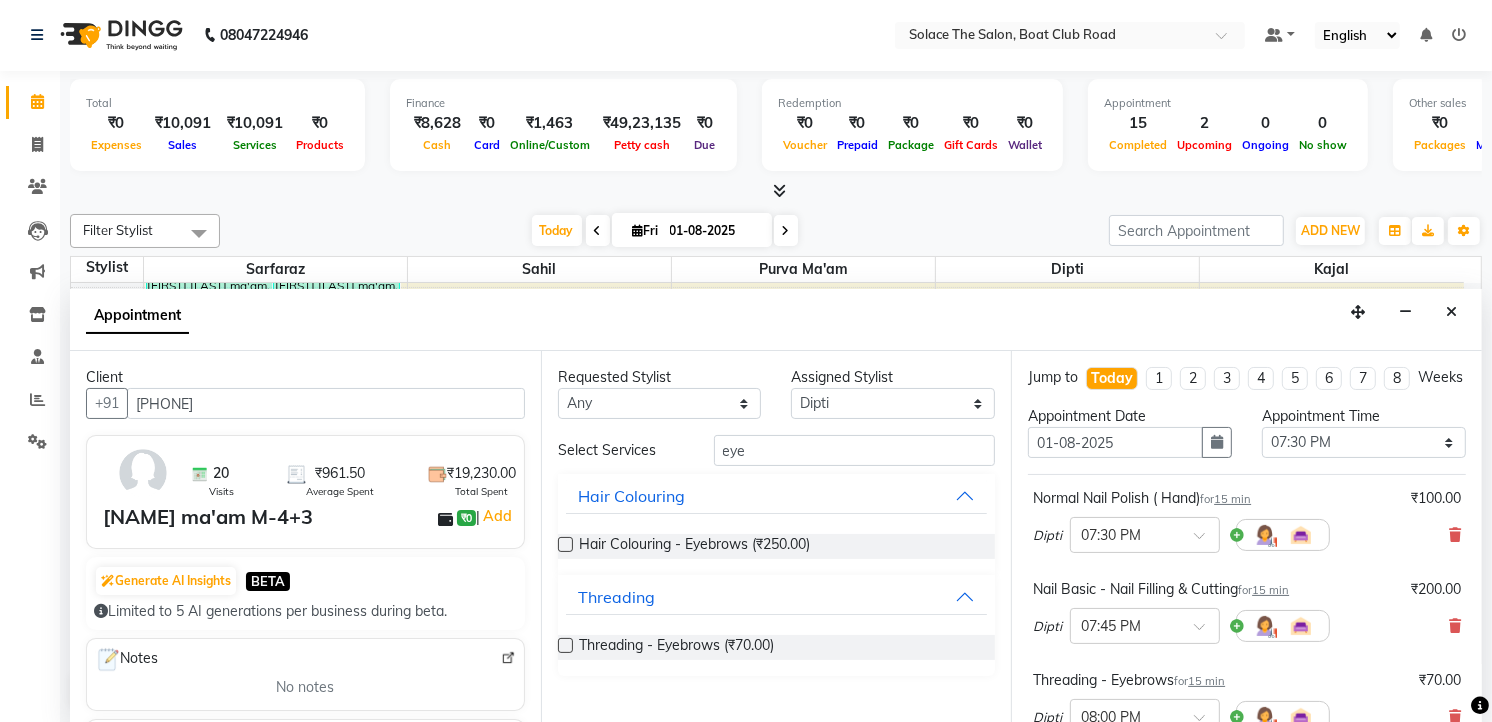 scroll, scrollTop: 333, scrollLeft: 0, axis: vertical 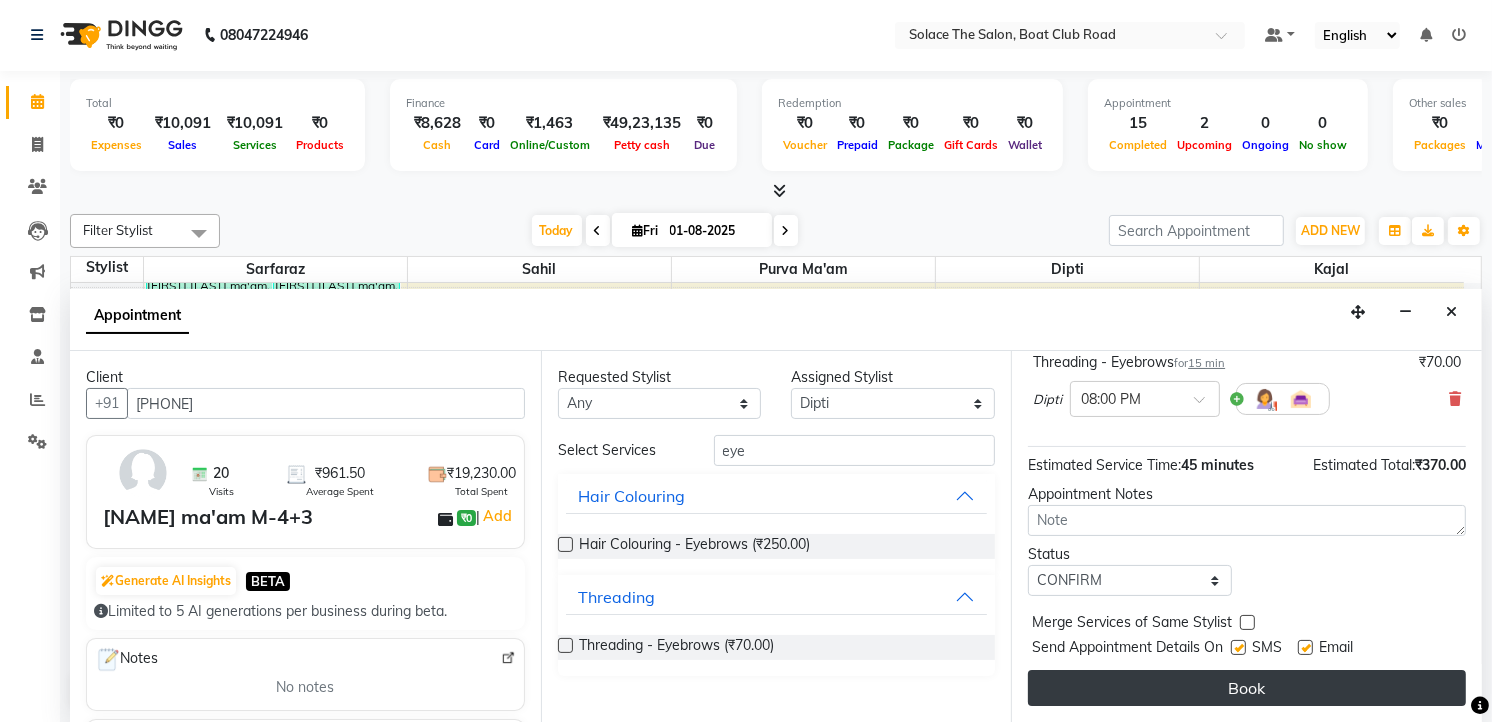 click on "Book" at bounding box center [1247, 688] 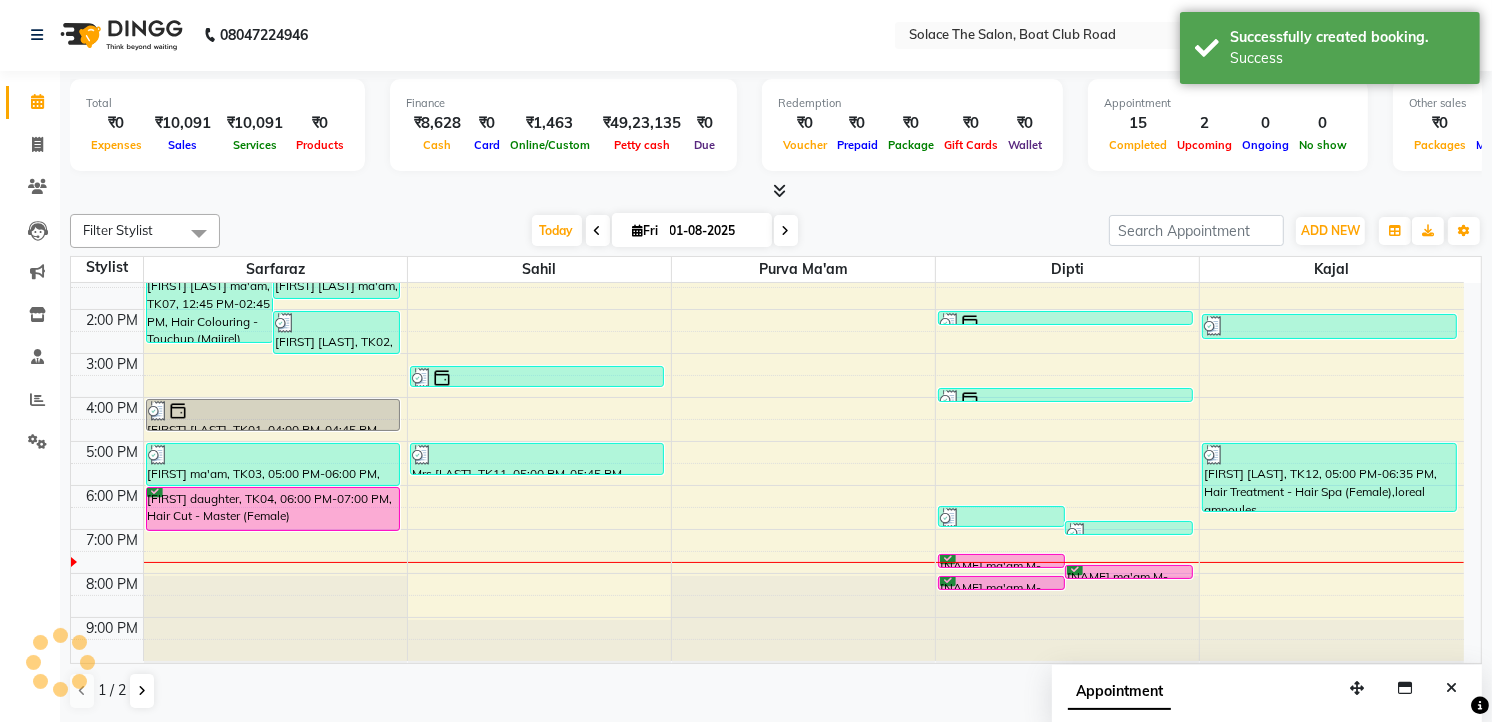 scroll, scrollTop: 0, scrollLeft: 0, axis: both 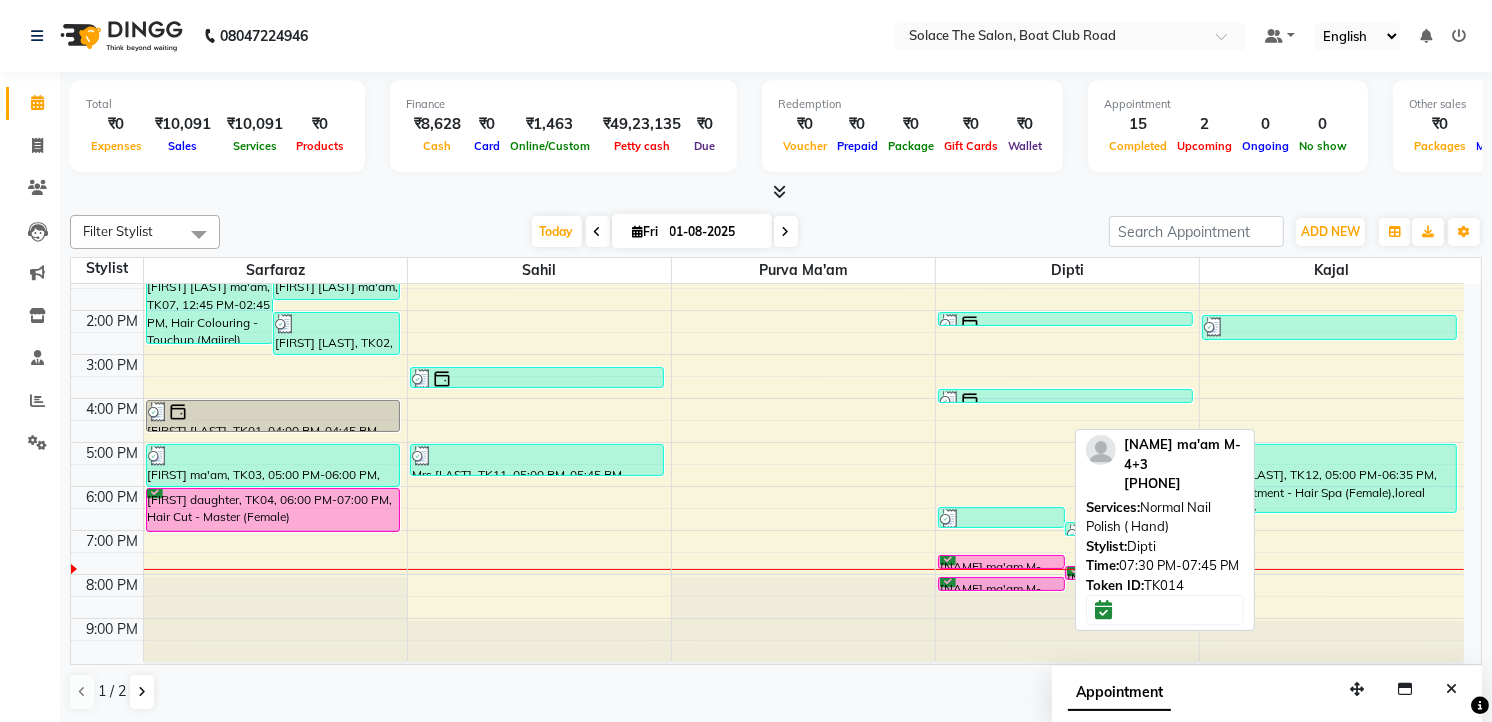 click on "[NAME] ma'am M-4+3, TK14, 07:30 PM-07:45 PM, Normal Nail Polish ( Hand)" at bounding box center [1001, 562] 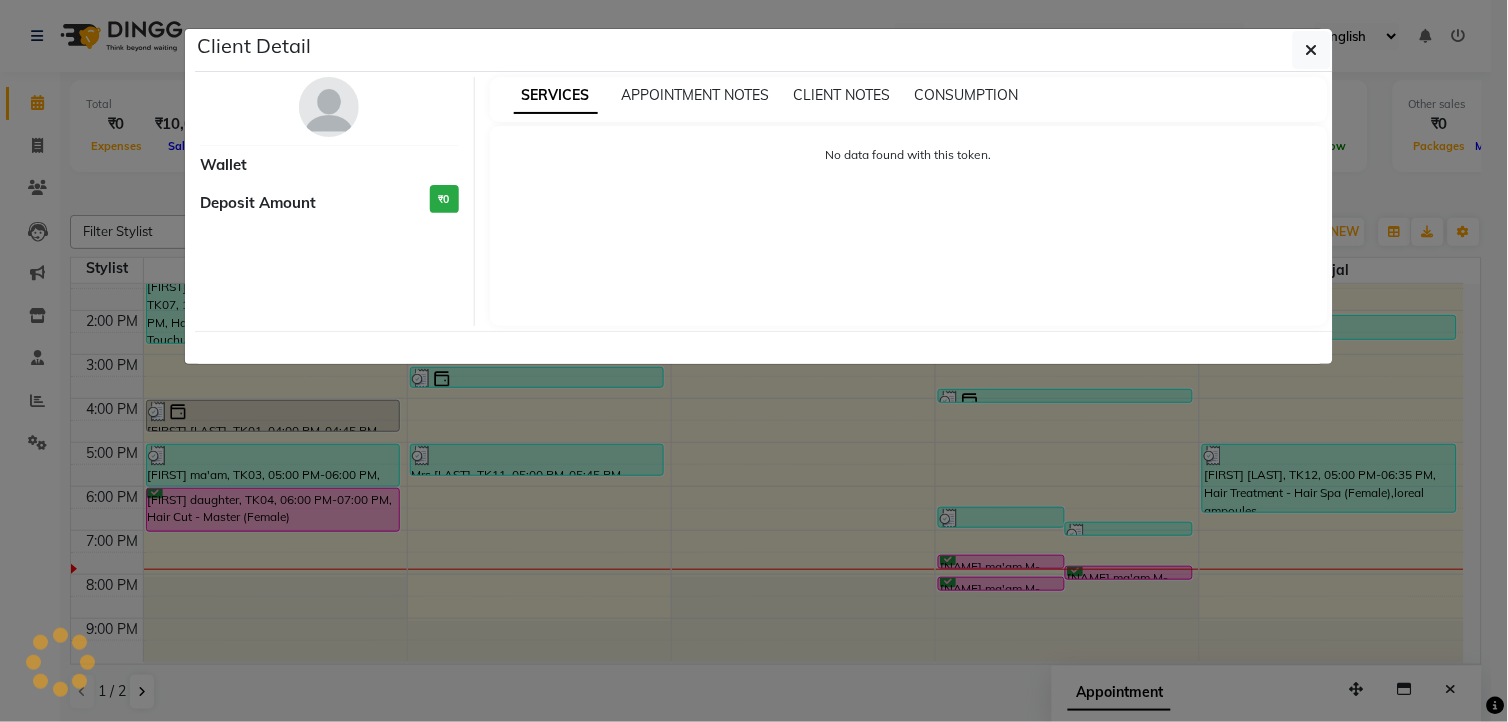 select on "6" 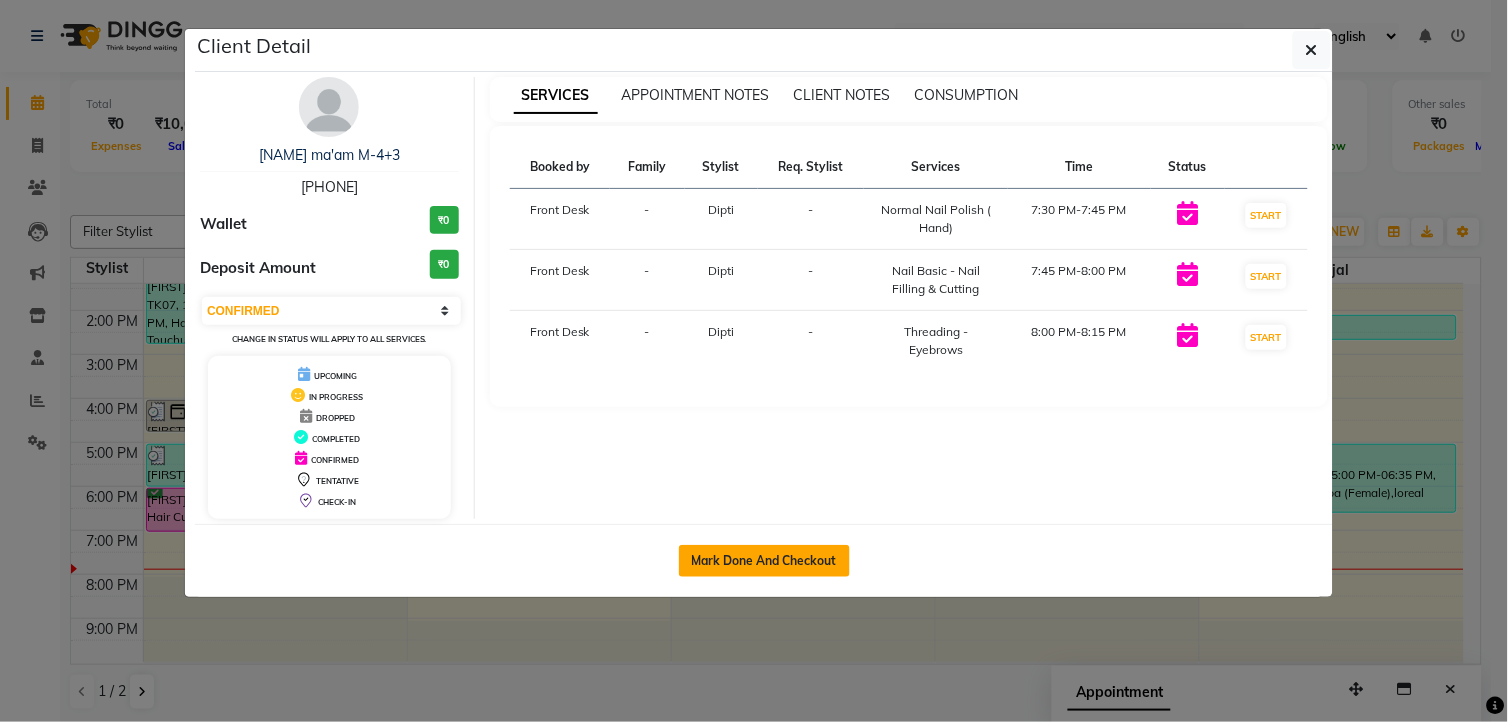 click on "Mark Done And Checkout" 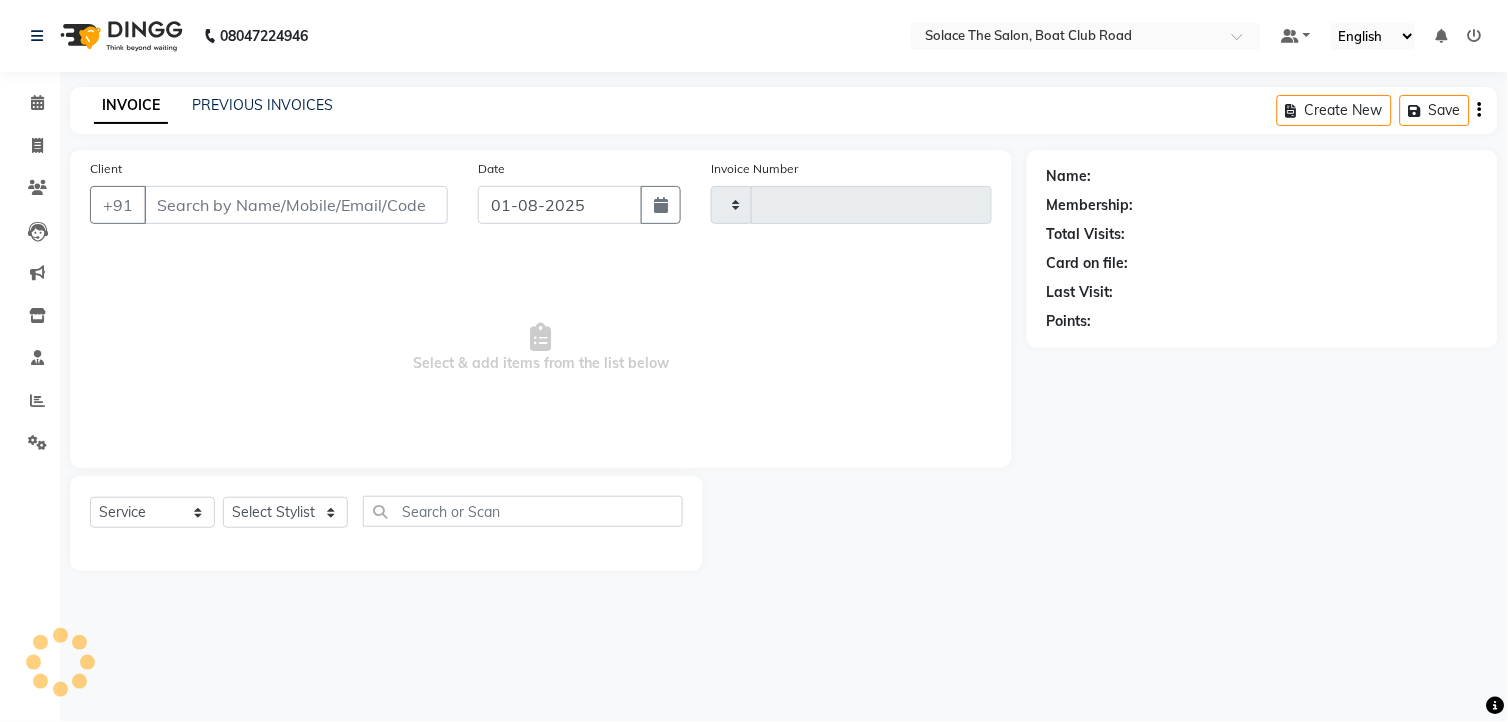type on "1015" 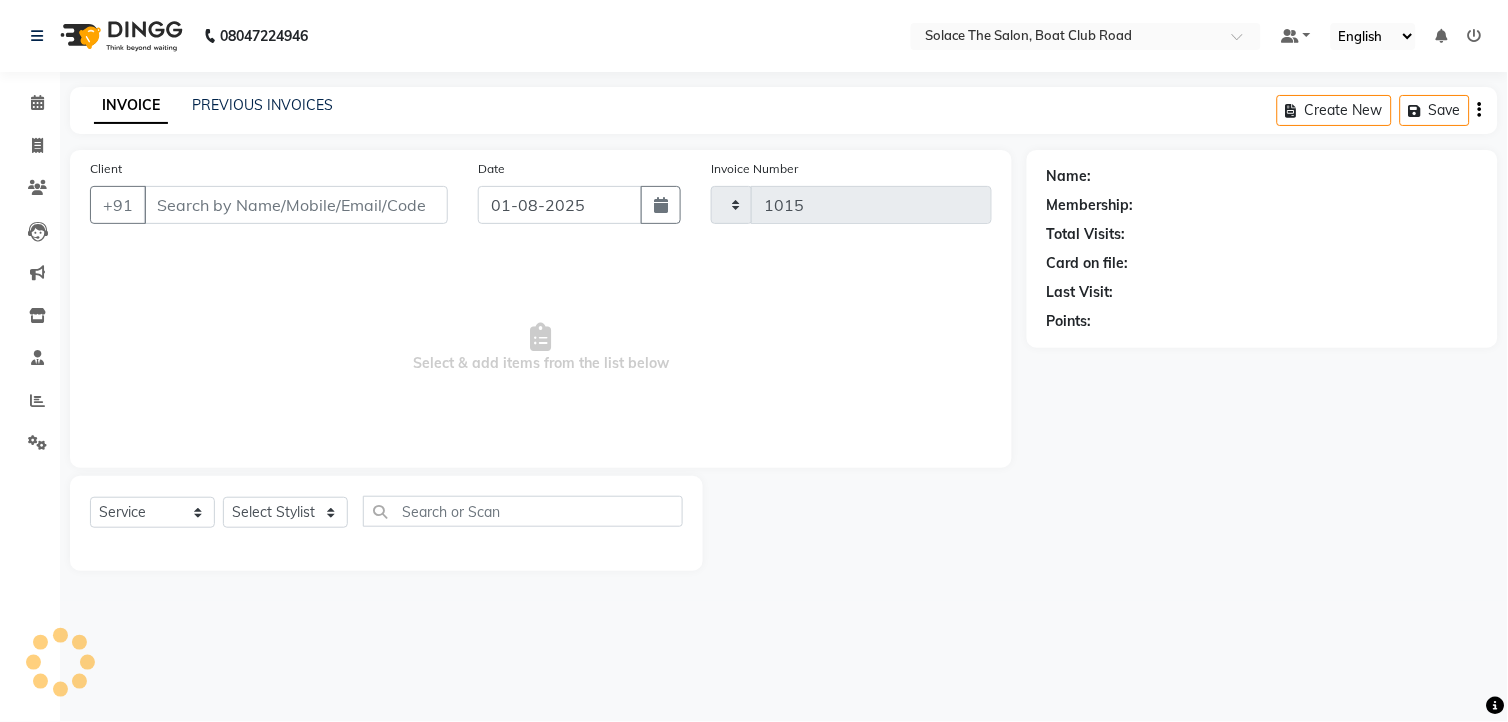 select on "585" 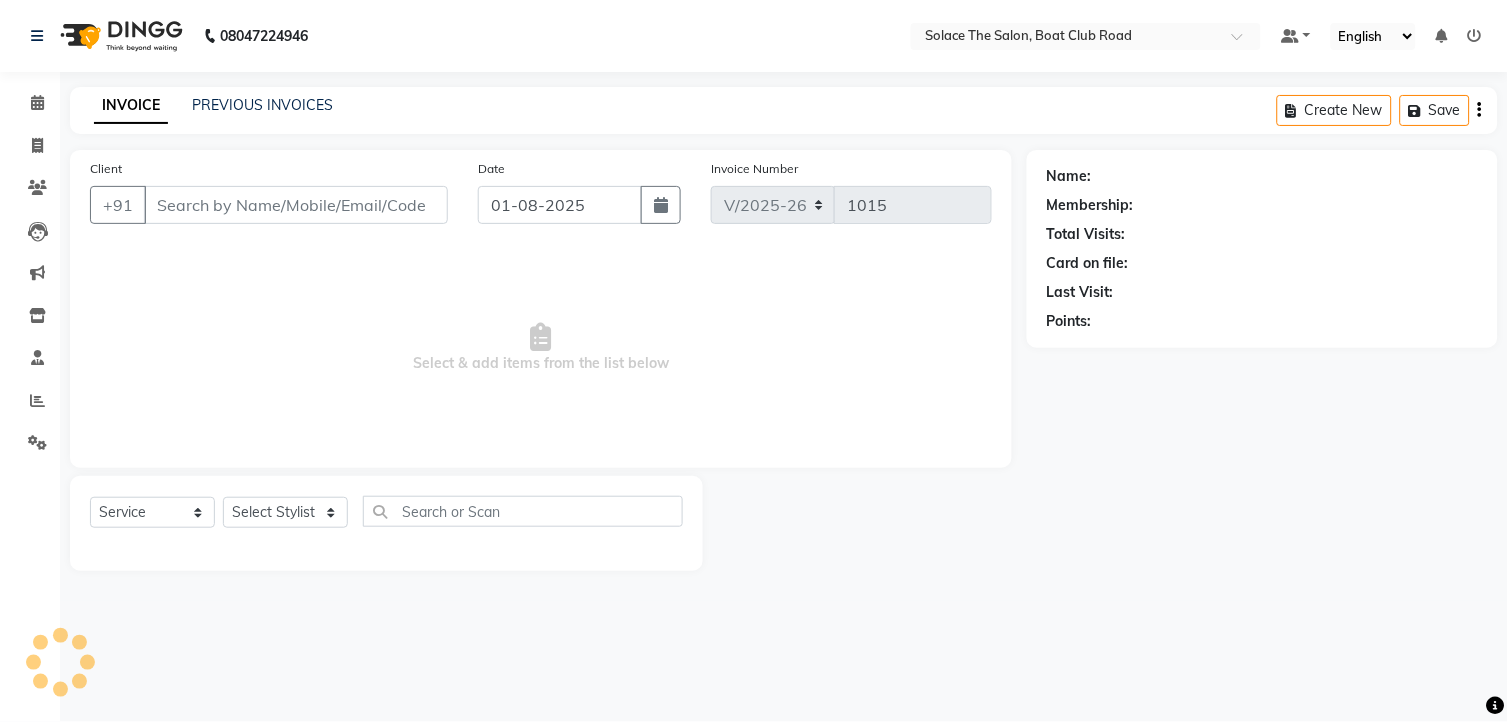 type on "[PHONE]" 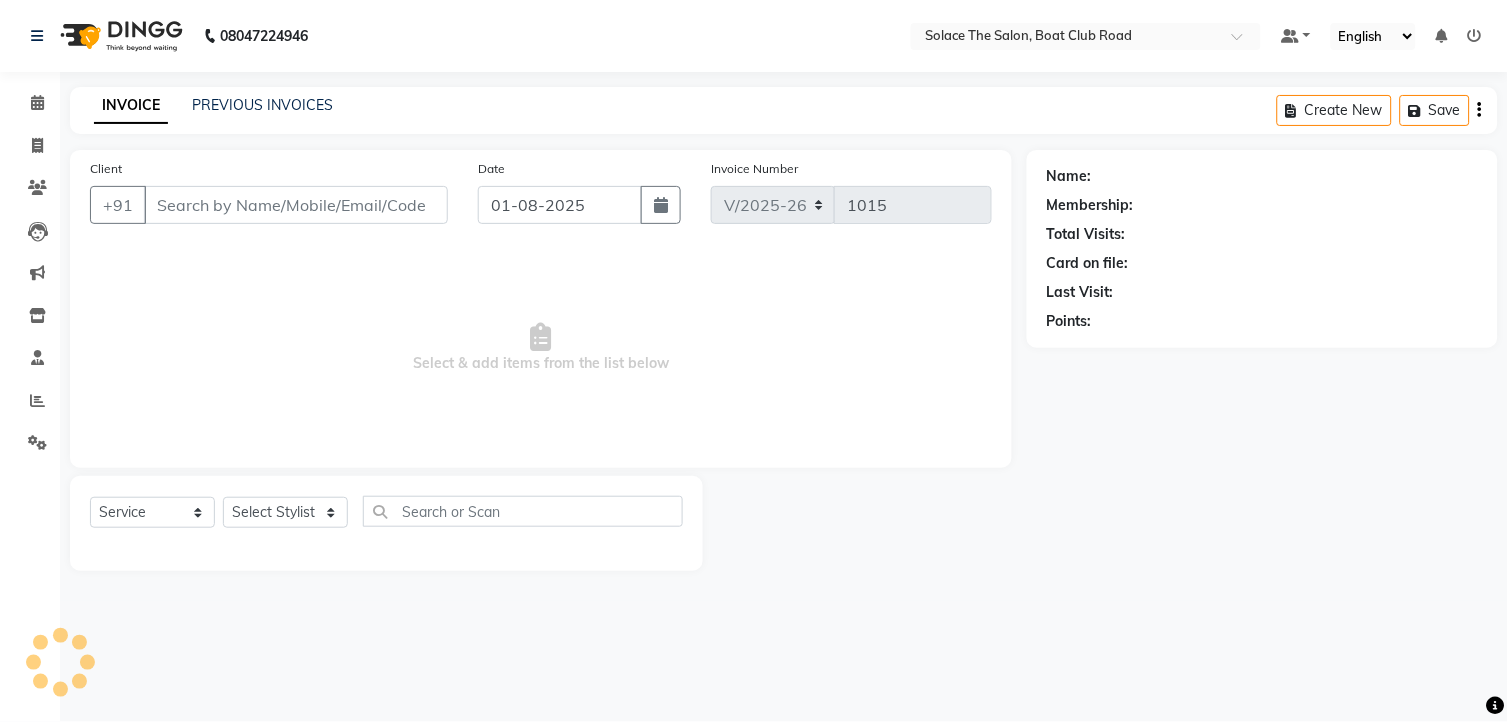 select on "9749" 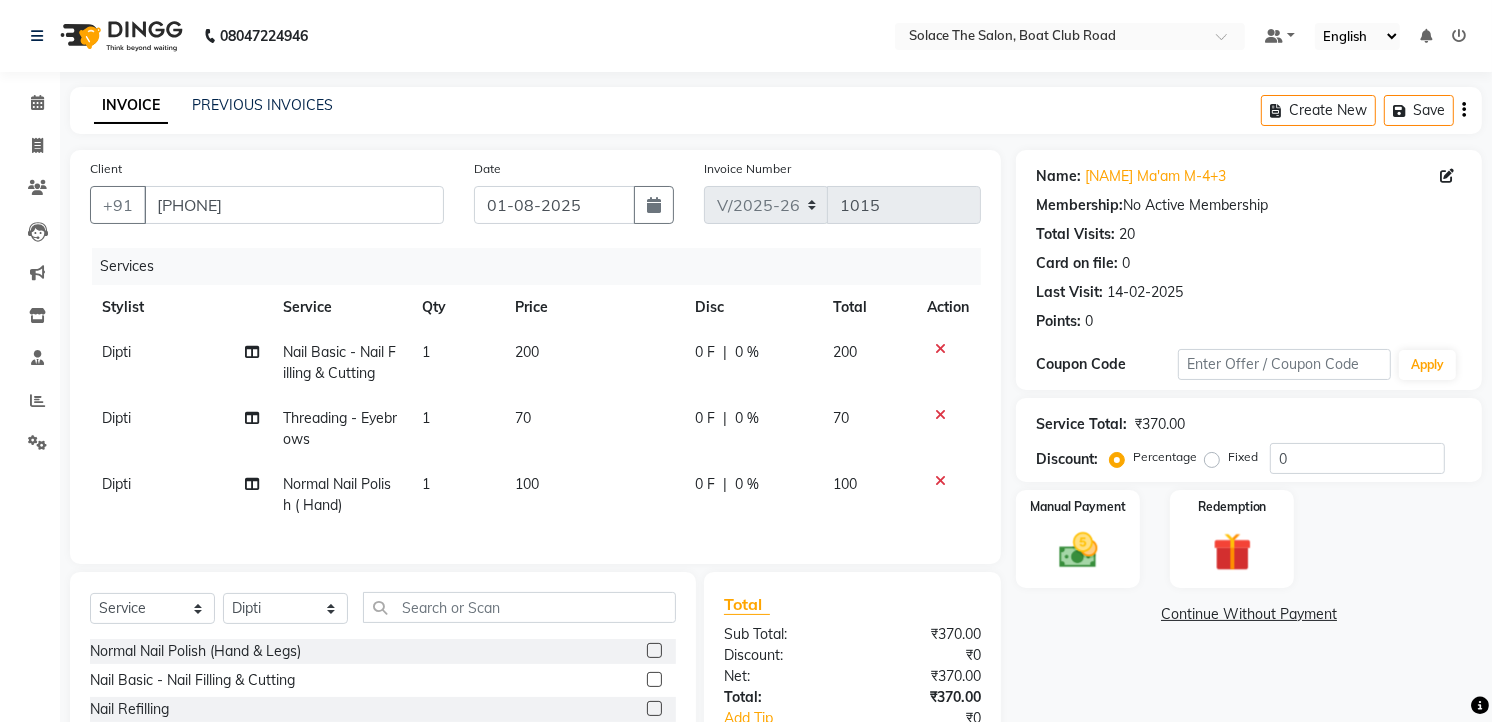 click on "200" 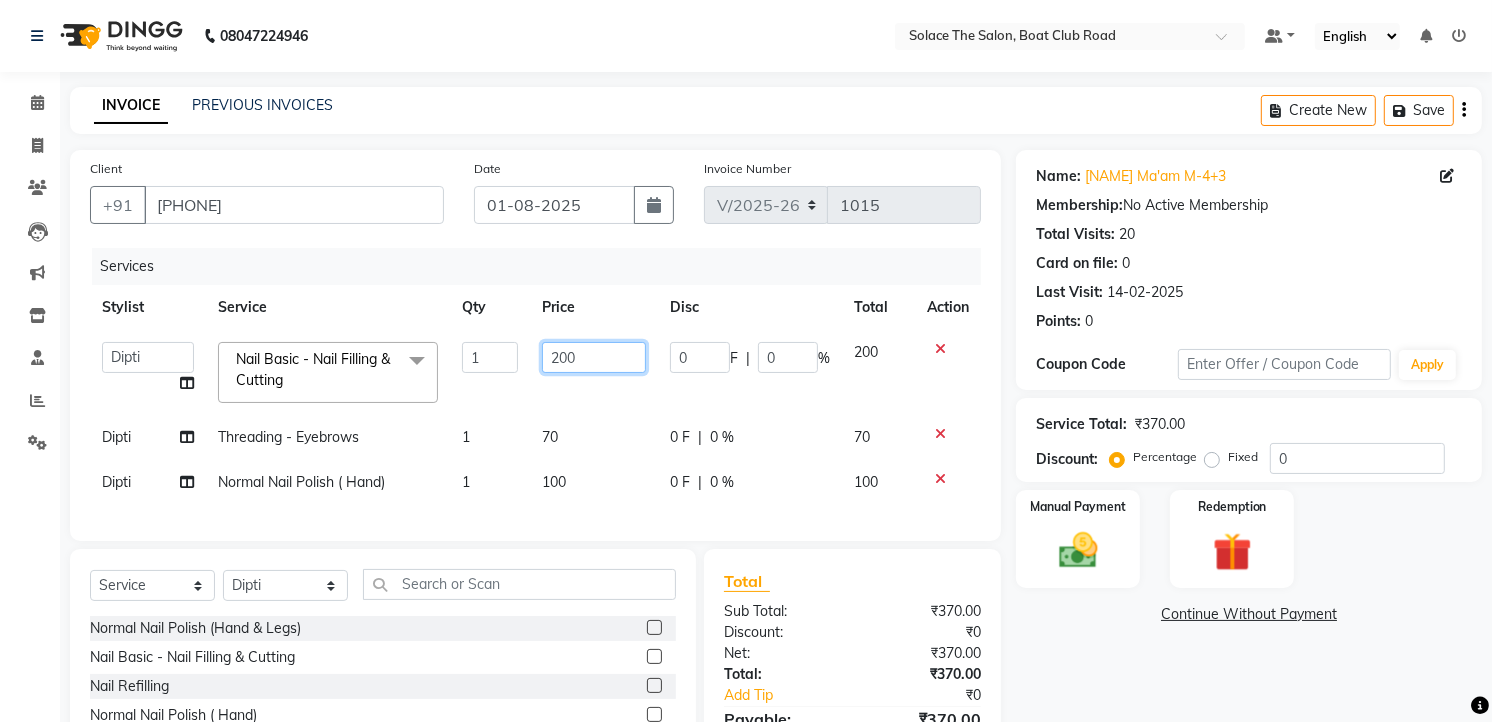 click on "200" 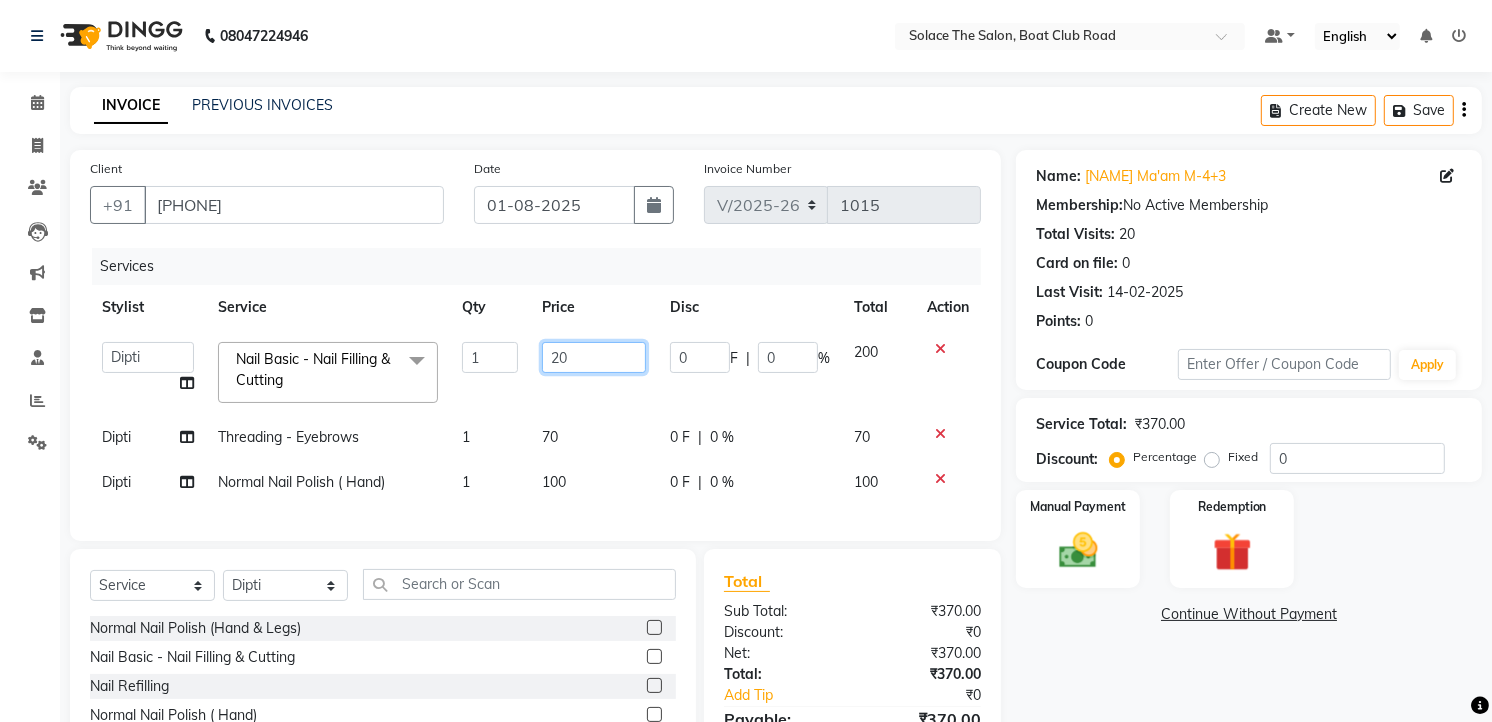 type on "2" 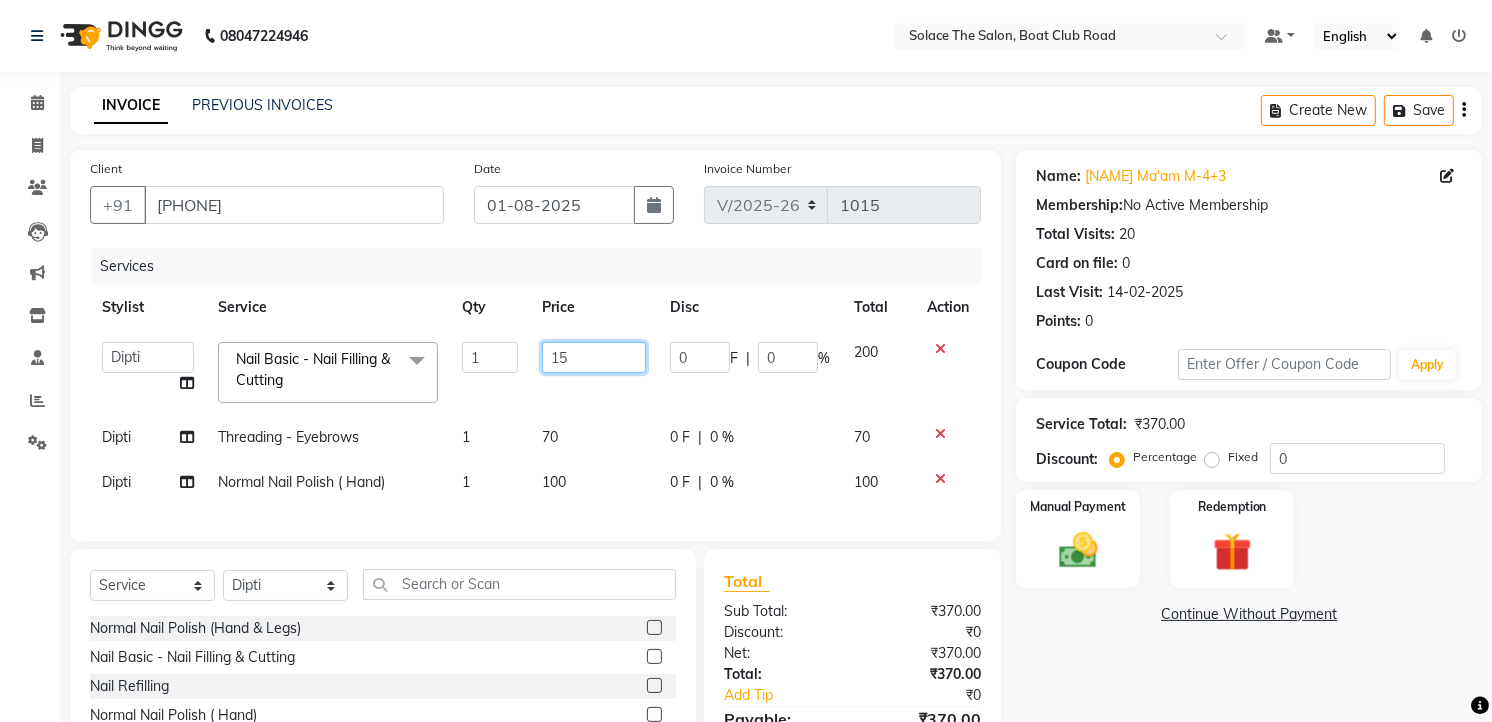 type on "150" 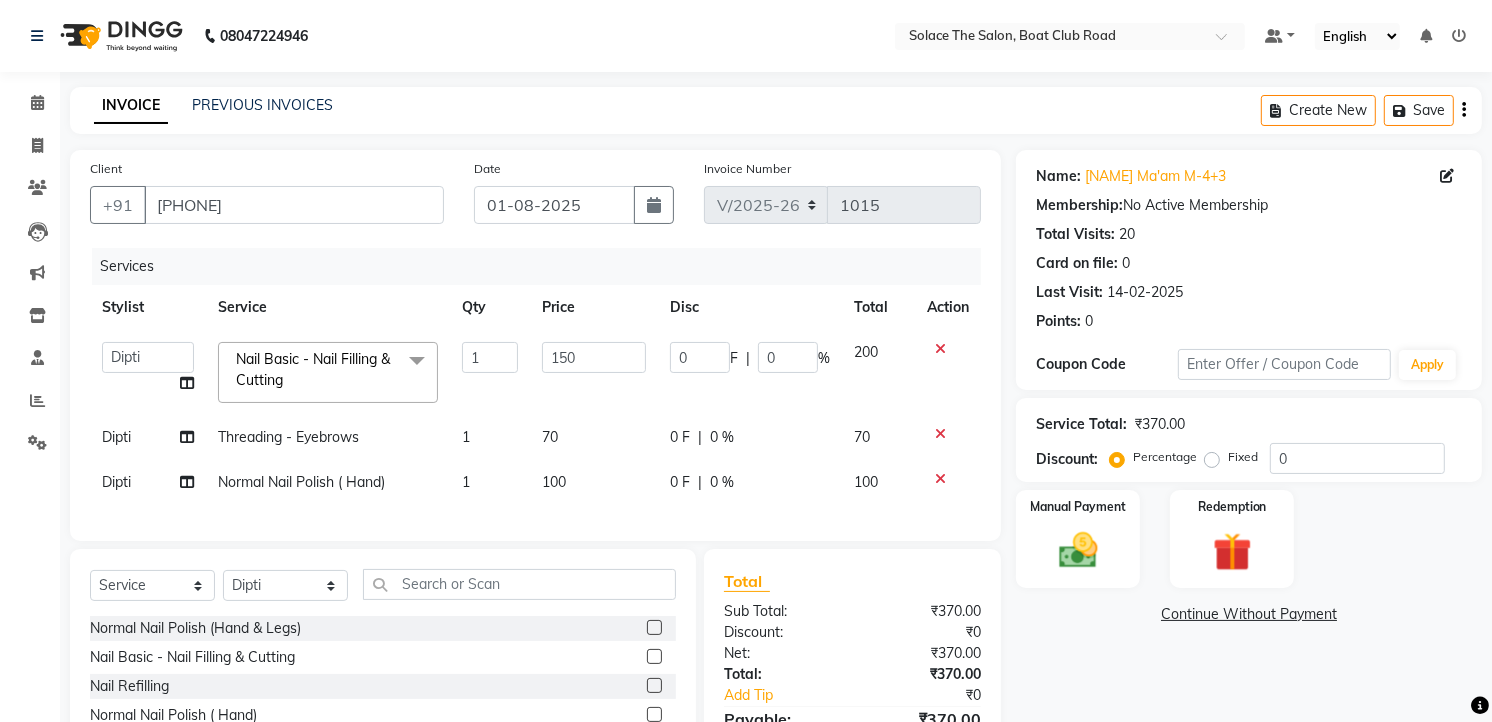 click on "[NAME] [NAME] [NAME] Front Desk [NAME] [NAME] [NAME] [NAME] [NAME] [NAME] [NAME] [NAME] [NAME] [NAME] [NAME] [NAME] Nail Basic - Nail Filling & Cutting x Normal Nail Polish (Hand & Legs) Nail Basic - Nail Filling & Cutting Nail Refilling Normal Nail Polish ( Hand) Normal Nail Polish ( Leg) Hand Hydrating (45 Mins) (Manicure) Hand Ice cream (90 Mins) (Manicure) Foot - Hydrating (45 Mins) (Pedicure) Foot - Icecream (90 Mins) (Pedicure) Foot - Heel Peel ( 60 Min ) (Pedicure) Foot massage AVL Cruise ( Manicure ) AVL Cruise ( Pedicure ) Hand massage Tata Tan Watermelon ( Pedicure ) Tata Tan Watermelon ( Manicure ) Tata Tan Vanilla Macademia ( pedicure ) vedic pedicure vedic manicure Face Waxing -(Honey) Under Arms Waxing (Honey) Full Arms Waxing (Honey) Half Arms Waxing (Honey) Full Legs Waxing (Honey) Half Legs Waxing (Honey) Stomach Waxing (Honey) Full Front Waxing (Honey) Full Back Waxing (Honey) Half Back Waxing (Honey) Feet / Palm Waxing (Honey) Full Body Waxing (Honey) 1 0" 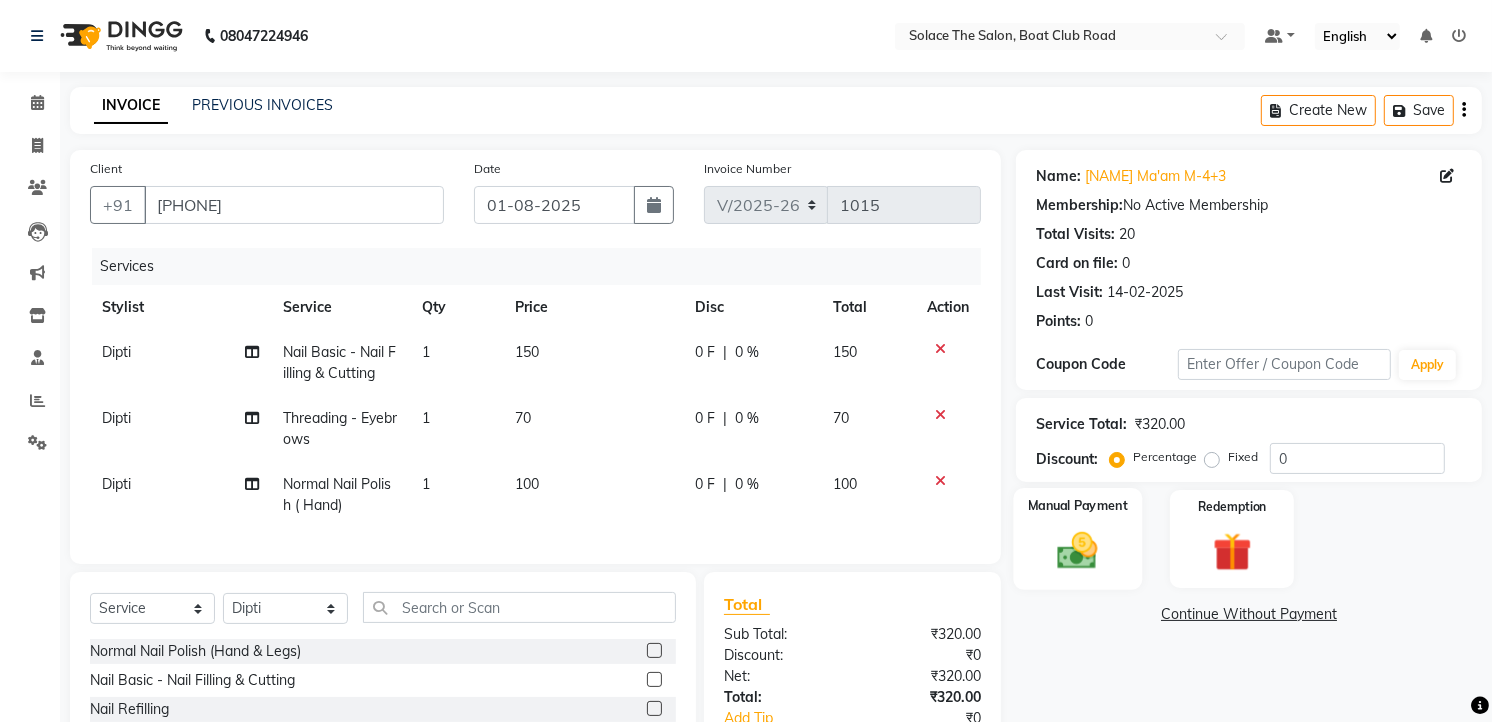 click 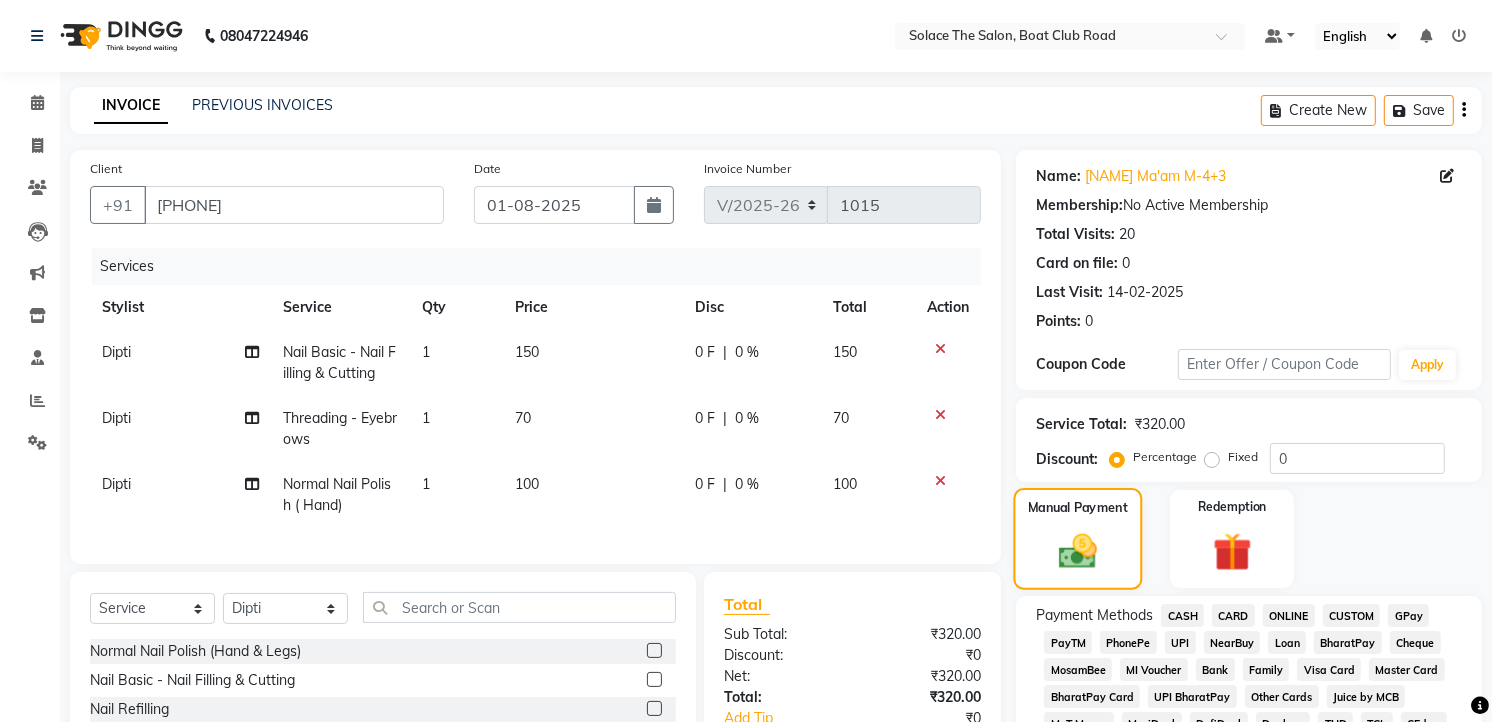 scroll, scrollTop: 111, scrollLeft: 0, axis: vertical 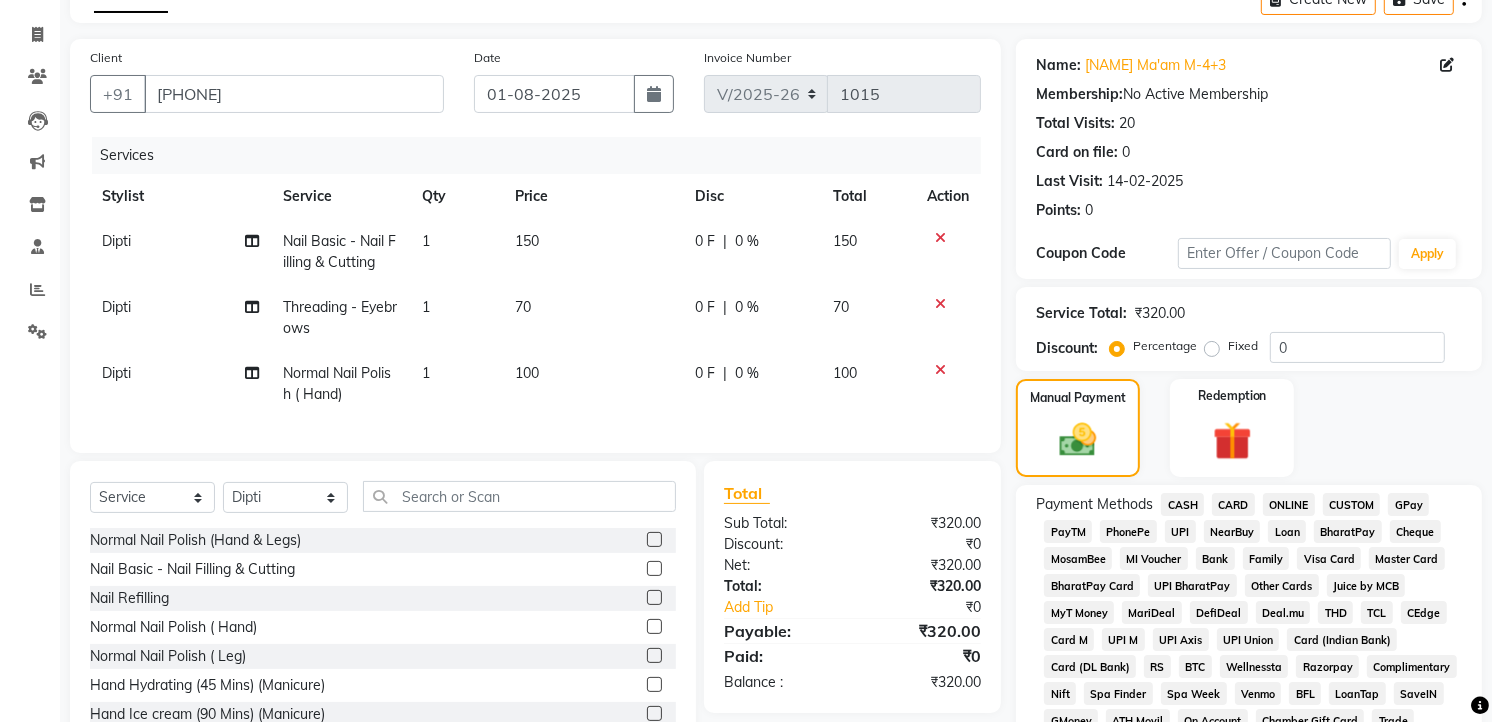 click on "CASH" 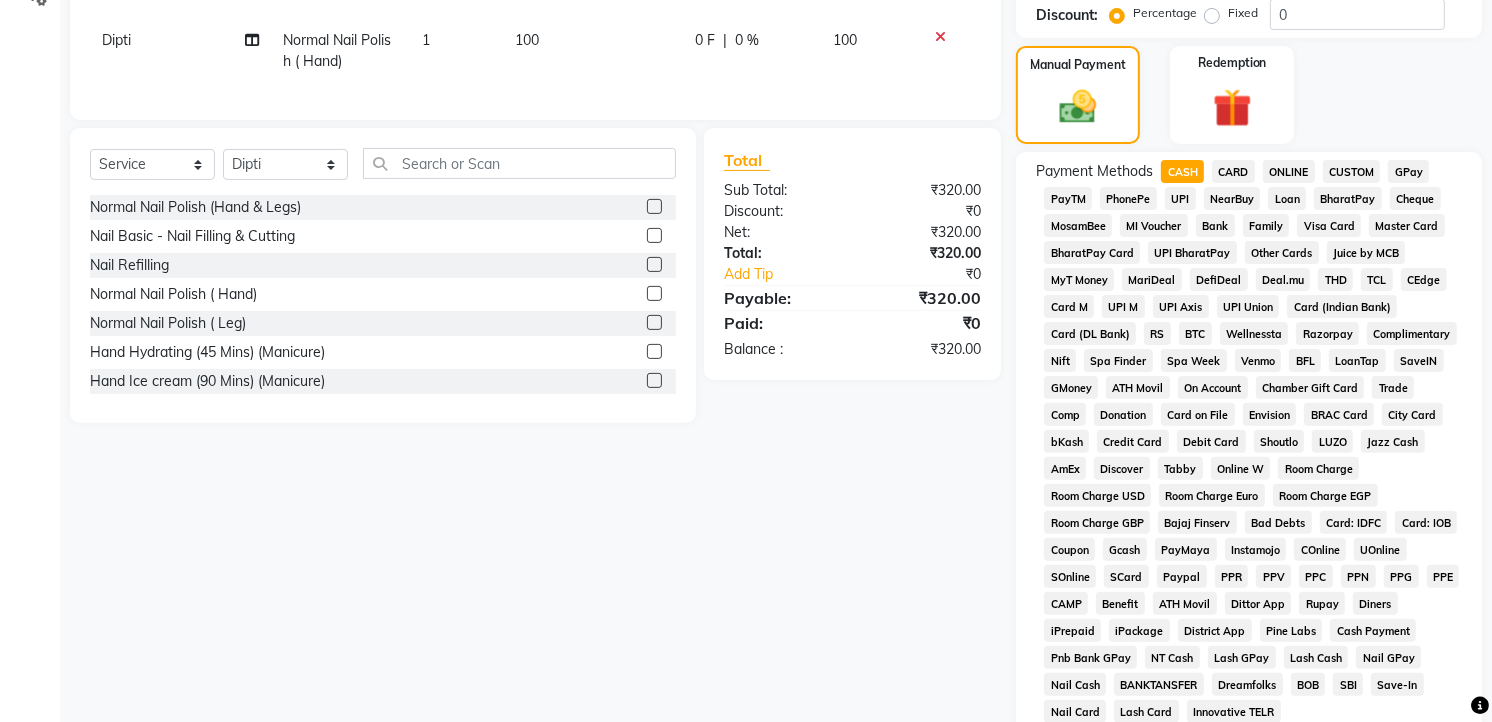 scroll, scrollTop: 666, scrollLeft: 0, axis: vertical 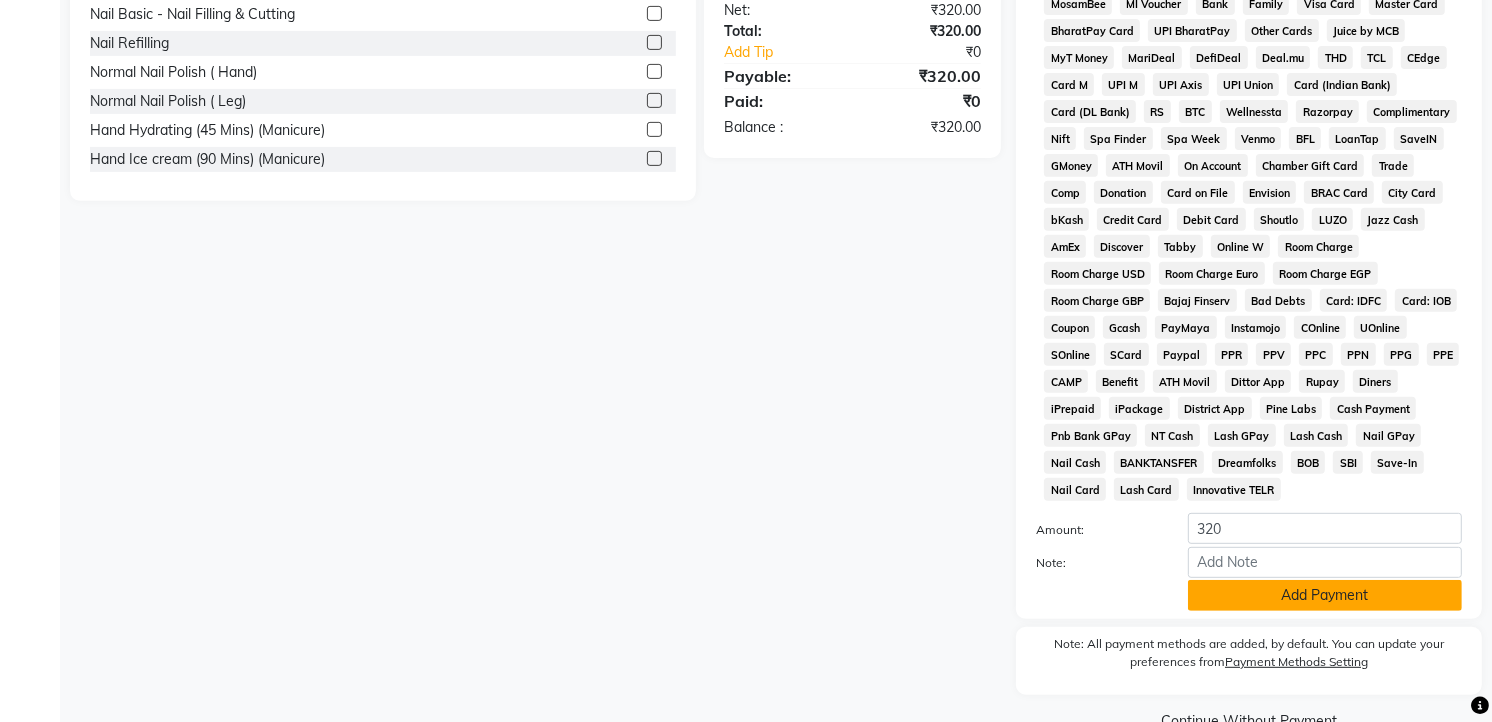 click on "Add Payment" 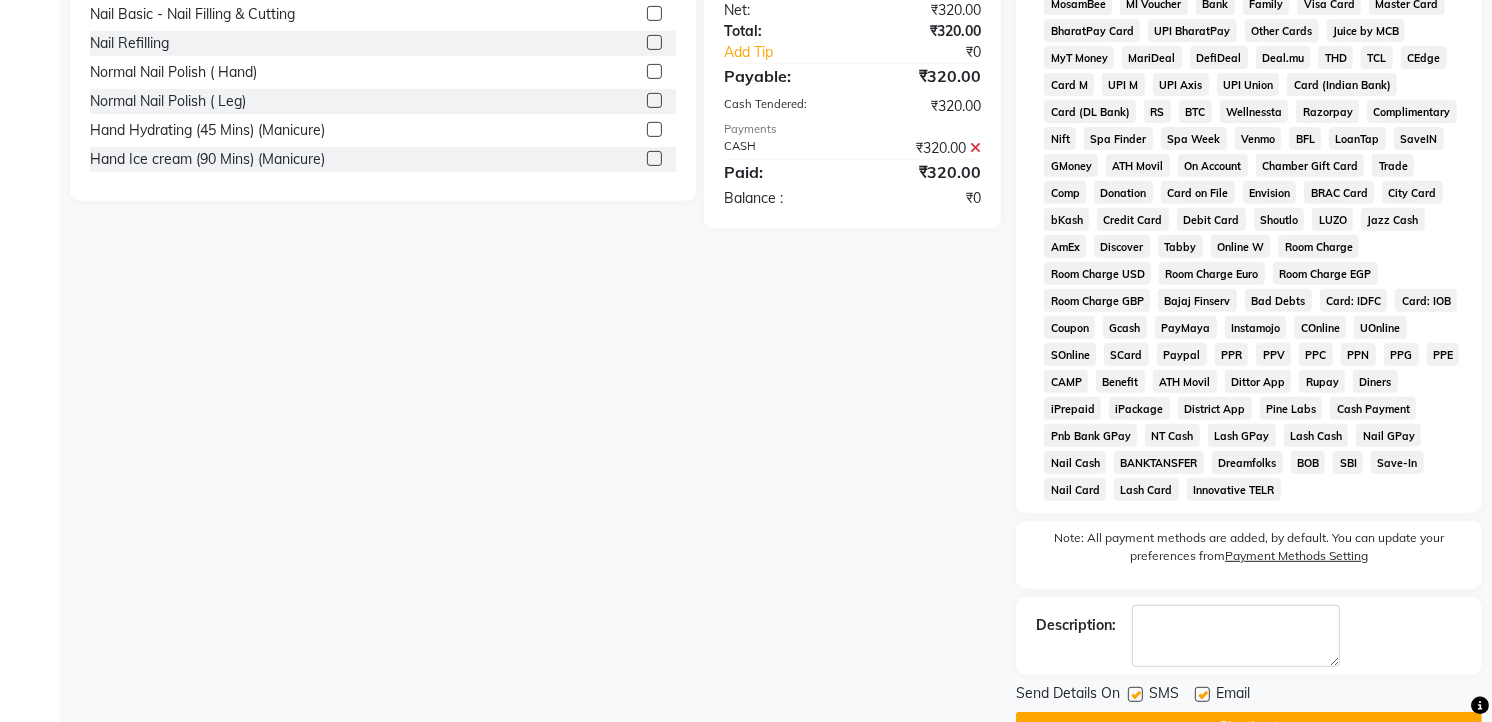 scroll, scrollTop: 722, scrollLeft: 0, axis: vertical 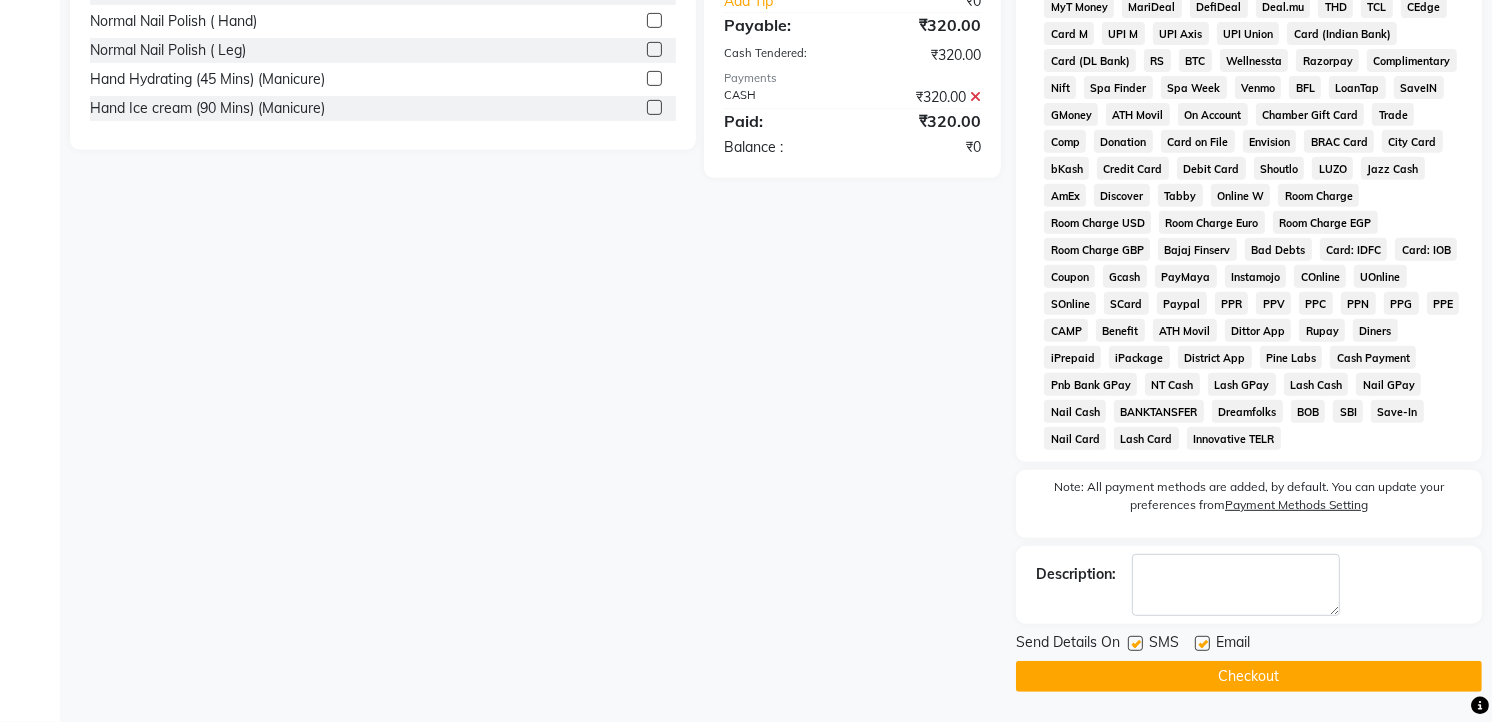 click on "Checkout" 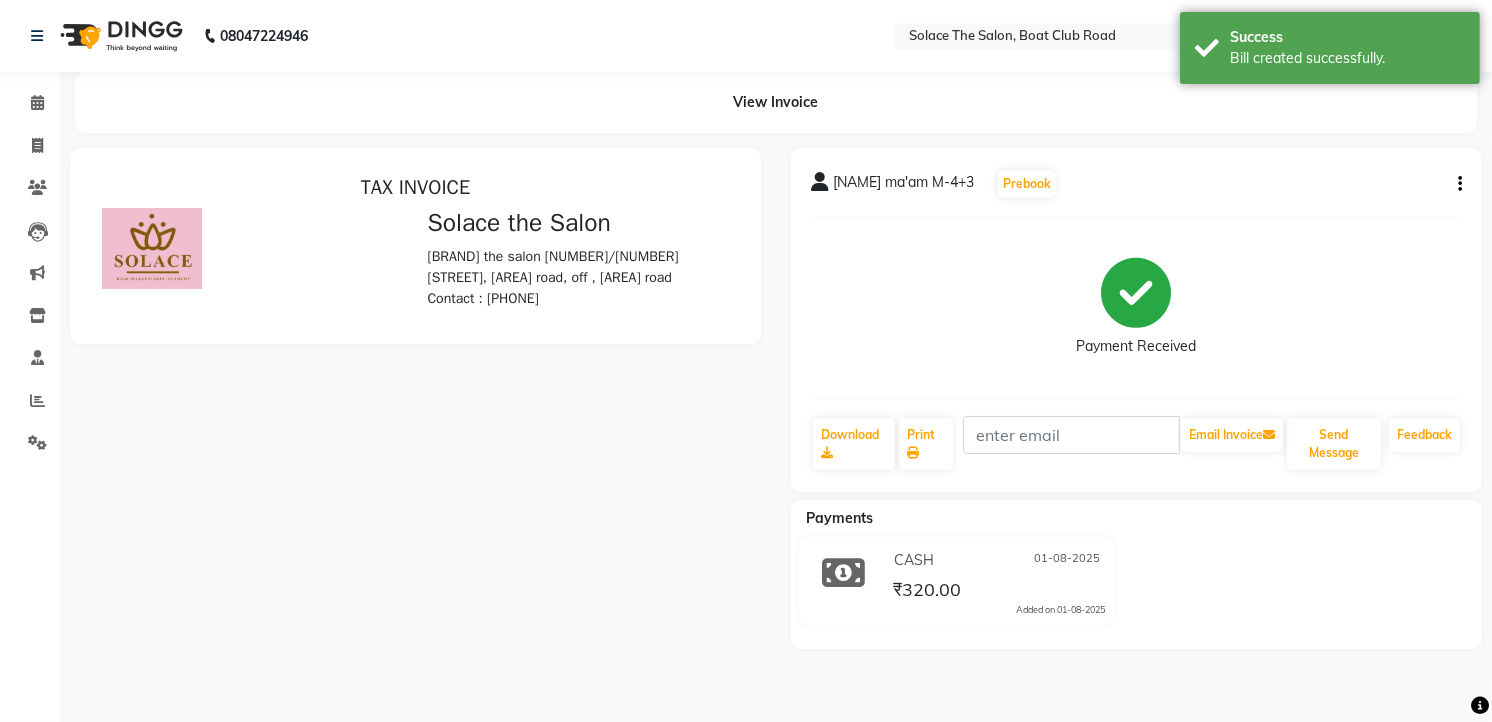 scroll, scrollTop: 0, scrollLeft: 0, axis: both 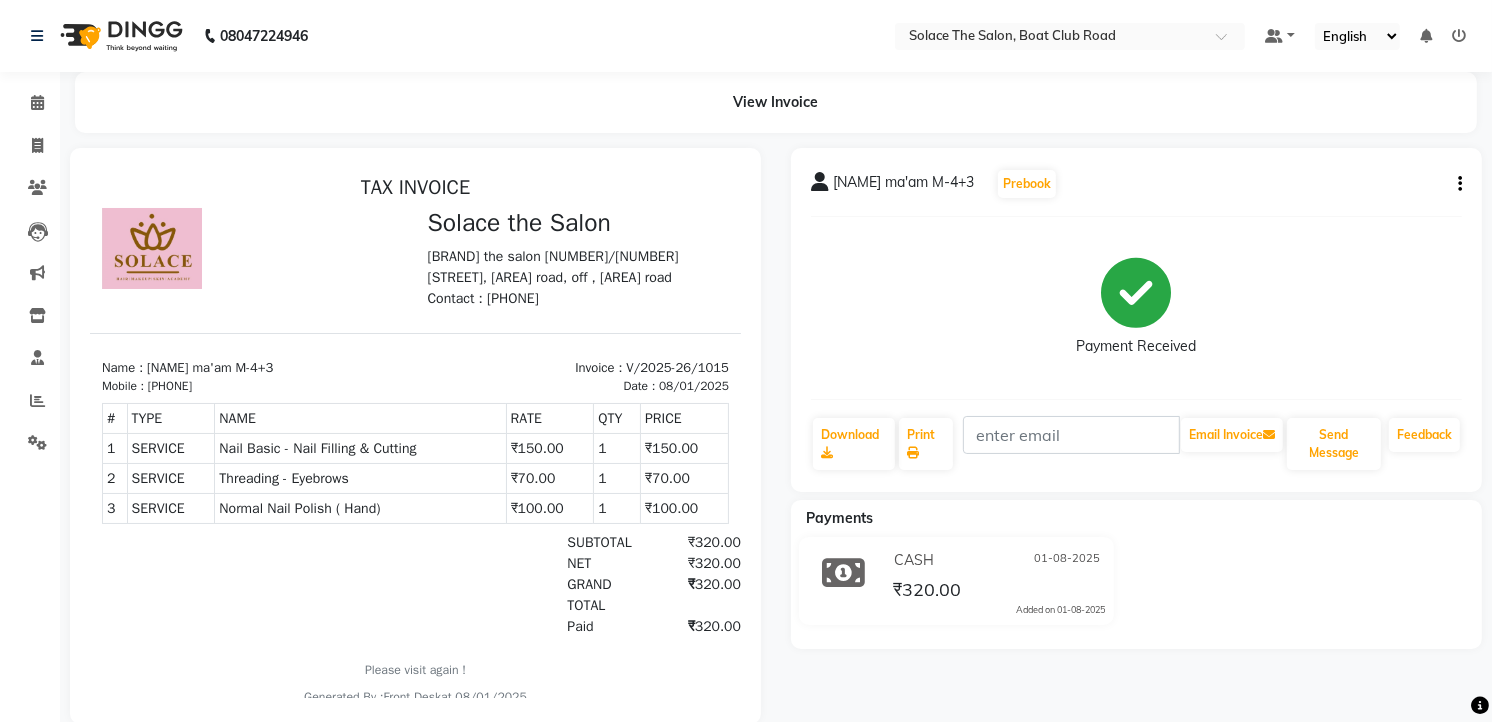 select on "service" 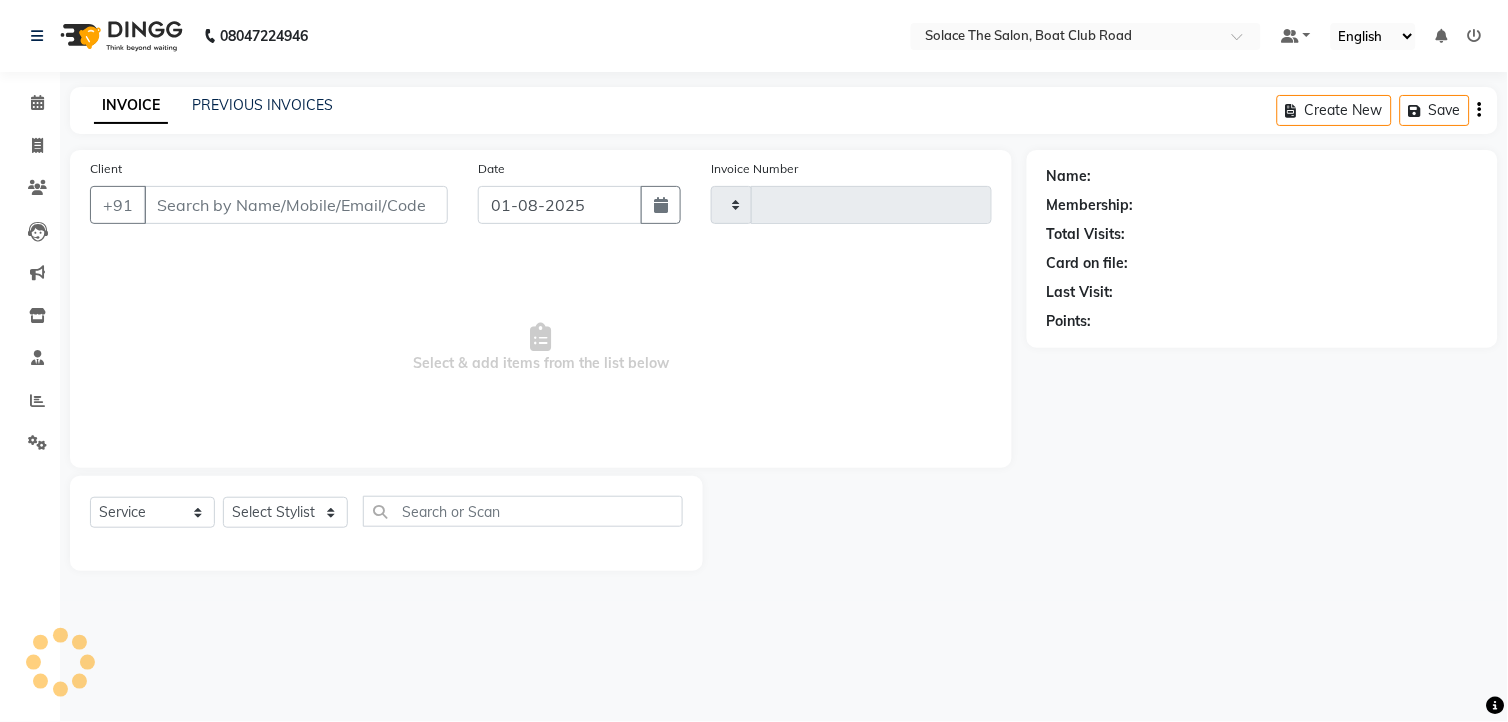 type on "1016" 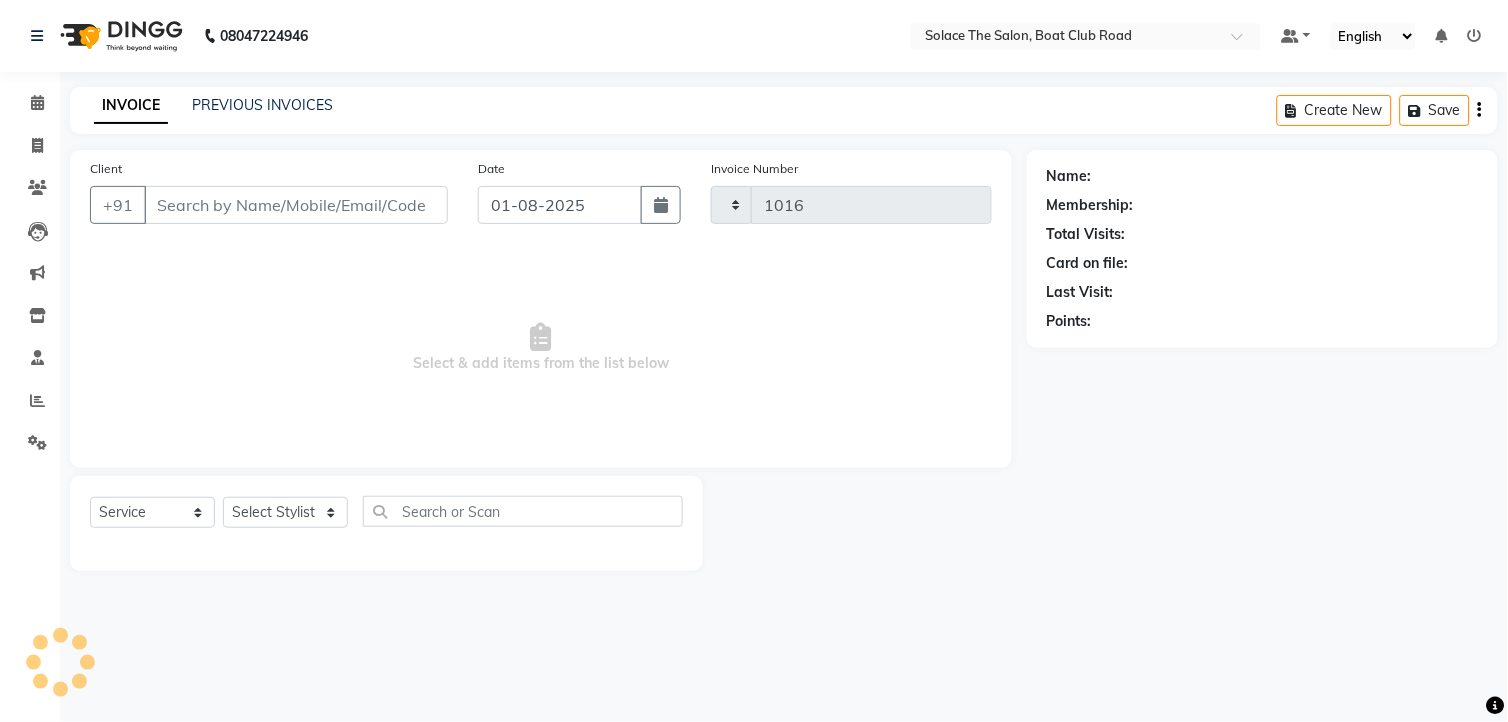 select on "585" 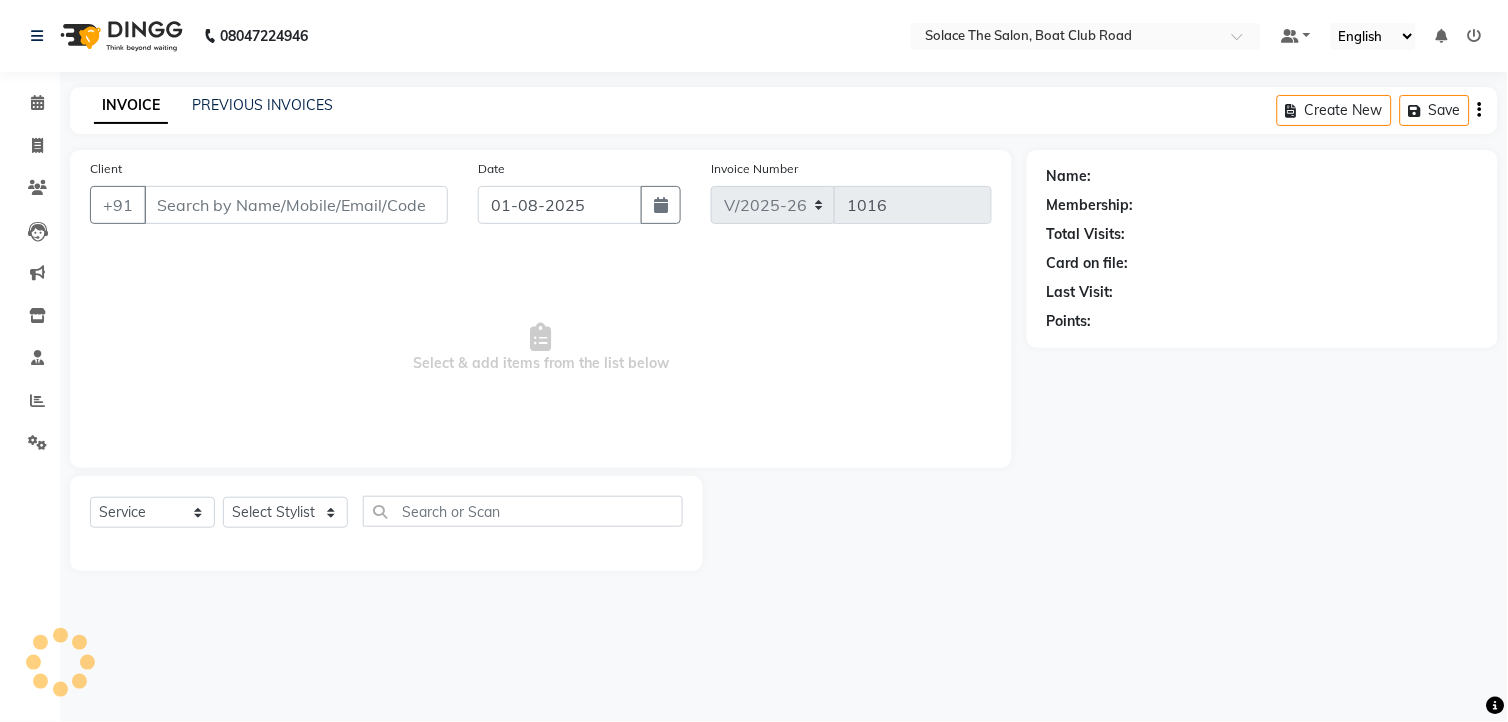 type on "[PHONE]" 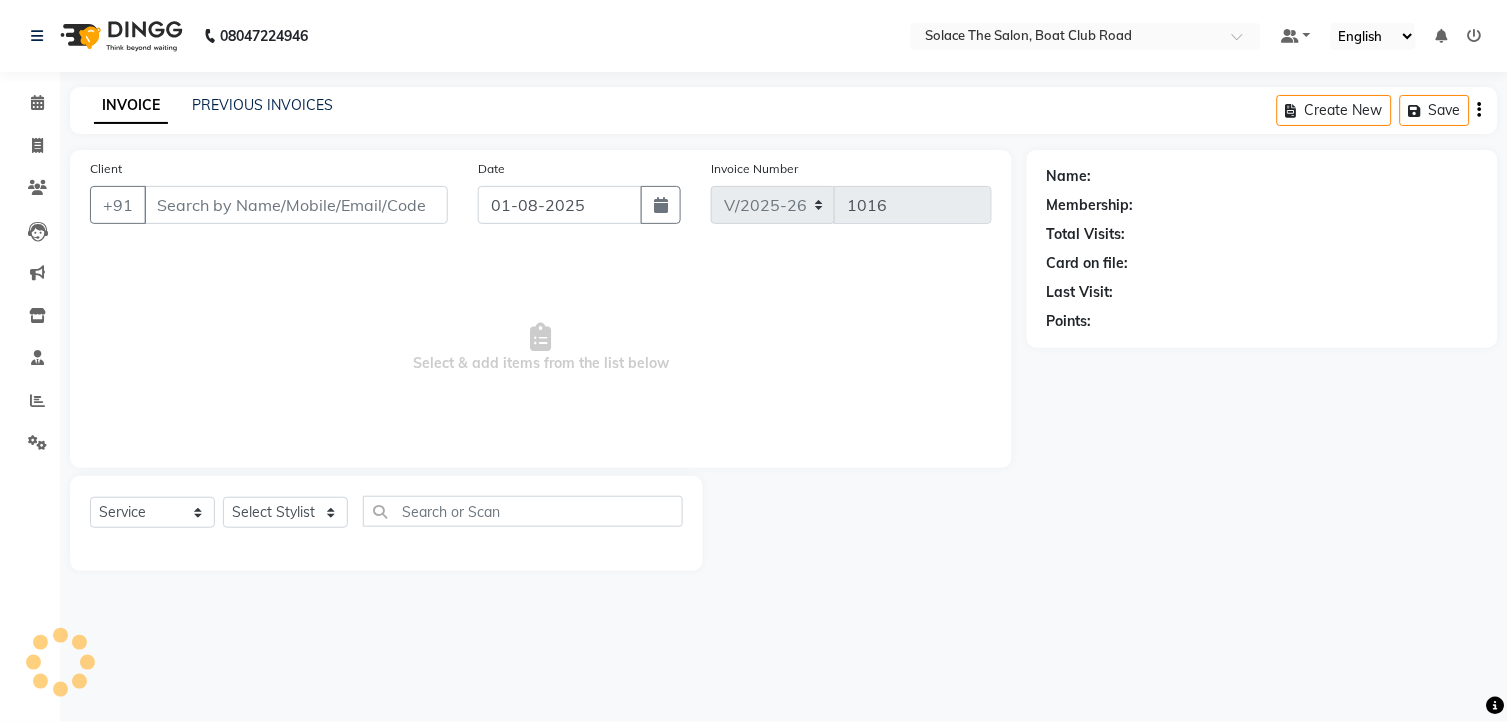 select on "9749" 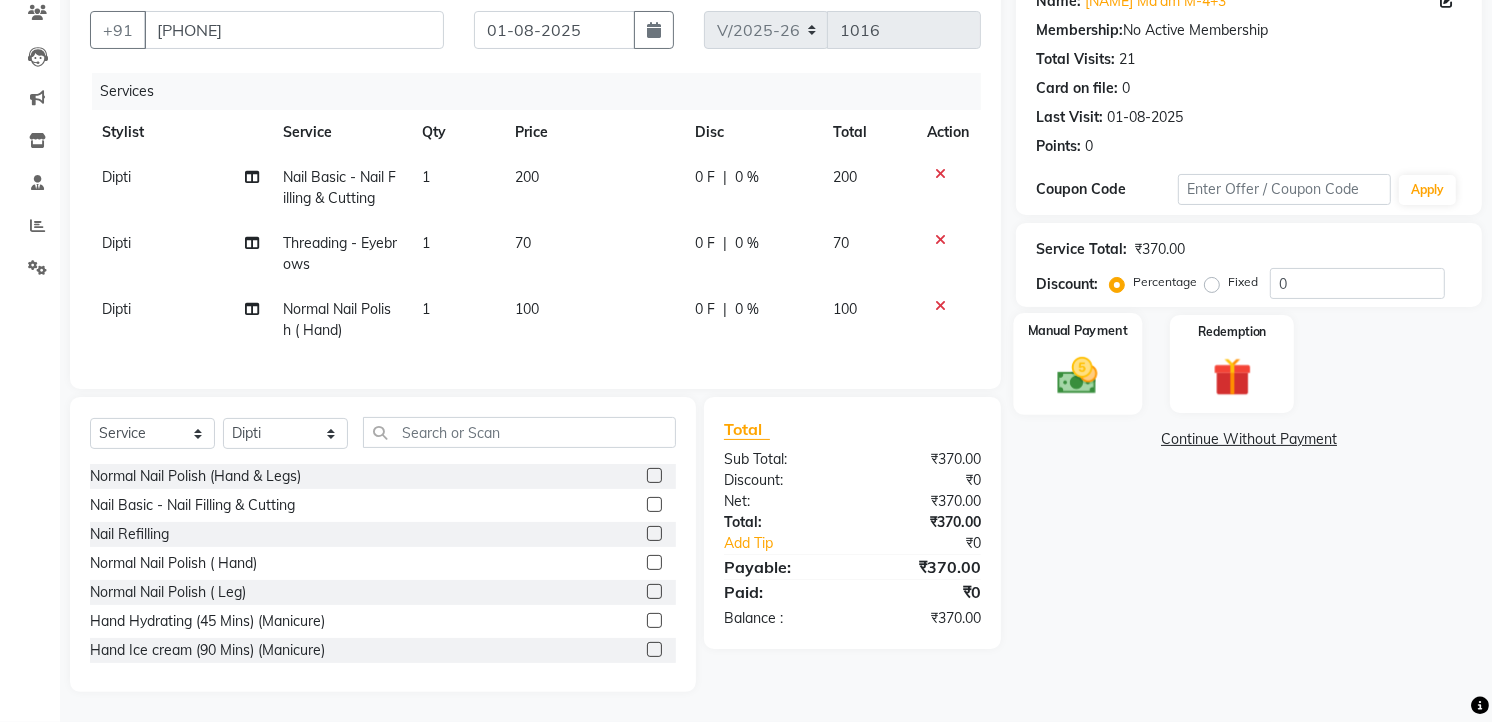 scroll, scrollTop: 0, scrollLeft: 0, axis: both 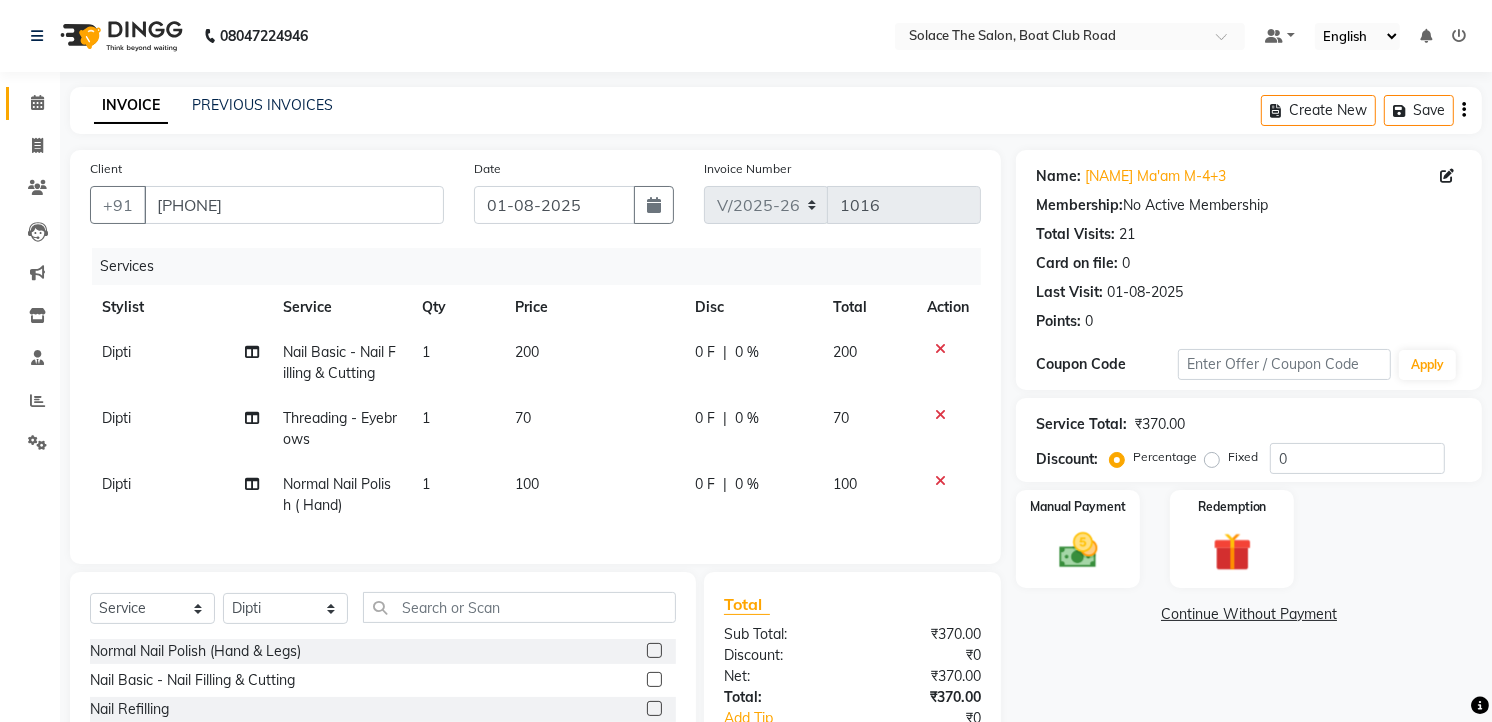 click 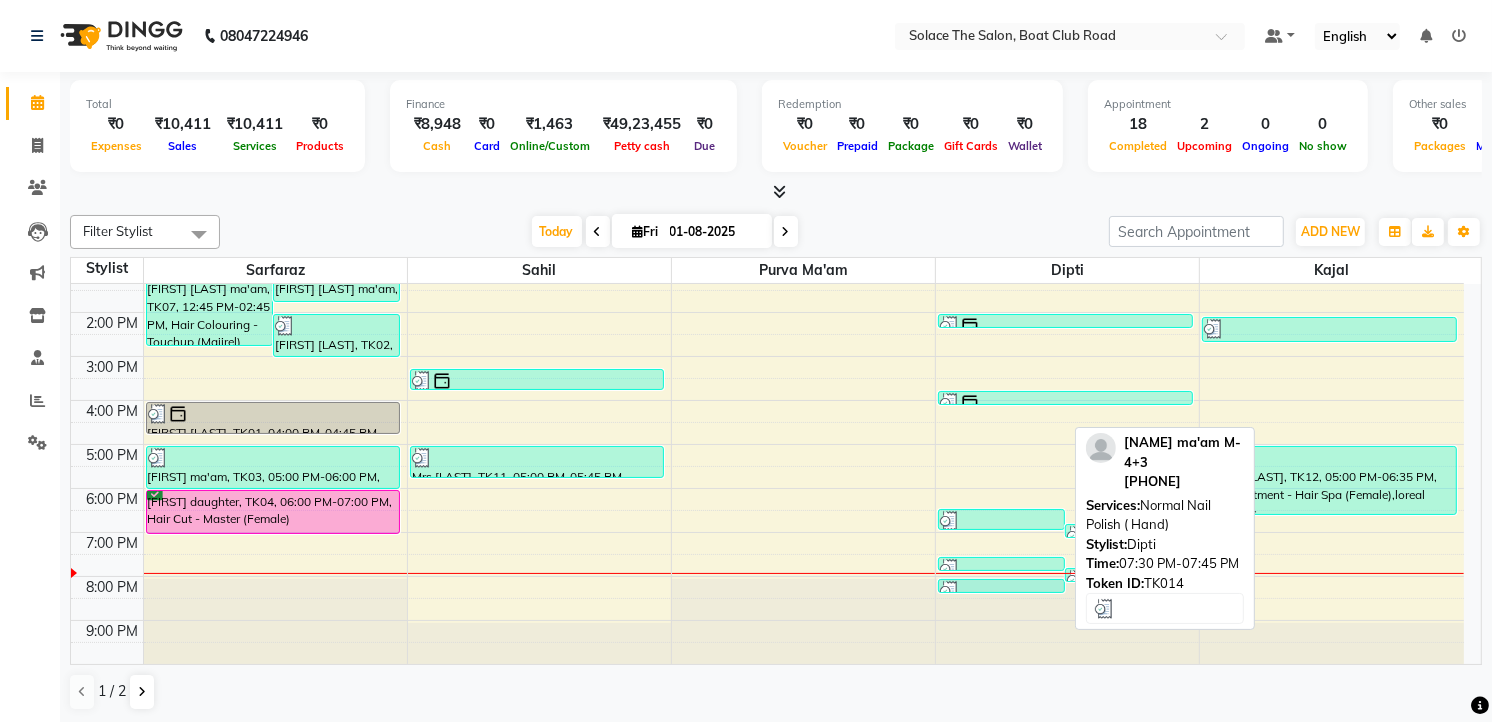 scroll, scrollTop: 237, scrollLeft: 0, axis: vertical 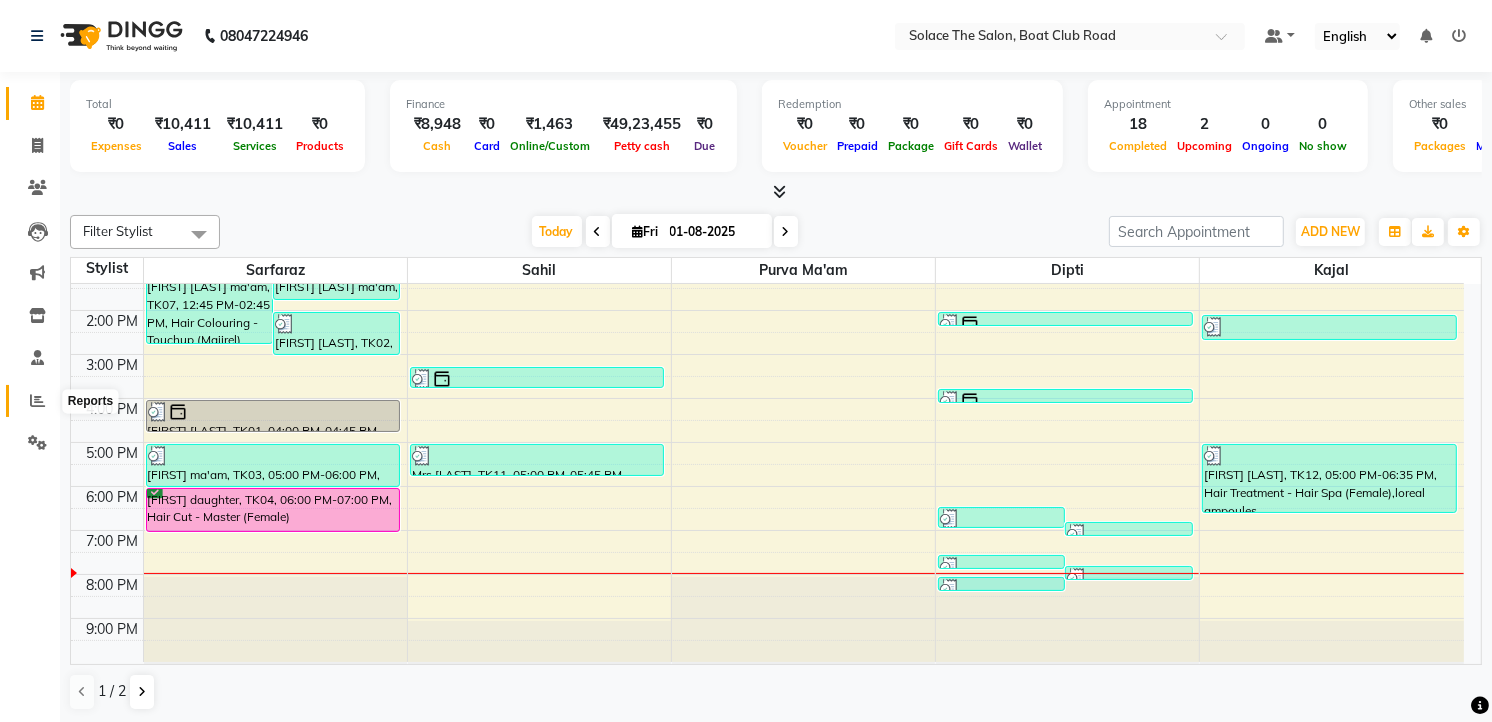 click 